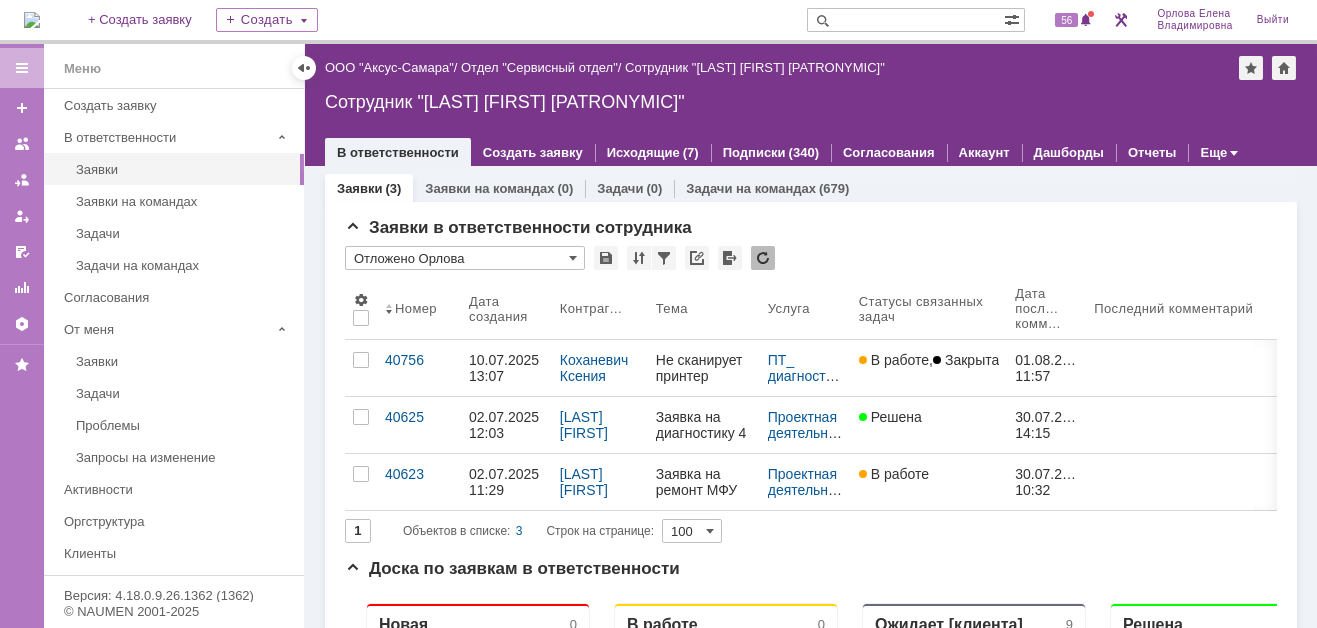 scroll, scrollTop: 0, scrollLeft: 0, axis: both 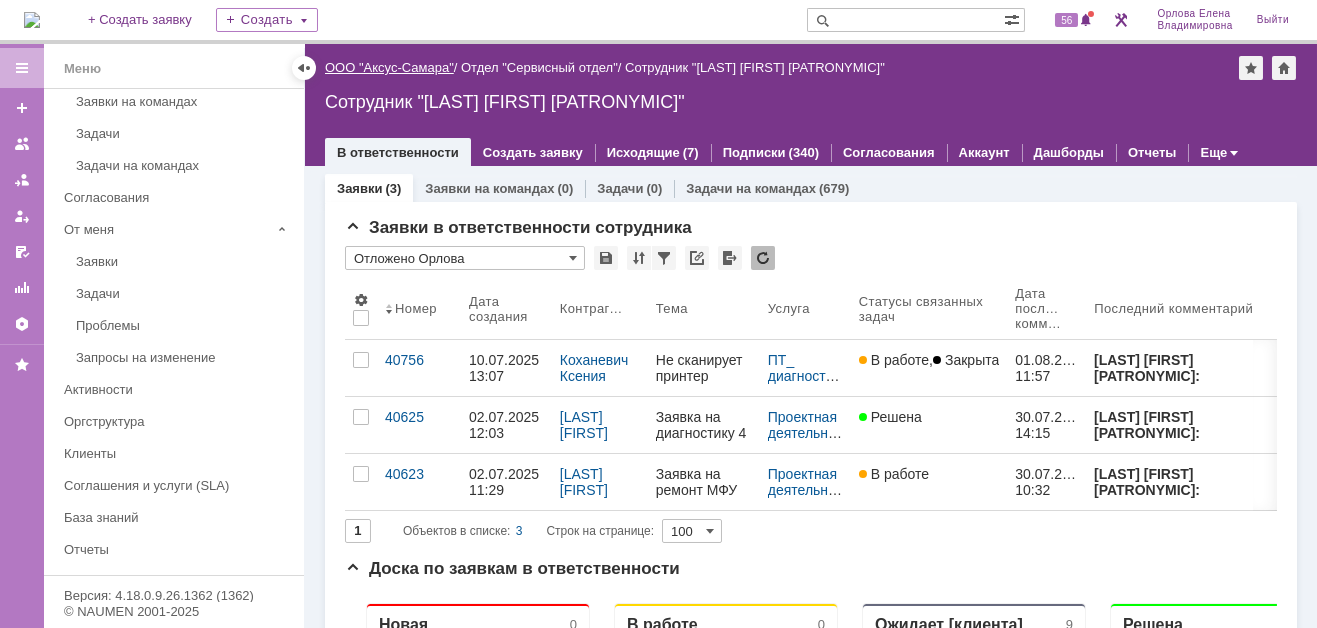 click on "ООО "Аксус-Самара"" at bounding box center (389, 67) 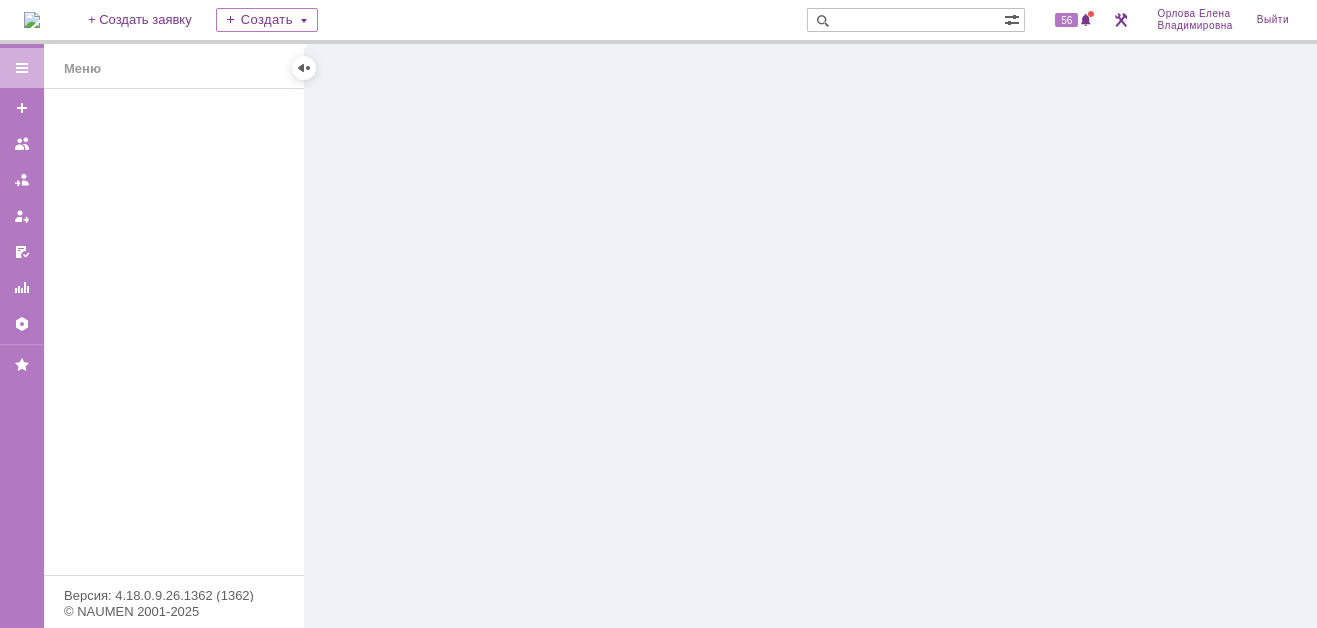 scroll, scrollTop: 0, scrollLeft: 0, axis: both 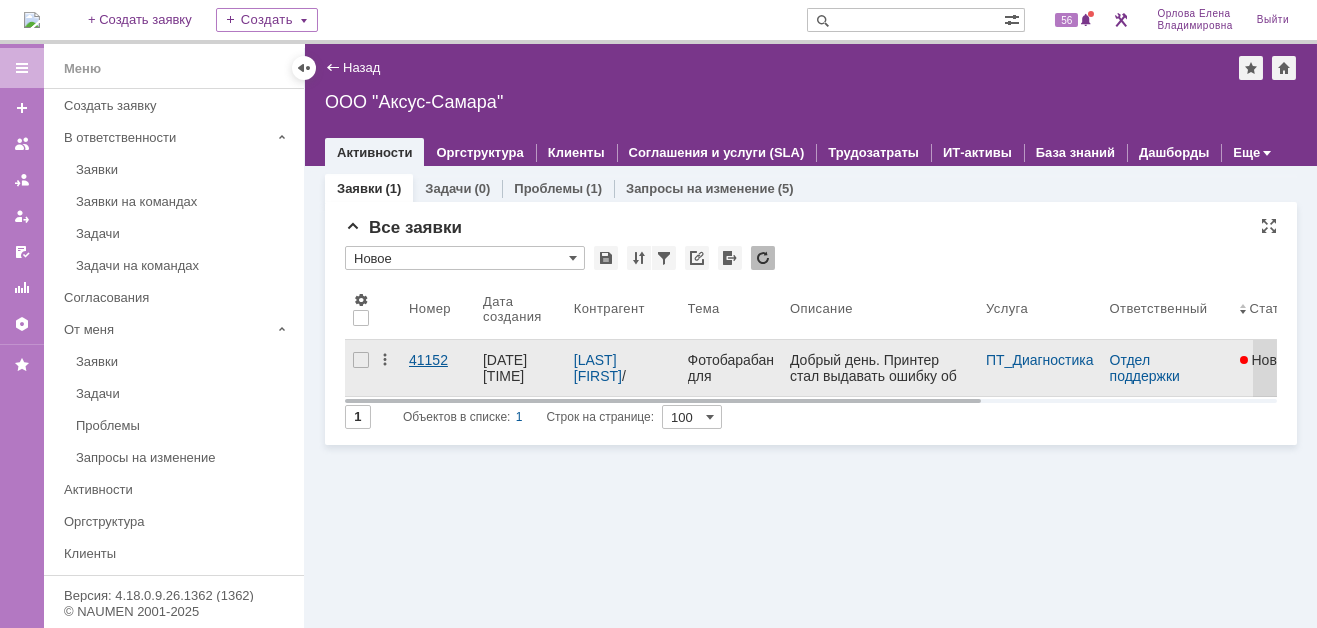click on "41152" at bounding box center (438, 360) 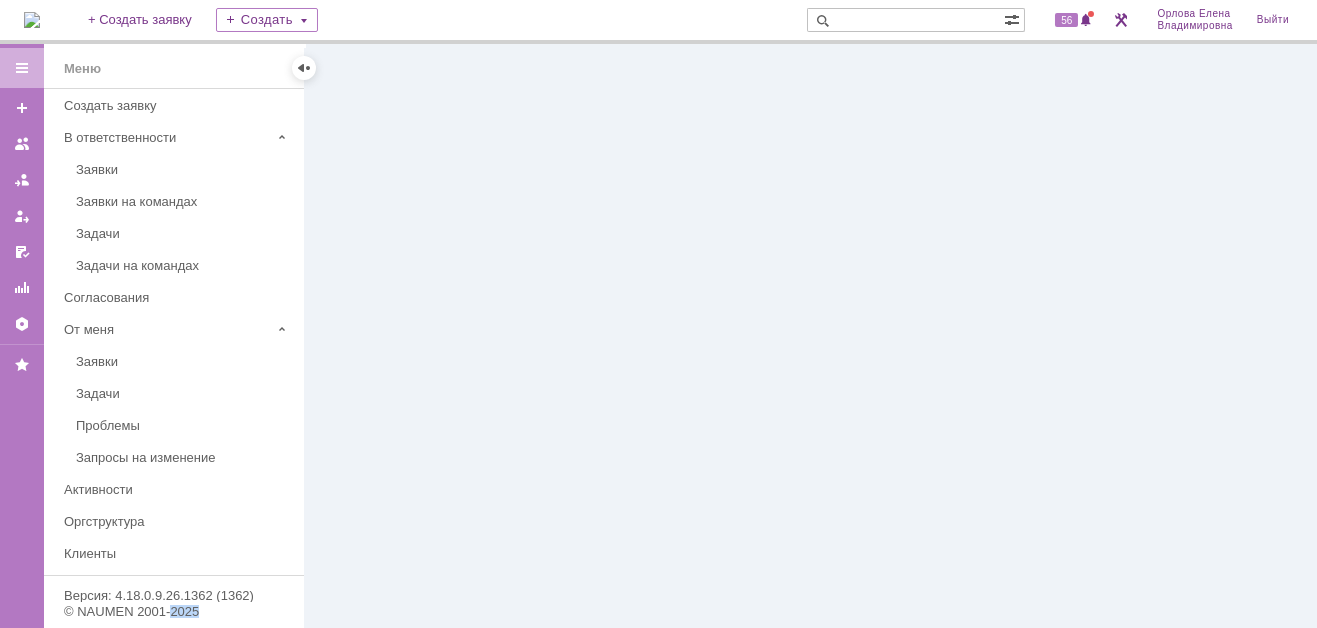 click at bounding box center (811, 336) 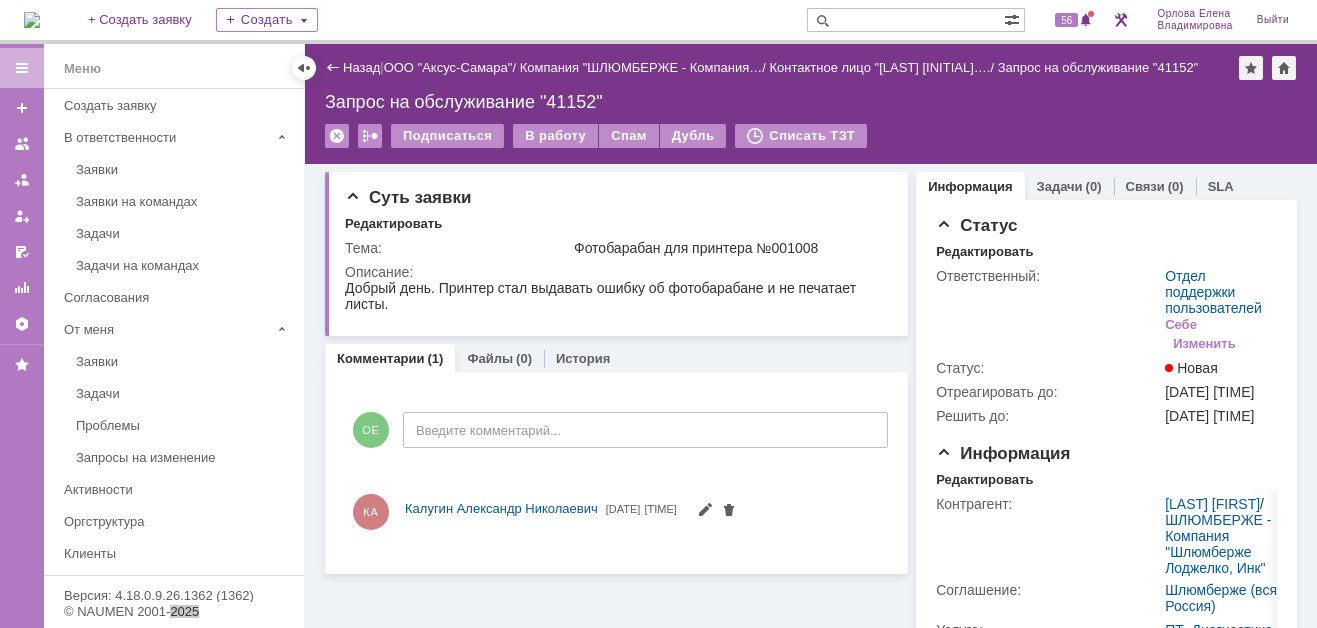 scroll, scrollTop: 0, scrollLeft: 0, axis: both 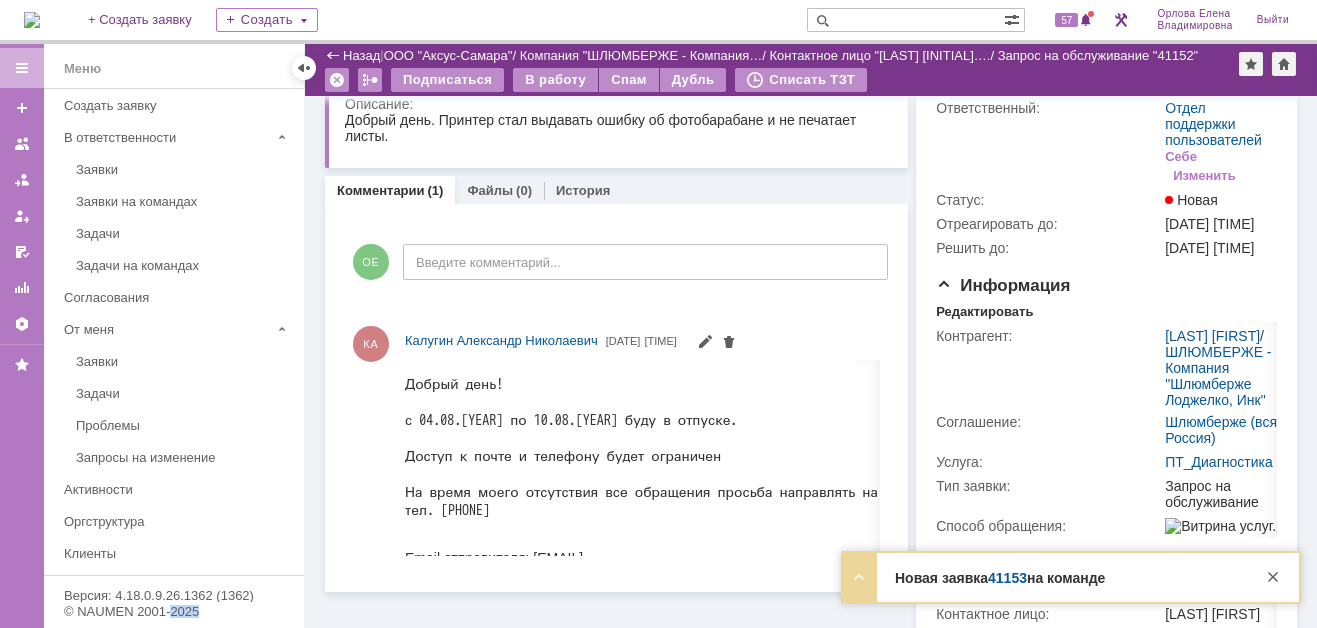 click on "41153" at bounding box center [1007, 578] 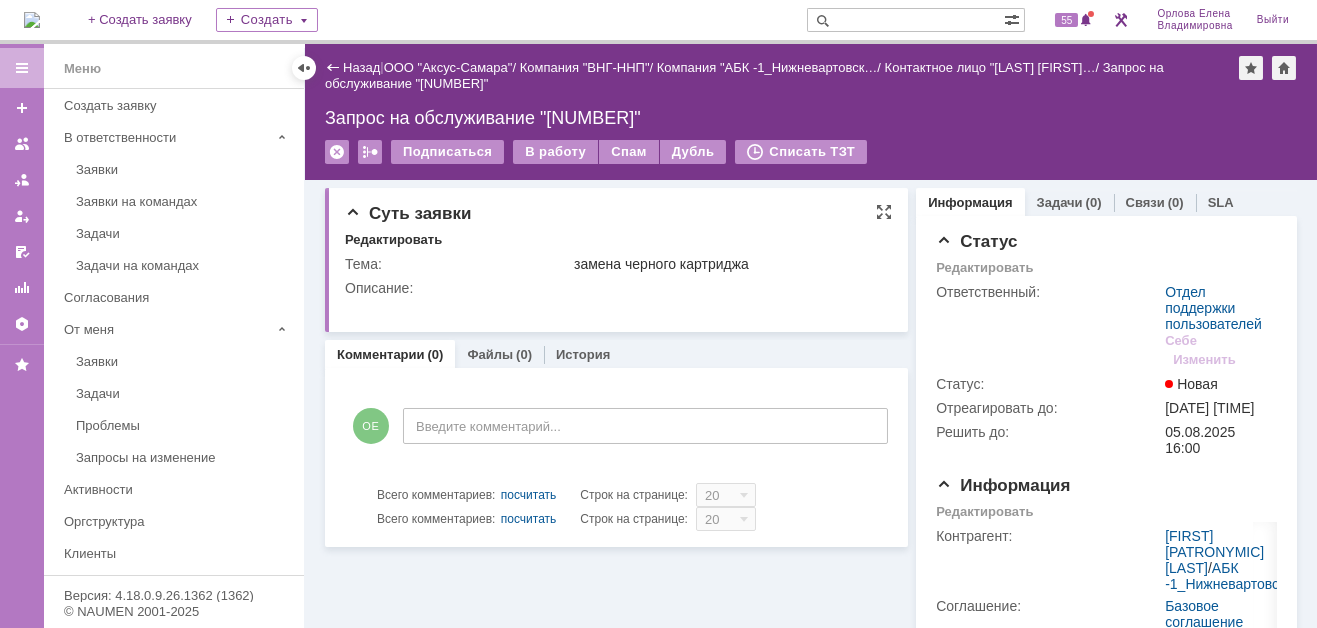 scroll, scrollTop: 0, scrollLeft: 0, axis: both 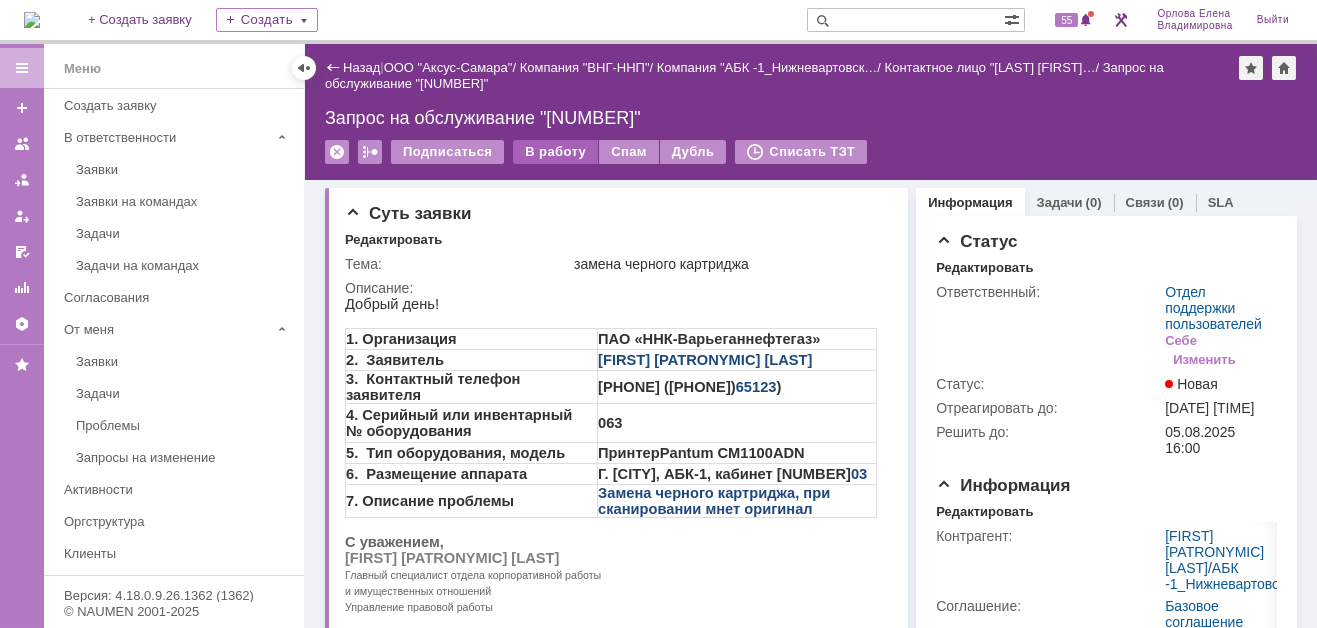 click on "В работу" at bounding box center (555, 152) 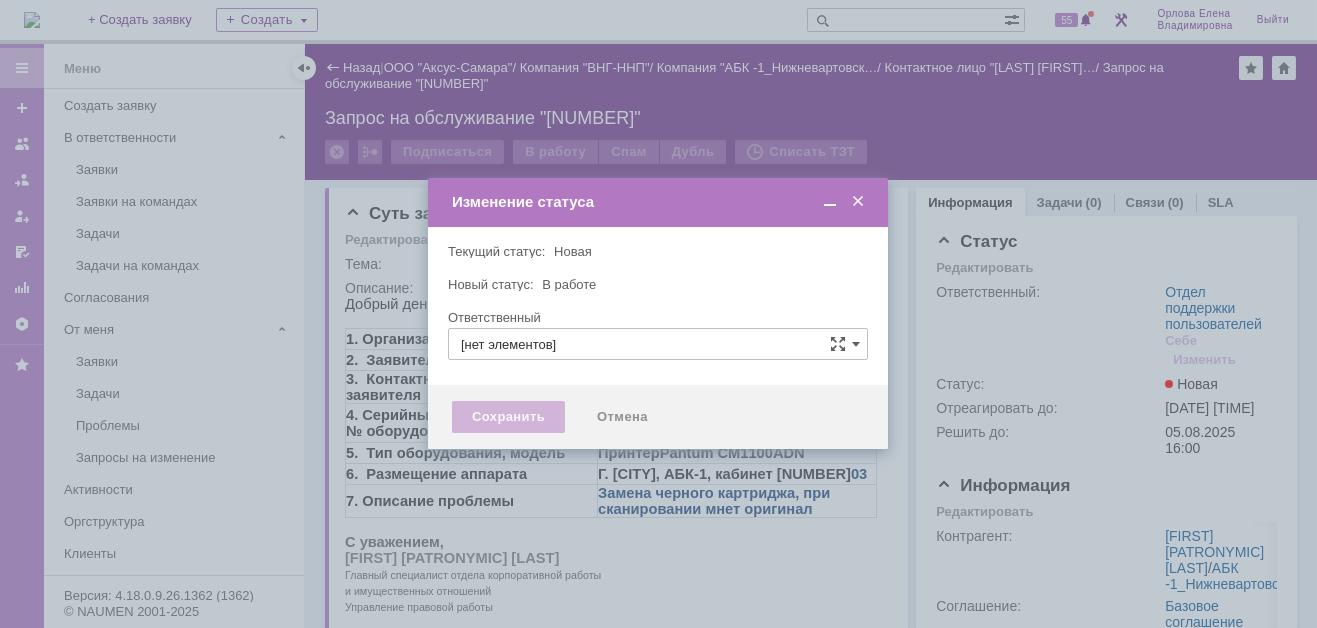 type on "Отдел поддержки пользователей" 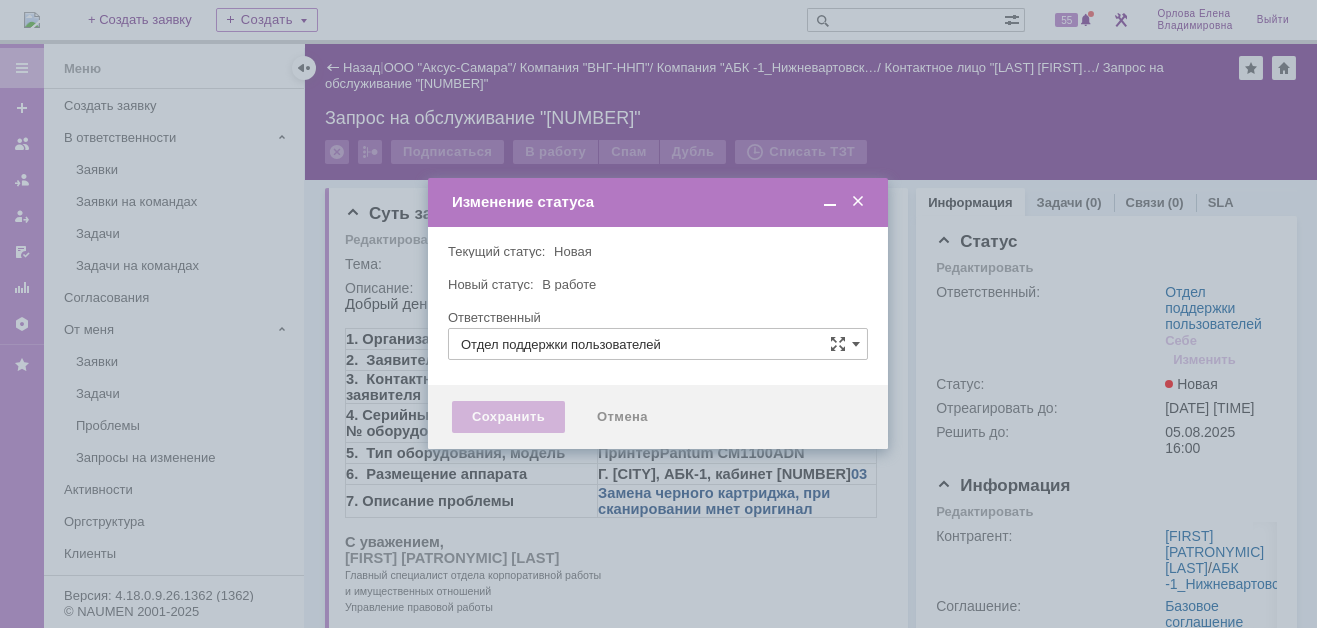 type 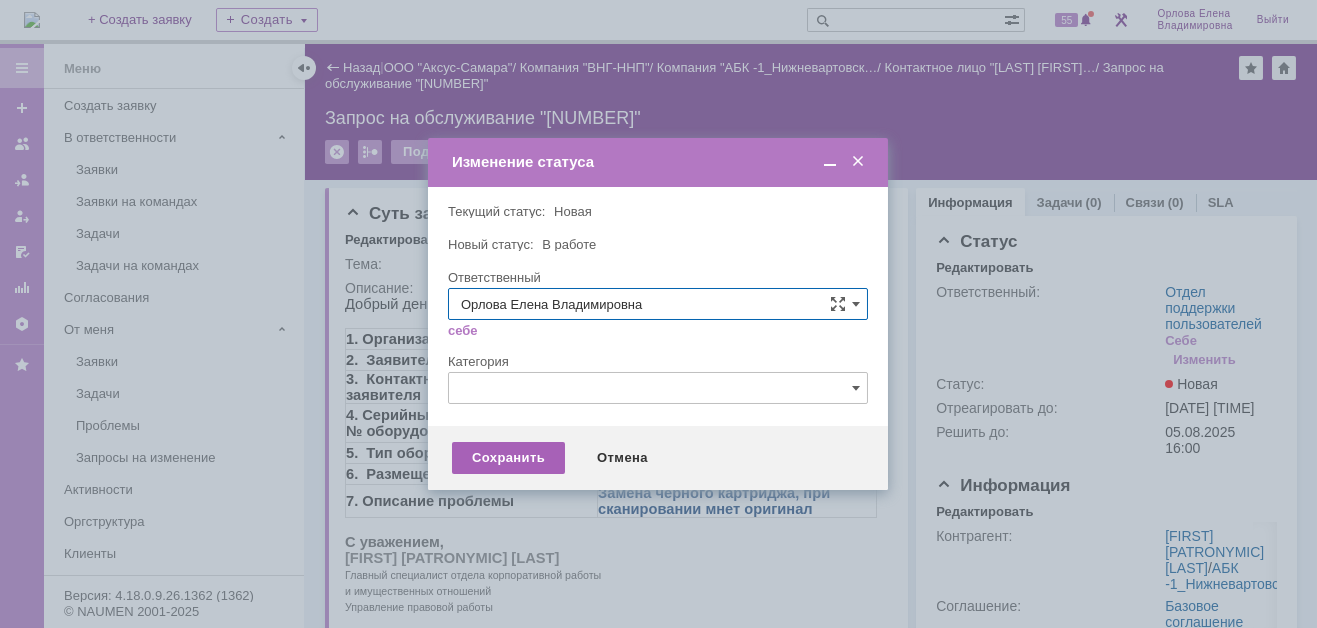click on "Сохранить" at bounding box center [508, 458] 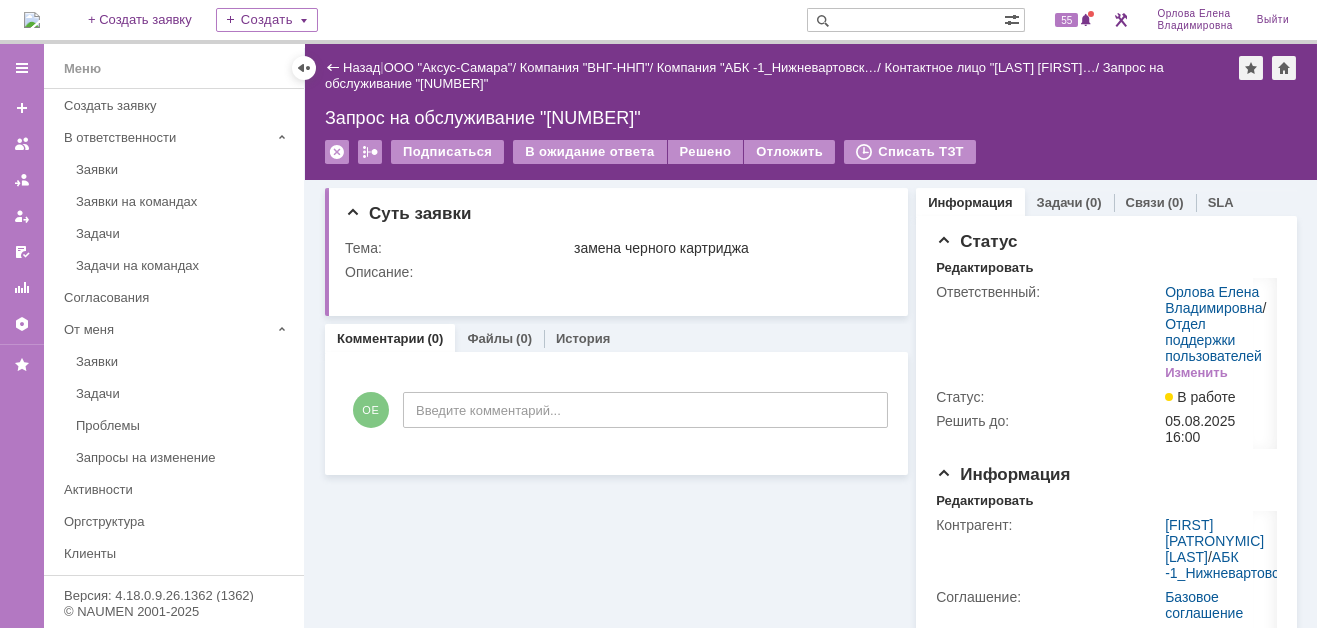 scroll, scrollTop: 0, scrollLeft: 0, axis: both 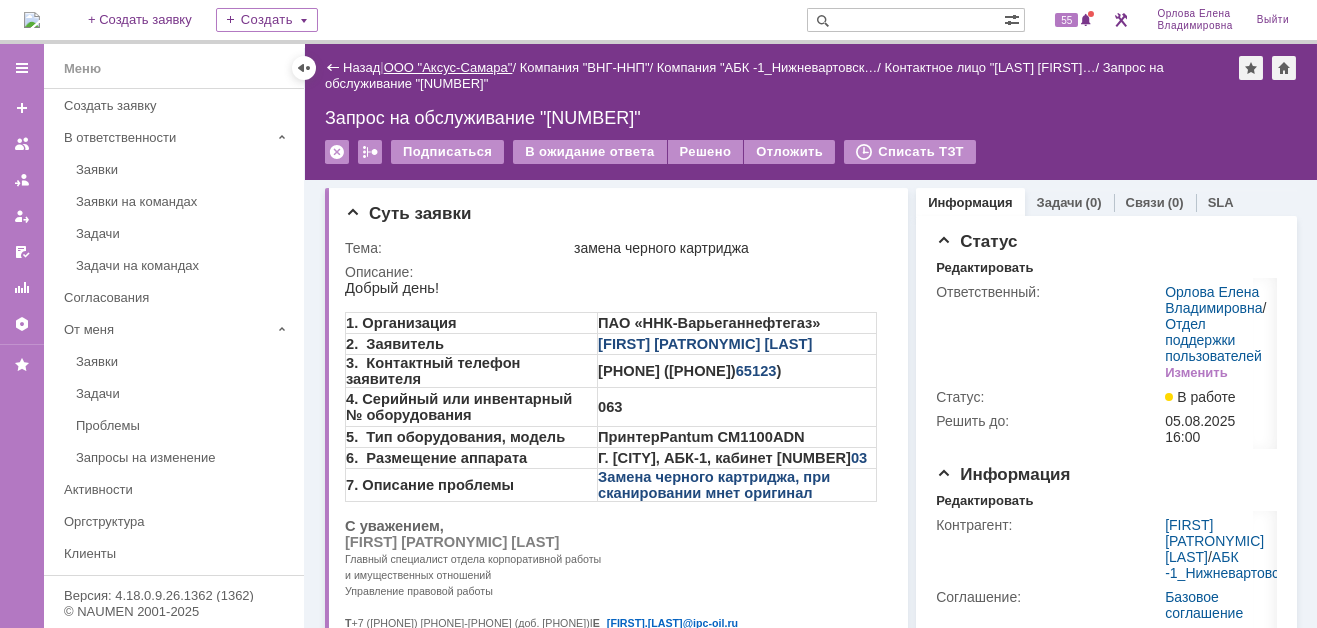 click on "ООО "Аксус-Самара"" at bounding box center (448, 67) 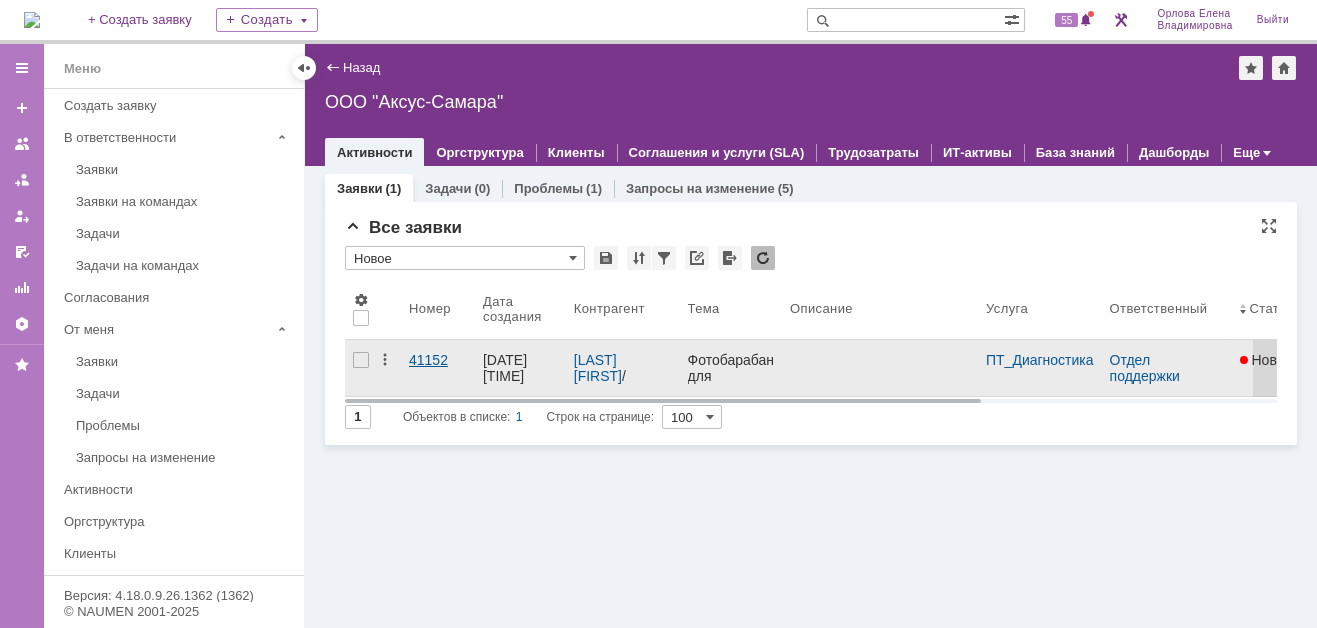 scroll, scrollTop: 0, scrollLeft: 0, axis: both 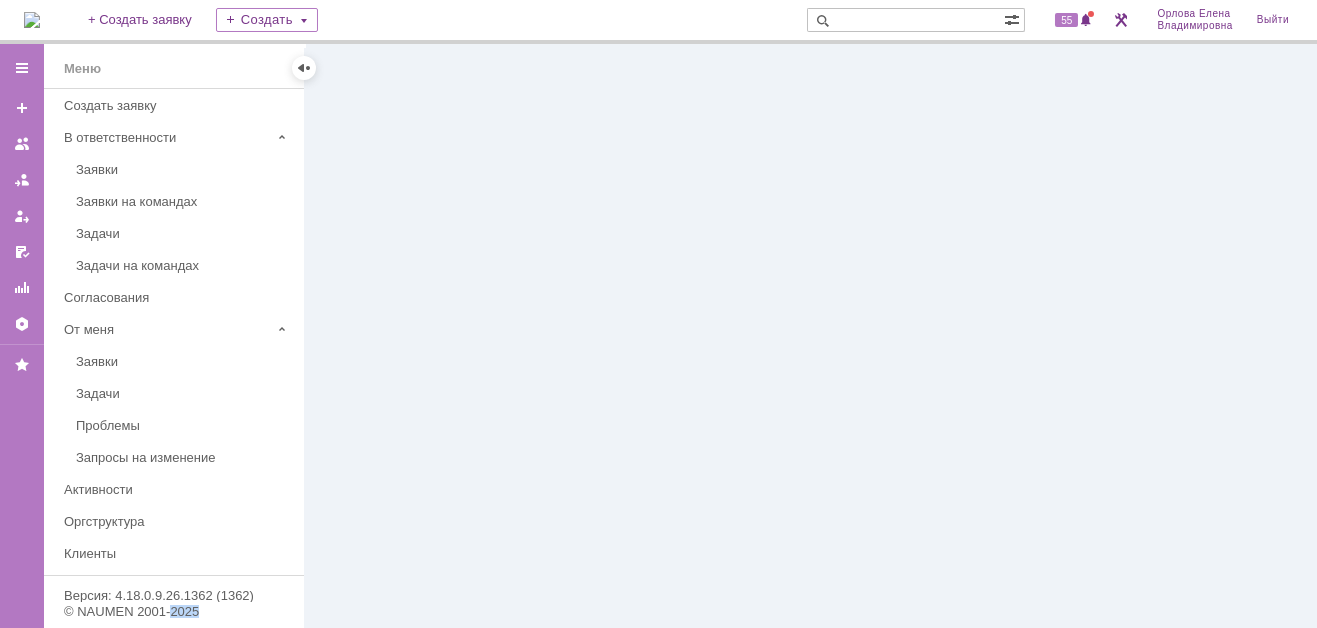 click at bounding box center [811, 336] 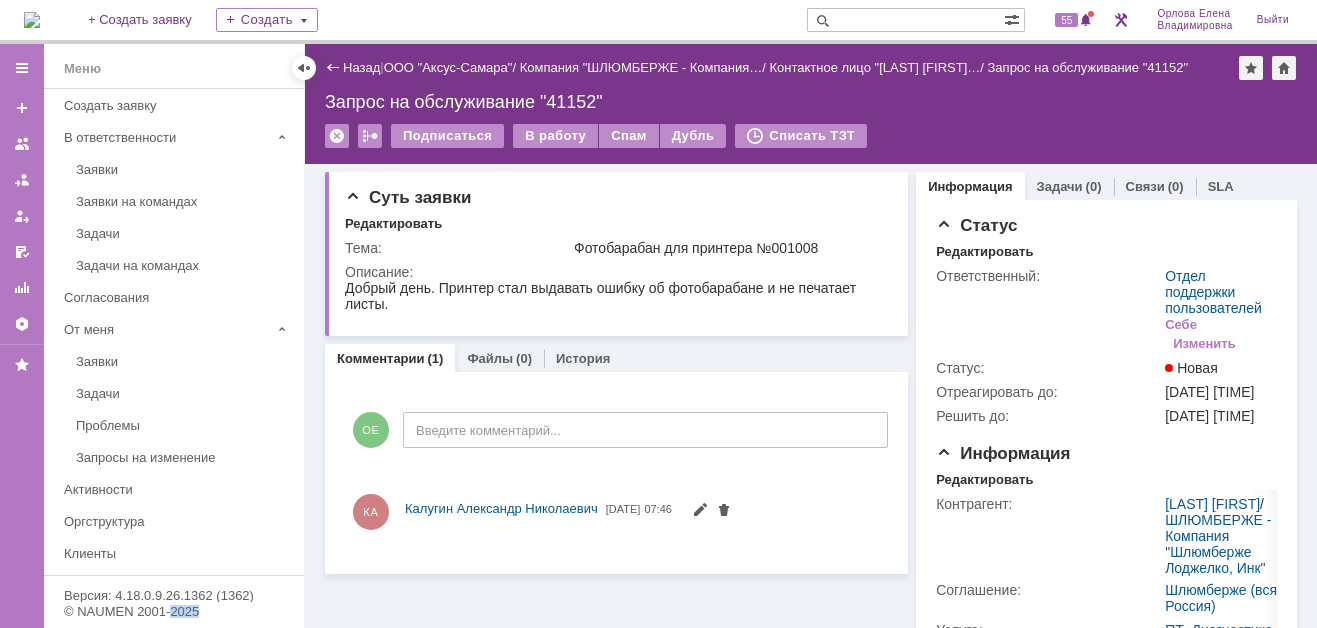 scroll, scrollTop: 0, scrollLeft: 0, axis: both 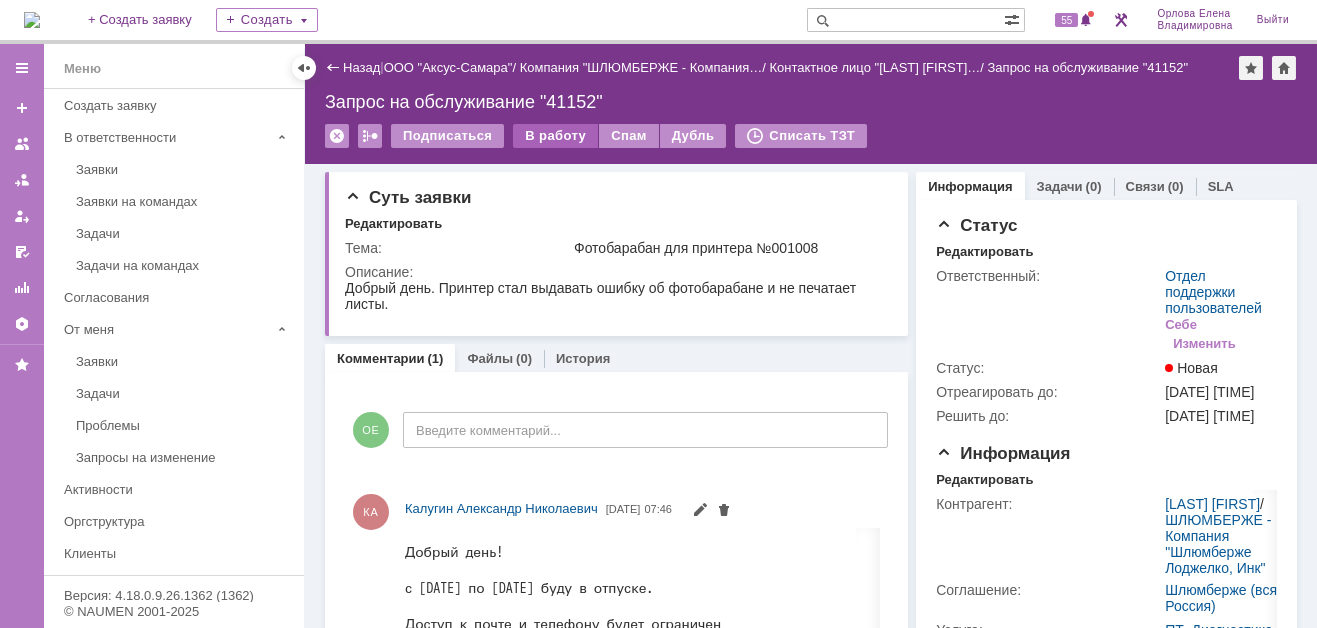 click on "В работу" at bounding box center (555, 136) 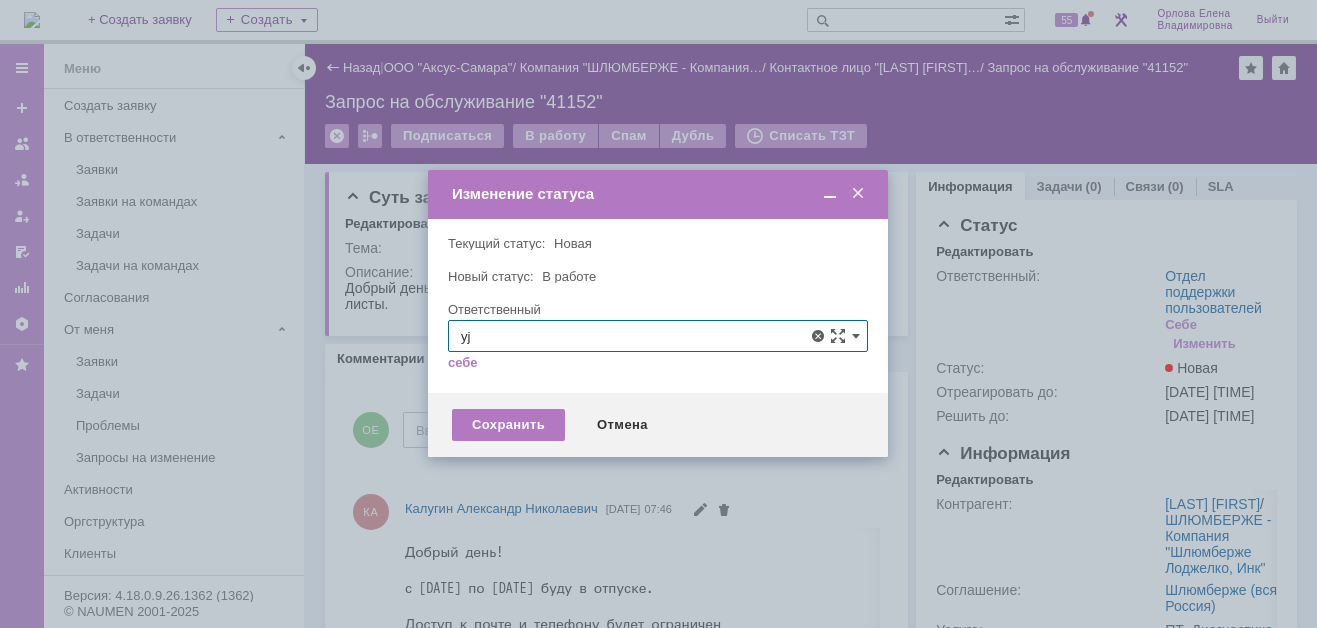 type on "y" 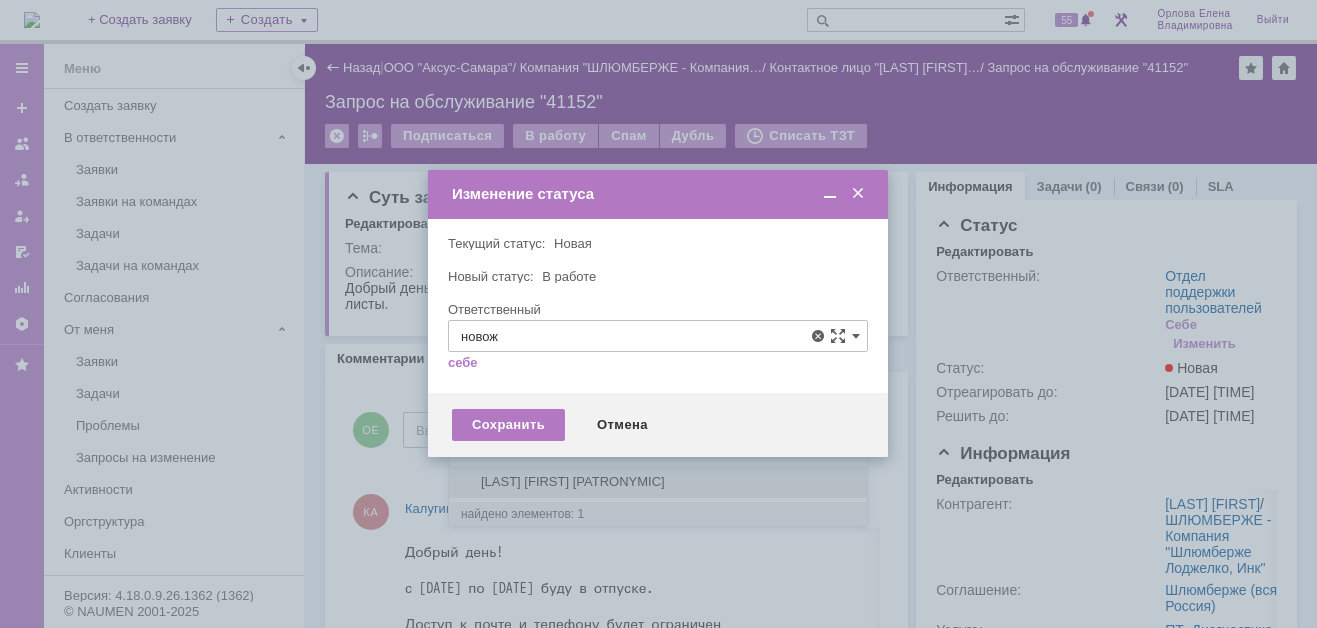 click on "Новоженова Наталья Алексеевна" at bounding box center [658, 482] 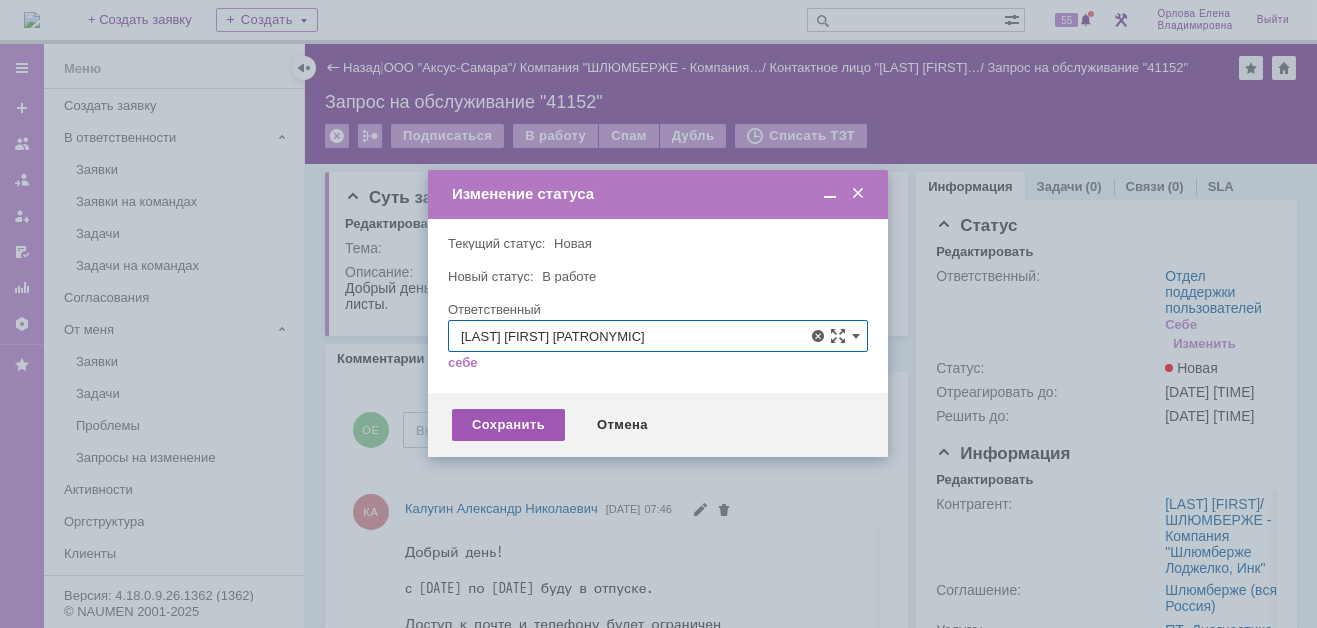 type on "Новоженова Наталья Алексеевна" 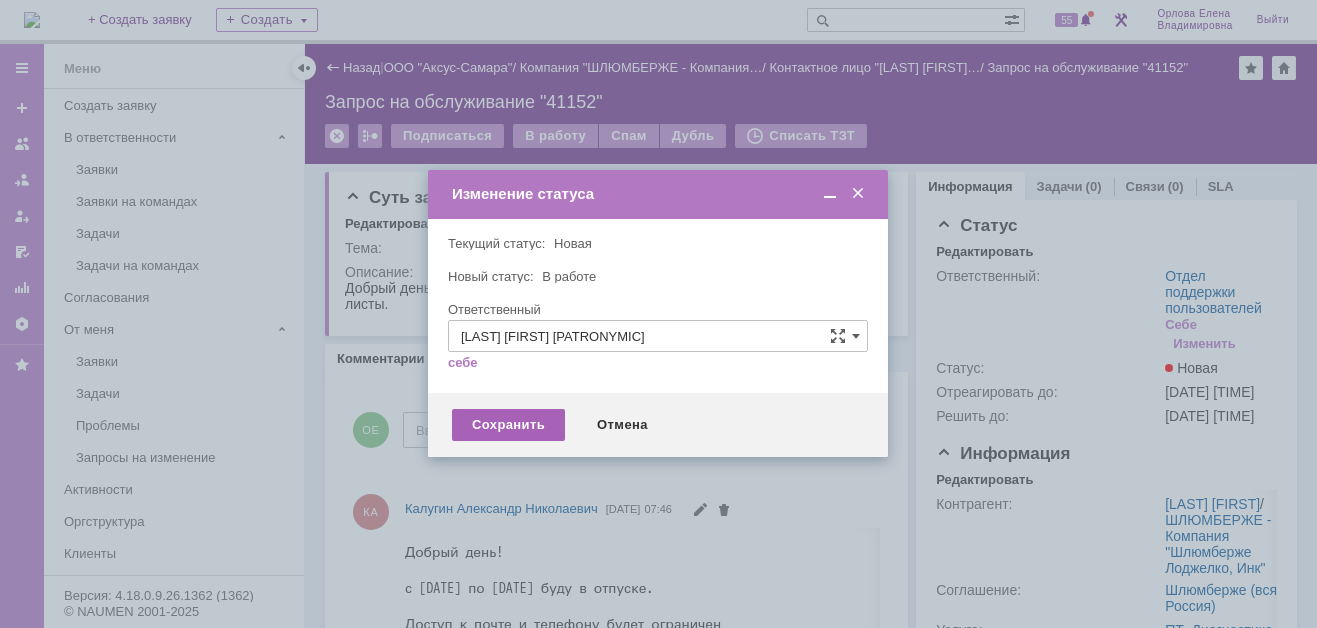 click on "Сохранить" at bounding box center (508, 425) 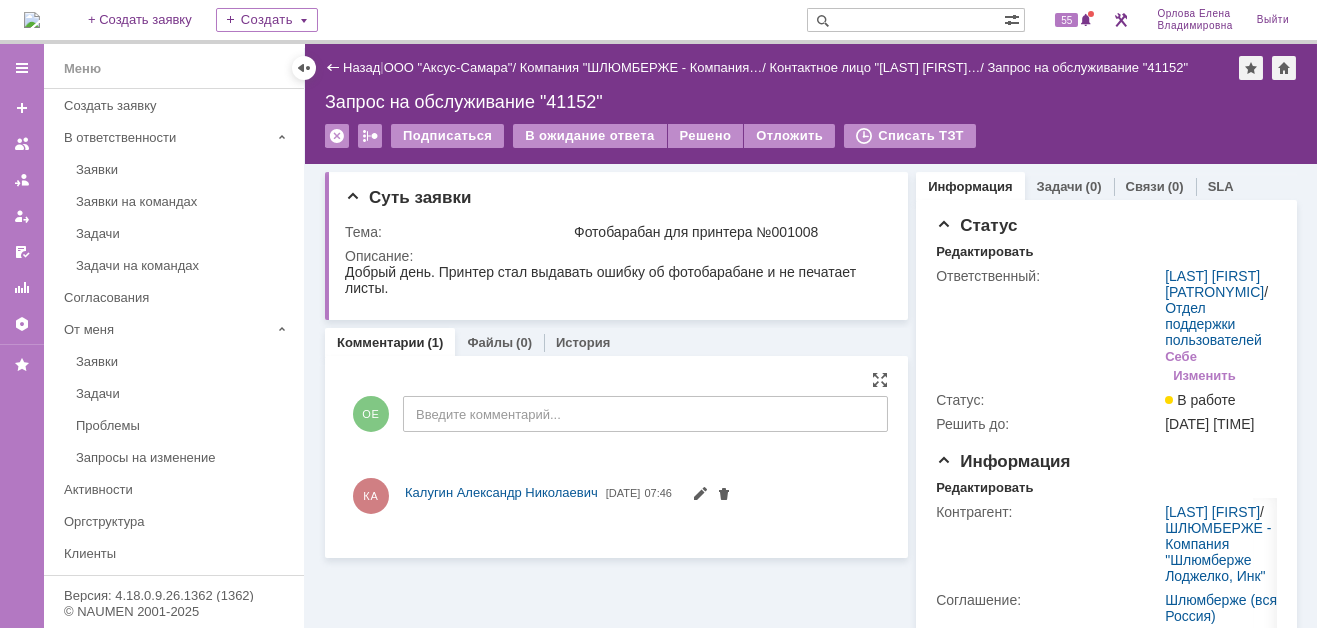 scroll, scrollTop: 0, scrollLeft: 0, axis: both 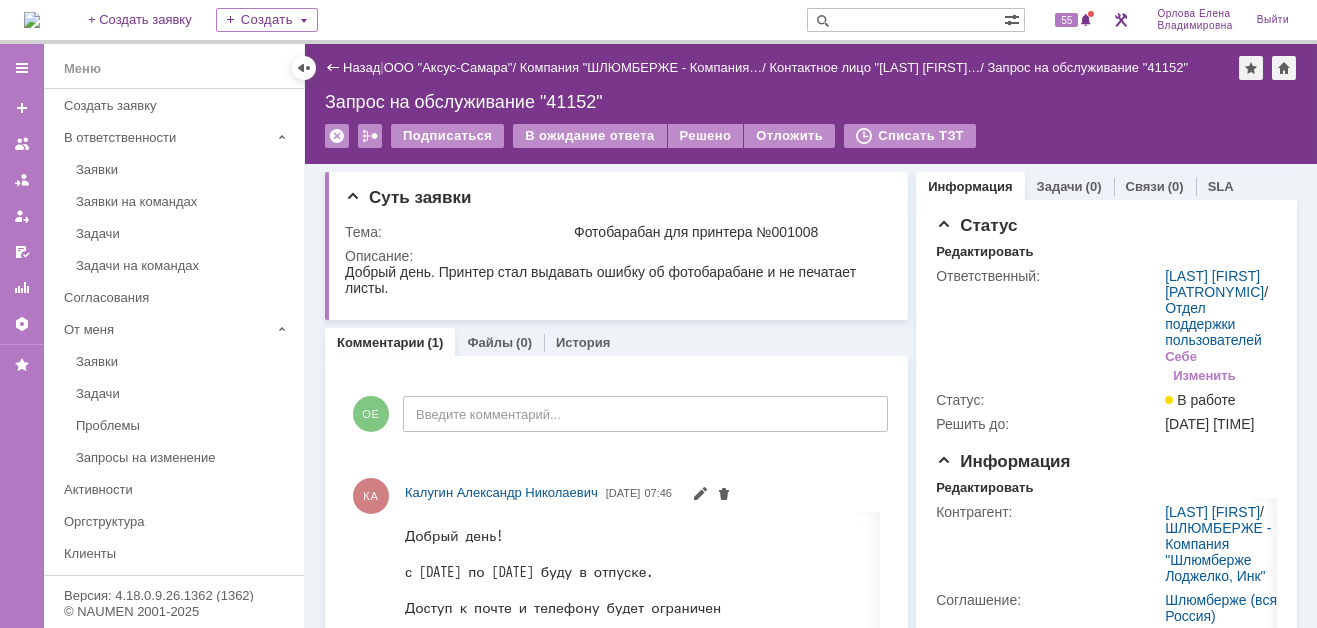 click at bounding box center [32, 20] 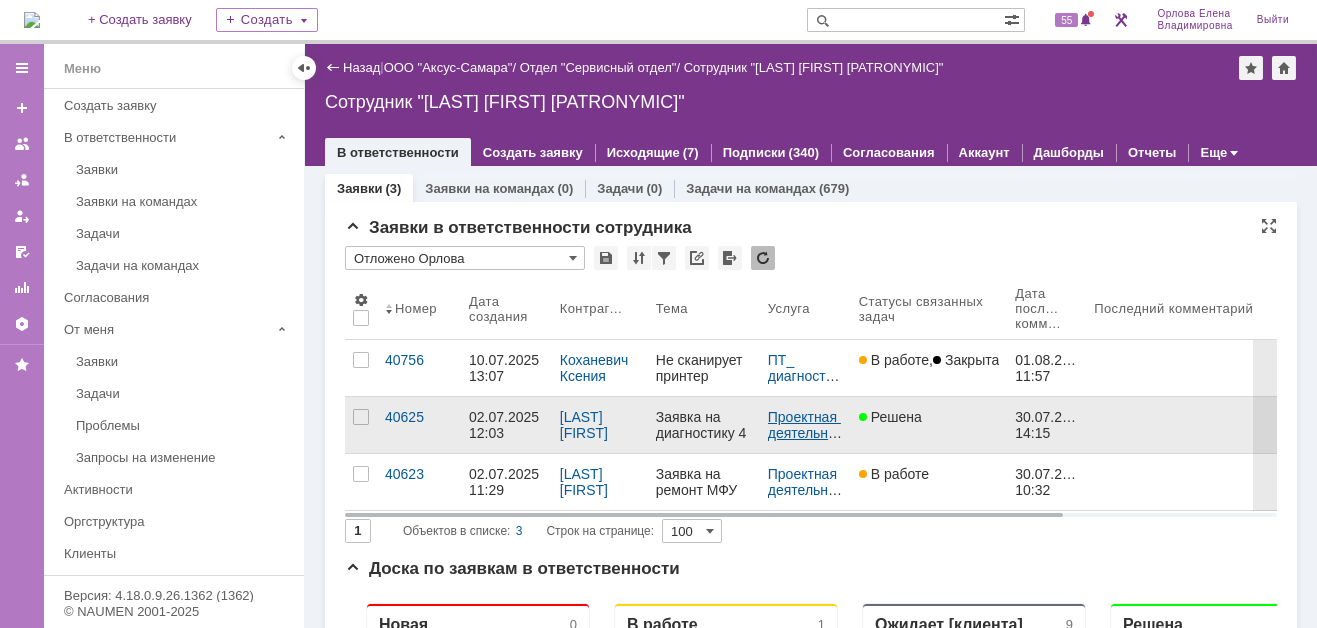 scroll, scrollTop: 0, scrollLeft: 0, axis: both 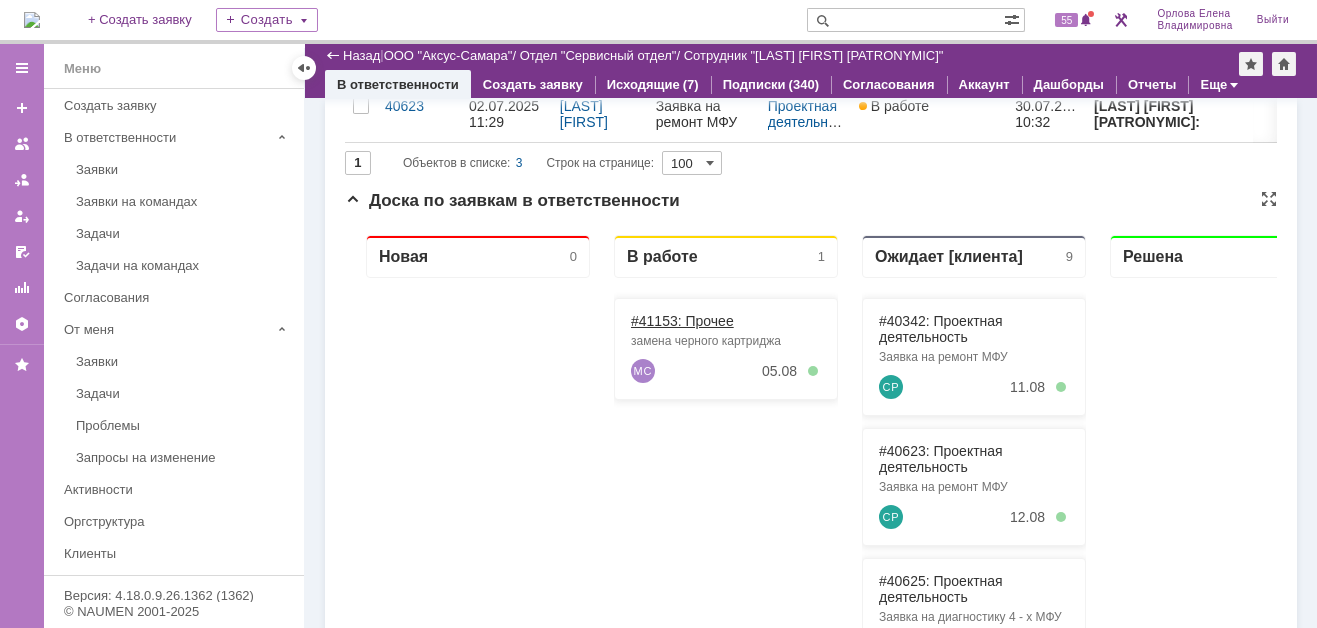 click on "#41153: Прочее" at bounding box center [682, 321] 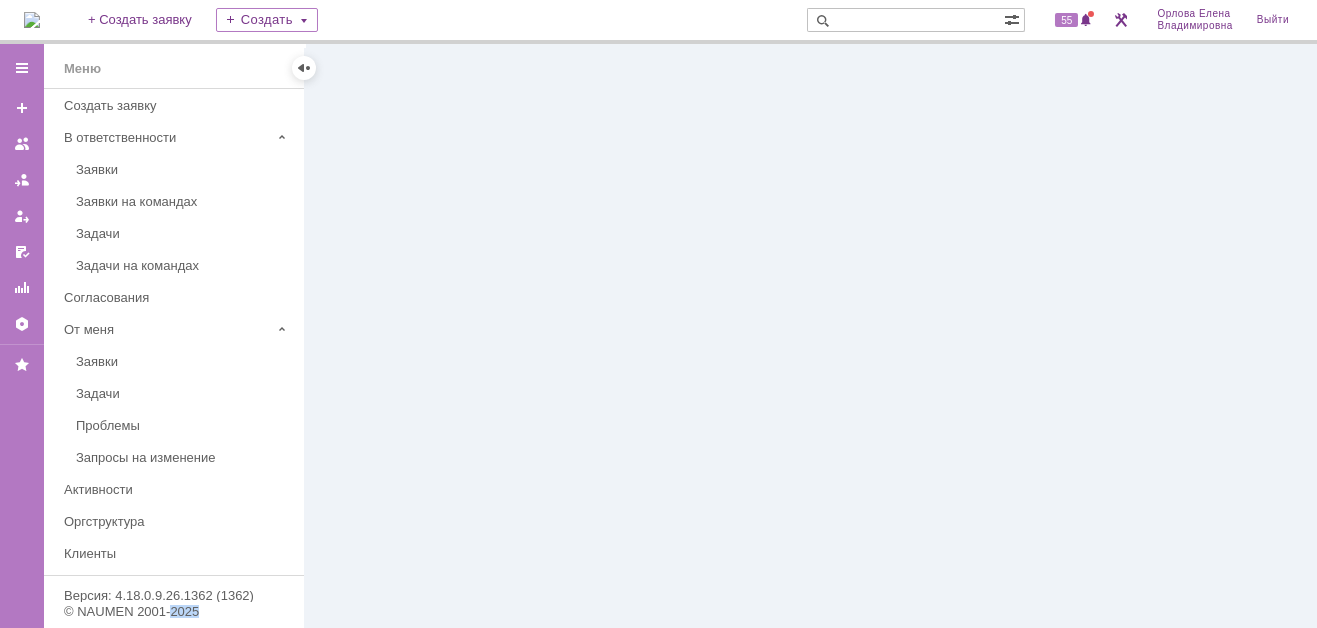 click at bounding box center [811, 336] 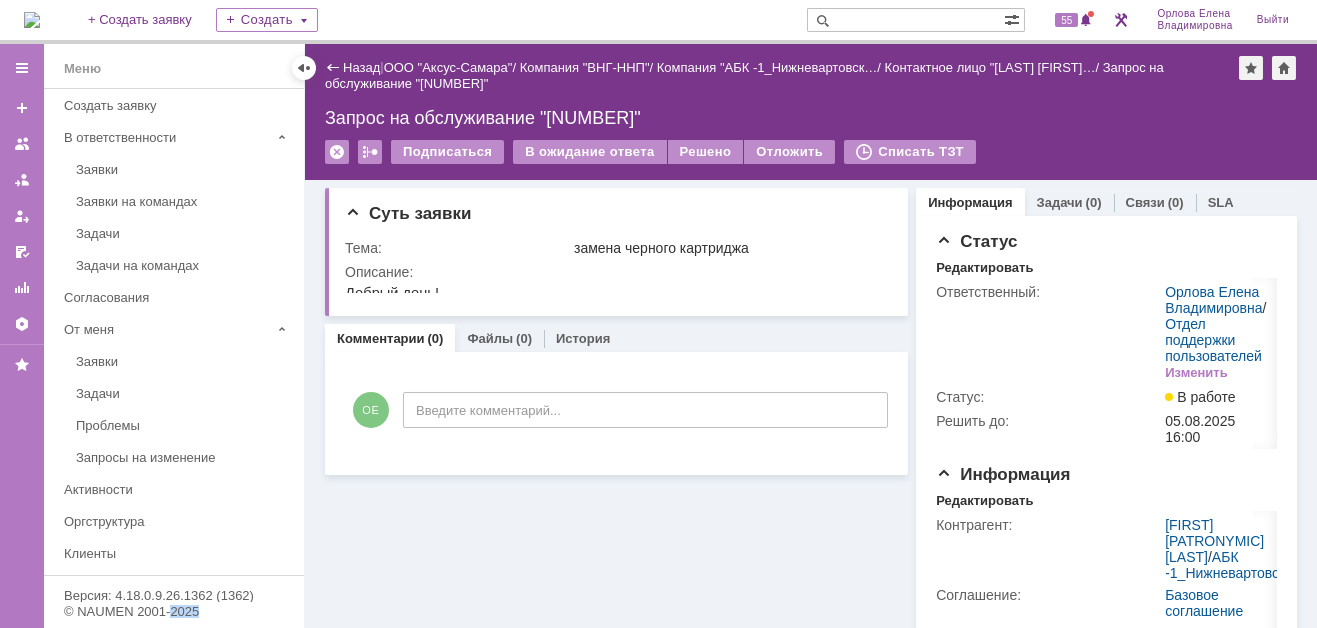 scroll, scrollTop: 0, scrollLeft: 0, axis: both 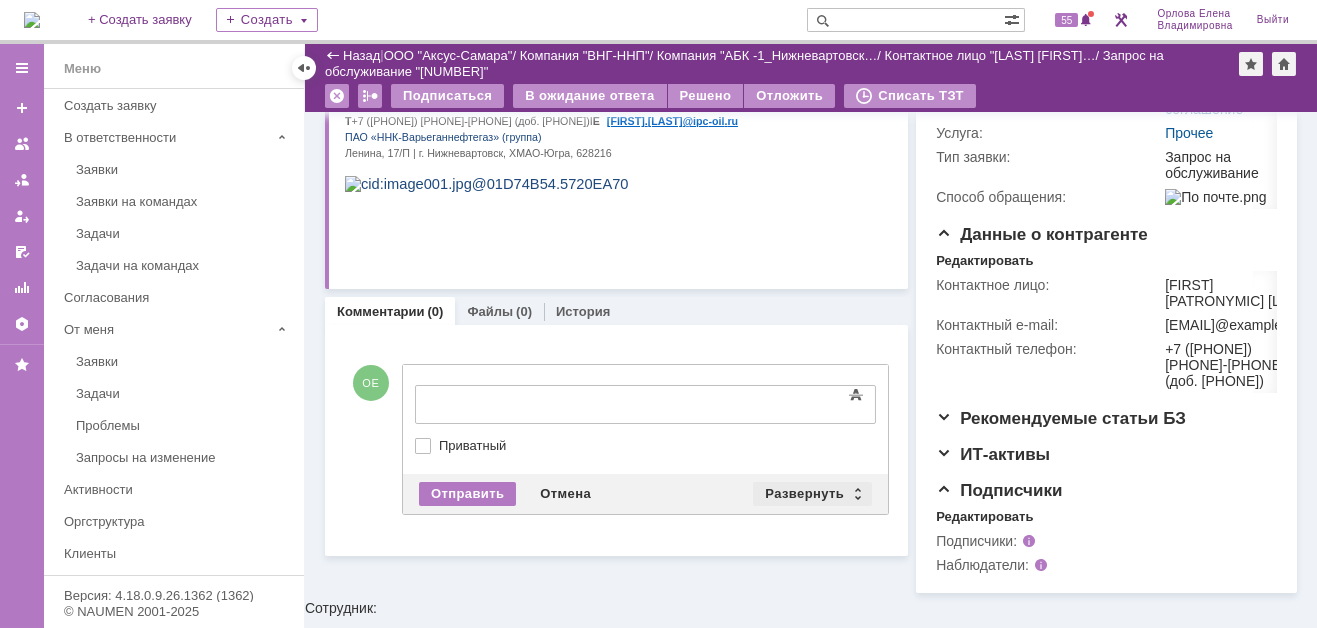 click on "Развернуть" at bounding box center (812, 494) 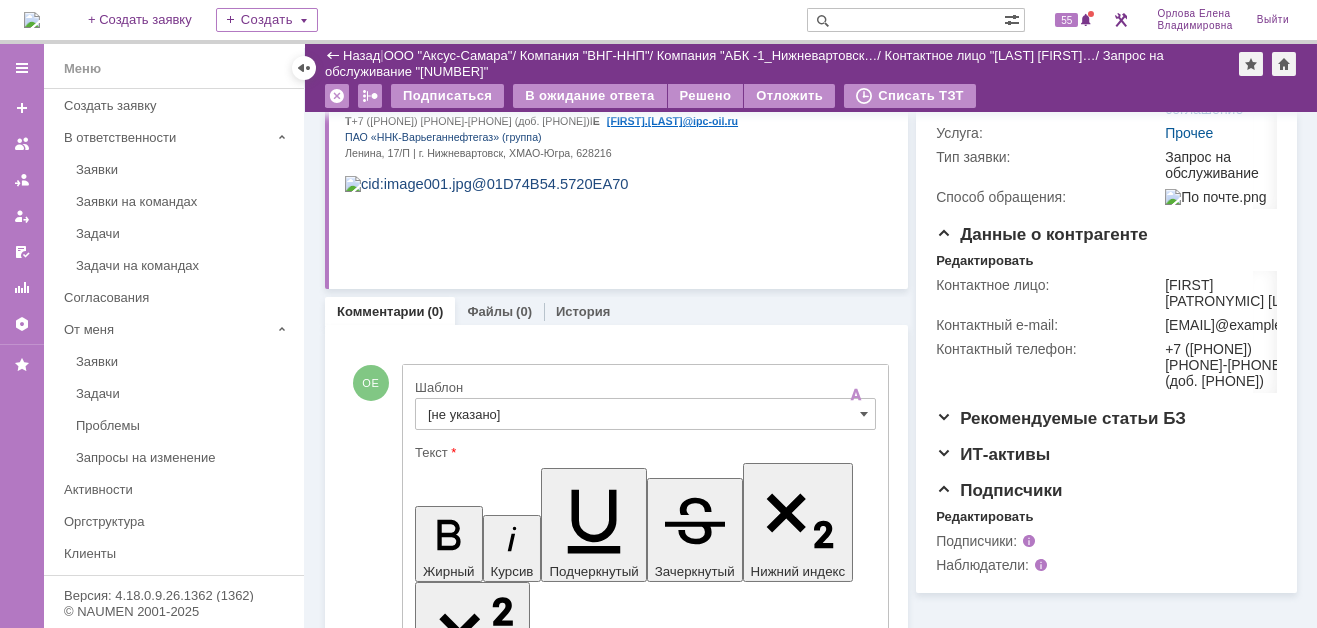 scroll, scrollTop: 0, scrollLeft: 0, axis: both 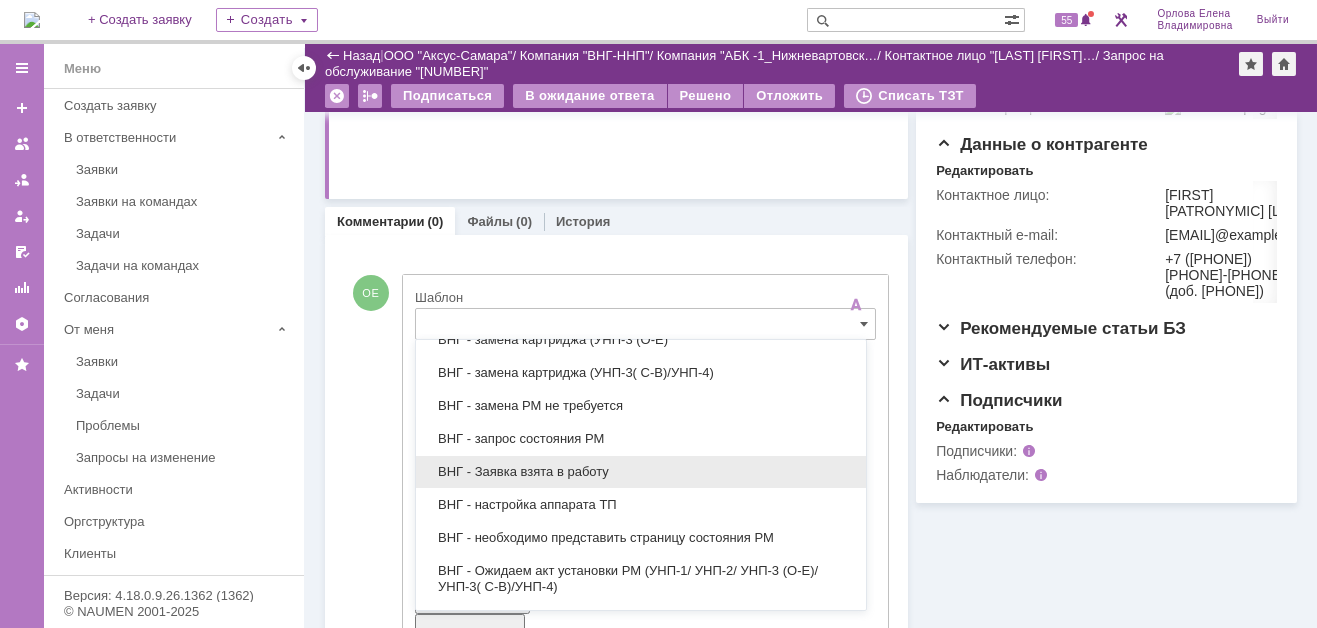 click on "ВНГ - Заявка взята в работу" at bounding box center (641, 472) 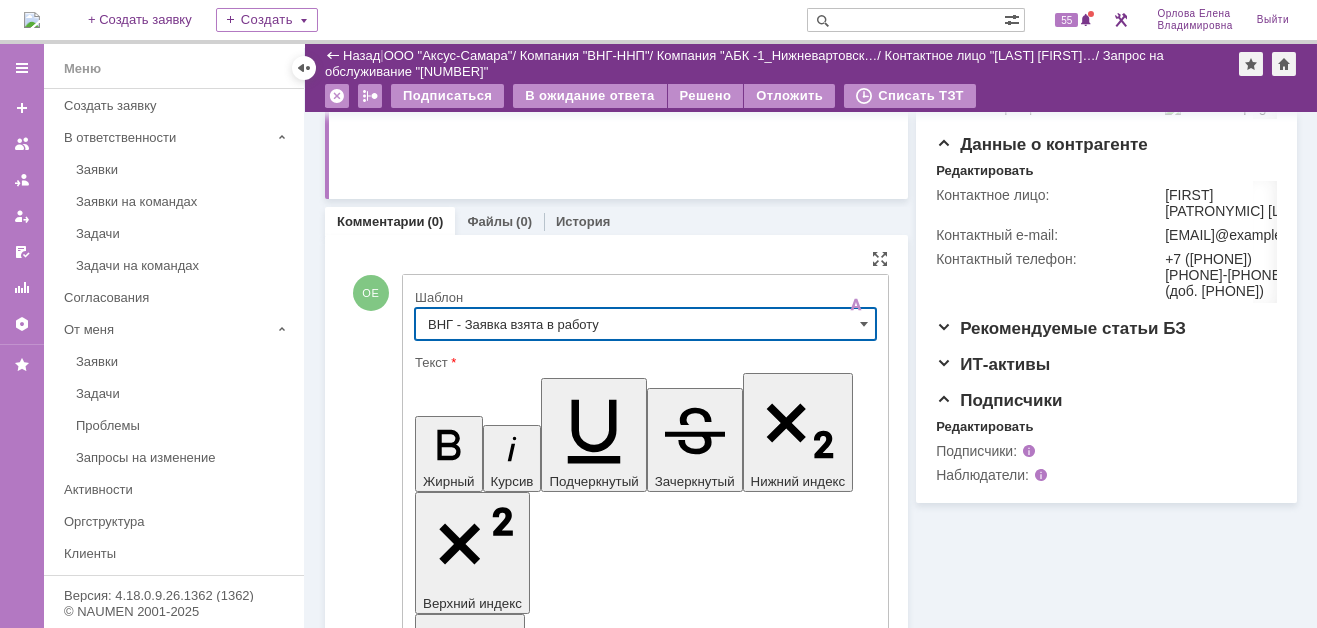 type on "ВНГ - Заявка взята в работу" 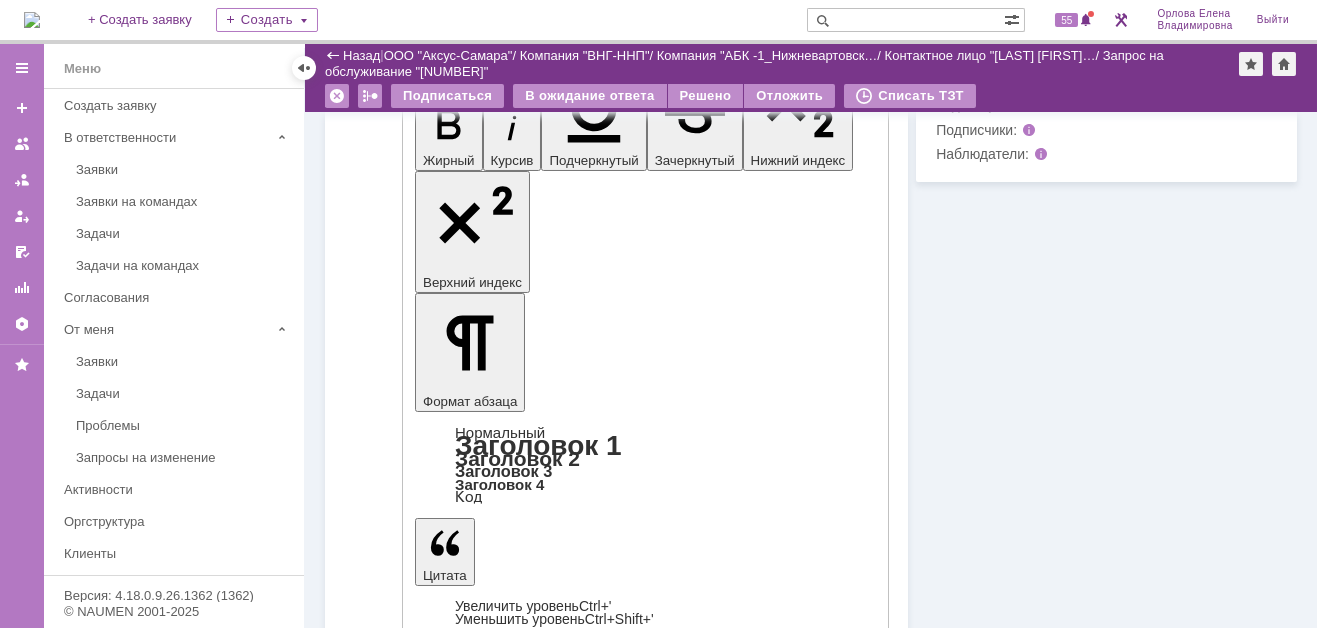 scroll, scrollTop: 849, scrollLeft: 0, axis: vertical 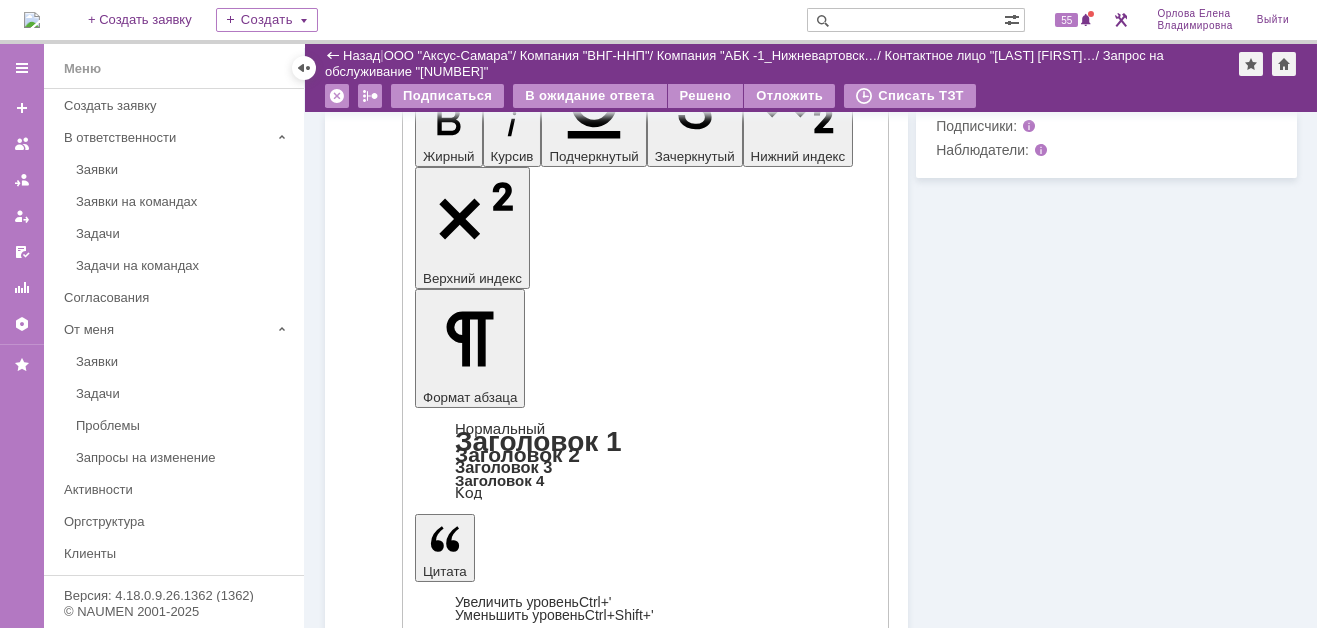 click on "Отправить" at bounding box center (467, 4582) 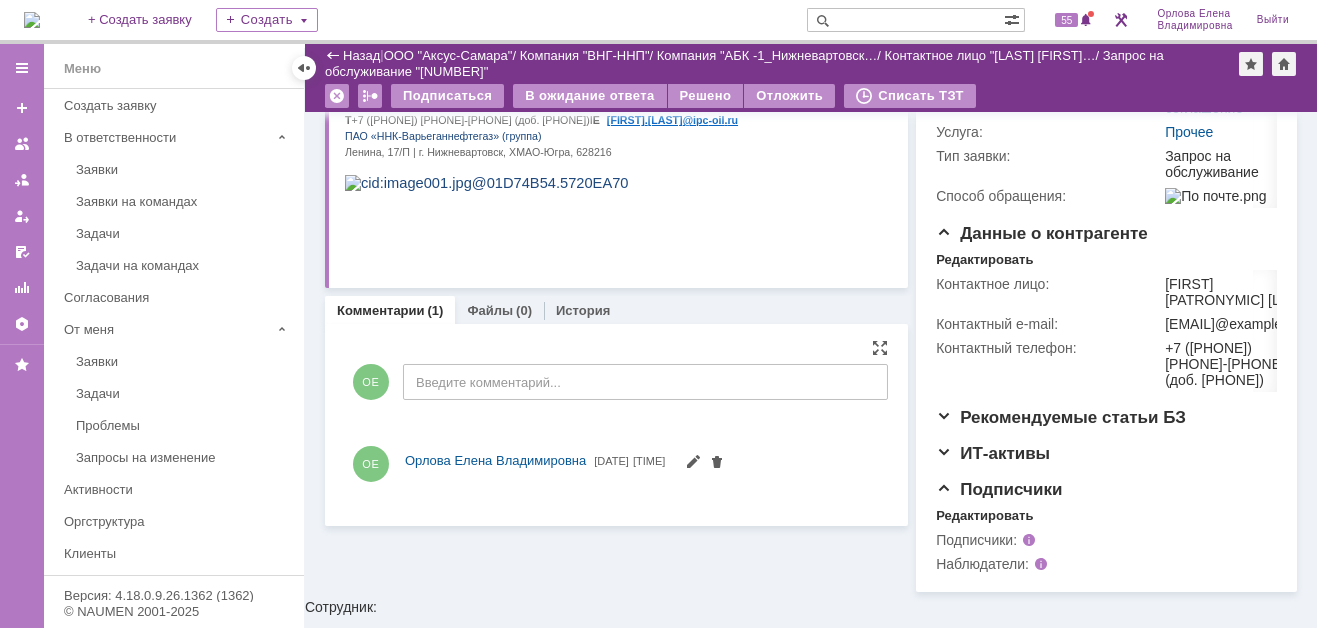 scroll, scrollTop: 0, scrollLeft: 0, axis: both 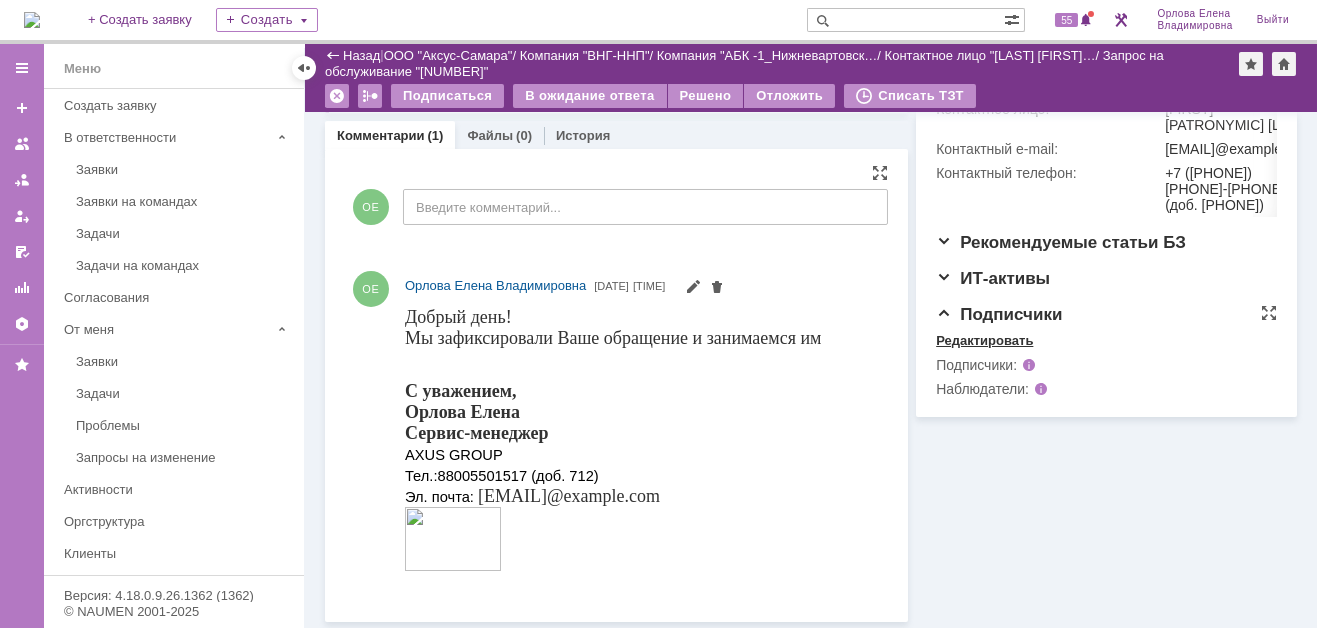 click on "Редактировать" at bounding box center (984, 341) 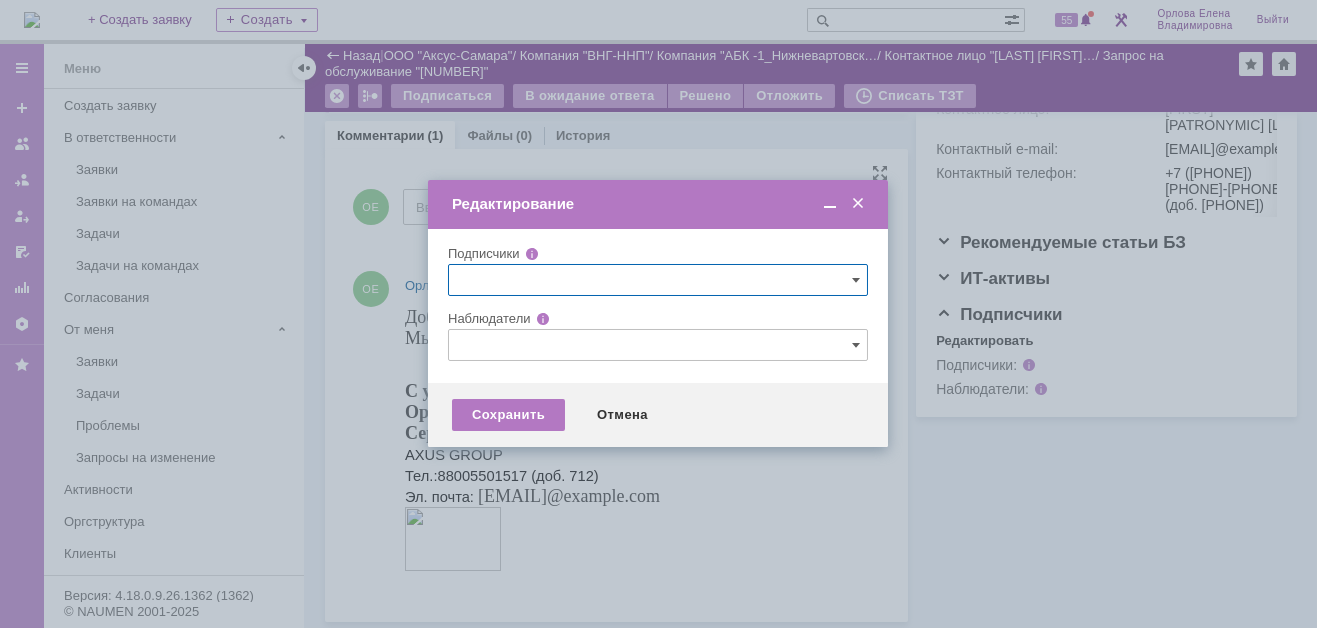 click at bounding box center [658, 345] 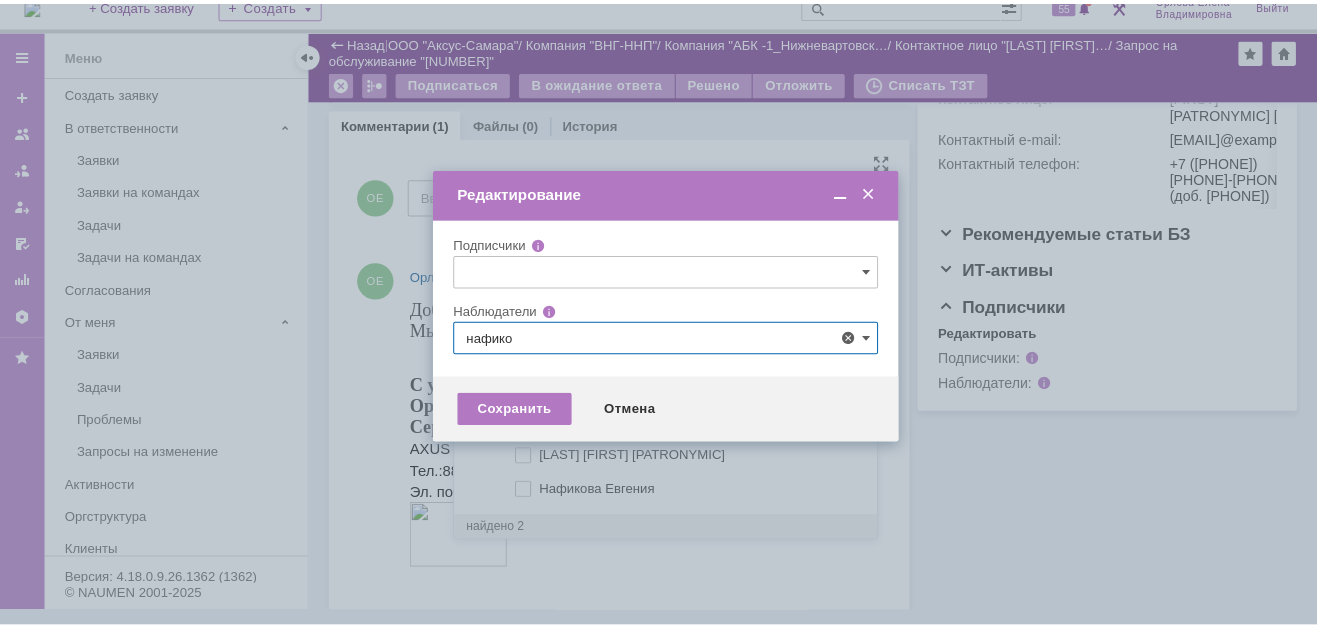 scroll, scrollTop: 0, scrollLeft: 0, axis: both 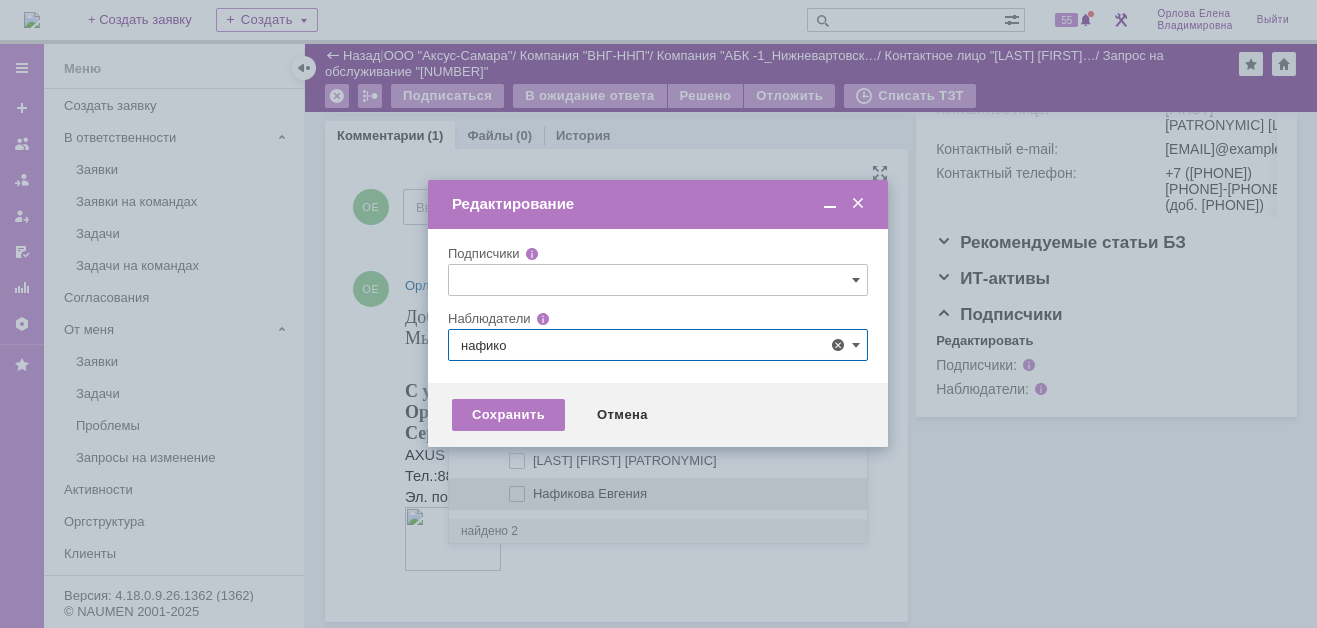 click at bounding box center [533, 491] 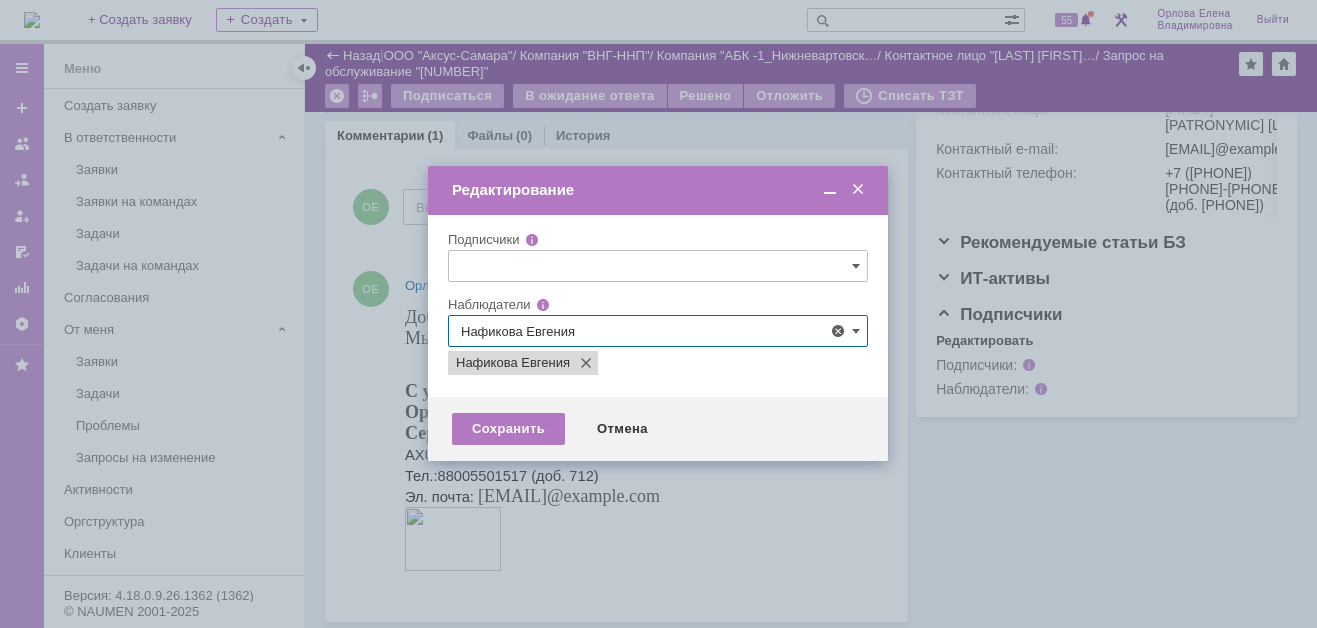 click at bounding box center [658, 314] 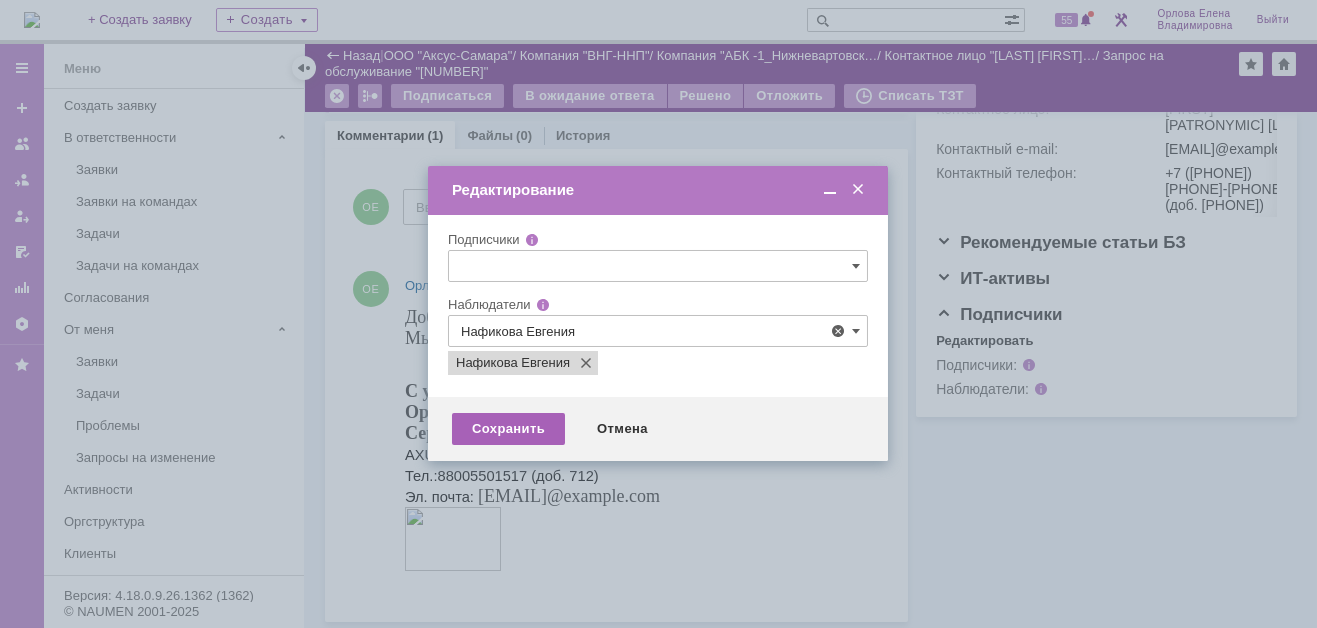 click on "Сохранить" at bounding box center (508, 429) 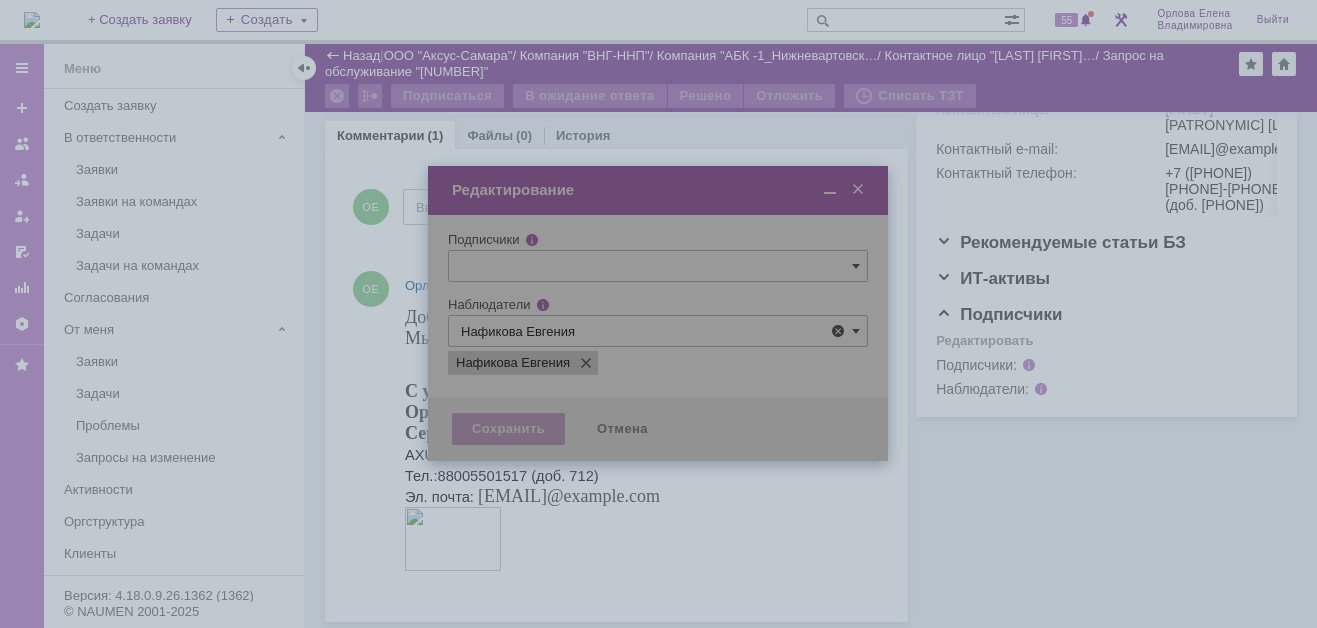 scroll, scrollTop: 453, scrollLeft: 0, axis: vertical 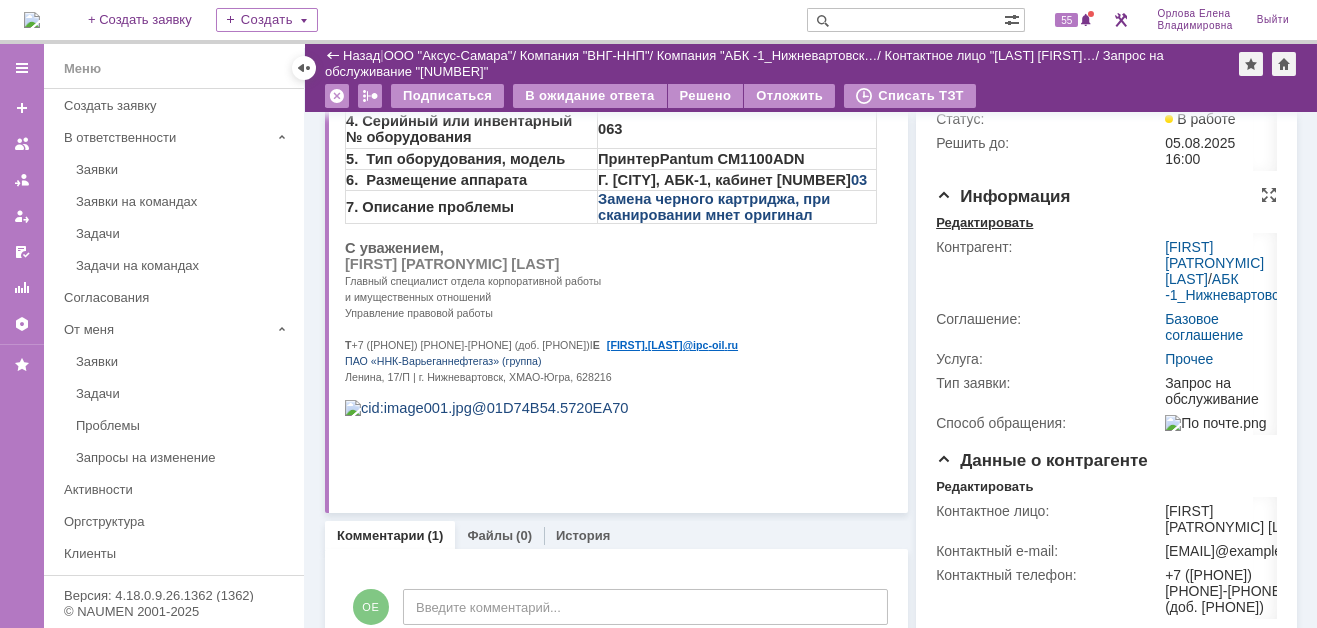 click on "Редактировать" at bounding box center [984, 223] 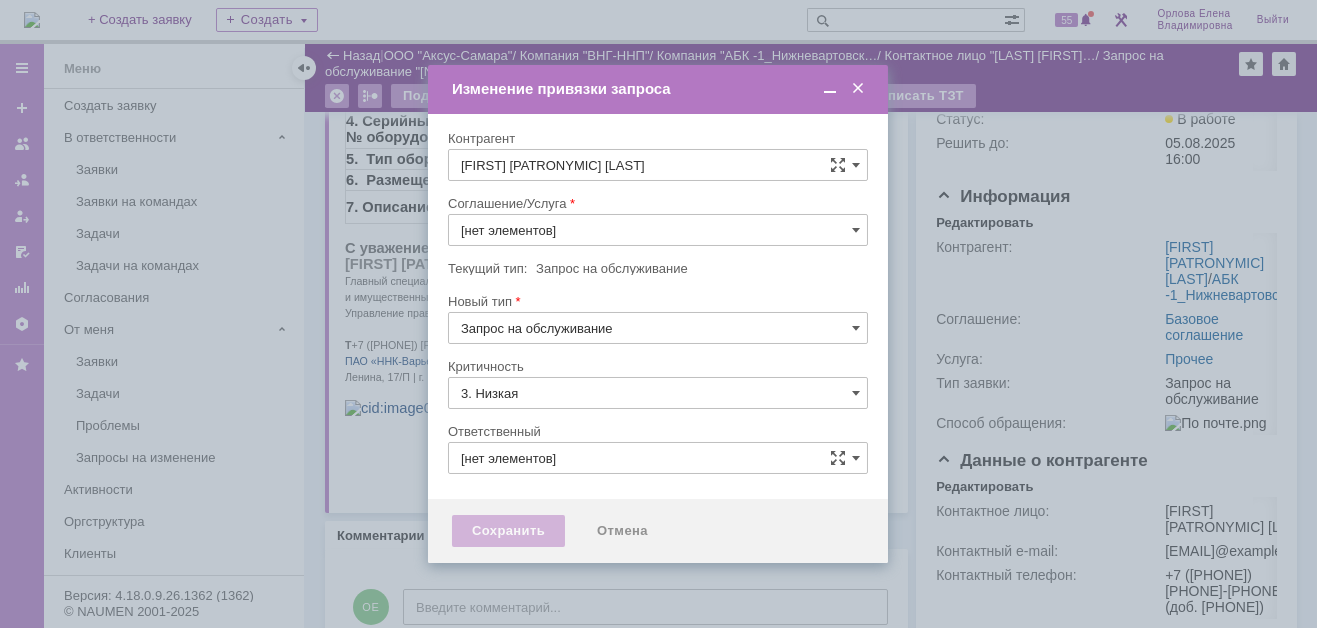 type on "Орлова Елена Владимировна" 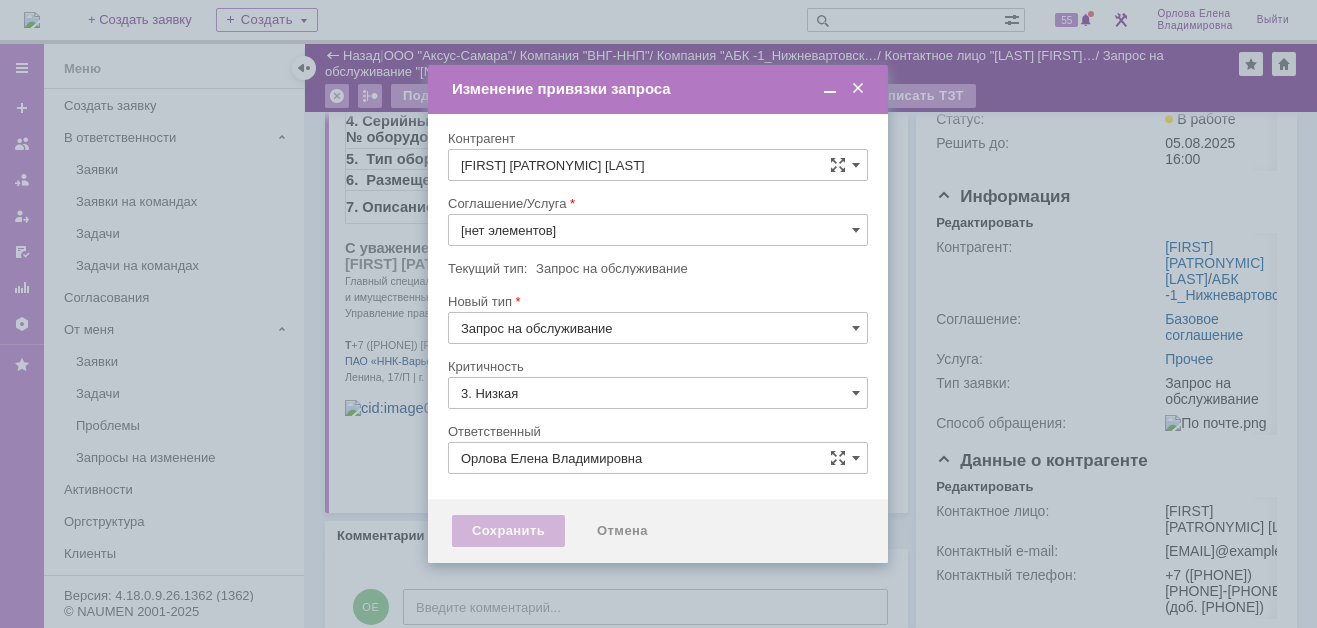 type on "Прочее" 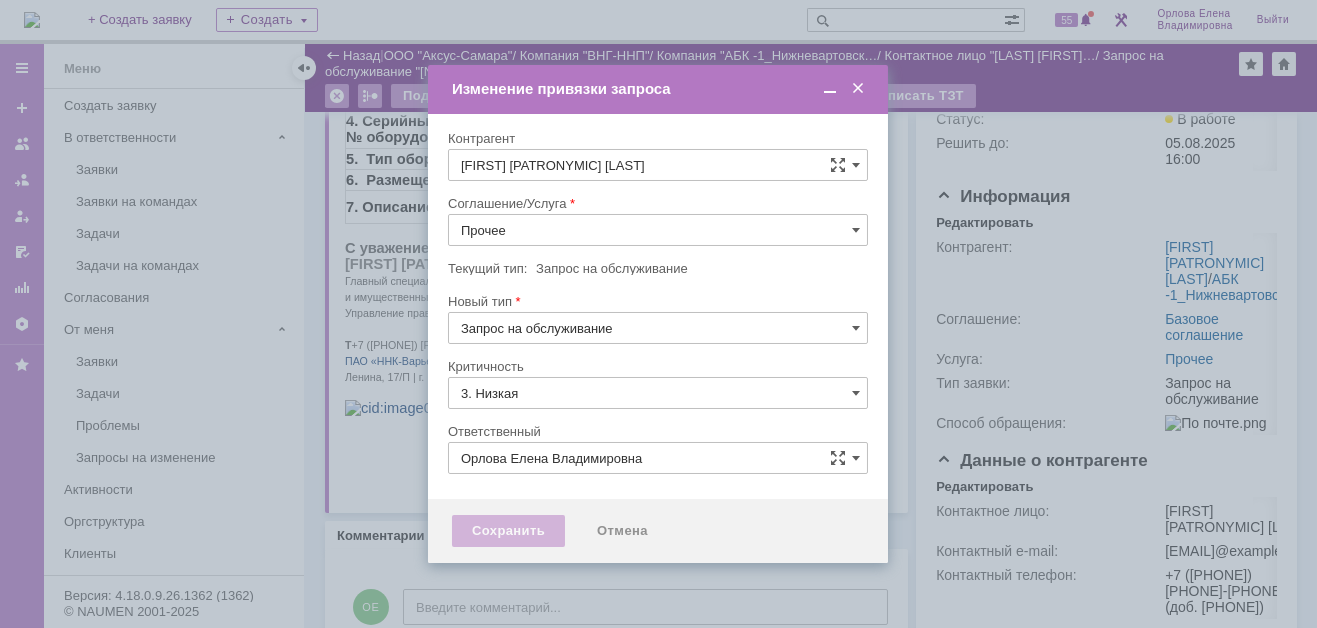 type on "[не указано]" 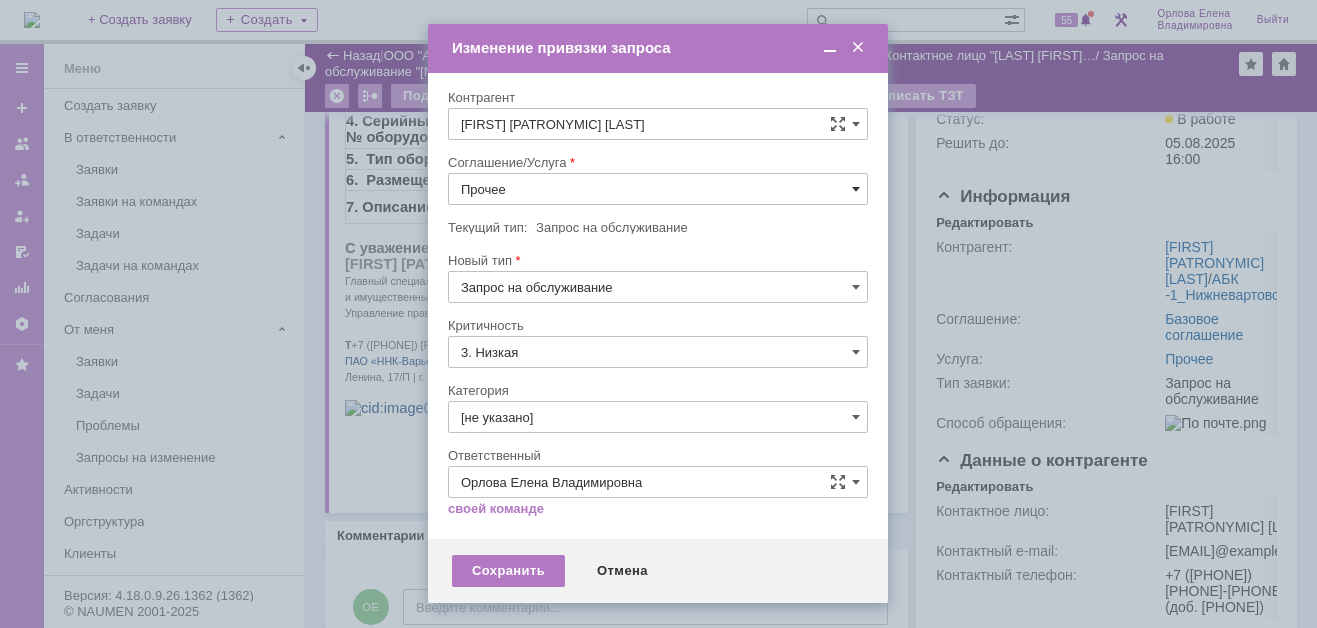 click at bounding box center (856, 189) 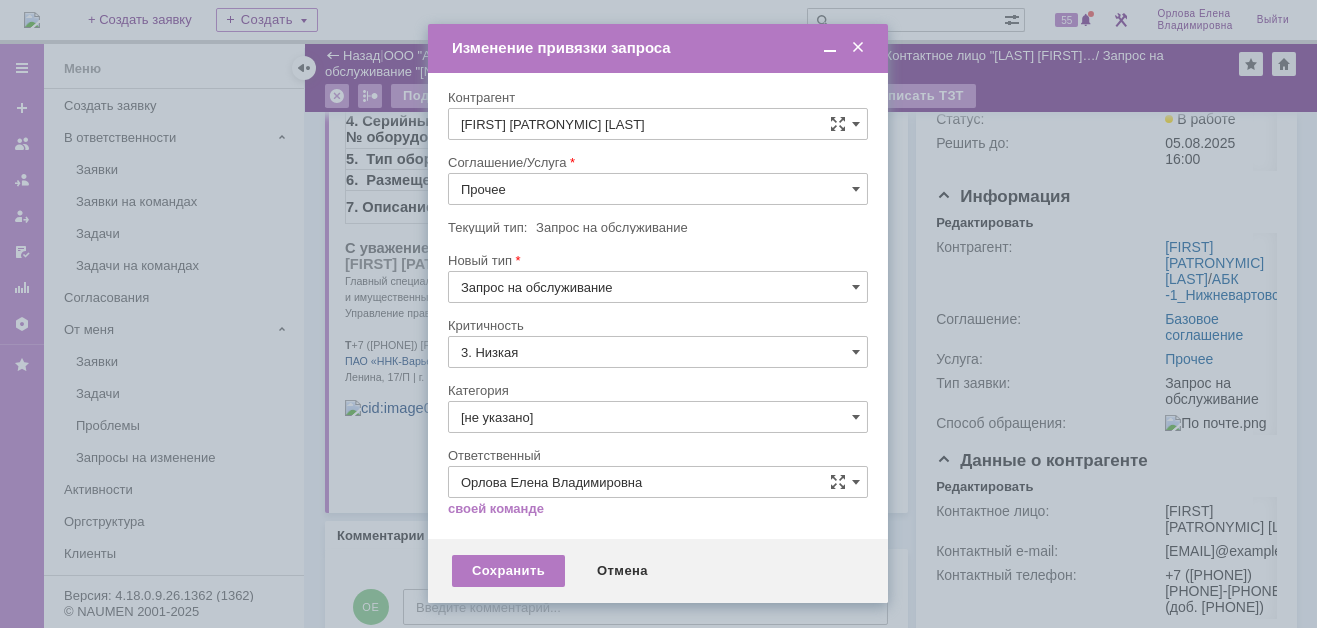 scroll, scrollTop: 121, scrollLeft: 0, axis: vertical 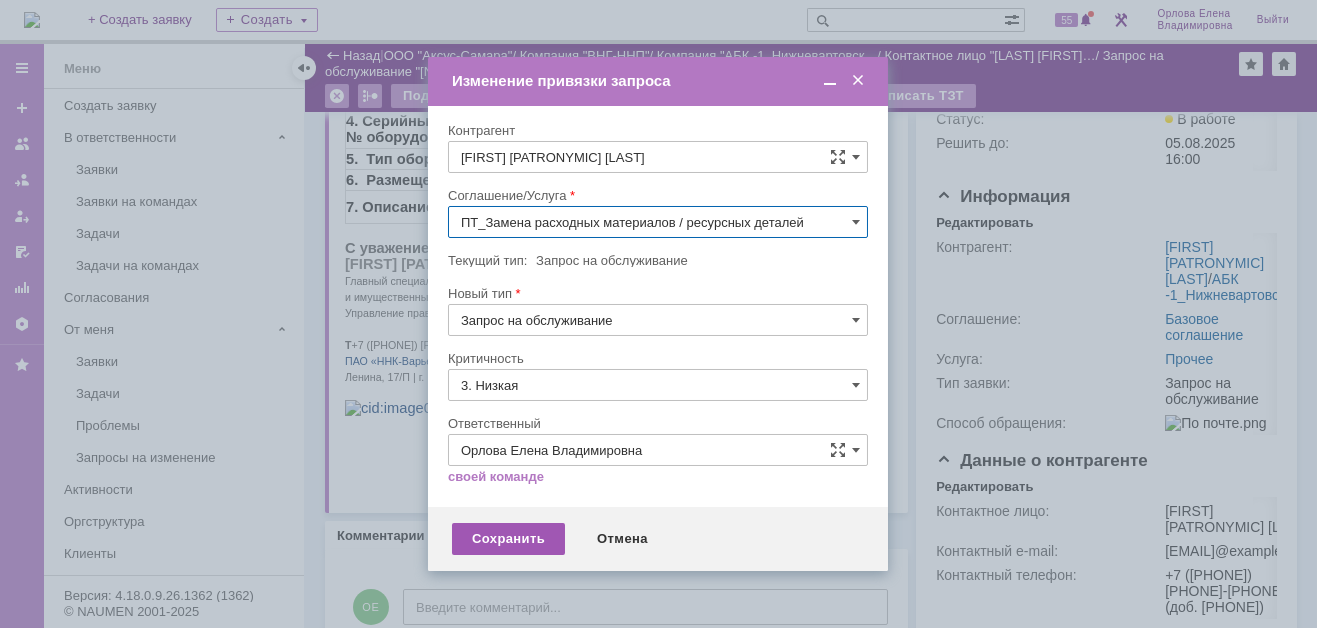 type on "ПТ_Замена расходных материалов / ресурсных деталей" 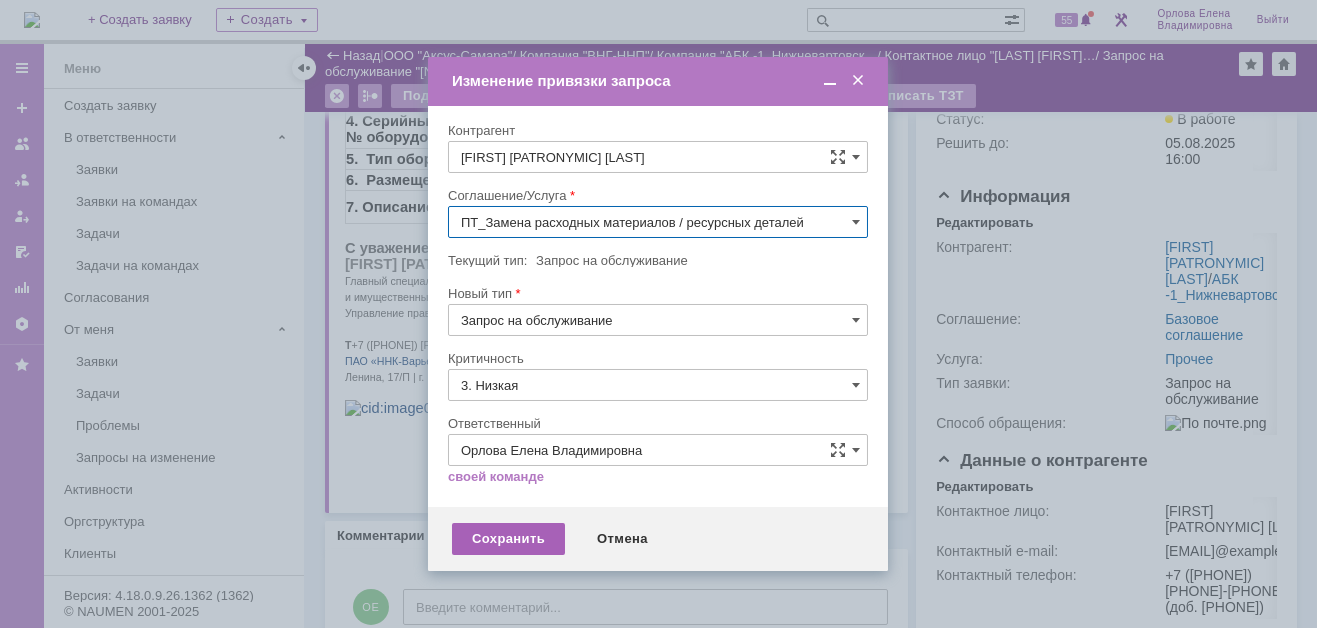 click on "Сохранить" at bounding box center (508, 539) 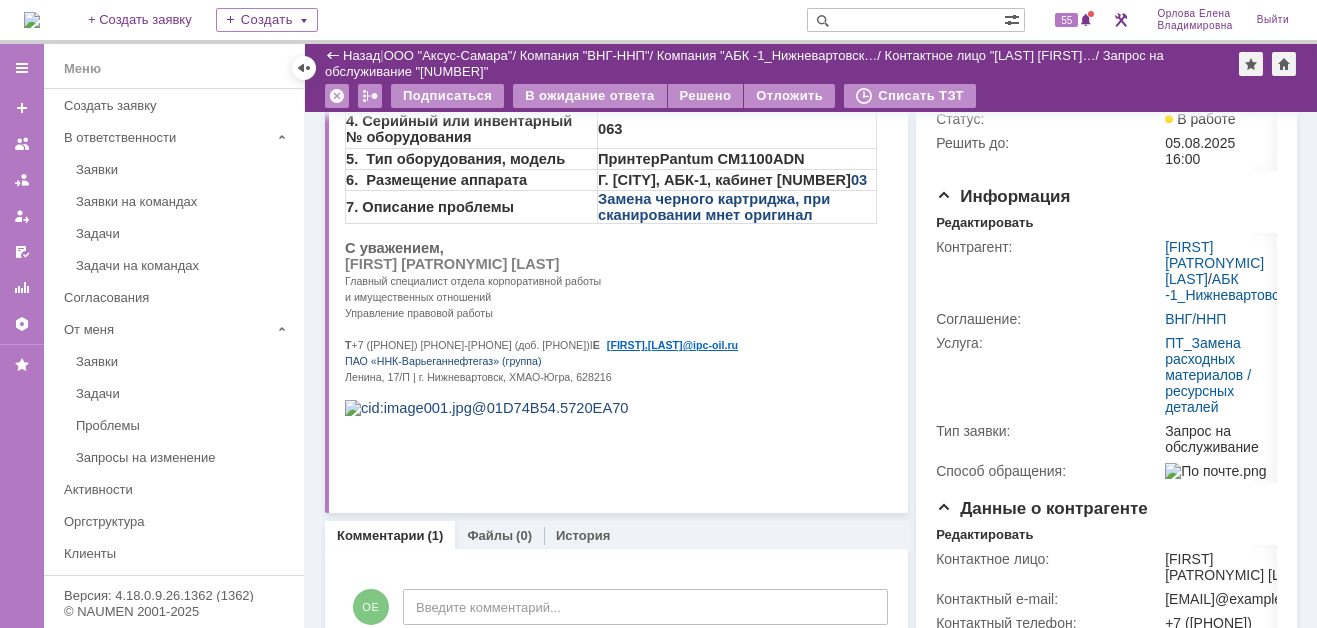 scroll, scrollTop: 0, scrollLeft: 0, axis: both 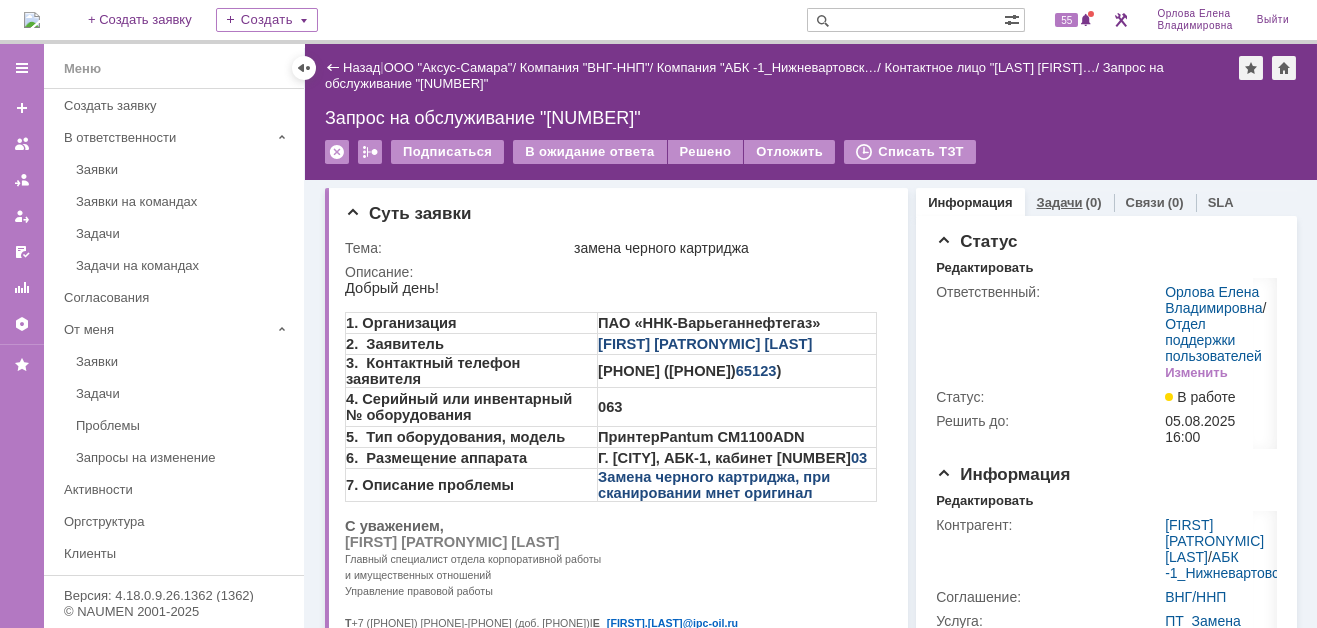 click on "Задачи" at bounding box center (1060, 202) 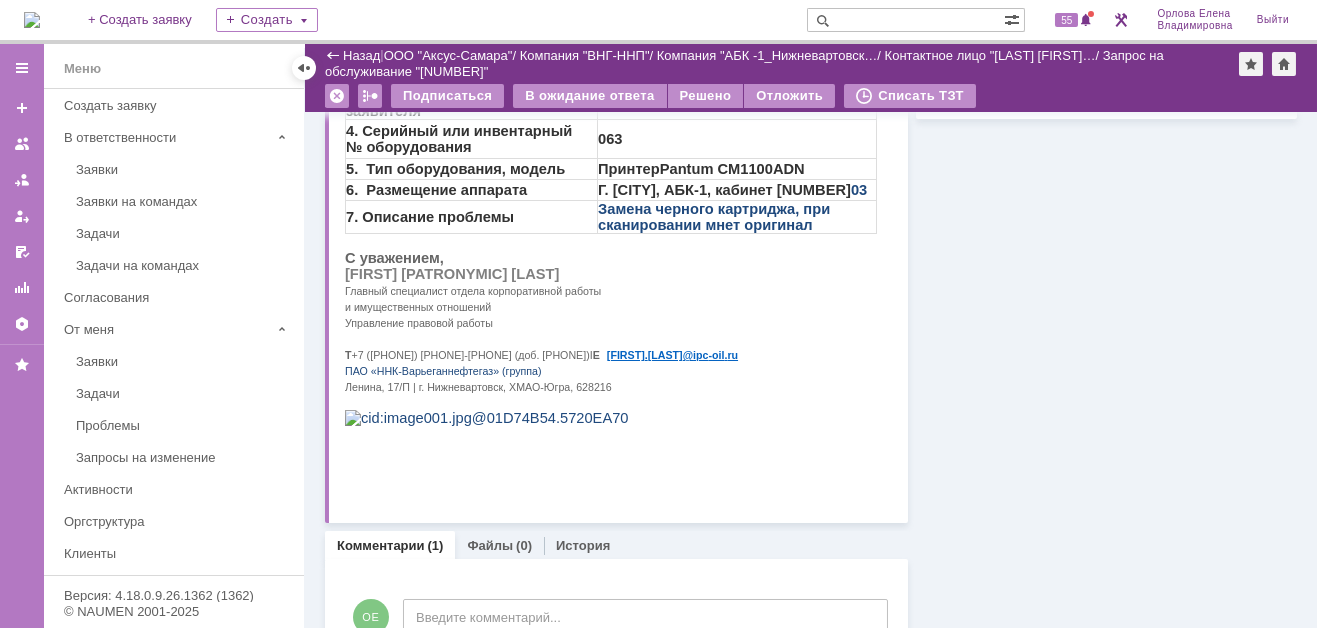 scroll, scrollTop: 0, scrollLeft: 0, axis: both 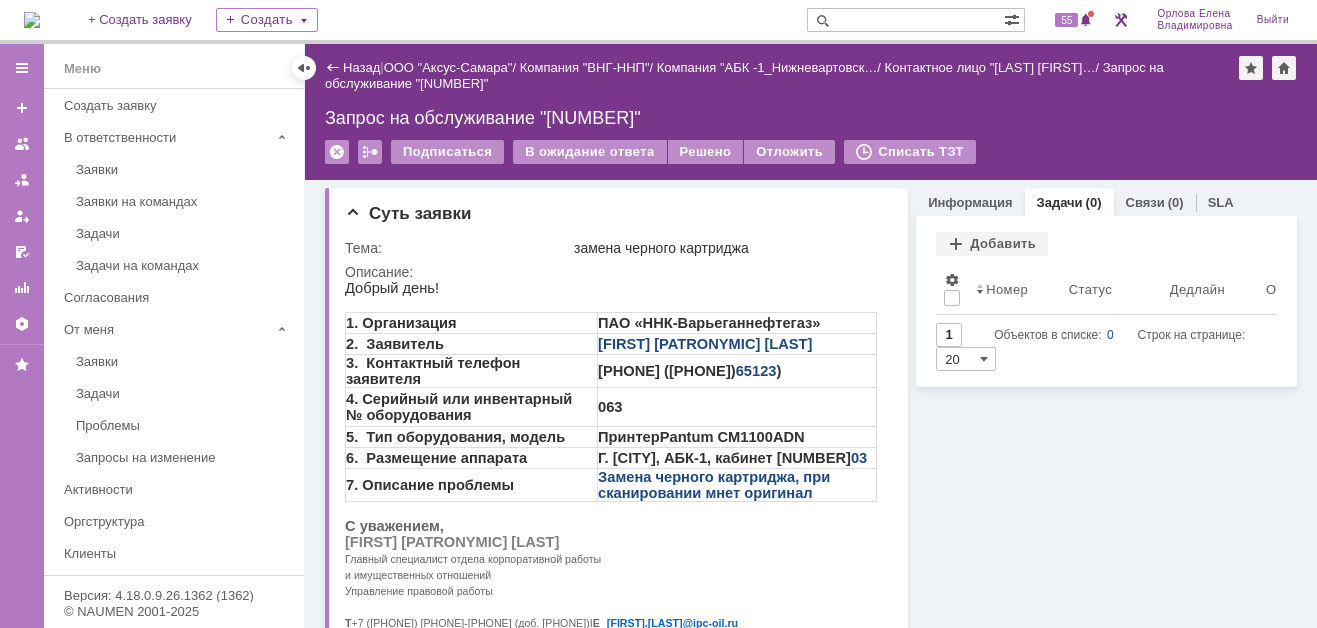 click on "Задачи" at bounding box center (1060, 202) 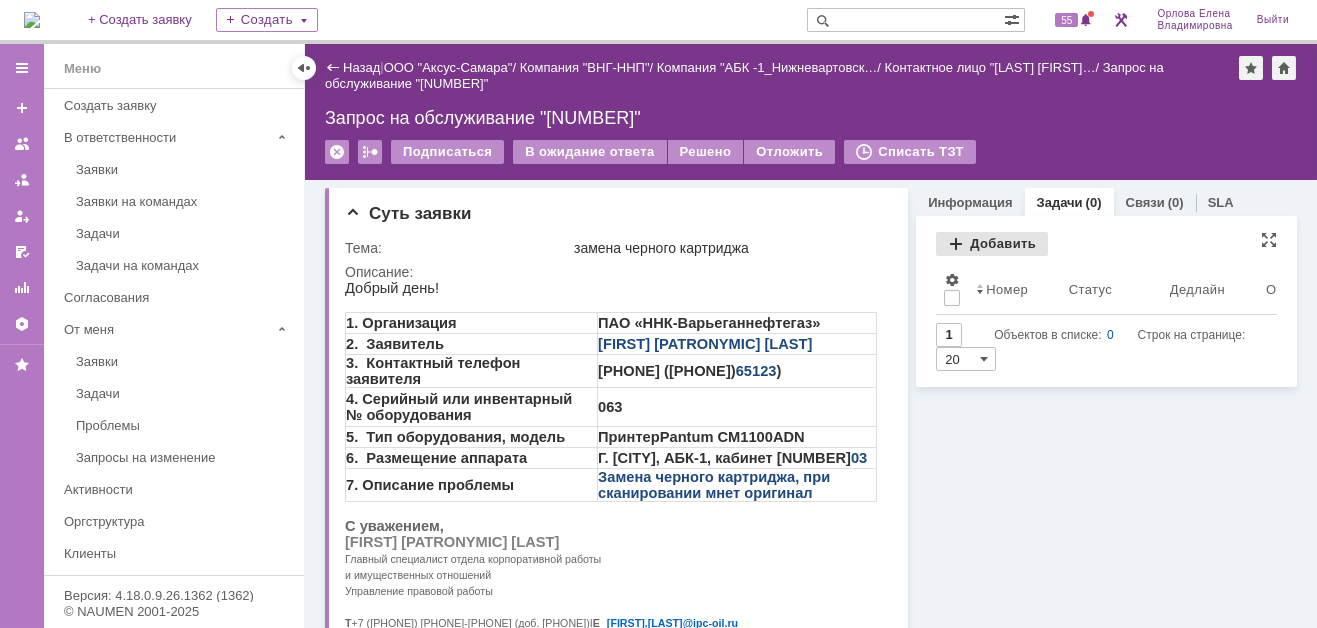 click on "Добавить" at bounding box center (992, 244) 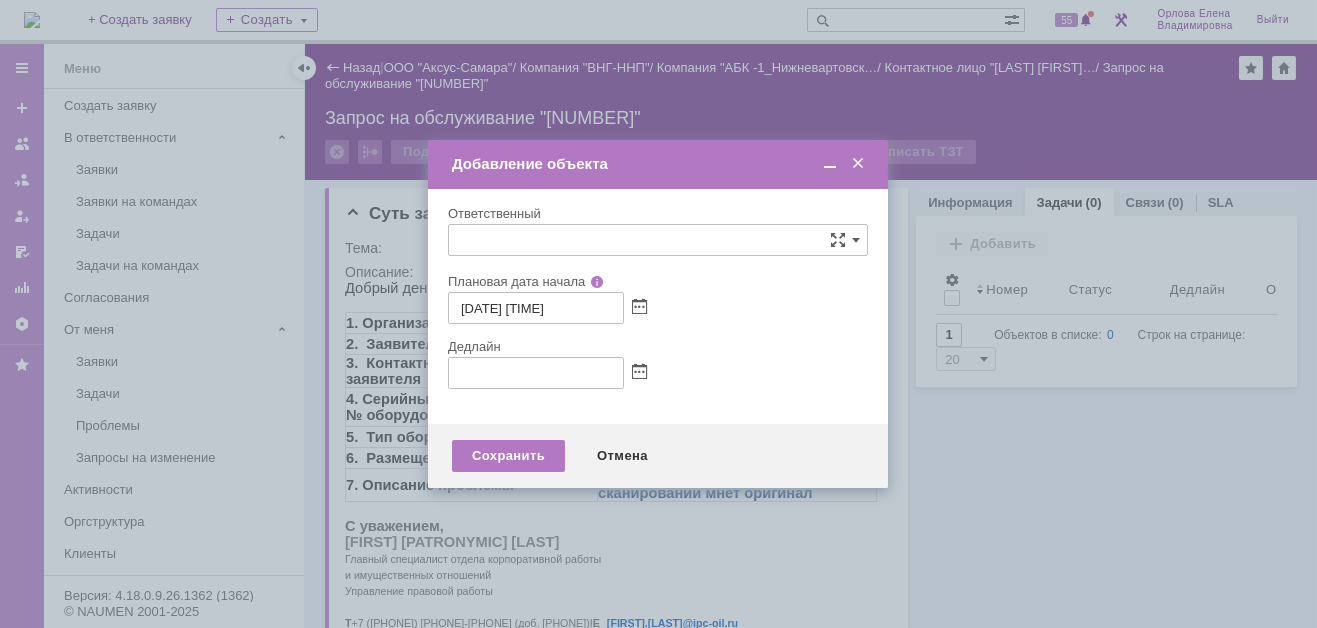 type on "[не указано]" 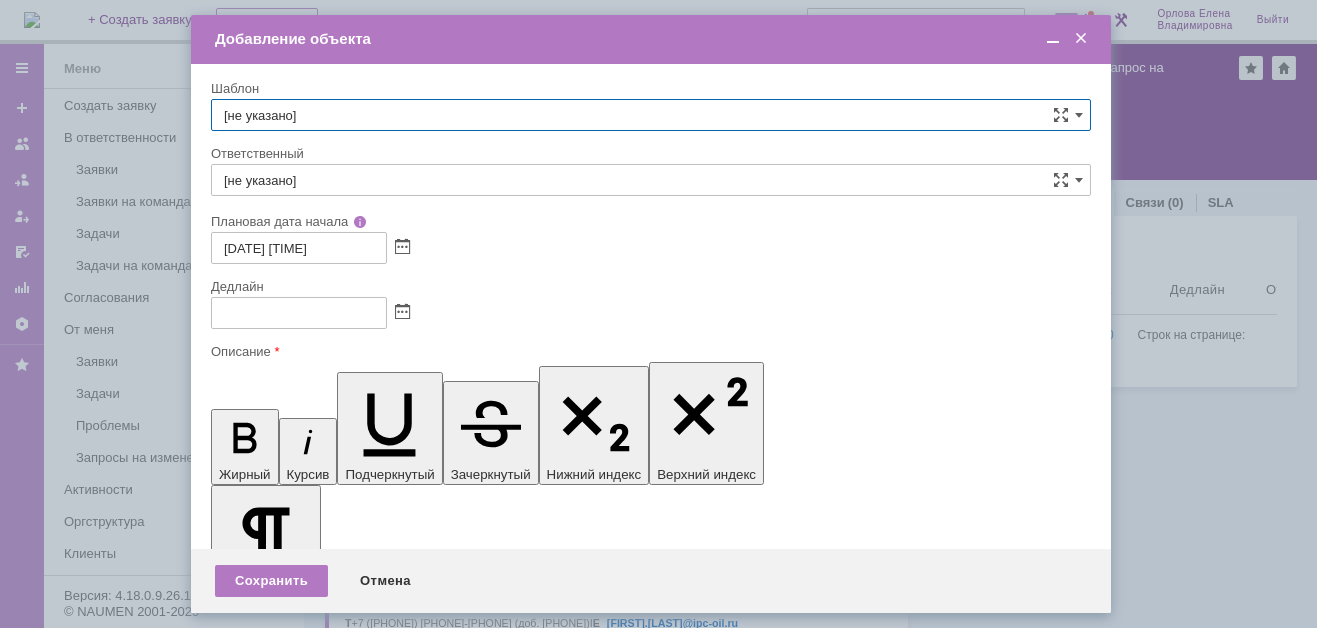 scroll, scrollTop: 0, scrollLeft: 0, axis: both 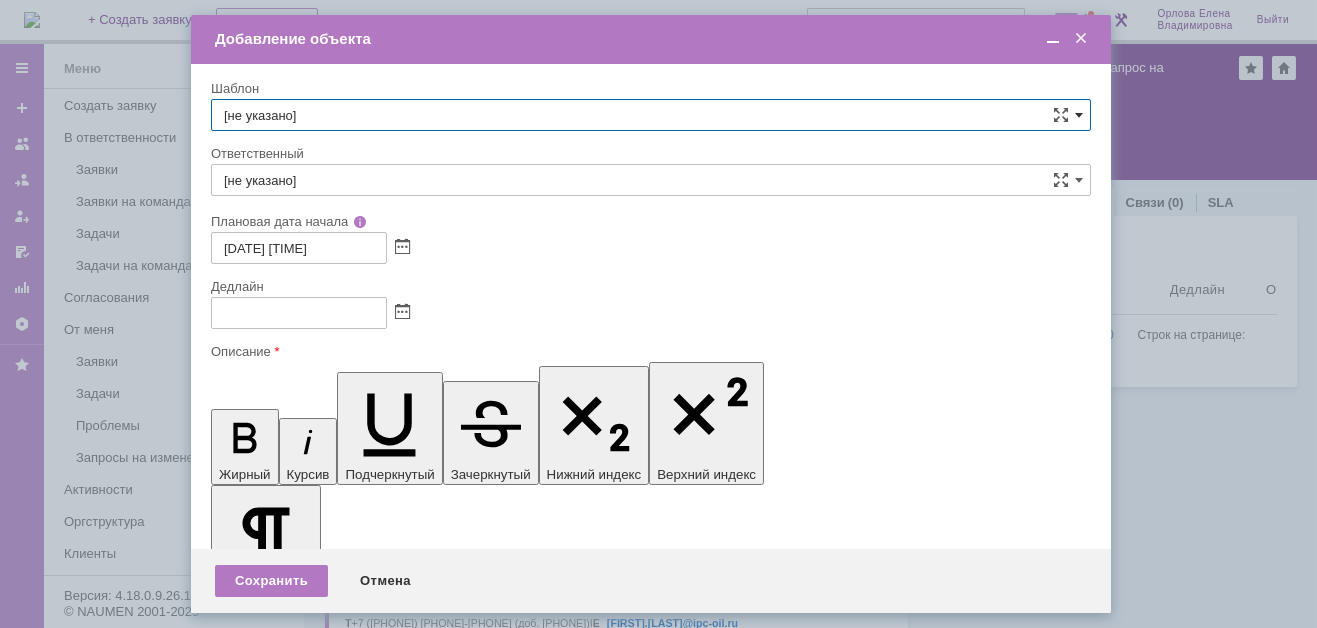 click at bounding box center (1079, 115) 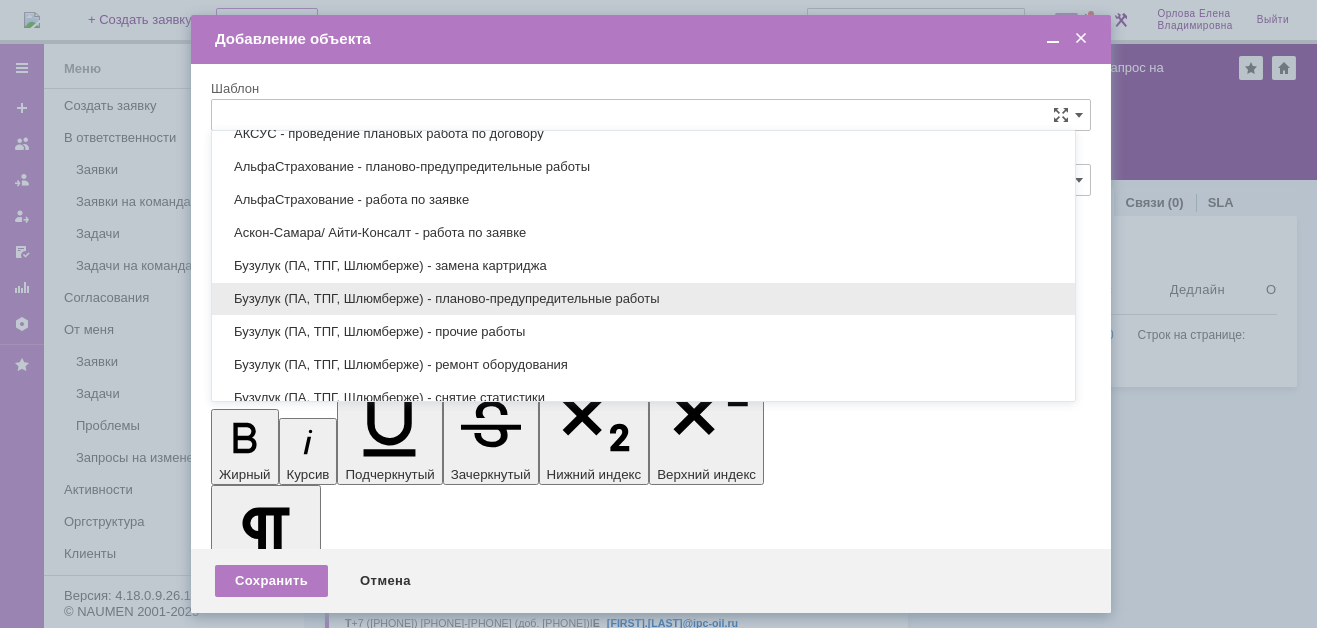 scroll, scrollTop: 579, scrollLeft: 0, axis: vertical 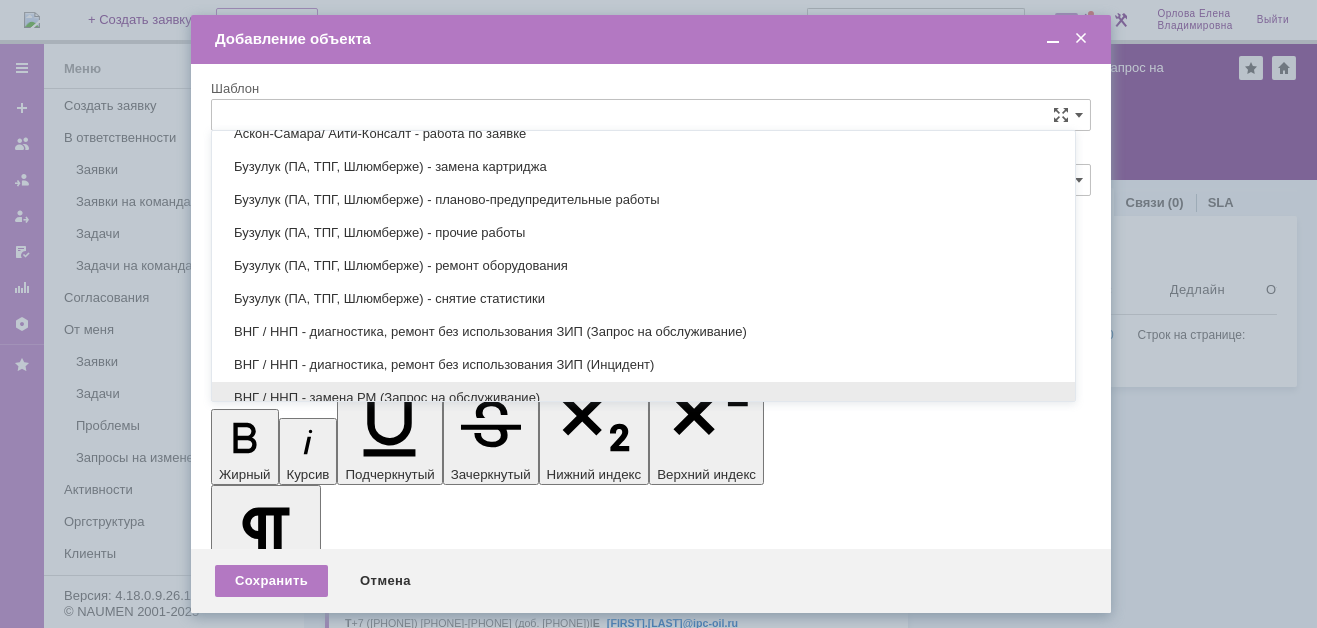 click on "ВНГ / ННП - замена РМ (Запрос на обслуживание)" at bounding box center (643, 398) 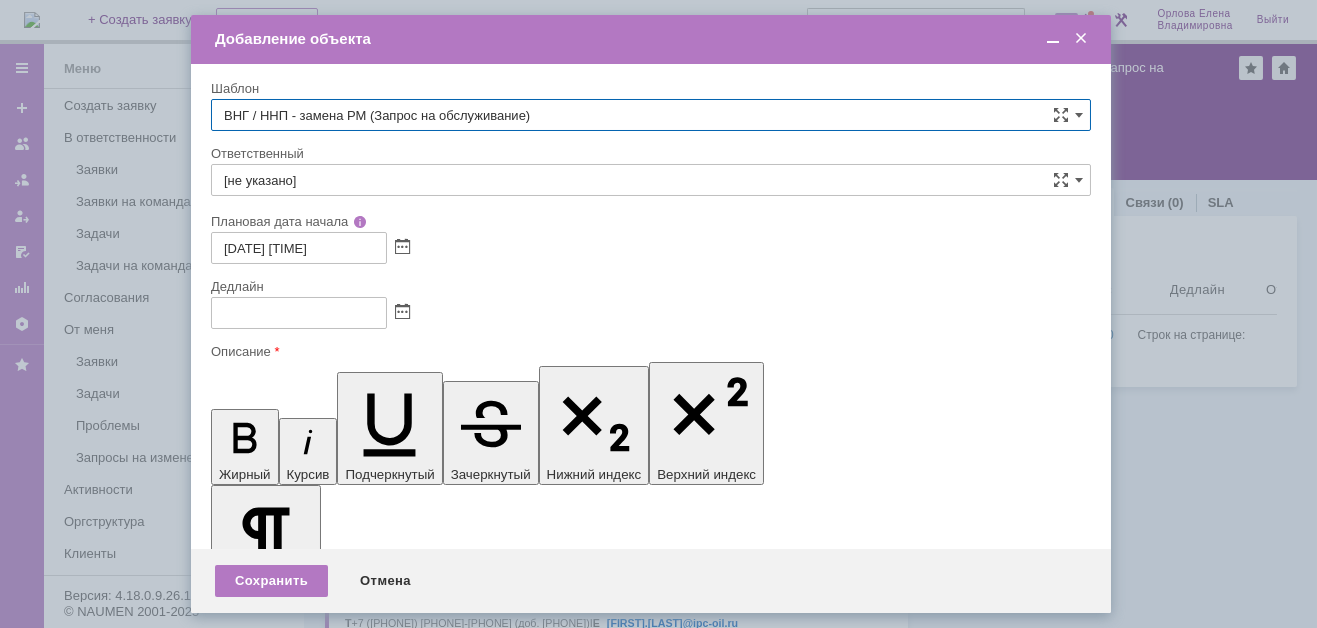 type on "[FIRST] [LAST]" 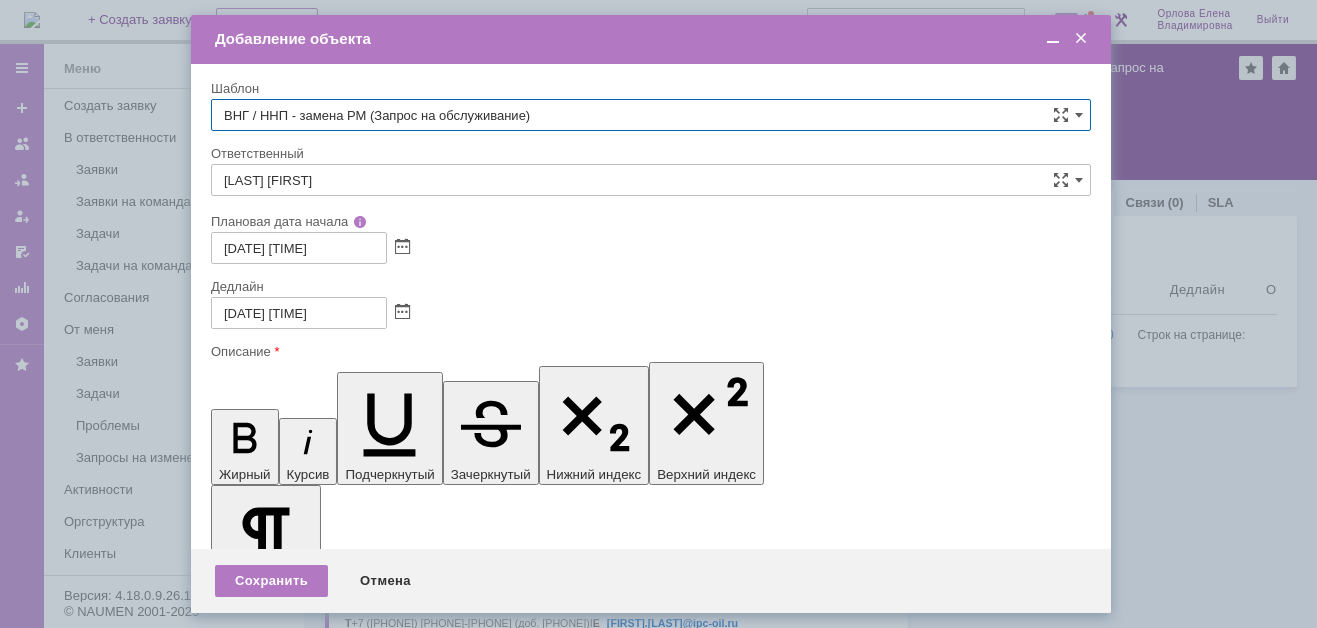 type on "ВНГ / ННП - замена РМ (Запрос на обслуживание)" 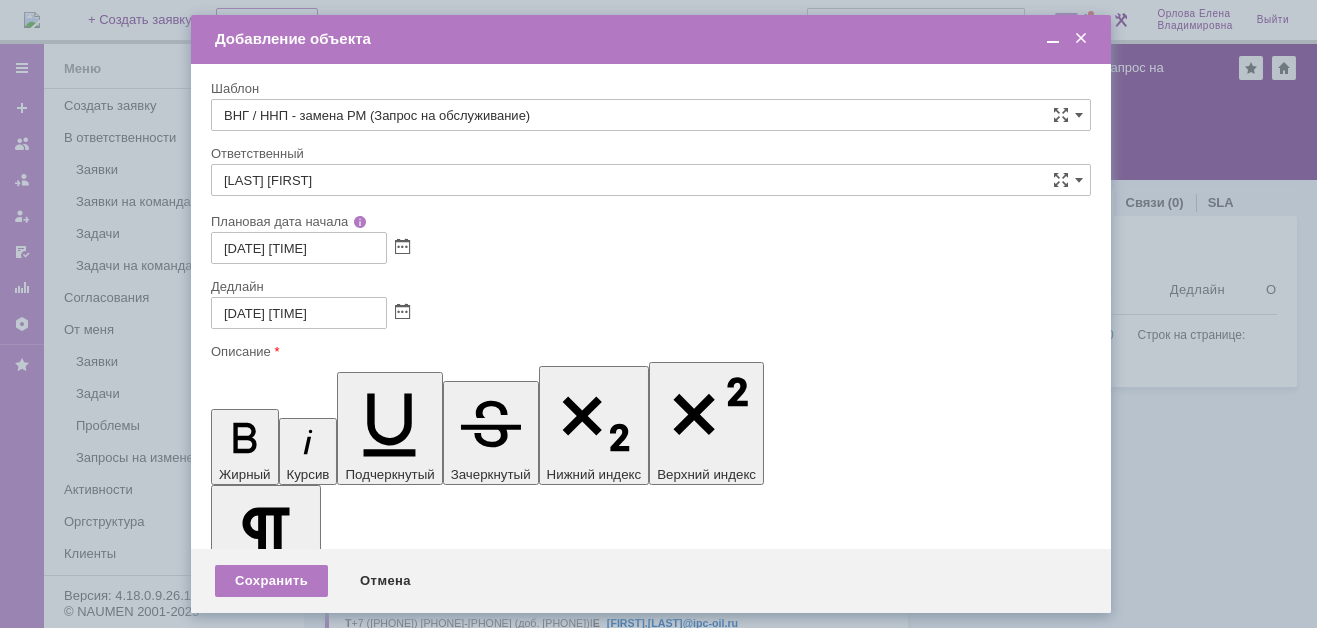 scroll, scrollTop: 31, scrollLeft: 0, axis: vertical 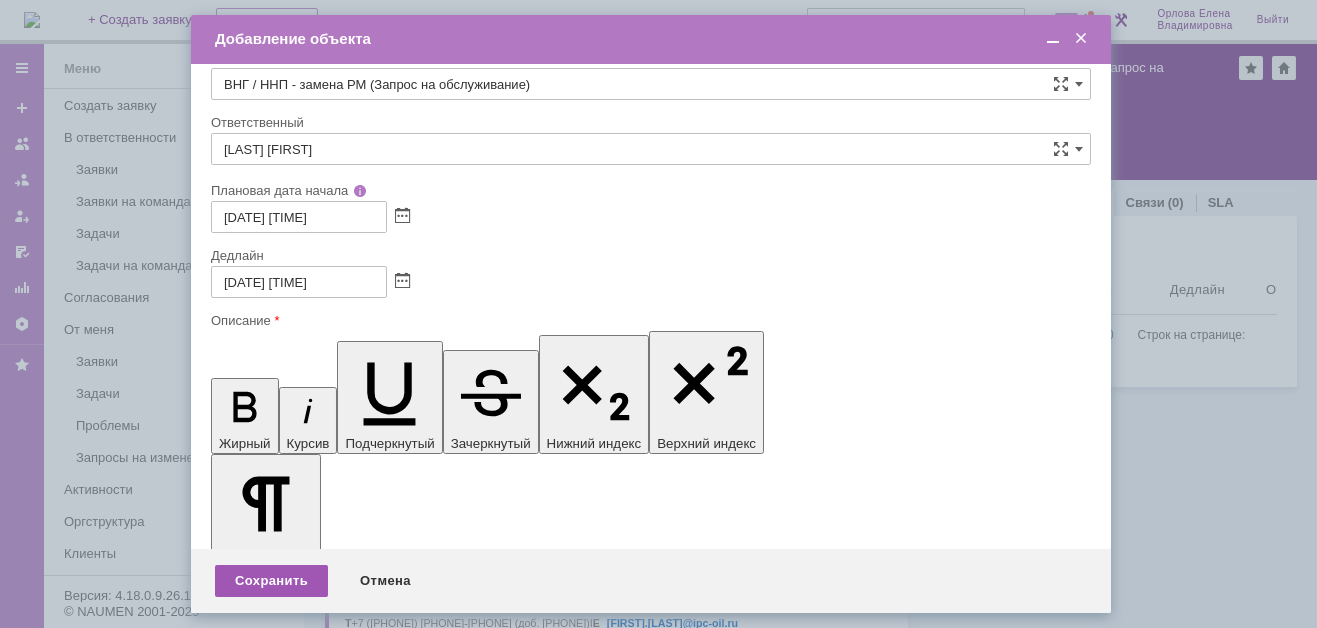 click on "Сохранить" at bounding box center [271, 581] 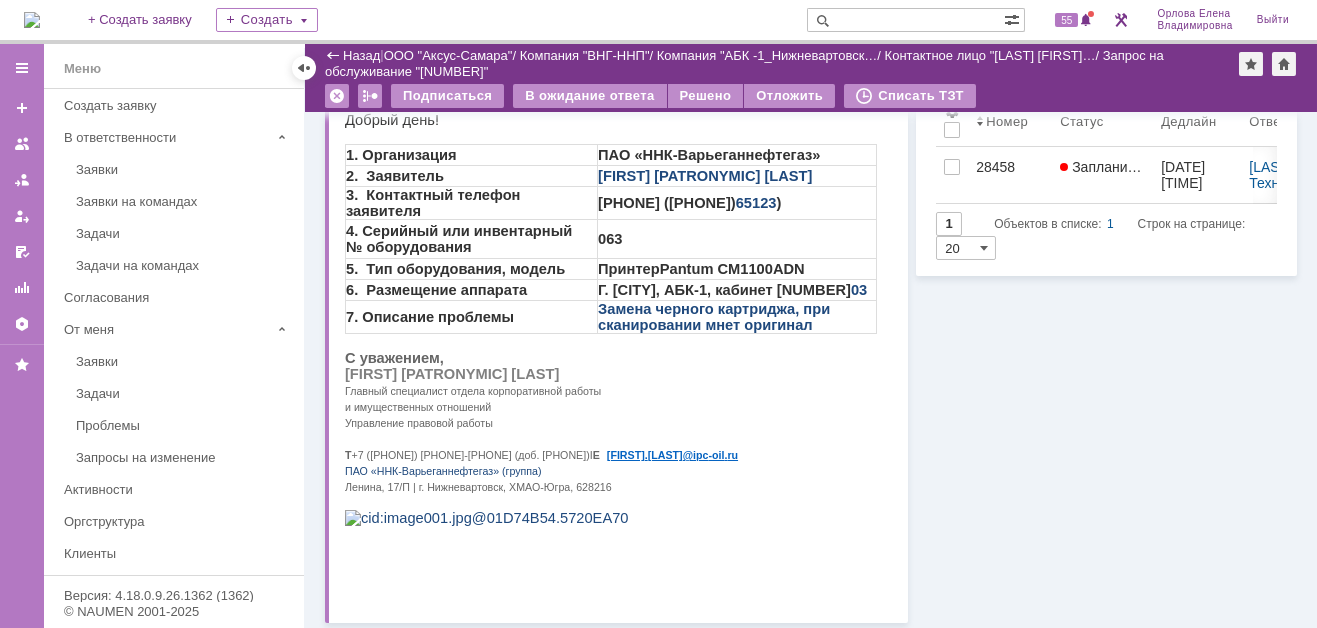 scroll, scrollTop: 0, scrollLeft: 0, axis: both 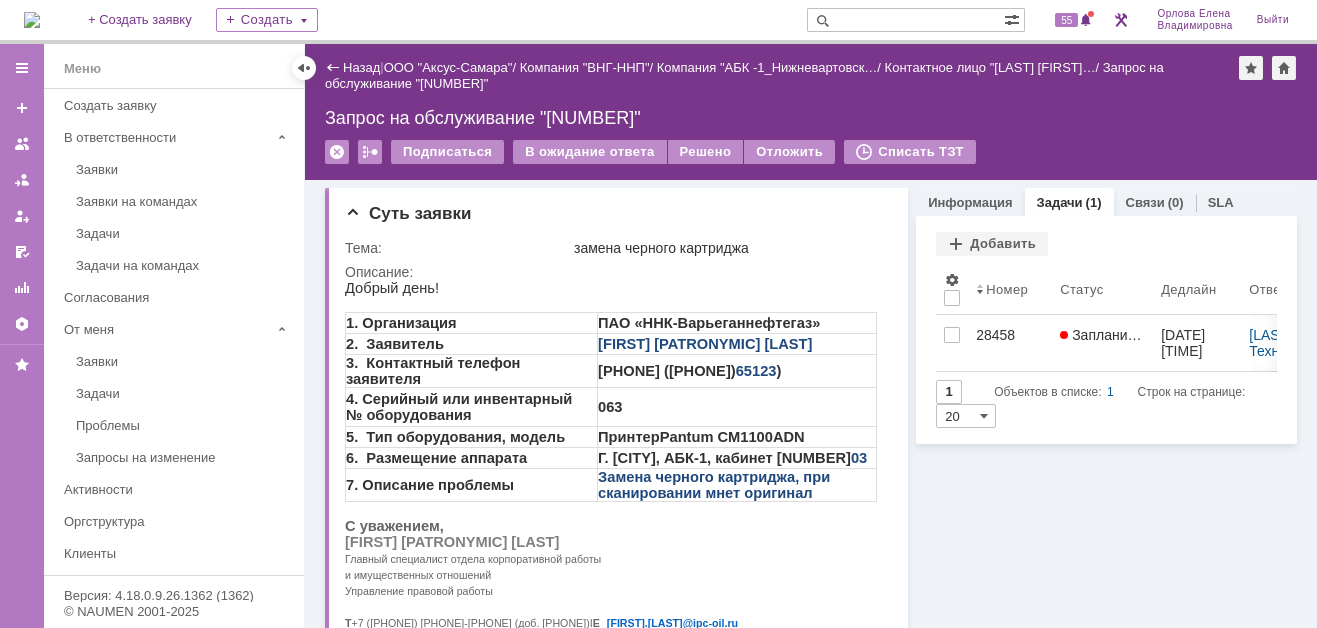 click at bounding box center [32, 20] 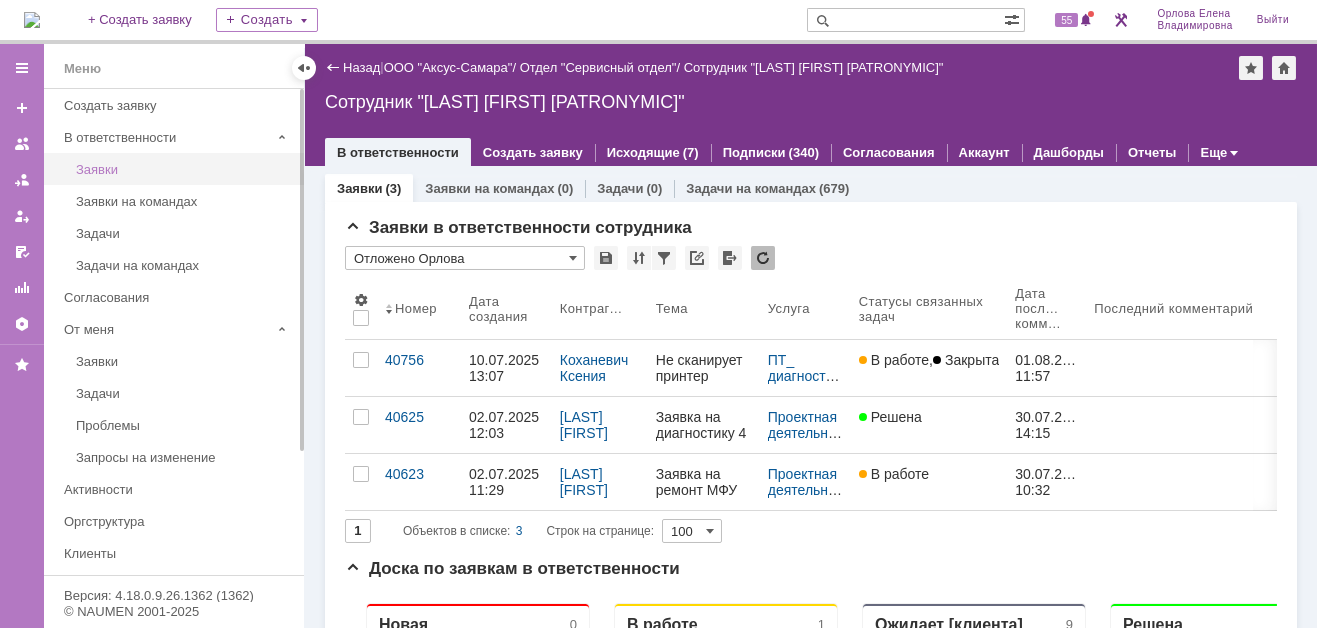 scroll, scrollTop: 0, scrollLeft: 0, axis: both 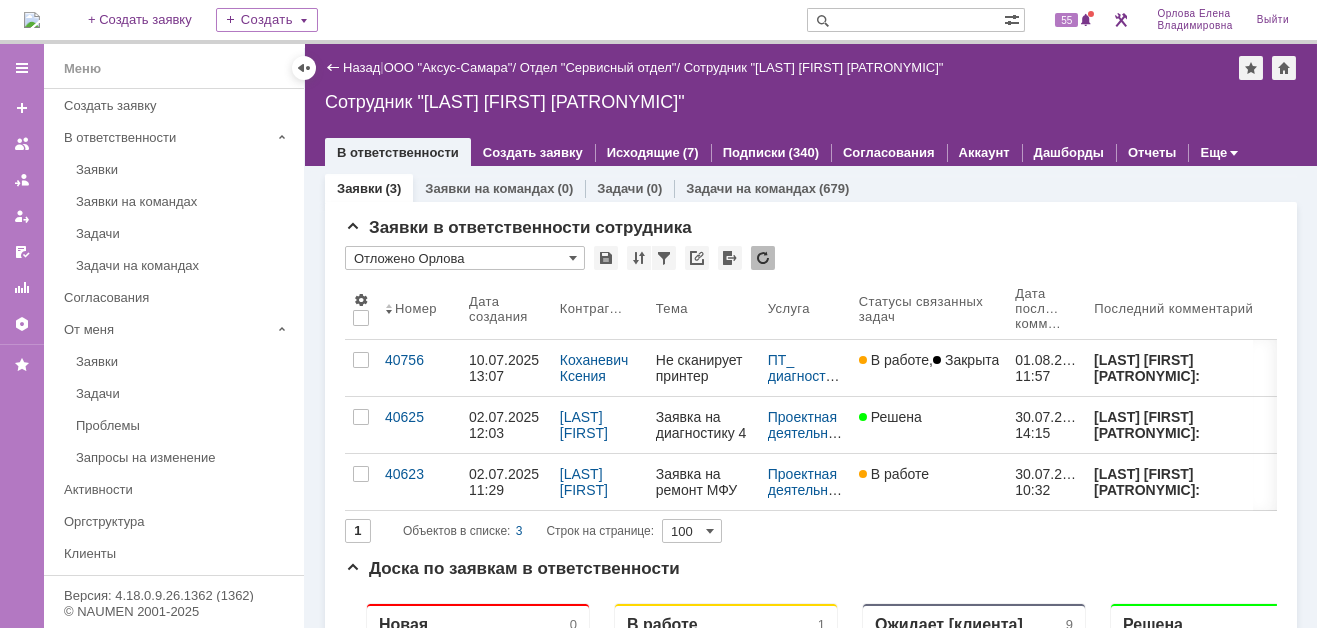click at bounding box center [905, 20] 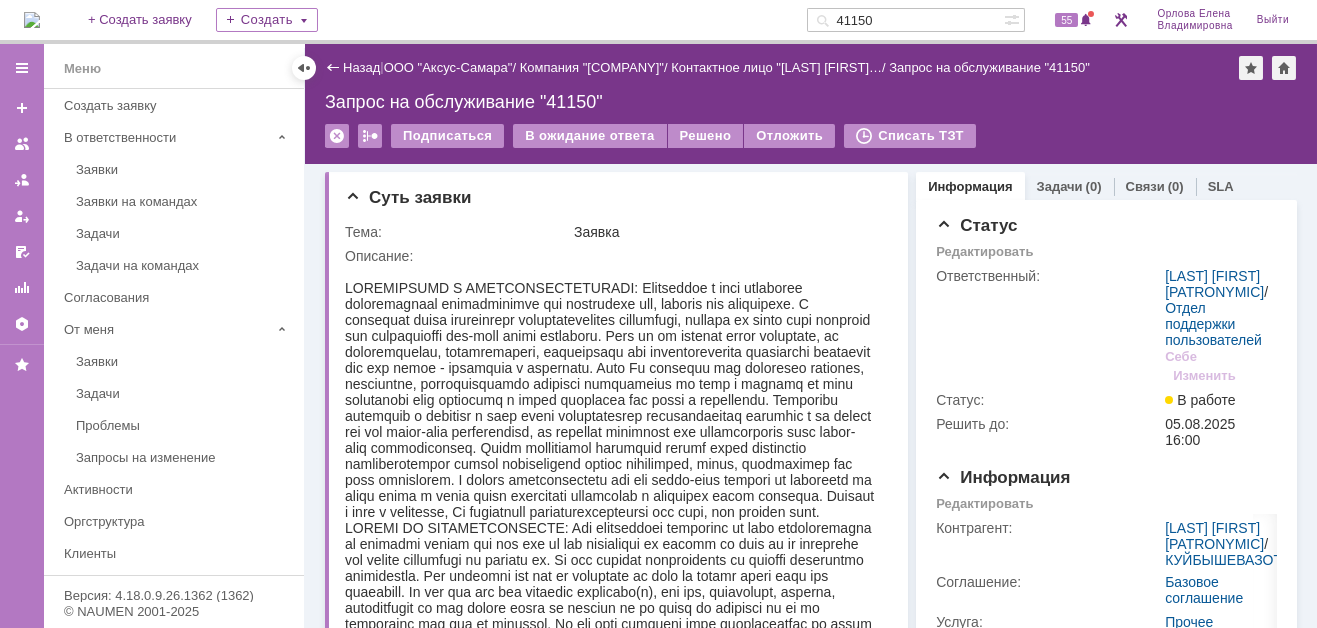 scroll, scrollTop: 0, scrollLeft: 0, axis: both 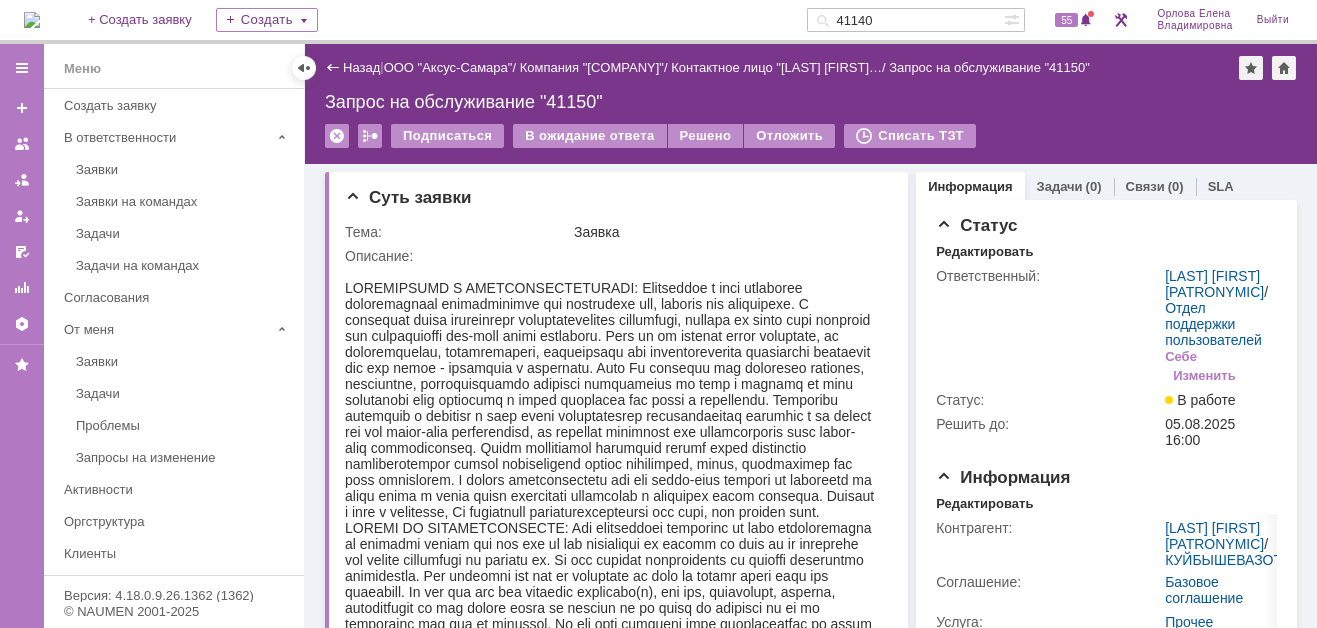 type on "41140" 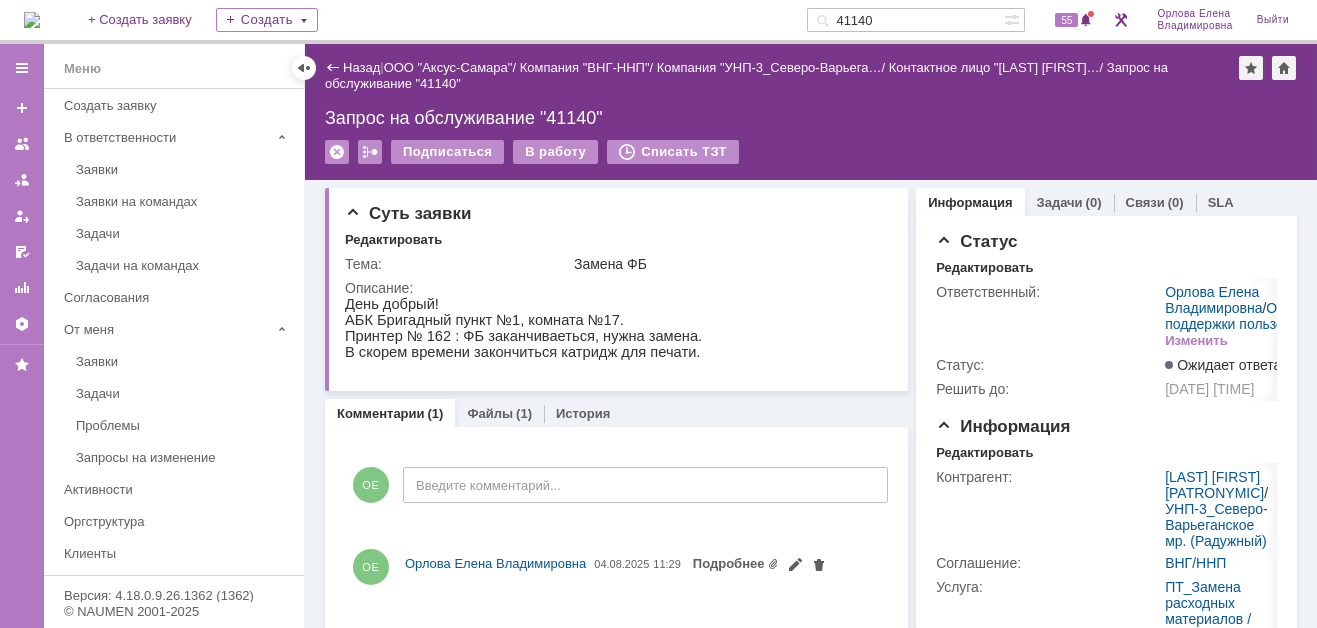 scroll, scrollTop: 0, scrollLeft: 0, axis: both 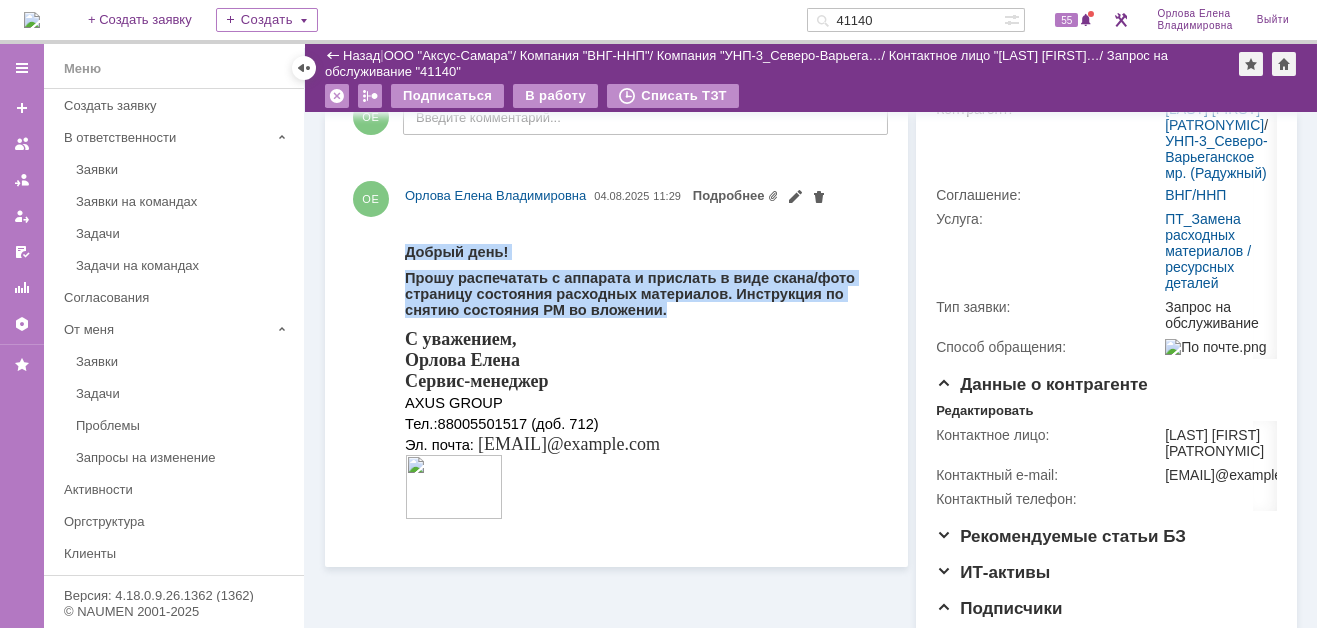 drag, startPoint x: 405, startPoint y: 249, endPoint x: 503, endPoint y: 322, distance: 122.20065 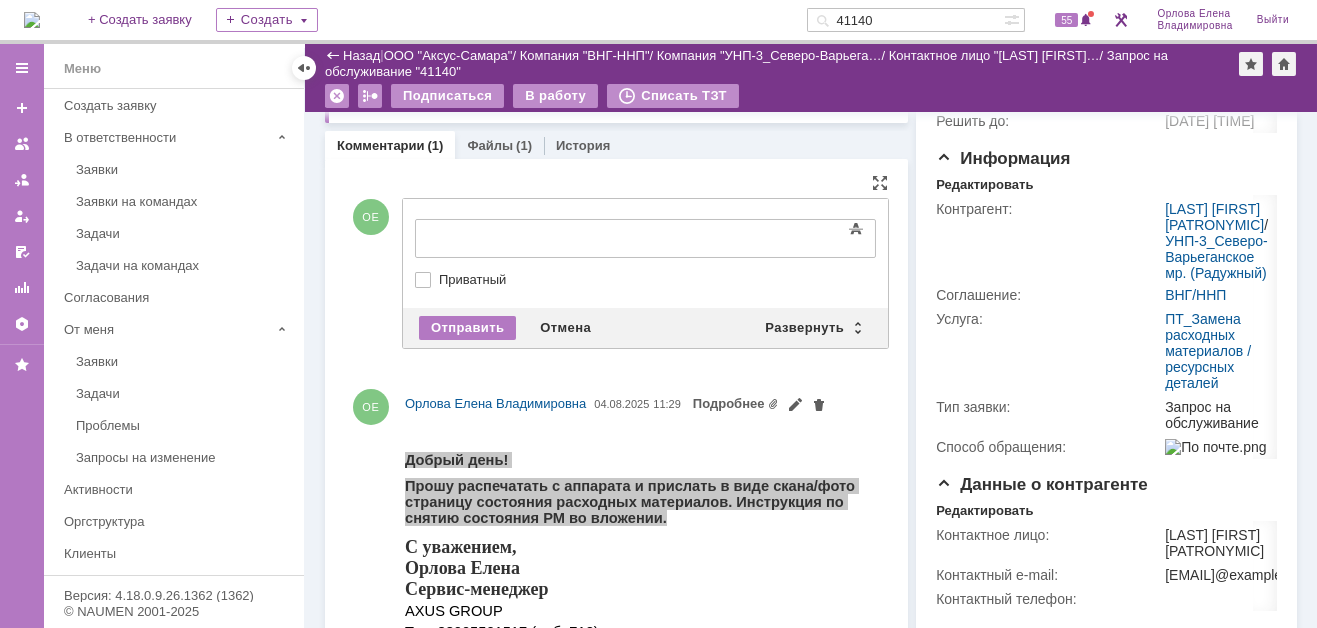scroll, scrollTop: 0, scrollLeft: 0, axis: both 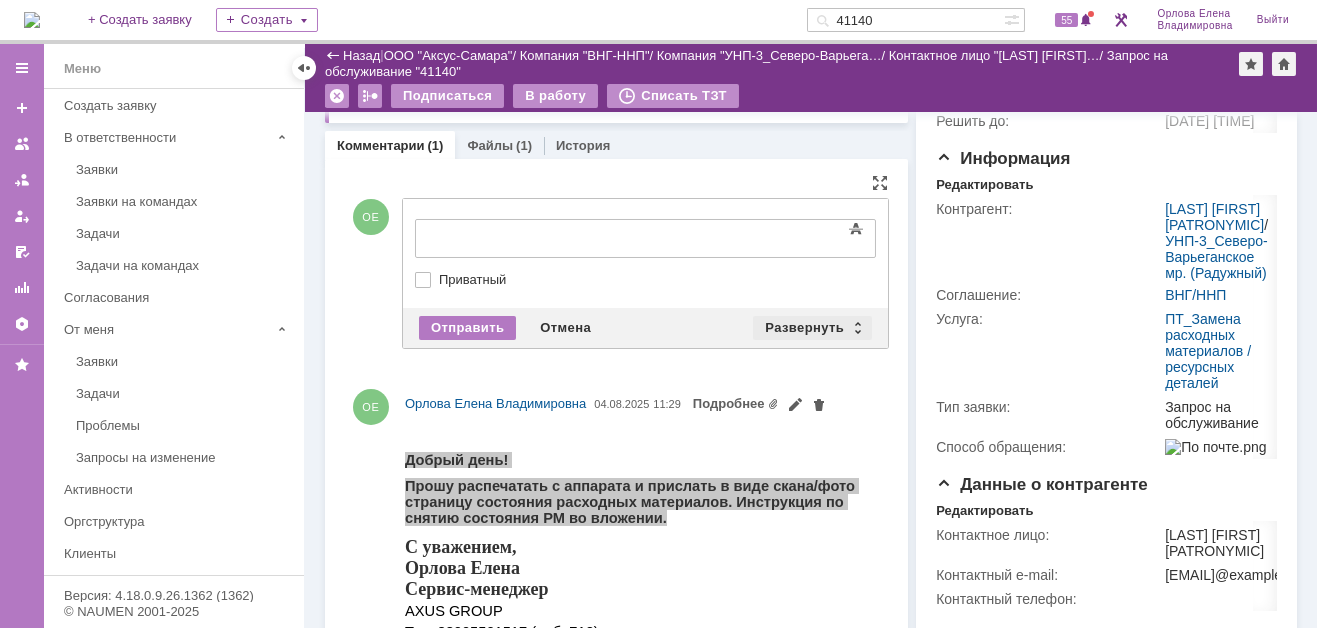 click on "Развернуть" at bounding box center [812, 328] 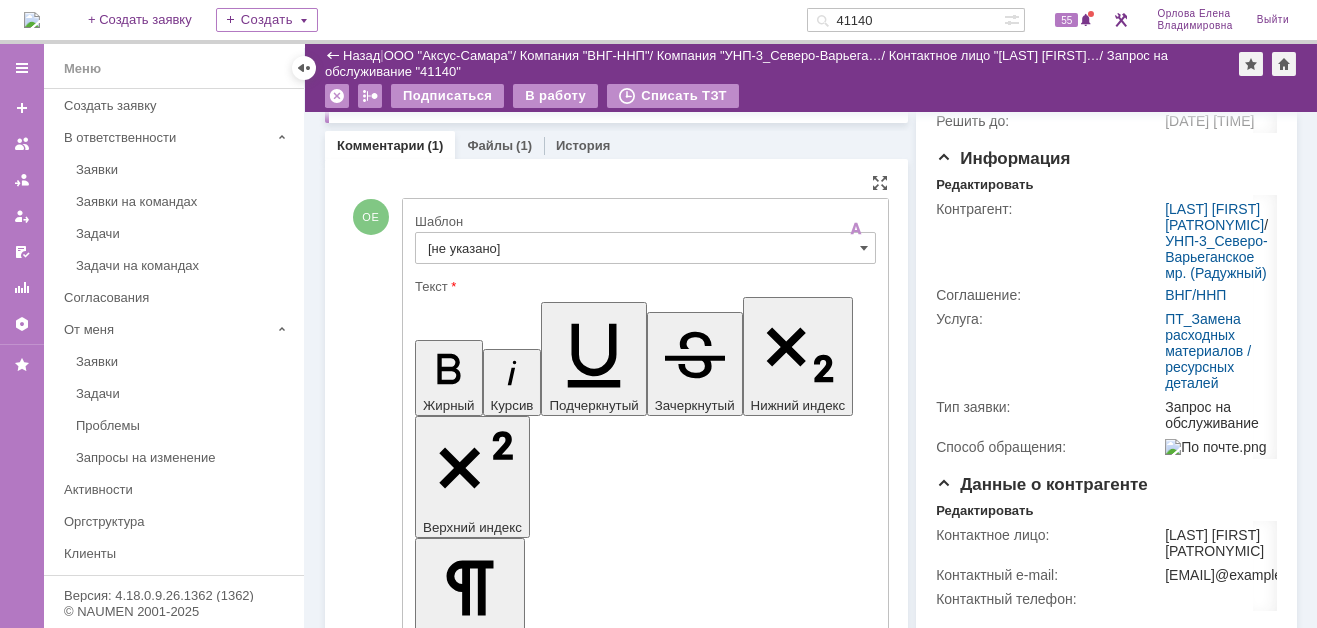 scroll, scrollTop: 0, scrollLeft: 0, axis: both 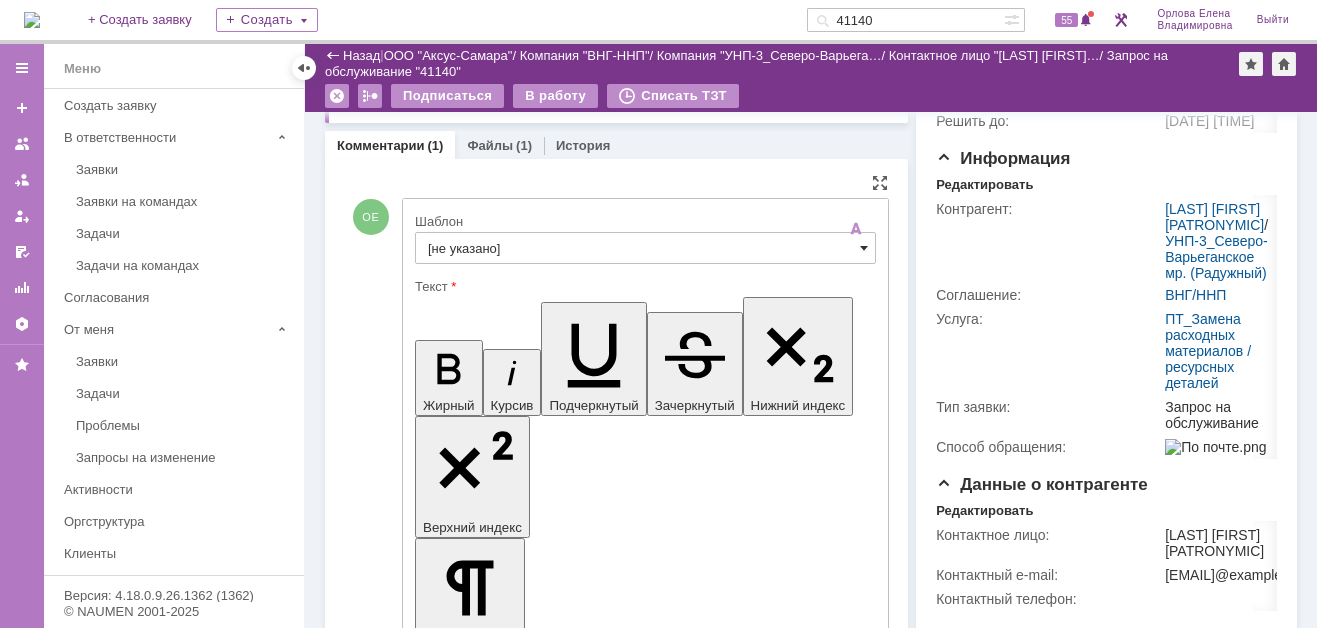 click on "[не указано]" at bounding box center (645, 248) 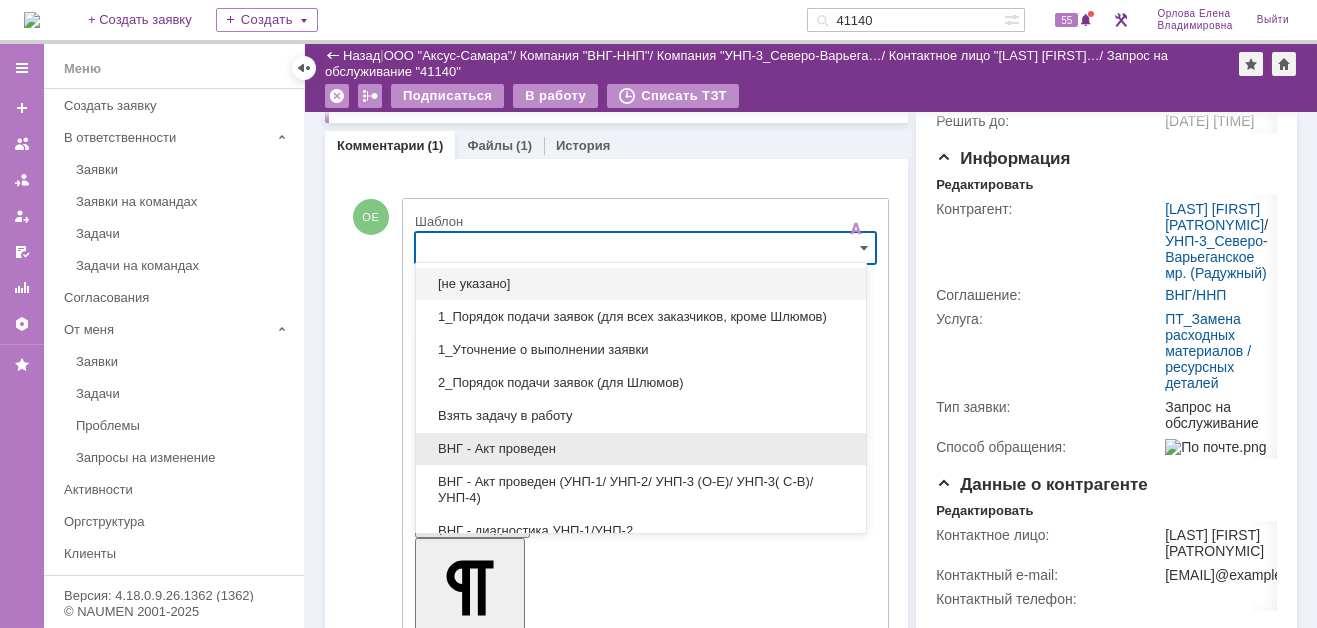 click on "ВНГ - Акт проведен" at bounding box center [641, 449] 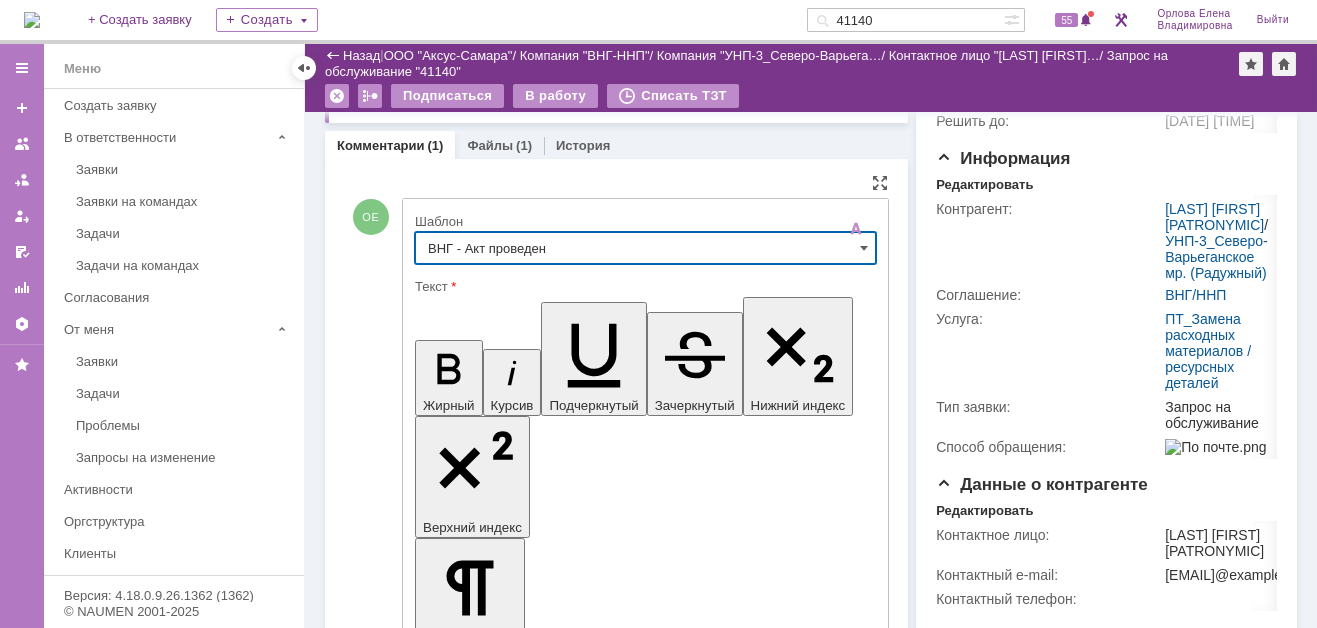 type on "ВНГ - Акт проведен" 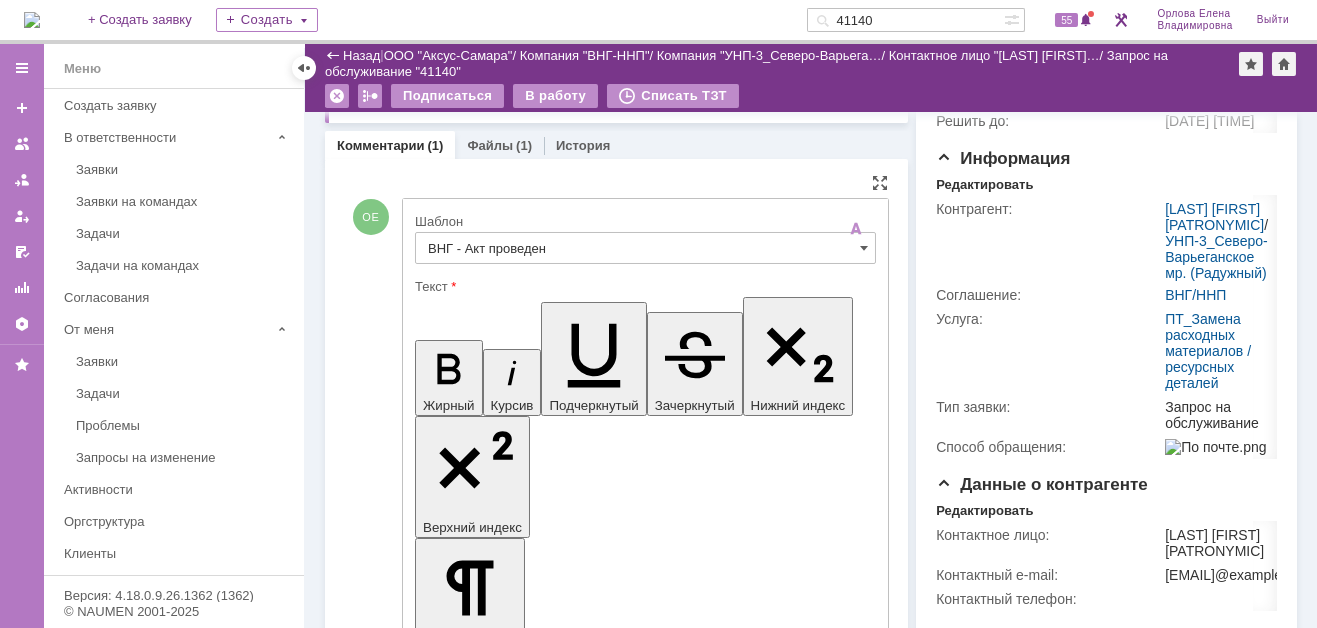 drag, startPoint x: 431, startPoint y: 4390, endPoint x: 502, endPoint y: 4445, distance: 89.81091 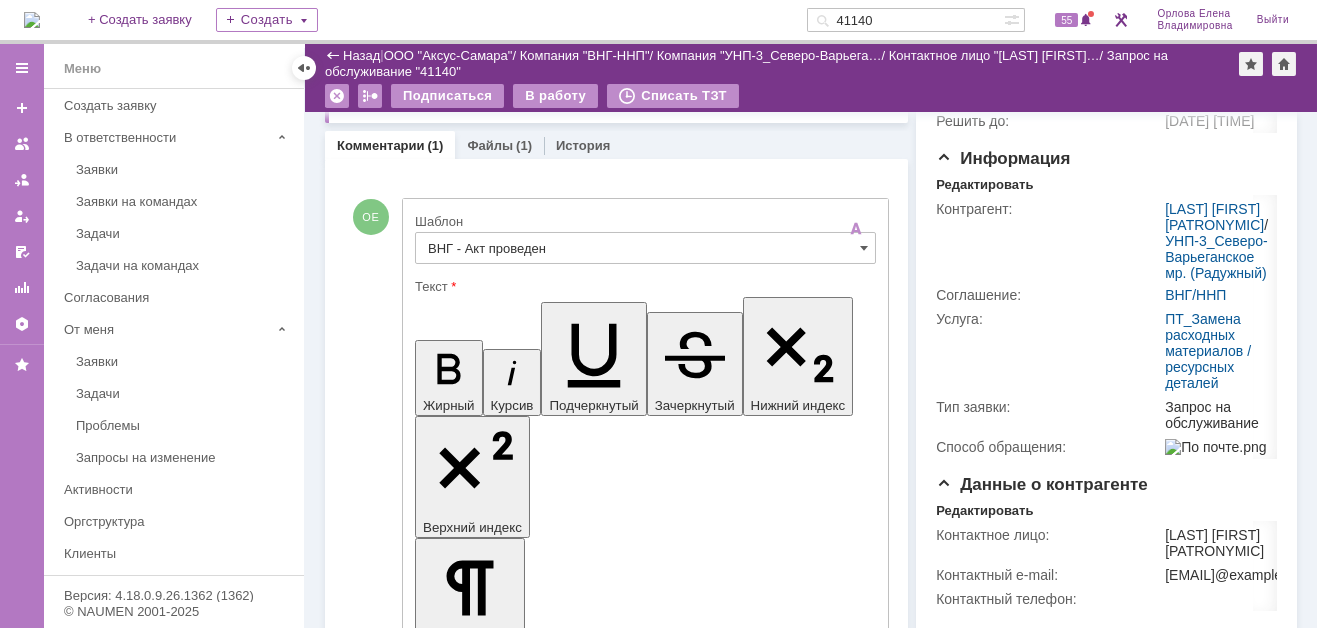 scroll, scrollTop: 28, scrollLeft: 0, axis: vertical 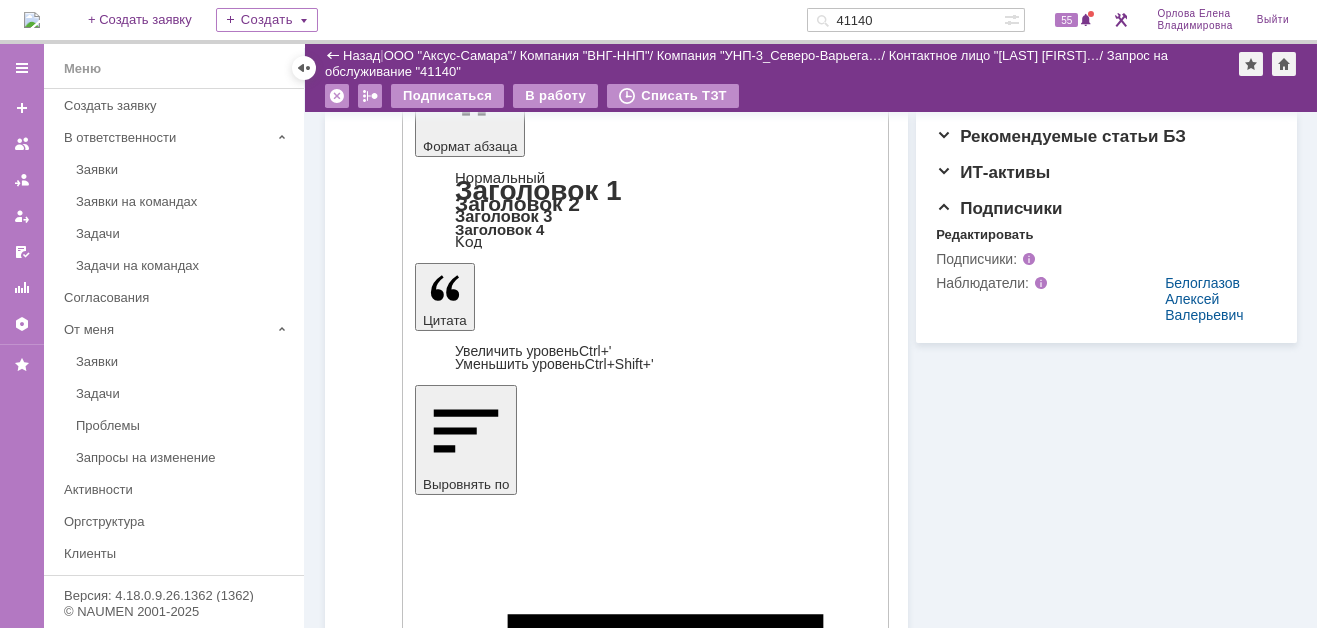 click on "Отправить" at bounding box center [467, 4331] 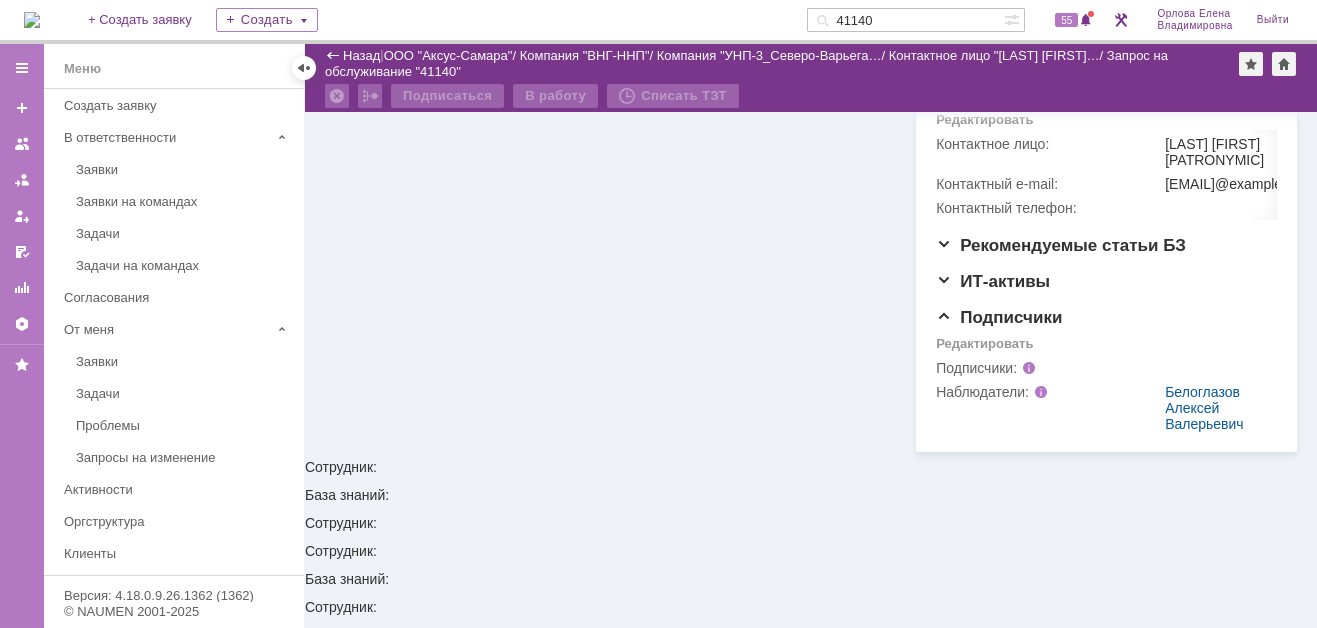 scroll, scrollTop: 467, scrollLeft: 0, axis: vertical 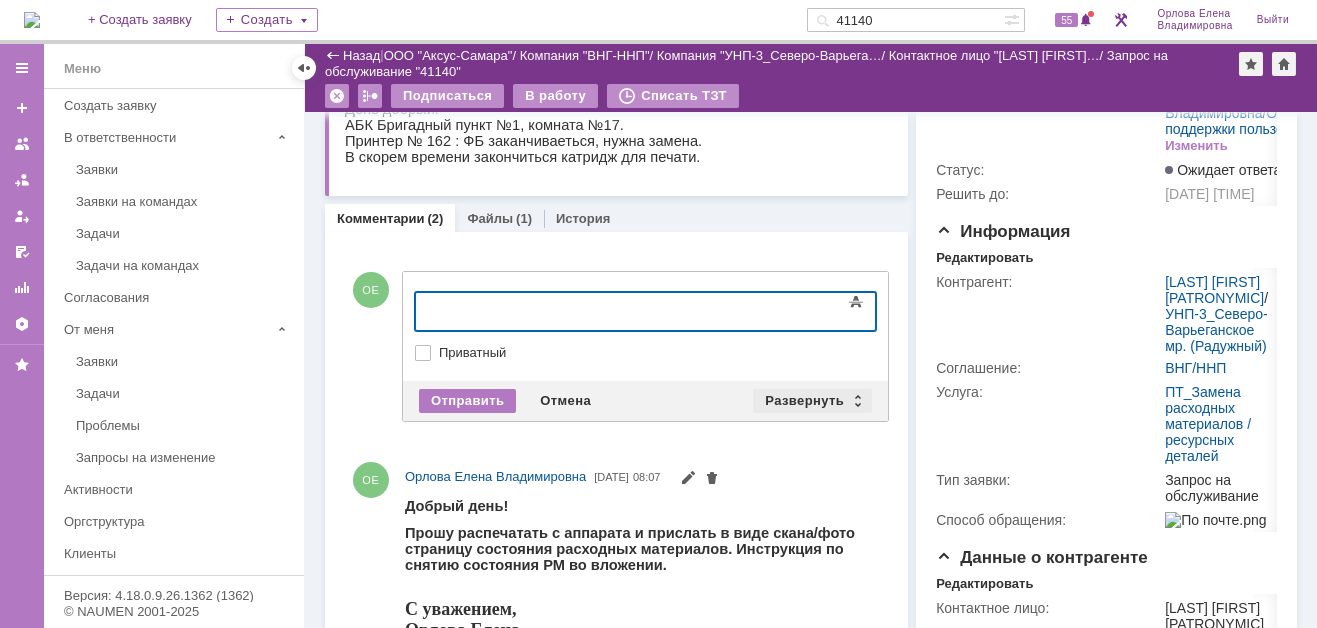 click on "Развернуть" at bounding box center (812, 401) 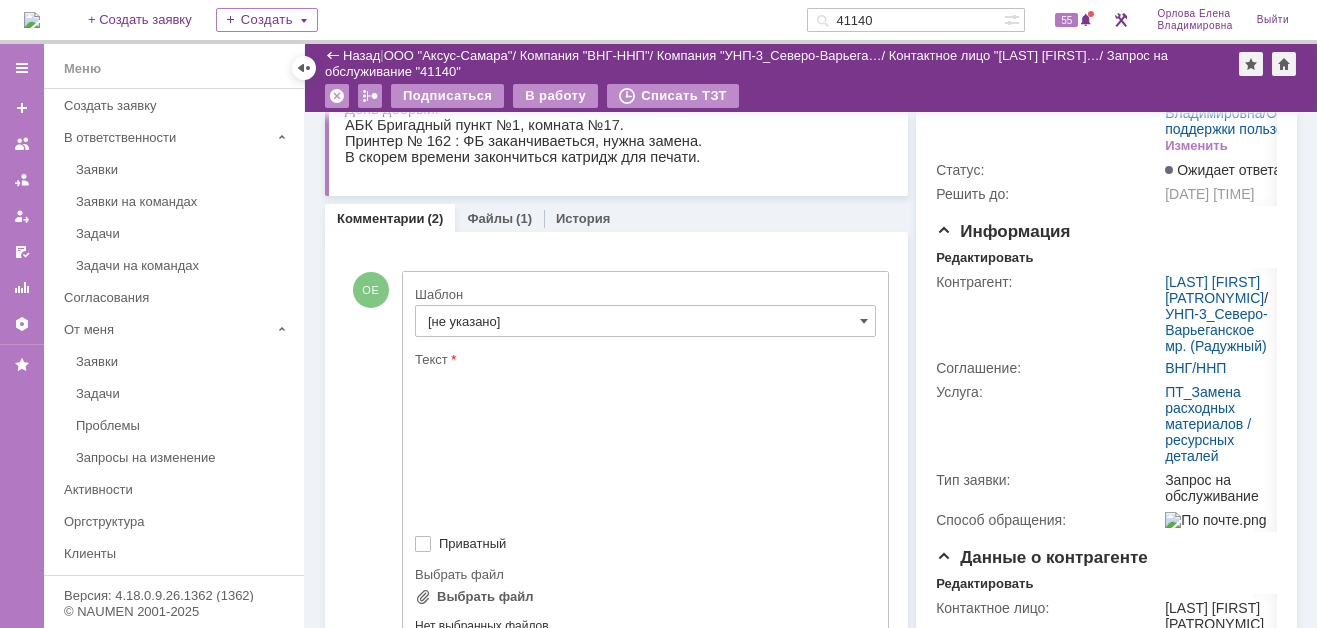 scroll, scrollTop: 0, scrollLeft: 0, axis: both 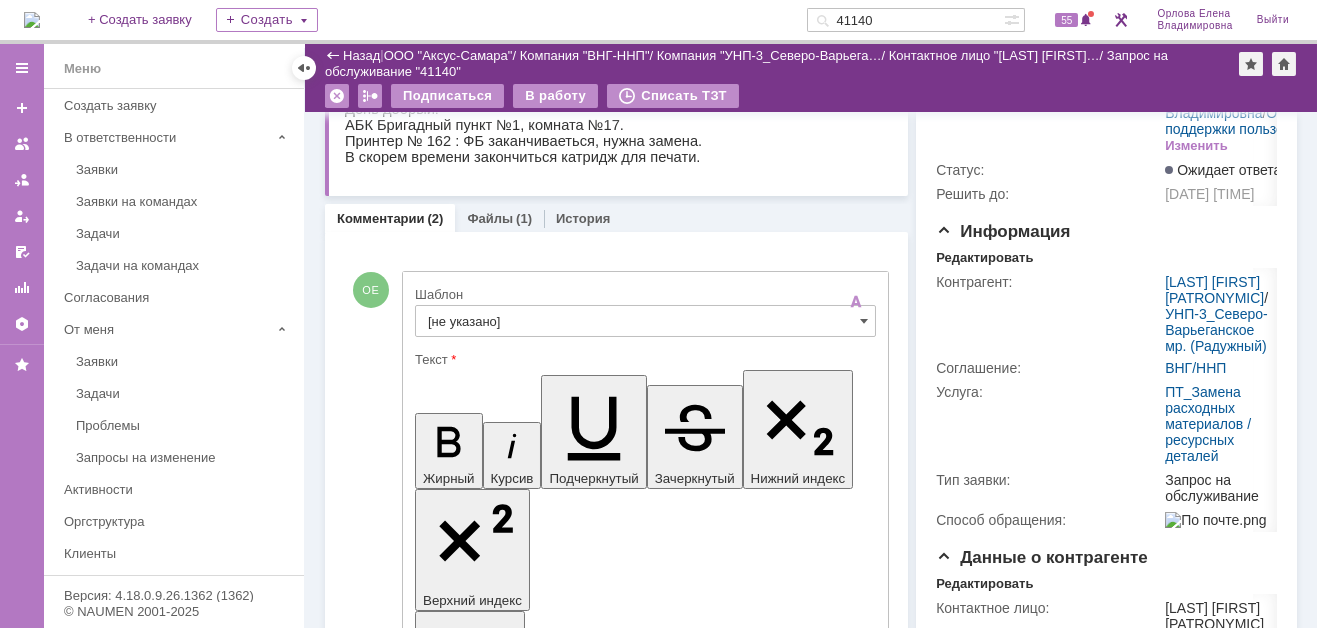 click on "[не указано]" at bounding box center (645, 321) 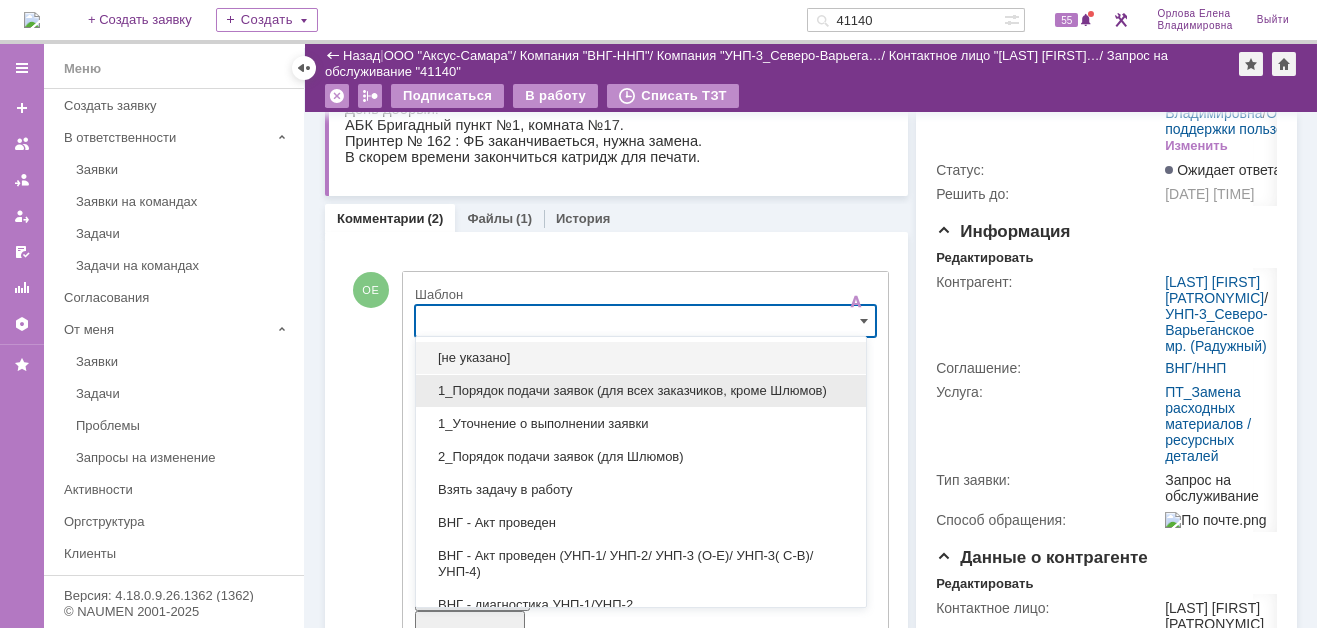 scroll, scrollTop: 126, scrollLeft: 0, axis: vertical 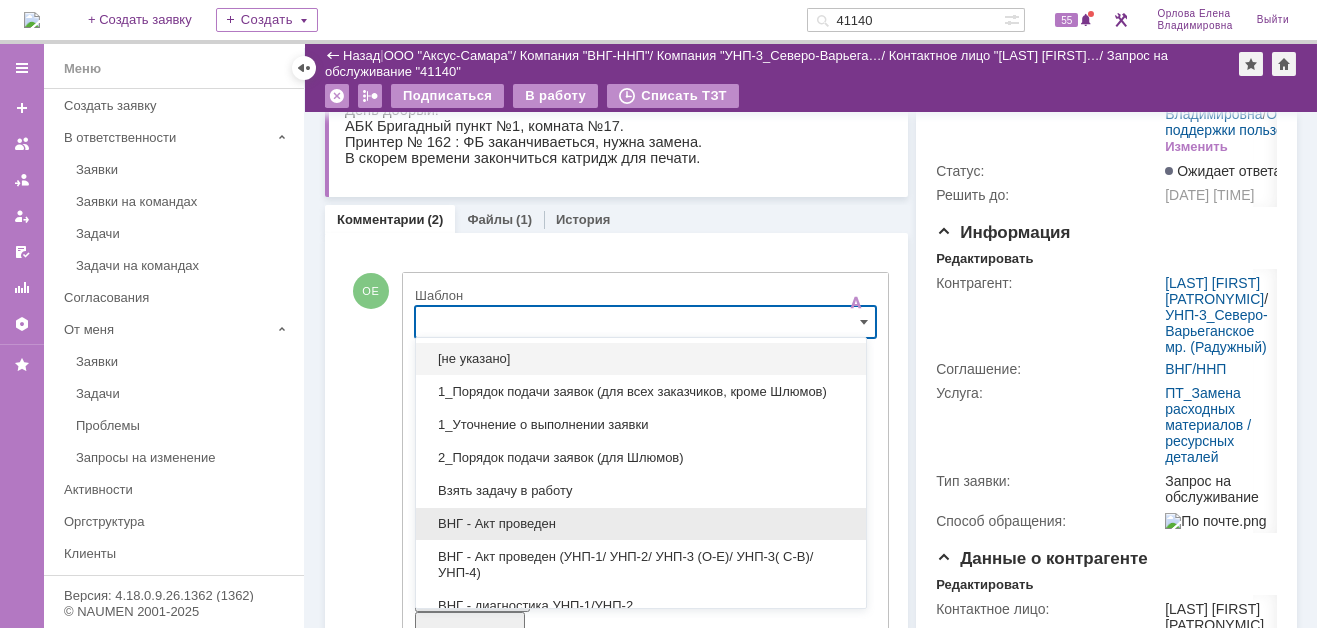 click on "ВНГ - Акт проведен" at bounding box center (641, 524) 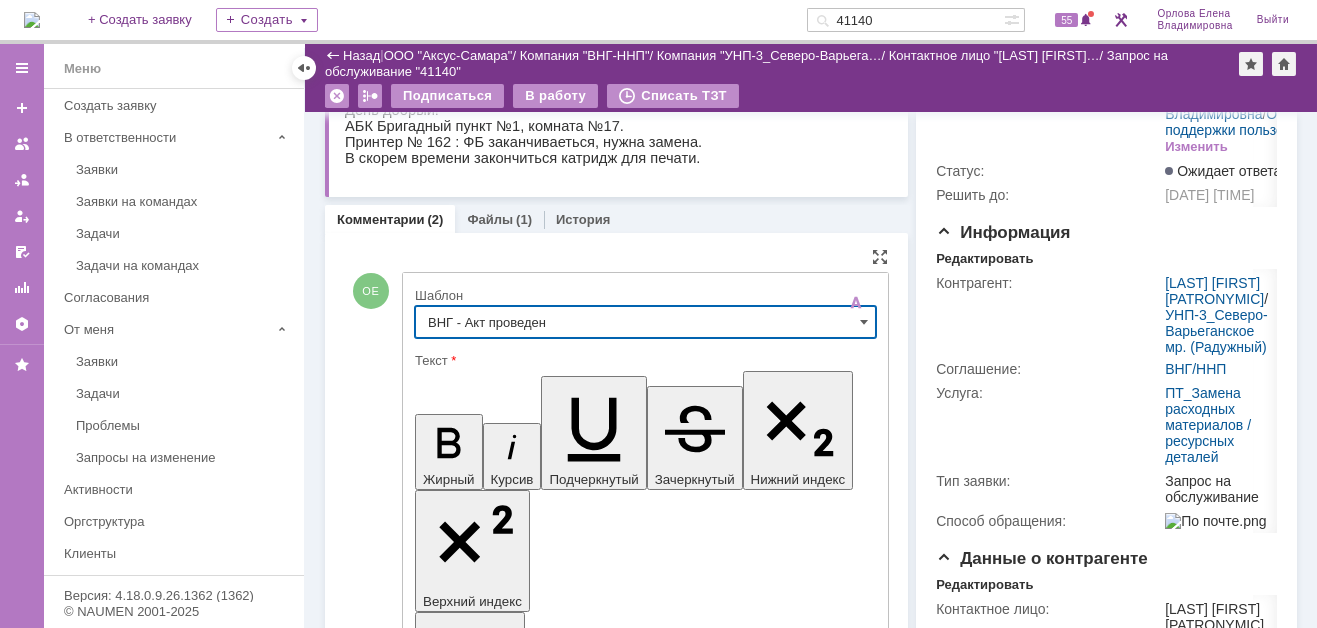 type on "ВНГ - Акт проведен" 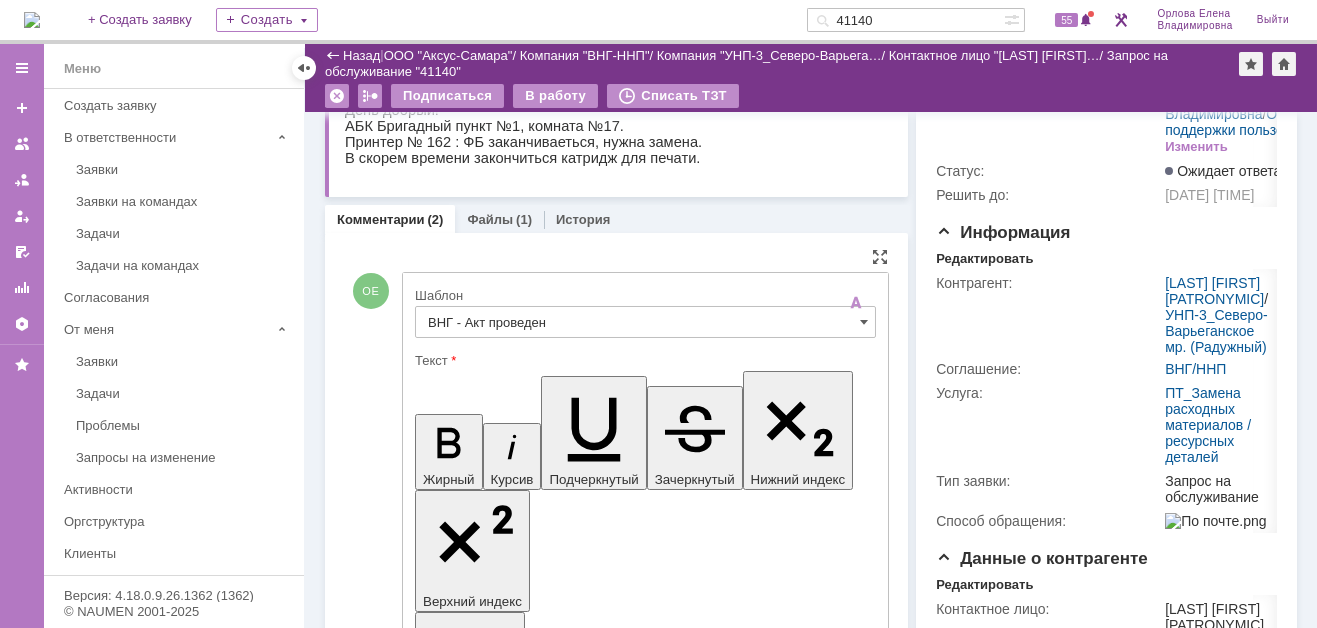 drag, startPoint x: 433, startPoint y: 4472, endPoint x: 506, endPoint y: 4519, distance: 86.821655 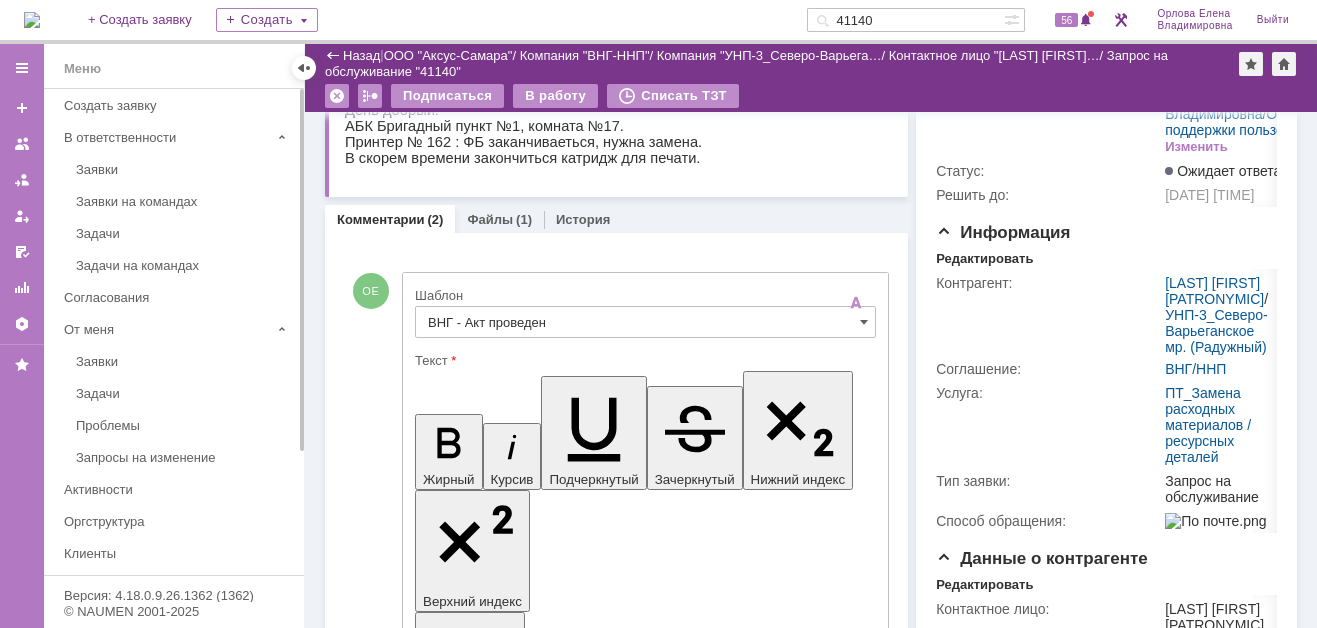 scroll, scrollTop: 166, scrollLeft: 0, axis: vertical 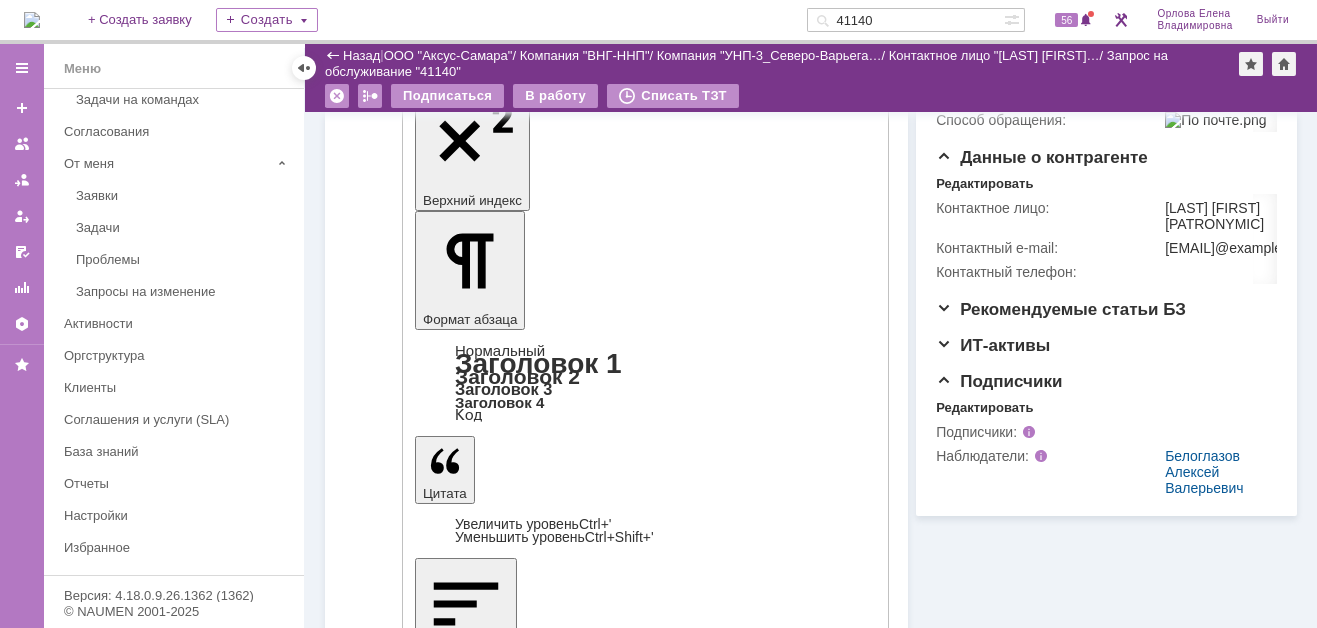 click on "Отправить" at bounding box center [467, 4443] 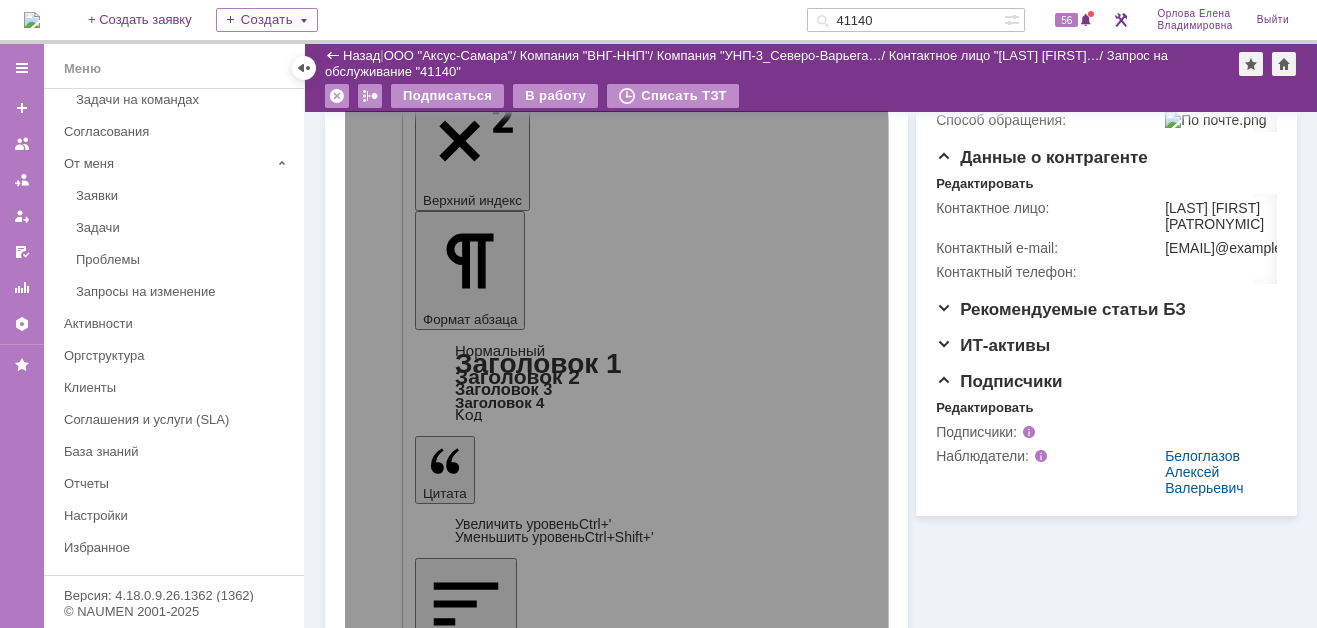 scroll, scrollTop: 467, scrollLeft: 0, axis: vertical 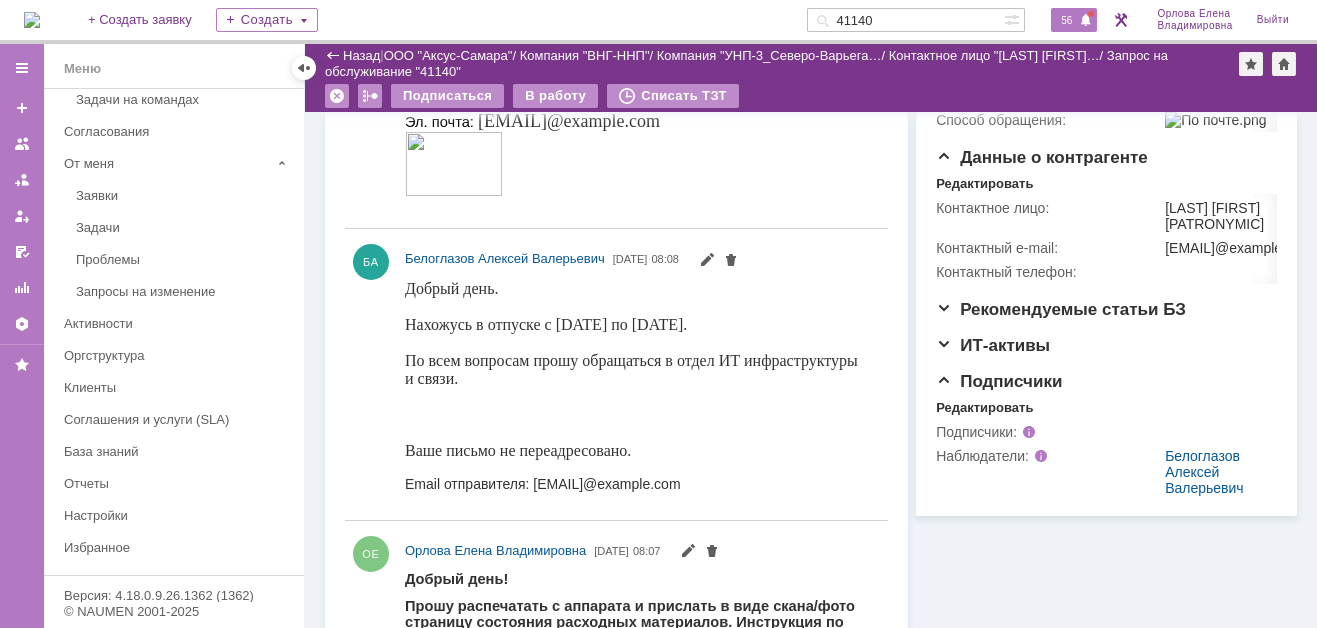click on "56" at bounding box center (1066, 20) 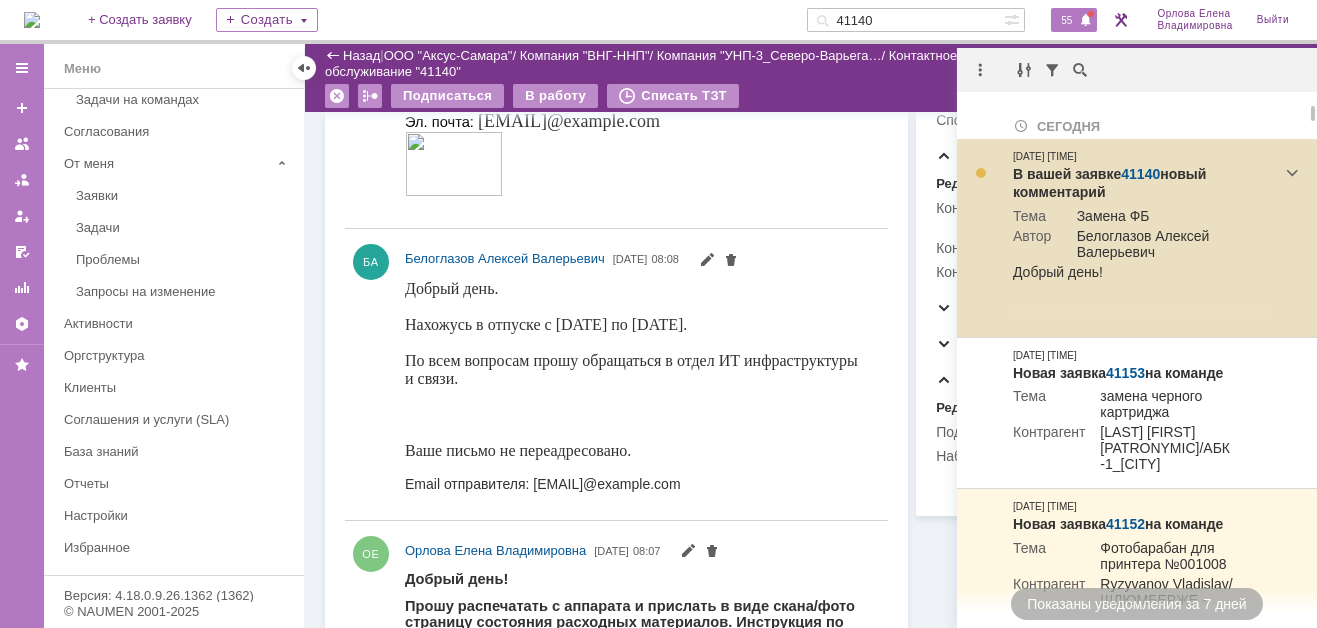 click on "41140" at bounding box center [1140, 174] 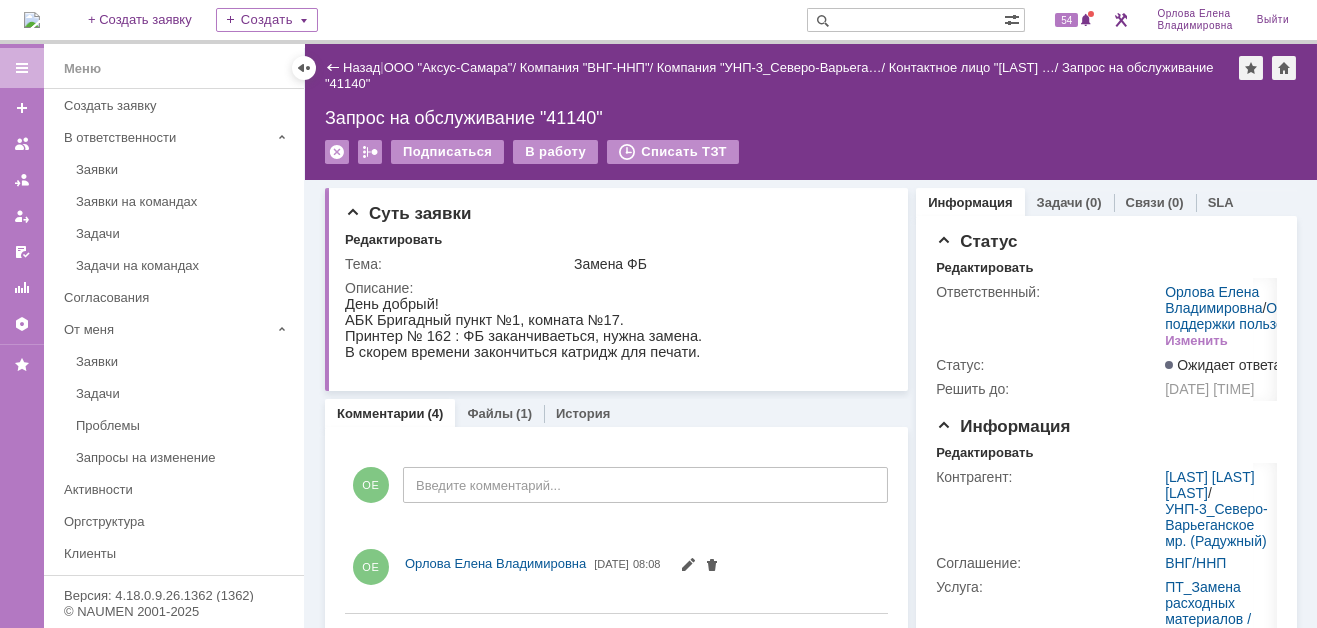 scroll, scrollTop: 0, scrollLeft: 0, axis: both 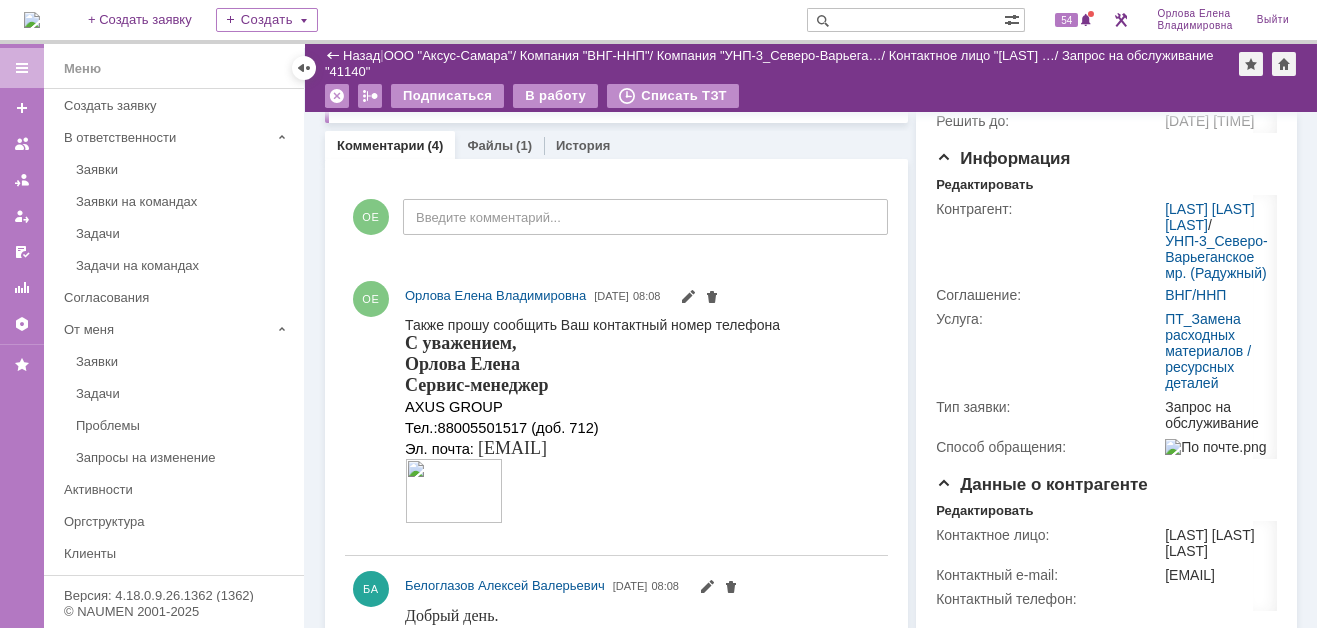 click at bounding box center [32, 20] 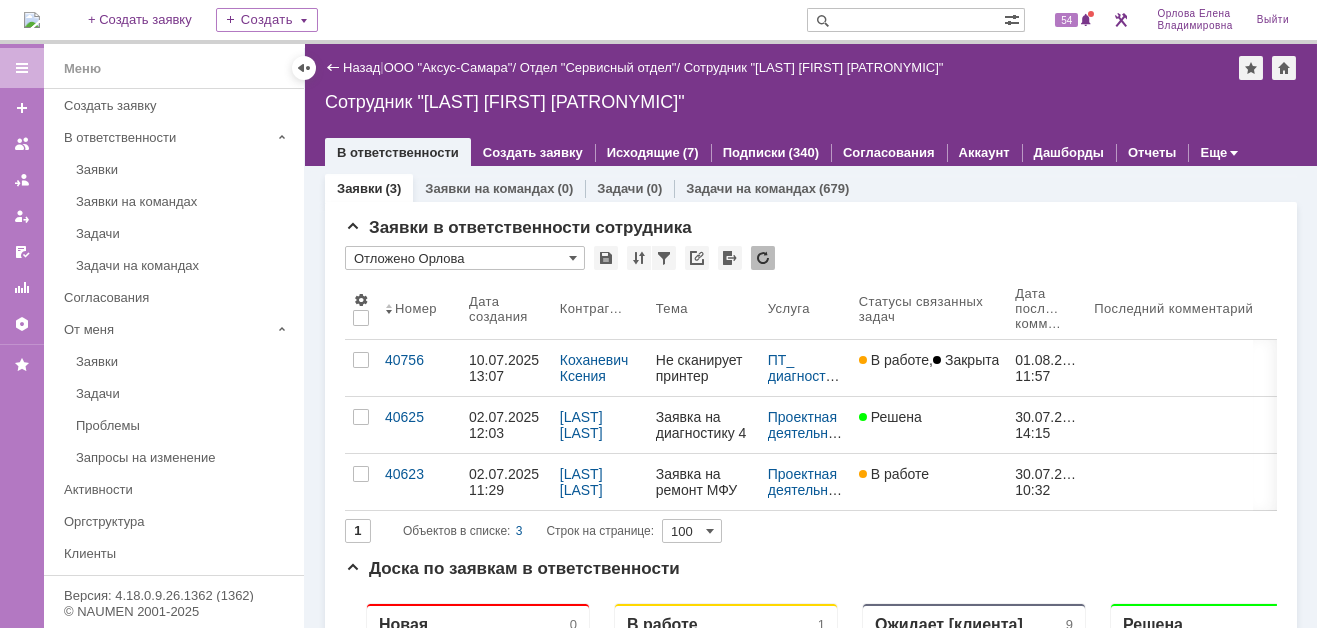 scroll, scrollTop: 0, scrollLeft: 0, axis: both 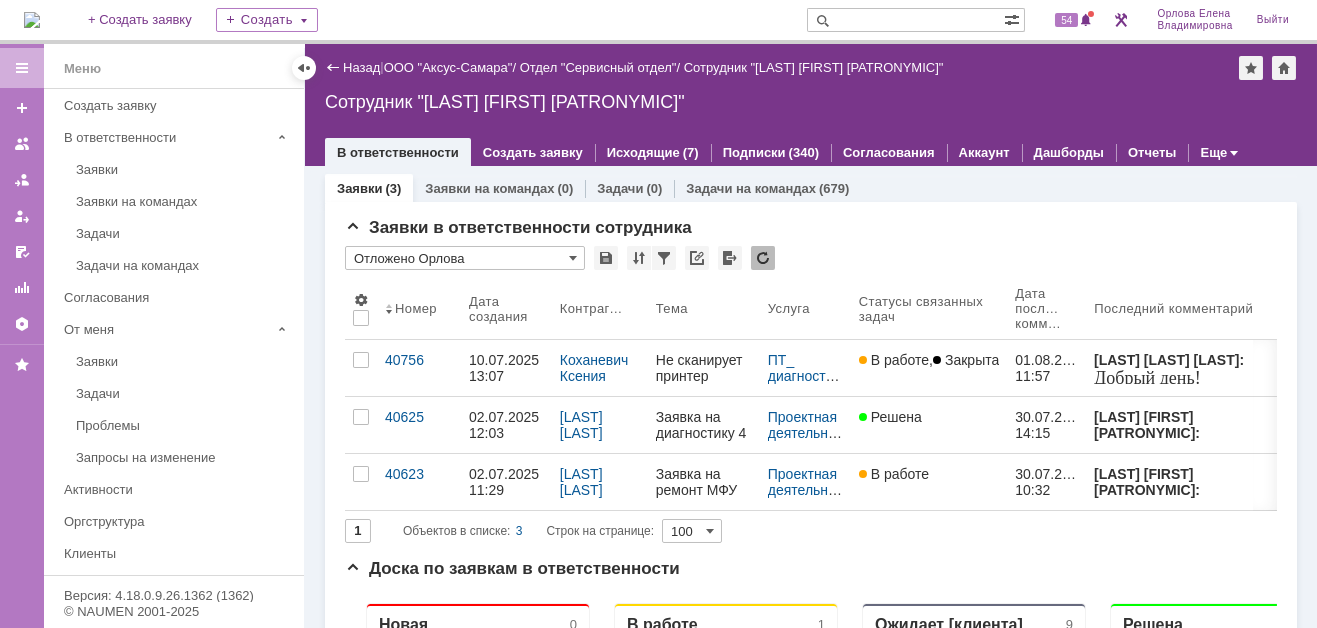 click at bounding box center (32, 20) 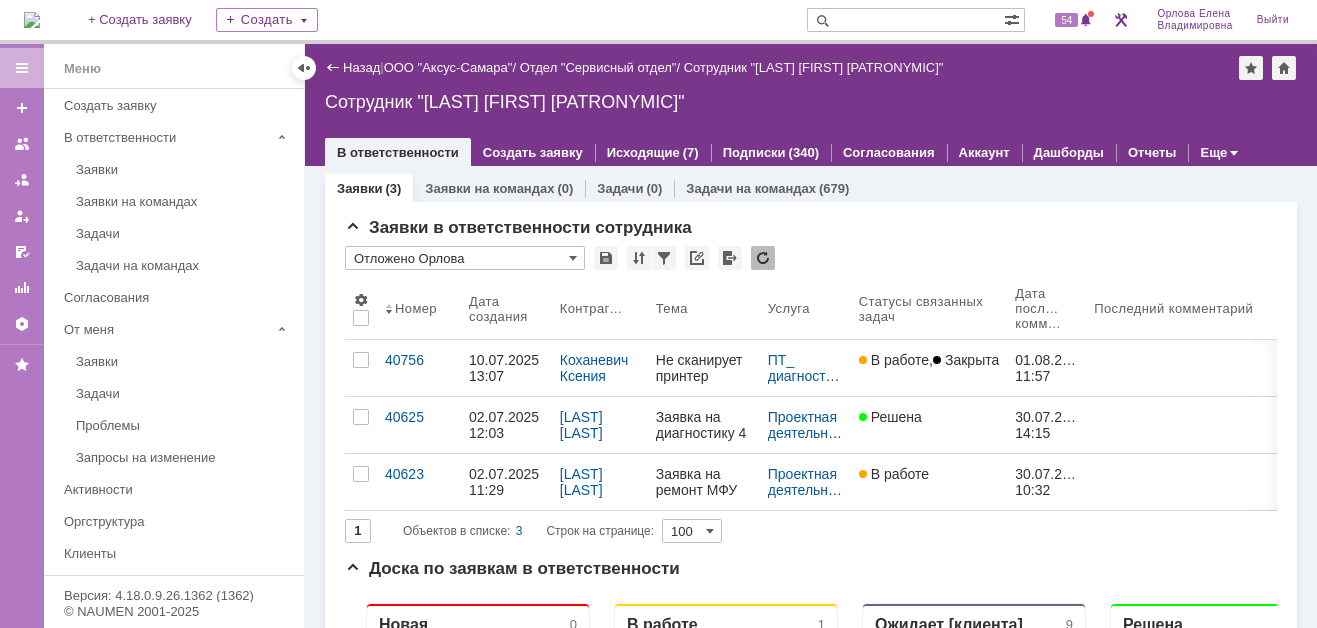 scroll, scrollTop: 0, scrollLeft: 0, axis: both 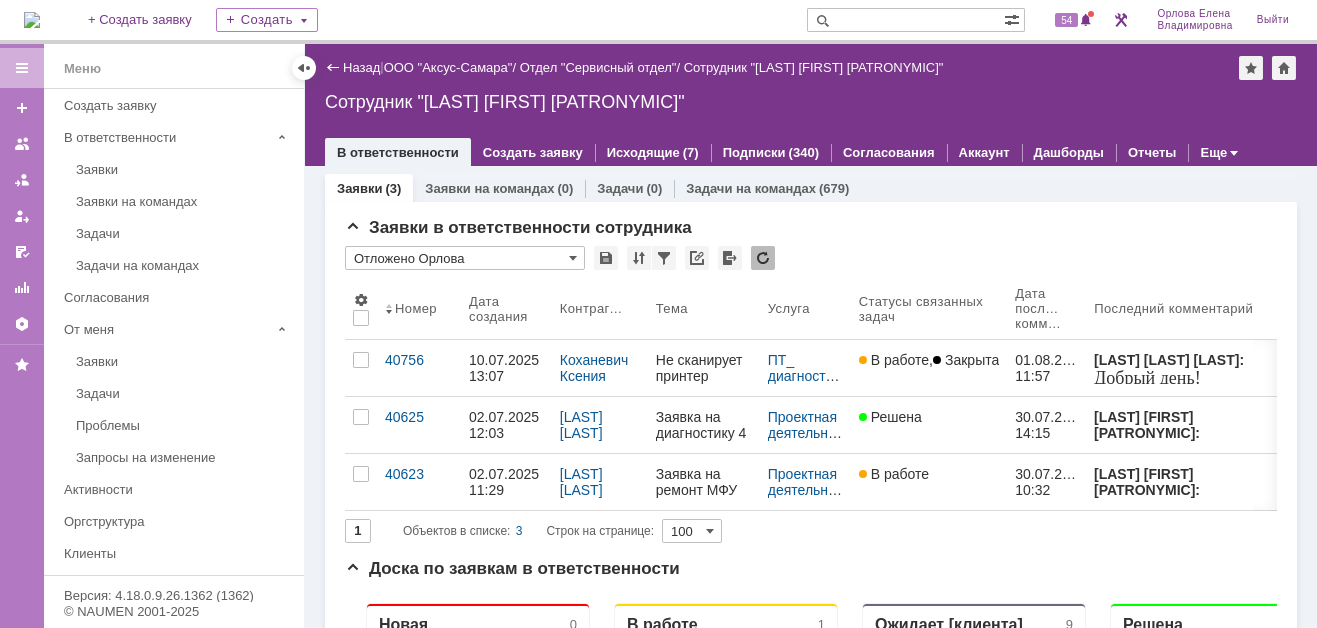 click at bounding box center [32, 20] 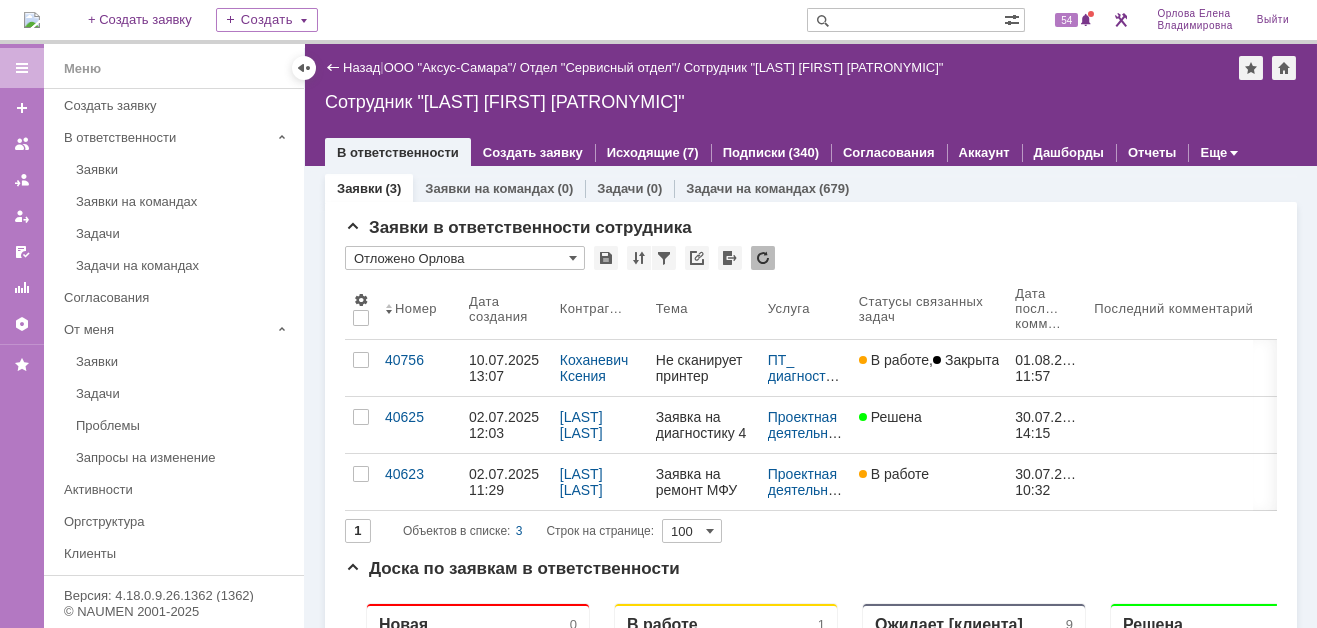 scroll, scrollTop: 0, scrollLeft: 0, axis: both 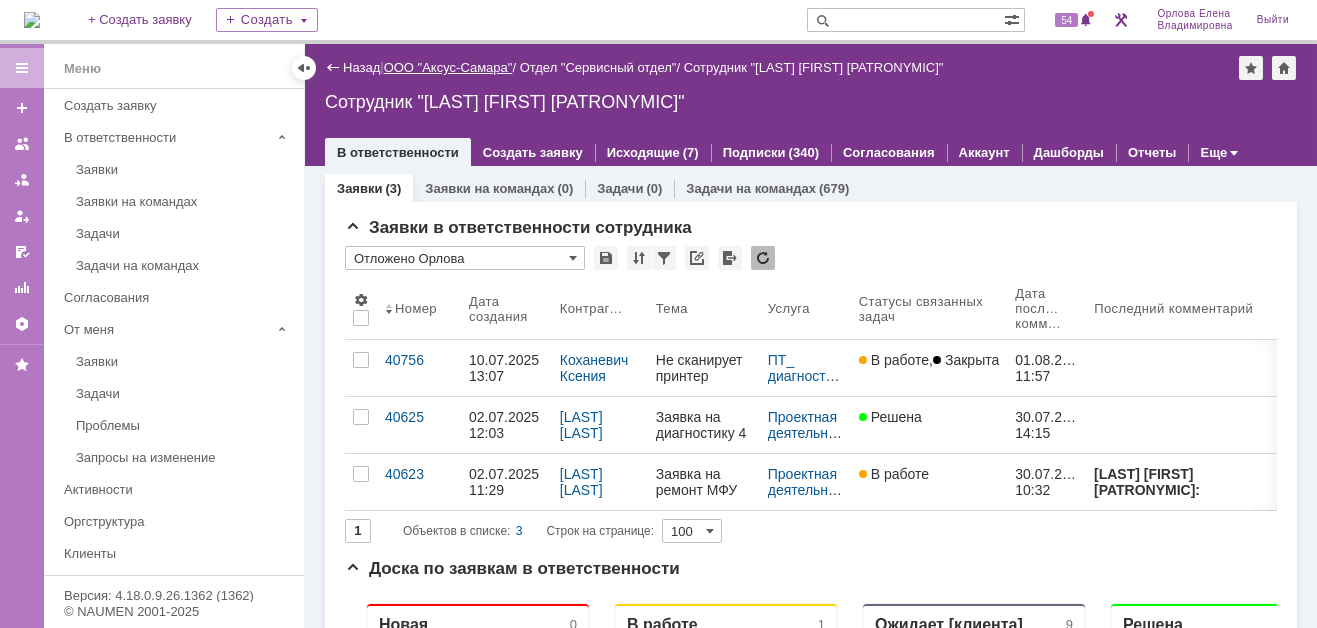click on "ООО "Аксус-Самара"" at bounding box center [448, 67] 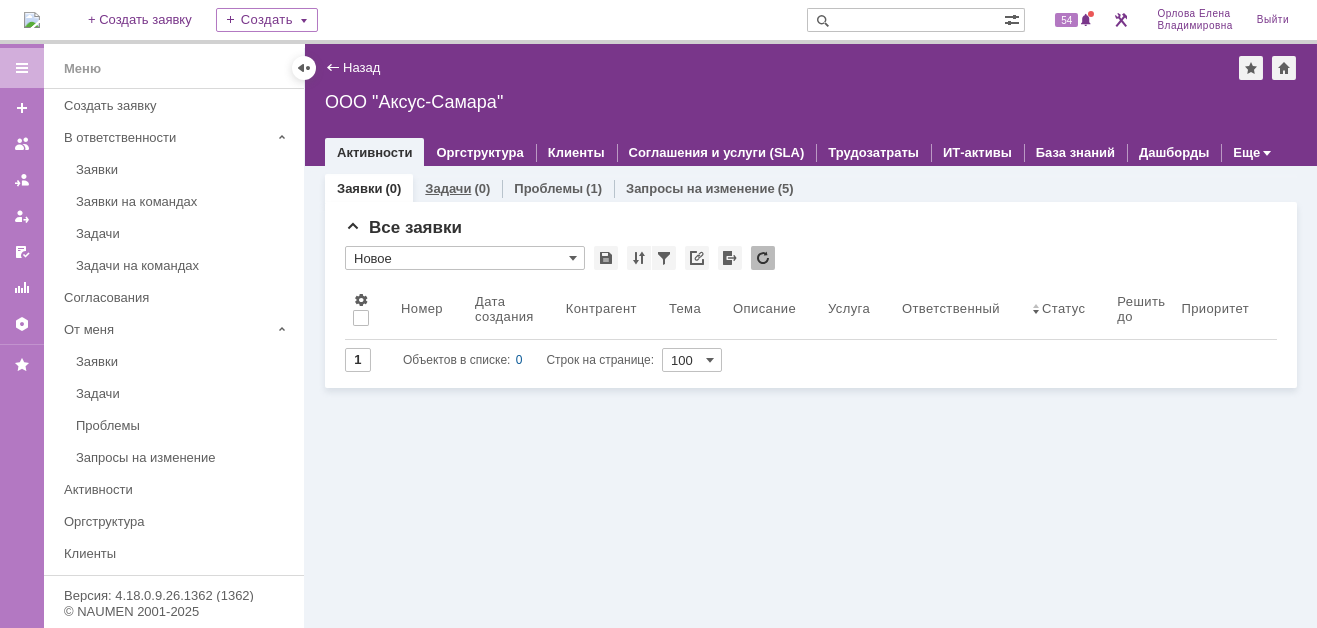 click on "Задачи" at bounding box center (448, 188) 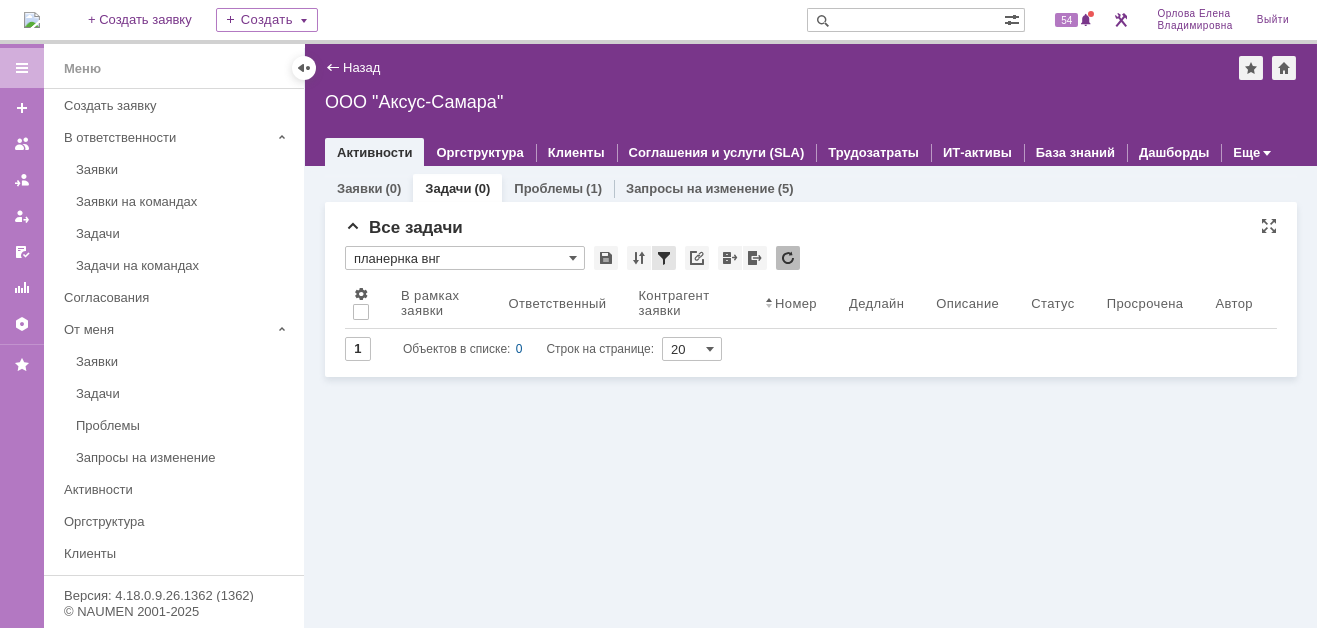 click at bounding box center (664, 258) 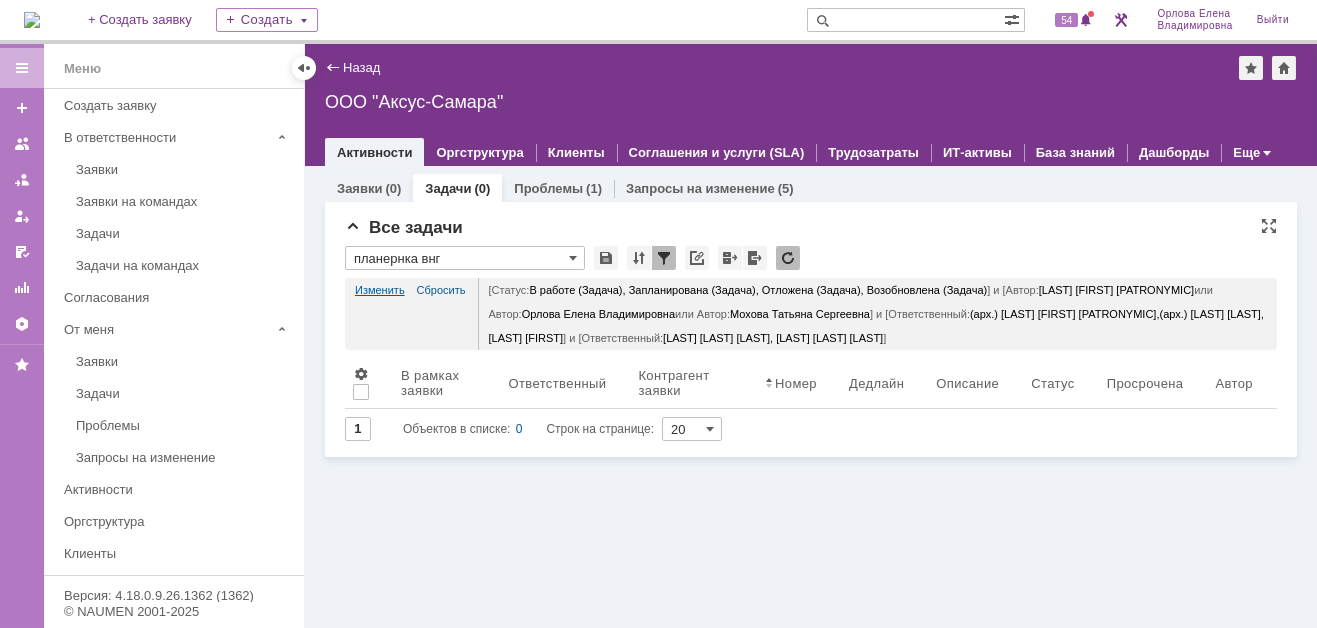 click on "Изменить" at bounding box center (380, 290) 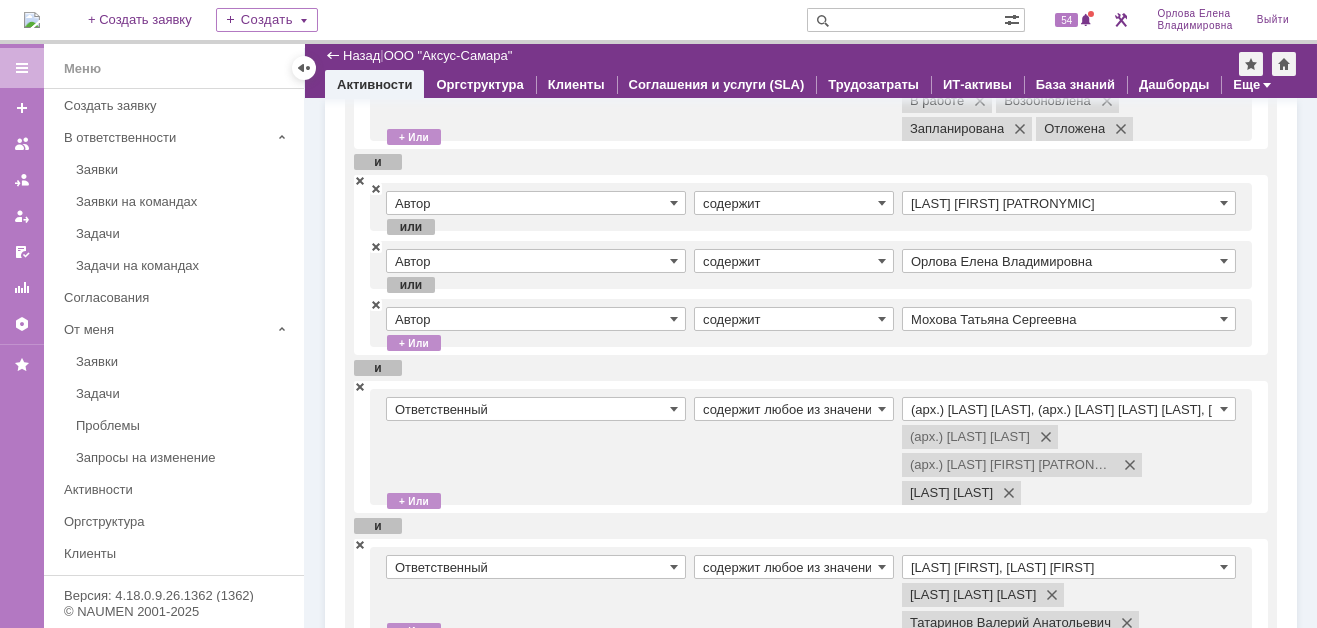 scroll, scrollTop: 200, scrollLeft: 0, axis: vertical 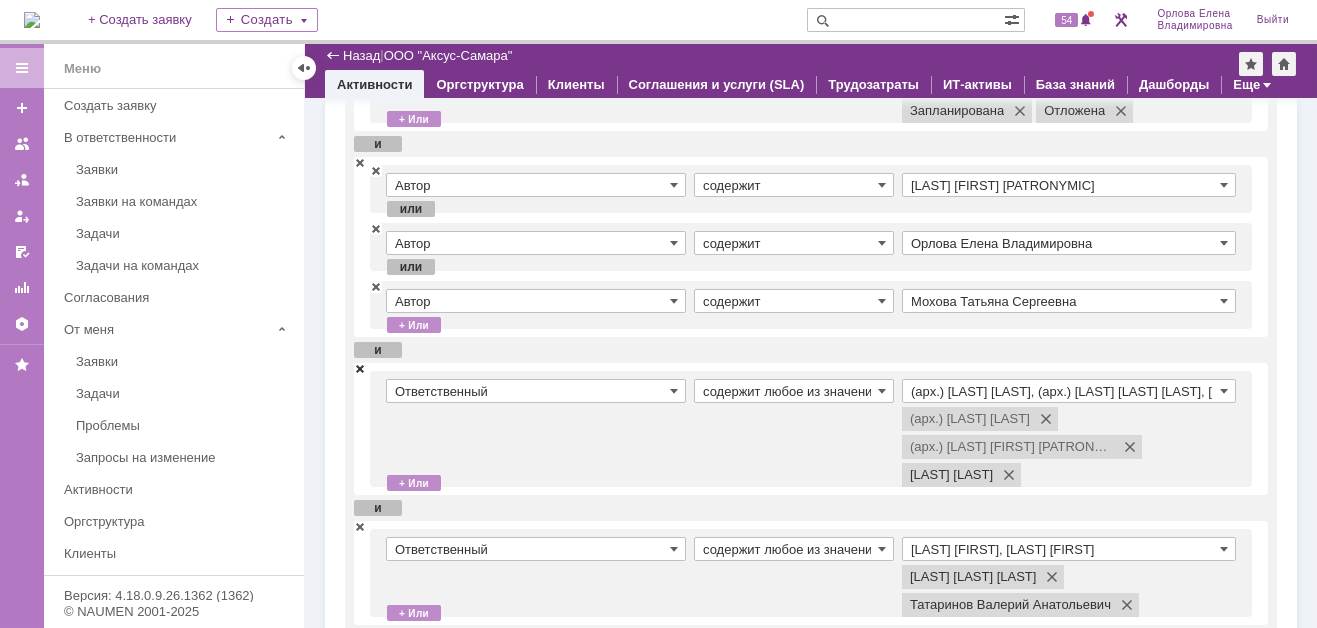 click at bounding box center (360, 368) 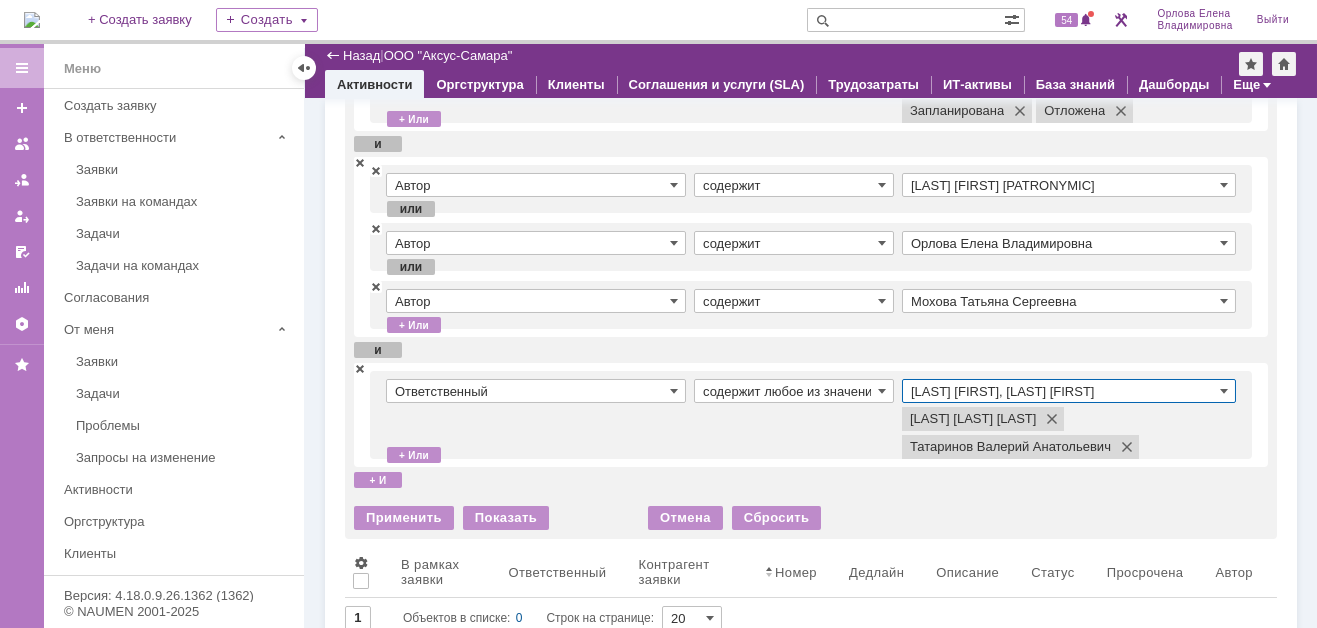 click on "Раков Константин Сергеевич, Татаринов Валерий Анатольевич" at bounding box center [1069, 391] 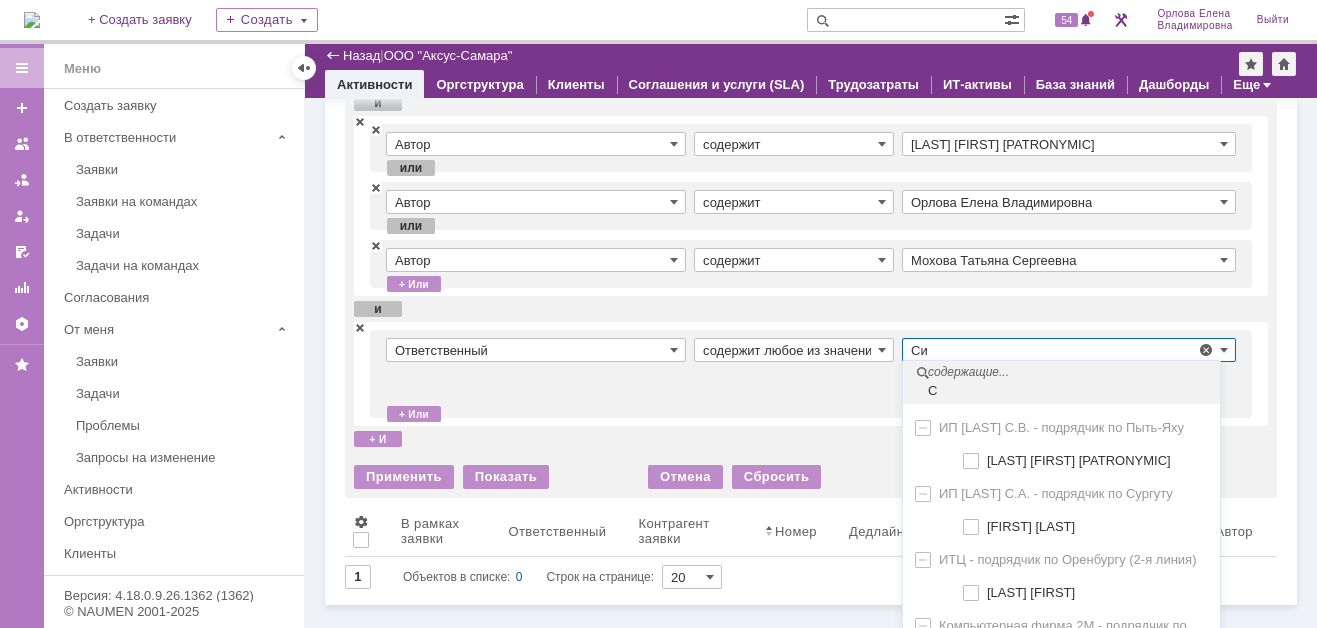 scroll, scrollTop: 224, scrollLeft: 0, axis: vertical 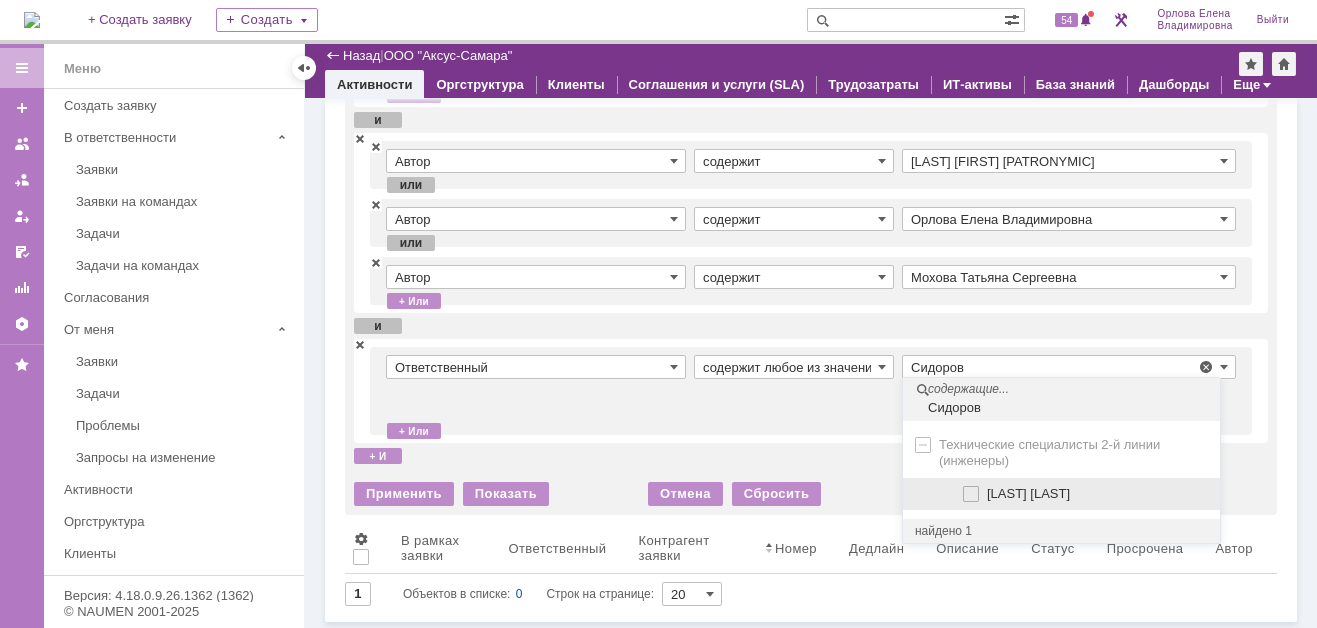 click at bounding box center [987, 491] 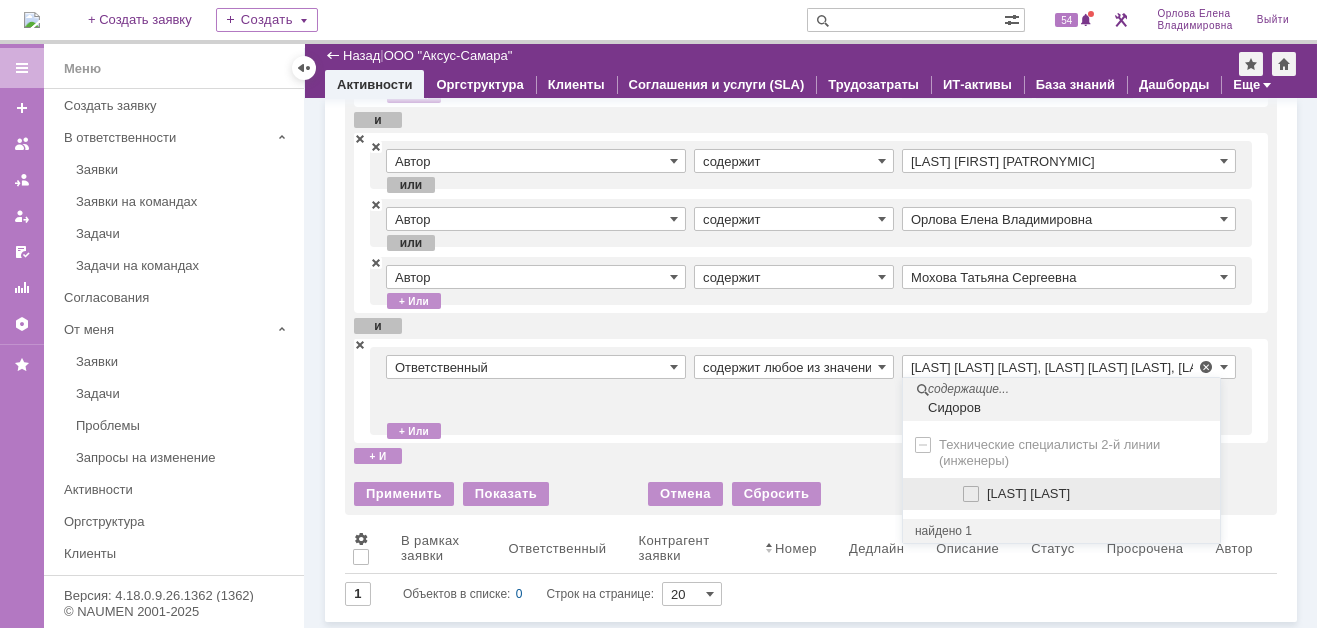 scroll, scrollTop: 0, scrollLeft: 231, axis: horizontal 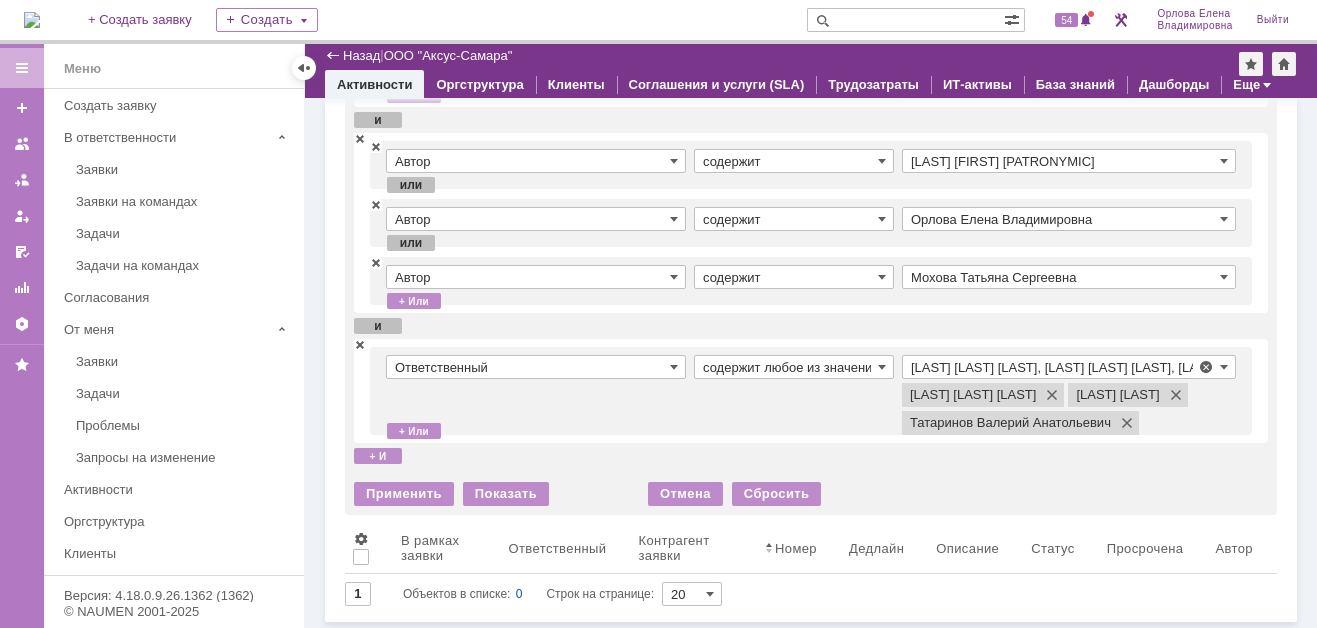 click on "Ответственный" at bounding box center (540, 391) 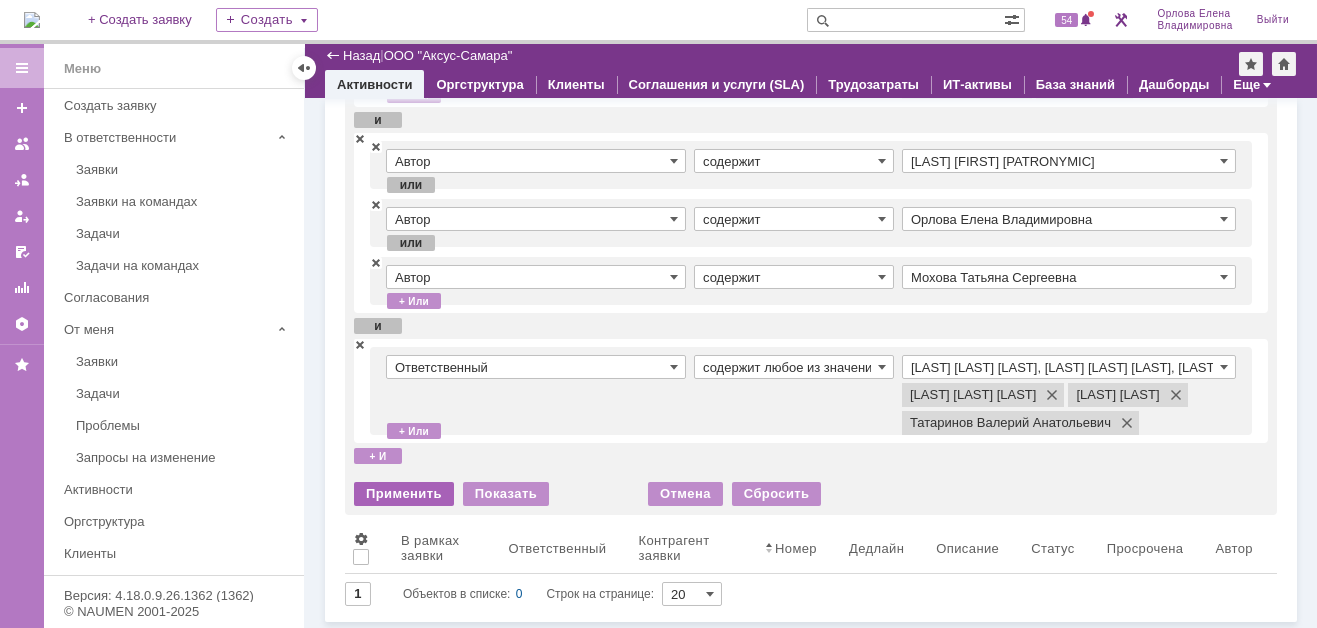 click on "Применить" at bounding box center (404, 494) 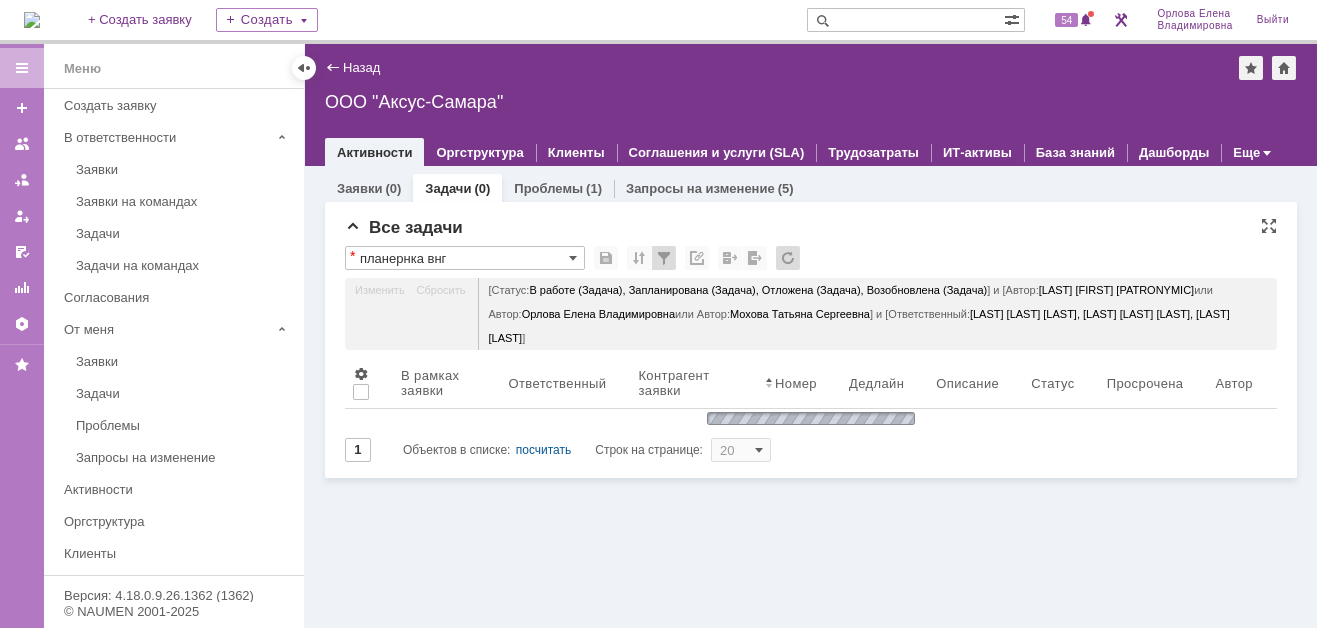 scroll, scrollTop: 0, scrollLeft: 0, axis: both 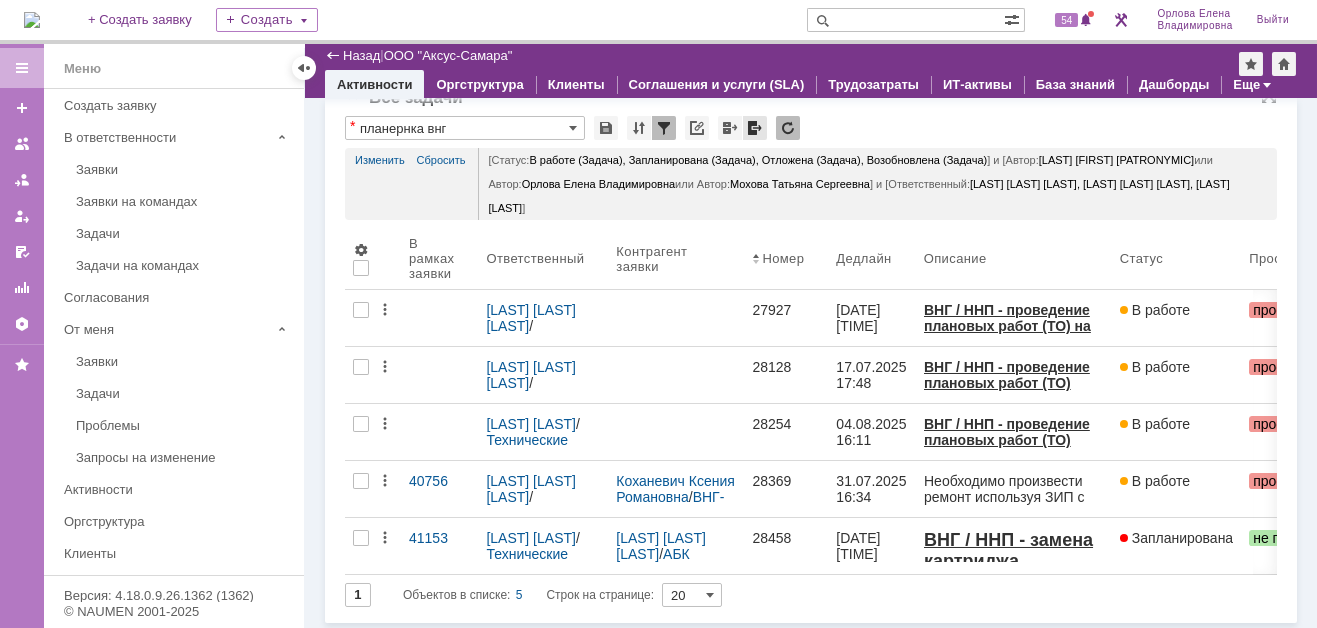 click at bounding box center (755, 128) 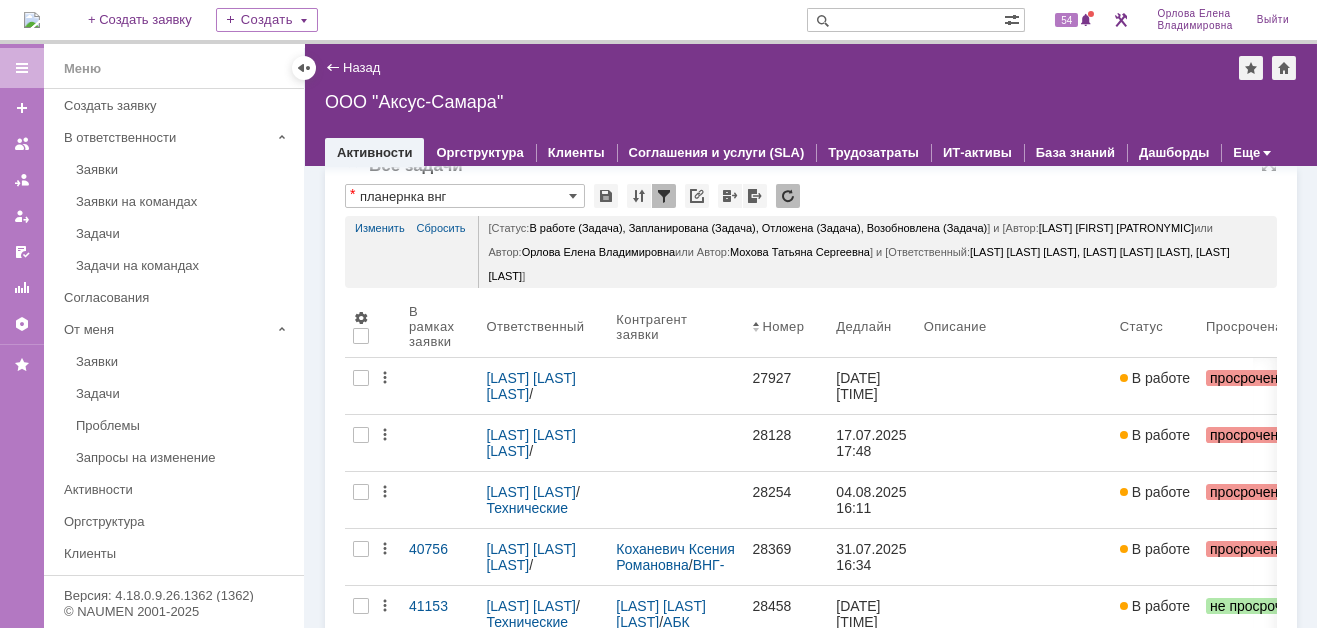 scroll, scrollTop: 0, scrollLeft: 0, axis: both 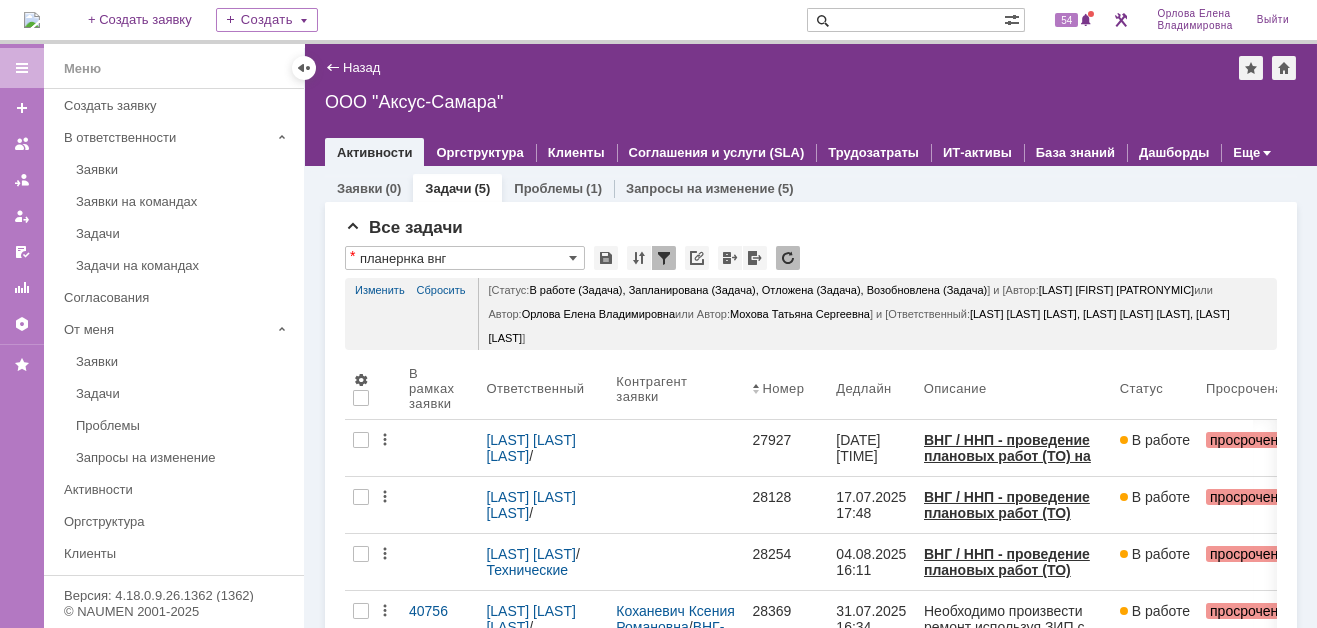 click at bounding box center [819, 20] 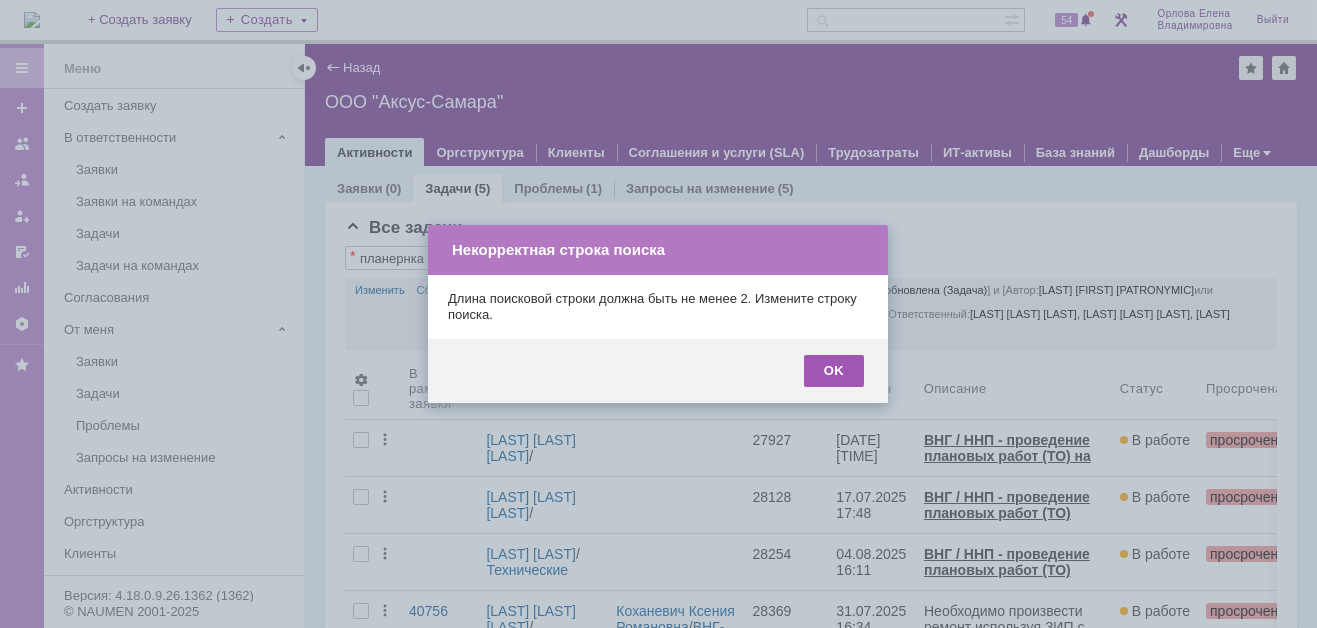 click on "OK" at bounding box center [834, 371] 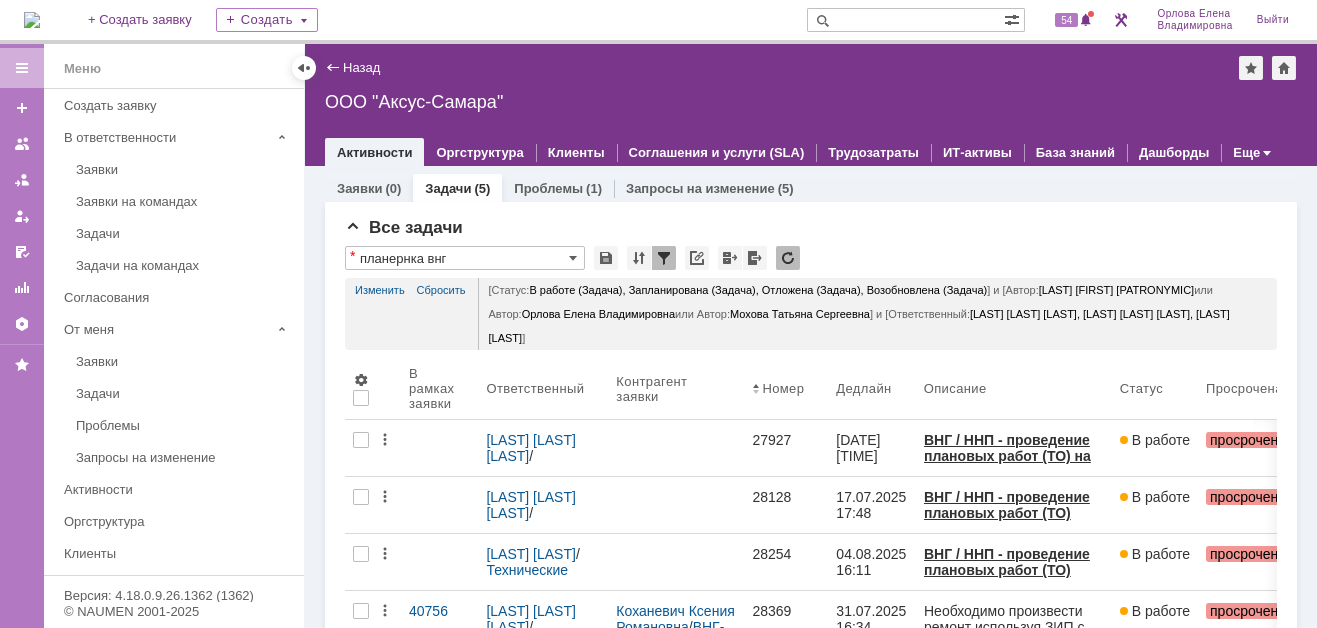 click at bounding box center [905, 20] 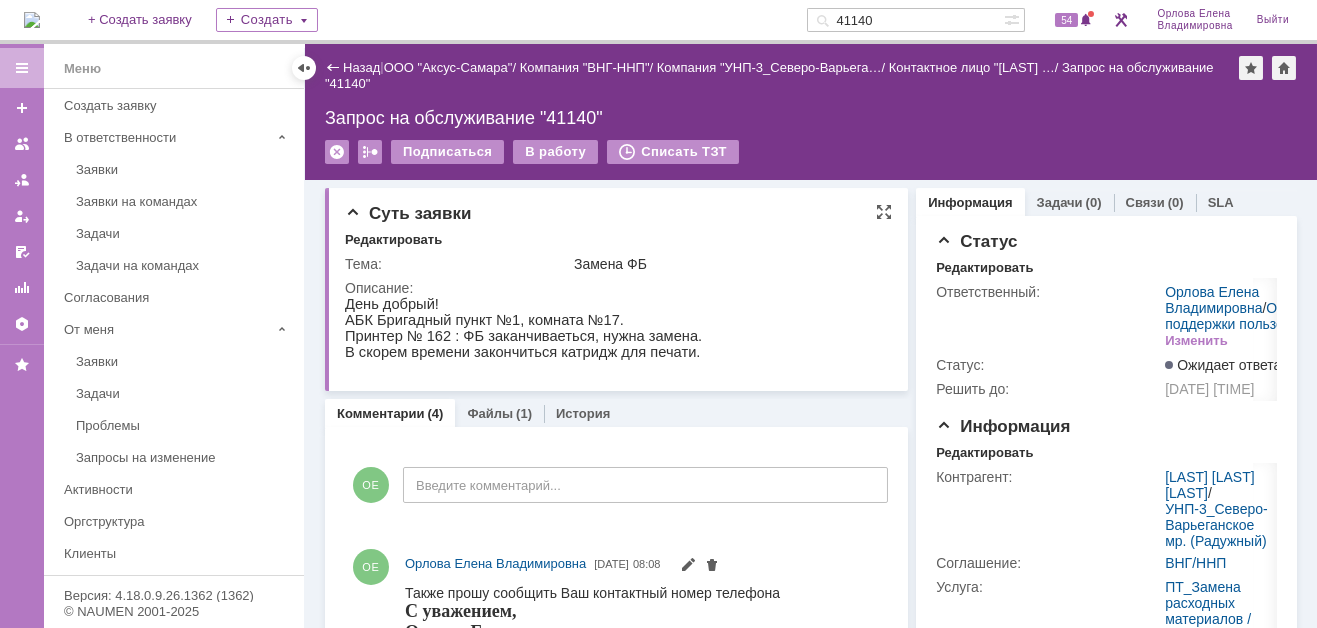 scroll, scrollTop: 0, scrollLeft: 0, axis: both 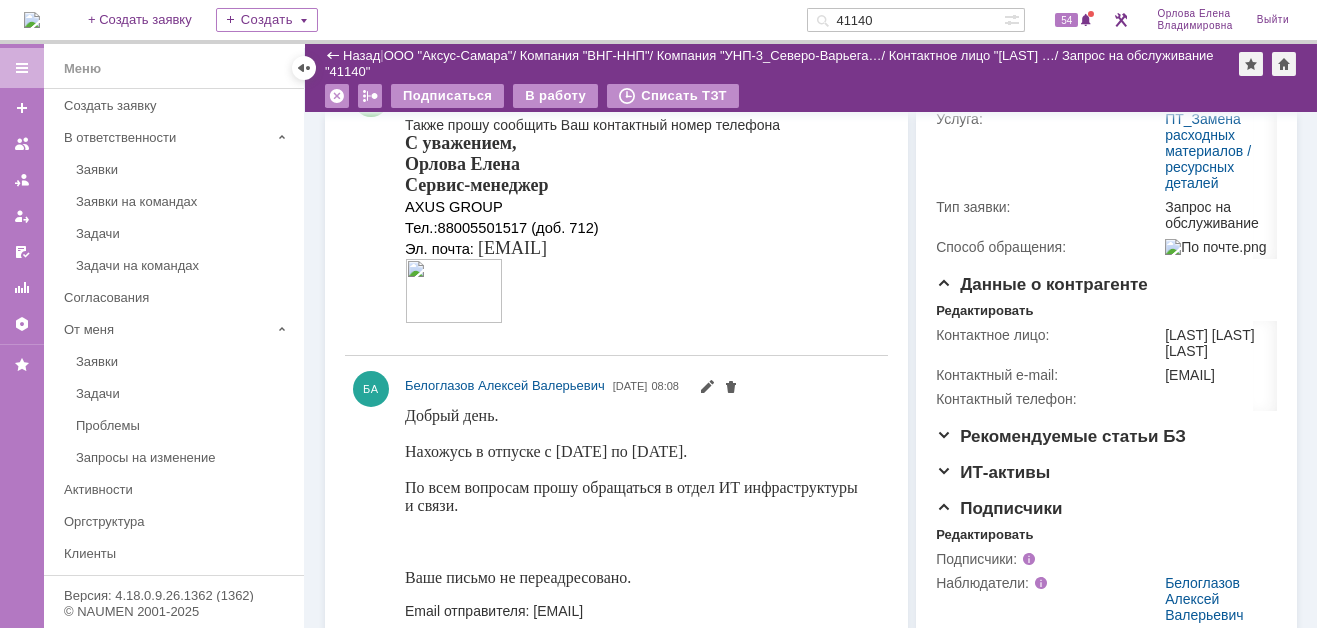 drag, startPoint x: 678, startPoint y: 492, endPoint x: 696, endPoint y: 514, distance: 28.42534 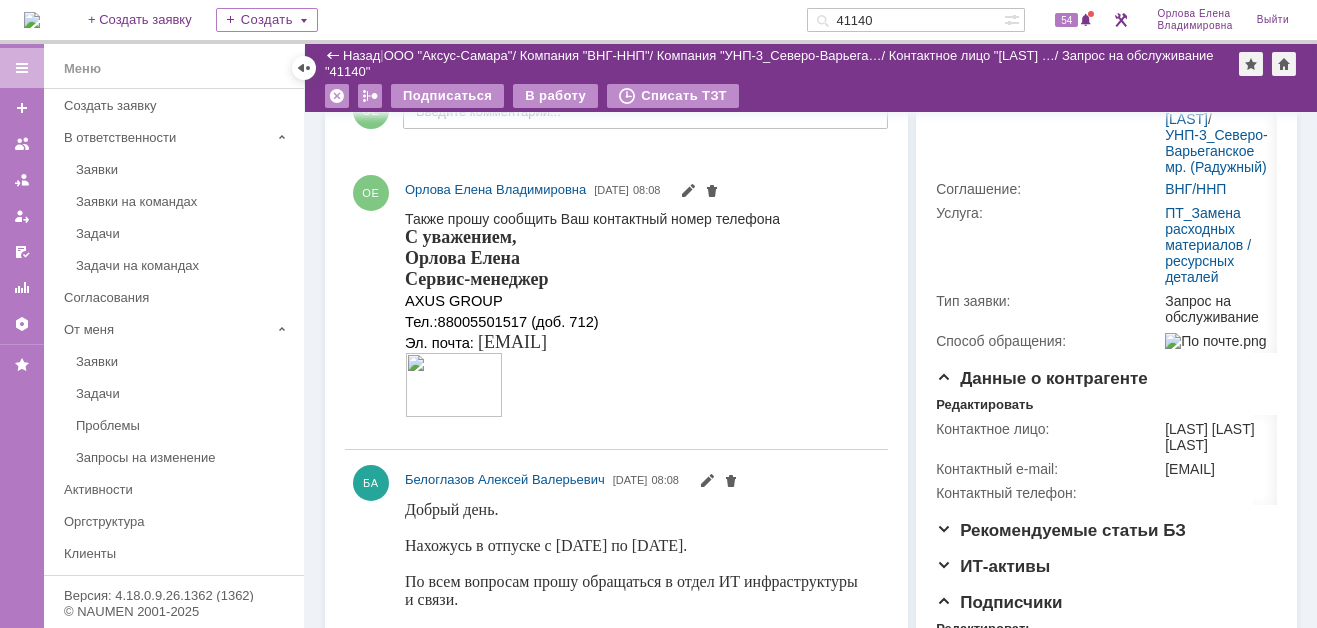 scroll, scrollTop: 0, scrollLeft: 0, axis: both 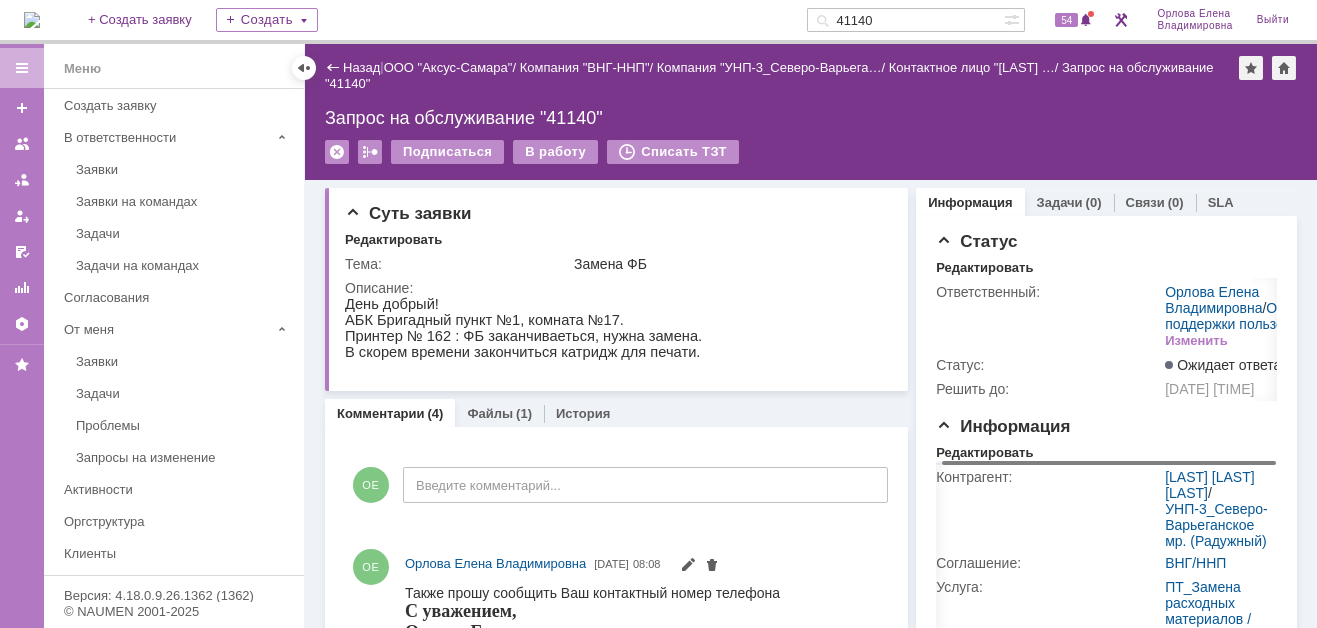 drag, startPoint x: 1155, startPoint y: 464, endPoint x: 1197, endPoint y: 561, distance: 105.702415 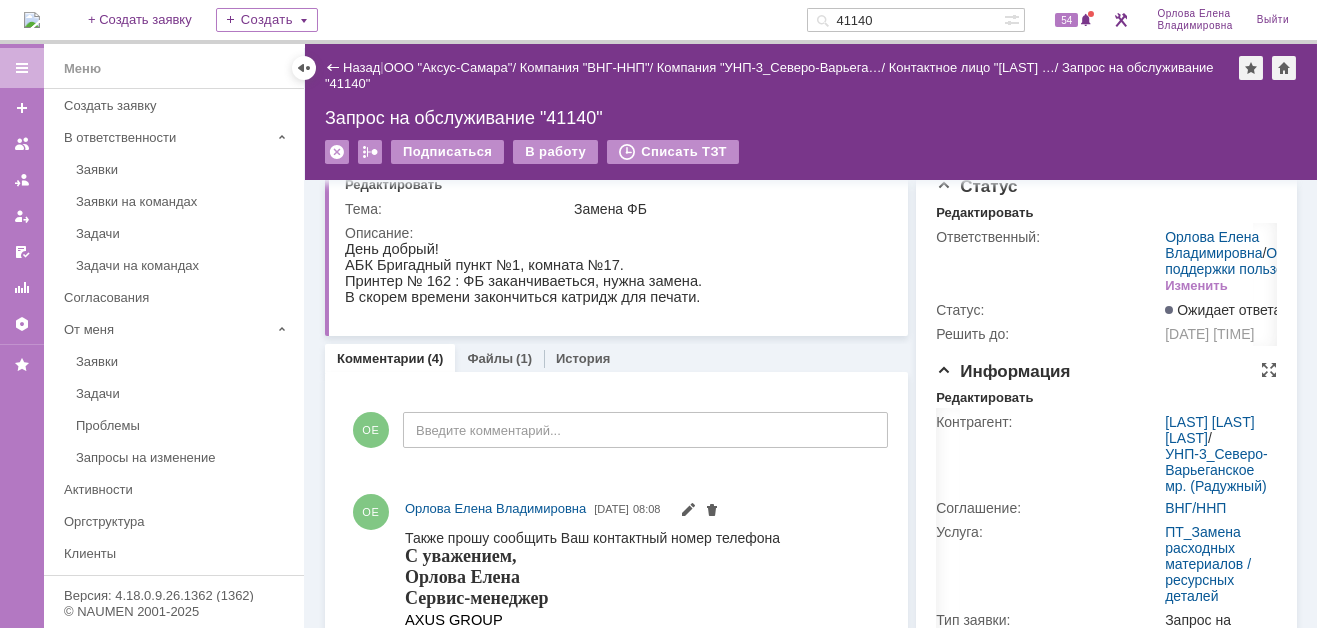scroll, scrollTop: 100, scrollLeft: 0, axis: vertical 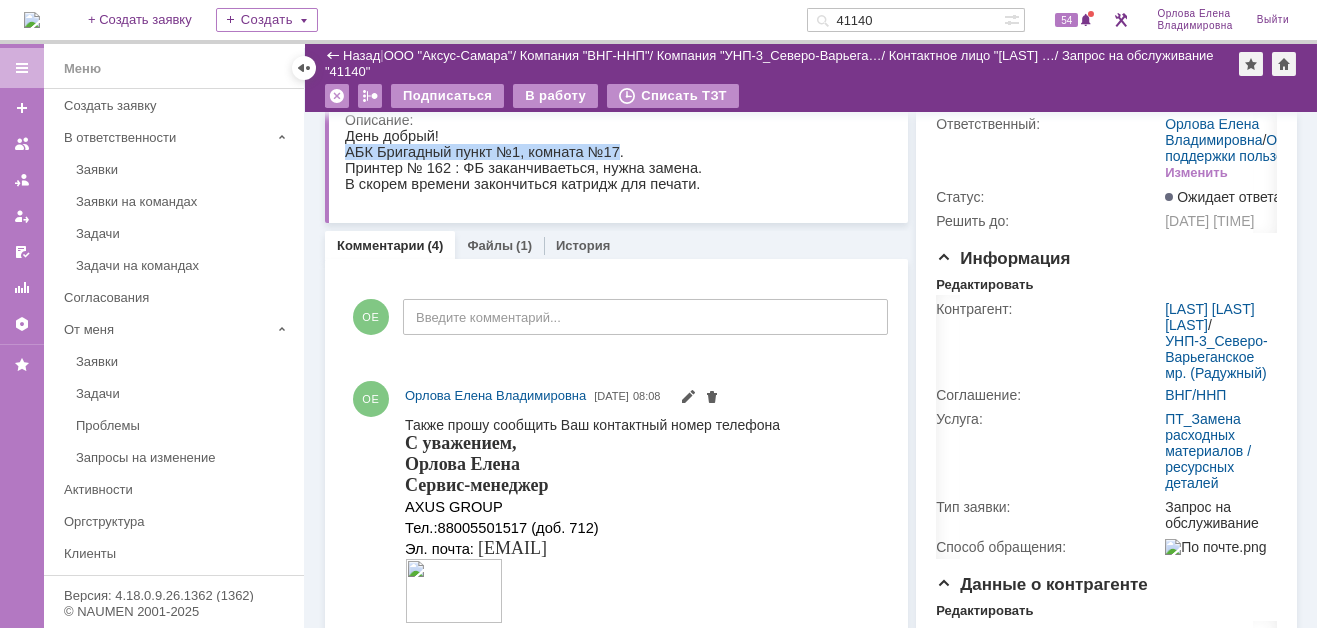 drag, startPoint x: 346, startPoint y: 154, endPoint x: 598, endPoint y: 157, distance: 252.01785 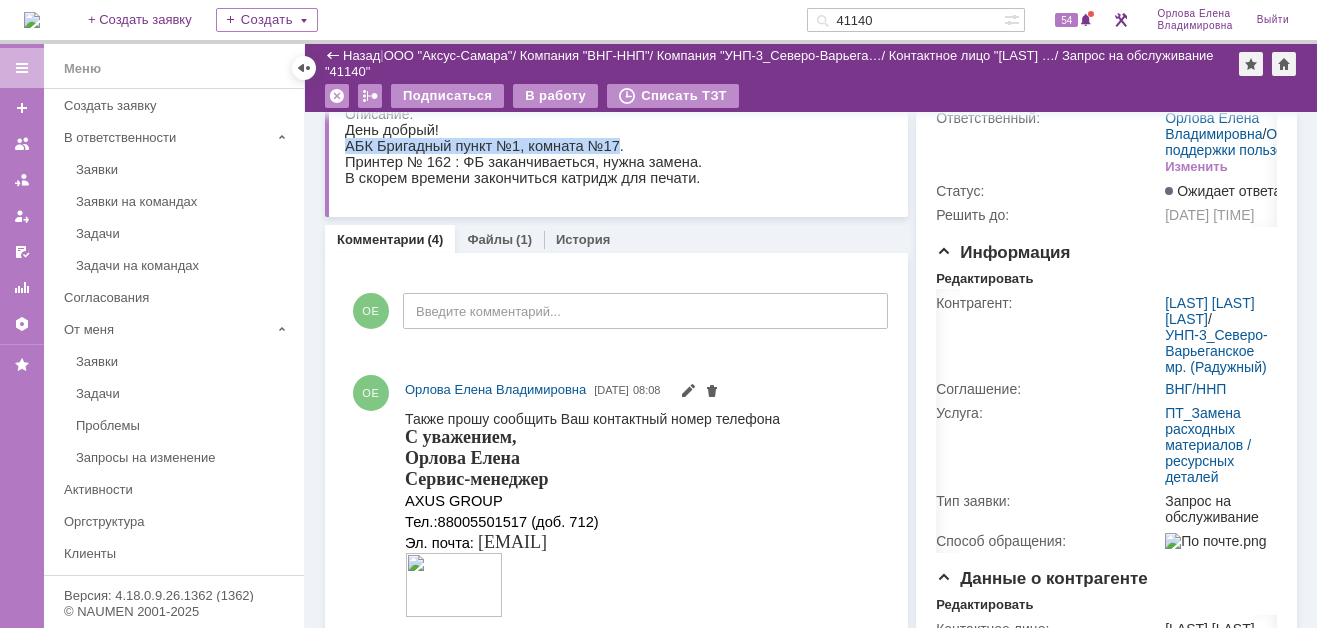 scroll, scrollTop: 0, scrollLeft: 0, axis: both 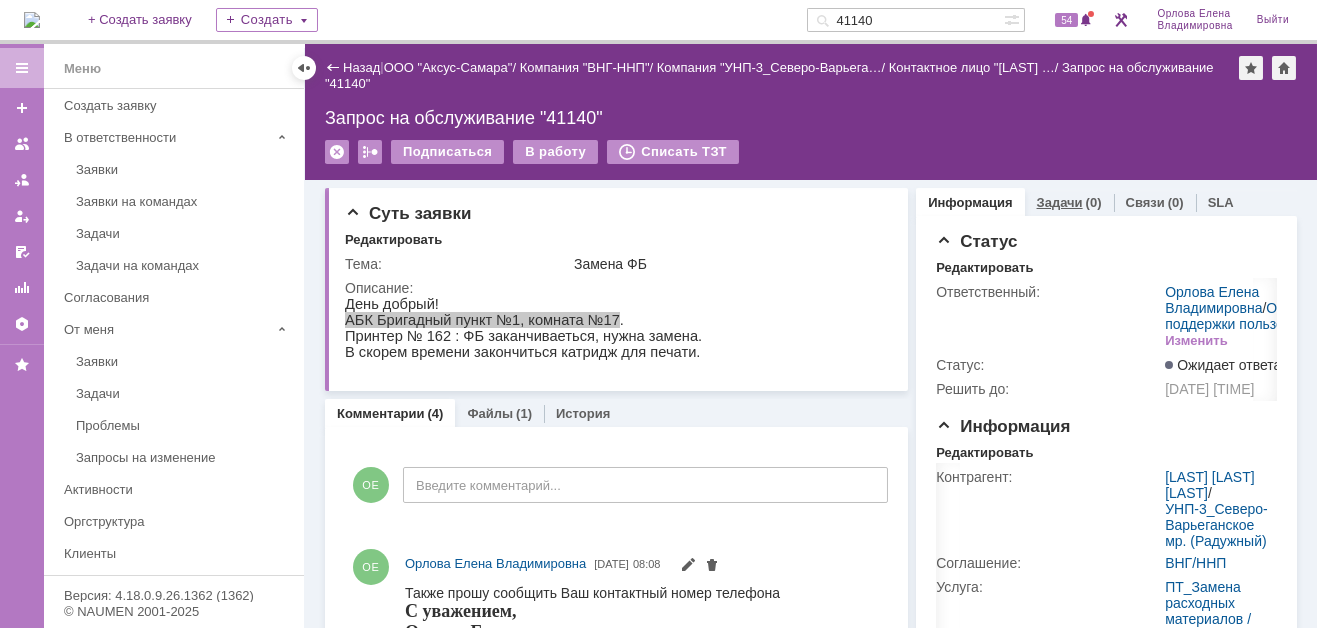 click on "Задачи" at bounding box center [1060, 202] 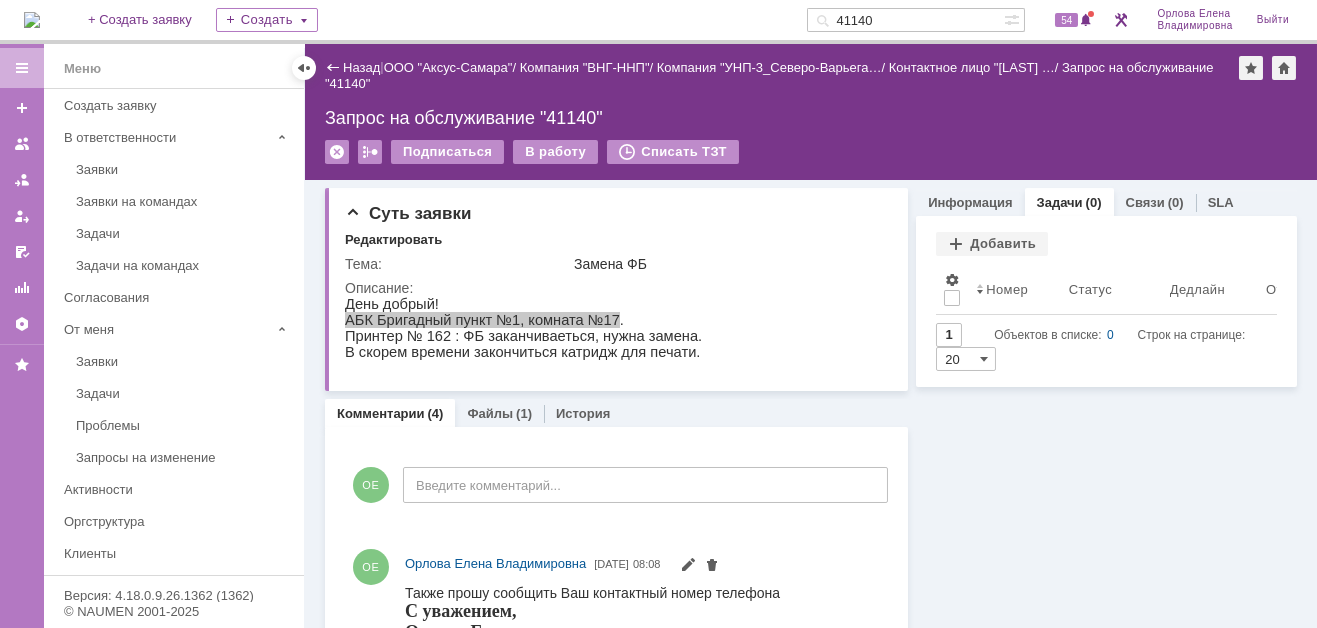 drag, startPoint x: 889, startPoint y: 19, endPoint x: 856, endPoint y: 19, distance: 33 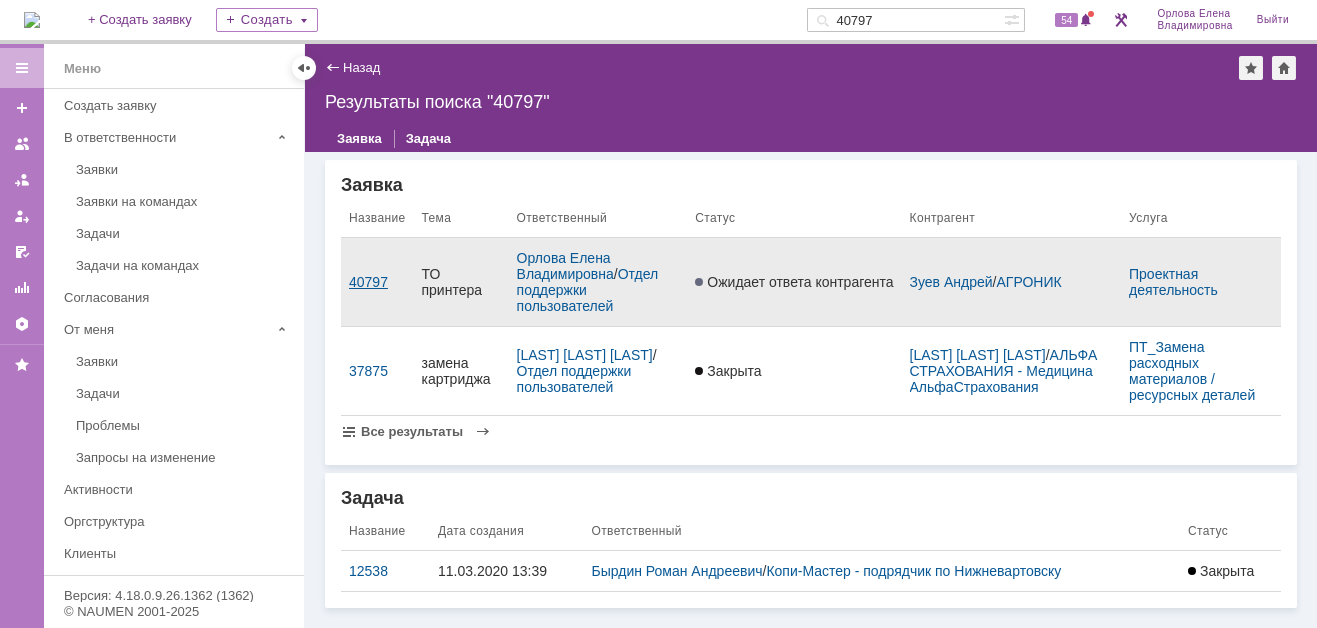 click on "40797" at bounding box center (377, 282) 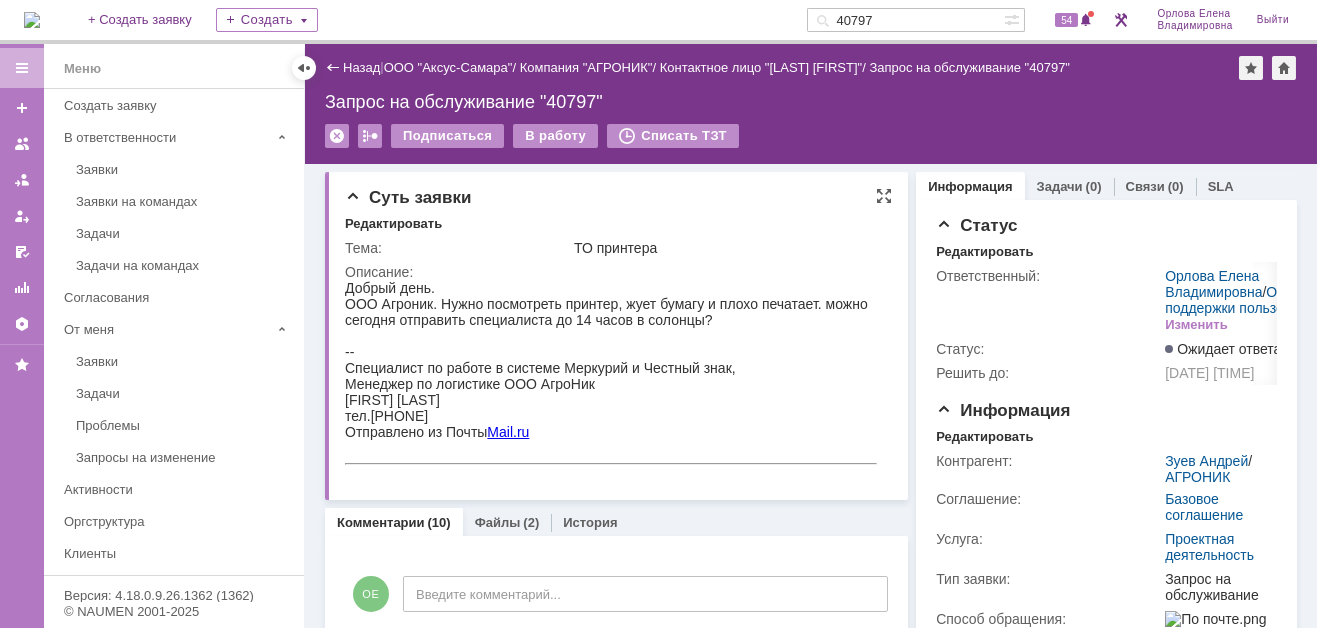 scroll, scrollTop: 0, scrollLeft: 0, axis: both 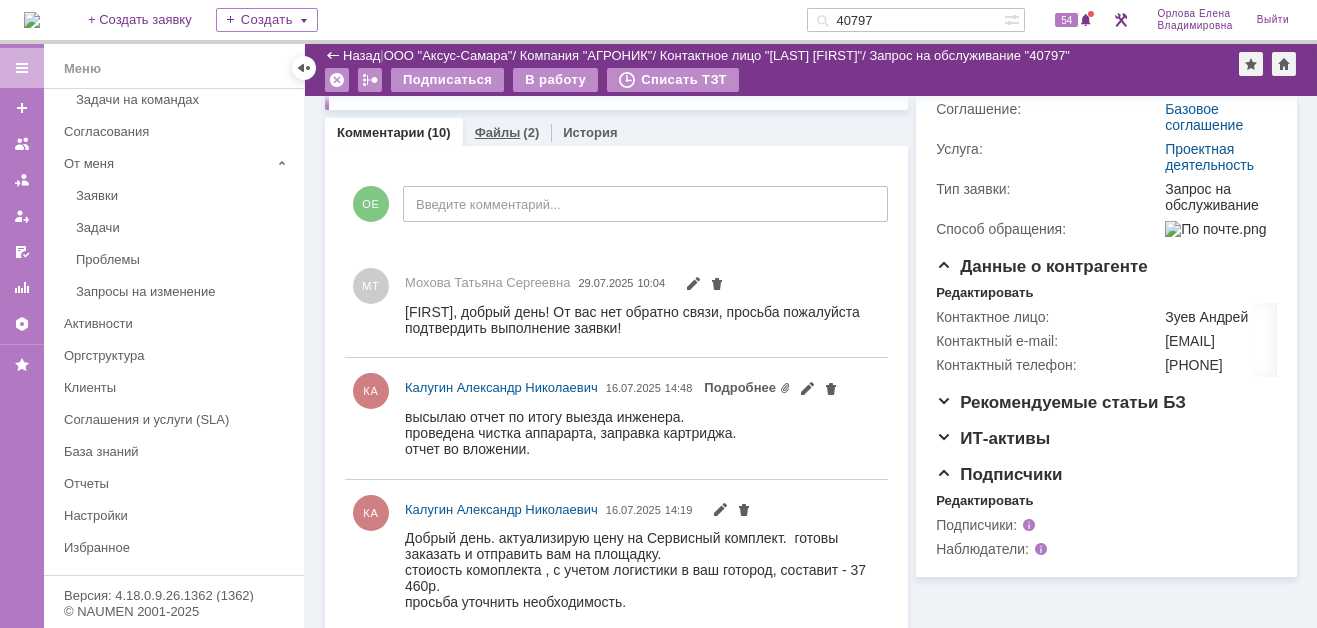 click on "Файлы" at bounding box center (498, 132) 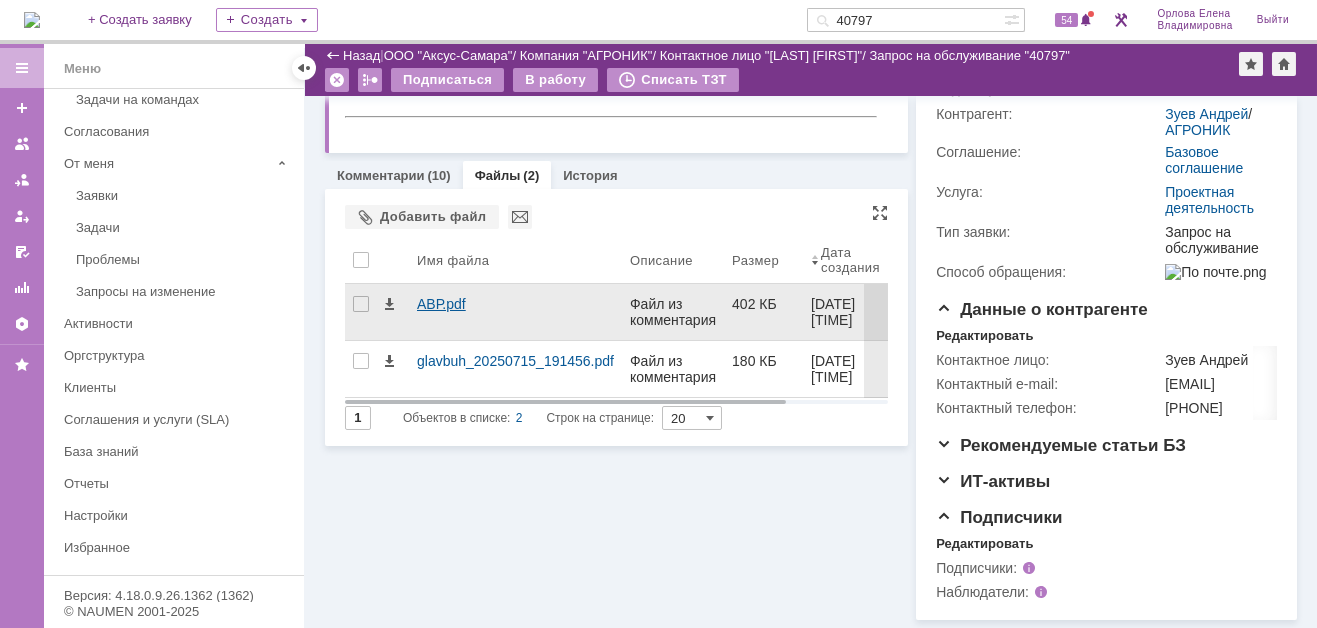 click on "АВР.pdf" at bounding box center [515, 304] 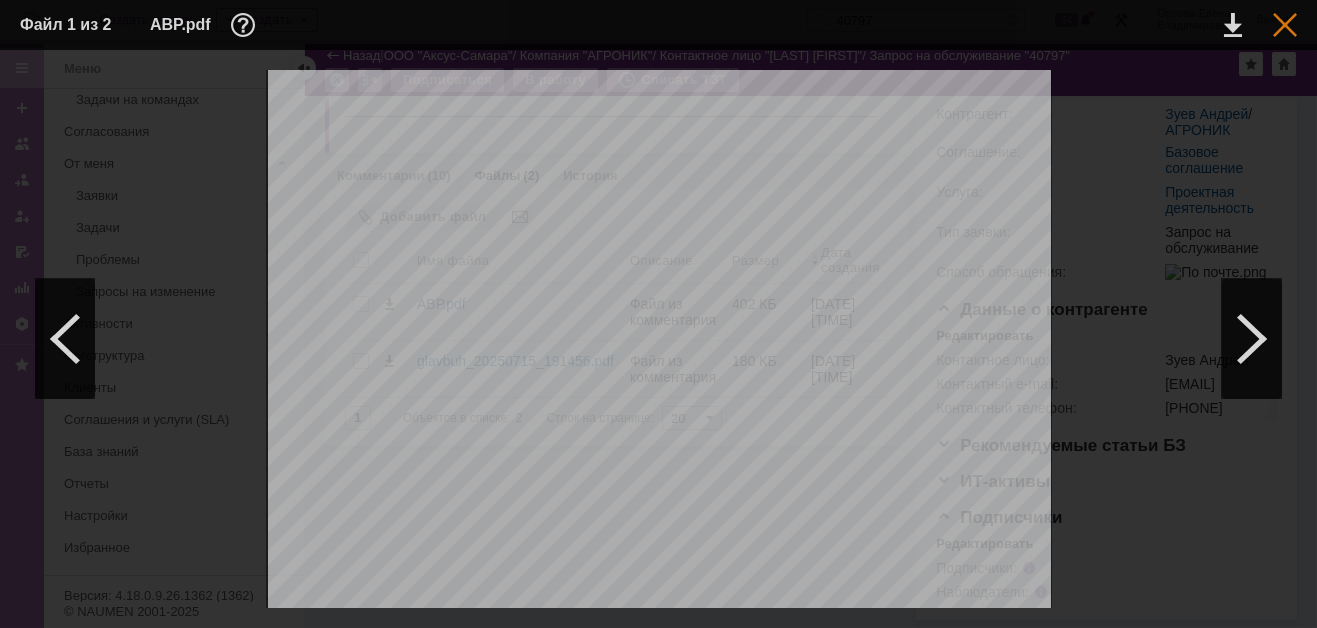click at bounding box center (1285, 25) 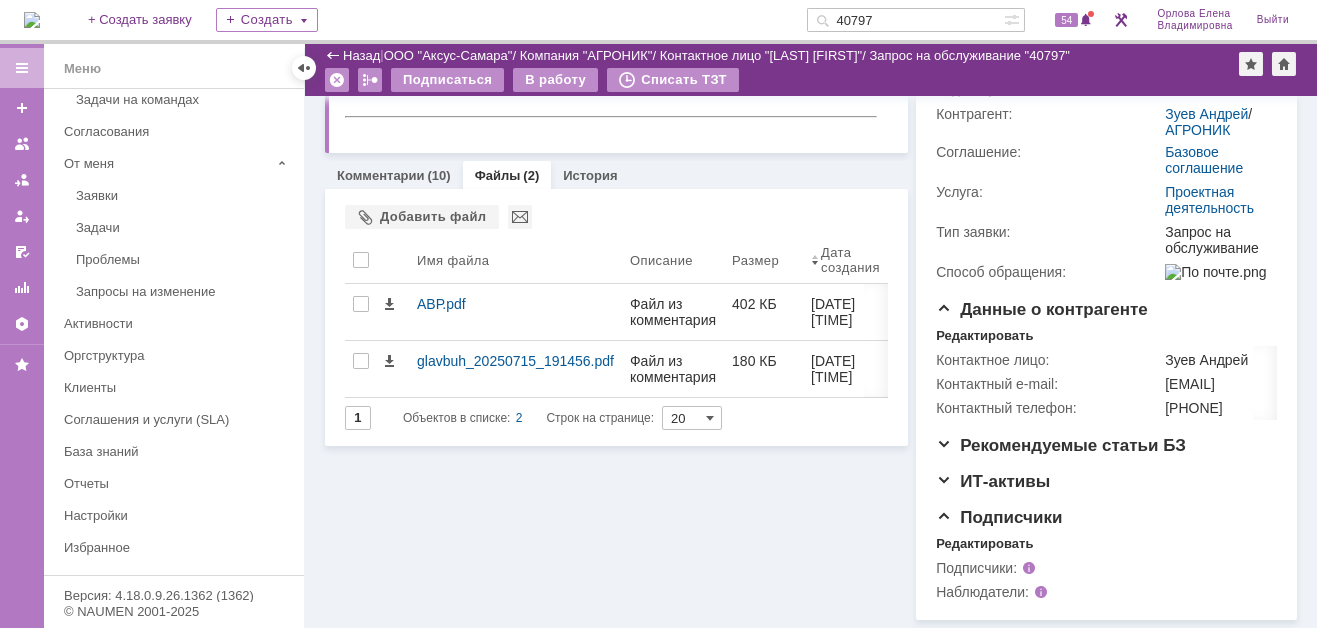 drag, startPoint x: 896, startPoint y: 20, endPoint x: 835, endPoint y: 11, distance: 61.66036 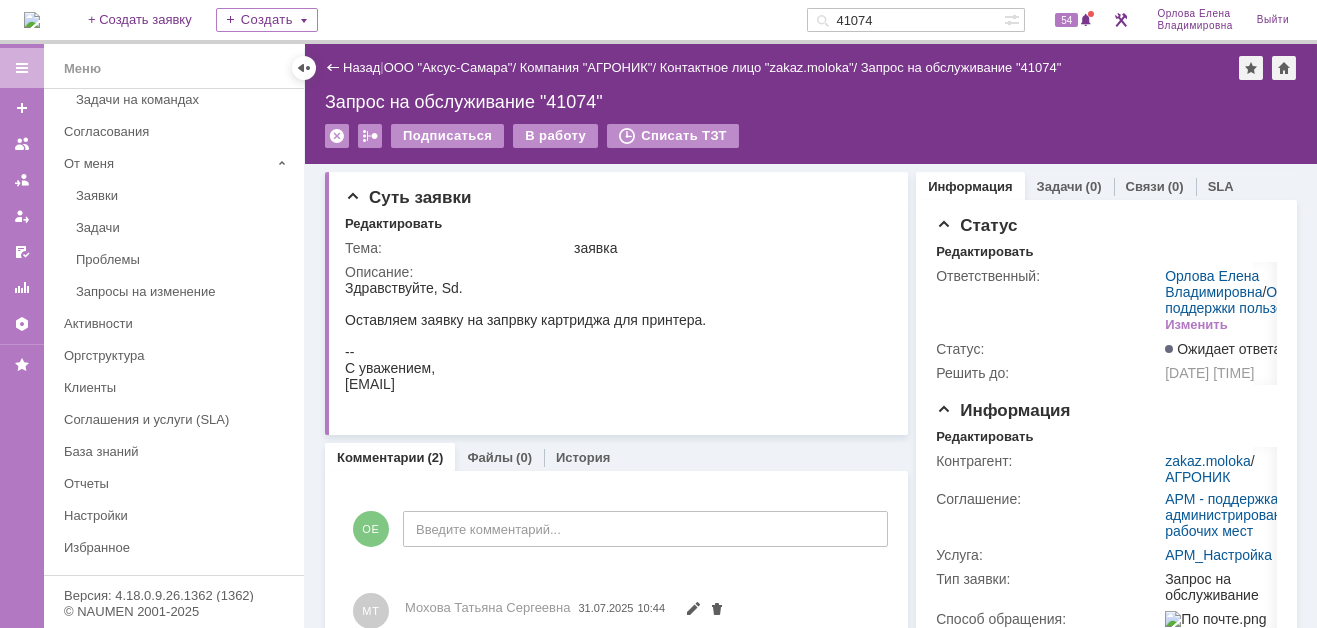 scroll, scrollTop: 0, scrollLeft: 0, axis: both 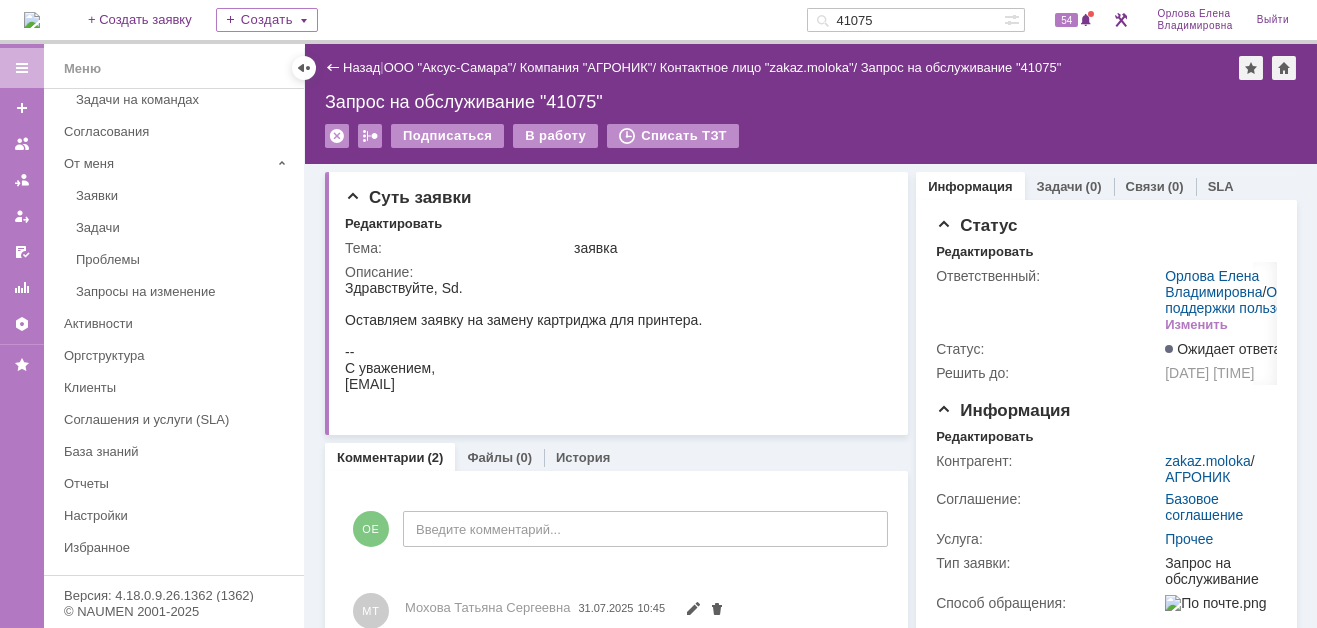 click on "41075" at bounding box center (905, 20) 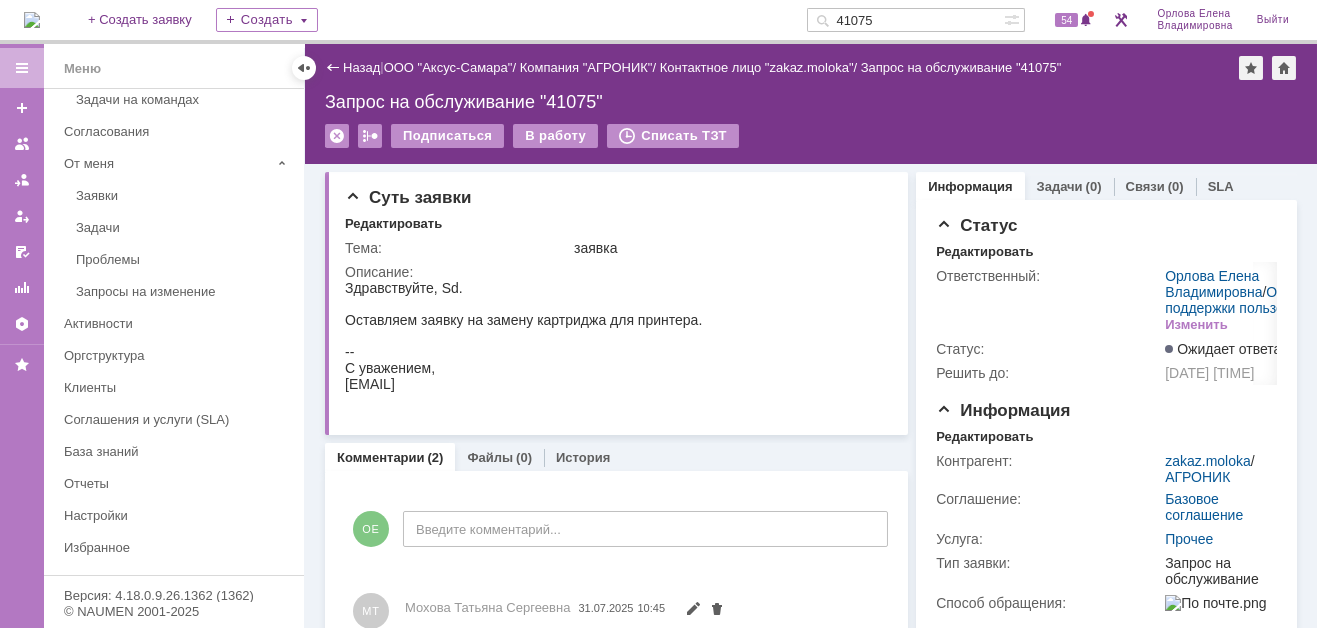 drag, startPoint x: 898, startPoint y: 18, endPoint x: 850, endPoint y: 31, distance: 49.729267 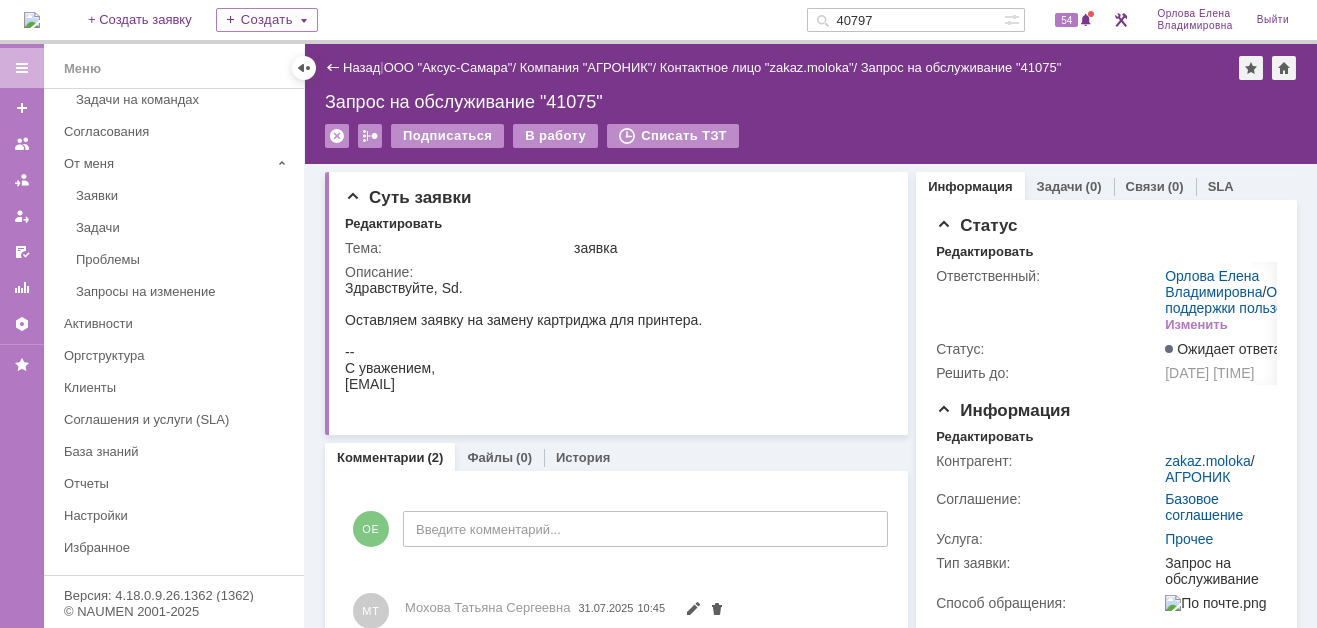 scroll, scrollTop: 0, scrollLeft: 0, axis: both 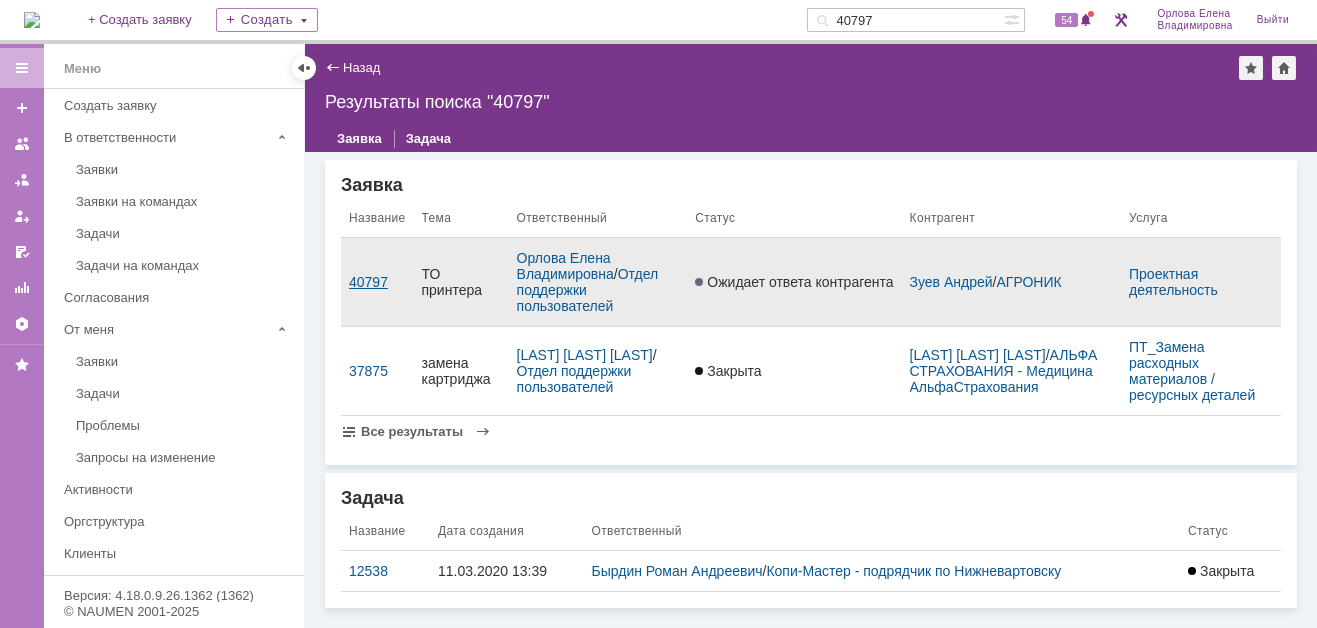 click on "40797" at bounding box center (377, 282) 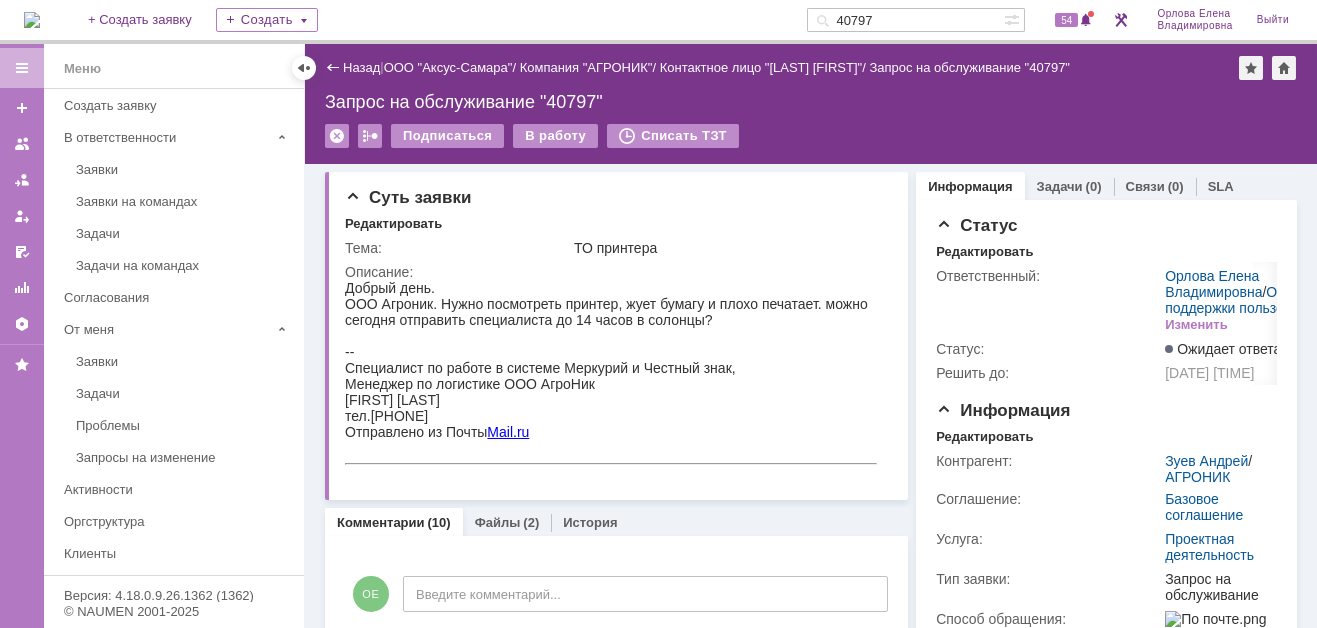 scroll, scrollTop: 0, scrollLeft: 0, axis: both 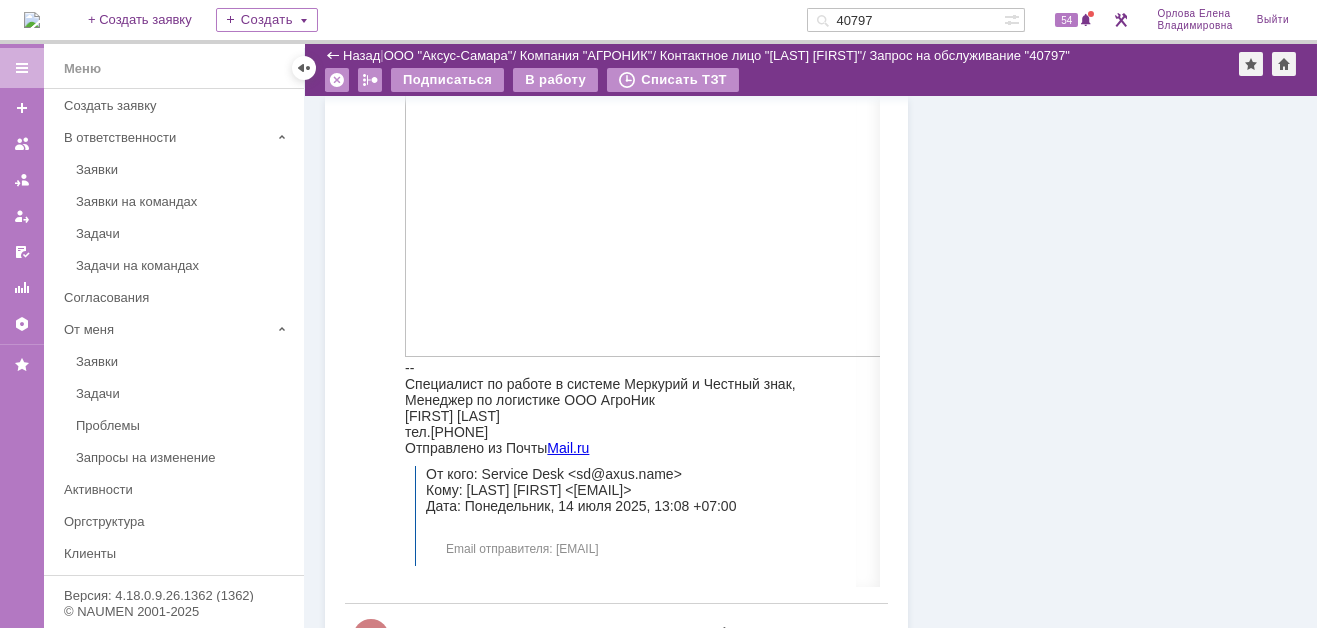 drag, startPoint x: 899, startPoint y: 17, endPoint x: 852, endPoint y: 21, distance: 47.169907 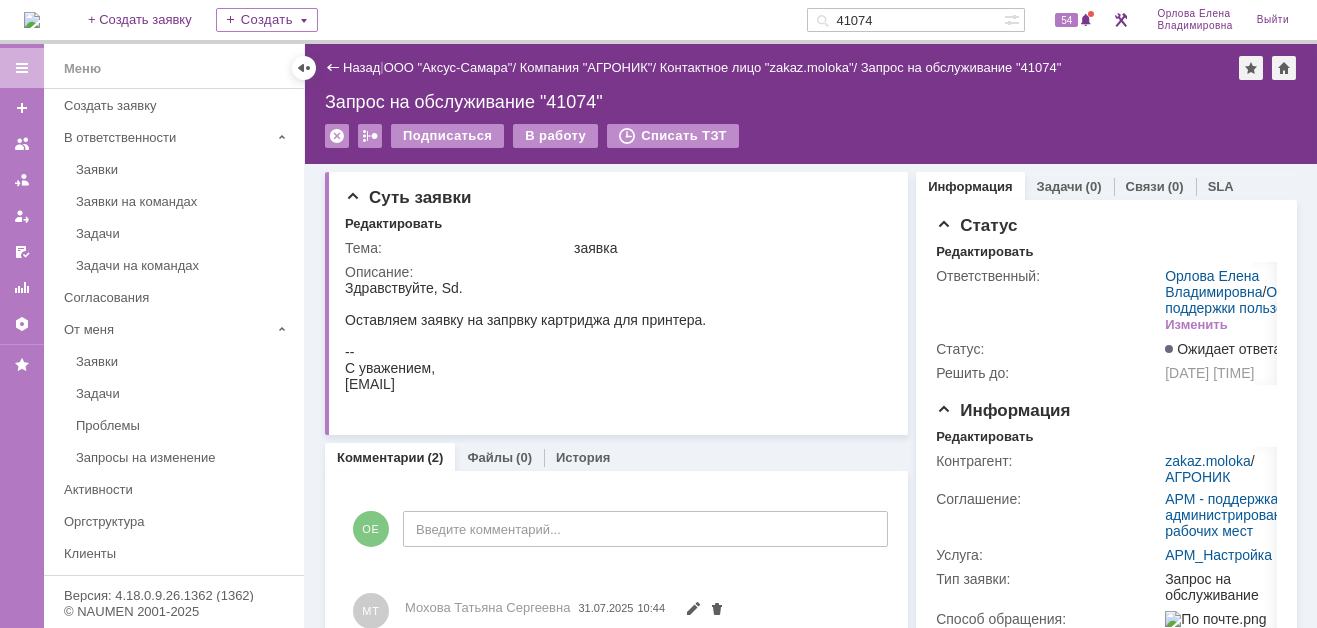 scroll, scrollTop: 0, scrollLeft: 0, axis: both 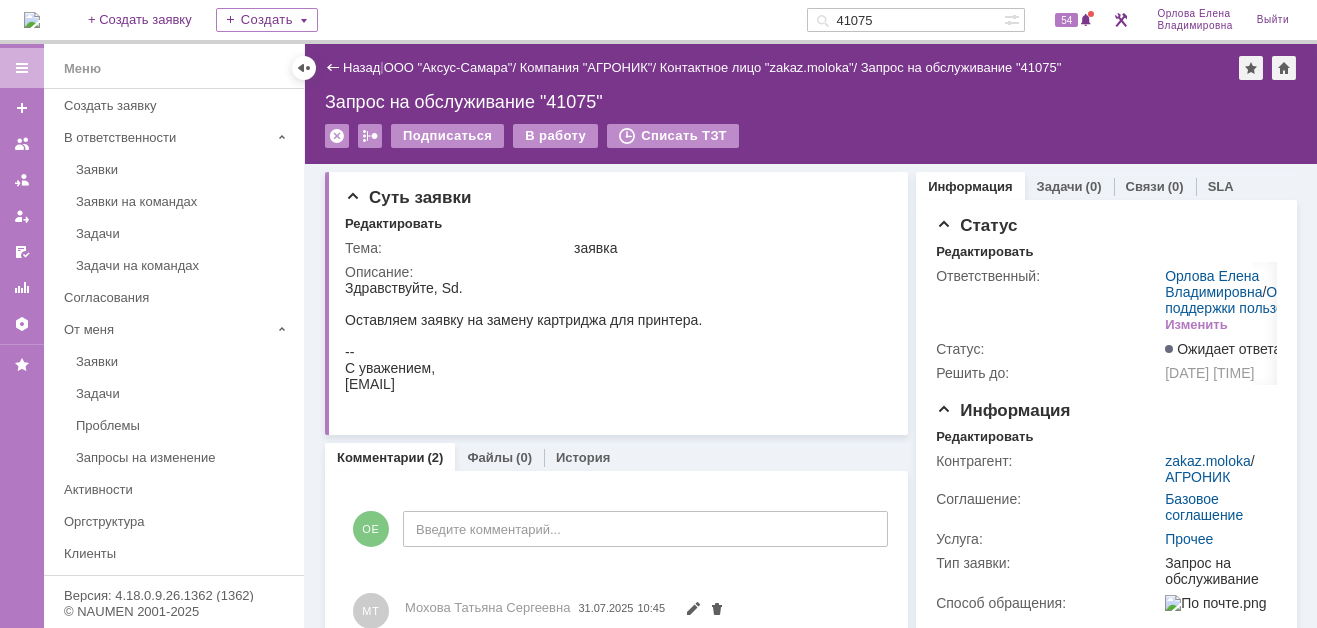drag, startPoint x: 901, startPoint y: 19, endPoint x: 814, endPoint y: 8, distance: 87.69264 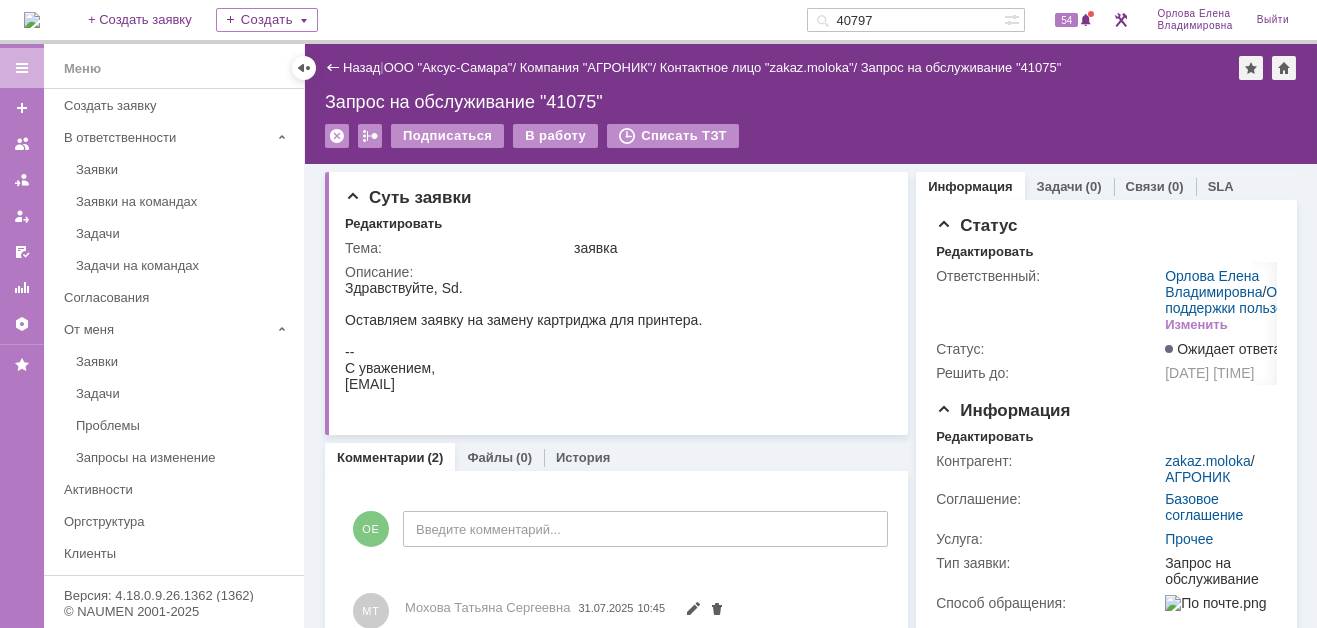type on "40797" 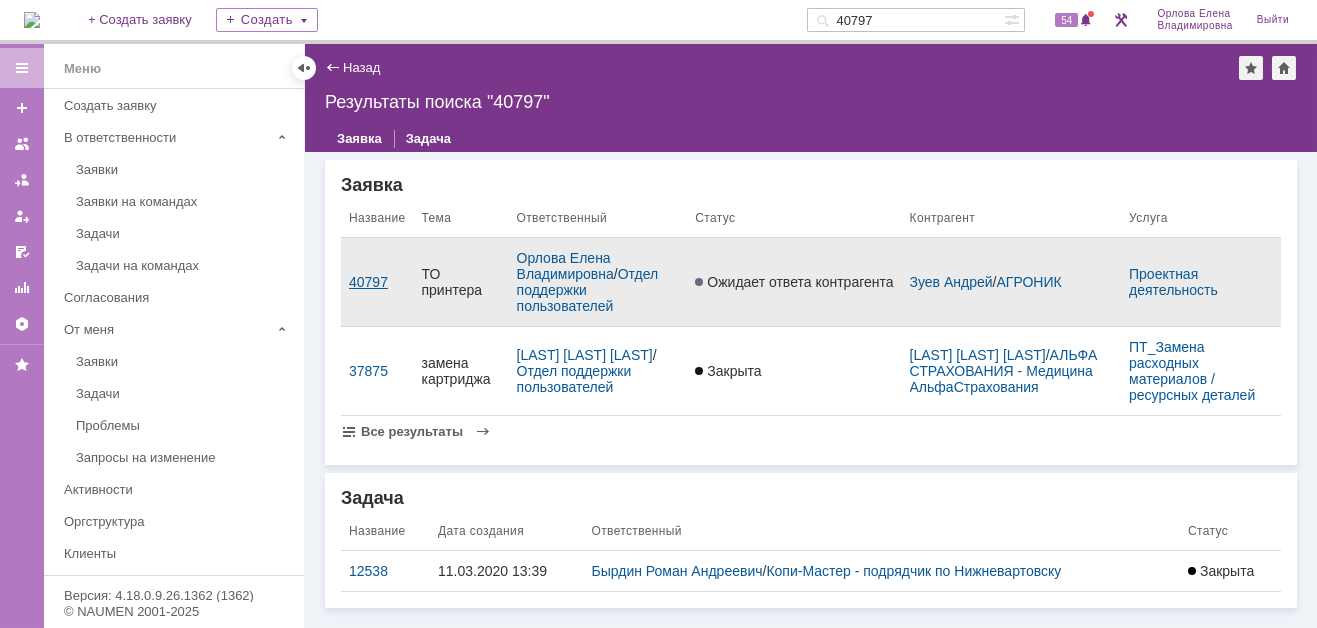 click on "40797" at bounding box center (377, 282) 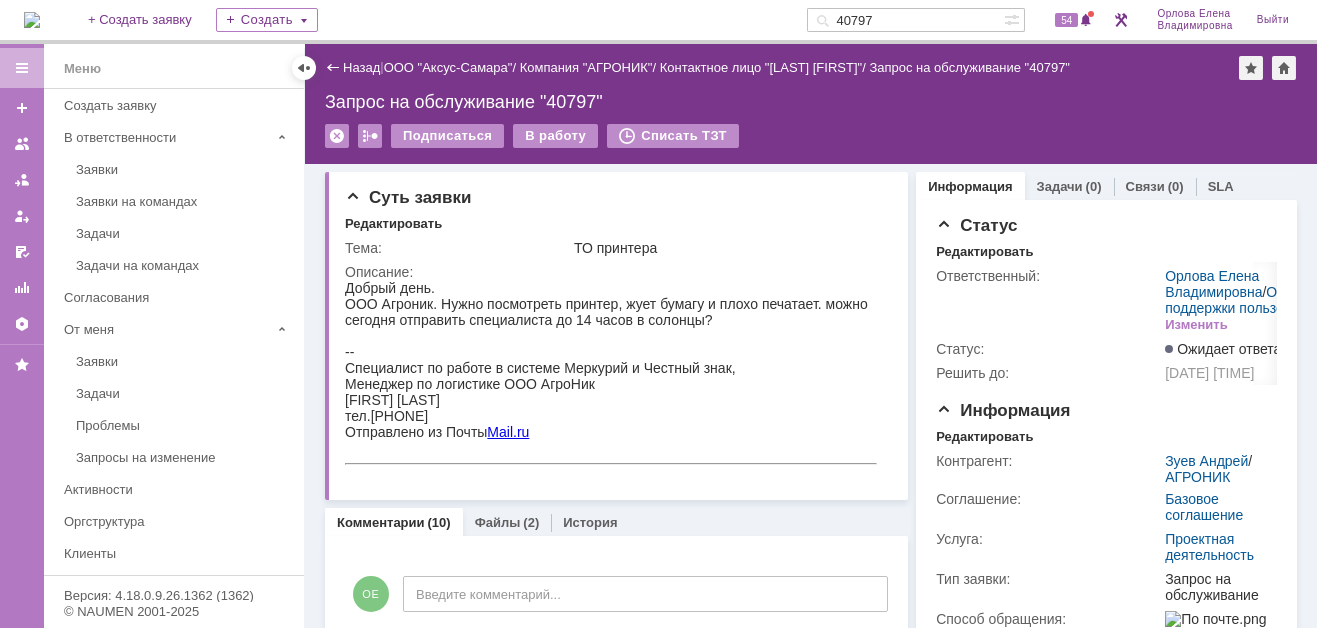 scroll, scrollTop: 0, scrollLeft: 0, axis: both 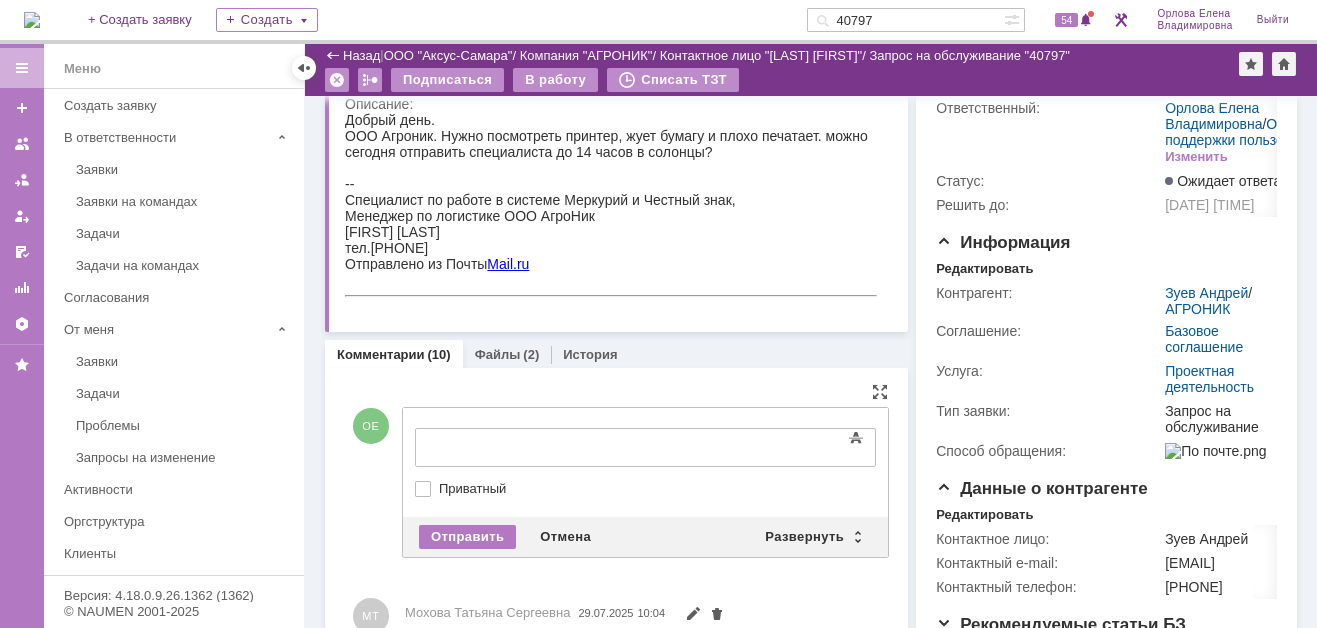 drag, startPoint x: 416, startPoint y: 426, endPoint x: 88, endPoint y: 29, distance: 514.96893 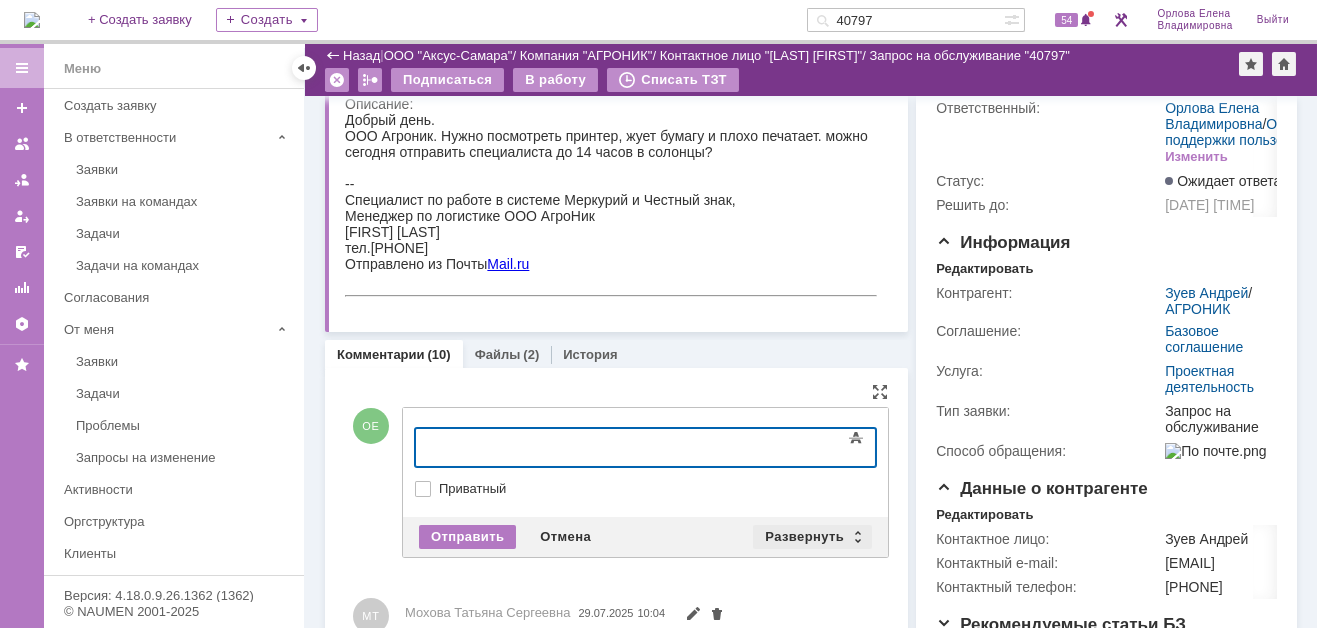 click on "Развернуть" at bounding box center (812, 537) 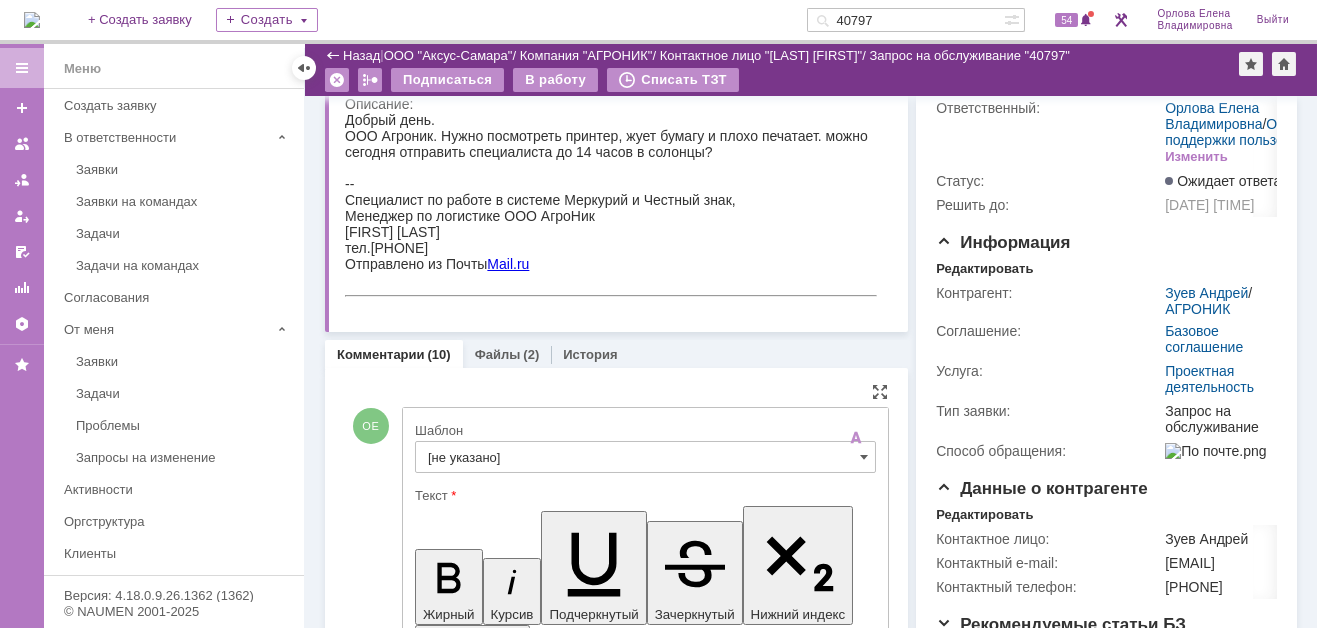 scroll, scrollTop: 0, scrollLeft: 0, axis: both 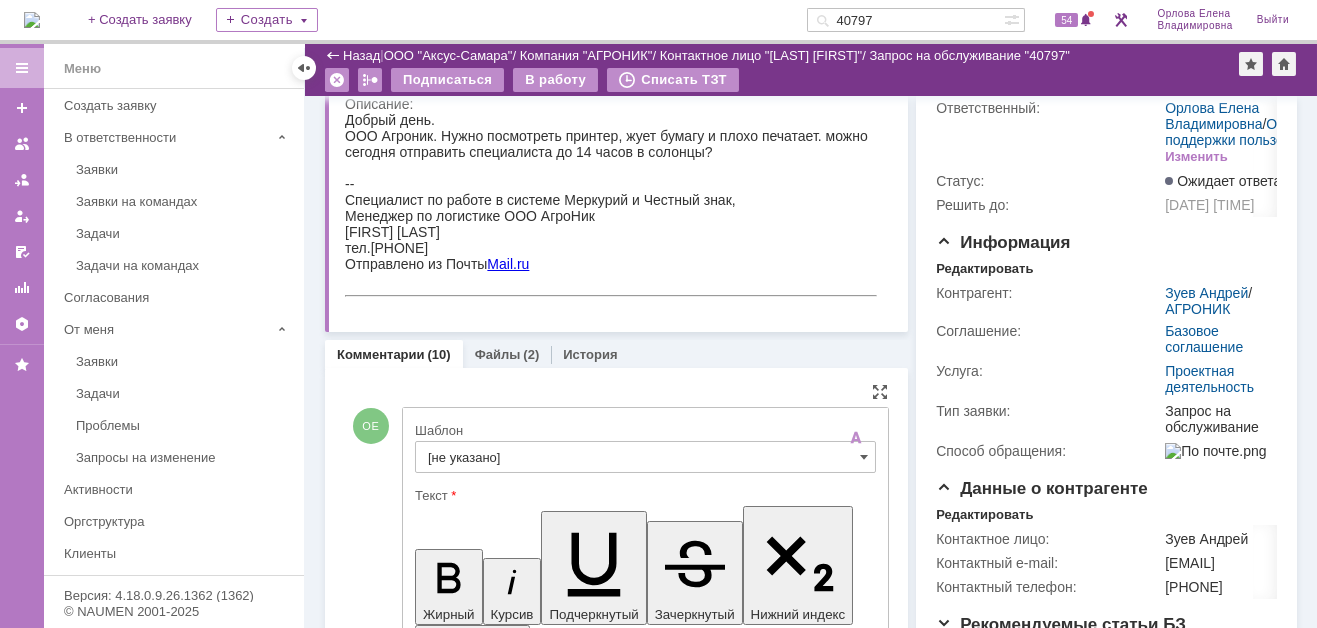 click on "[не указано]" at bounding box center (645, 457) 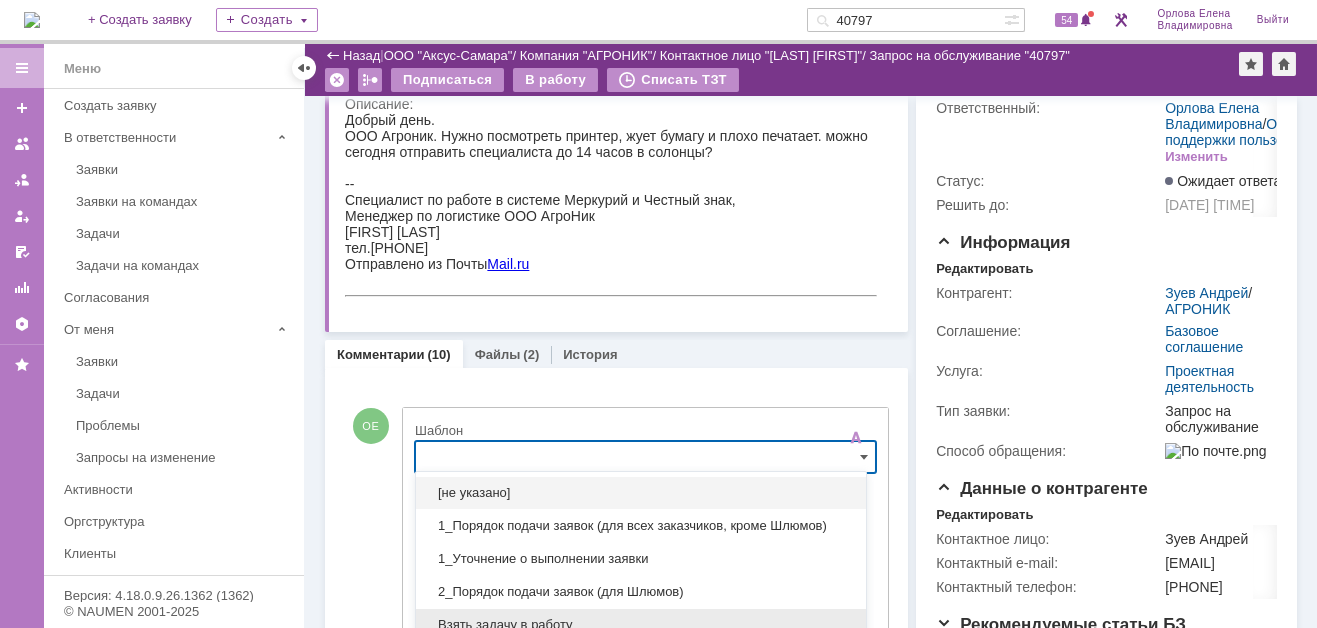 scroll, scrollTop: 231, scrollLeft: 0, axis: vertical 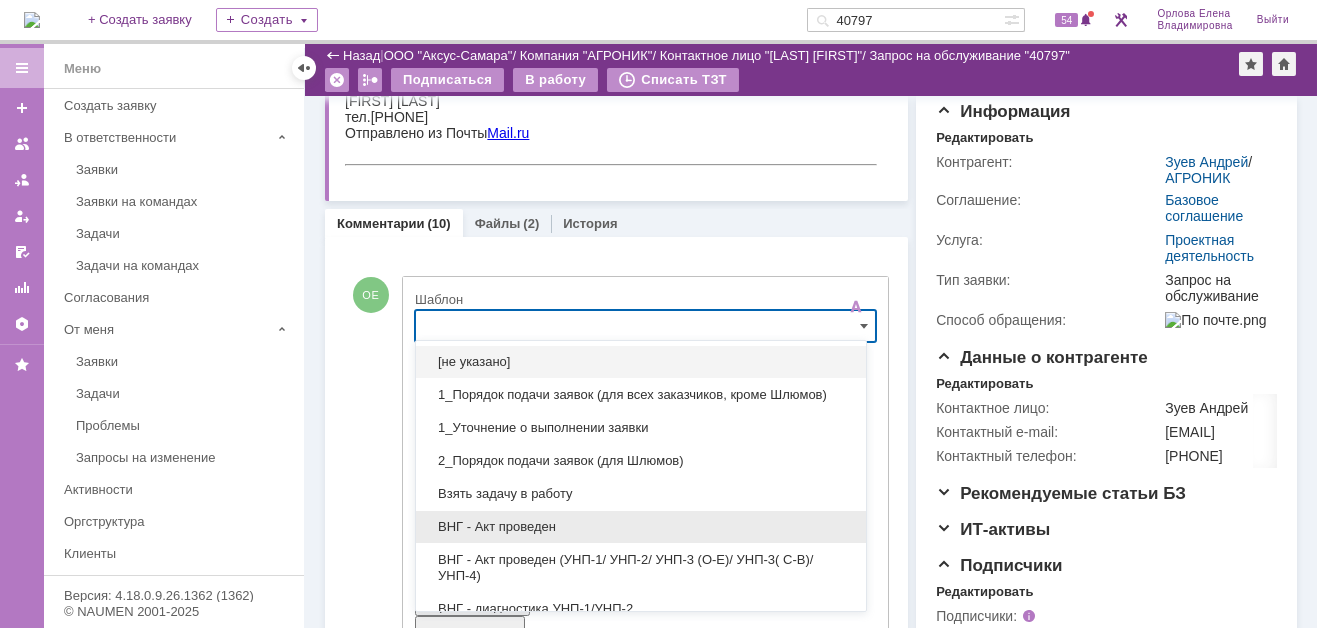 click on "ВНГ - Акт проведен" at bounding box center (641, 527) 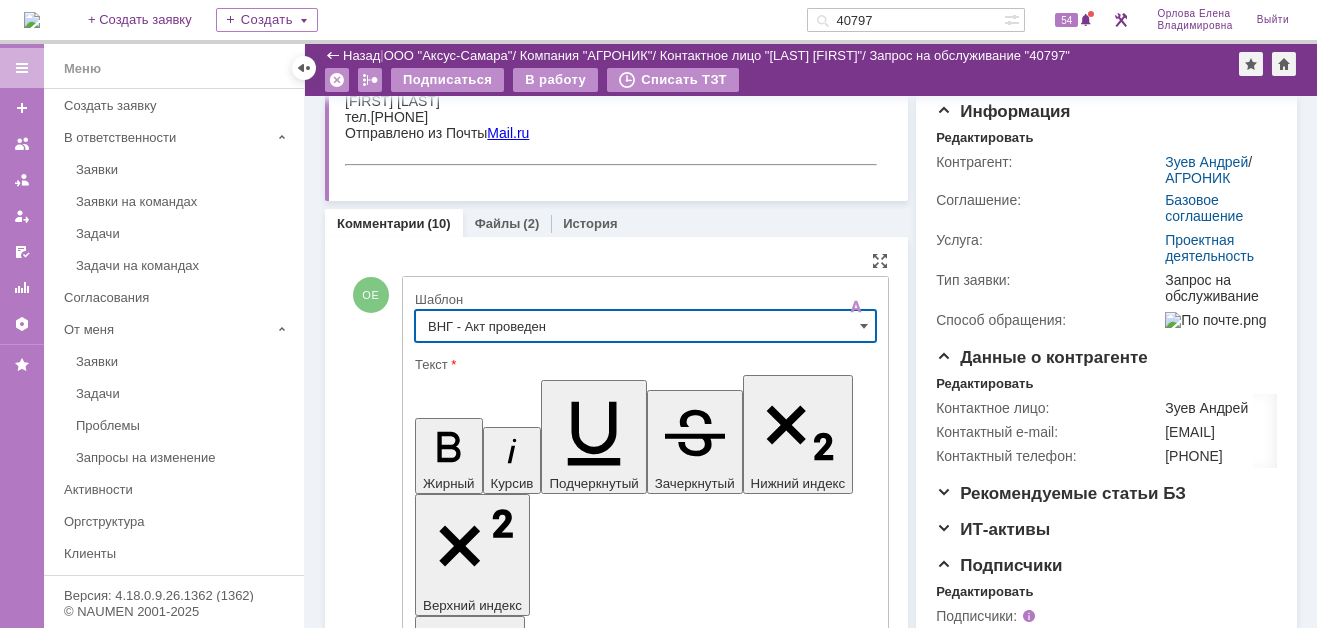 type on "ВНГ - Акт проведен" 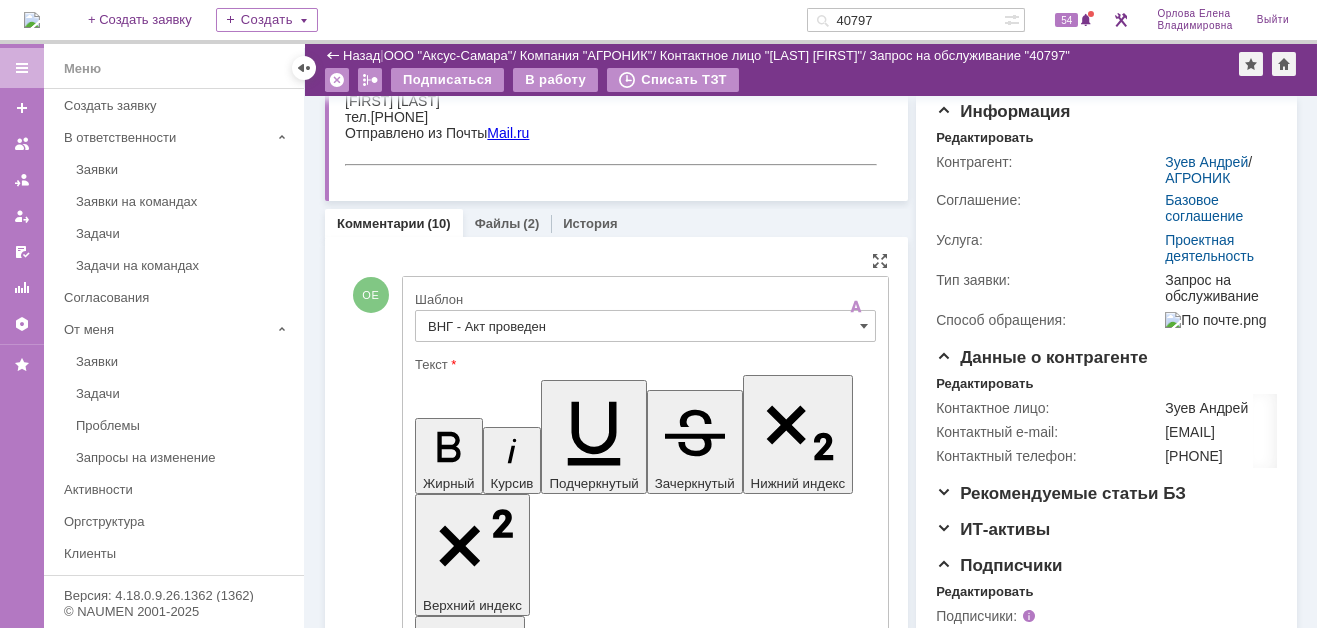 click on "Добрый день!" at bounding box center (488, 4475) 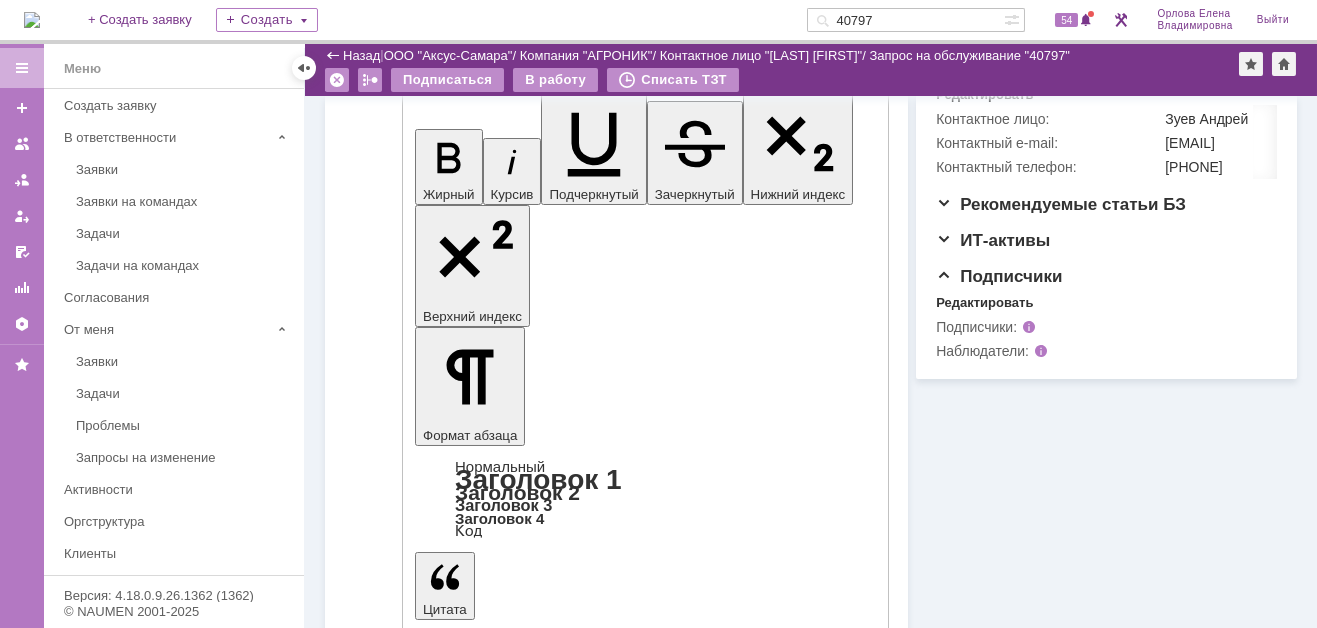 scroll, scrollTop: 531, scrollLeft: 0, axis: vertical 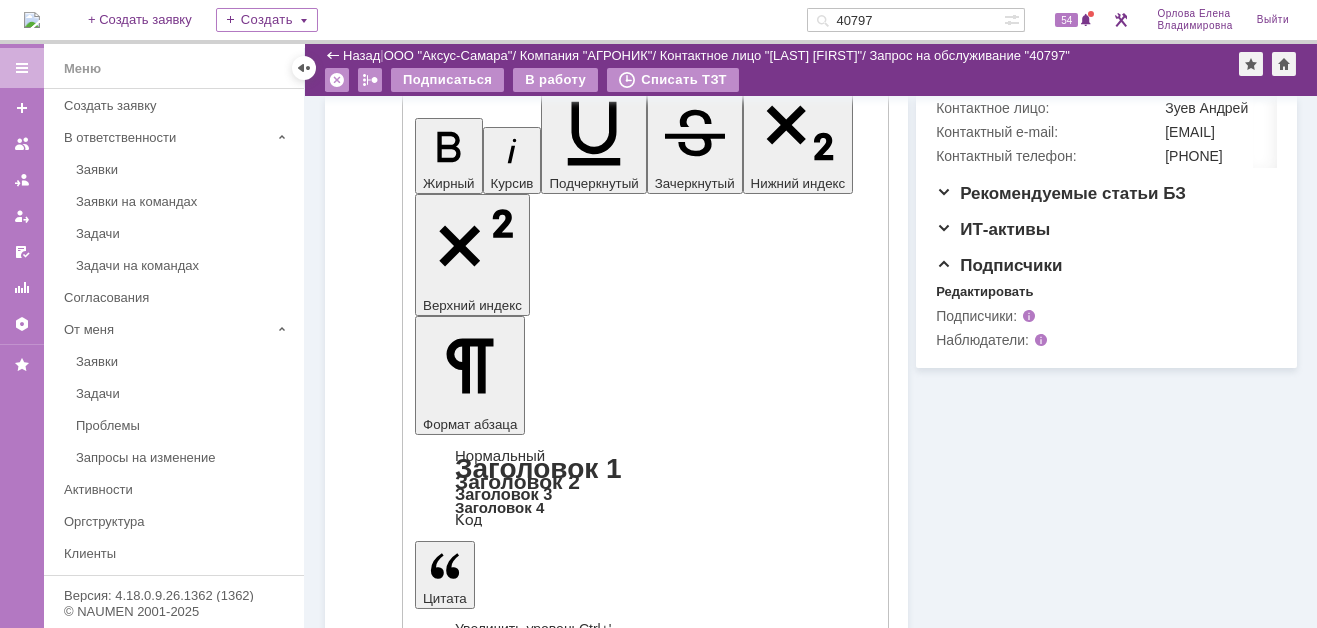 click on "Отправить" at bounding box center (467, 4602) 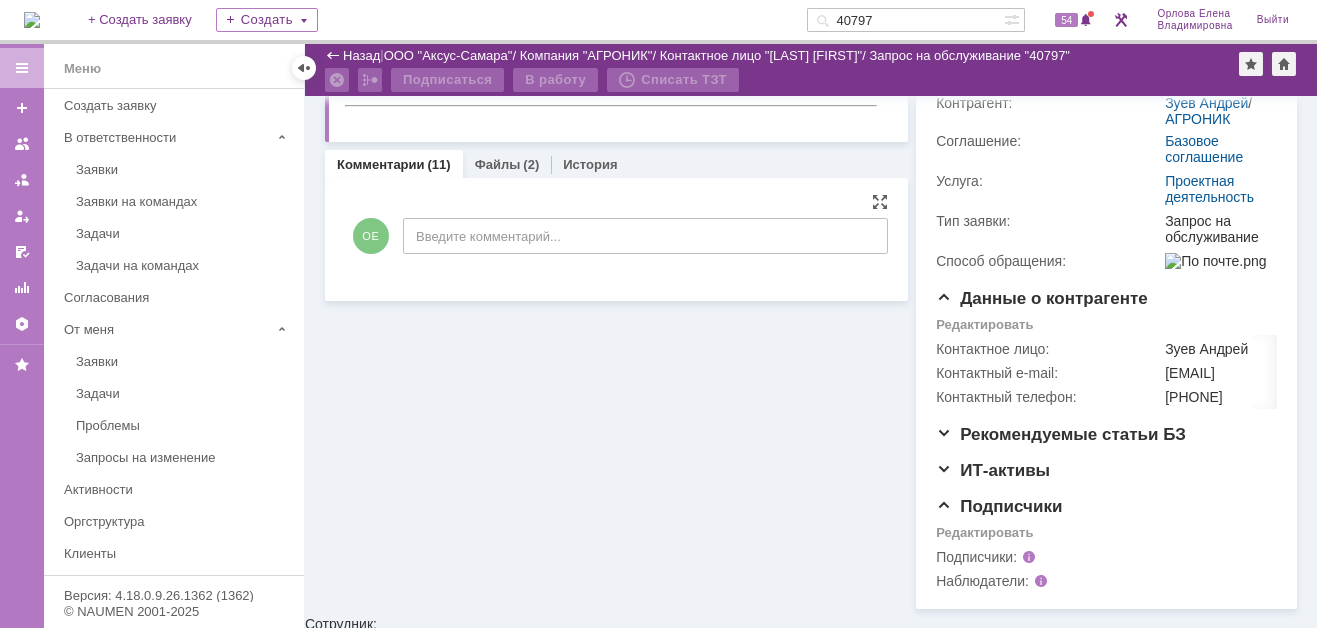 scroll, scrollTop: 531, scrollLeft: 0, axis: vertical 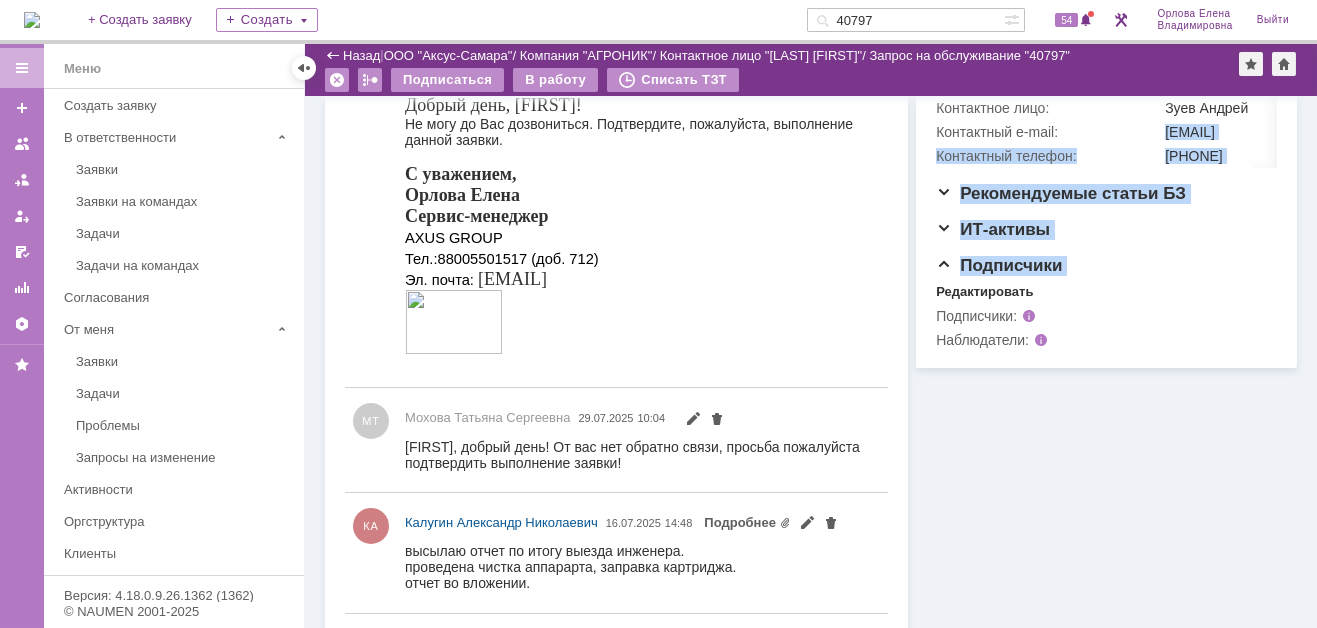 drag, startPoint x: 1155, startPoint y: 144, endPoint x: 1262, endPoint y: 148, distance: 107.07474 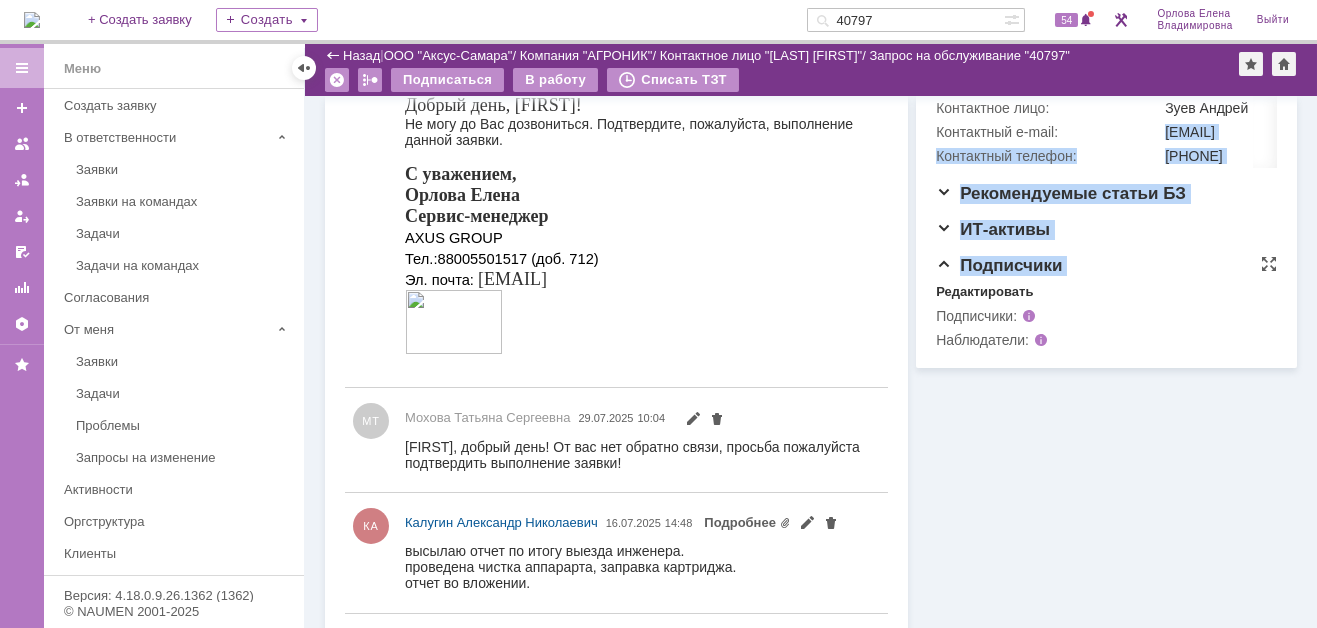drag, startPoint x: 1262, startPoint y: 148, endPoint x: 1188, endPoint y: 286, distance: 156.58864 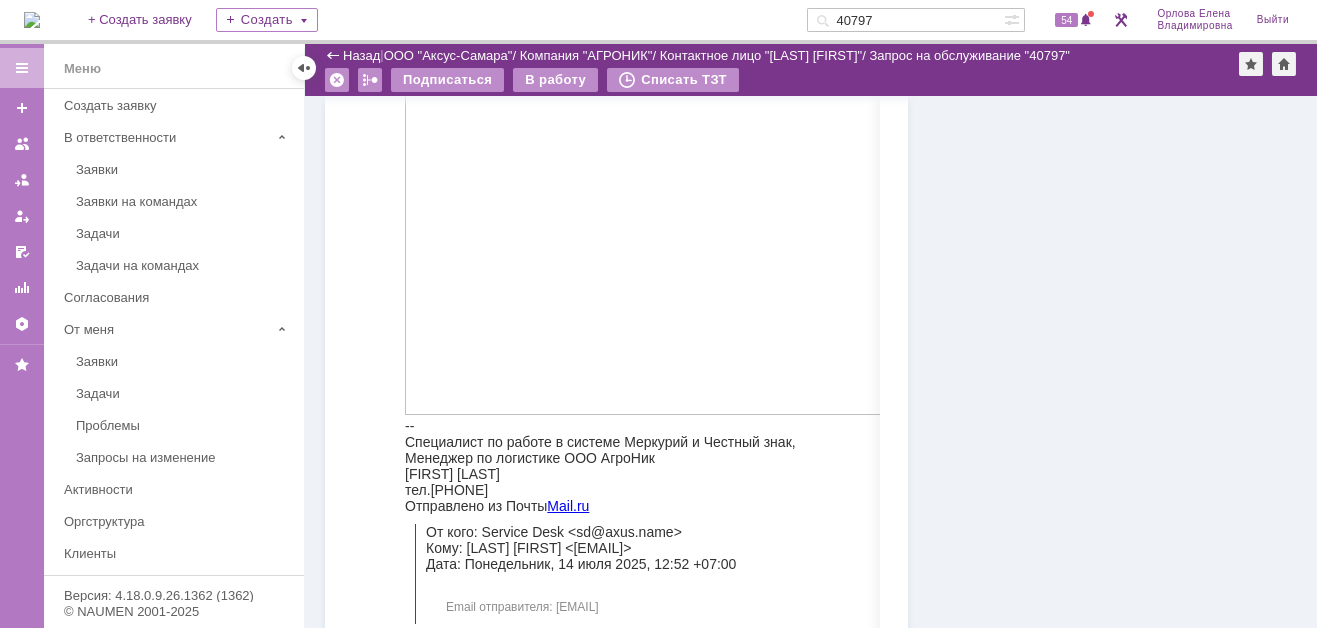 scroll, scrollTop: 2932, scrollLeft: 0, axis: vertical 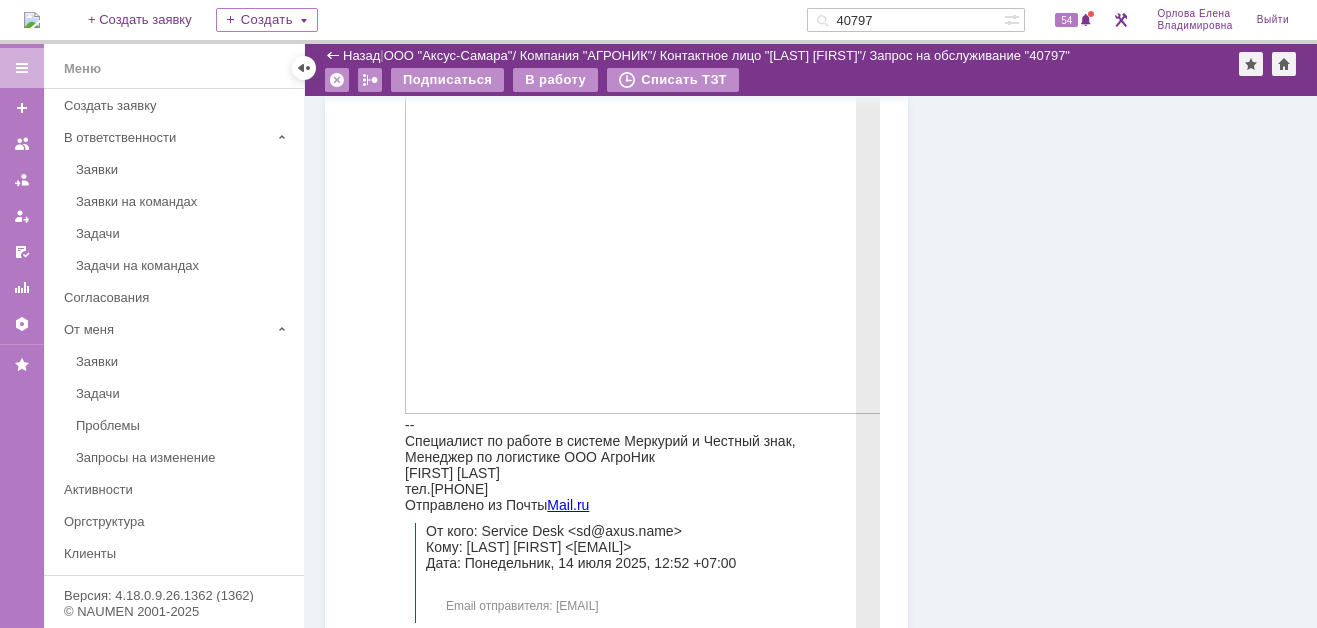 drag, startPoint x: 561, startPoint y: 551, endPoint x: 731, endPoint y: 552, distance: 170.00294 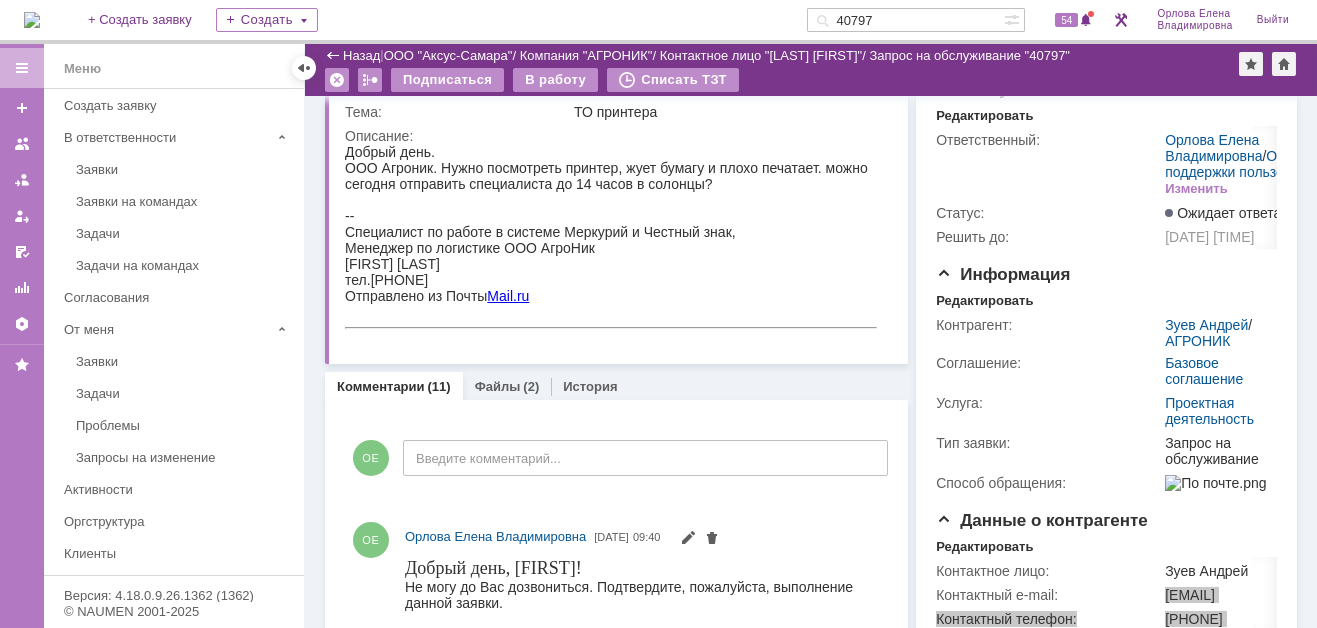 scroll, scrollTop: 100, scrollLeft: 0, axis: vertical 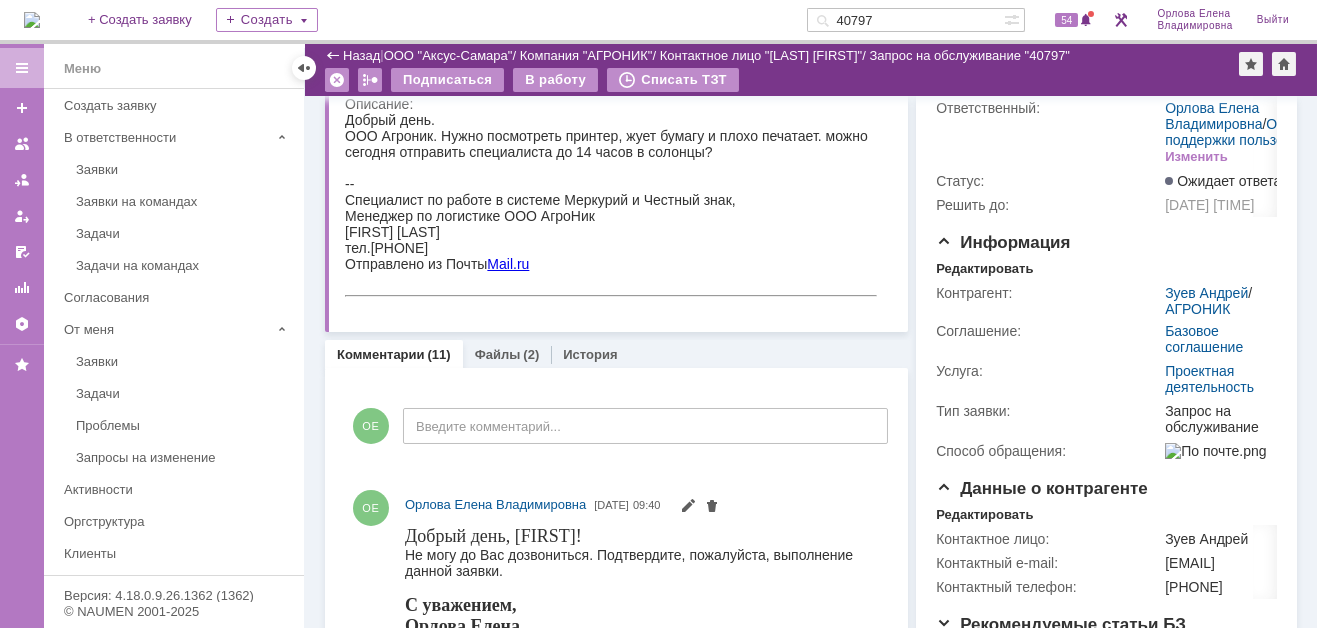 drag, startPoint x: 897, startPoint y: 21, endPoint x: 858, endPoint y: 24, distance: 39.115215 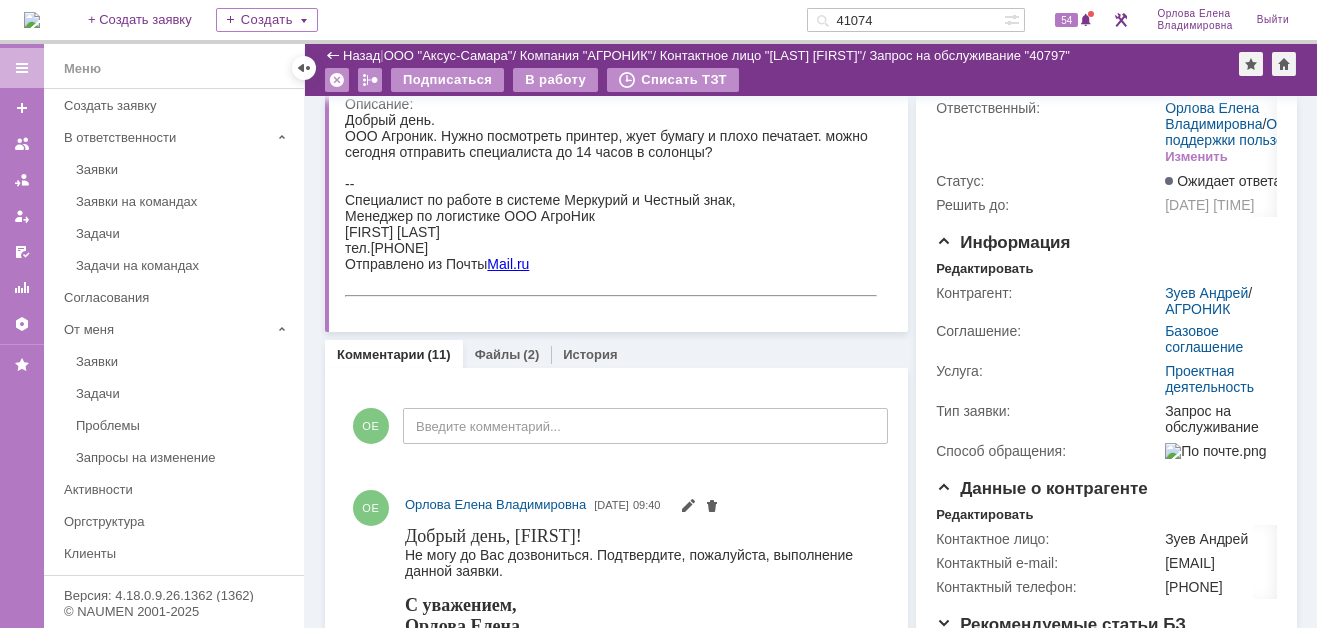 type on "41074" 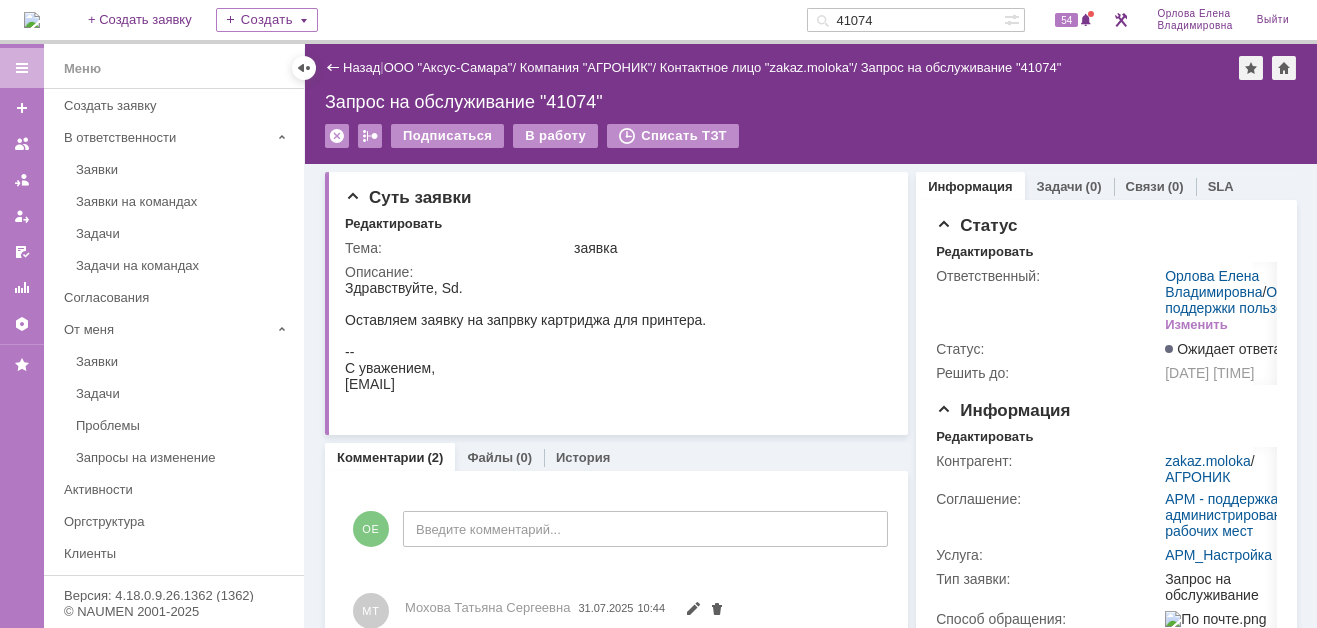 scroll, scrollTop: 0, scrollLeft: 0, axis: both 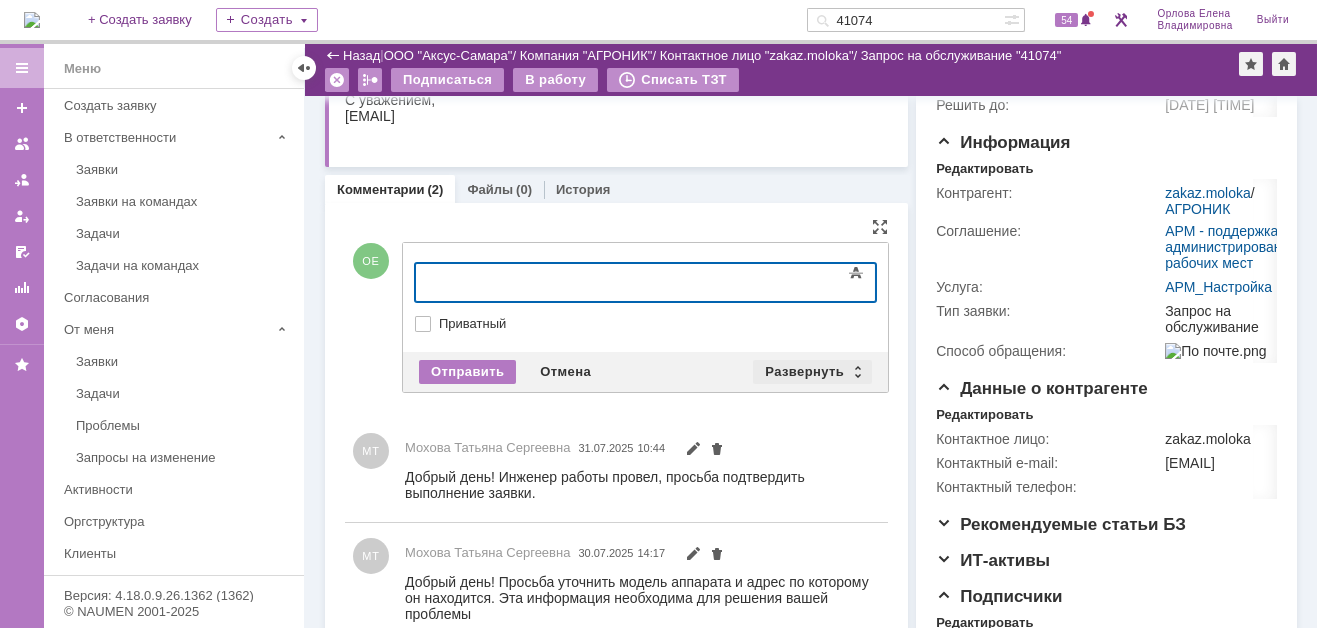 click on "Развернуть" at bounding box center [812, 372] 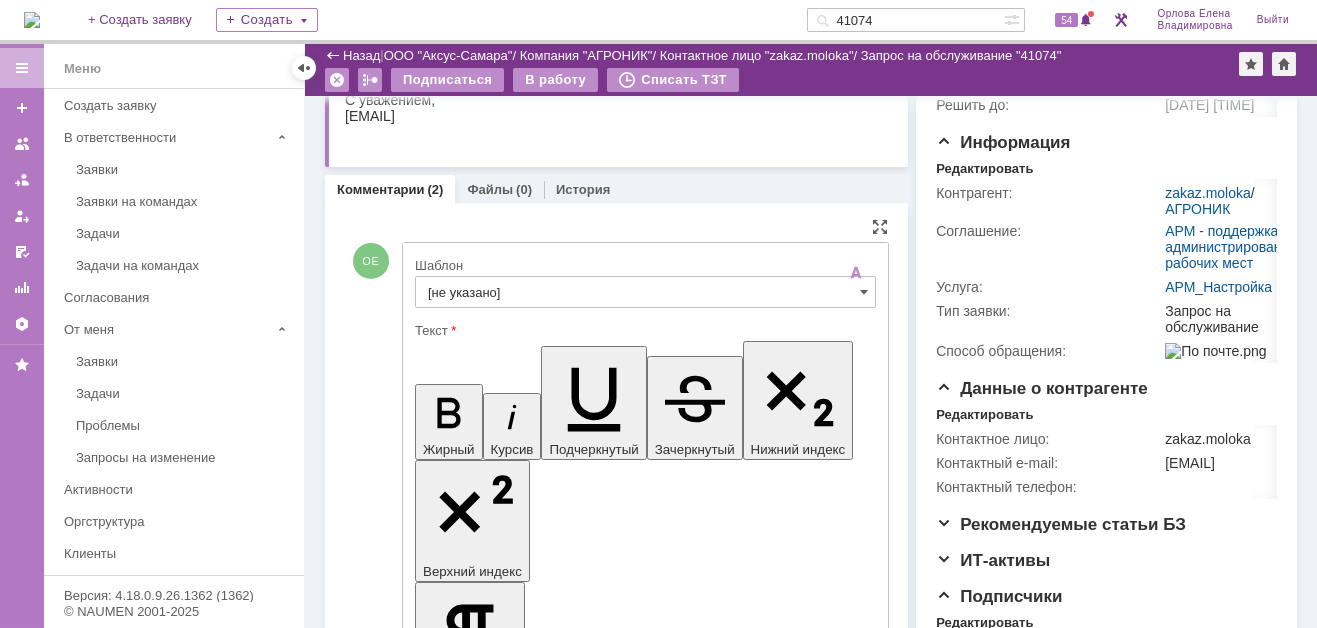 scroll, scrollTop: 0, scrollLeft: 0, axis: both 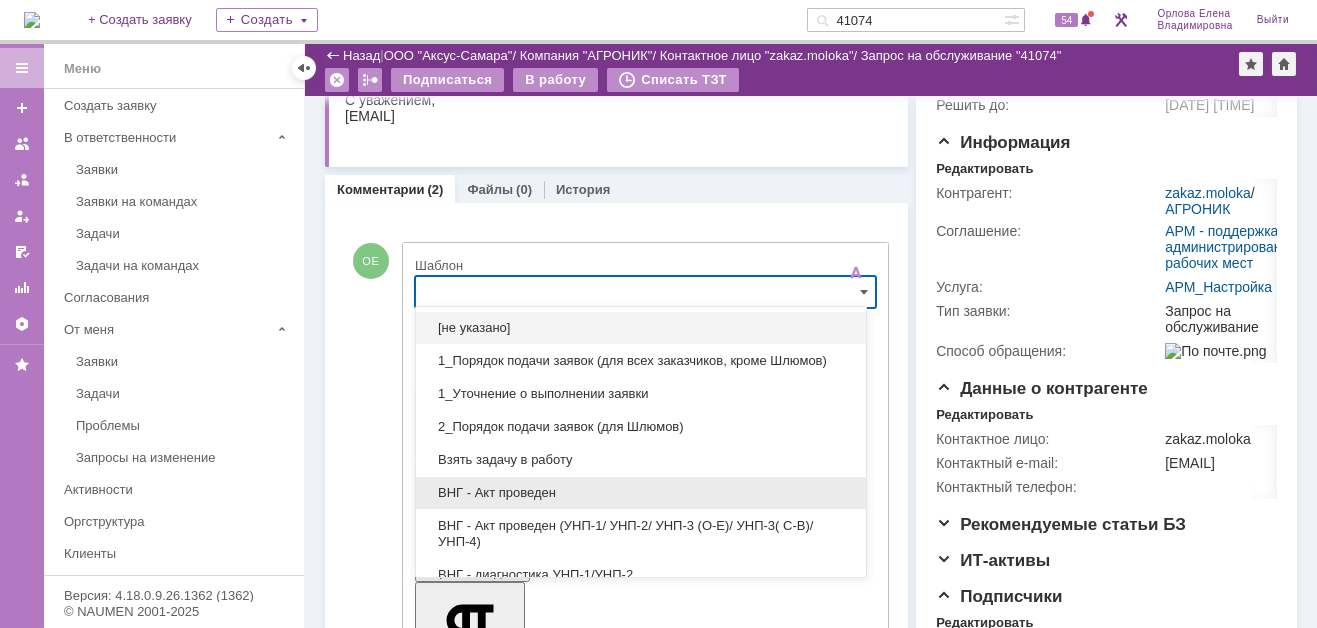 click on "ВНГ - Акт проведен" at bounding box center [641, 493] 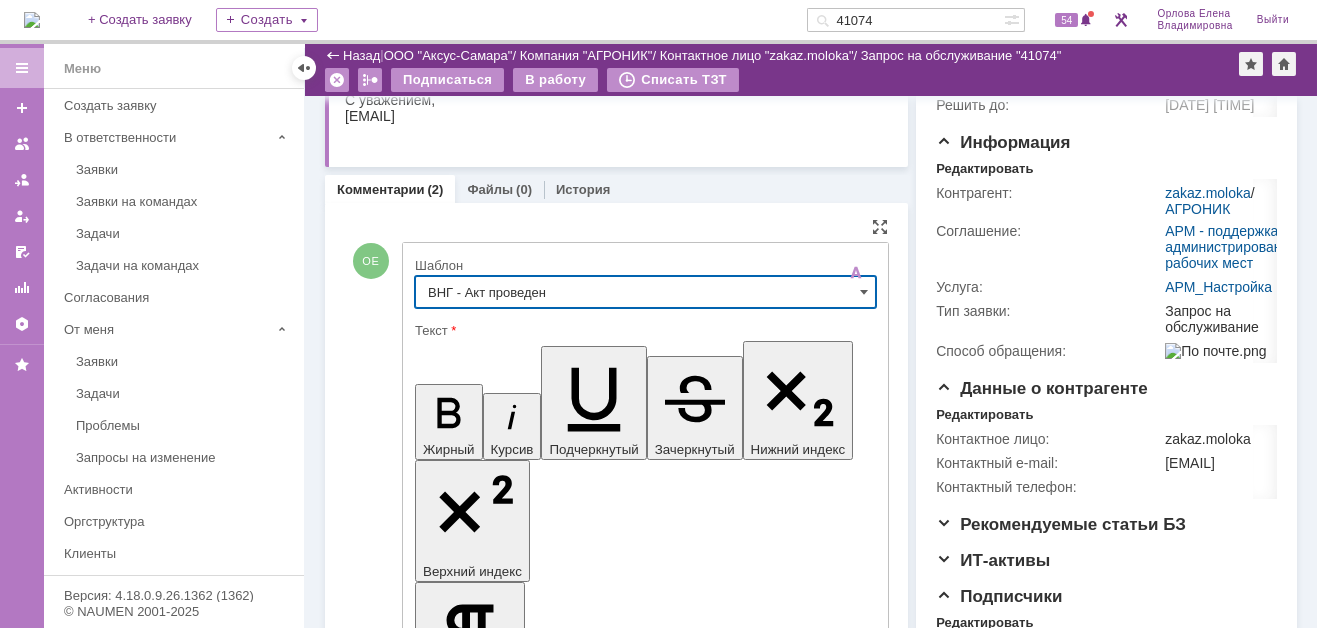 type on "ВНГ - Акт проведен" 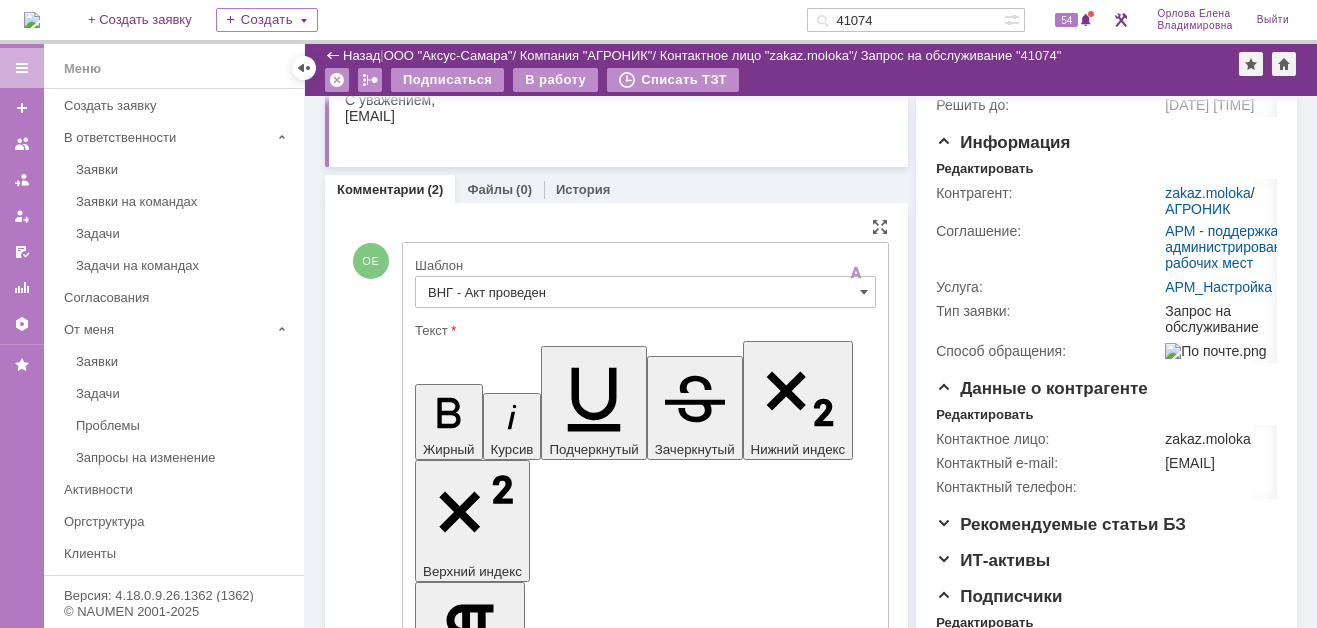 drag, startPoint x: 435, startPoint y: 4459, endPoint x: 528, endPoint y: 4495, distance: 99.724625 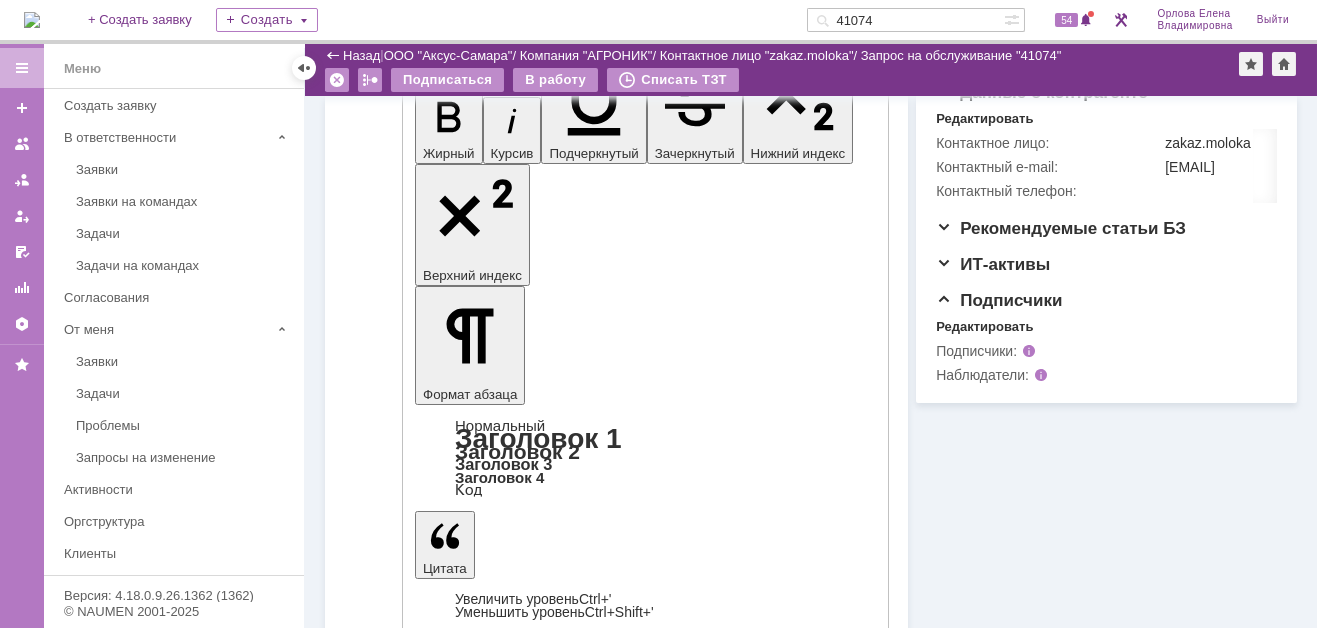 scroll, scrollTop: 500, scrollLeft: 0, axis: vertical 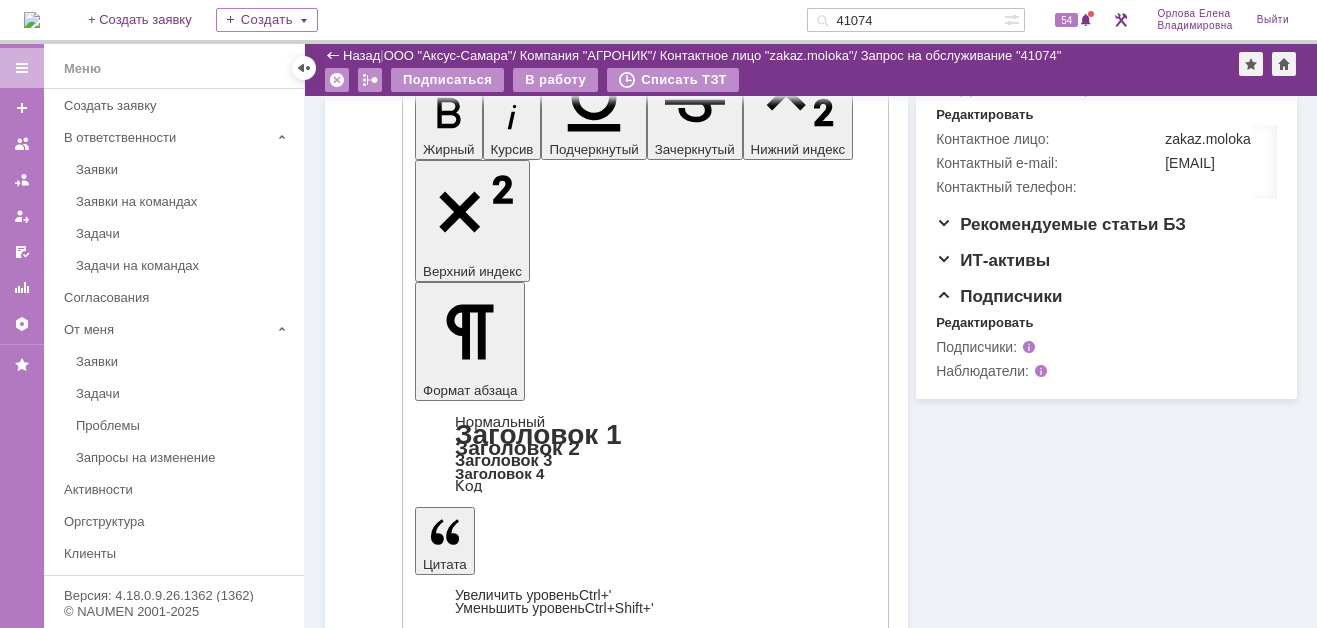 drag, startPoint x: 430, startPoint y: 4136, endPoint x: 590, endPoint y: 4175, distance: 164.68454 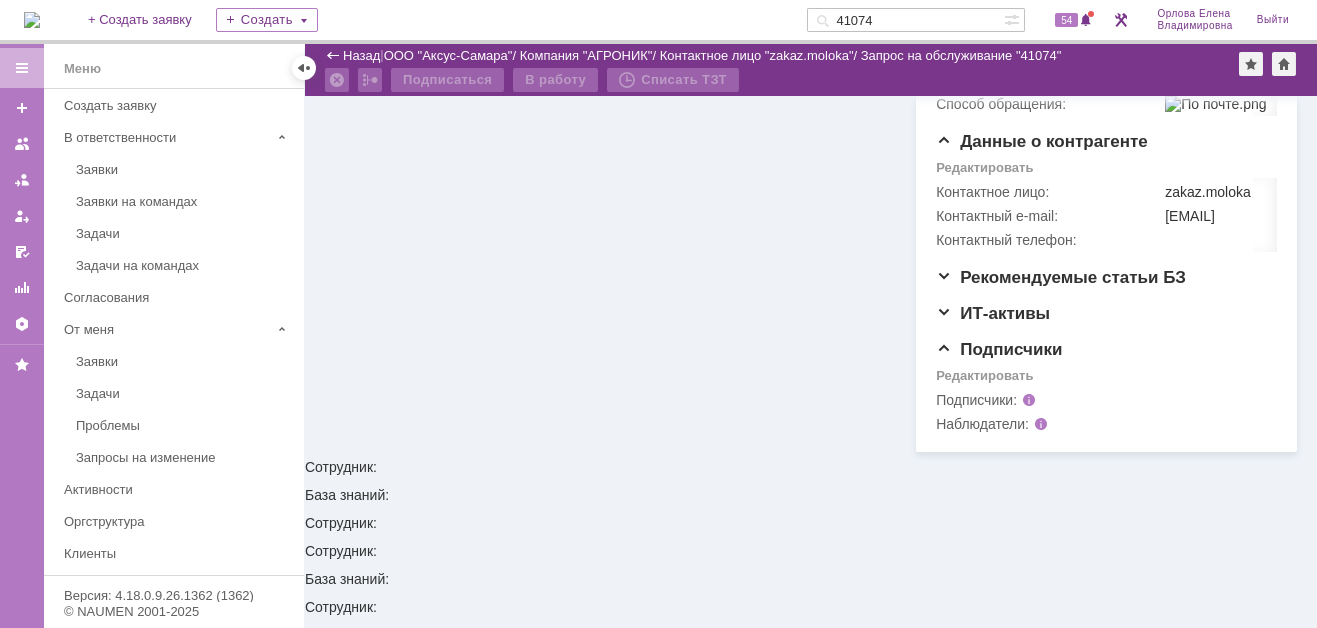 scroll, scrollTop: 290, scrollLeft: 0, axis: vertical 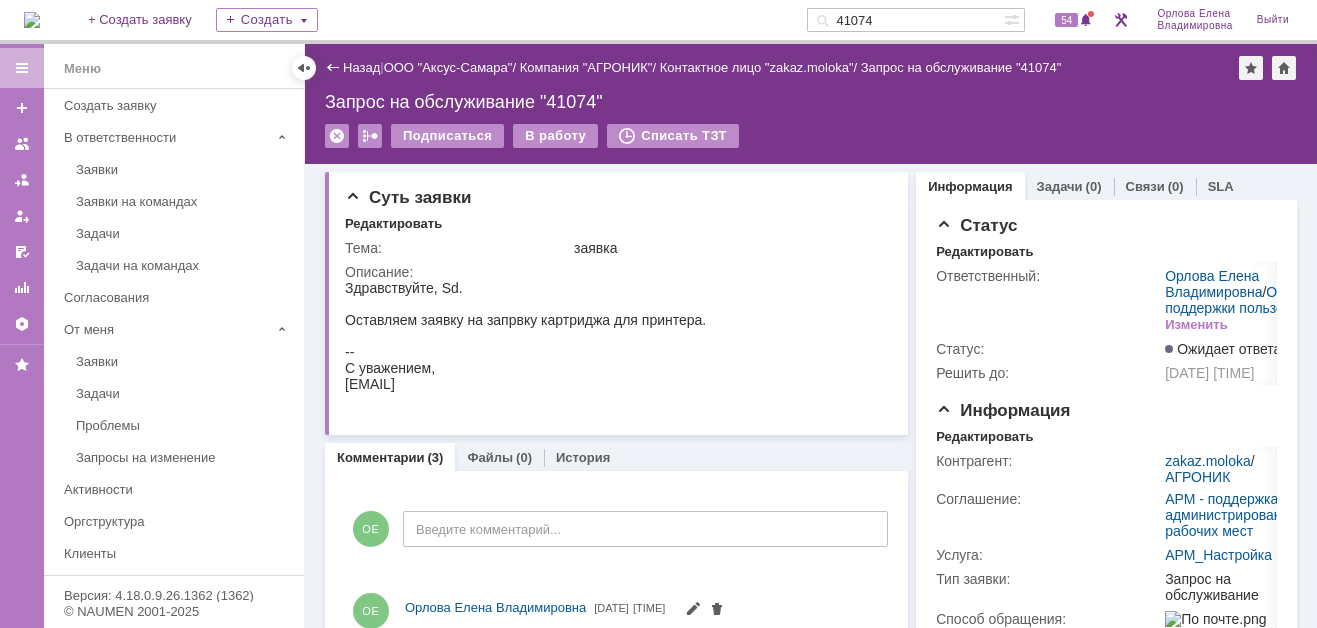 click on "41074" at bounding box center (905, 20) 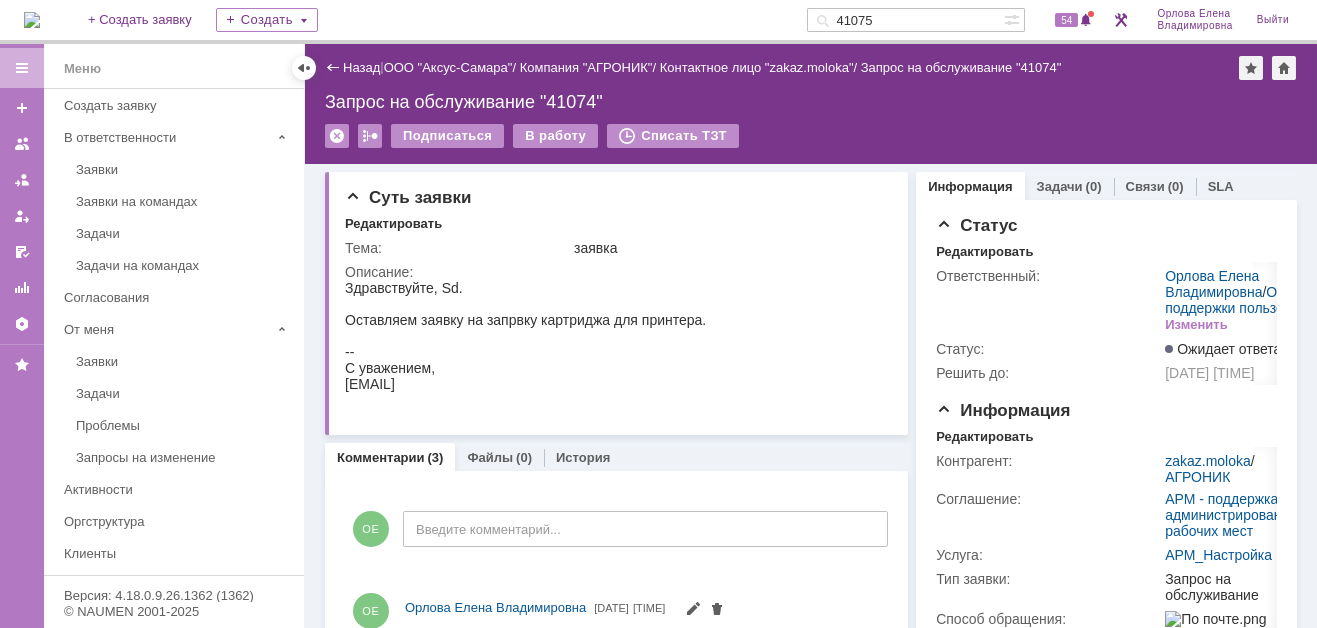 type on "41075" 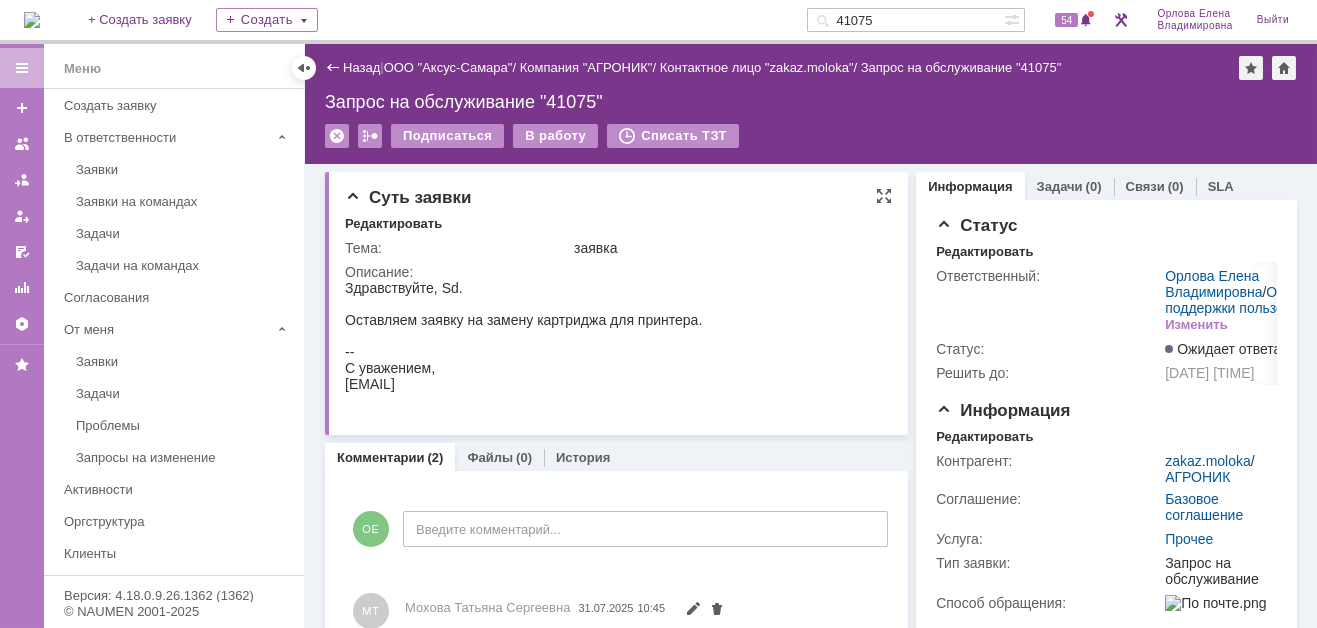 scroll, scrollTop: 0, scrollLeft: 0, axis: both 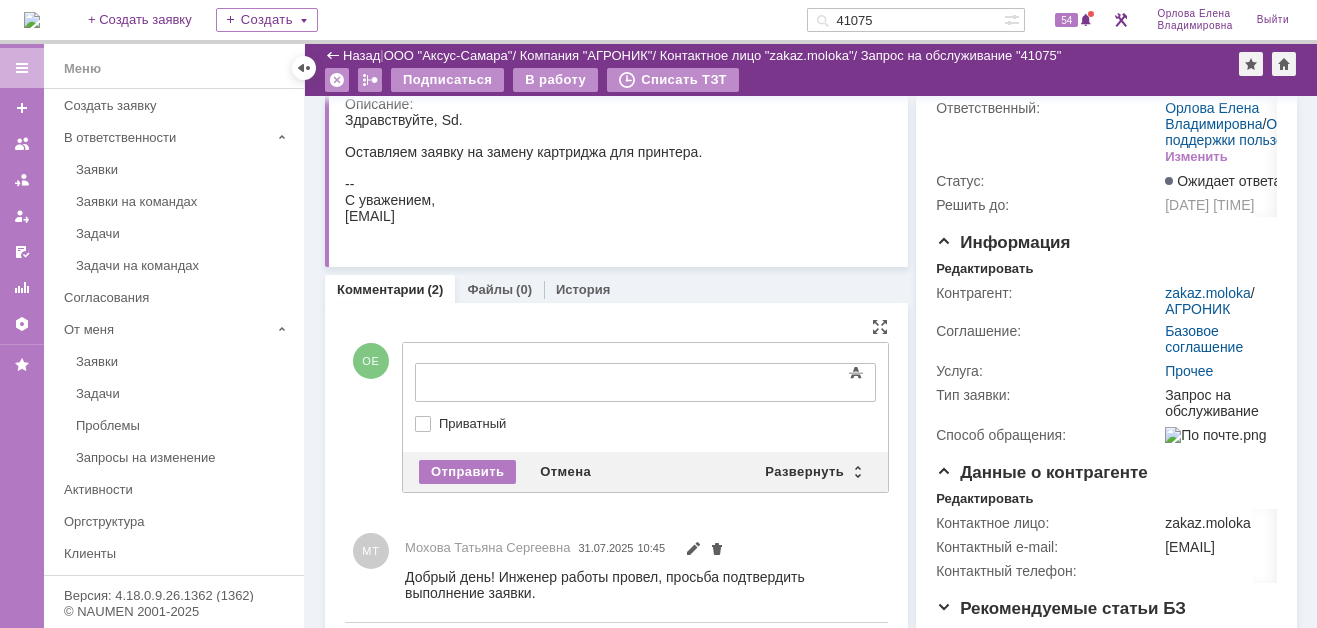 drag, startPoint x: 447, startPoint y: 354, endPoint x: 126, endPoint y: 24, distance: 460.3705 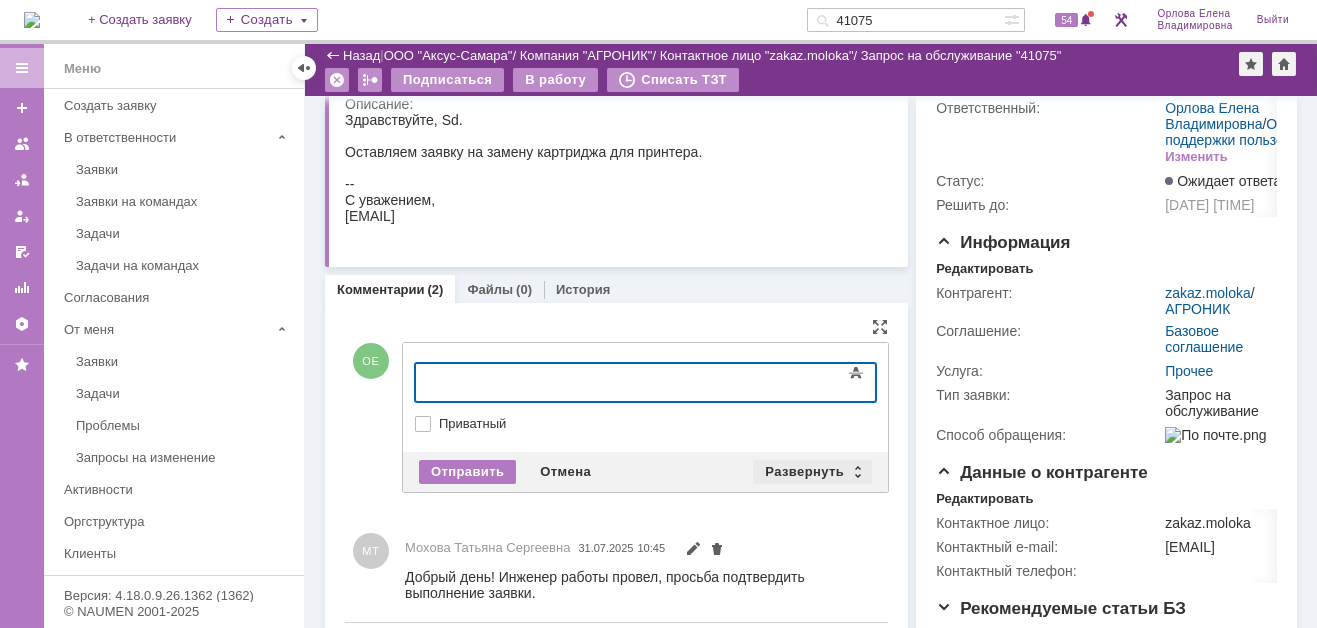click on "Развернуть" at bounding box center [812, 472] 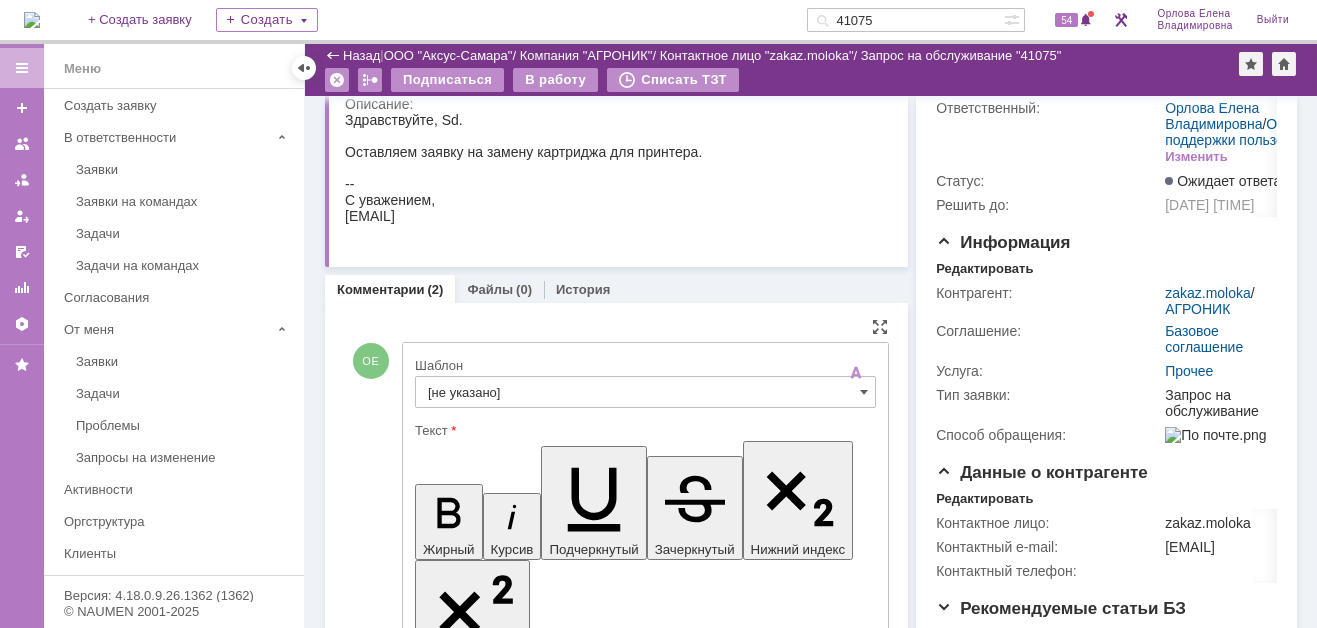 scroll, scrollTop: 0, scrollLeft: 0, axis: both 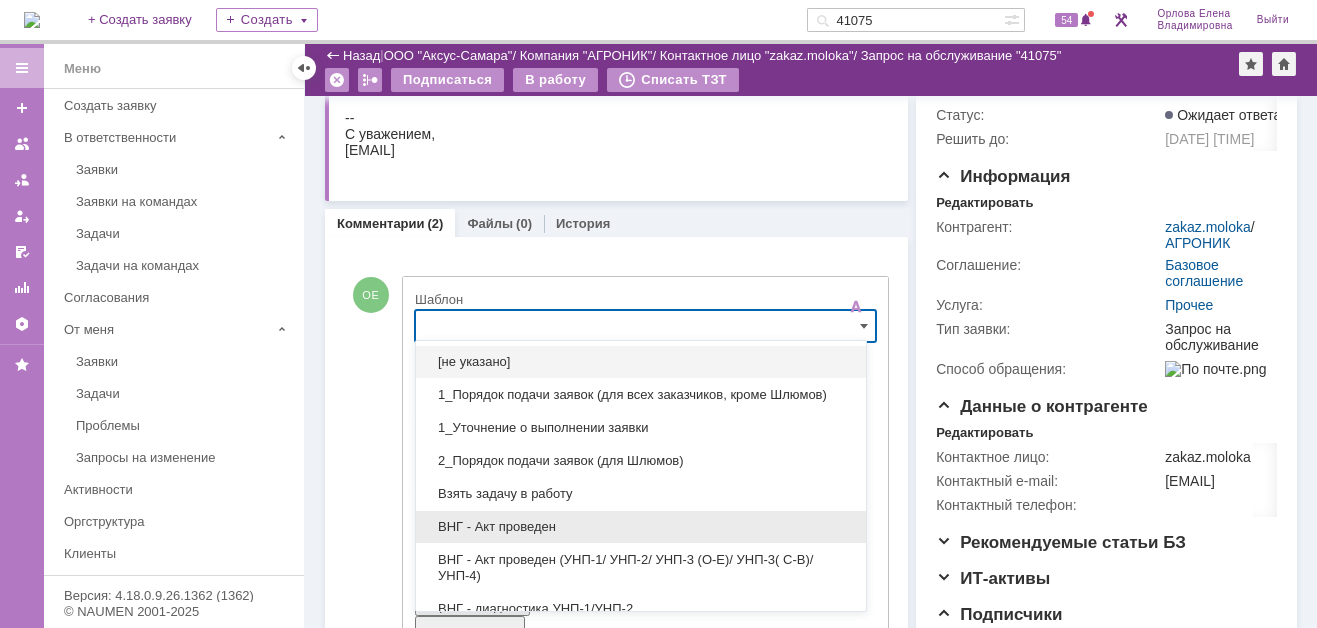 click on "ВНГ - Акт проведен" at bounding box center (641, 527) 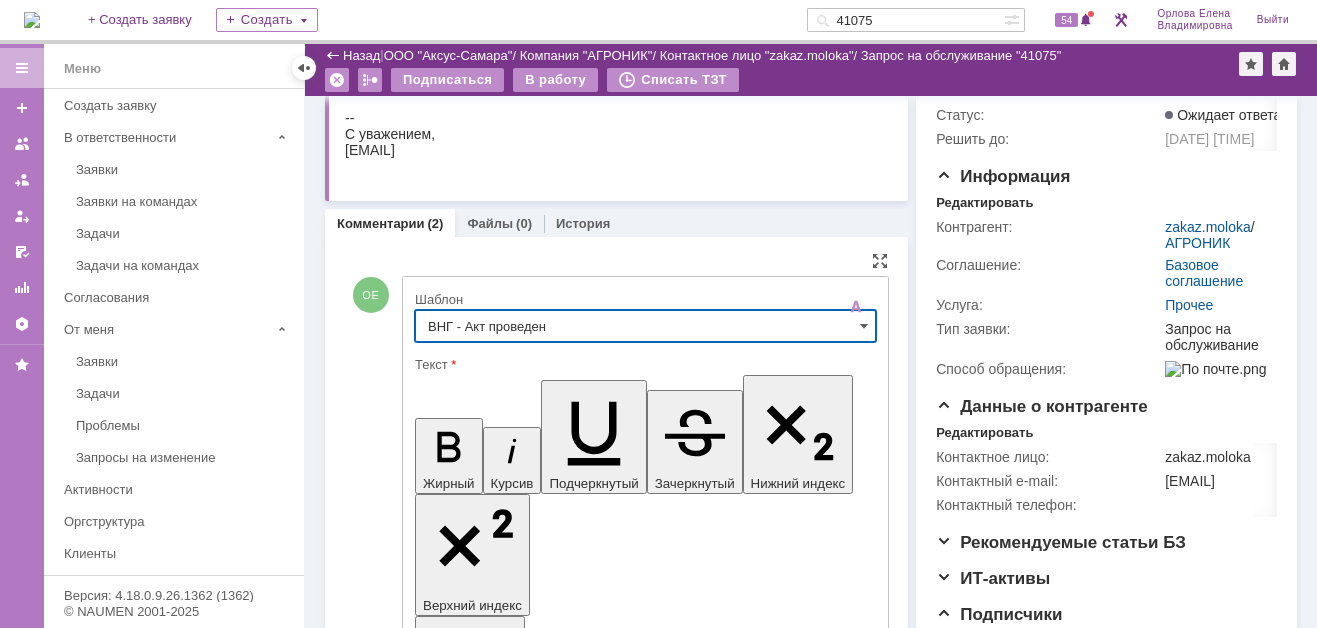type on "ВНГ - Акт проведен" 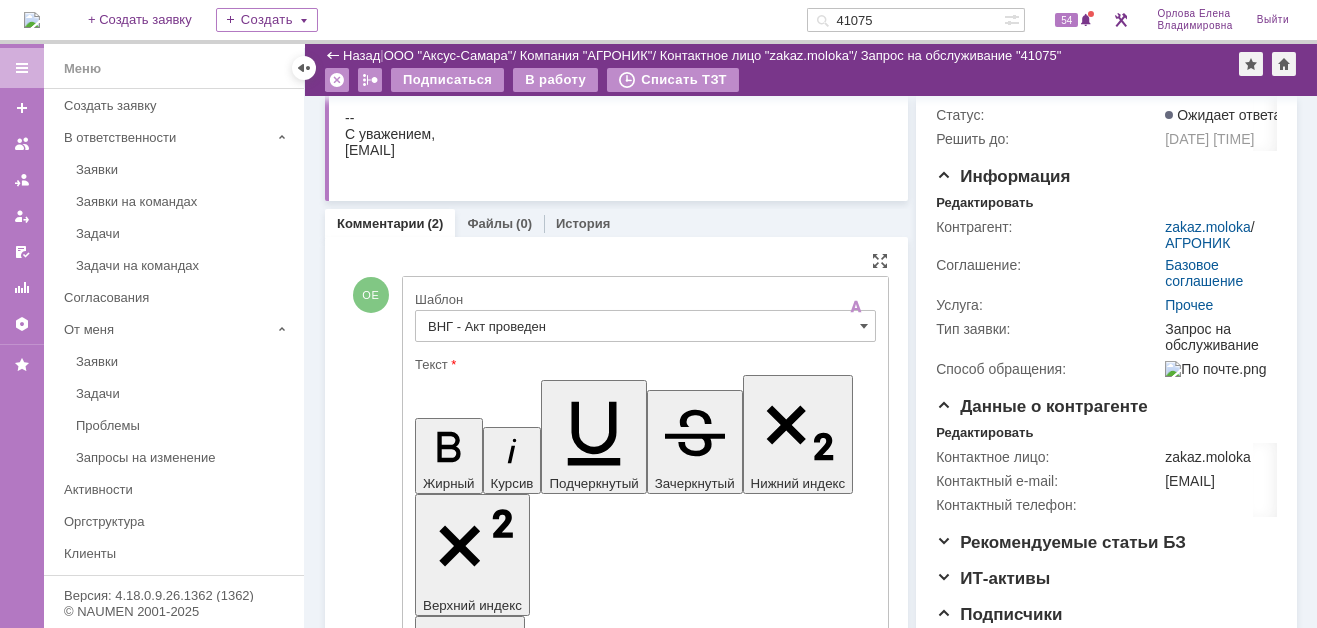 drag, startPoint x: 434, startPoint y: 4472, endPoint x: 510, endPoint y: 4519, distance: 89.358826 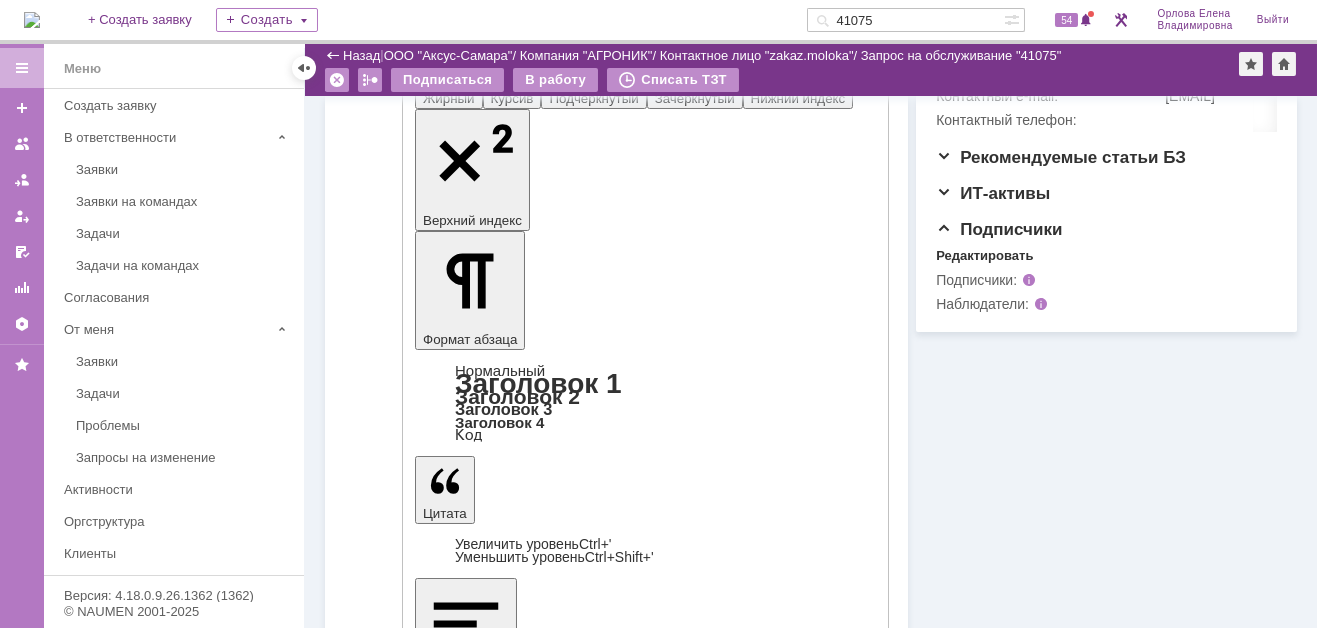 scroll, scrollTop: 567, scrollLeft: 0, axis: vertical 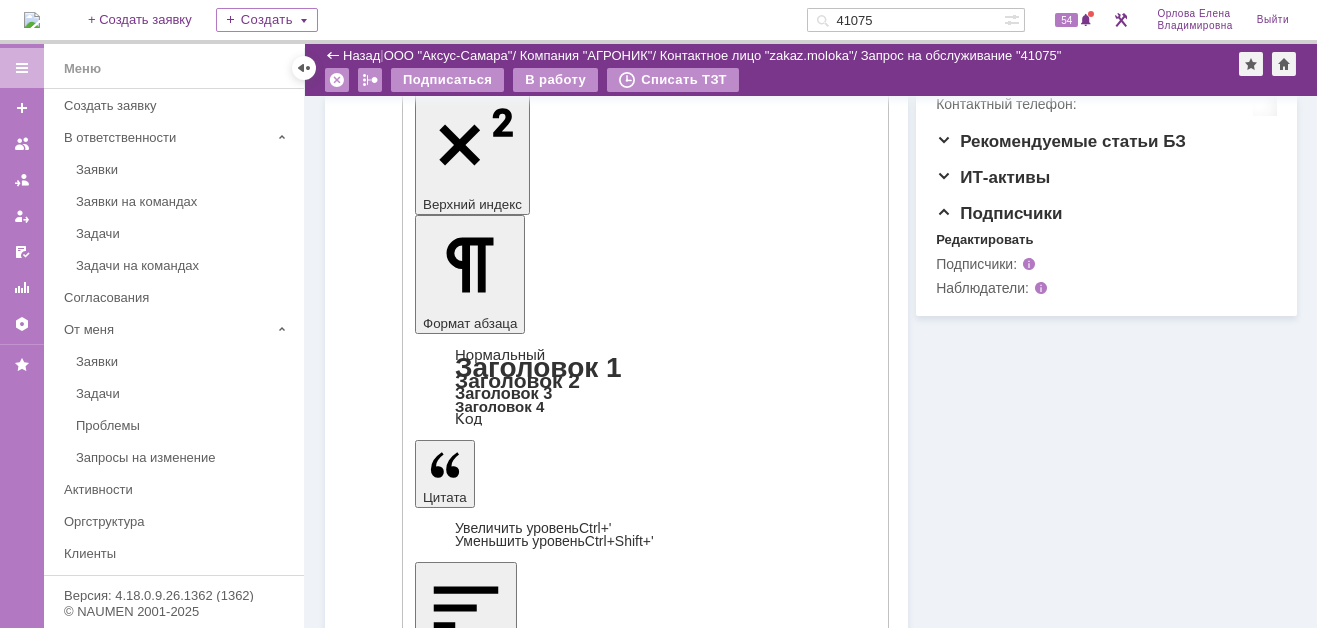 click on "Отправить" at bounding box center [467, 4501] 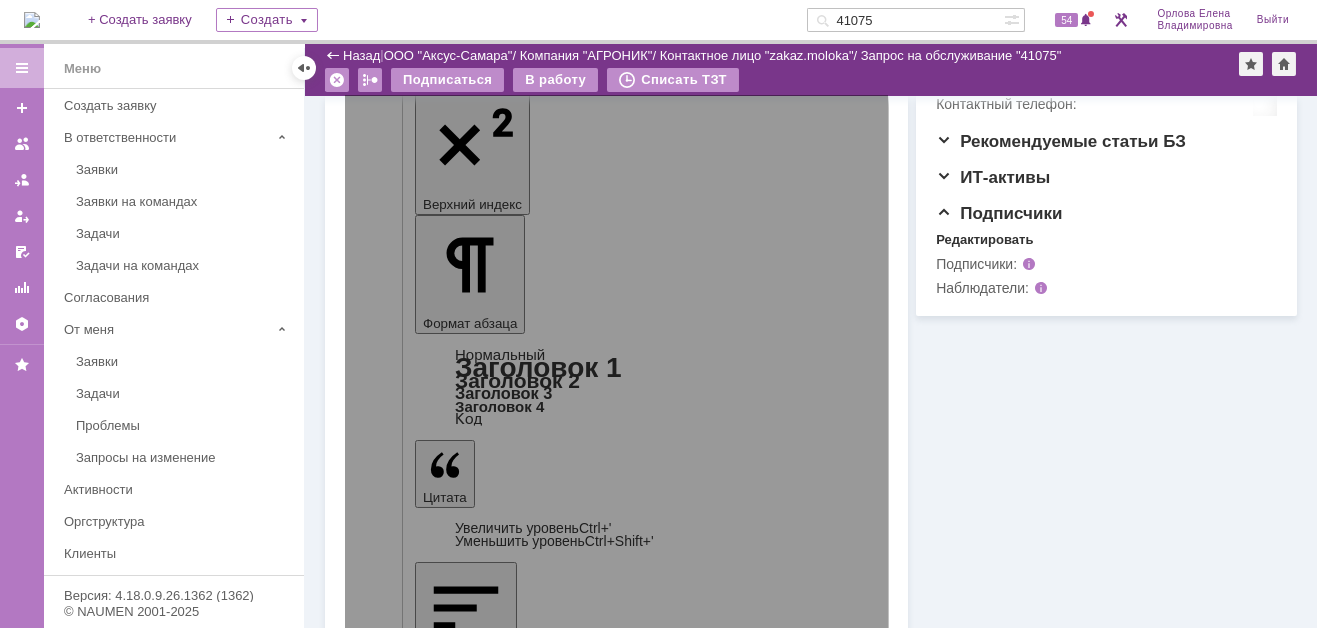 scroll, scrollTop: 274, scrollLeft: 0, axis: vertical 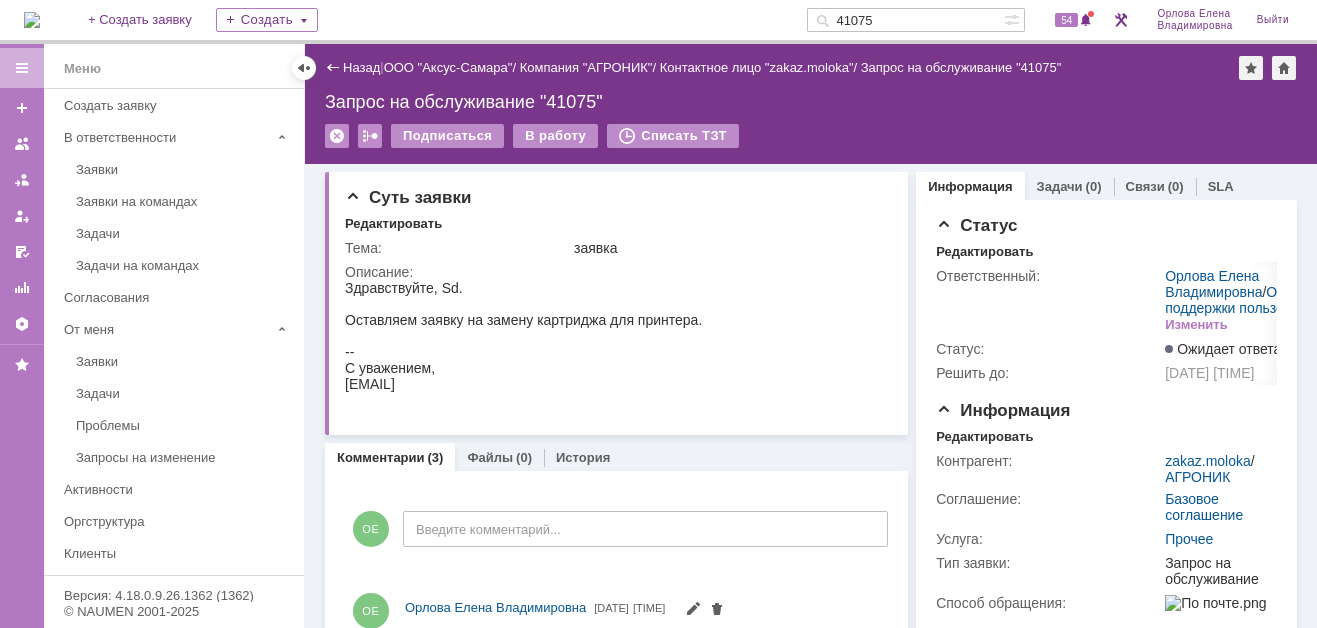 drag, startPoint x: 901, startPoint y: 21, endPoint x: 827, endPoint y: 19, distance: 74.02702 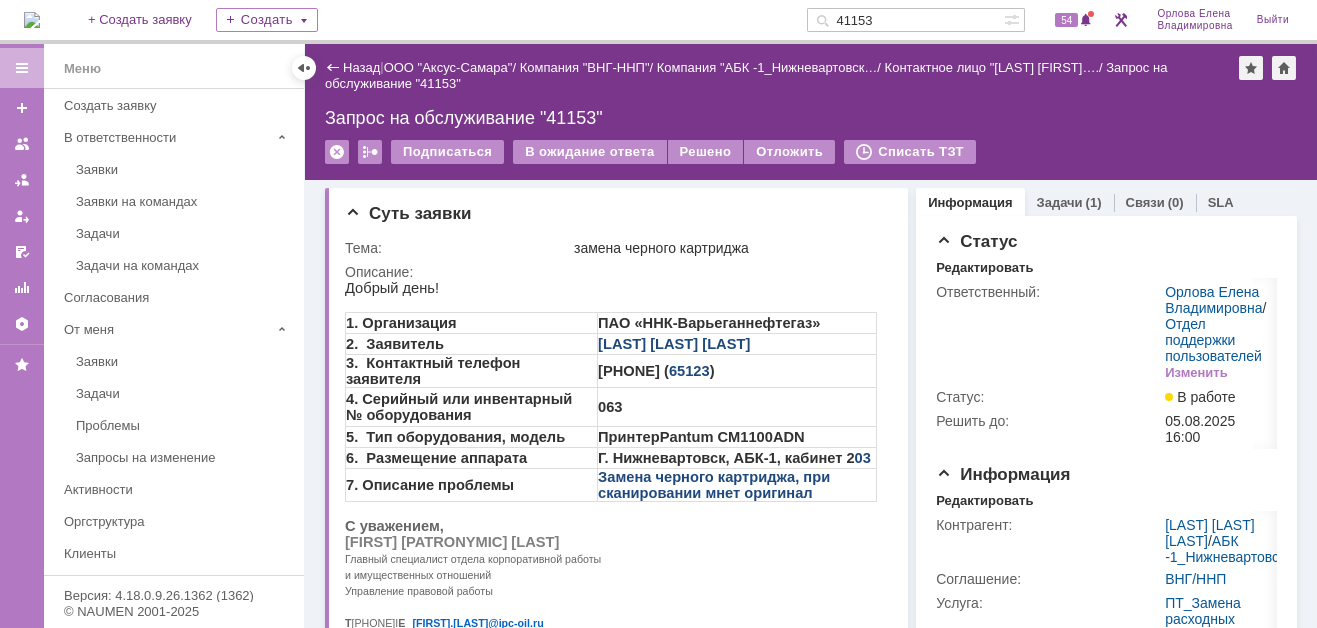scroll, scrollTop: 0, scrollLeft: 0, axis: both 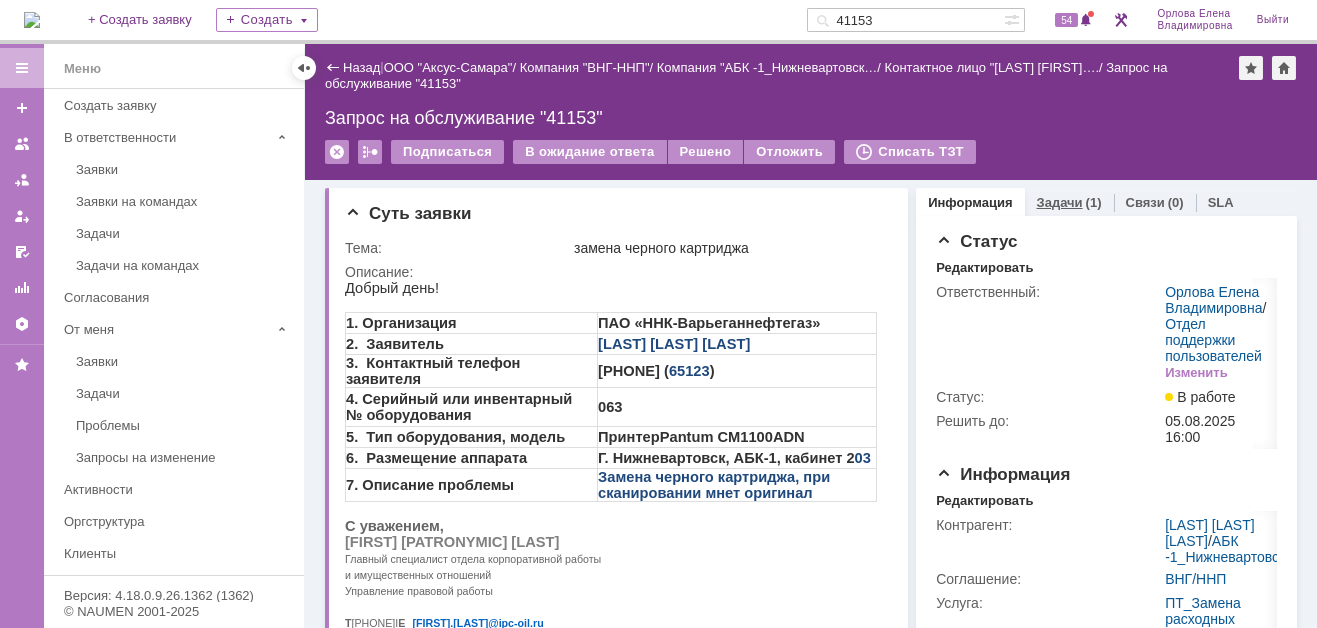 click on "Задачи" at bounding box center (1060, 202) 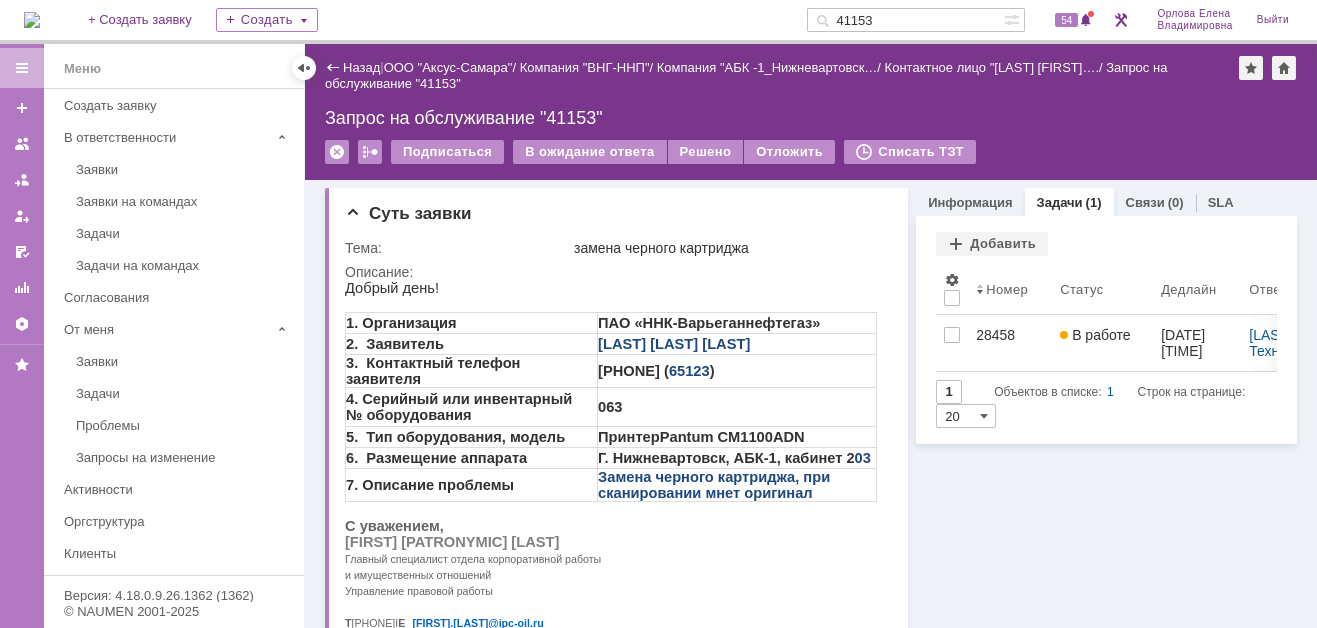 drag, startPoint x: 894, startPoint y: 19, endPoint x: 828, endPoint y: 9, distance: 66.75328 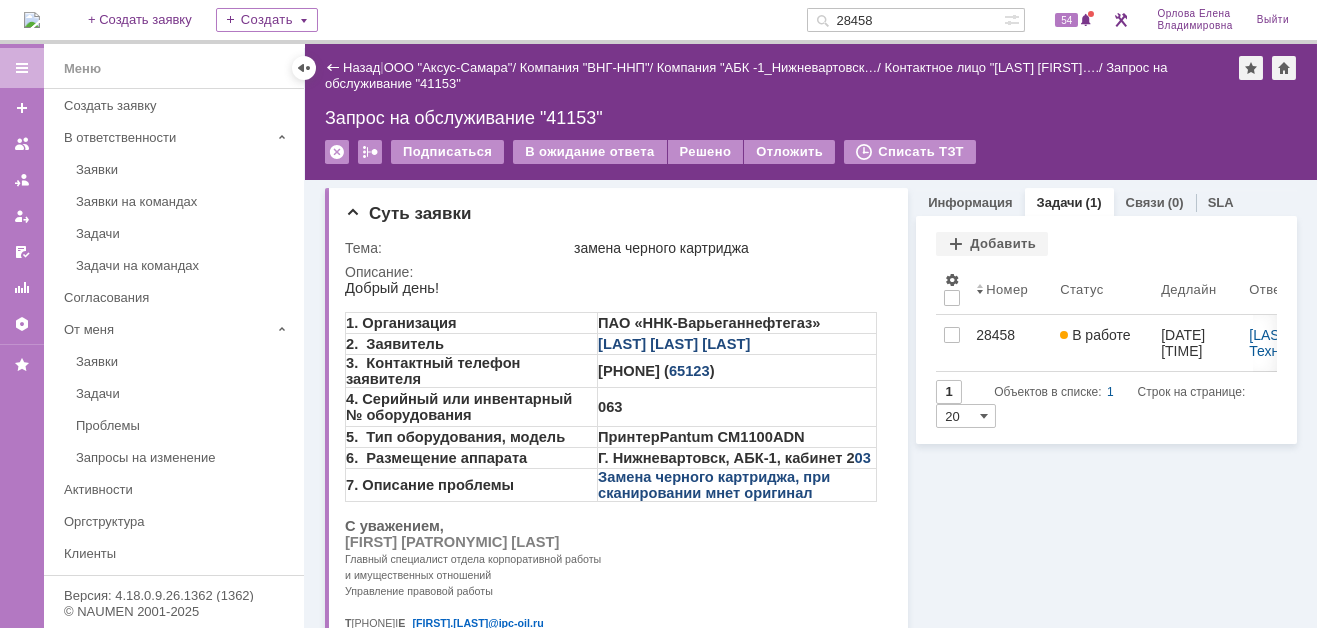 type on "28458" 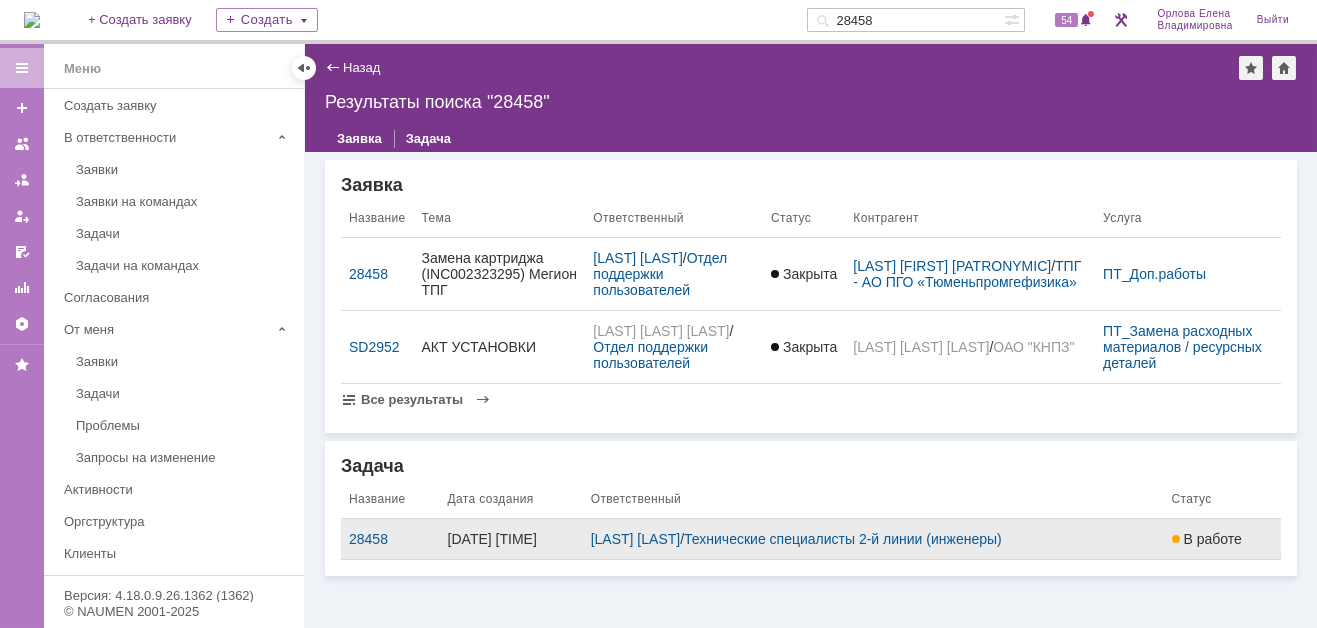 click on "05.08.2025 08:02" at bounding box center [511, 539] 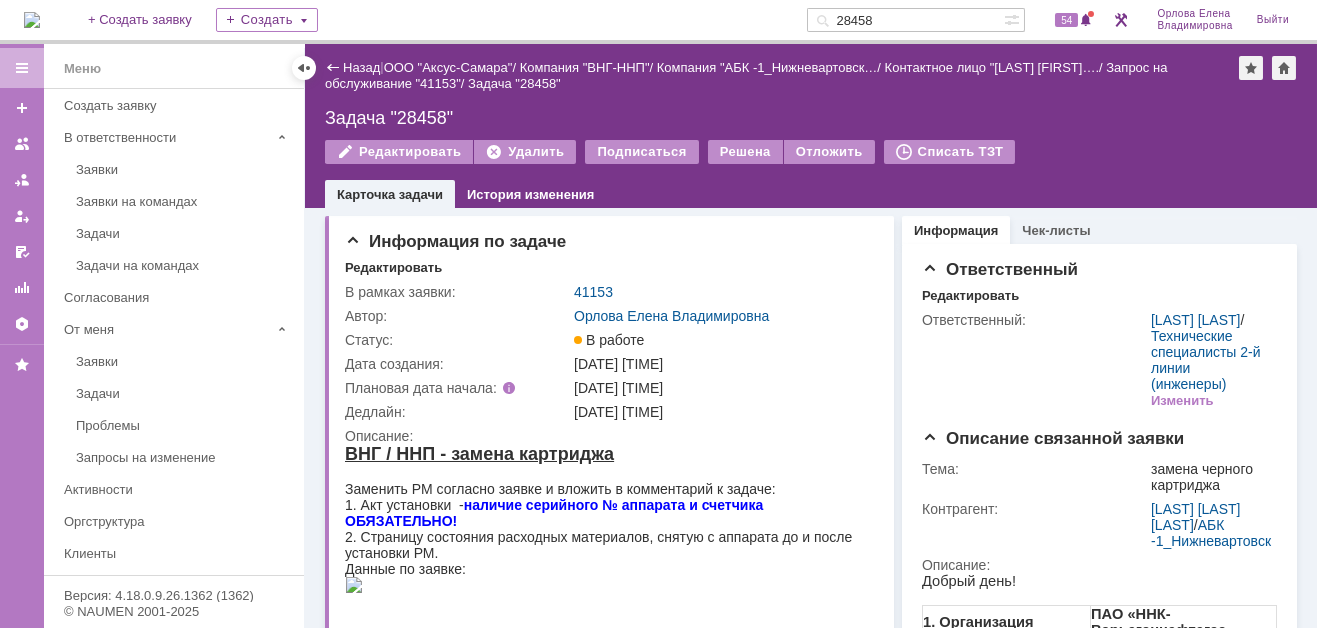 scroll, scrollTop: 0, scrollLeft: 0, axis: both 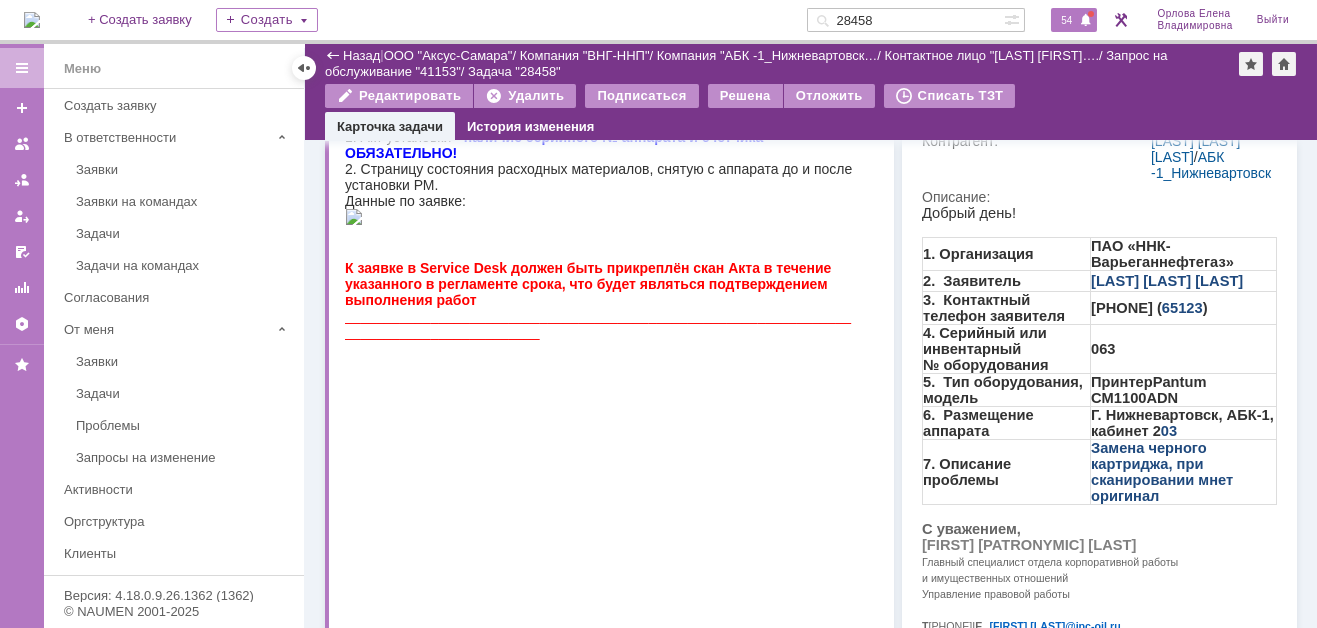 click on "54" at bounding box center [1066, 20] 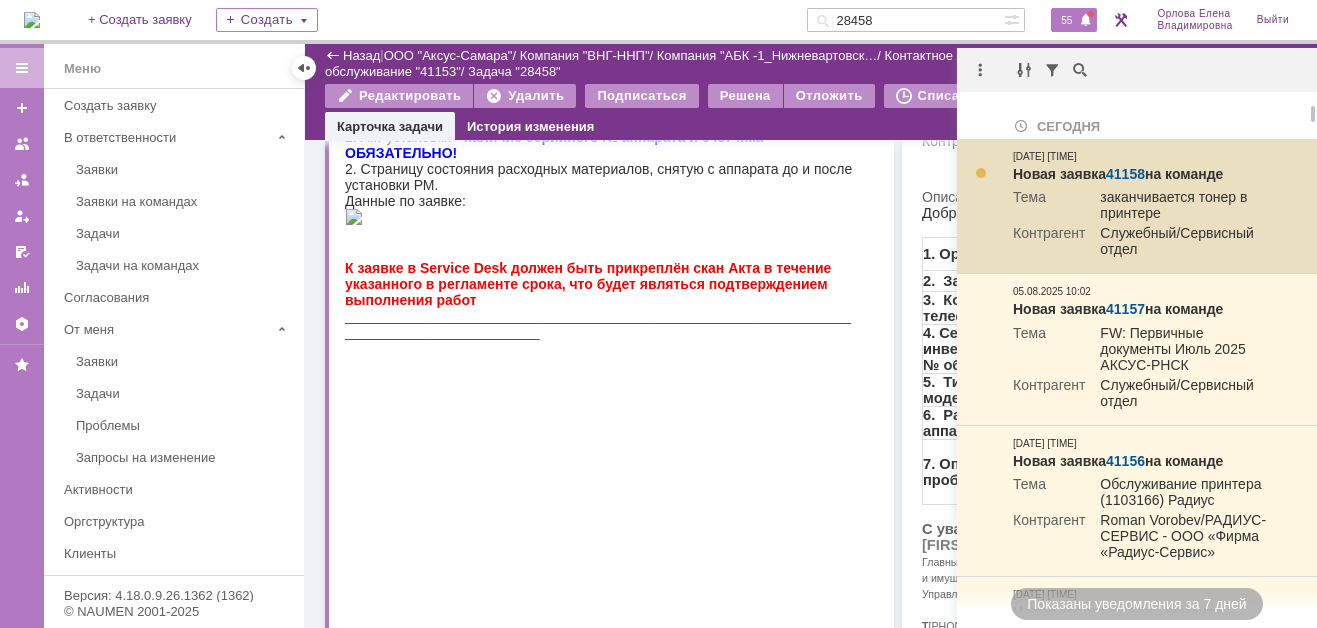 click on "41158" at bounding box center (1125, 174) 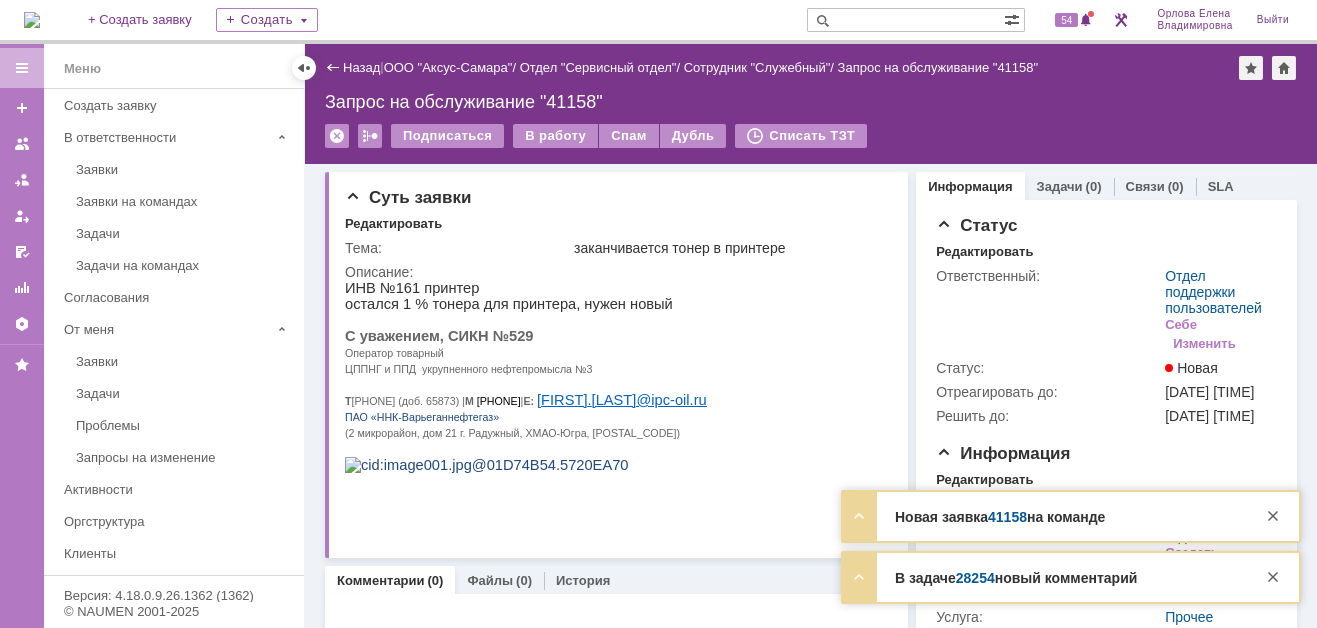 scroll, scrollTop: 0, scrollLeft: 0, axis: both 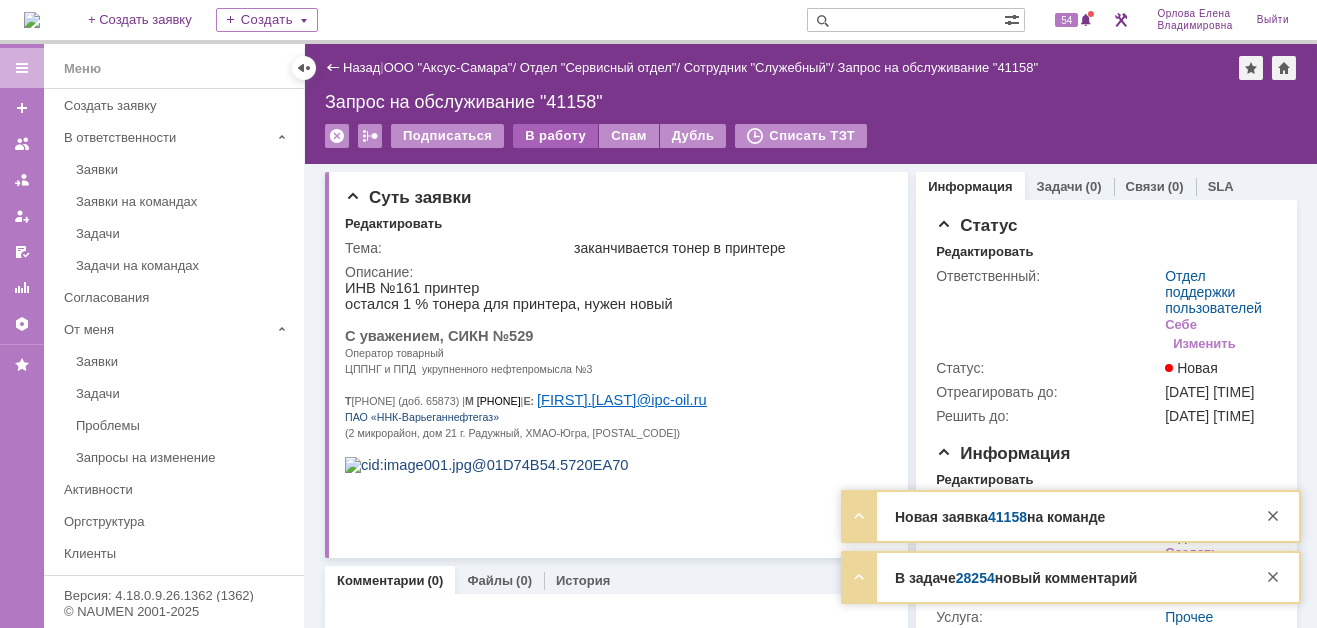 click on "В работу" at bounding box center (555, 136) 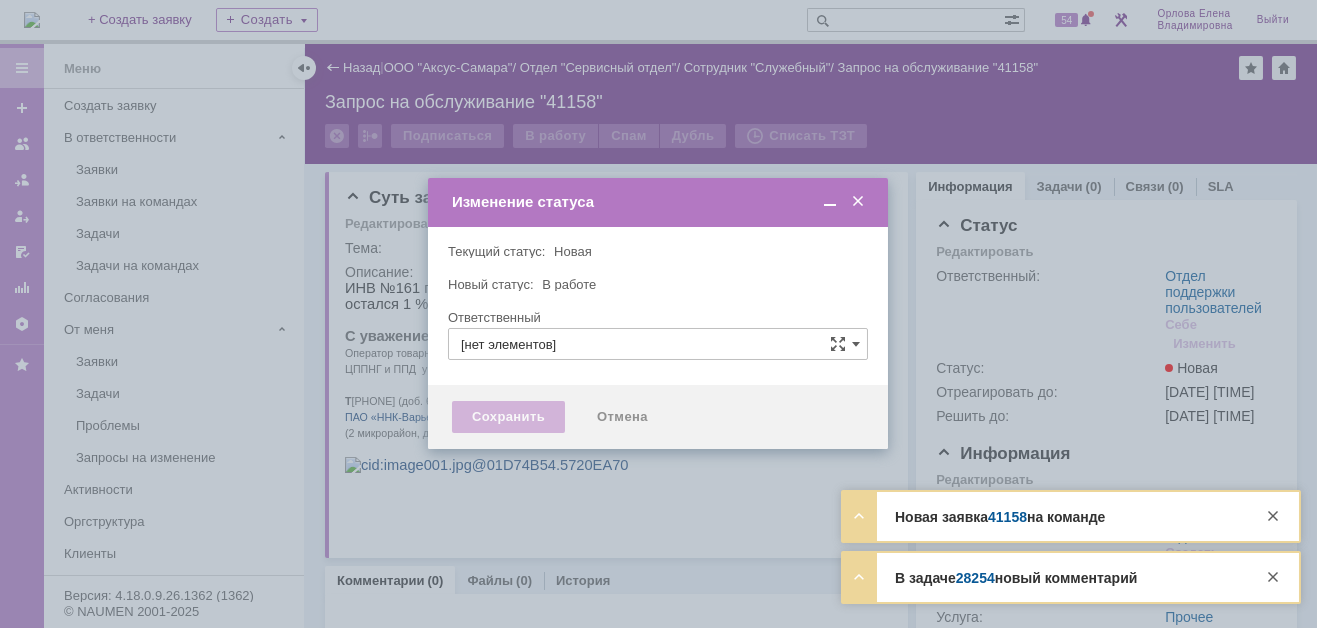 type on "Отдел поддержки пользователей" 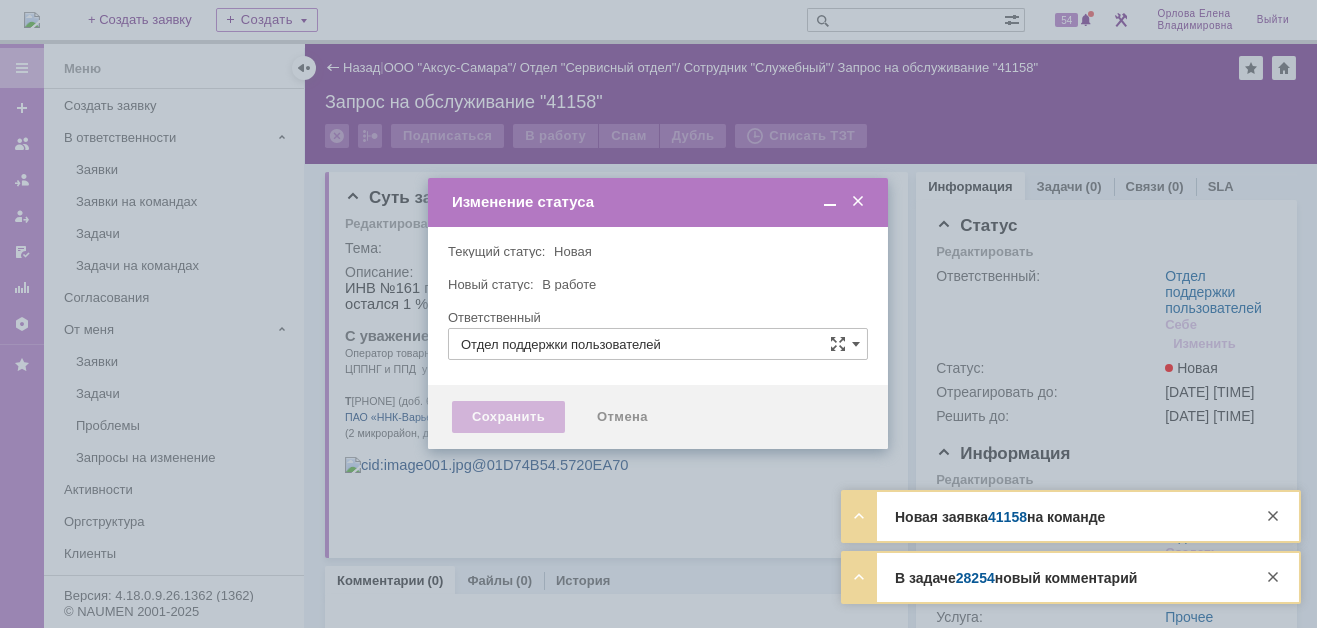 type 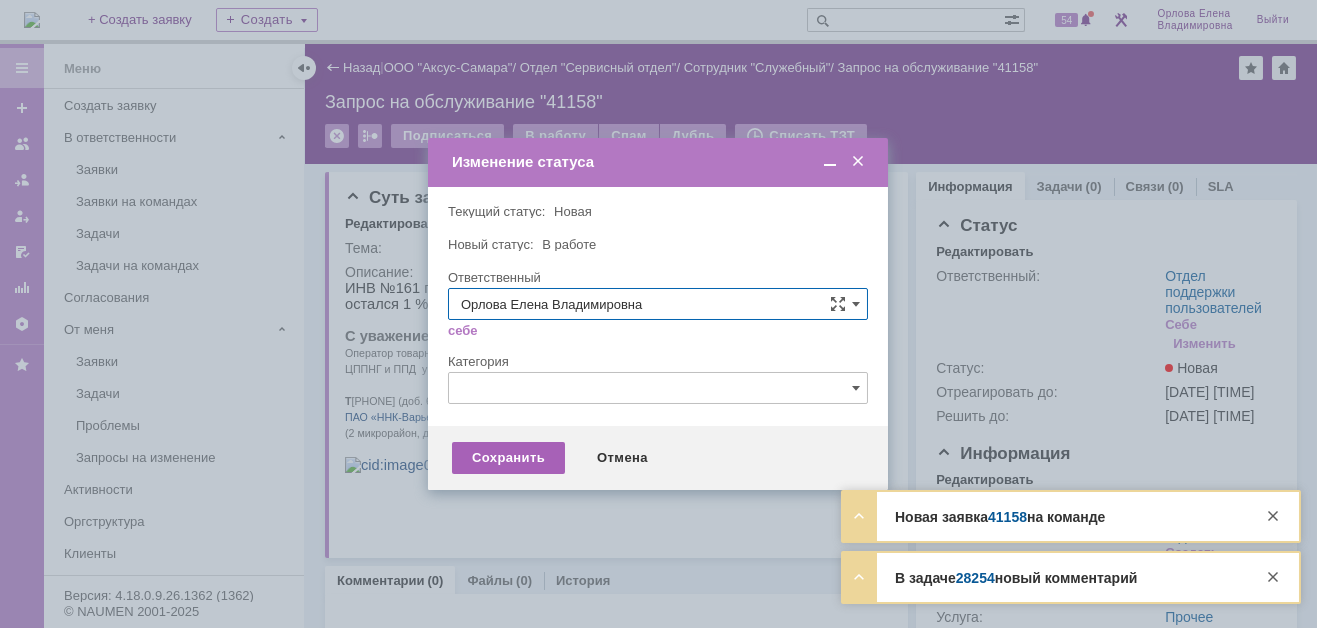 click on "Сохранить" at bounding box center [508, 458] 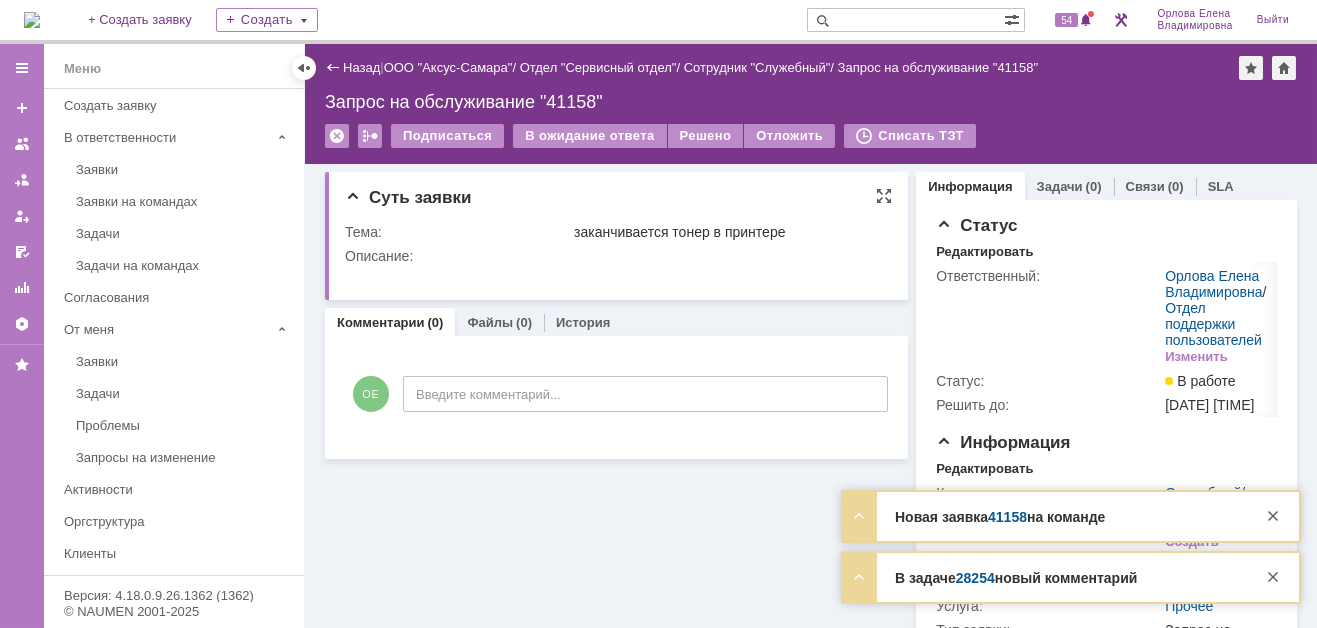 scroll, scrollTop: 0, scrollLeft: 0, axis: both 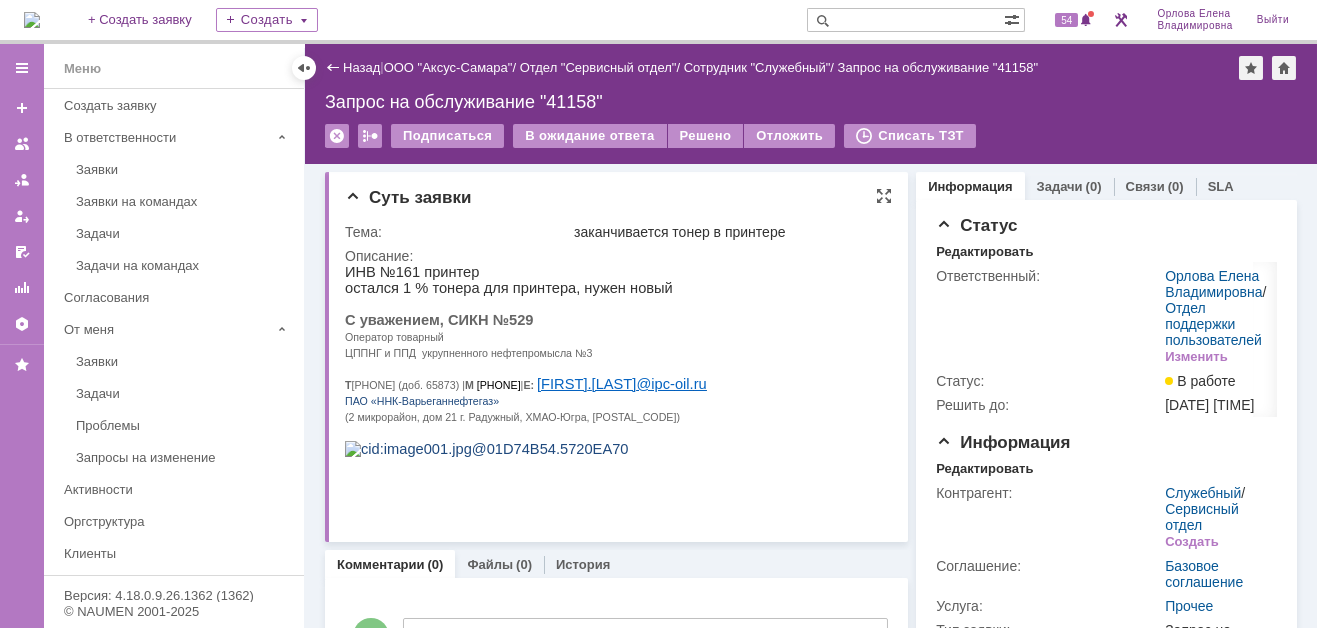 click on "С уважением, СИКН №529" at bounding box center [529, 320] 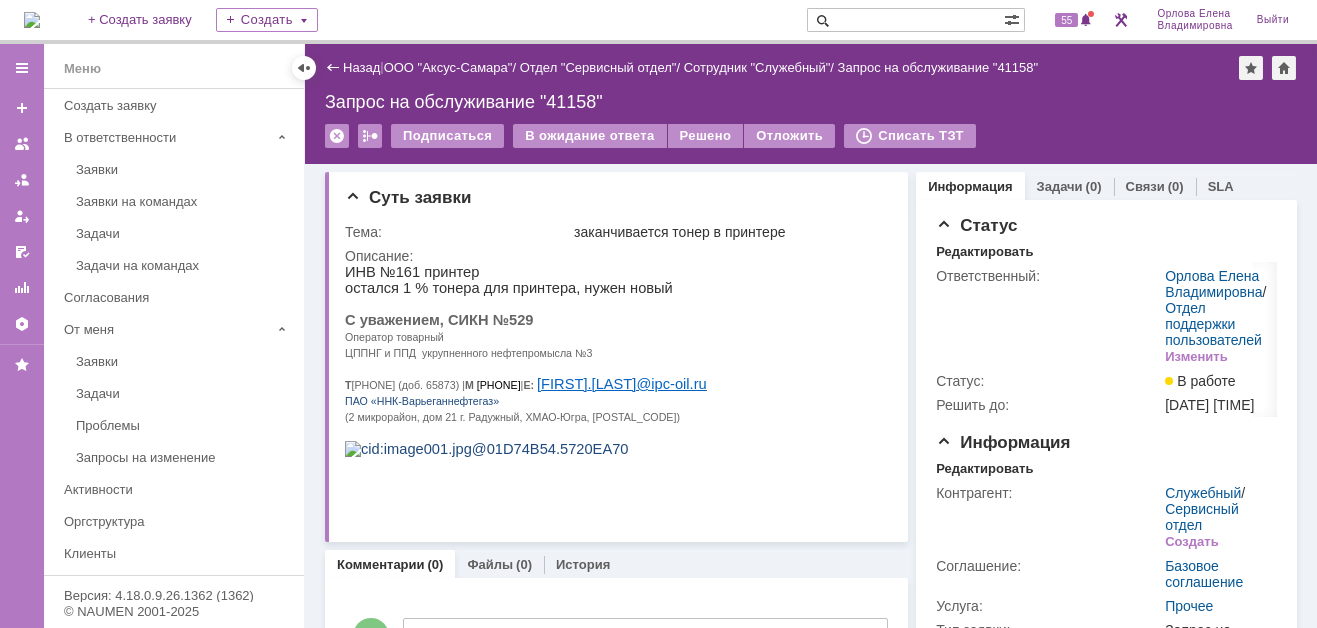click at bounding box center (819, 20) 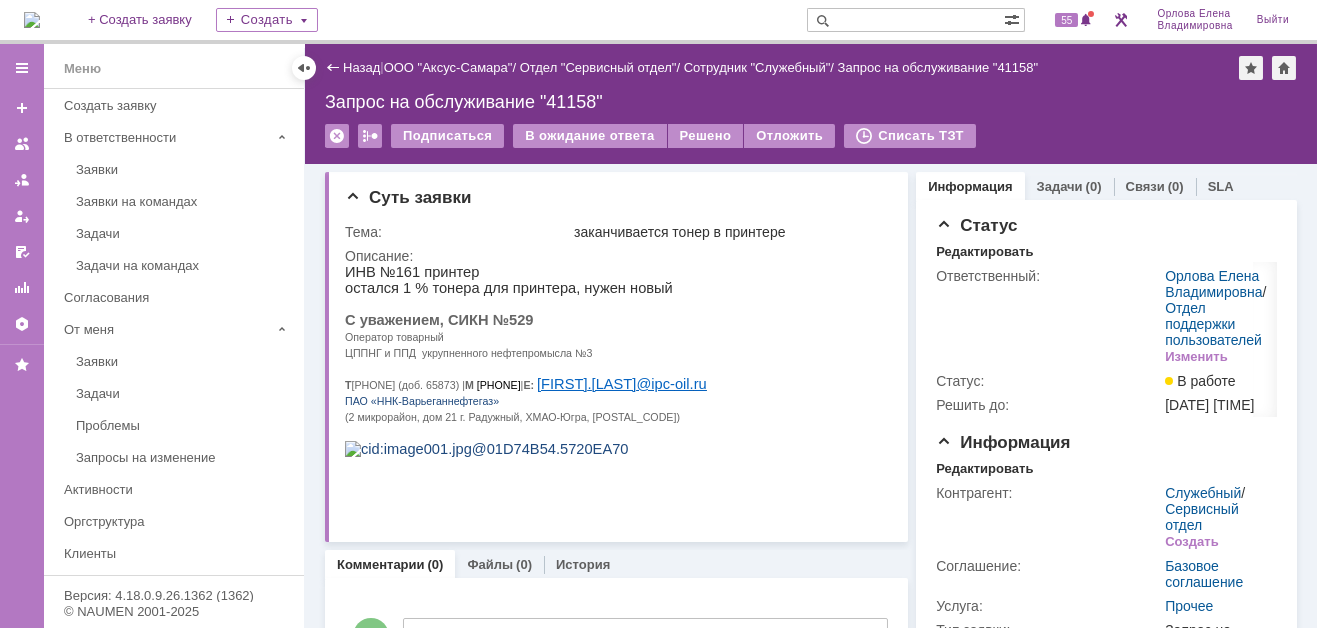 click at bounding box center [905, 20] 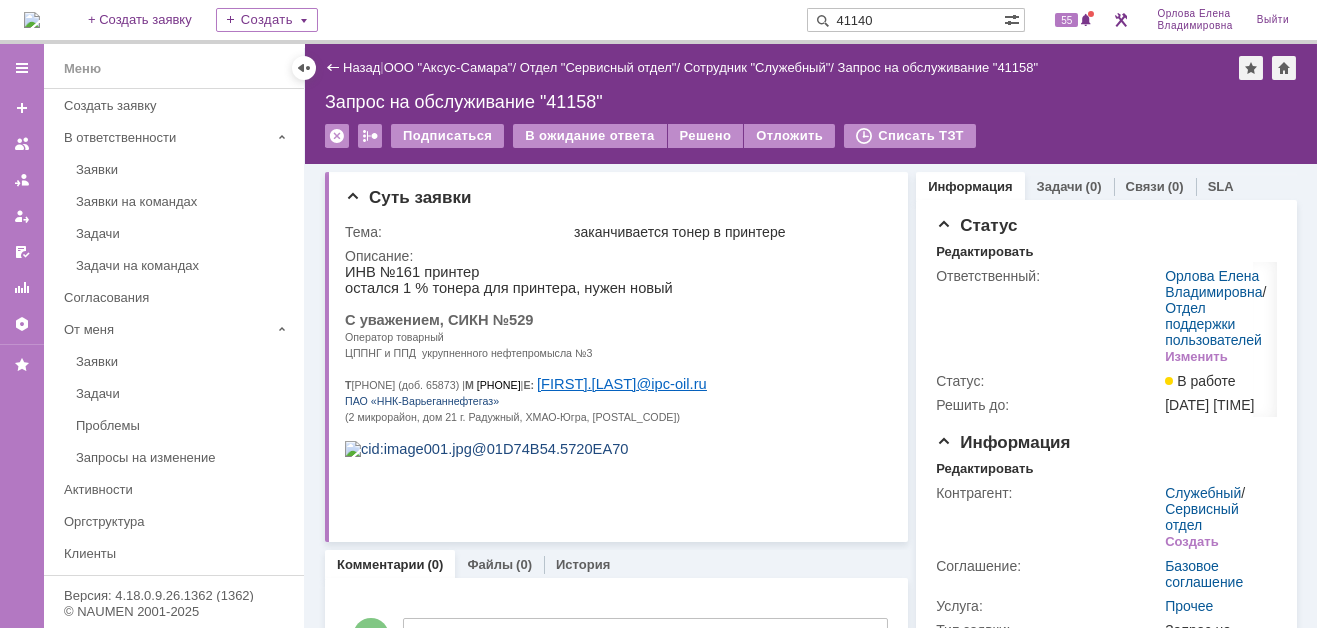 type on "41140" 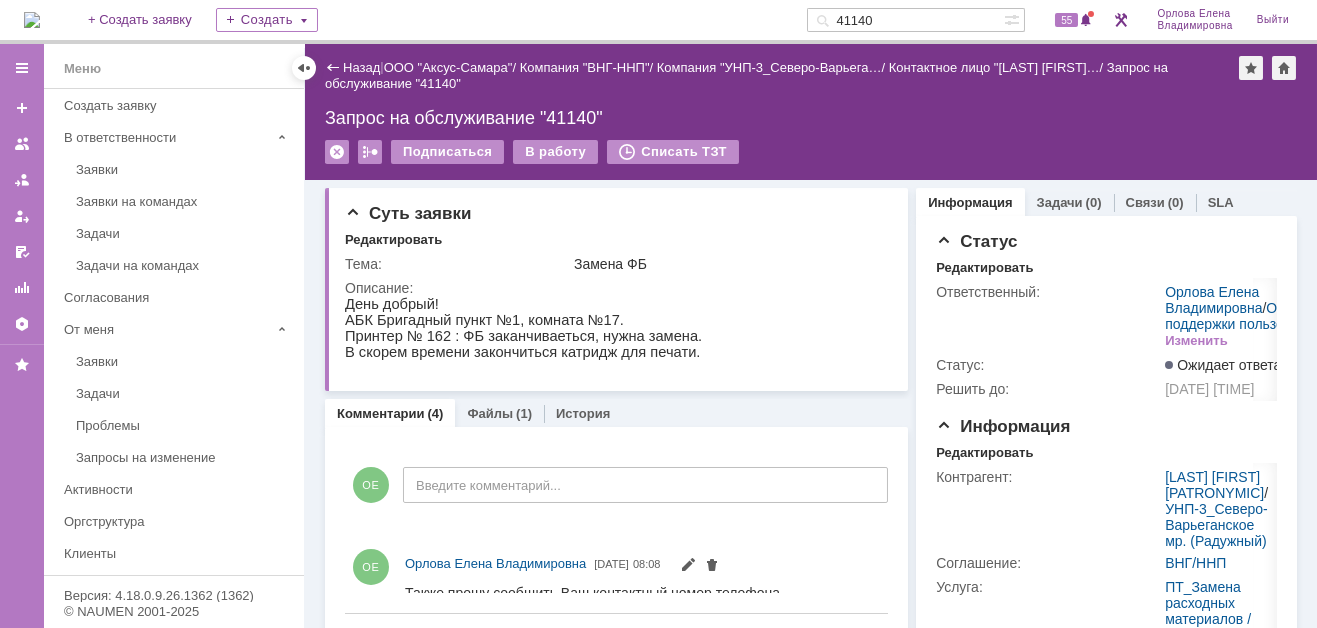 scroll, scrollTop: 0, scrollLeft: 0, axis: both 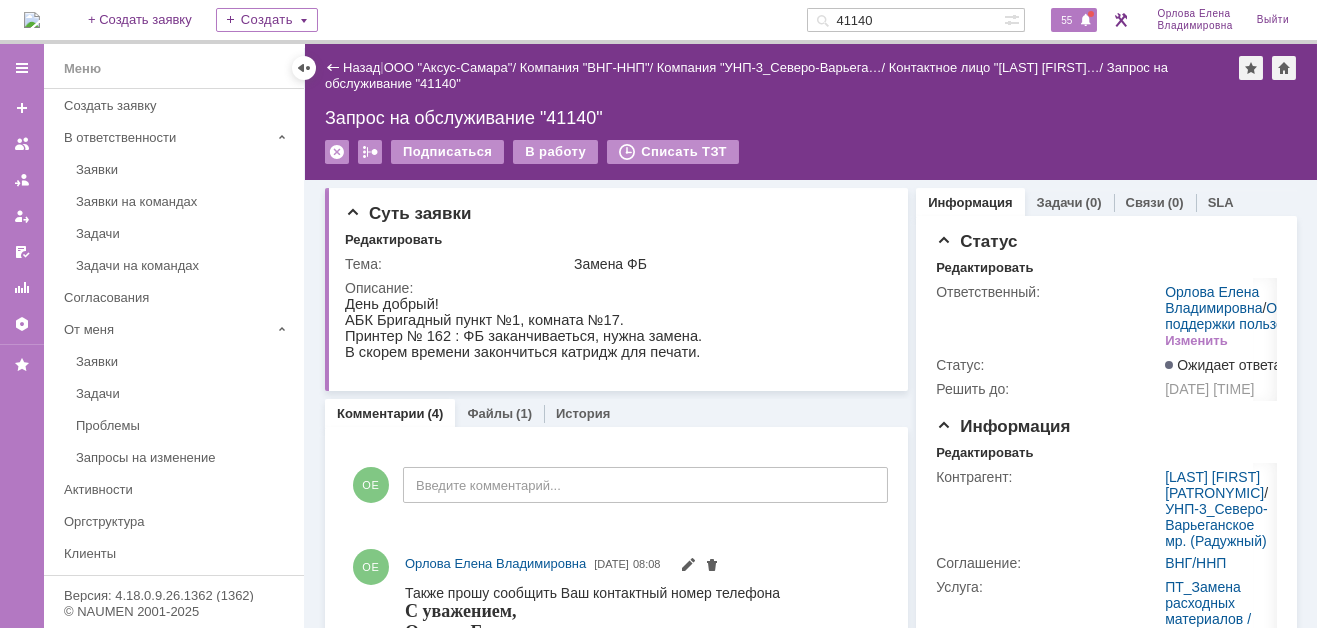 click on "55" at bounding box center (1066, 20) 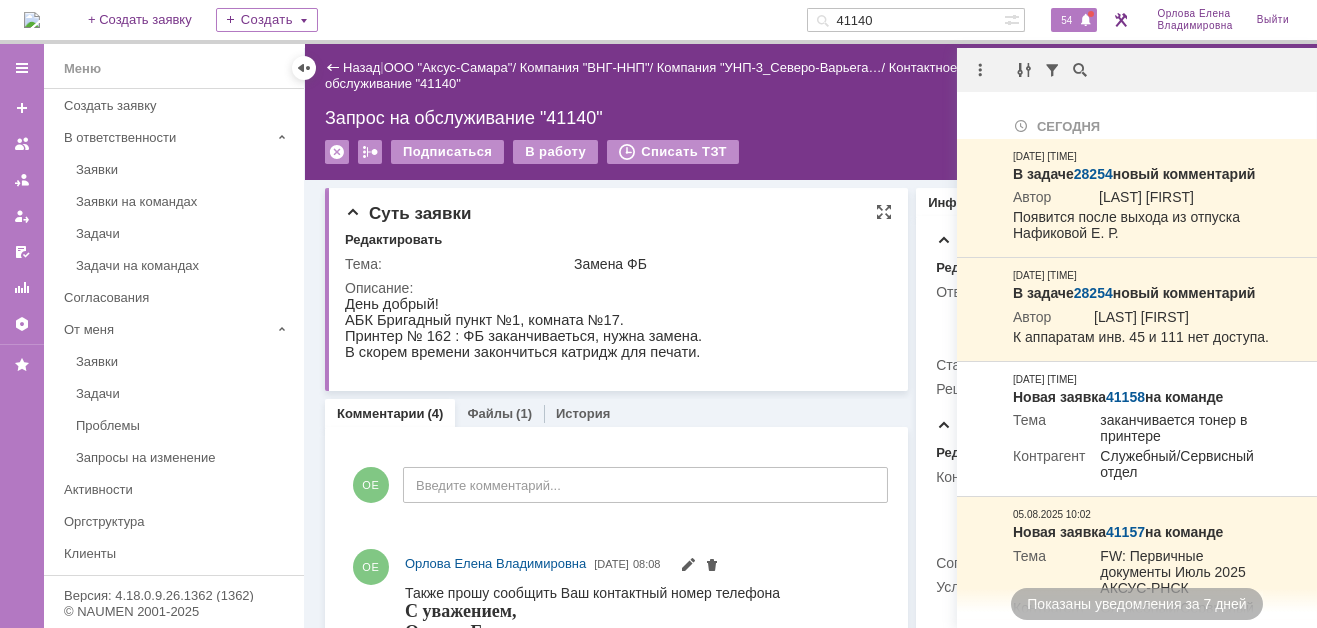 click on "Замена ФБ" at bounding box center [728, 264] 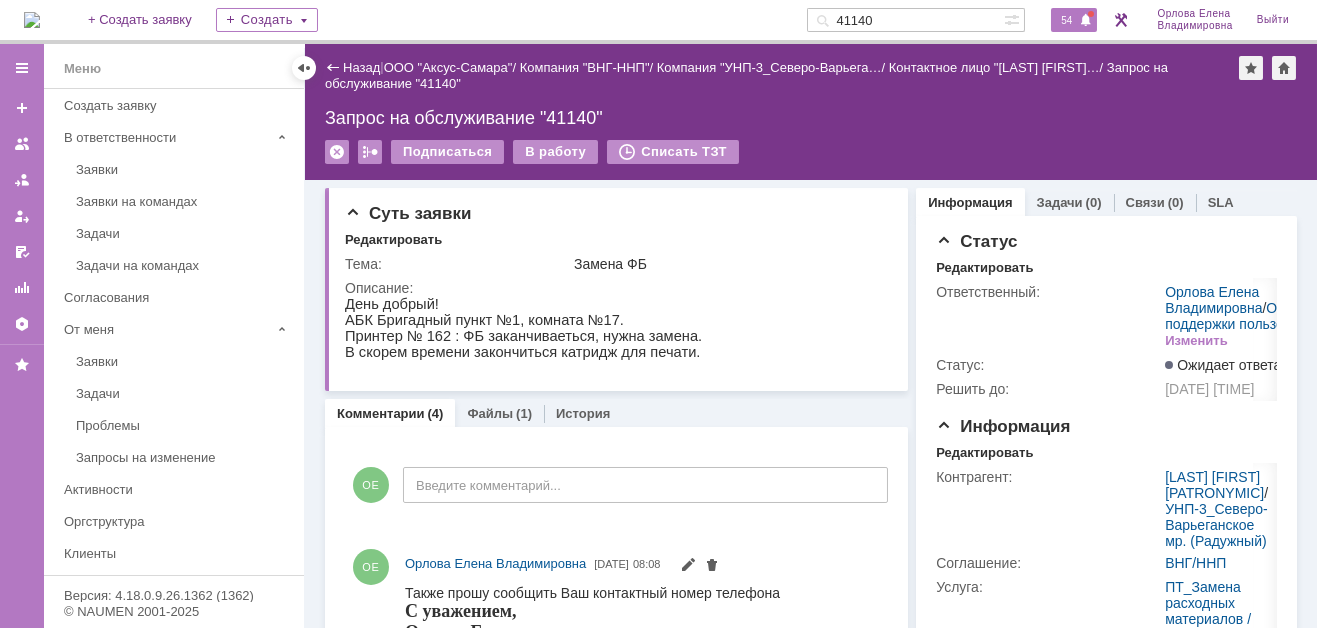 click on "54" at bounding box center (1066, 20) 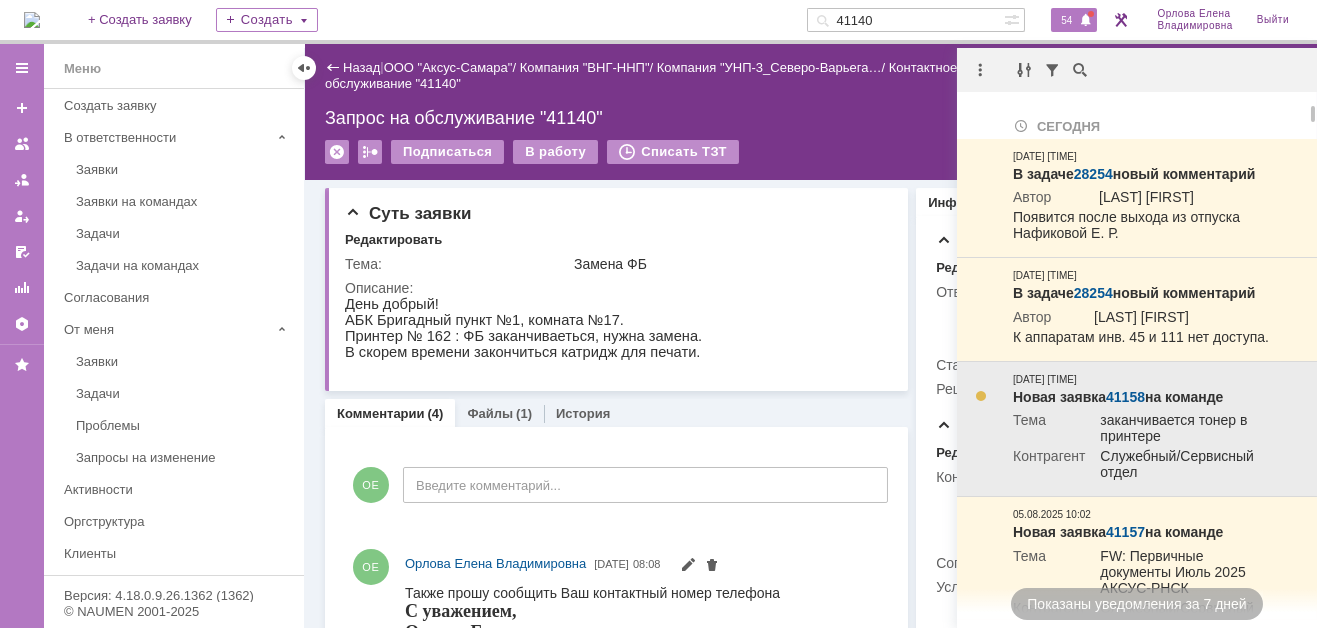 click on "41158" at bounding box center (1125, 397) 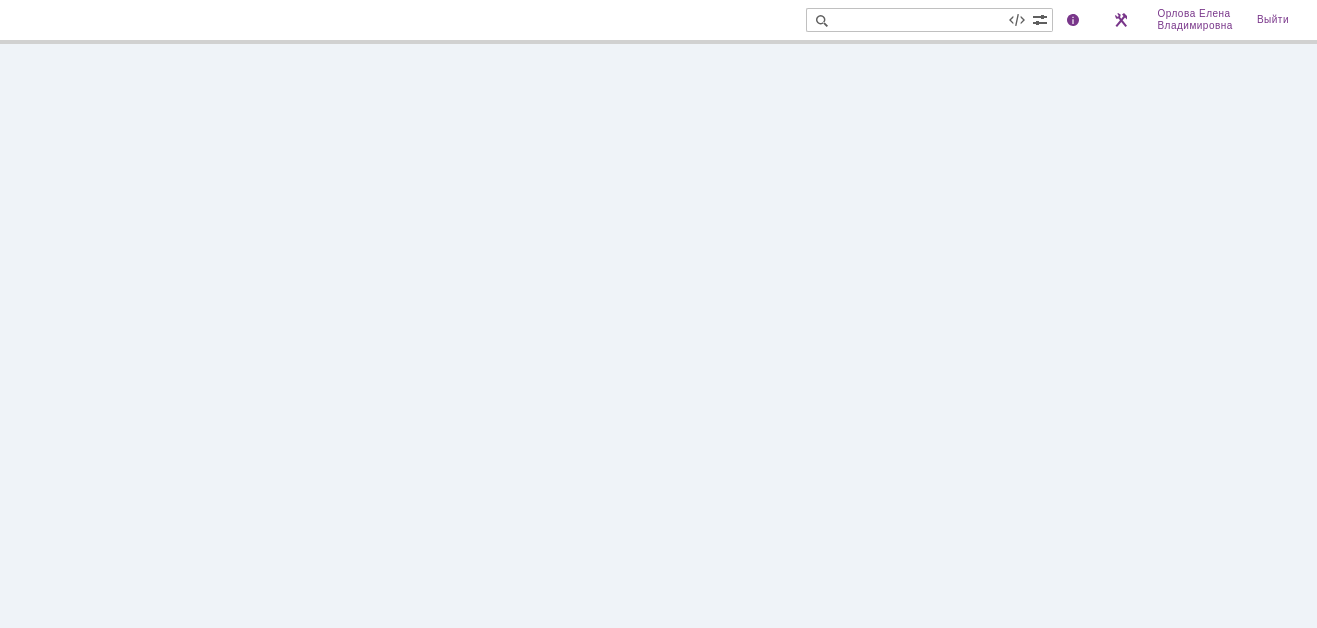 scroll, scrollTop: 0, scrollLeft: 0, axis: both 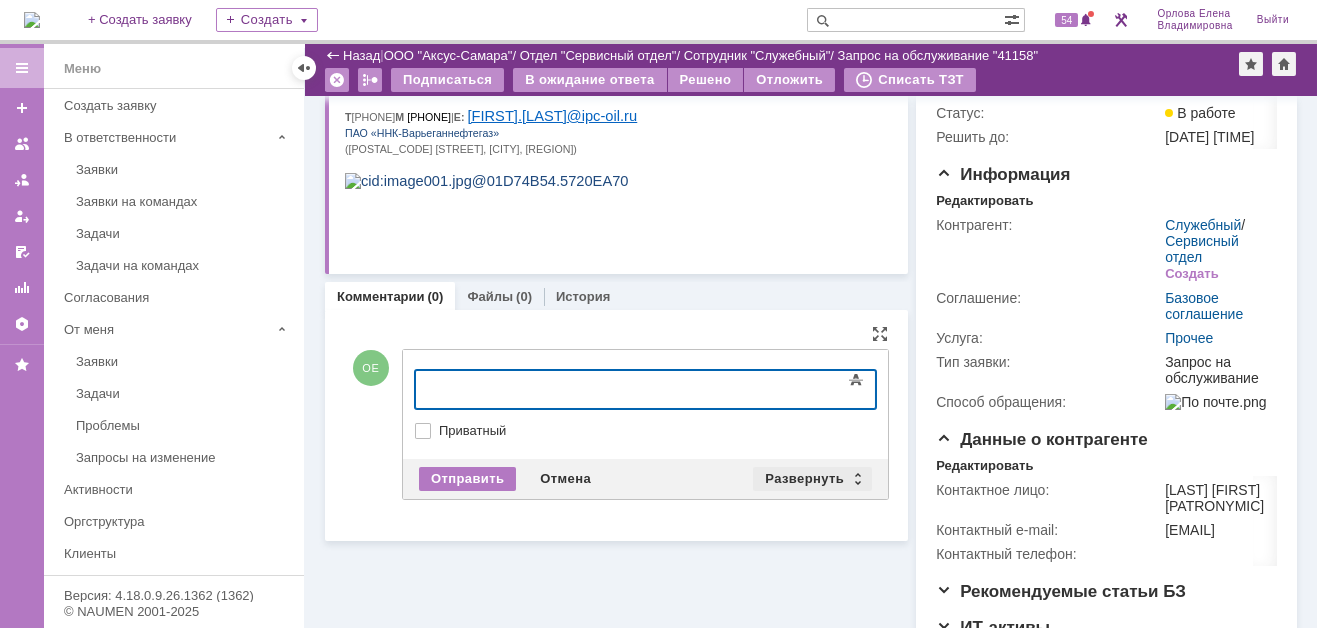 click on "Развернуть" at bounding box center (812, 479) 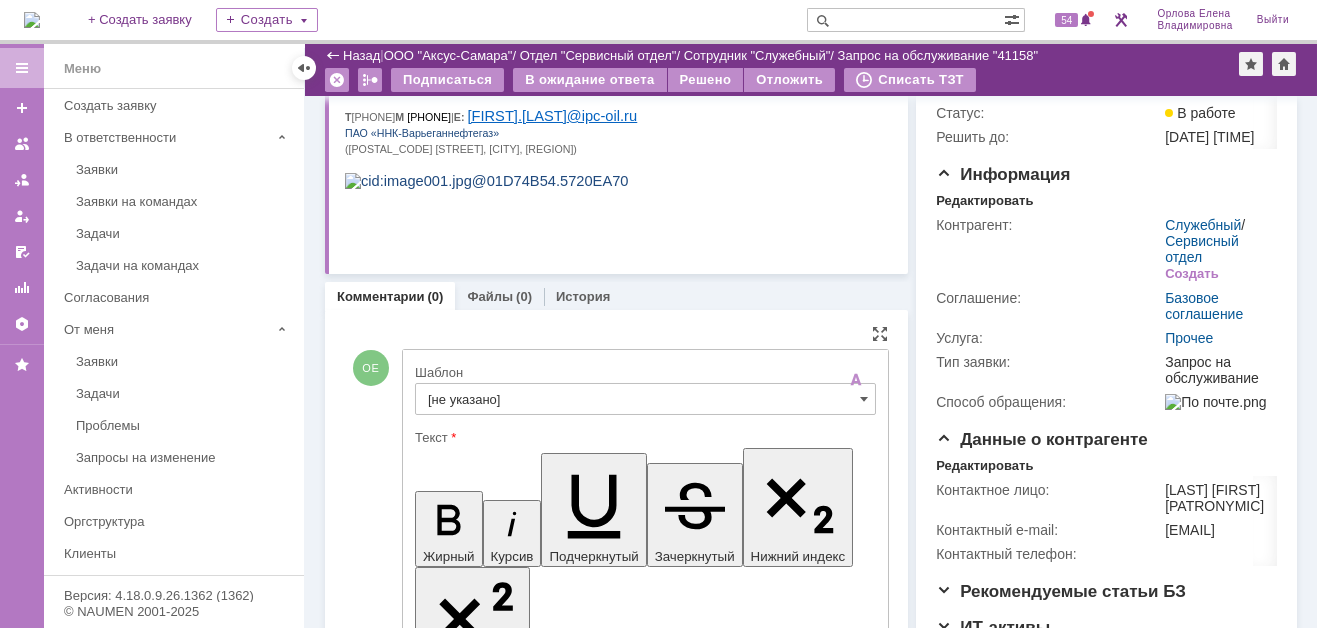scroll, scrollTop: 0, scrollLeft: 0, axis: both 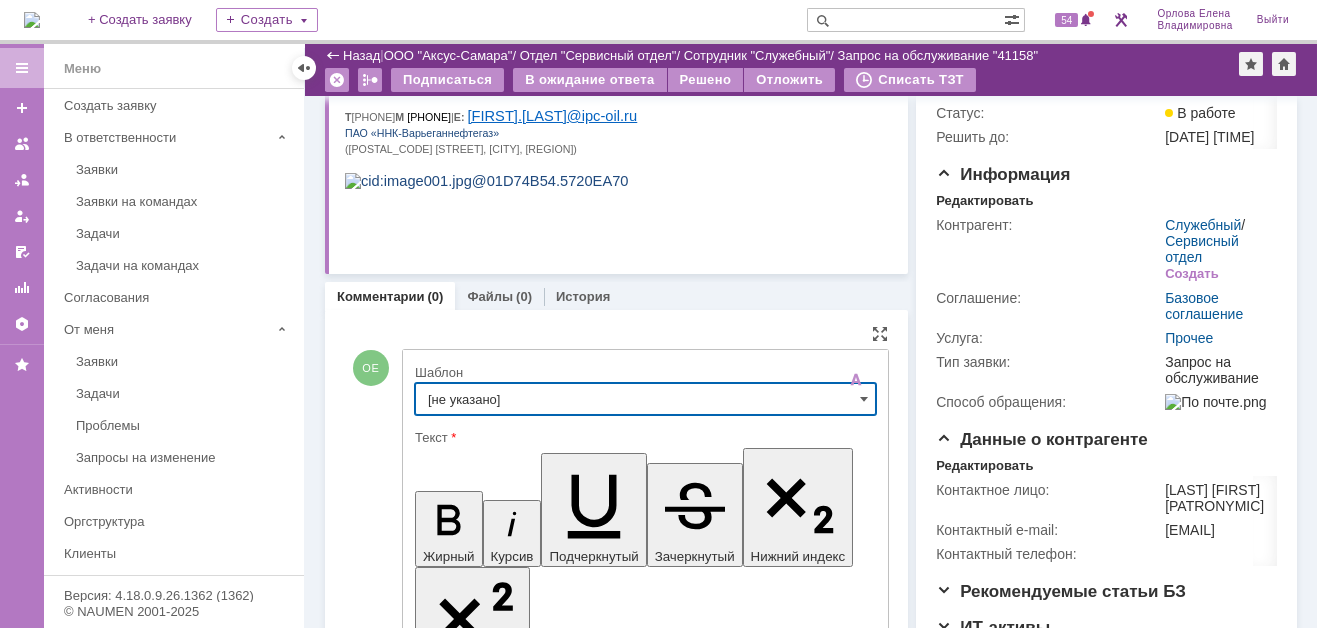 click on "[не указано]" at bounding box center [645, 399] 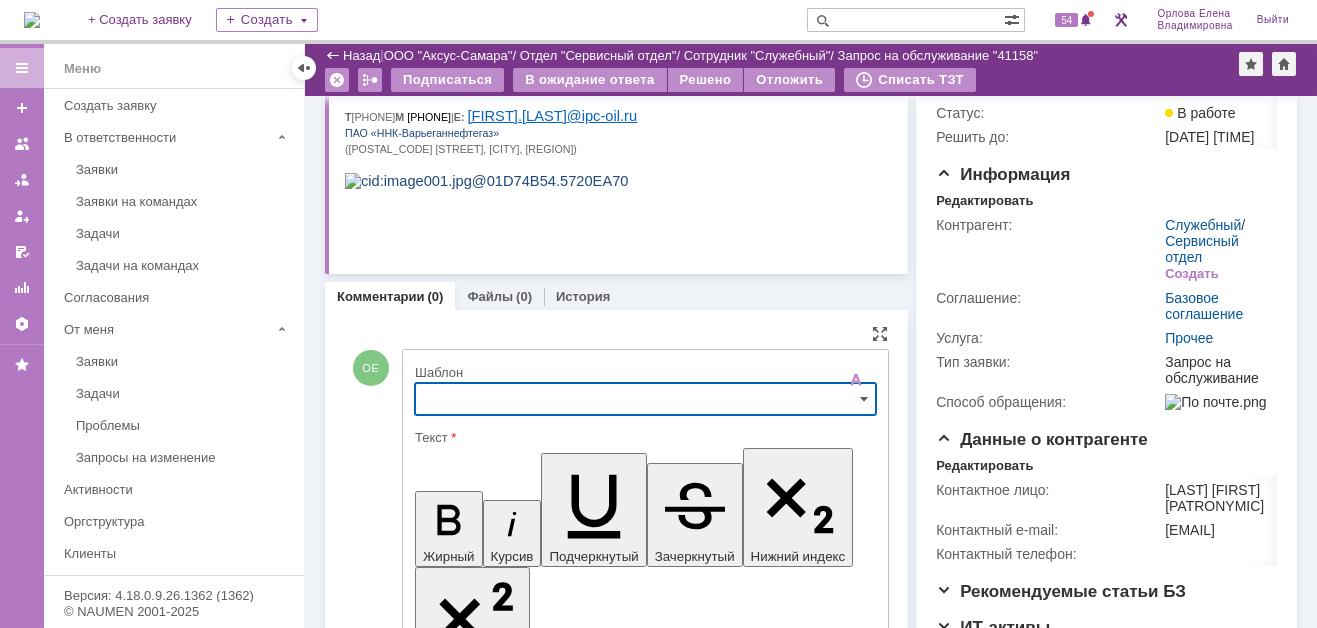 scroll, scrollTop: 273, scrollLeft: 0, axis: vertical 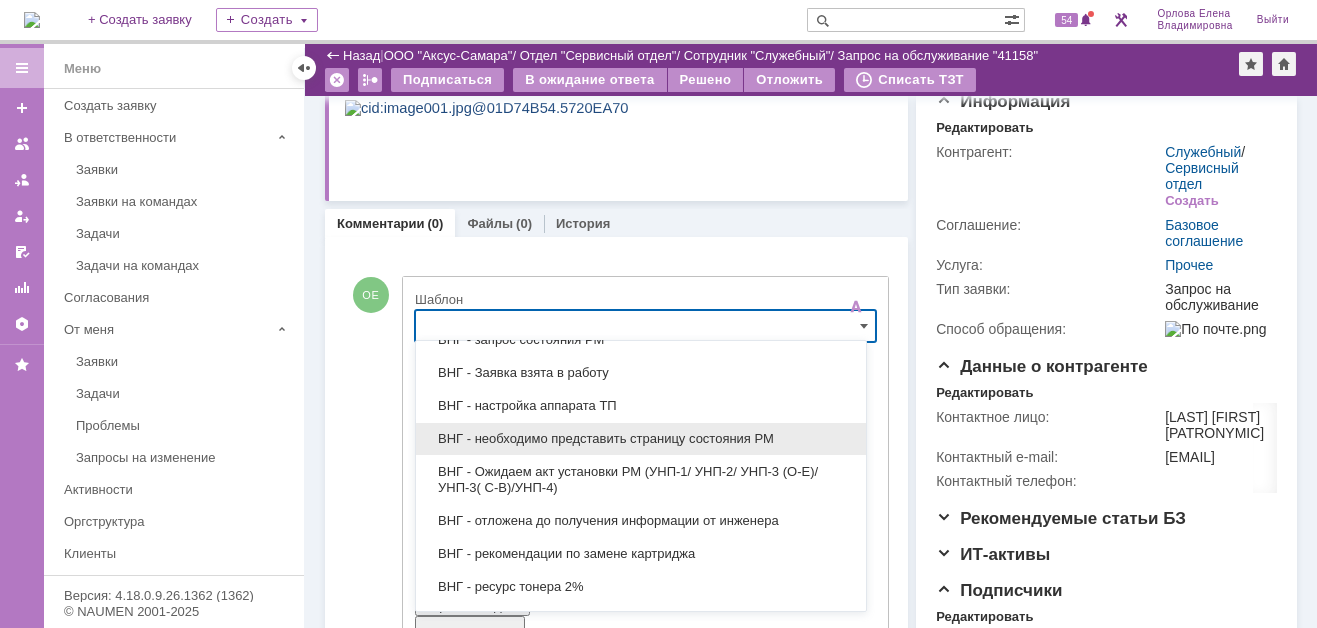 click on "ВНГ - необходимо представить страницу состояния РМ" at bounding box center (641, 439) 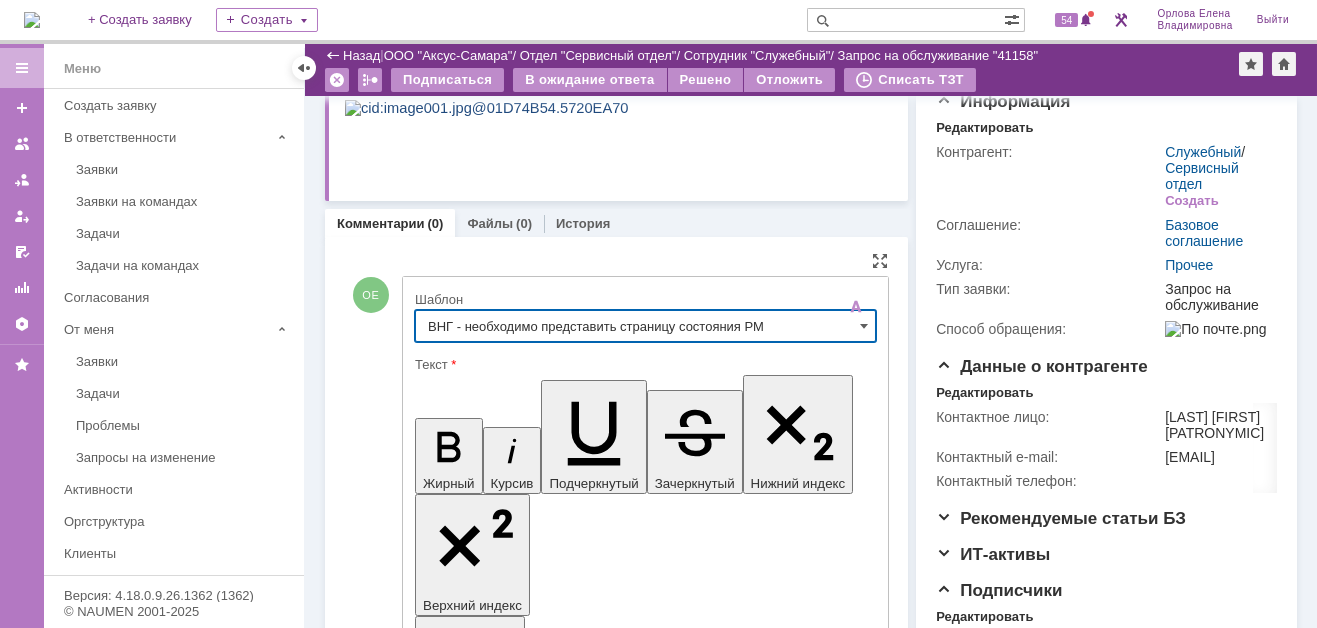 type on "ВНГ - необходимо представить страницу состояния РМ" 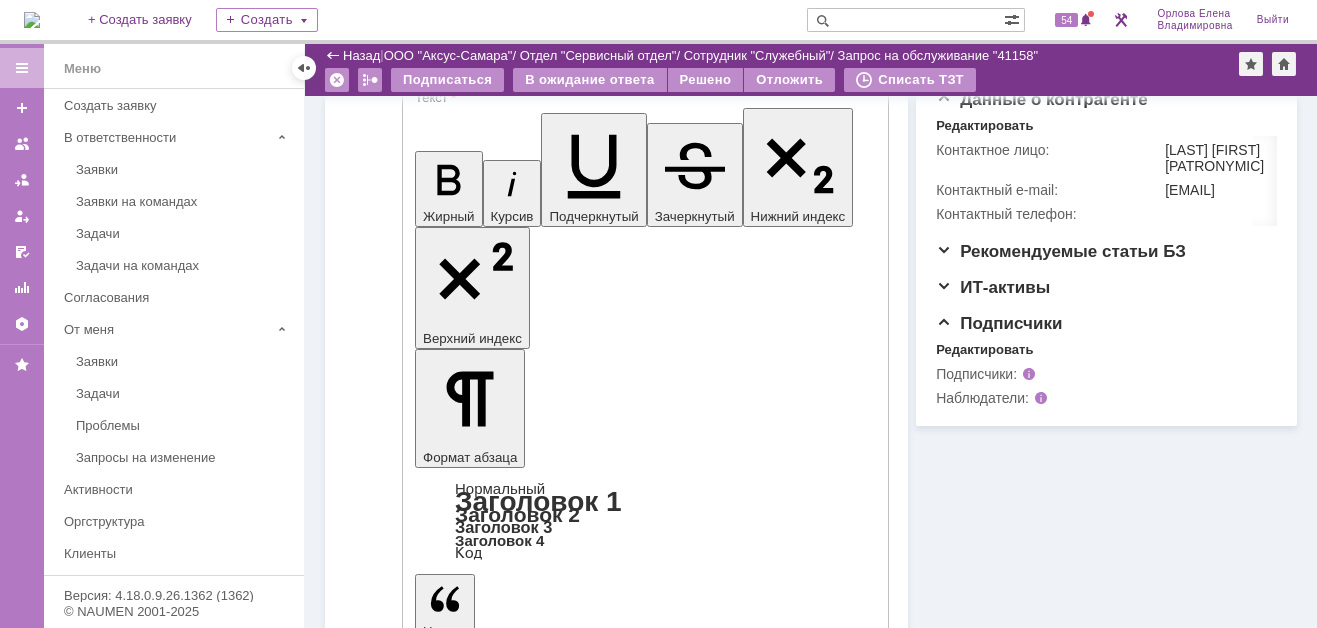 scroll, scrollTop: 600, scrollLeft: 0, axis: vertical 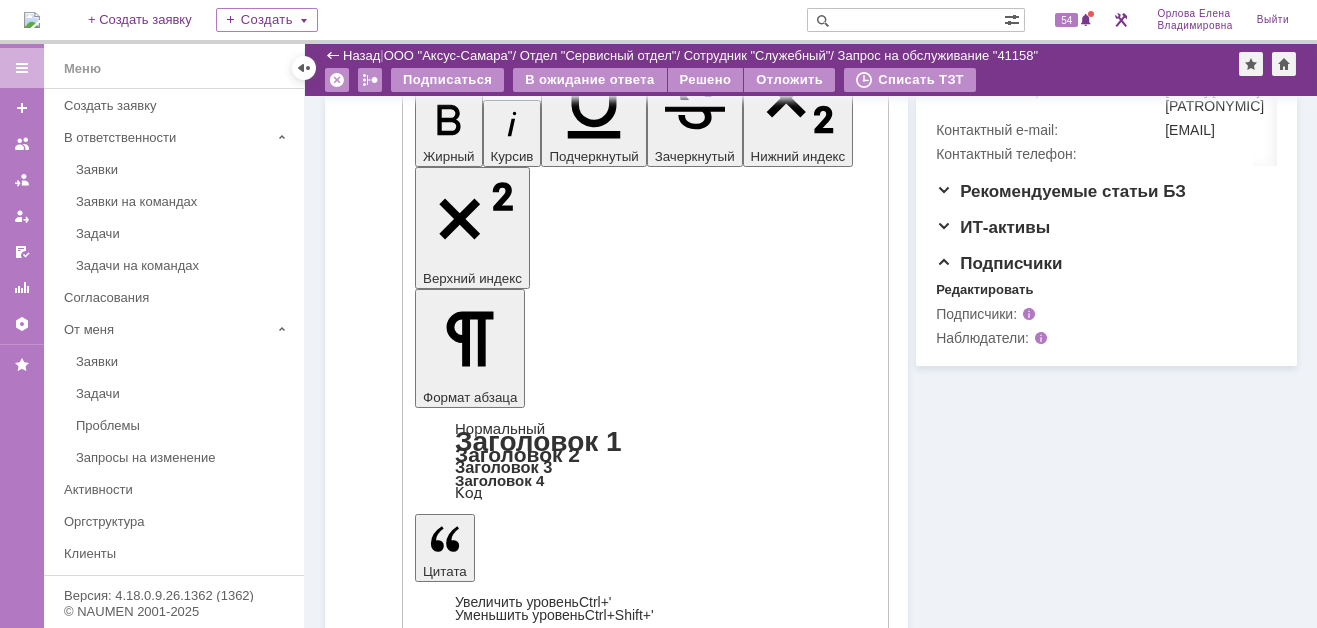 click on "Выбрать файл" at bounding box center (485, 4505) 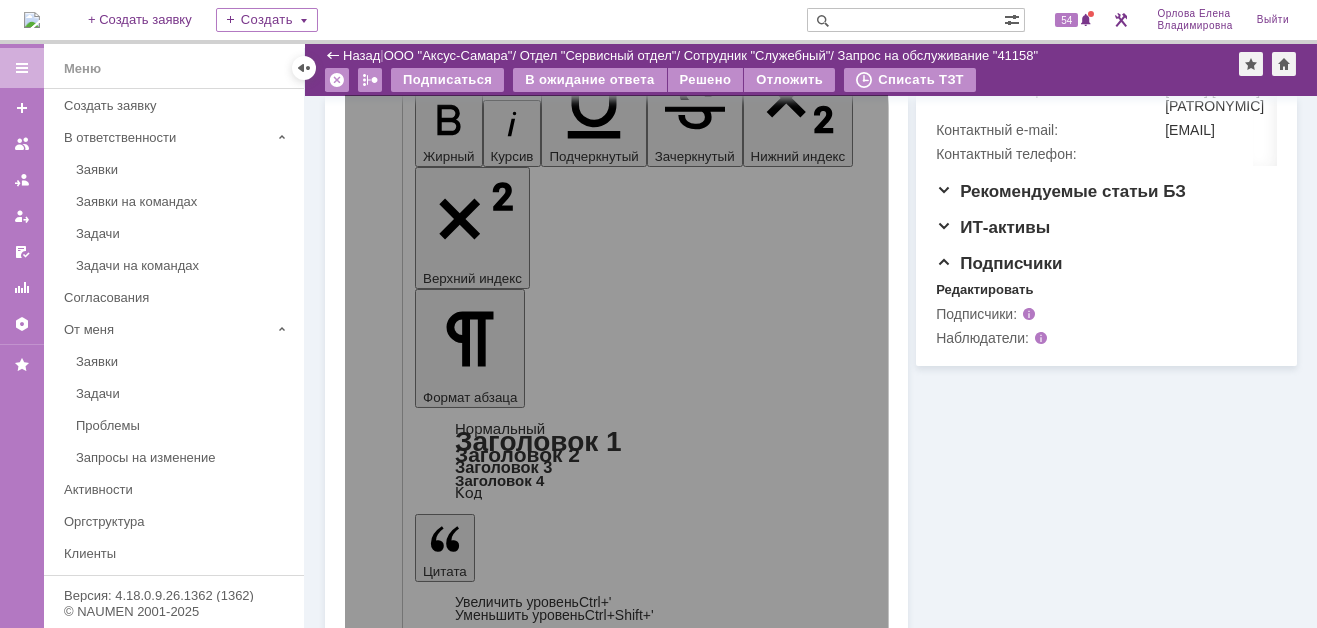 scroll, scrollTop: 388, scrollLeft: 0, axis: vertical 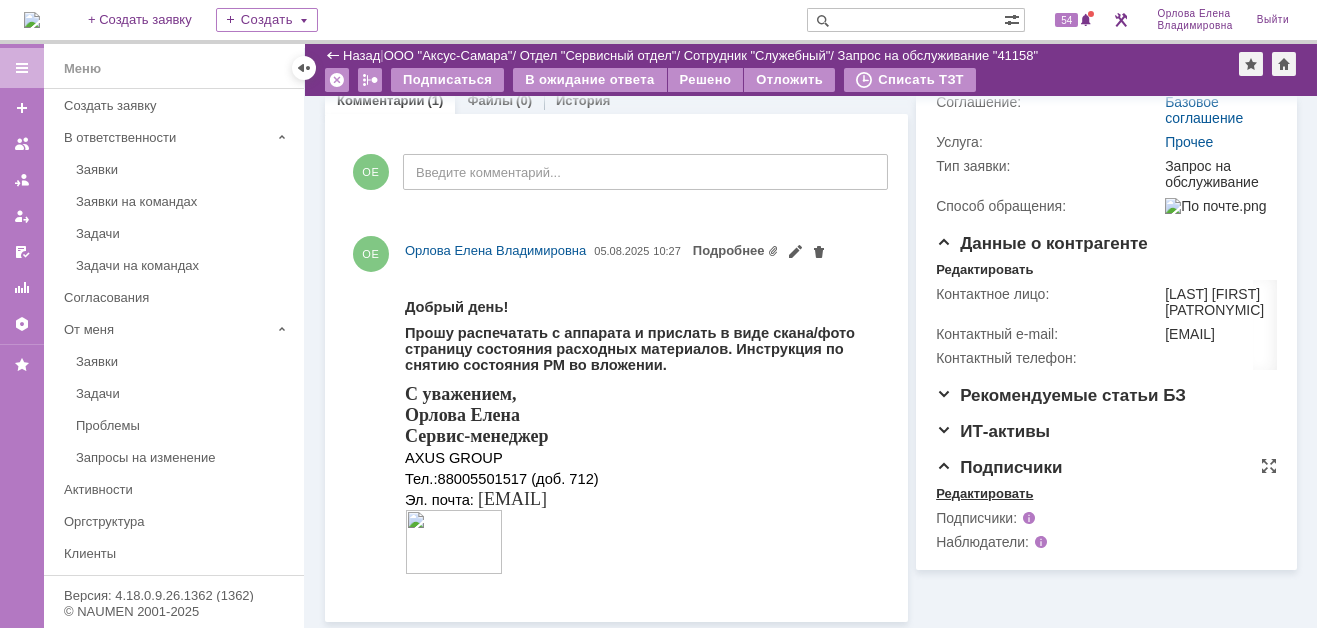 click on "Редактировать" at bounding box center [984, 494] 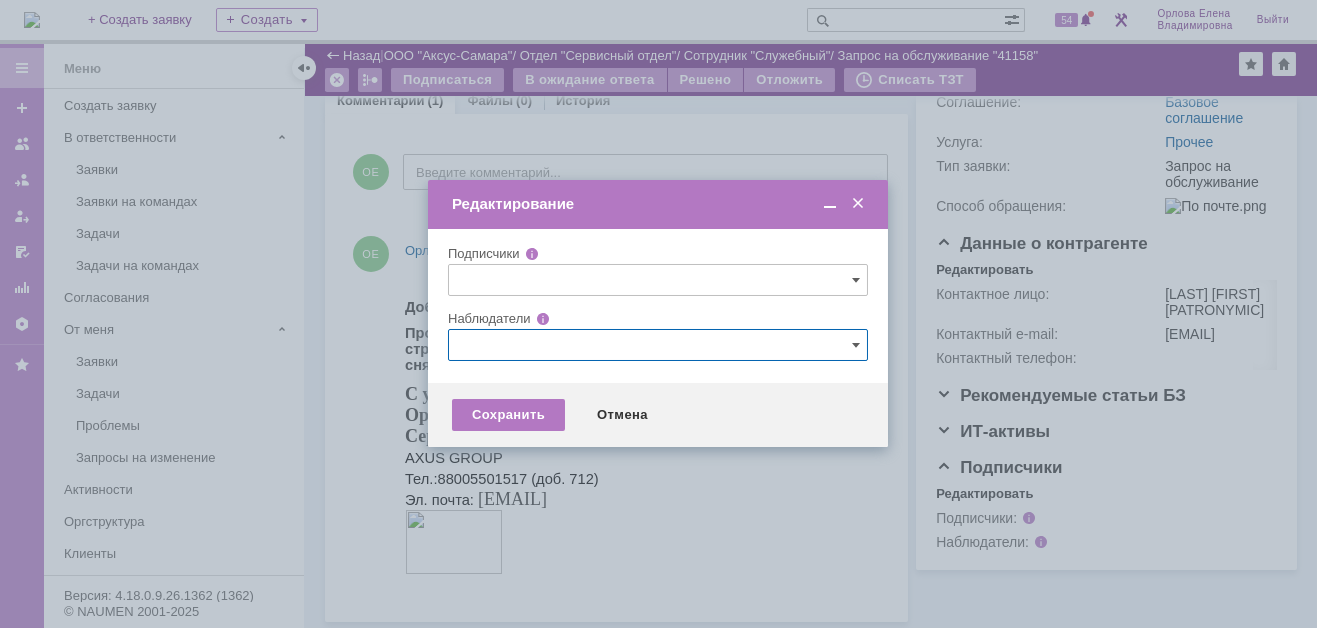 click at bounding box center [658, 345] 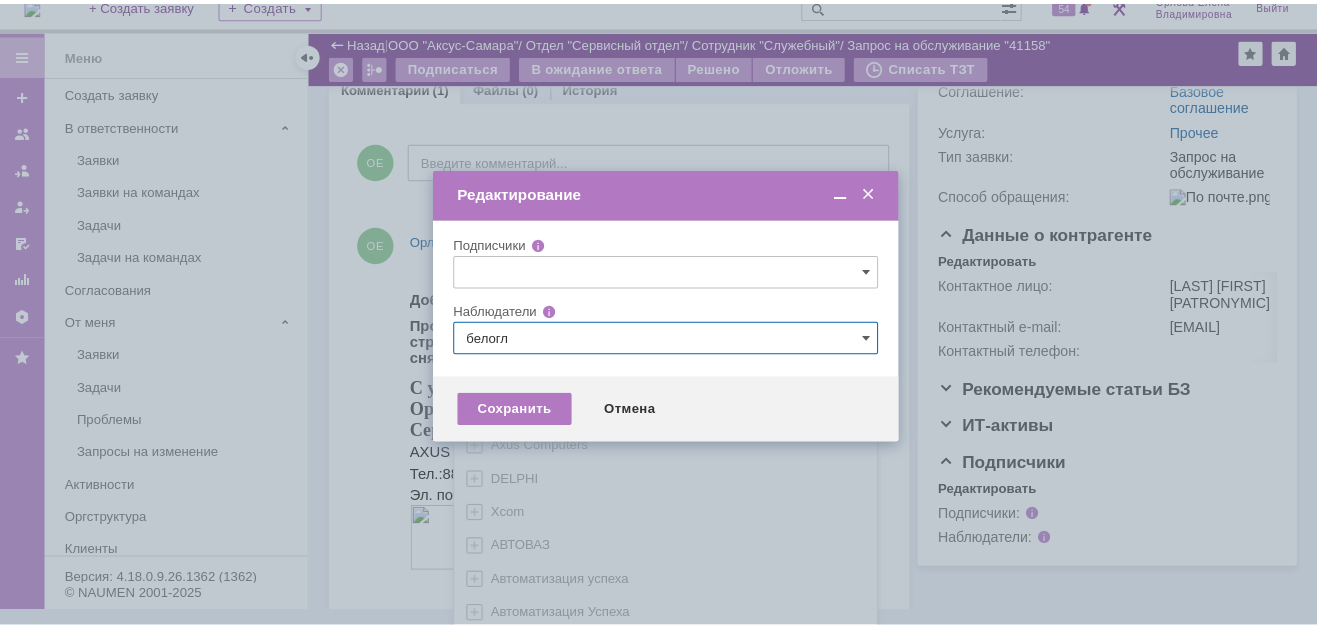 scroll, scrollTop: 0, scrollLeft: 0, axis: both 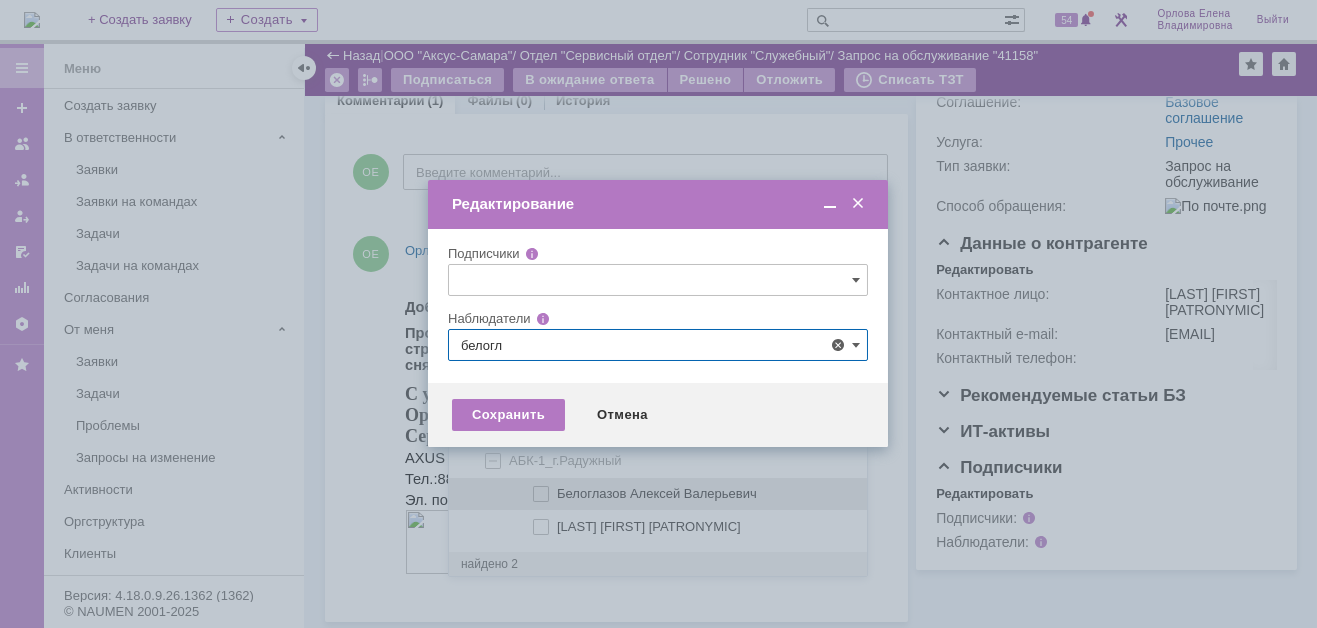 click at bounding box center (557, 491) 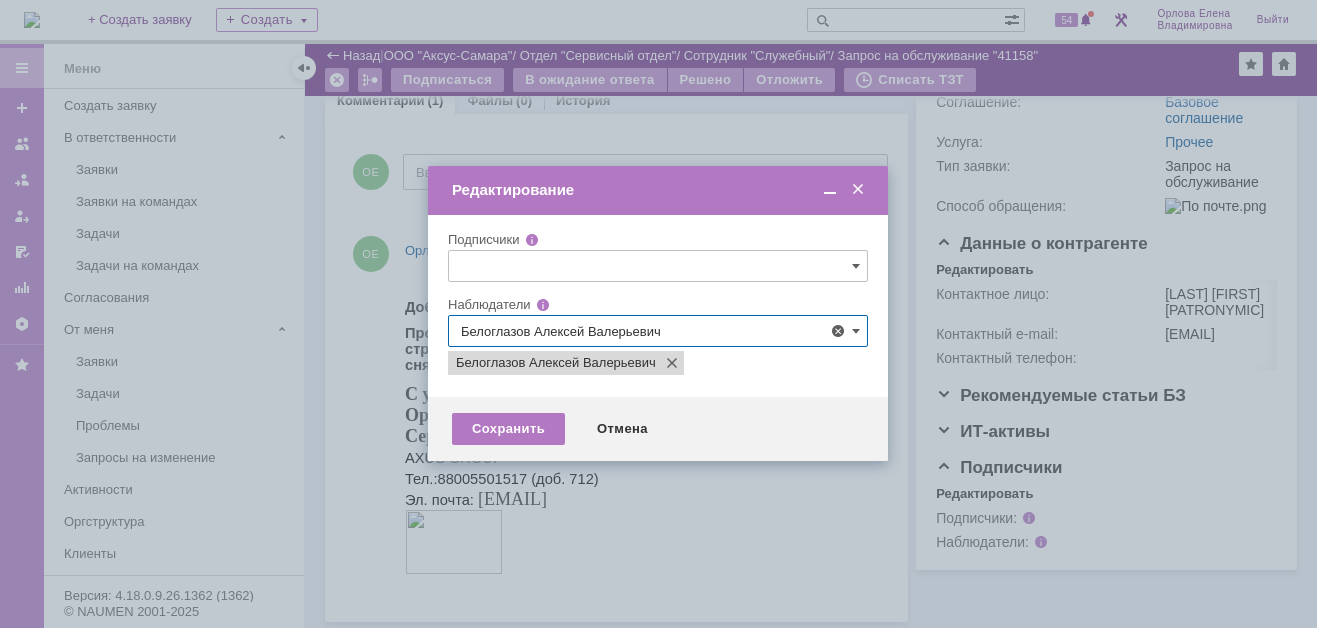 click at bounding box center [658, 314] 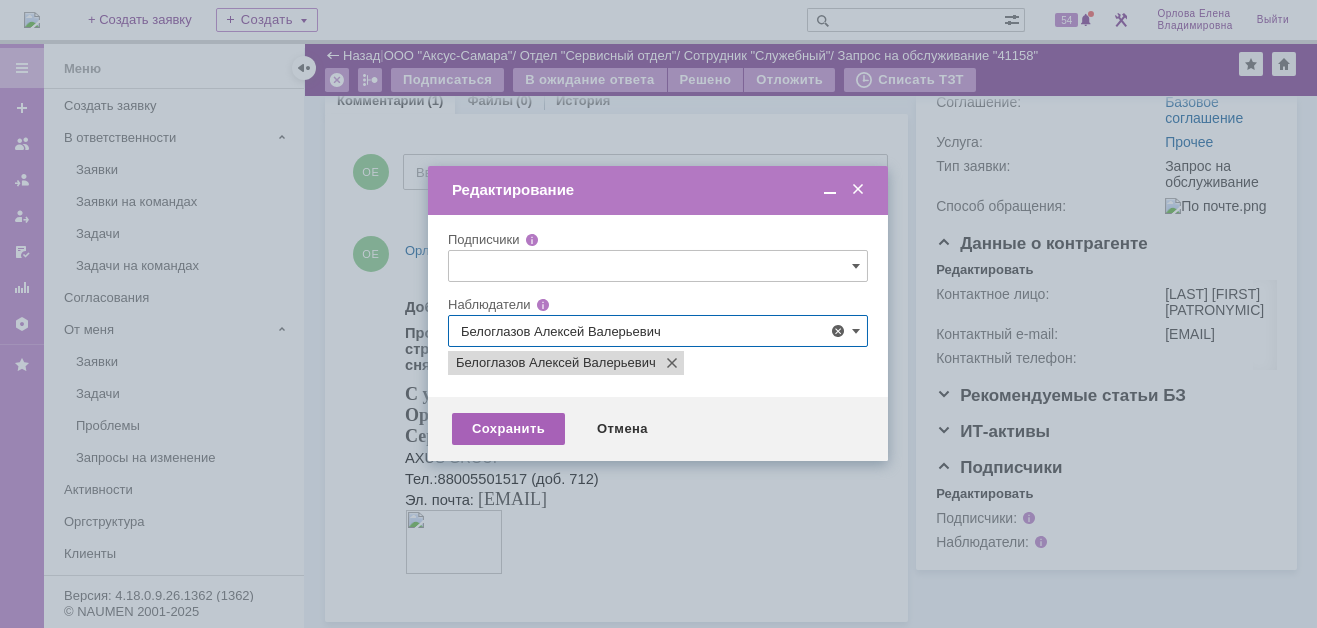 click on "Сохранить" at bounding box center (508, 429) 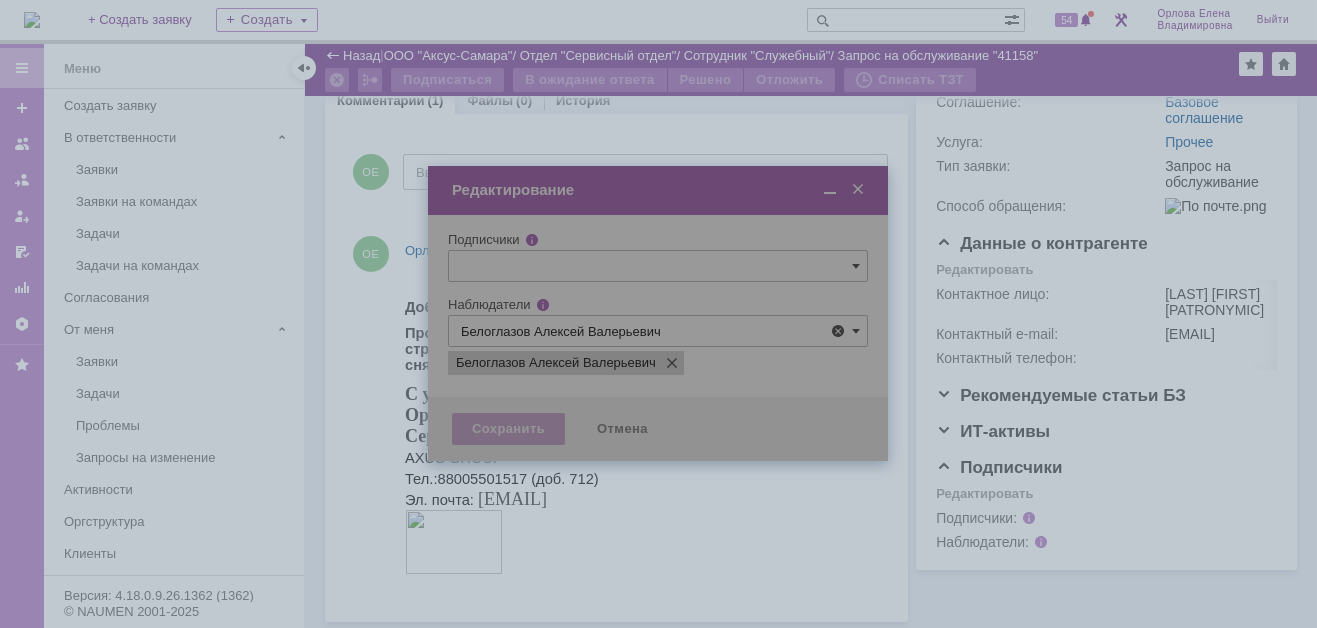 scroll, scrollTop: 153, scrollLeft: 0, axis: vertical 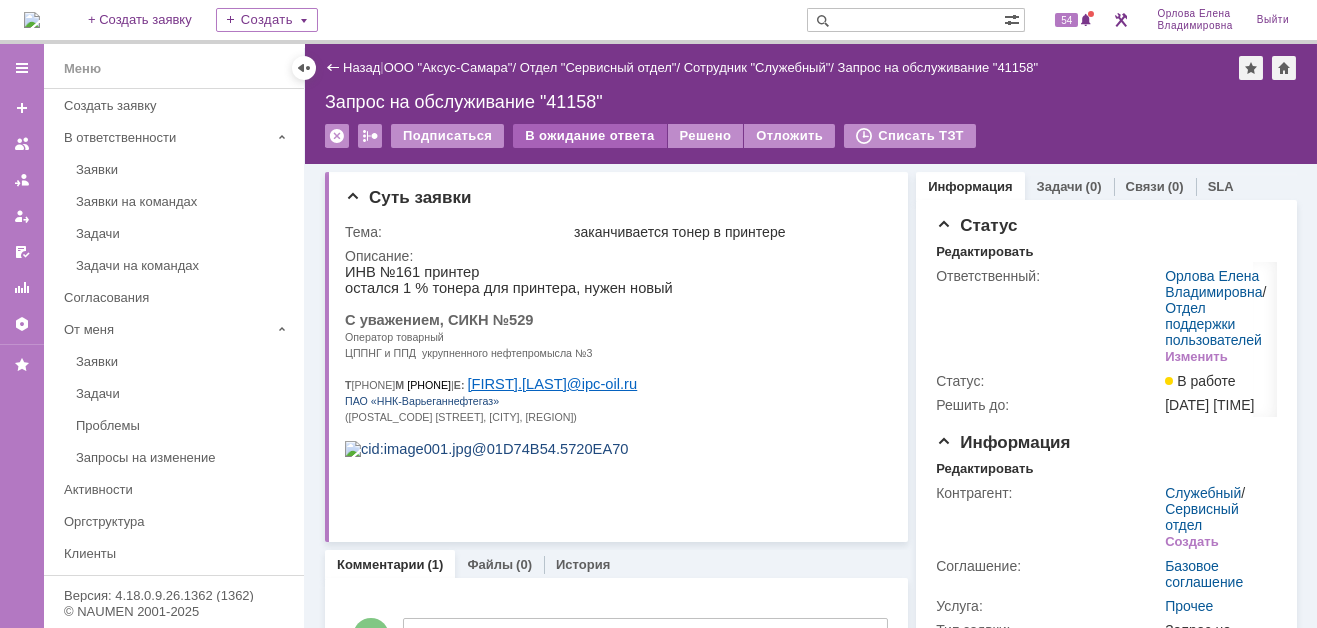 click on "В ожидание ответа" at bounding box center (589, 136) 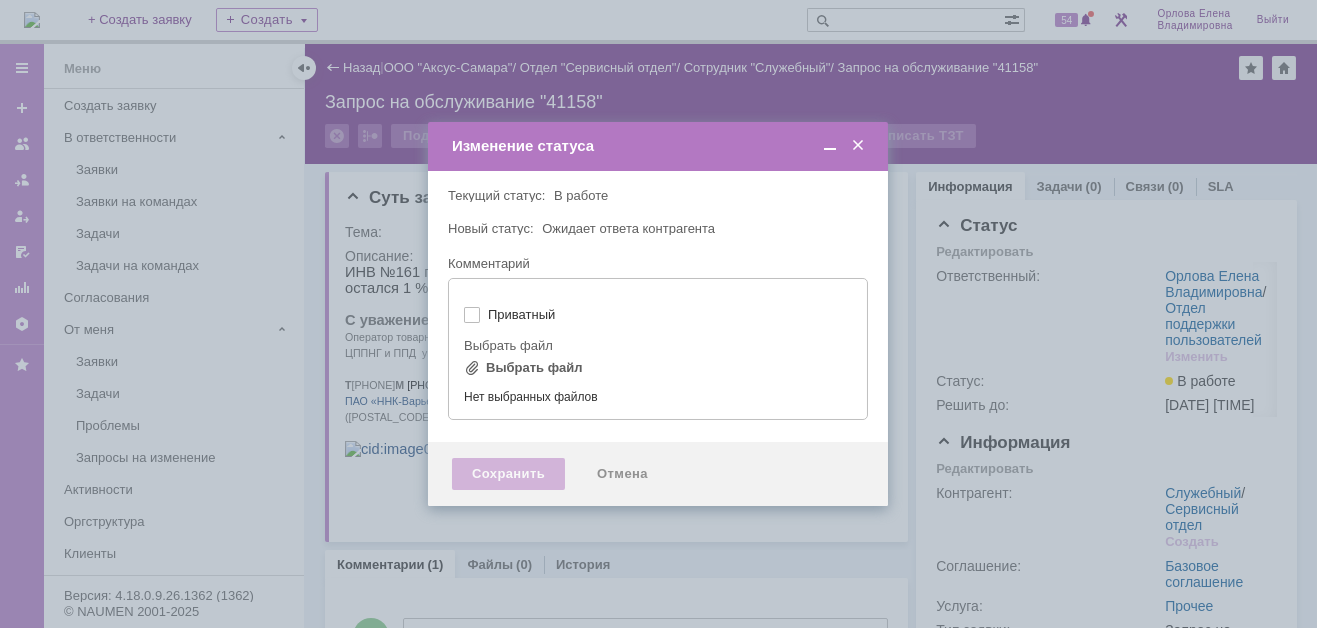 type on "[не указано]" 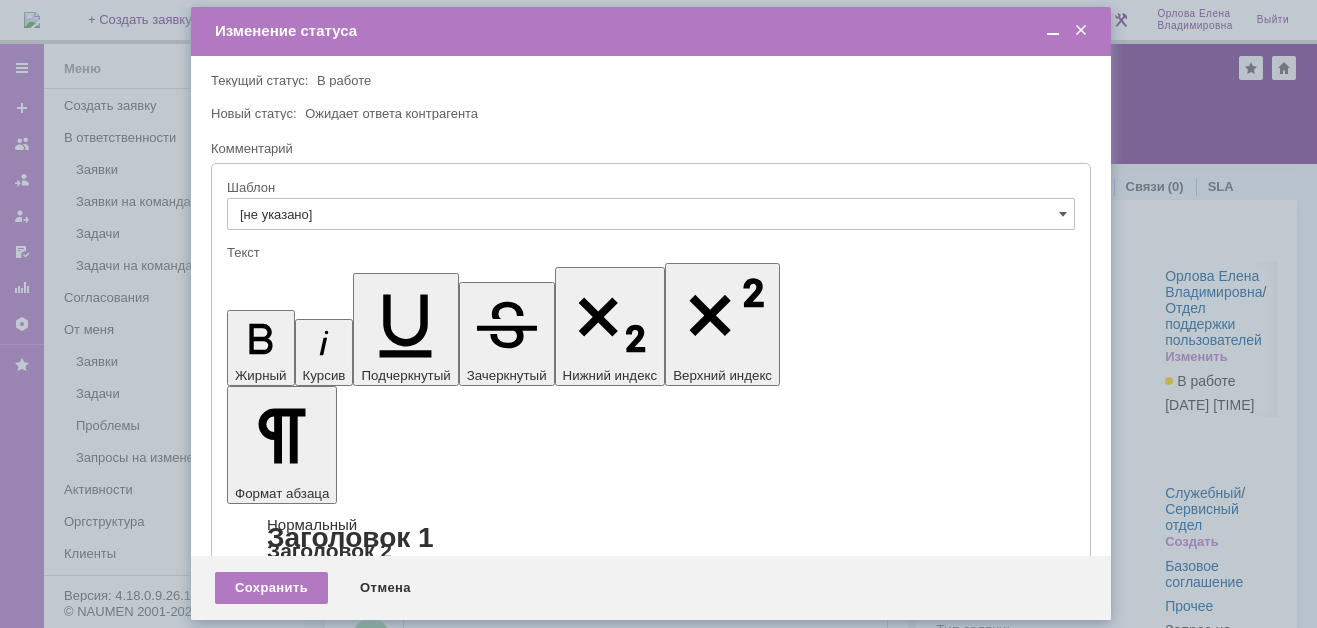 scroll, scrollTop: 0, scrollLeft: 0, axis: both 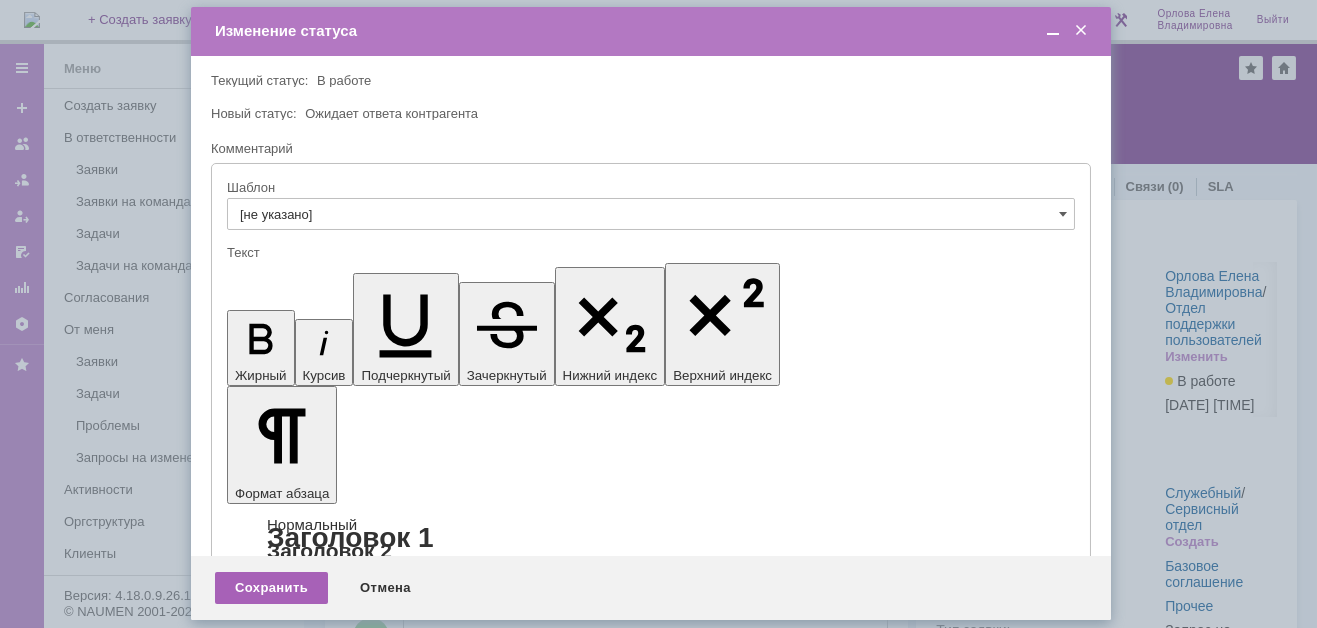 click on "Сохранить" at bounding box center (271, 588) 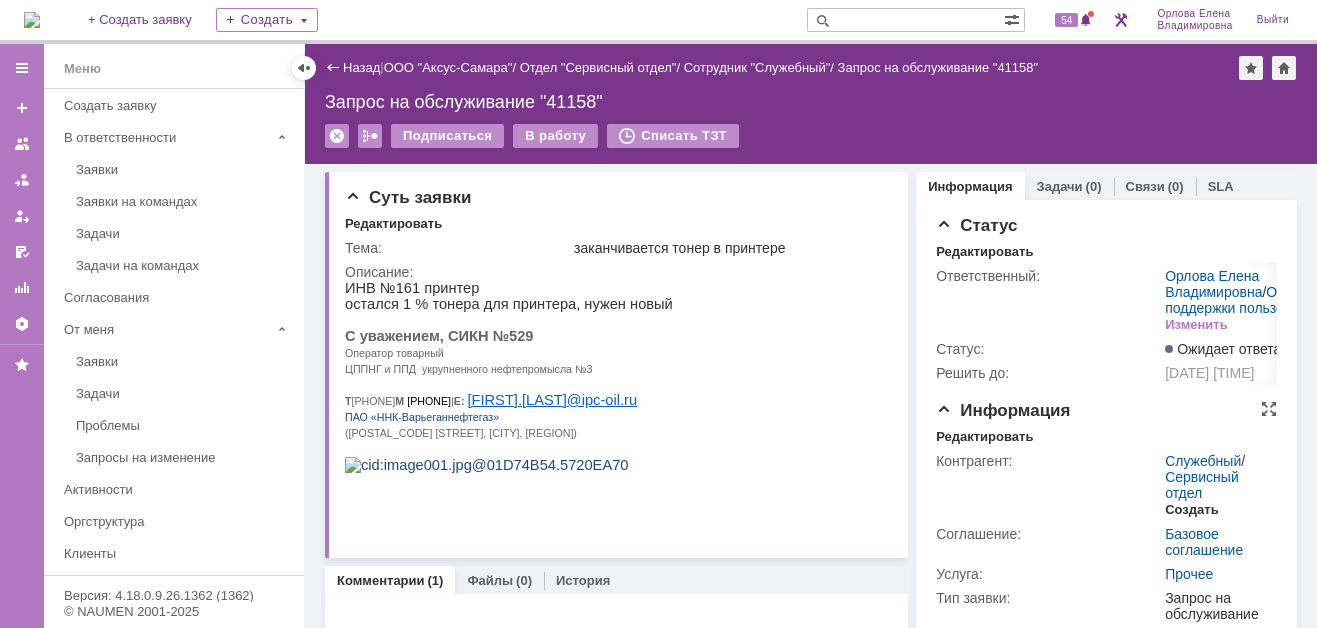 scroll, scrollTop: 0, scrollLeft: 0, axis: both 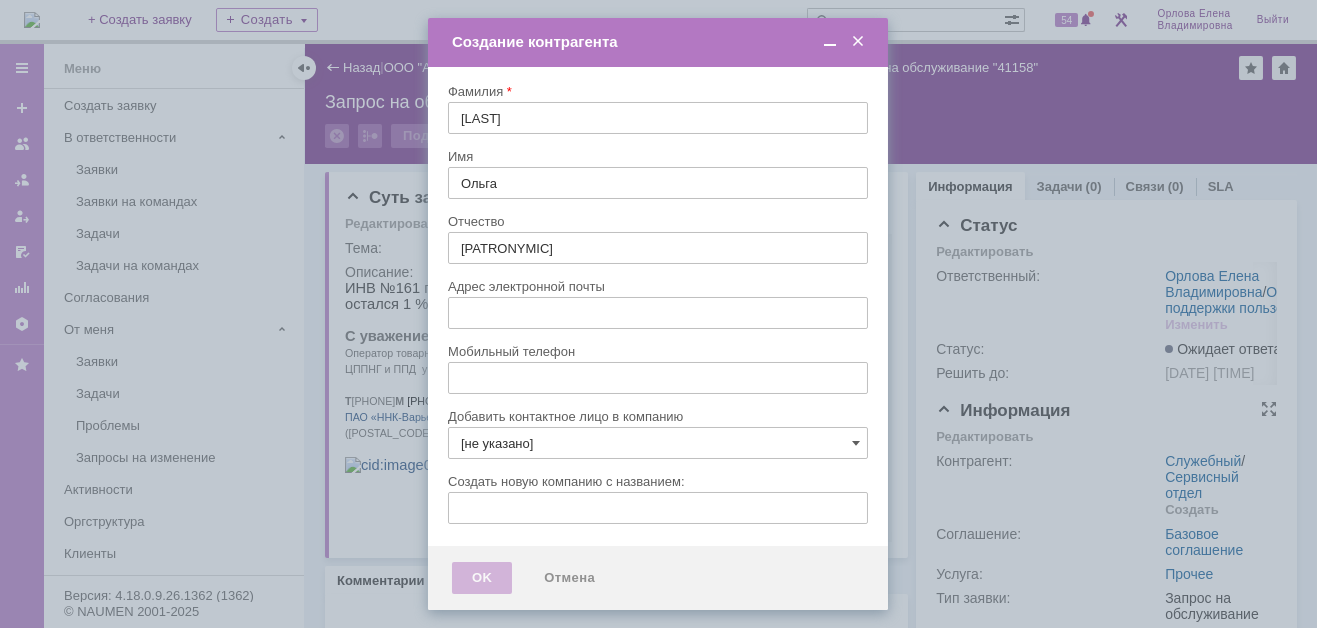 type on "[EMAIL]" 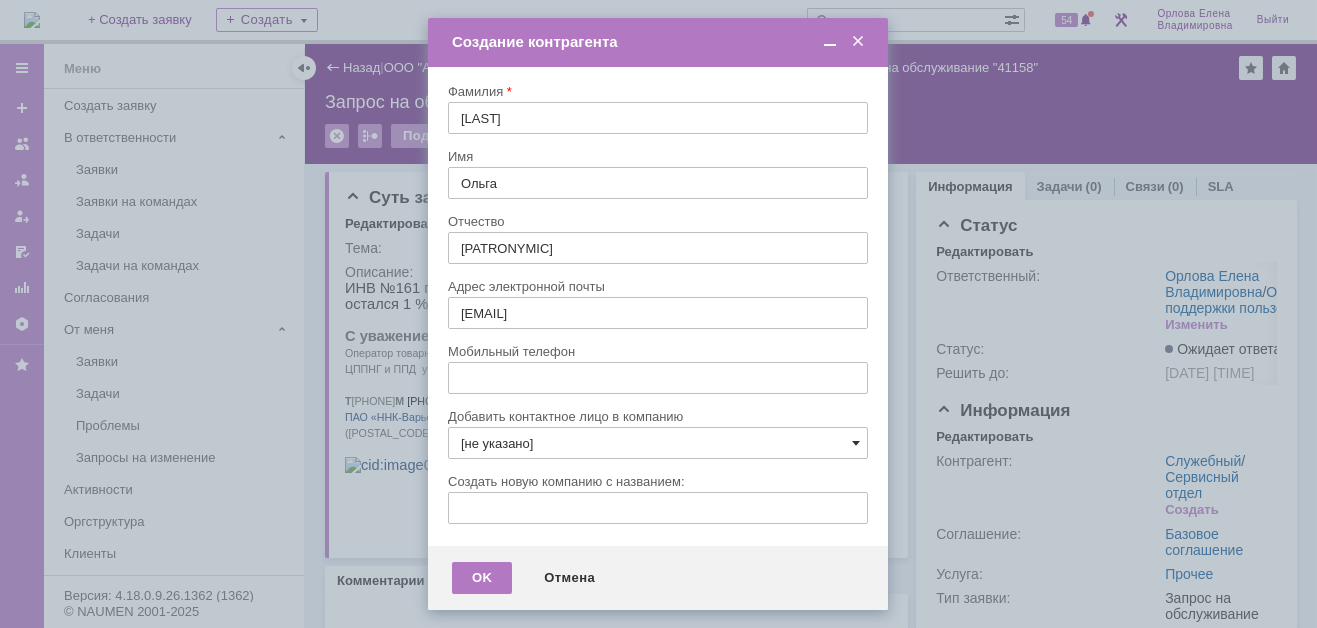 click at bounding box center (856, 443) 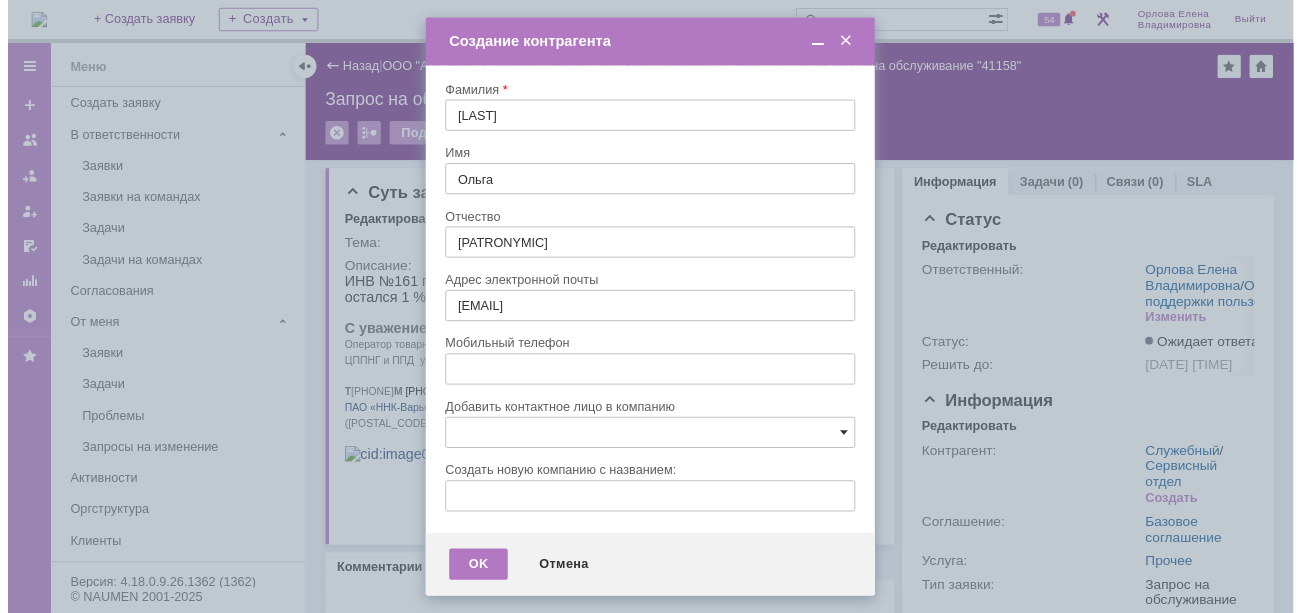 scroll, scrollTop: 113, scrollLeft: 0, axis: vertical 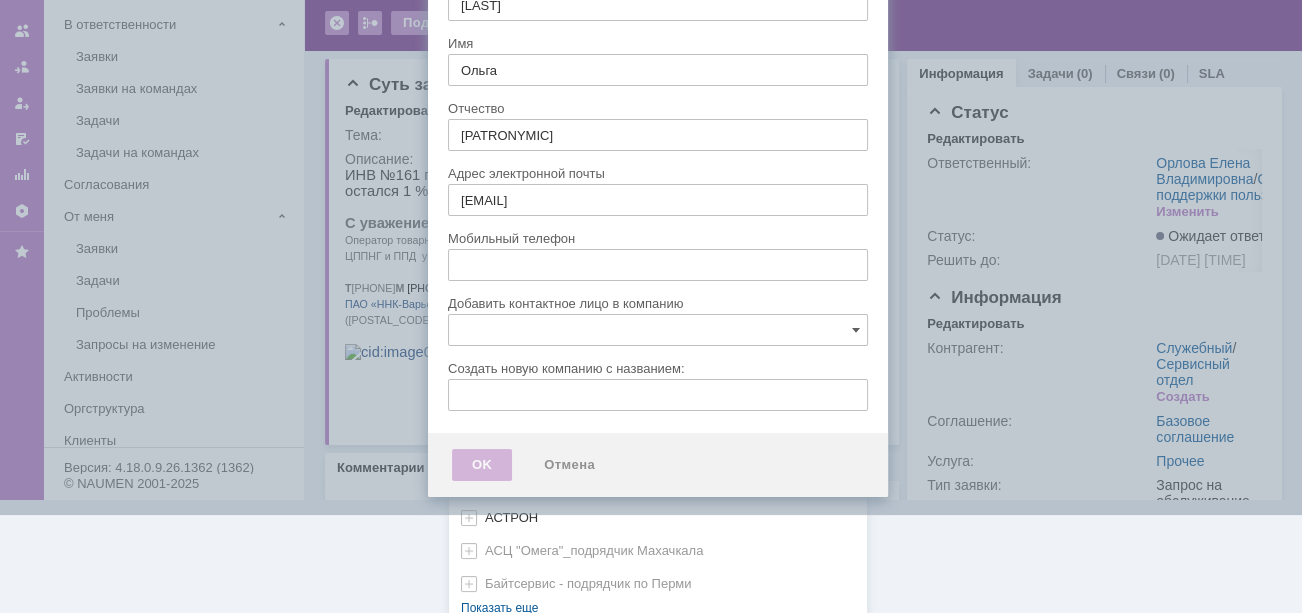 click on "[не указано] AVON AXUS Axus Computers DELPHI Xcom АВТОВАЗ Автоматизация успеха Автоматизация Успеха Автоматизация успеха-подрядчик по 1С Гринлайн АГЕНТСТВО БЕЗОПАСНОСТИ АГЕНТСТВО БЕЗОПАСНОСТИ - АСБиО «Агентство безопасности», АГРОНИК Адвокатское бюро "РБЛ" АйтиКонсалт Аксус Сервис Самара АЛЬФА СТРАХОВАНИЯ - Медицина АльфаСтрахования АО Самарский трансформатор АО "Уральский завод гражданской авиации" АО  Экотехнопарк «Зелененький» АсАвто на Алма-Атинской Аскон-Самара АСТРОН АСЦ "Омега"_подрядчик Махачкала Байтсервис - подрядчик по Перми Пусто Показать еще" at bounding box center [658, 187] 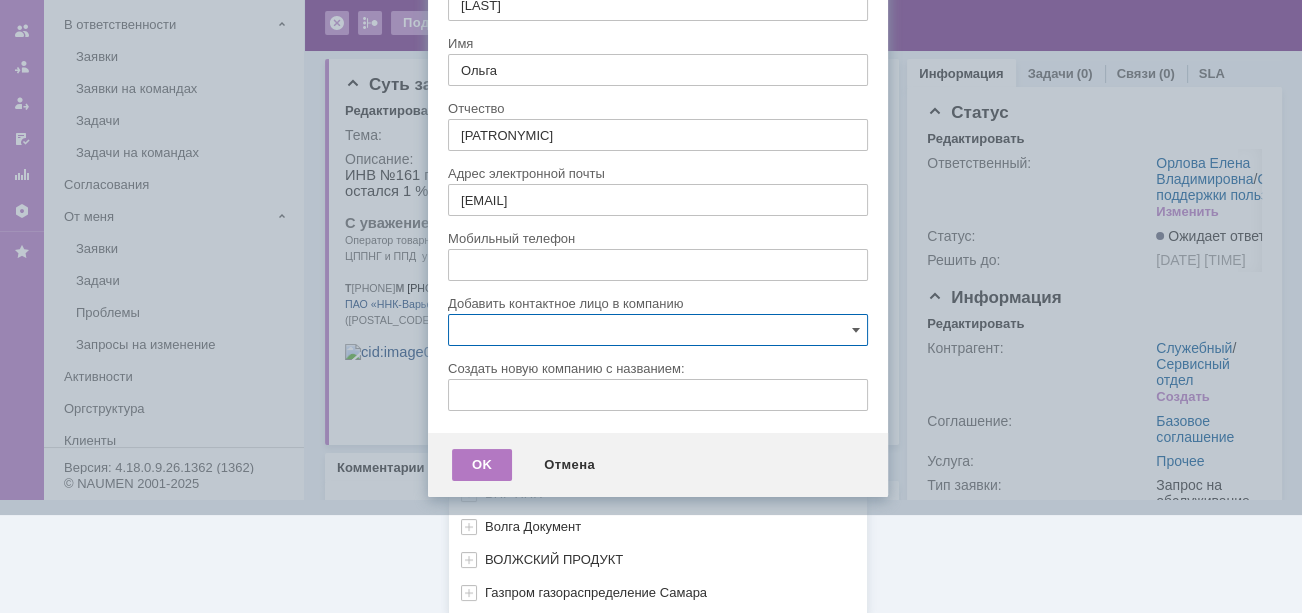 scroll, scrollTop: 843, scrollLeft: 0, axis: vertical 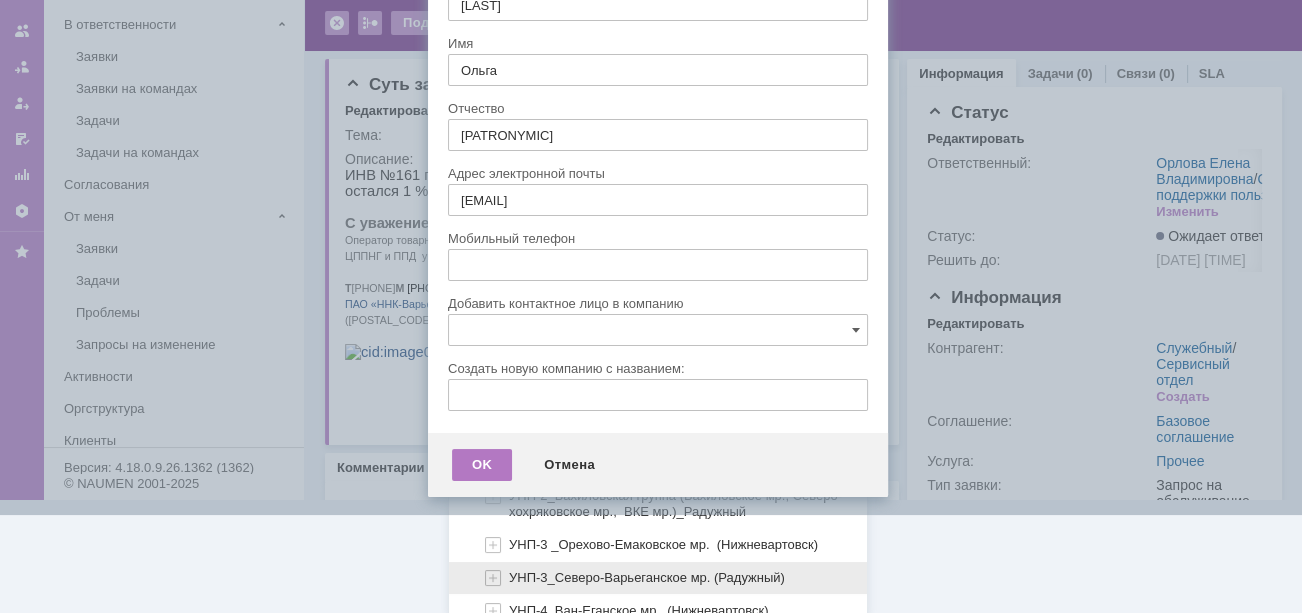 click on "УНП-3_Северо-Варьеганское мр. (Радужный)" at bounding box center (647, 577) 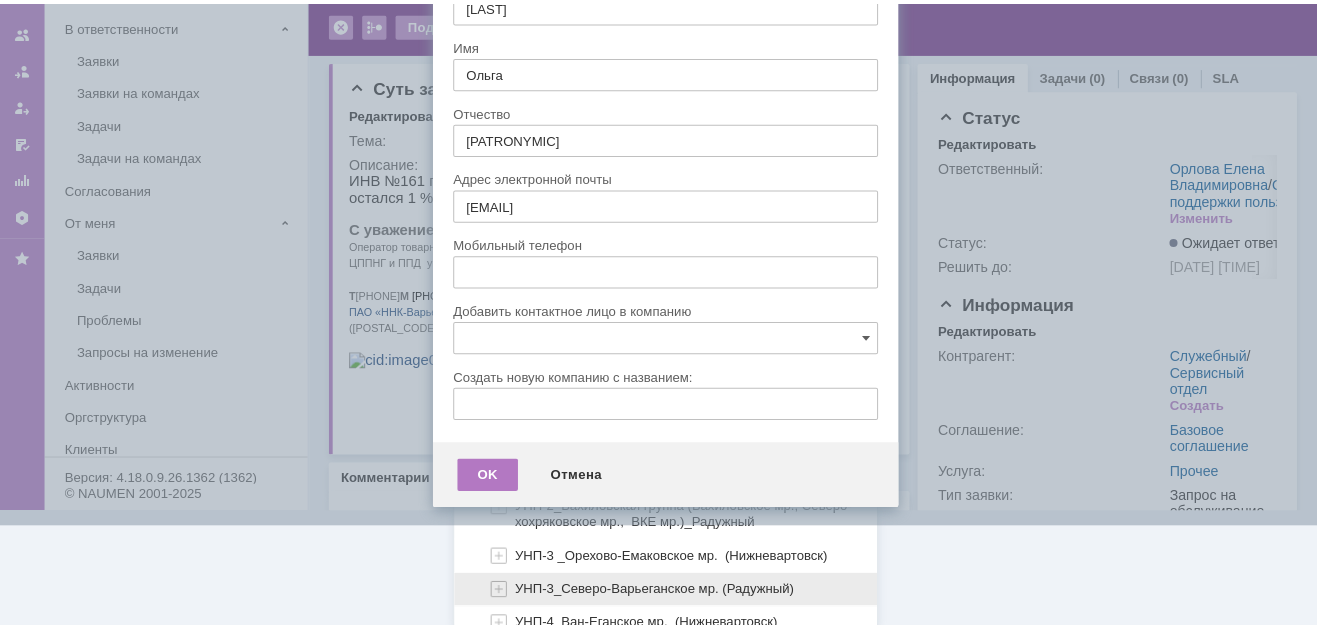 scroll, scrollTop: 0, scrollLeft: 0, axis: both 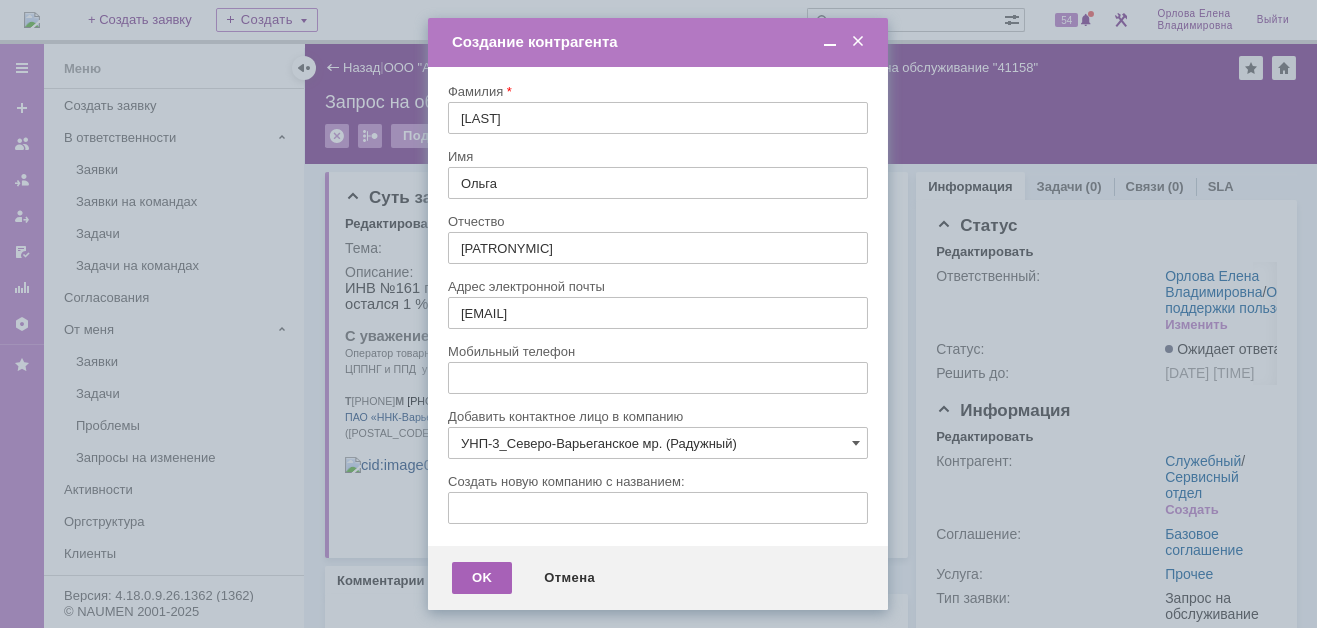 click on "OK" at bounding box center [482, 578] 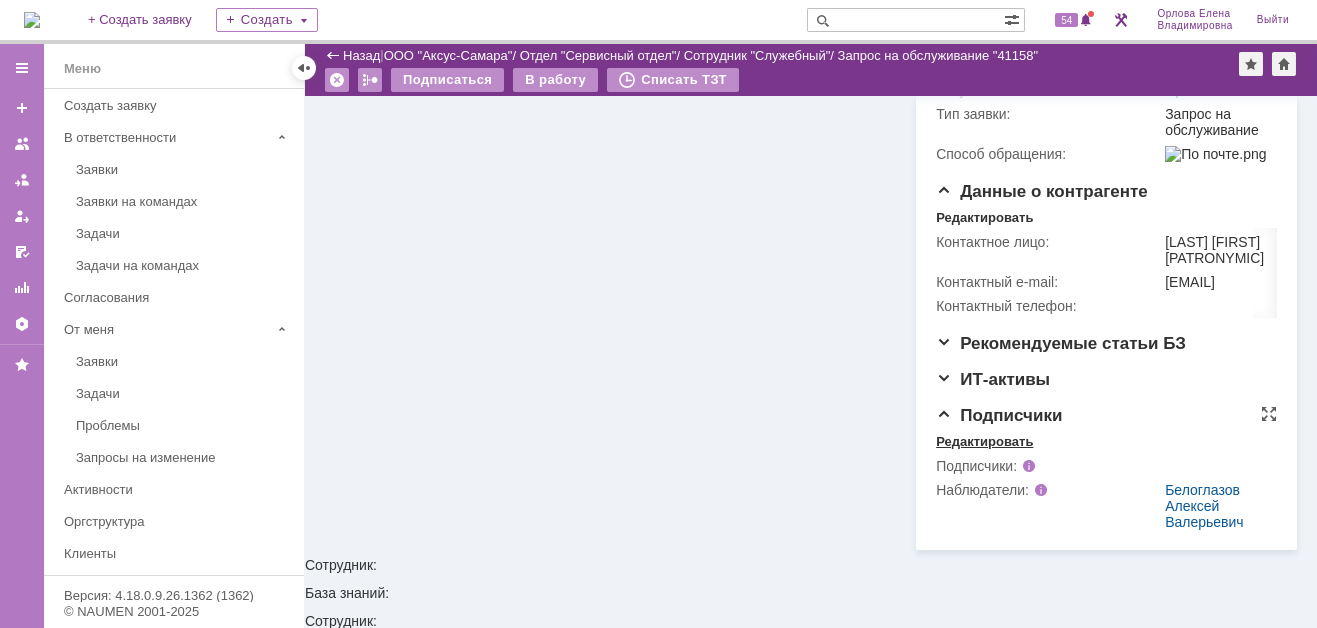 scroll, scrollTop: 0, scrollLeft: 0, axis: both 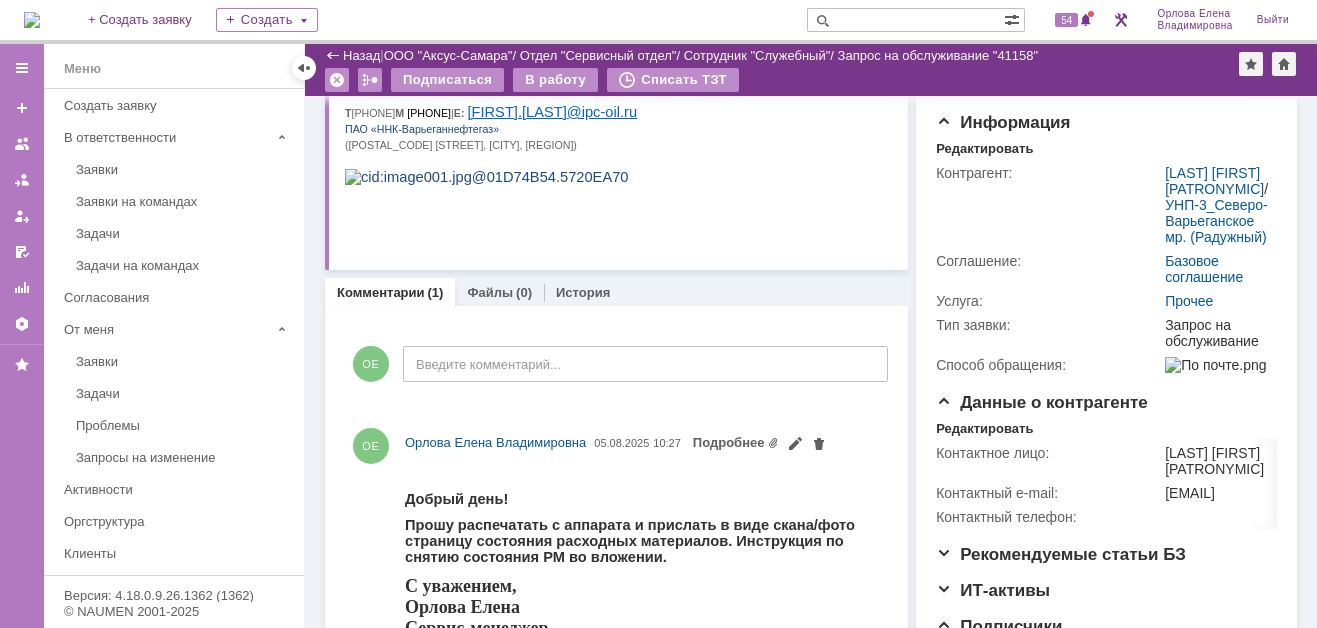 drag, startPoint x: 966, startPoint y: 144, endPoint x: 910, endPoint y: 160, distance: 58.24088 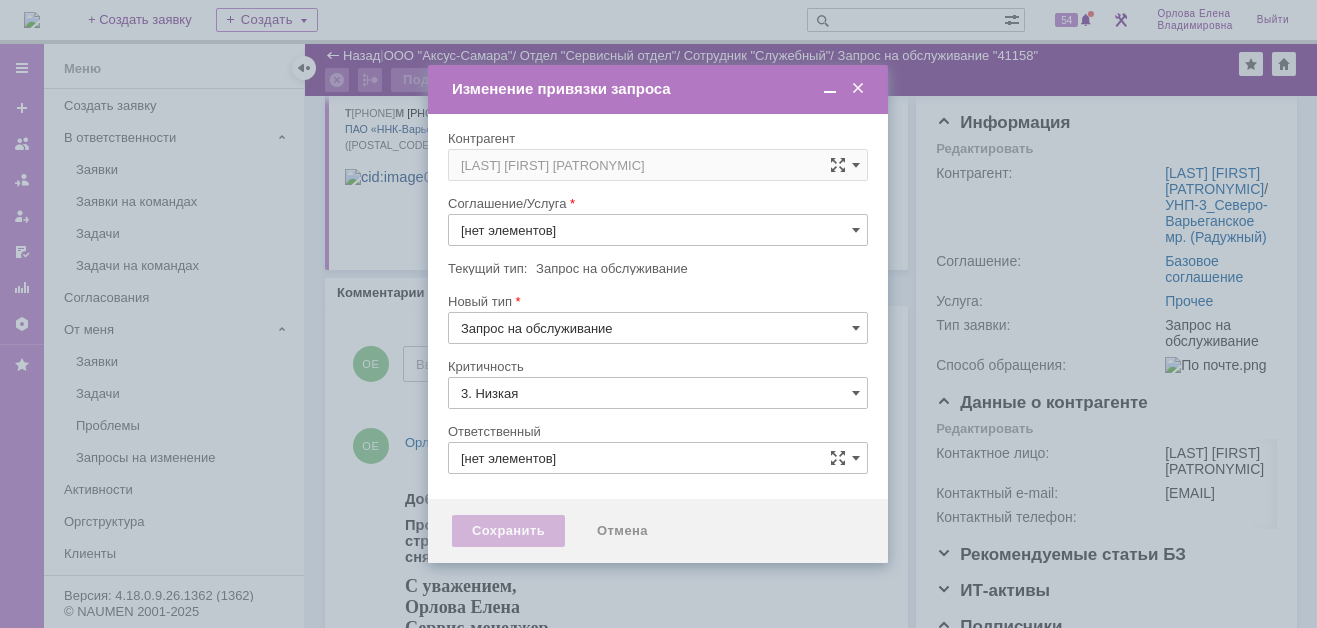 type on "Прочее" 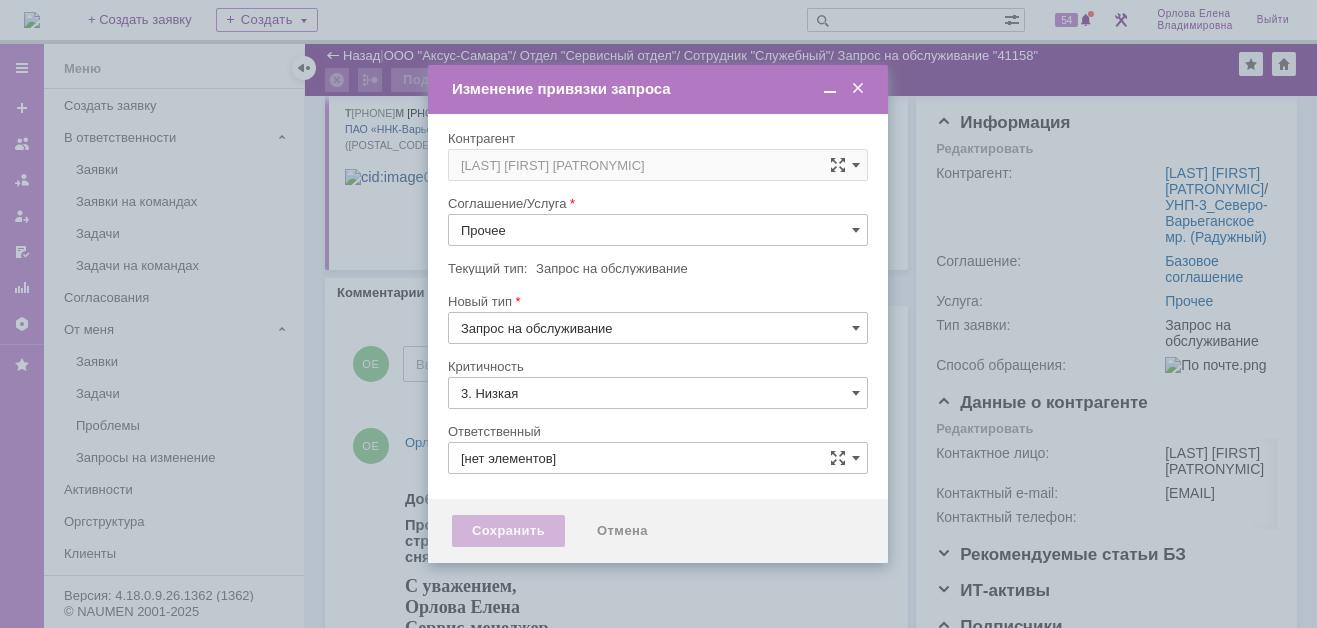 type on "Орлова Елена Владимировна" 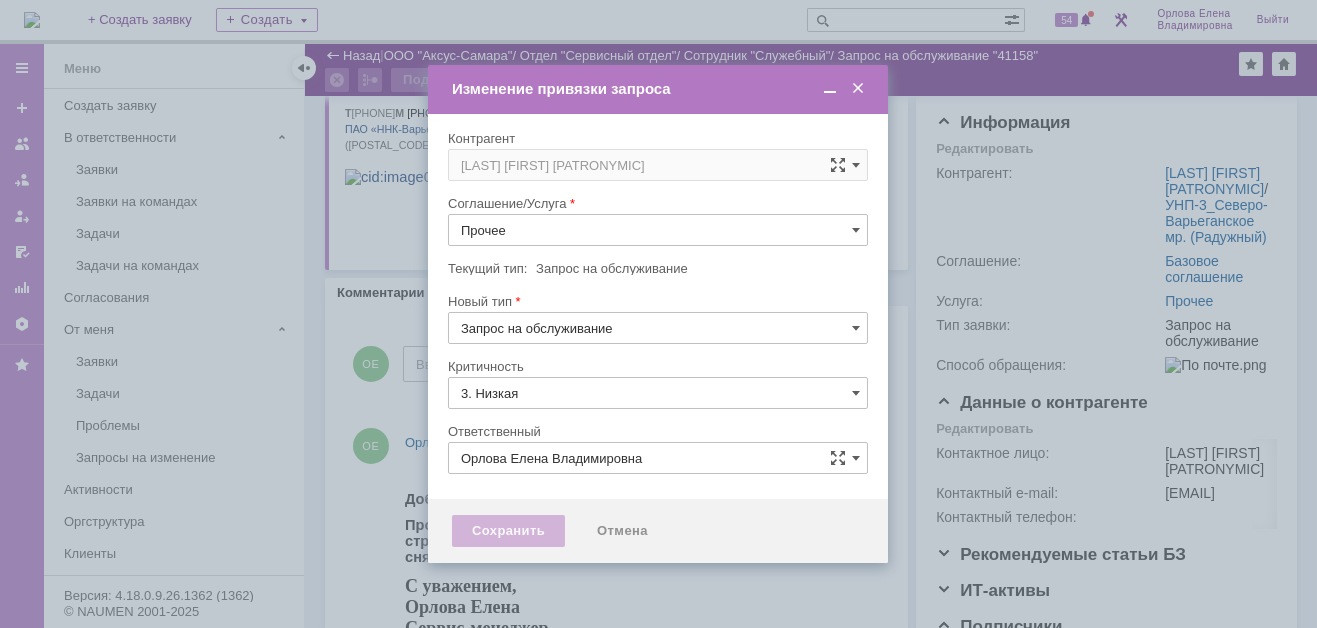 type on "[не указано]" 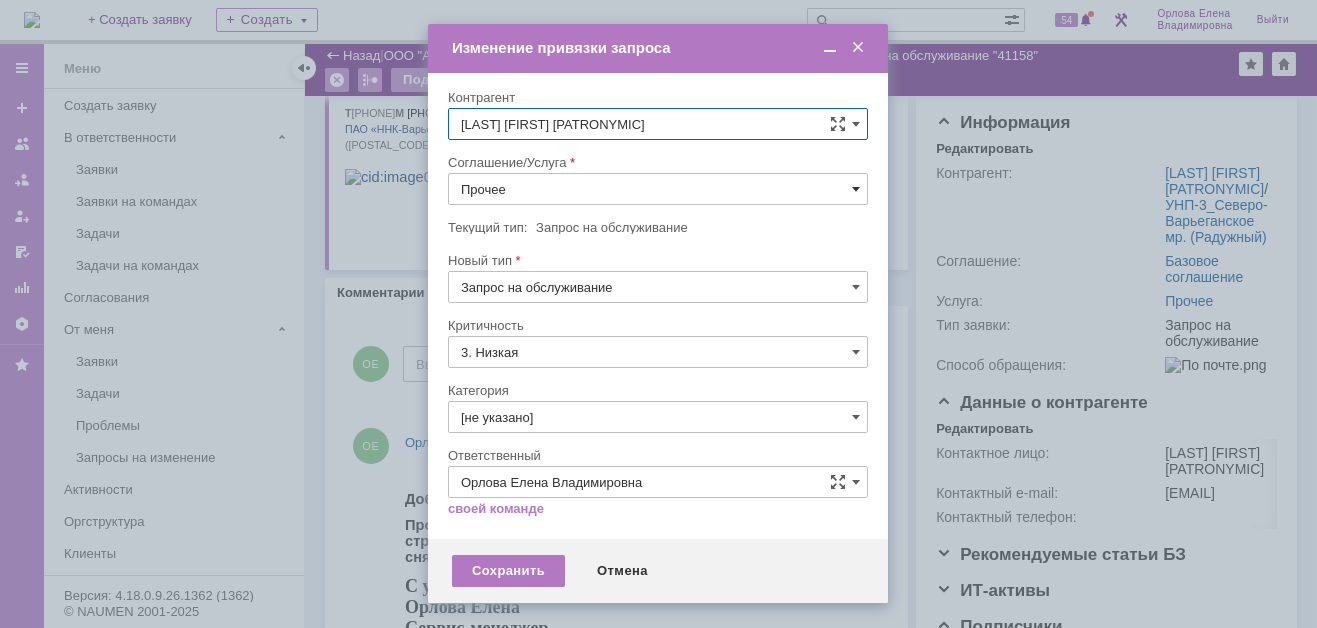 click at bounding box center (856, 189) 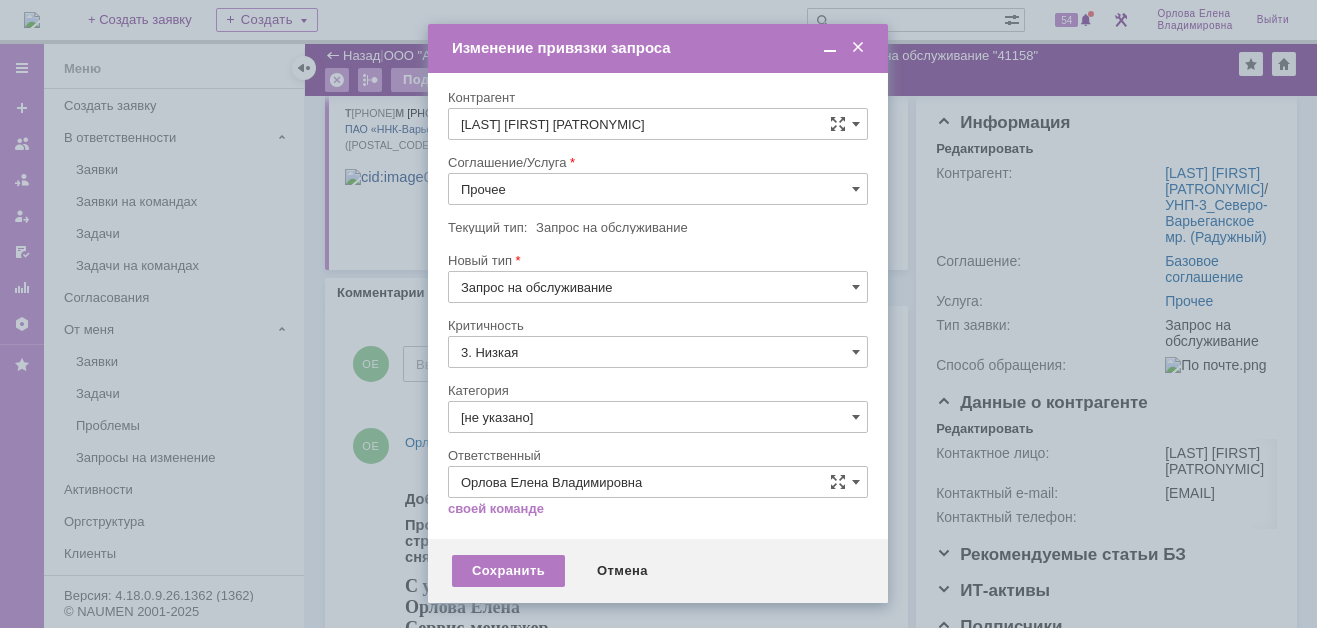 scroll, scrollTop: 121, scrollLeft: 0, axis: vertical 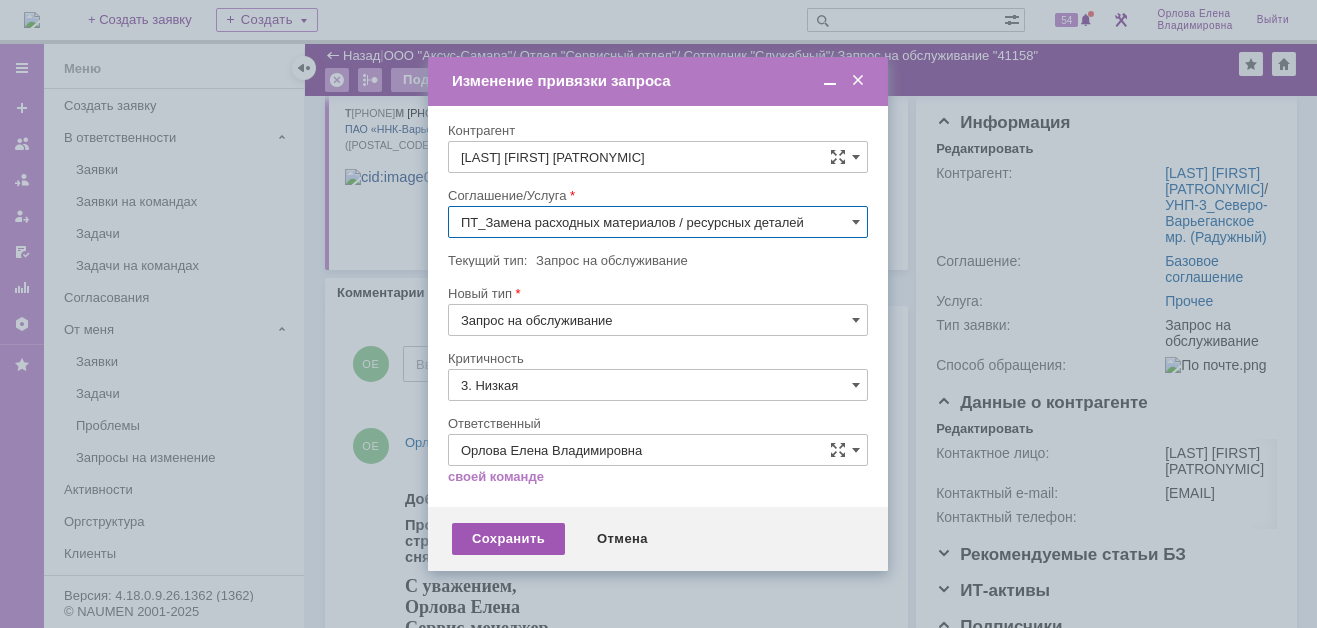 type on "ПТ_Замена расходных материалов / ресурсных деталей" 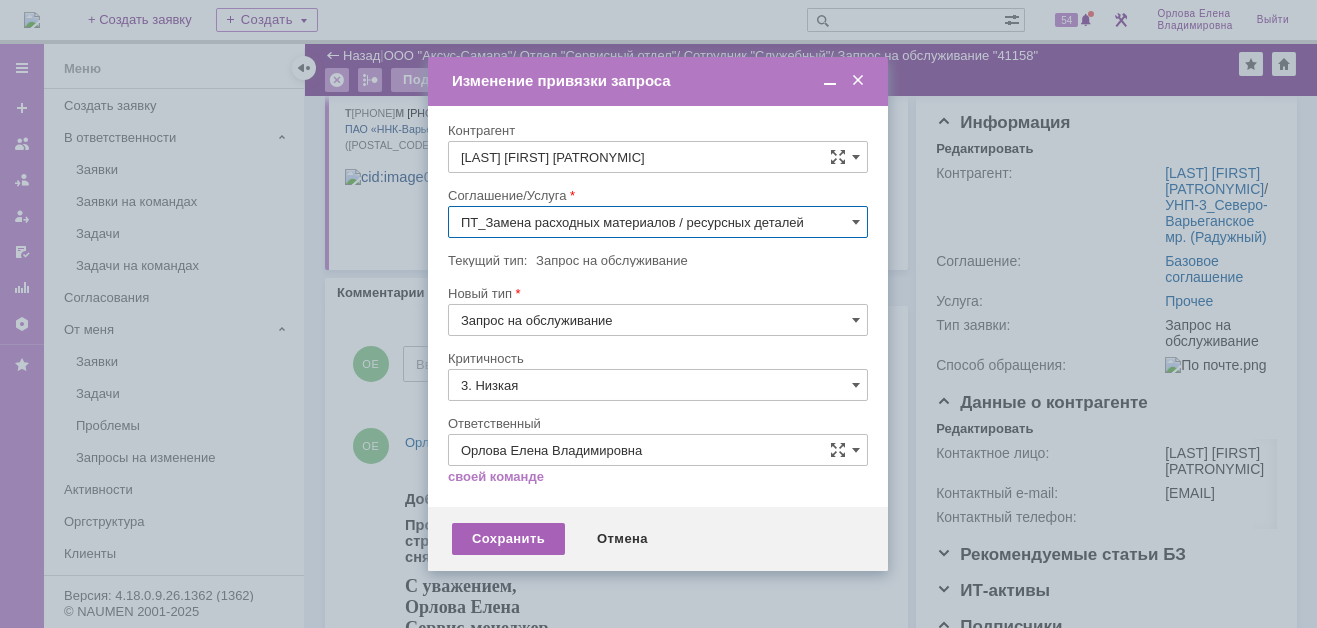 click on "Сохранить" at bounding box center (508, 539) 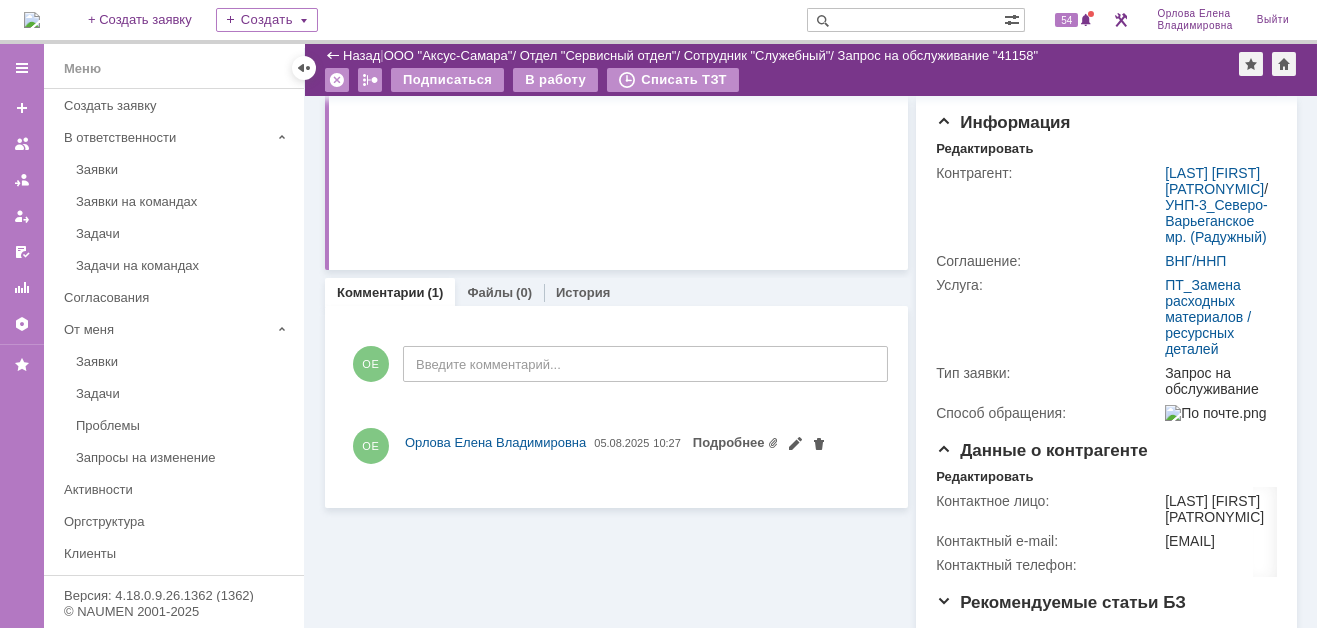 scroll, scrollTop: 162, scrollLeft: 0, axis: vertical 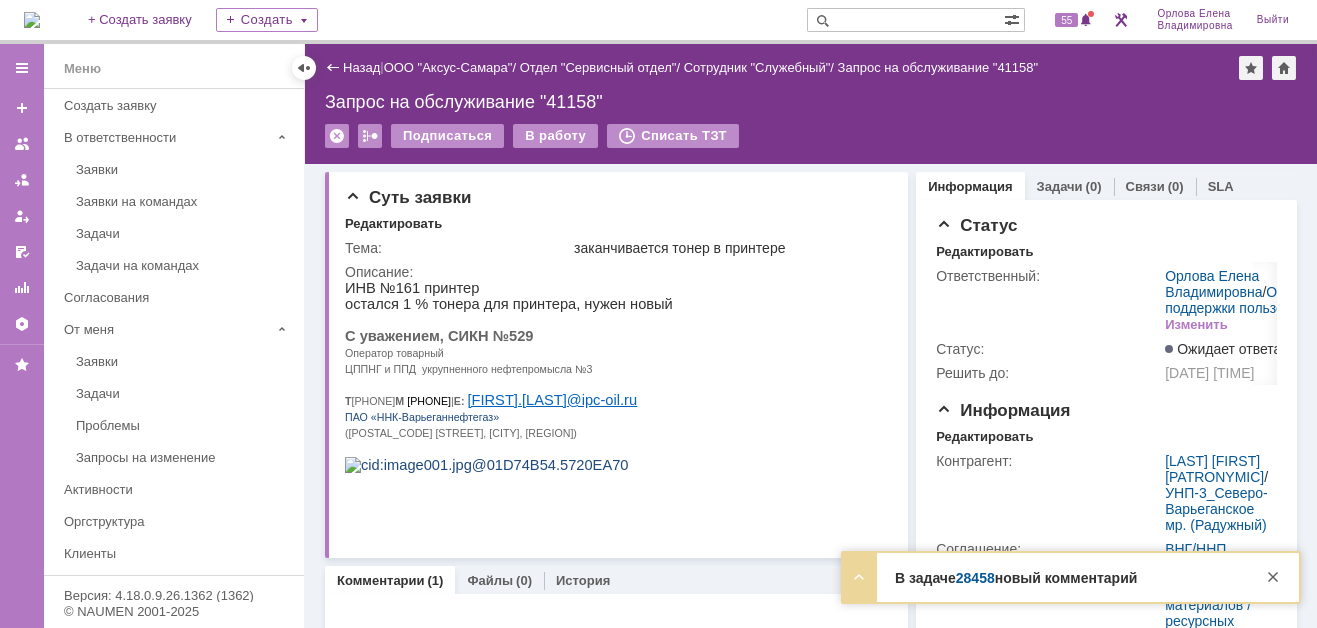 click on "28458" at bounding box center (975, 578) 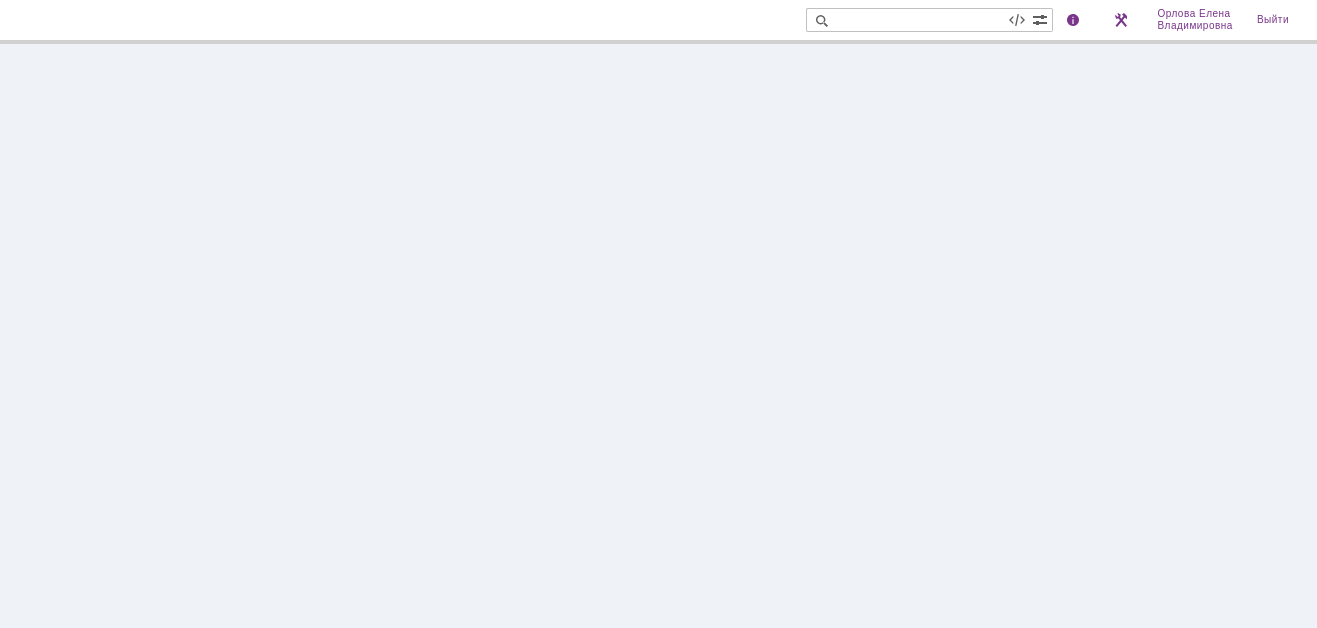 scroll, scrollTop: 0, scrollLeft: 0, axis: both 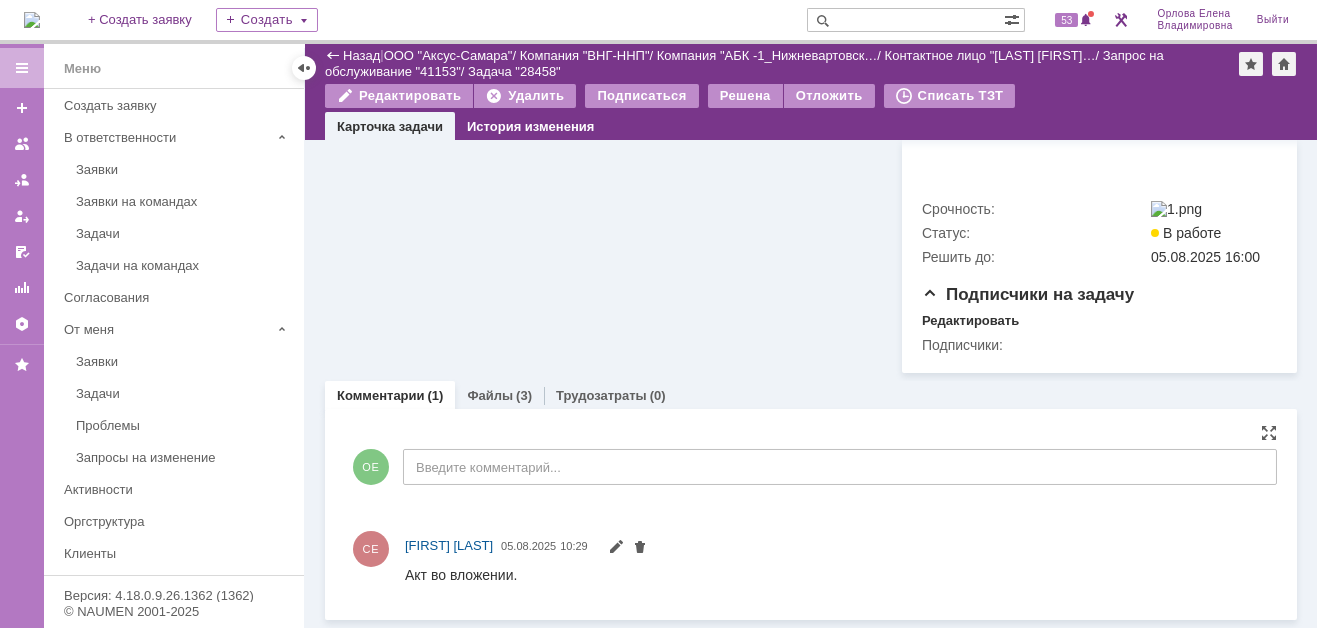 click on "Акт во вложении." at bounding box center [461, 574] 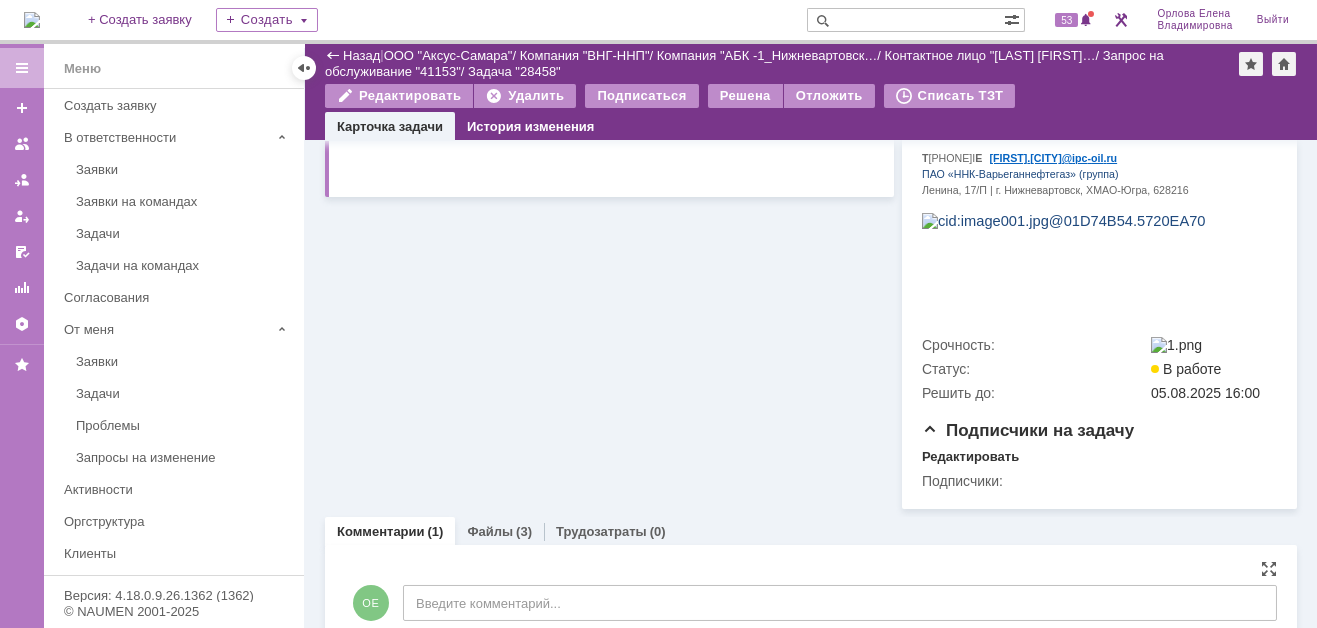 scroll, scrollTop: 969, scrollLeft: 0, axis: vertical 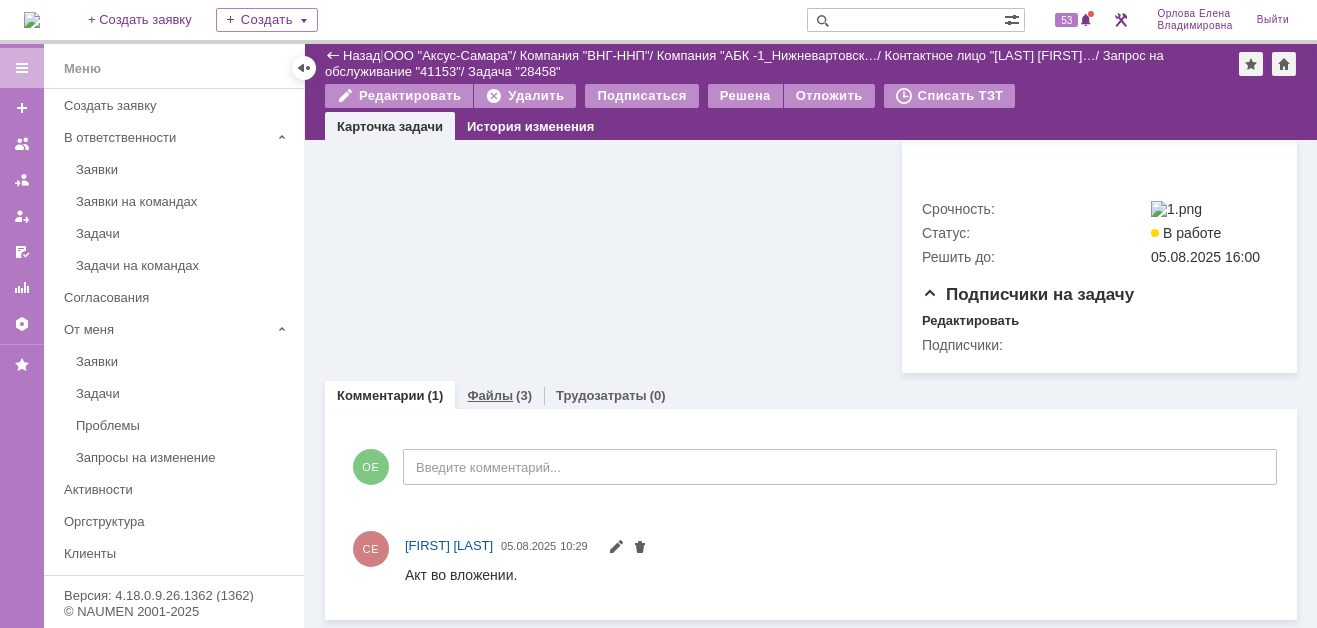 click on "Файлы" at bounding box center (490, 395) 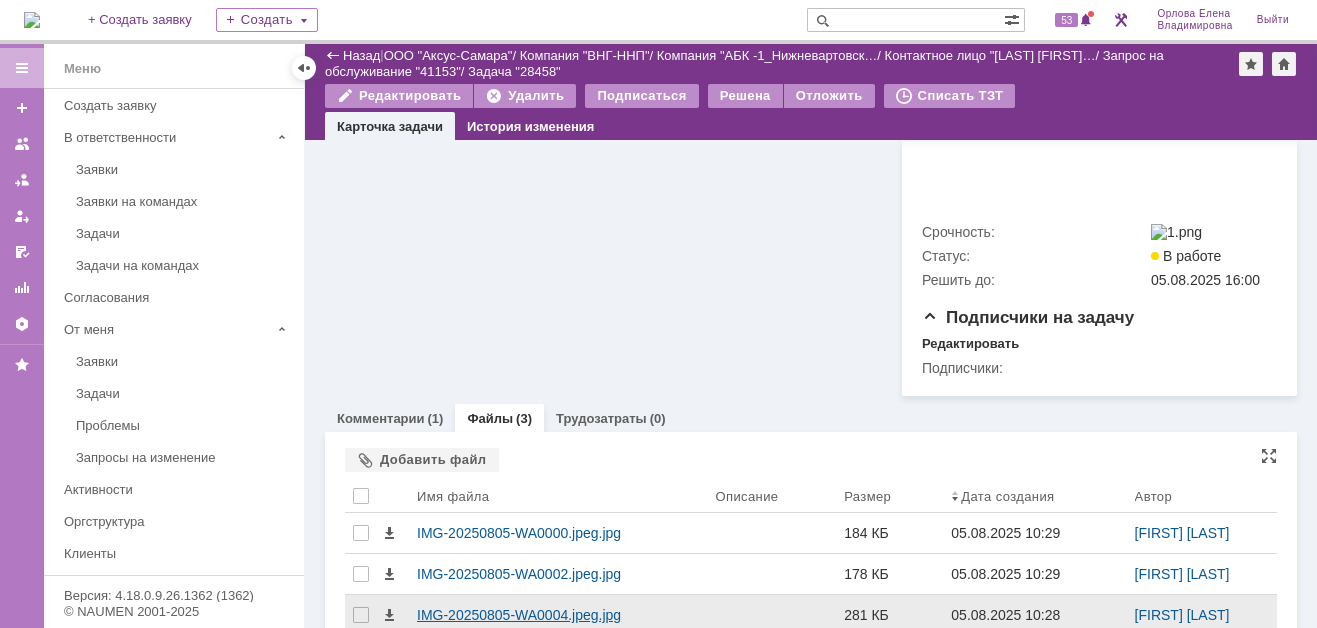 scroll, scrollTop: 969, scrollLeft: 0, axis: vertical 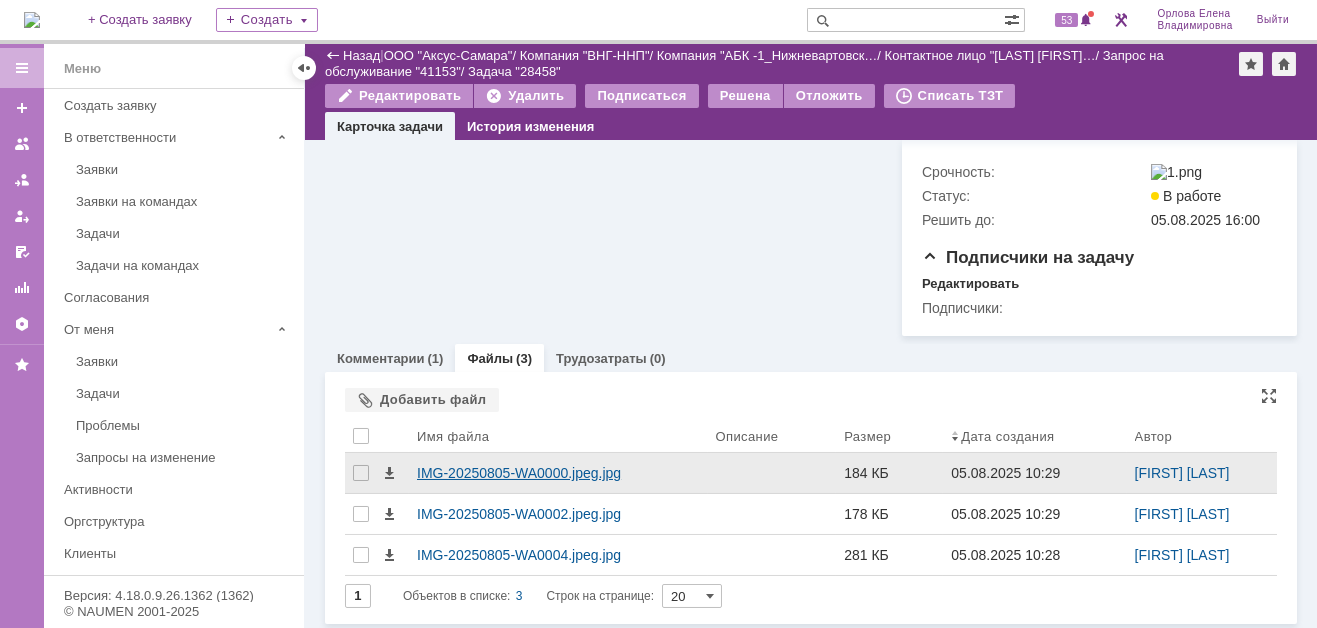 click on "IMG-20250805-WA0000.jpeg.jpg" at bounding box center (558, 473) 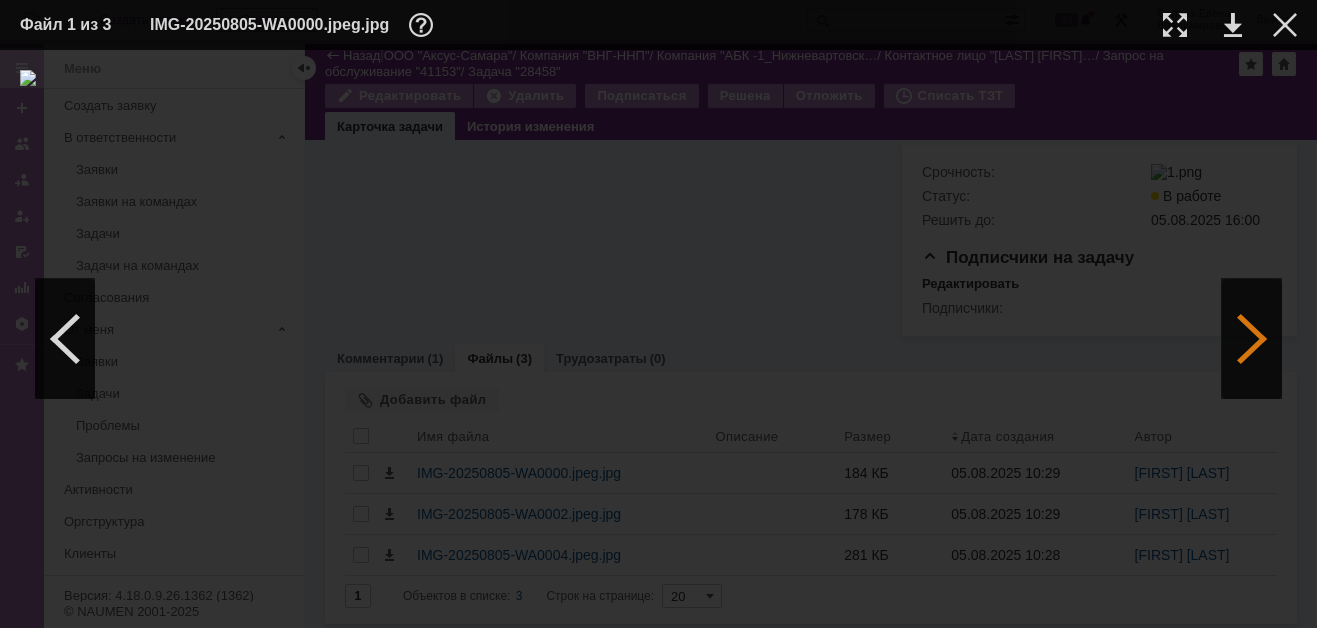 click at bounding box center [1252, 339] 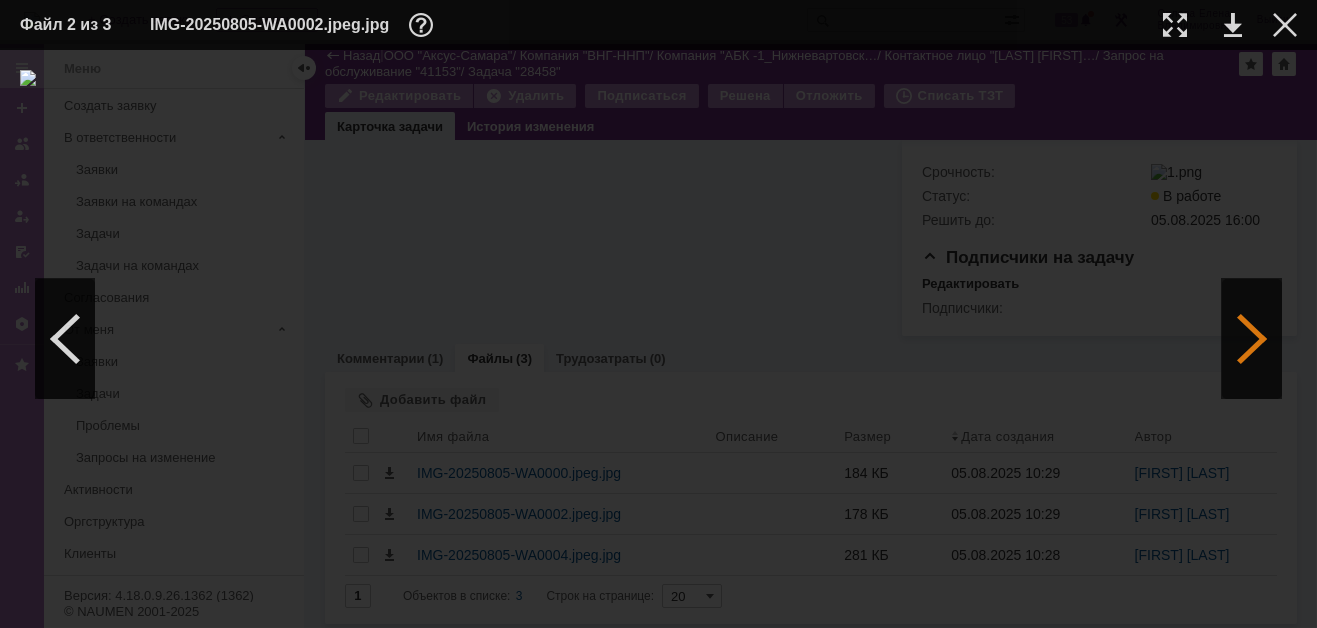 click at bounding box center [1252, 339] 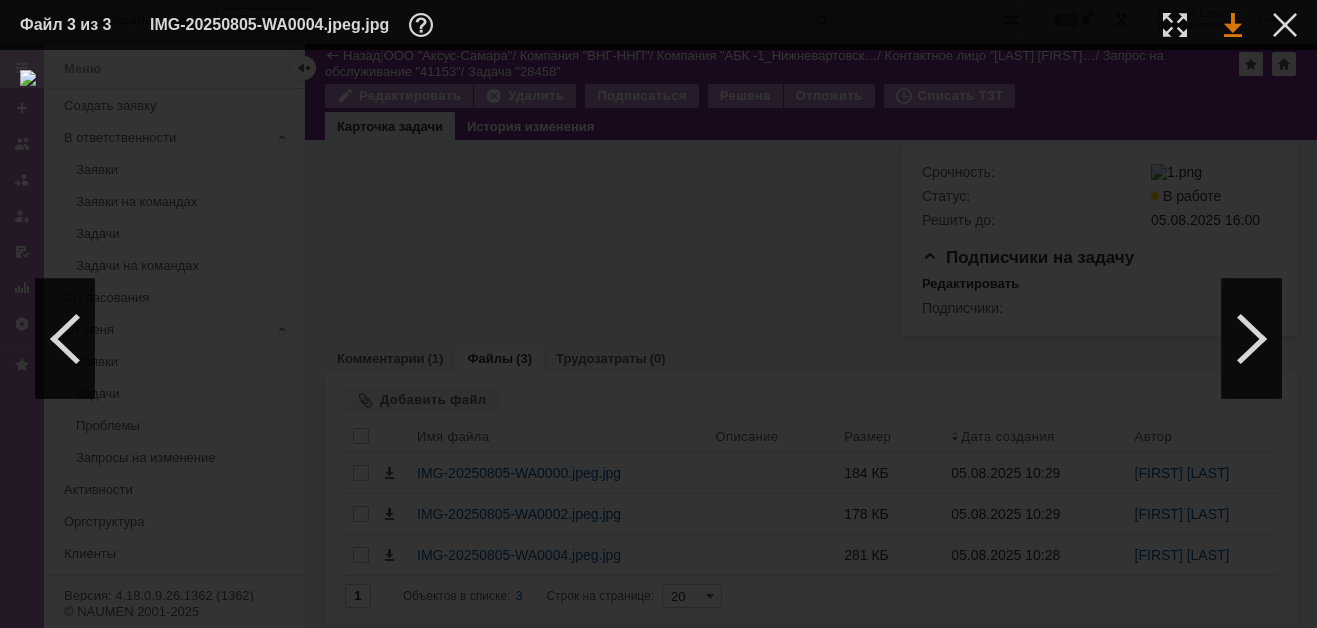 click at bounding box center [1233, 25] 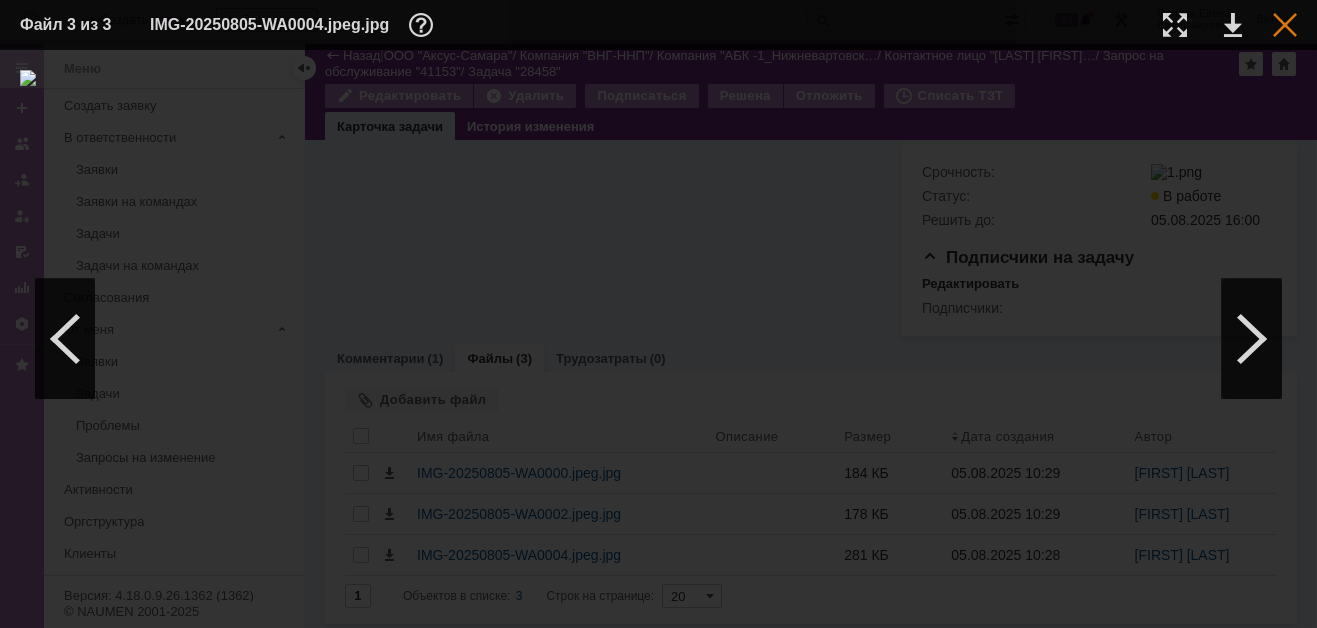 click at bounding box center (1285, 25) 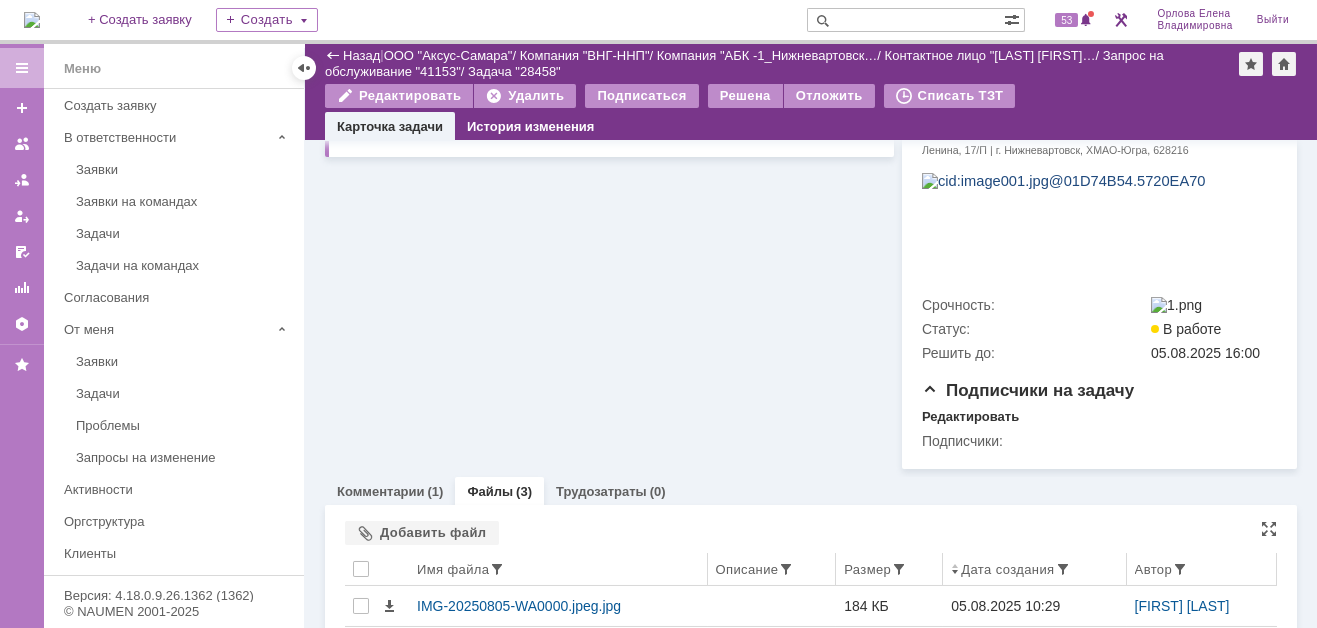 scroll, scrollTop: 1010, scrollLeft: 0, axis: vertical 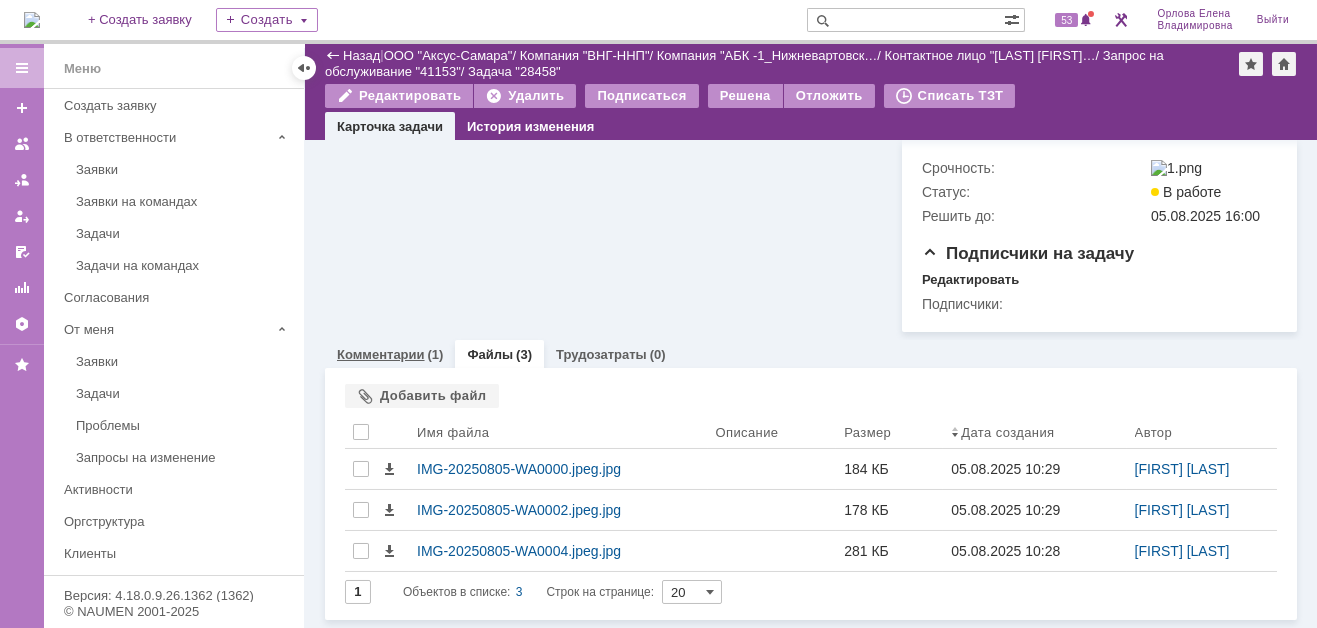 click on "Комментарии" at bounding box center [381, 354] 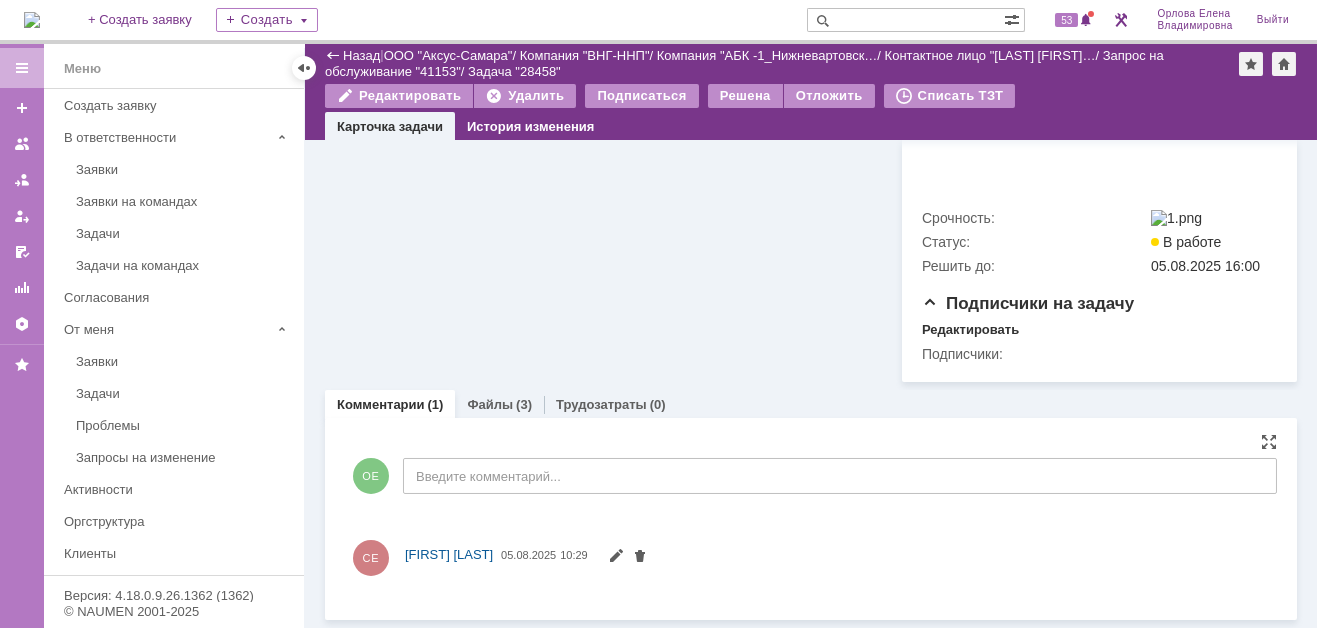 scroll, scrollTop: 969, scrollLeft: 0, axis: vertical 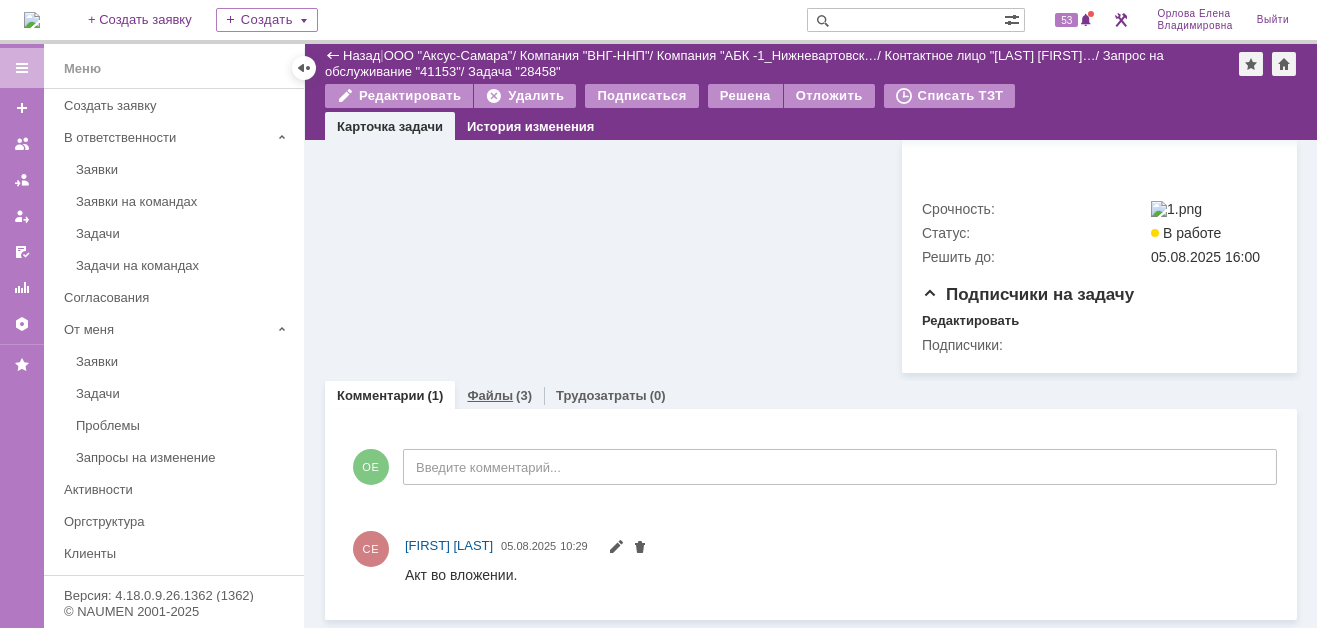 click on "Файлы" at bounding box center [490, 395] 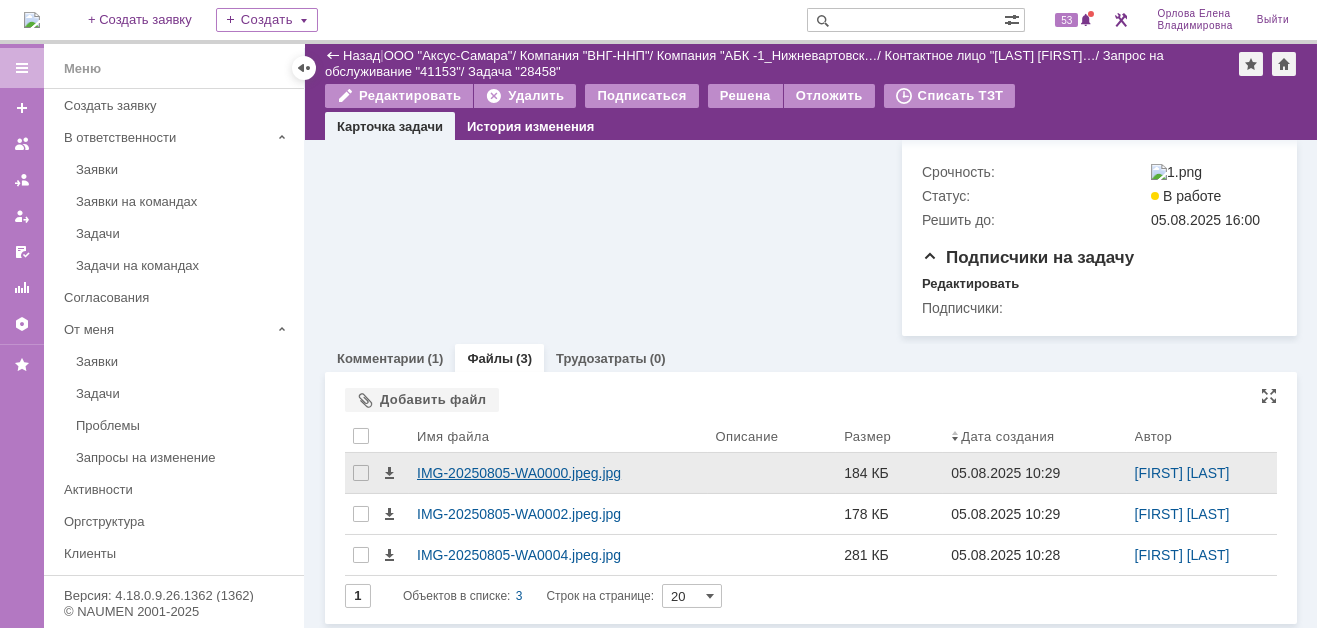 click on "IMG-20250805-WA0000.jpeg.jpg" at bounding box center [558, 473] 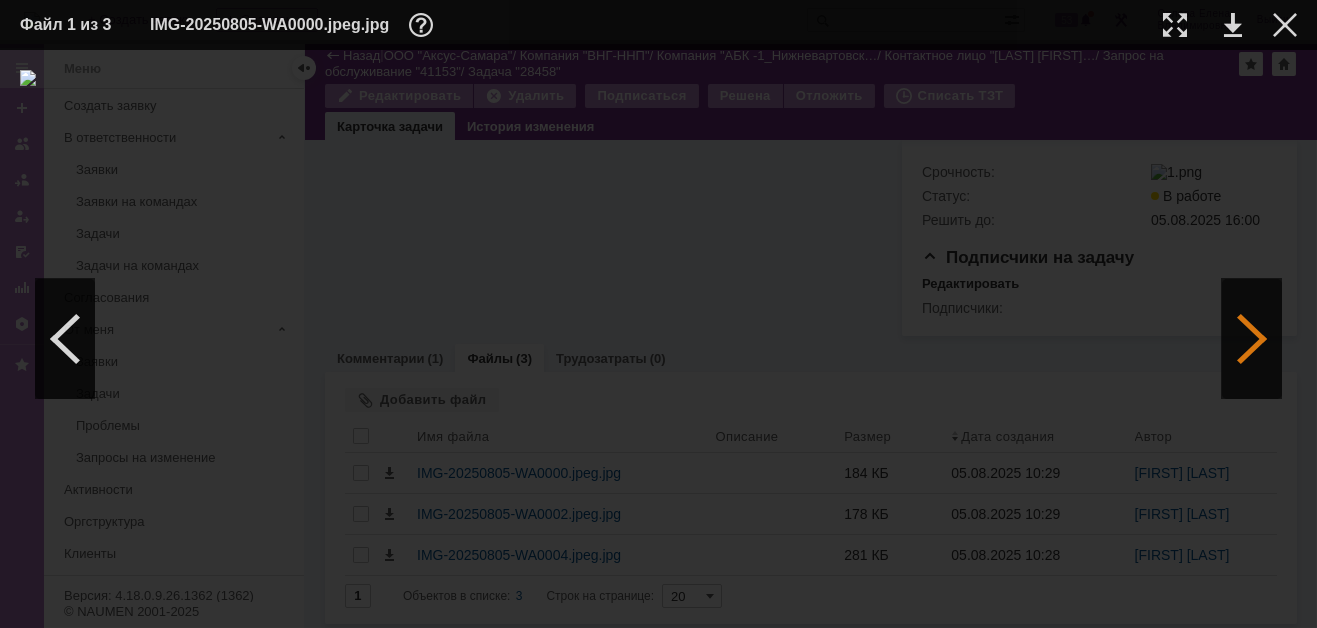 click at bounding box center (1252, 339) 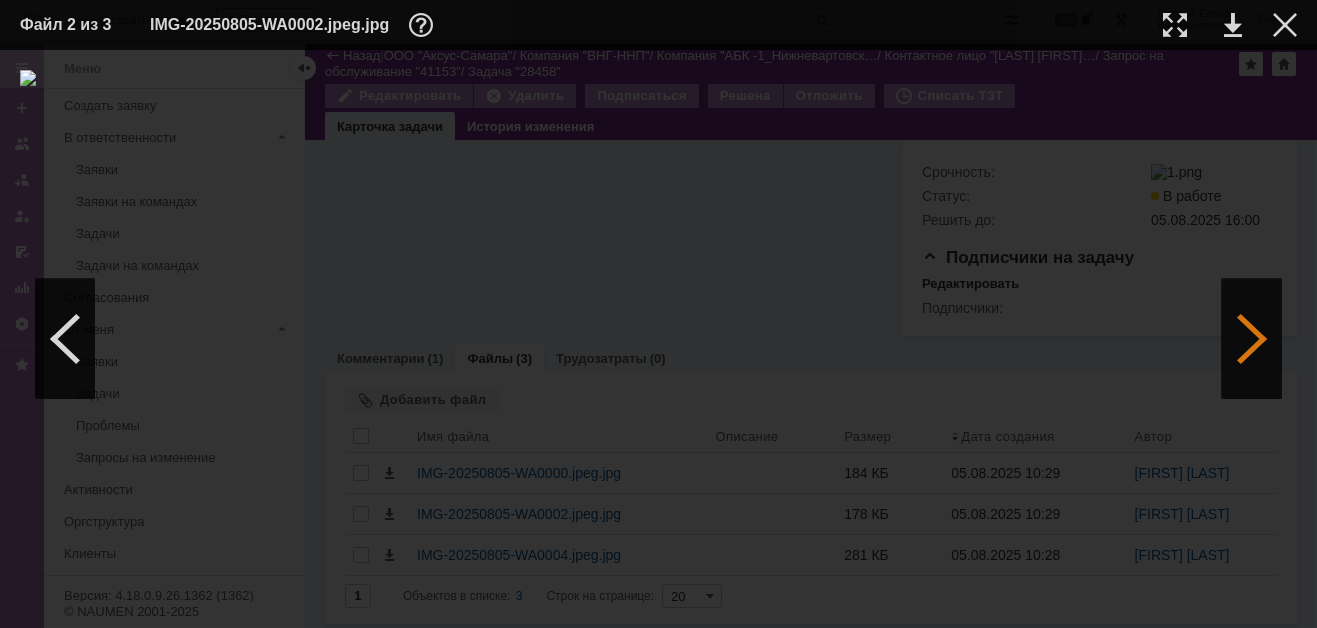 click at bounding box center (1252, 339) 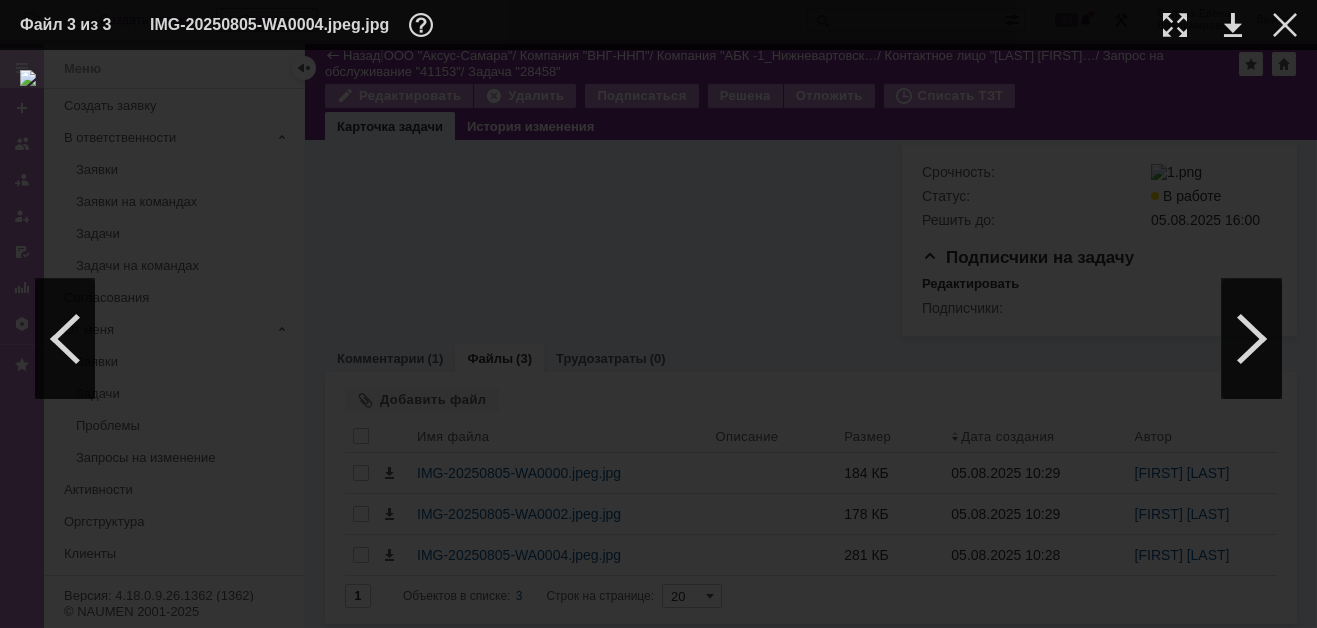click at bounding box center (658, 339) 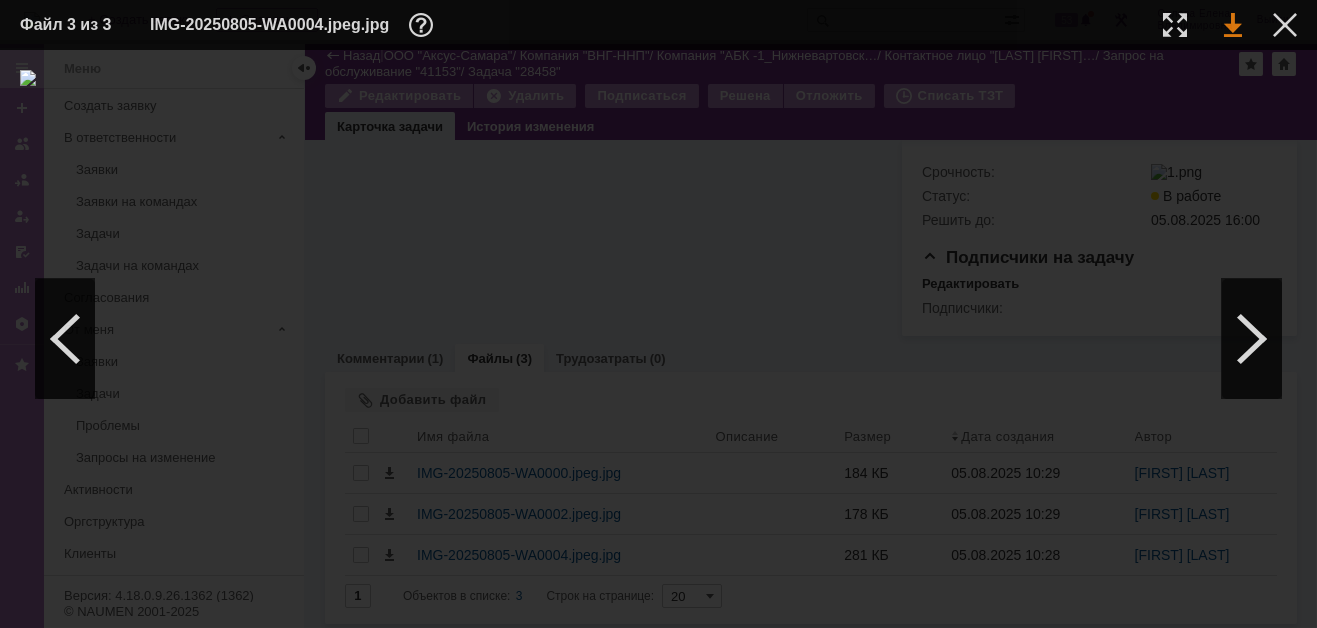 click at bounding box center (1233, 25) 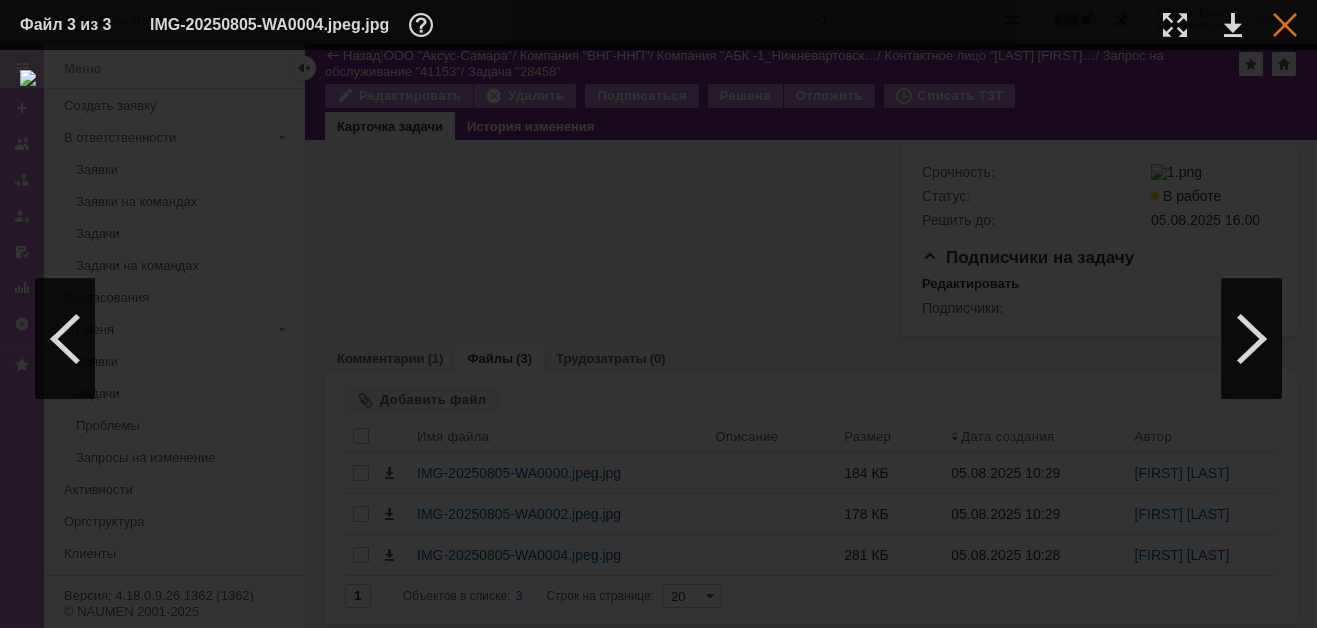 click at bounding box center (1285, 25) 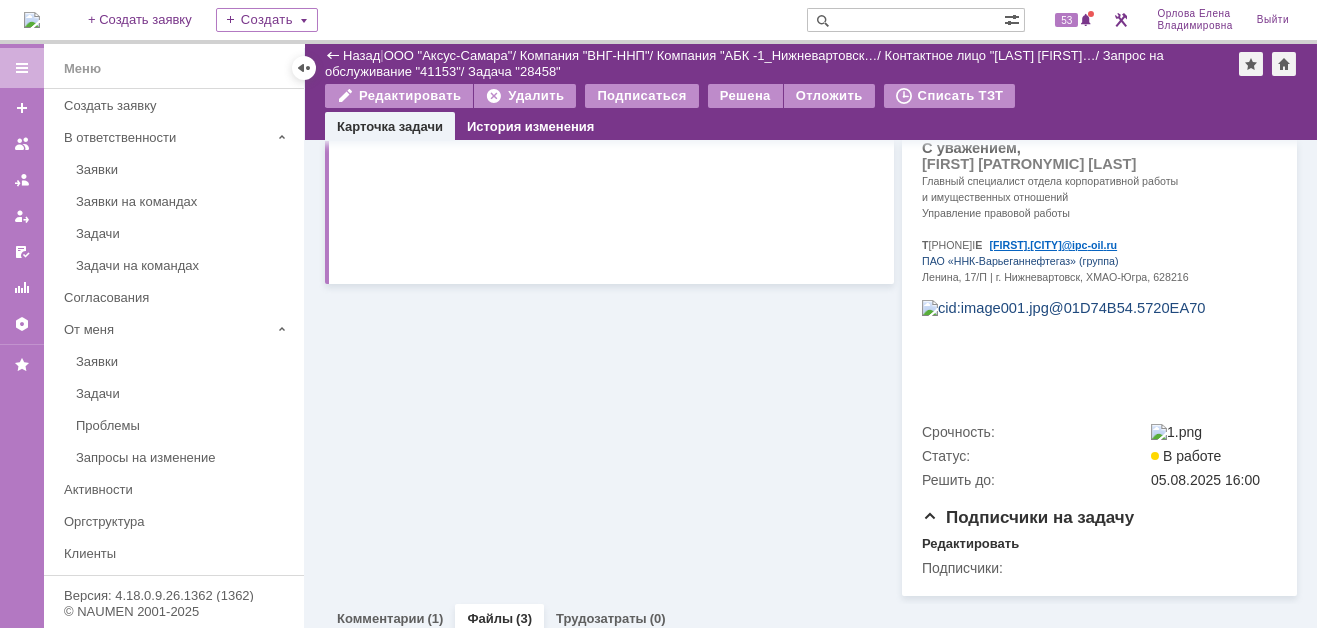 scroll, scrollTop: 1010, scrollLeft: 0, axis: vertical 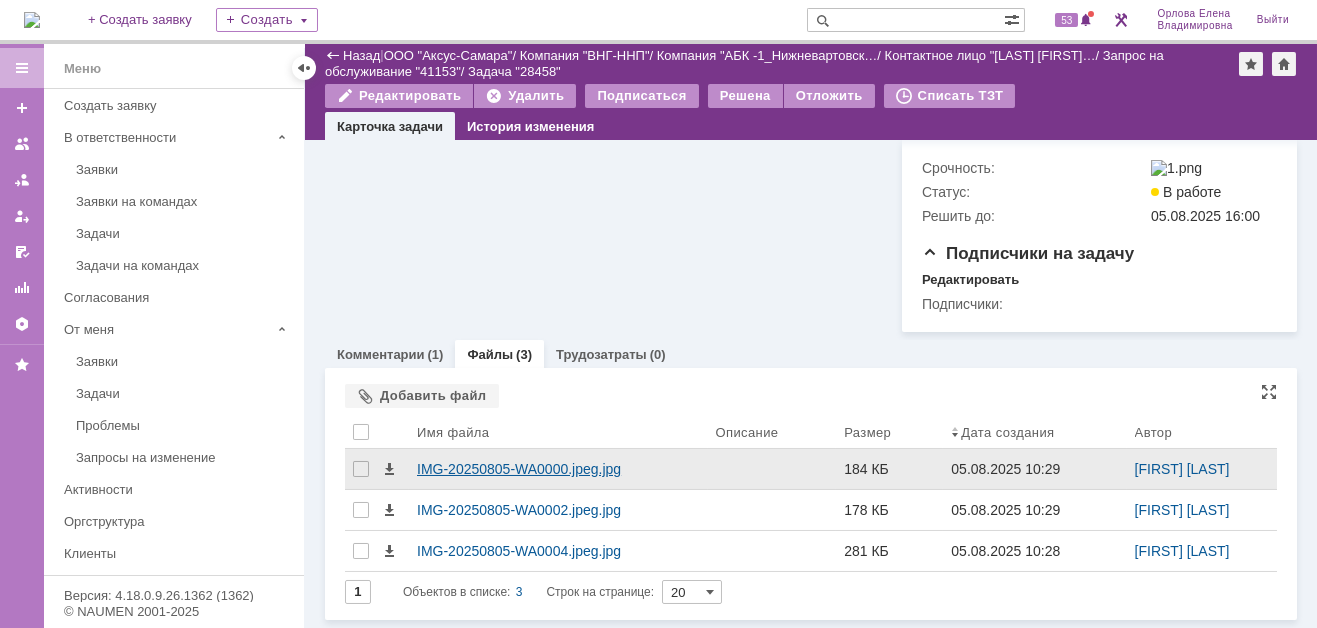 click on "IMG-20250805-WA0000.jpeg.jpg" at bounding box center (558, 469) 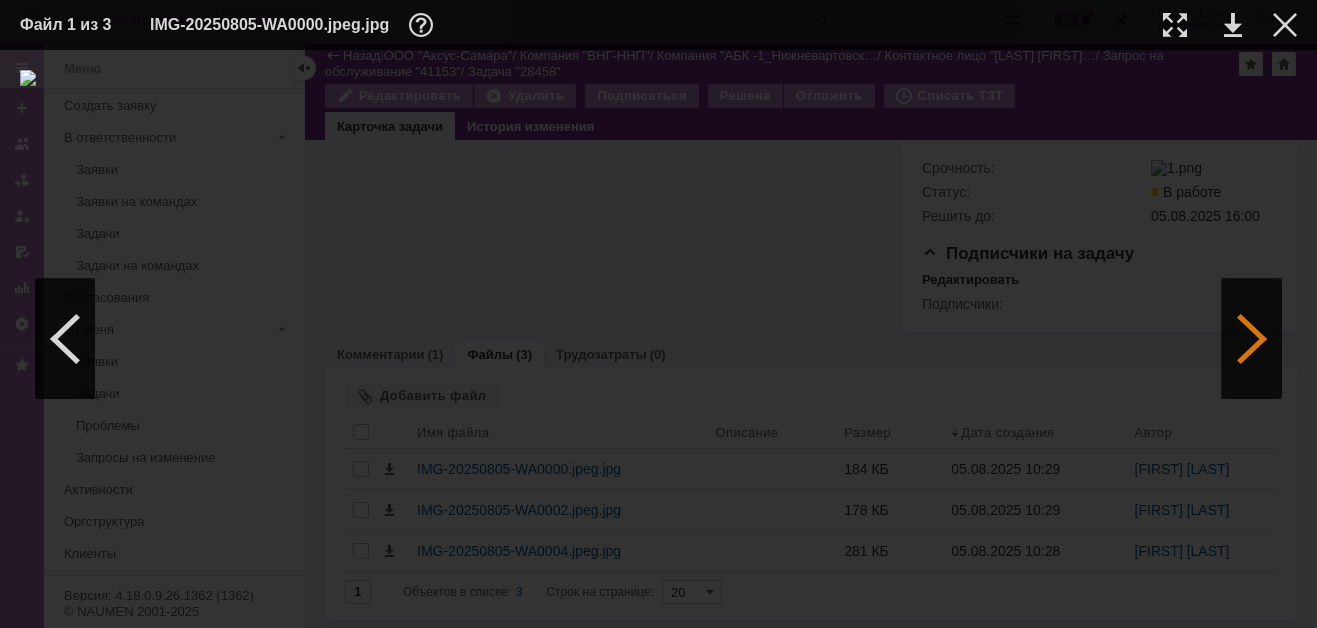 click at bounding box center [1252, 339] 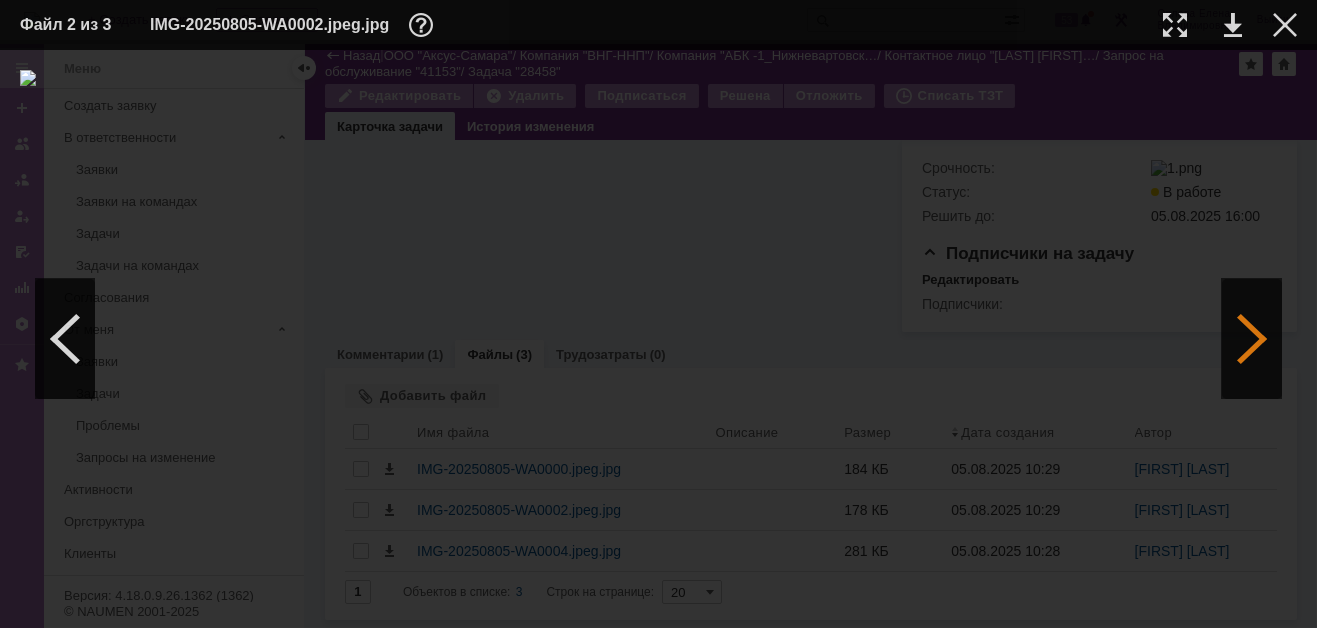 click at bounding box center [1252, 339] 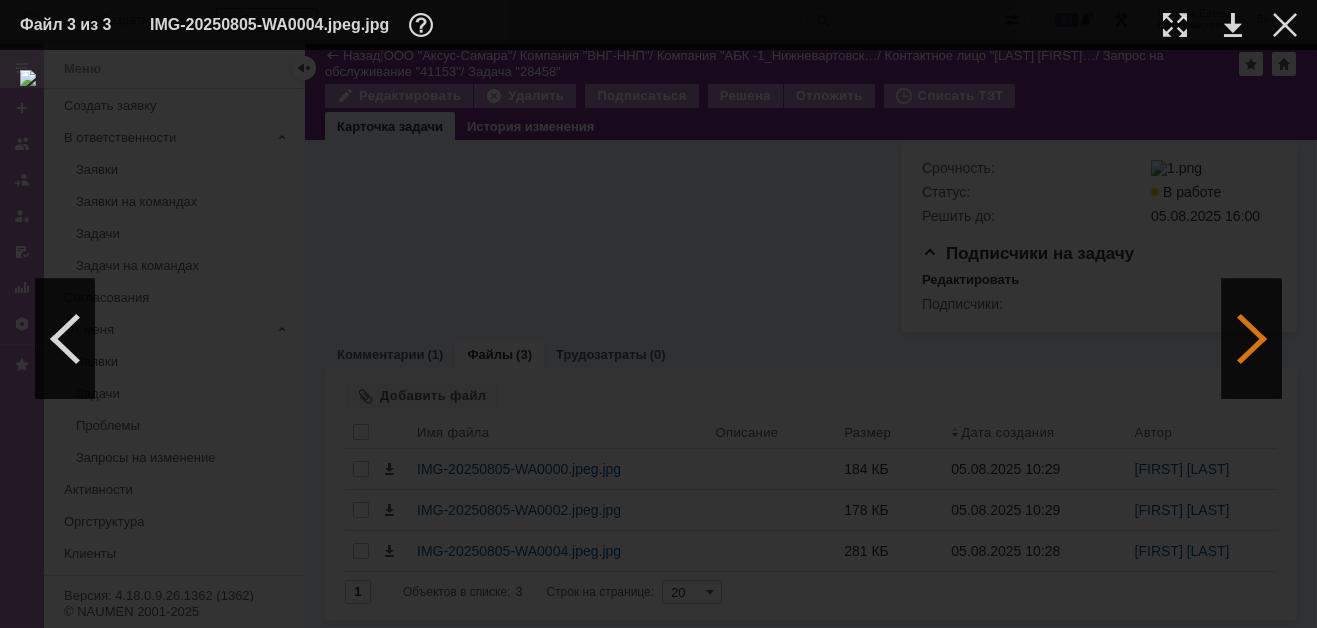 click at bounding box center [1252, 339] 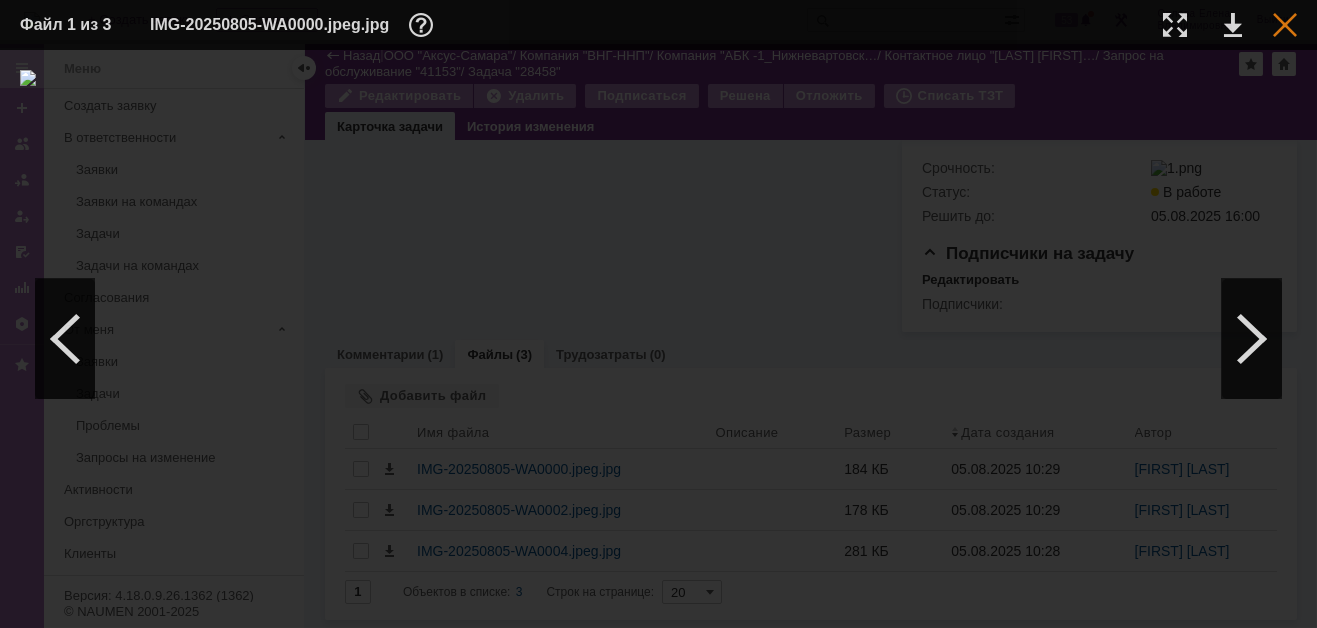 click at bounding box center [1285, 25] 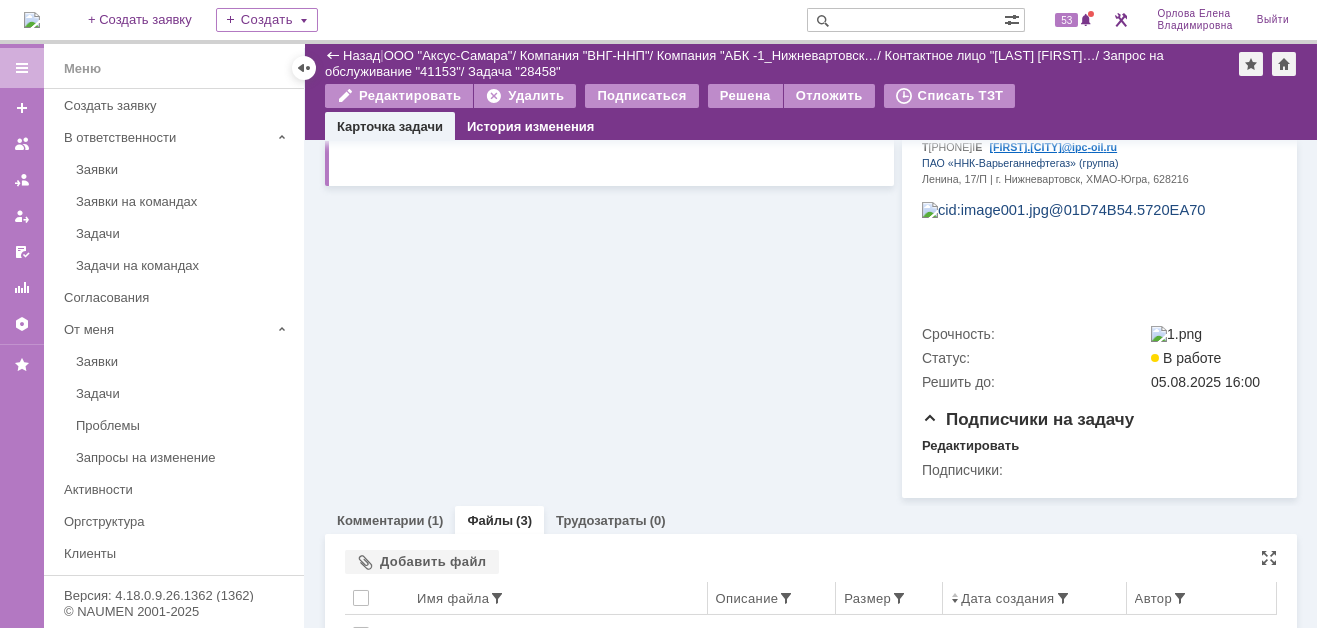 scroll, scrollTop: 1010, scrollLeft: 0, axis: vertical 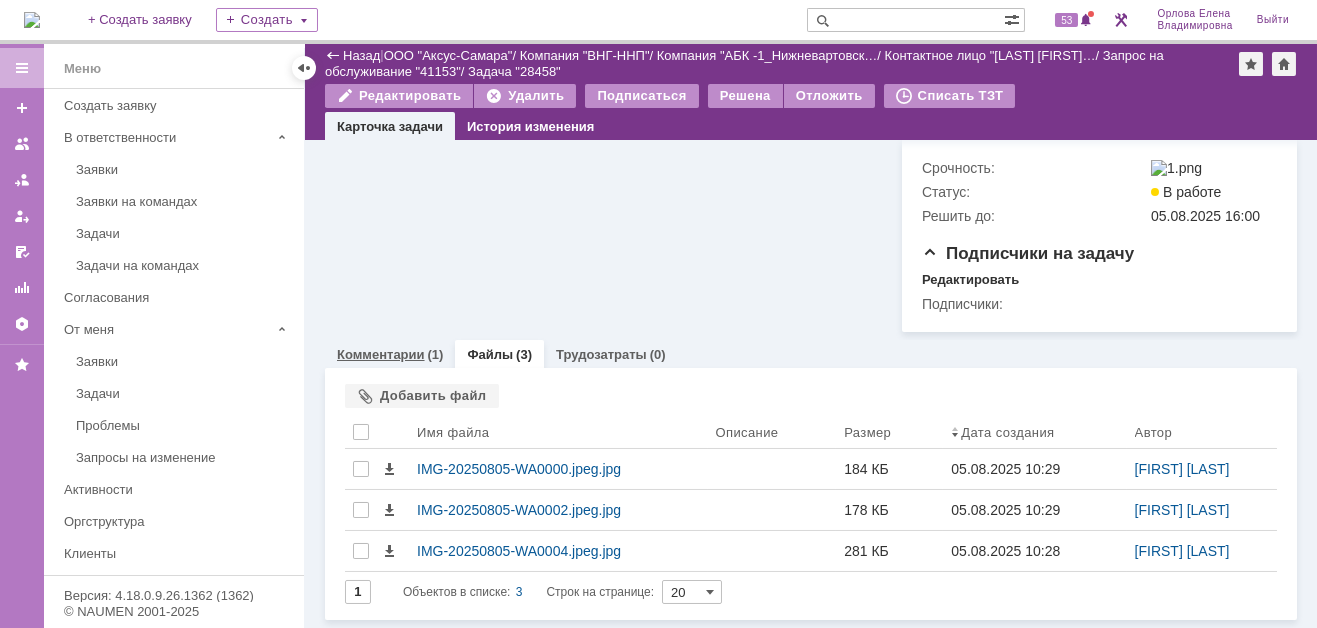 click on "Комментарии" at bounding box center (381, 354) 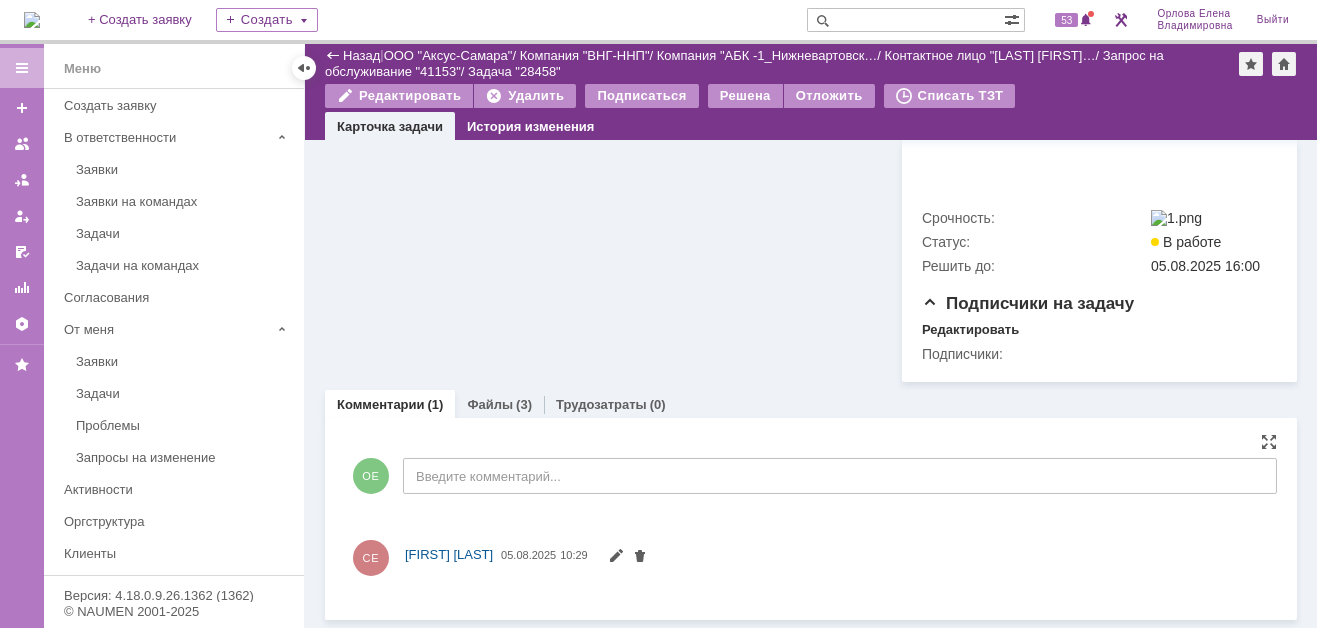 scroll, scrollTop: 969, scrollLeft: 0, axis: vertical 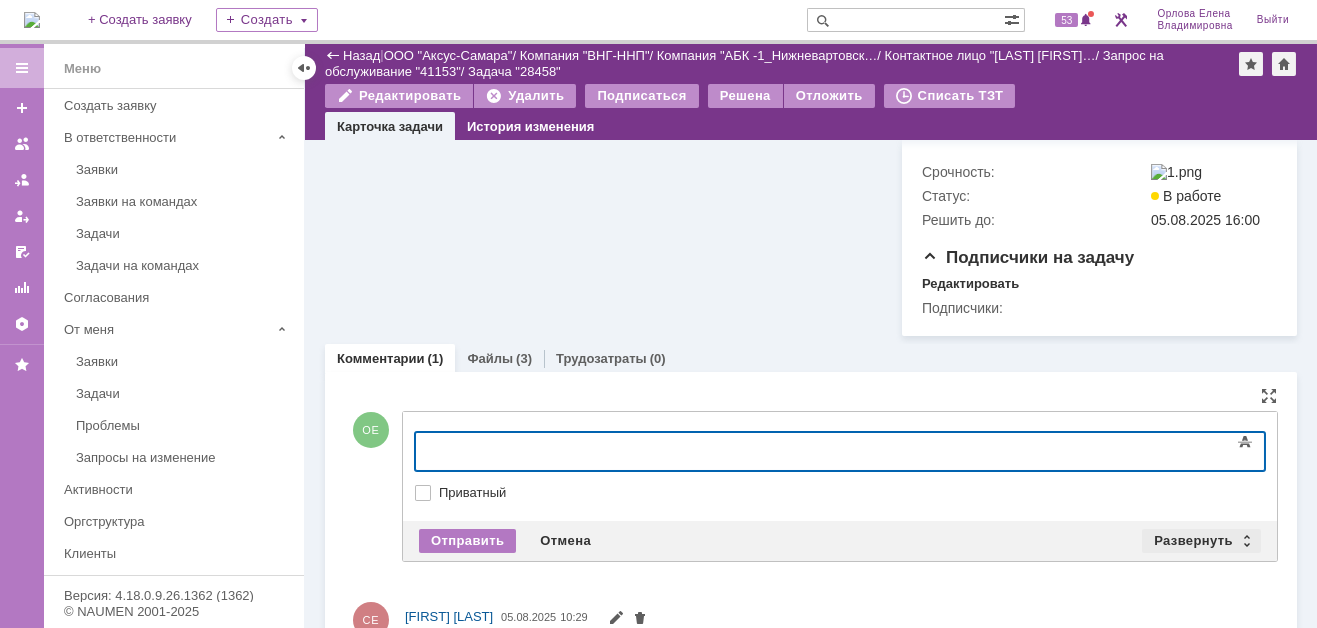 click on "Развернуть" at bounding box center (1201, 541) 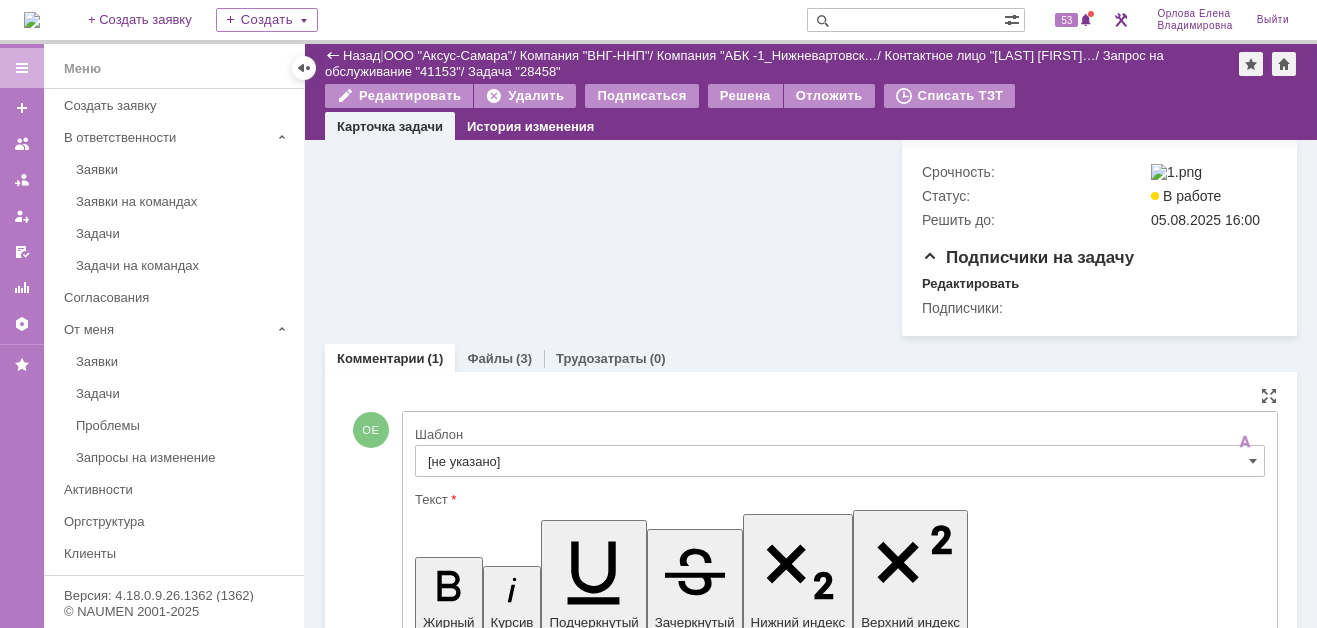scroll, scrollTop: 0, scrollLeft: 0, axis: both 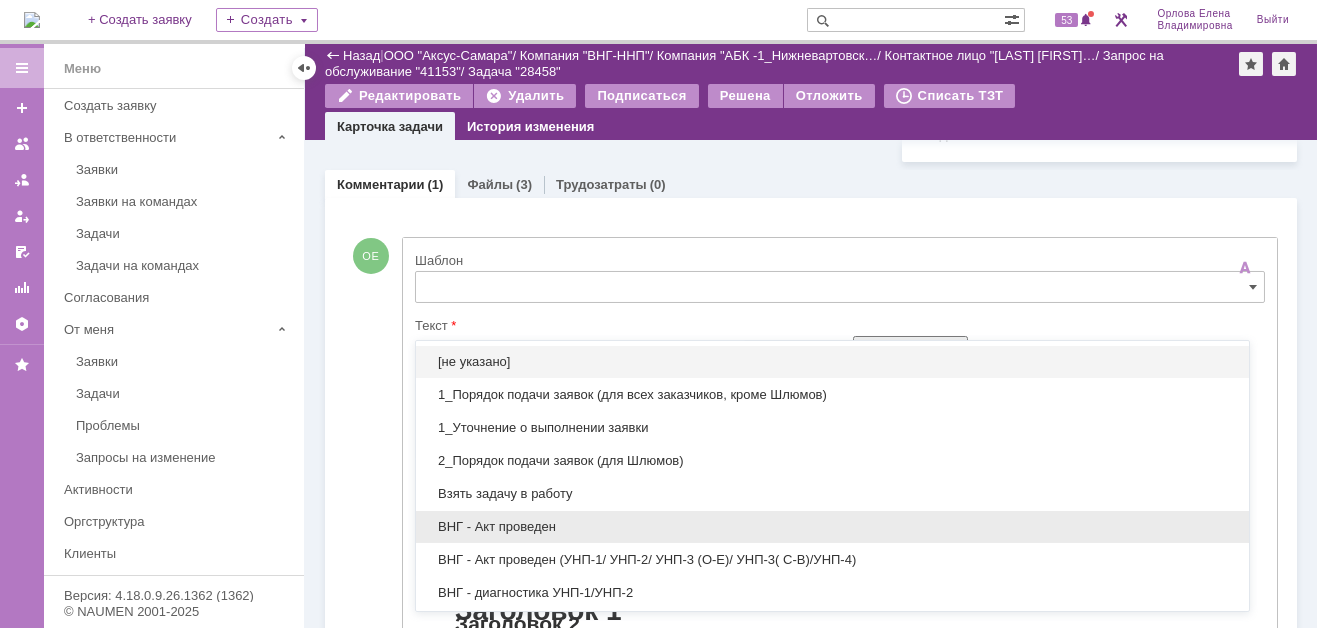 click on "ВНГ - Акт проведен" at bounding box center (832, 527) 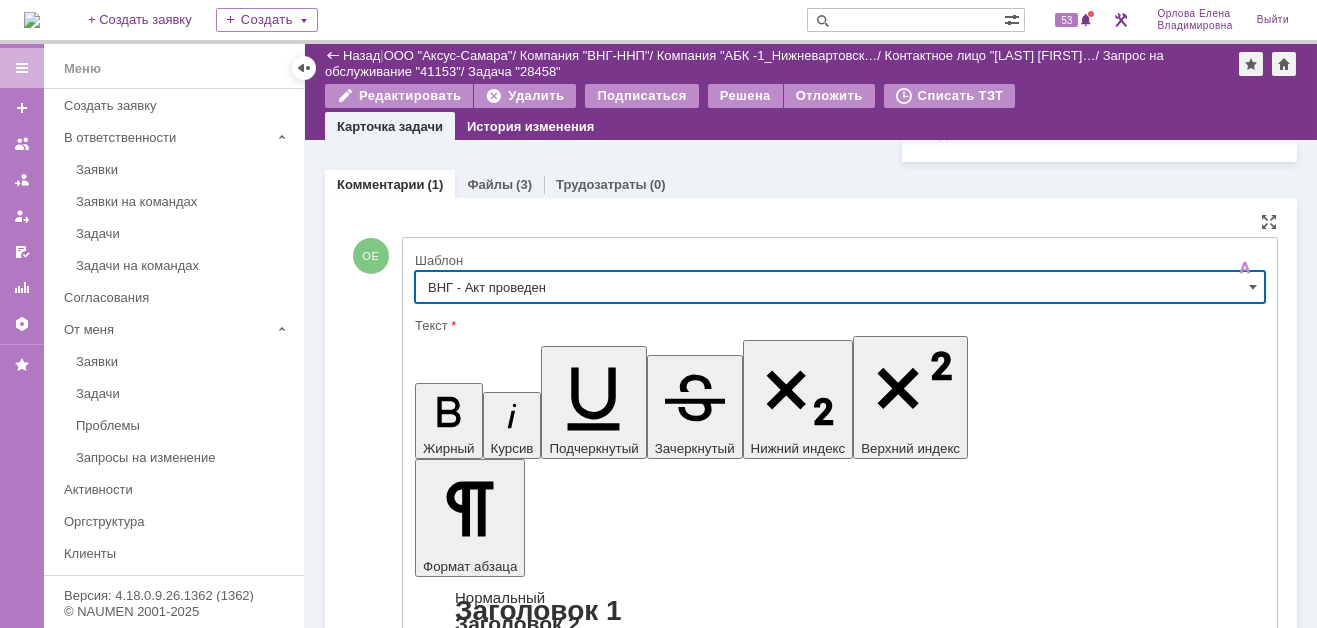 type on "ВНГ - Акт проведен" 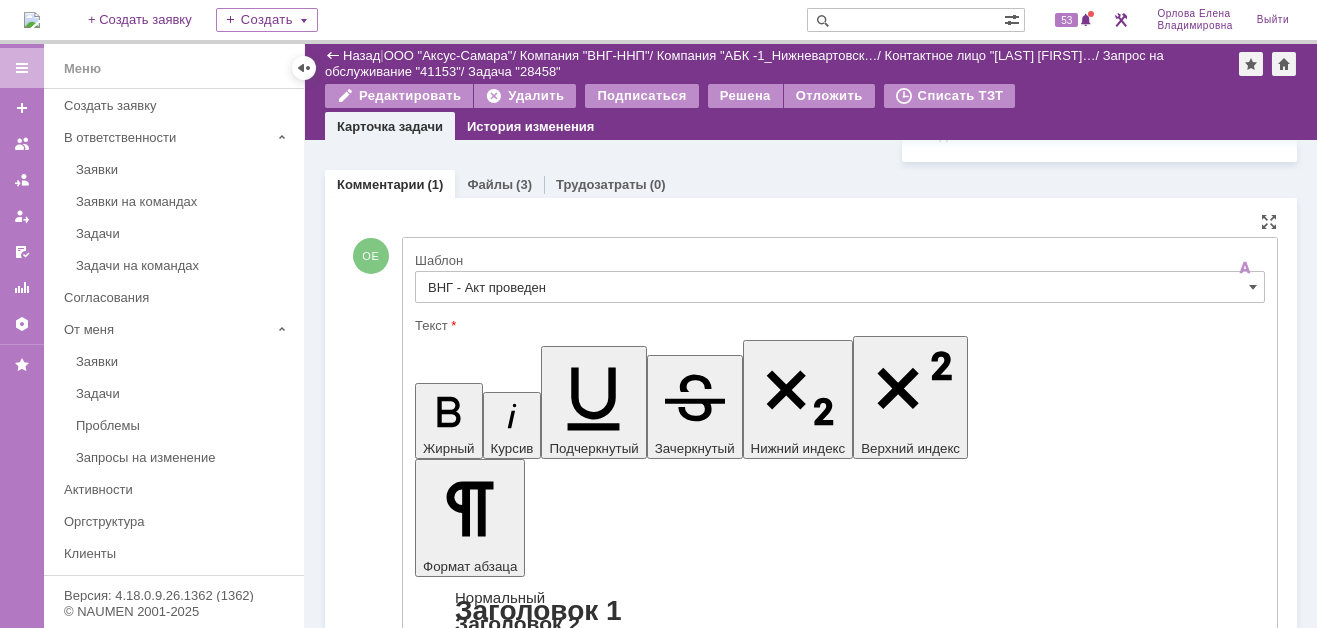 drag, startPoint x: 660, startPoint y: 5597, endPoint x: 891, endPoint y: 5604, distance: 231.10603 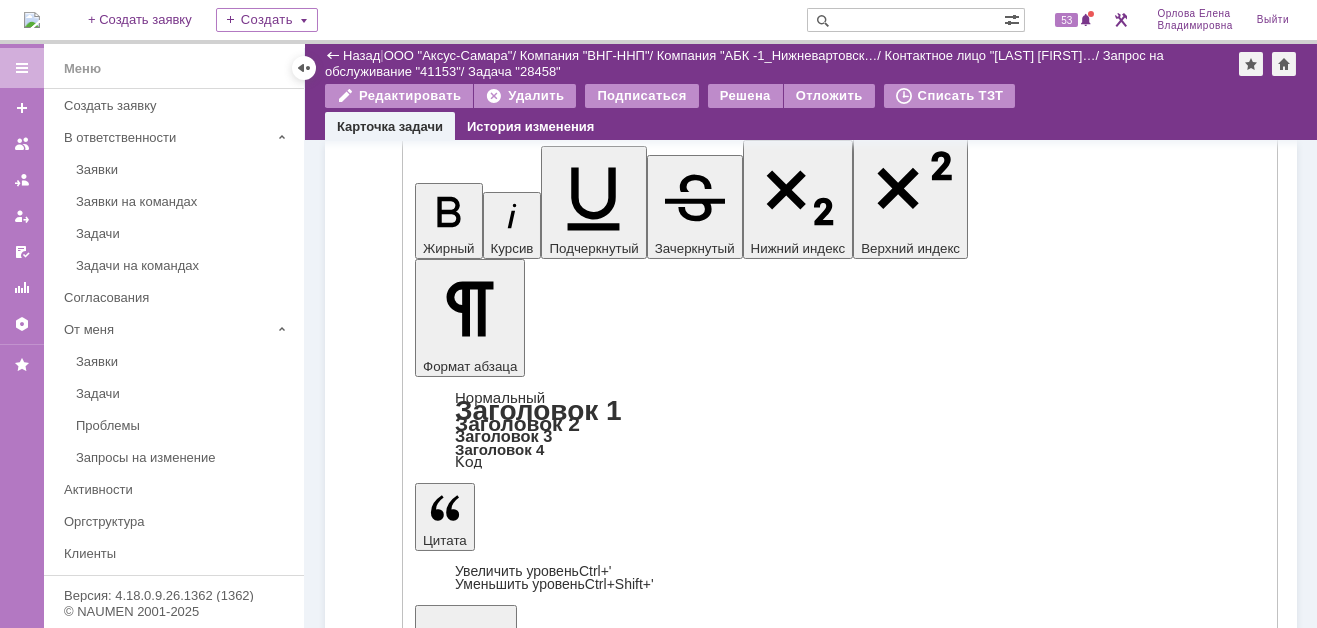 type 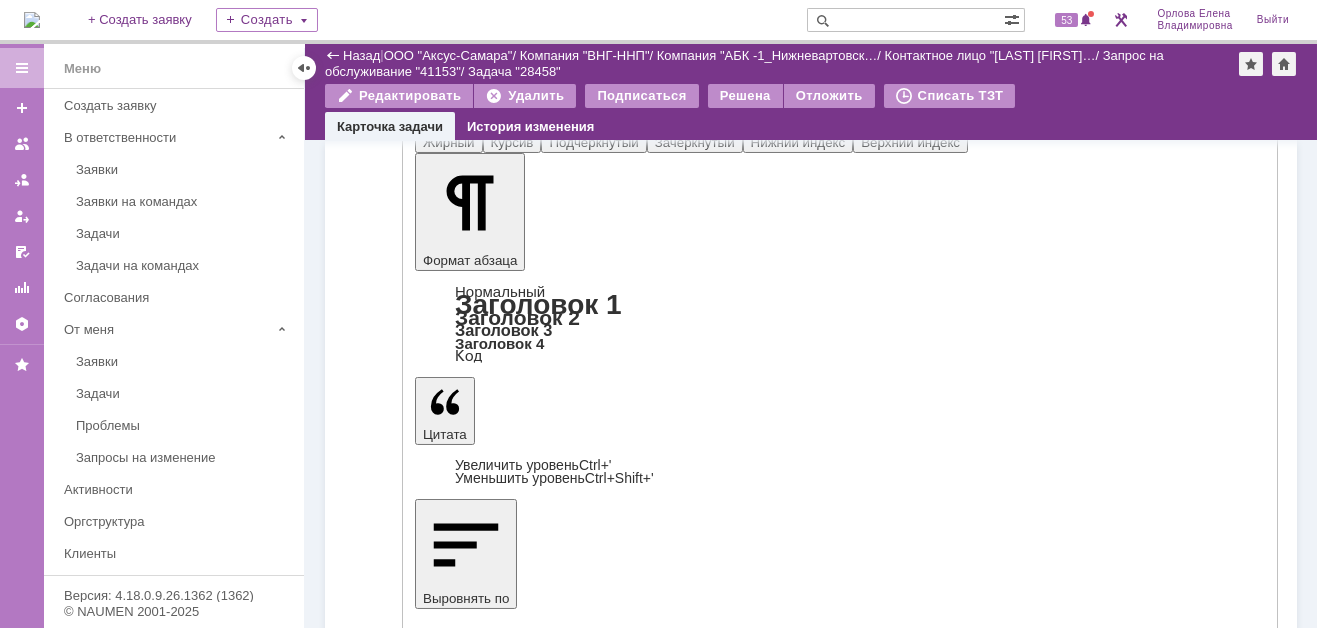 scroll, scrollTop: 1507, scrollLeft: 0, axis: vertical 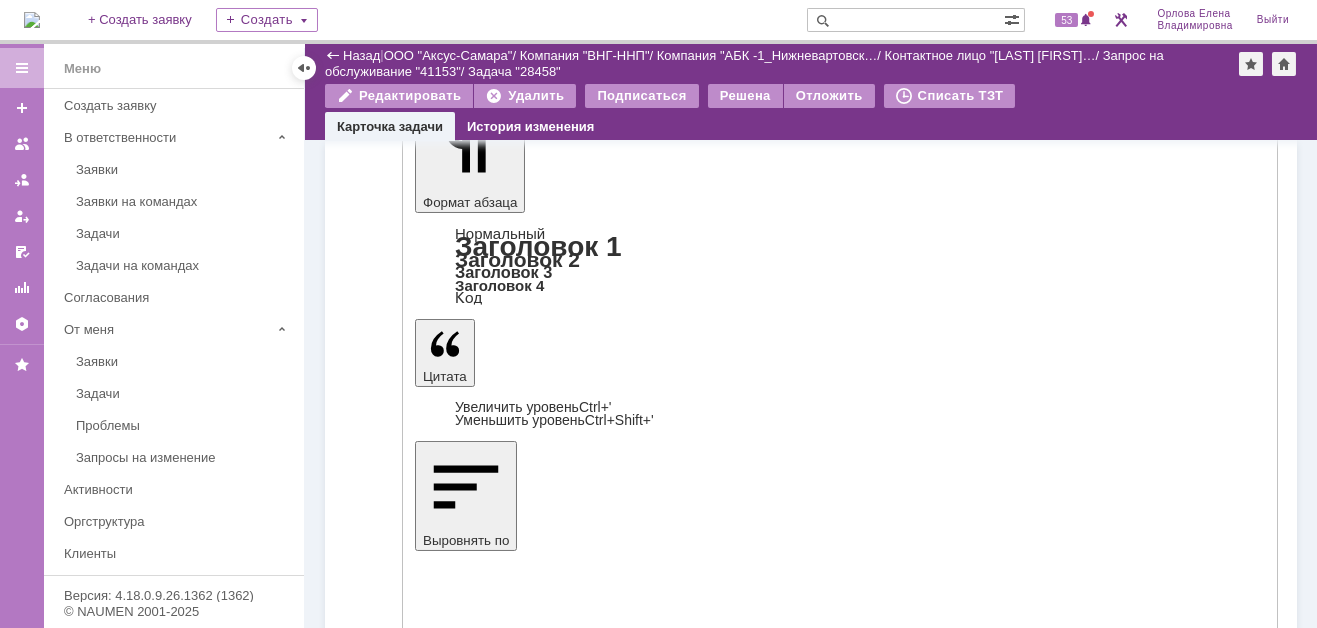 click on "Отправить" at bounding box center (467, 5626) 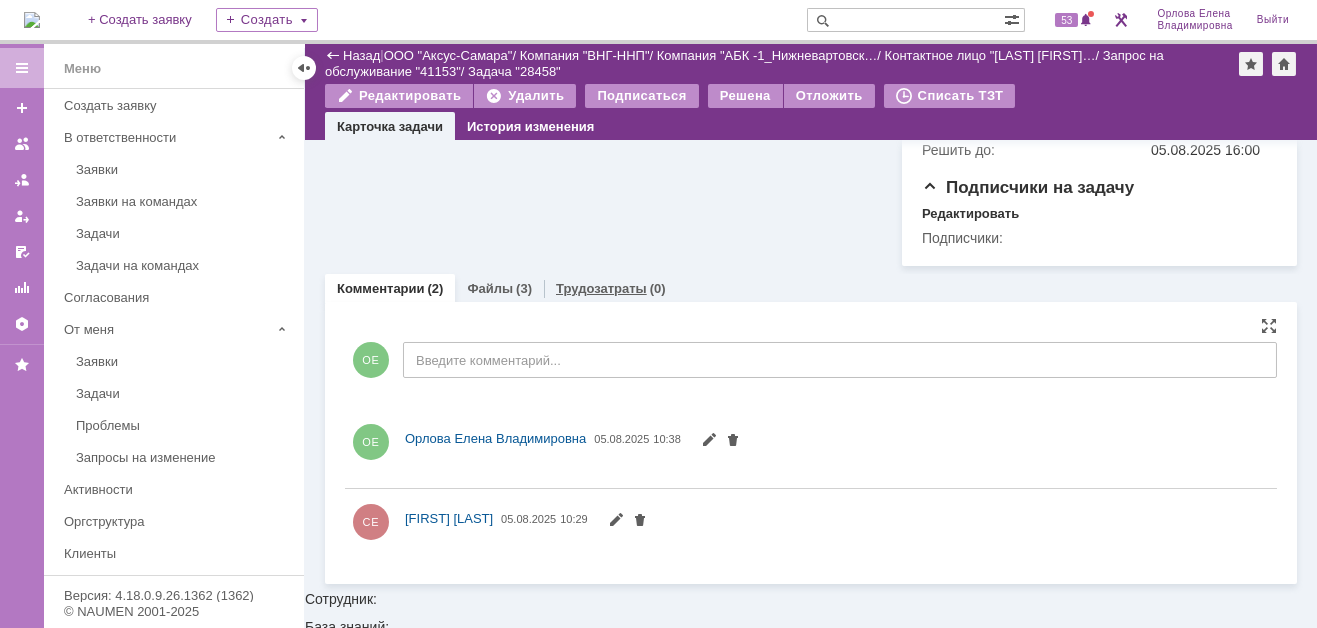 scroll, scrollTop: 539, scrollLeft: 0, axis: vertical 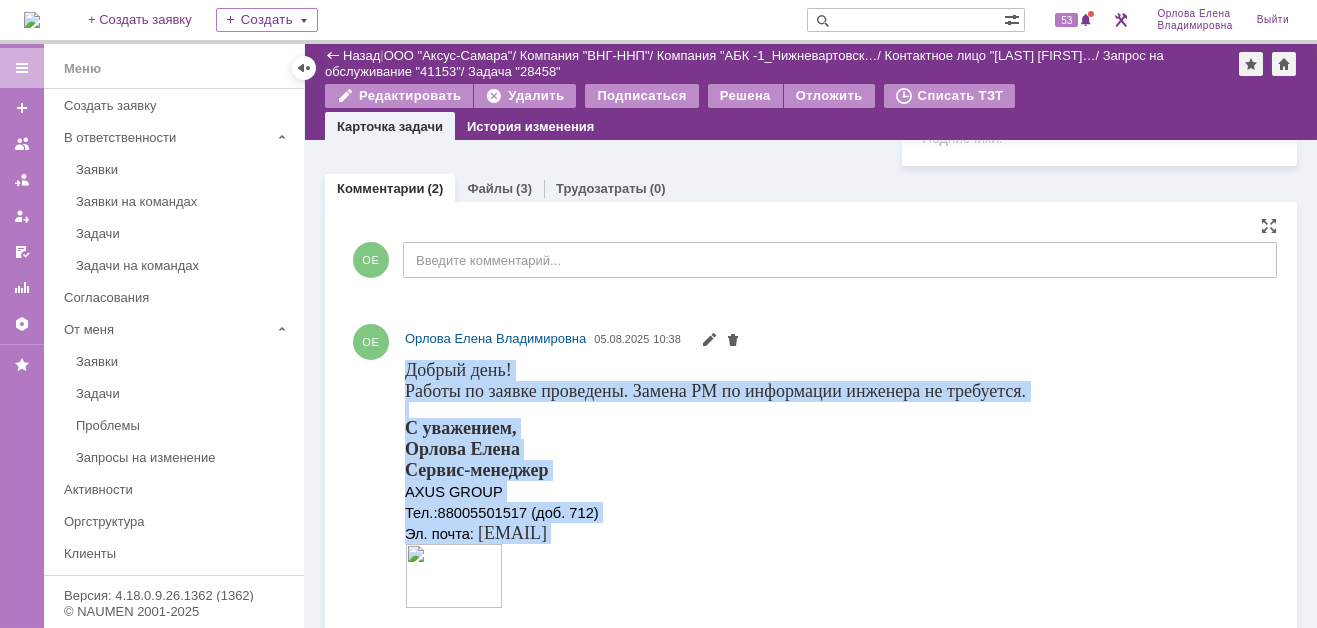 drag, startPoint x: 405, startPoint y: 363, endPoint x: 1026, endPoint y: 386, distance: 621.4258 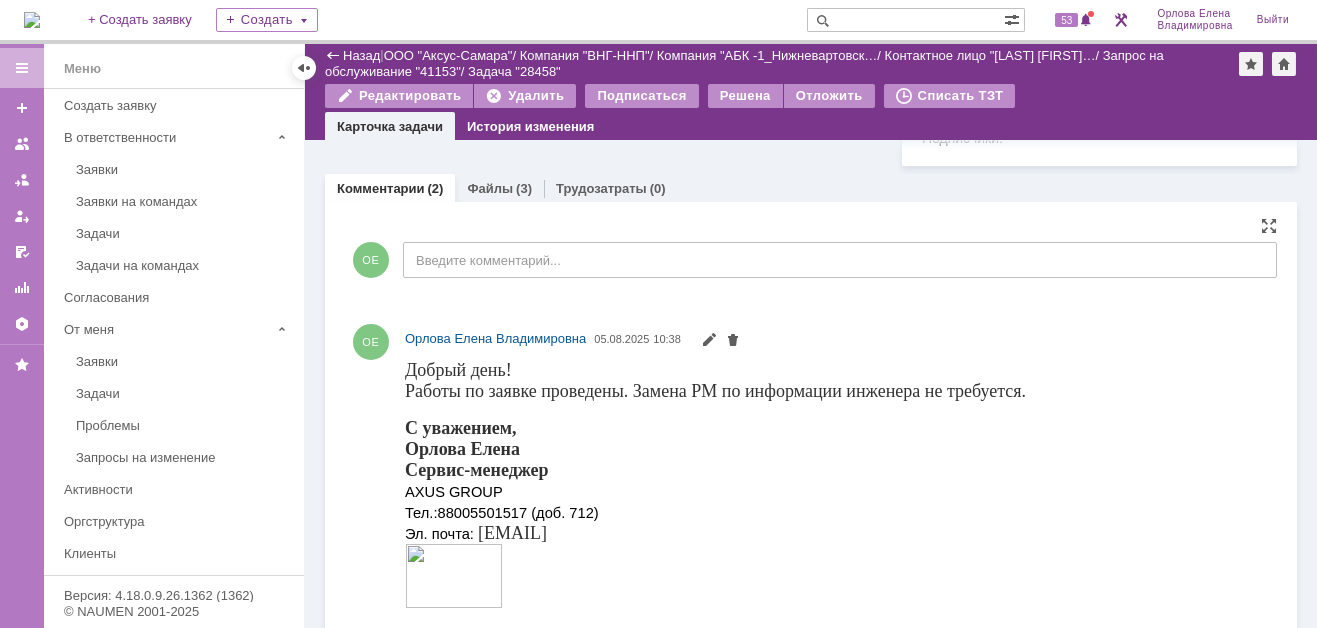 drag, startPoint x: 405, startPoint y: 364, endPoint x: 983, endPoint y: 392, distance: 578.6778 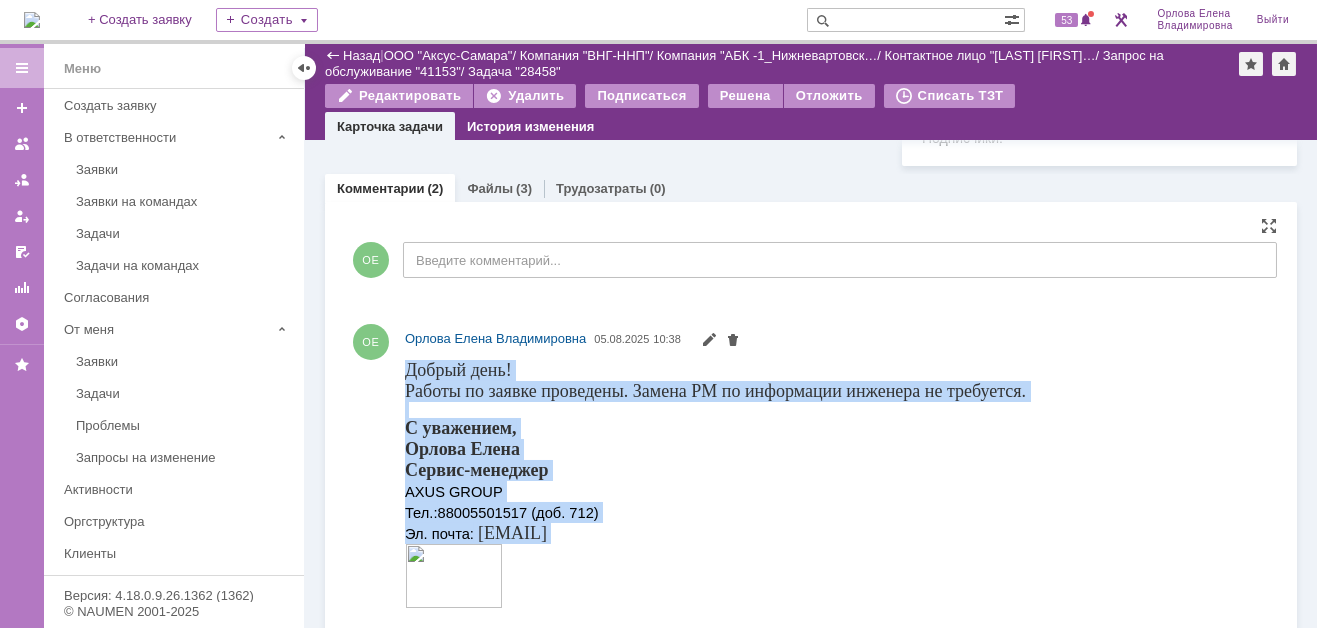 drag, startPoint x: 1032, startPoint y: 387, endPoint x: 398, endPoint y: 374, distance: 634.13324 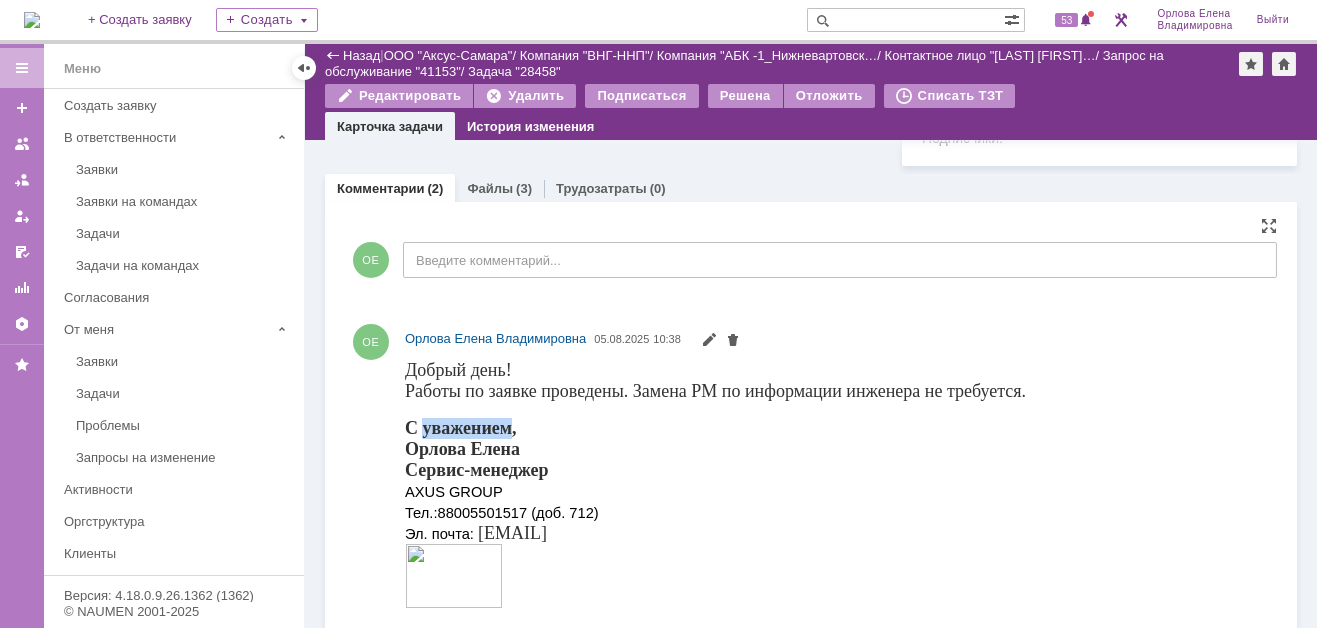 click on "С уважением, Орлова Елена" at bounding box center [462, 437] 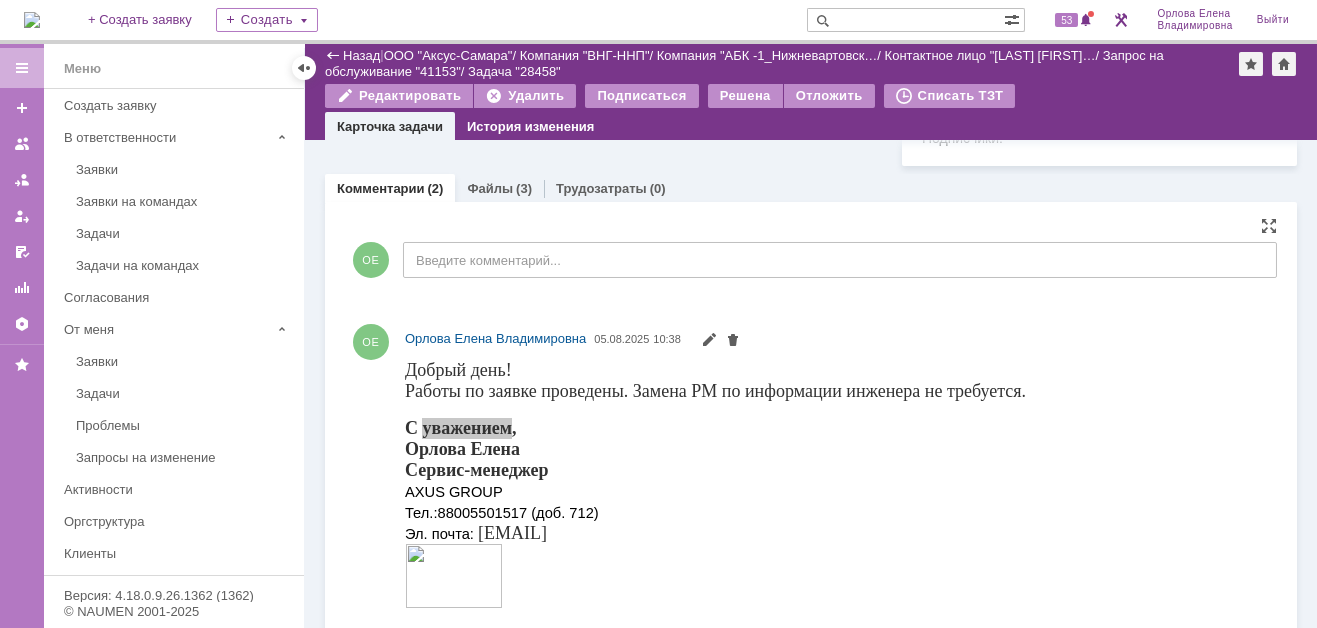drag, startPoint x: 436, startPoint y: 419, endPoint x: 810, endPoint y: 781, distance: 520.49976 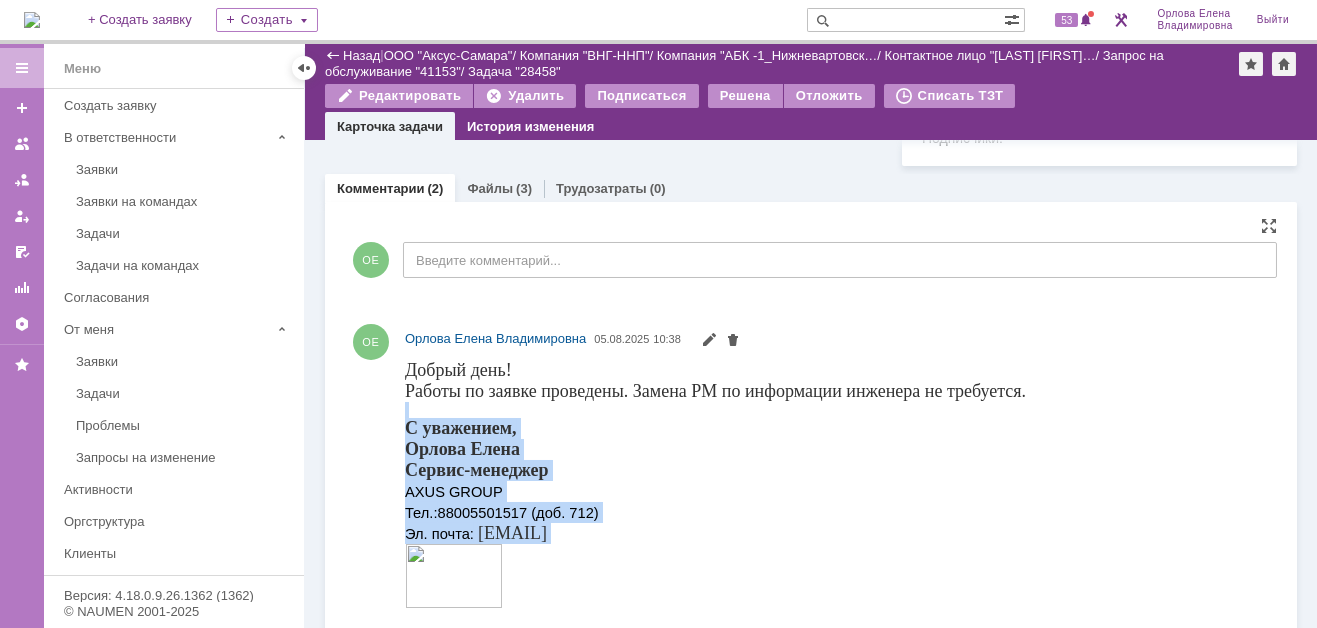 drag, startPoint x: 1041, startPoint y: 391, endPoint x: 611, endPoint y: 413, distance: 430.5624 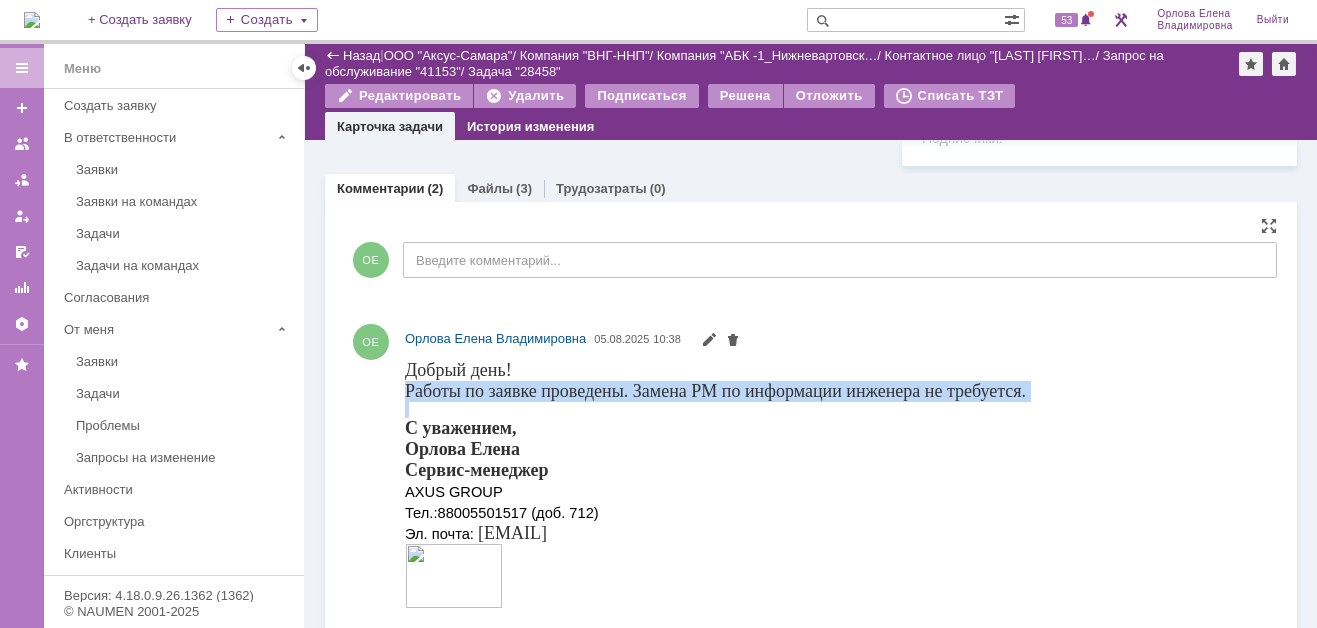 drag, startPoint x: 409, startPoint y: 388, endPoint x: 997, endPoint y: 403, distance: 588.1913 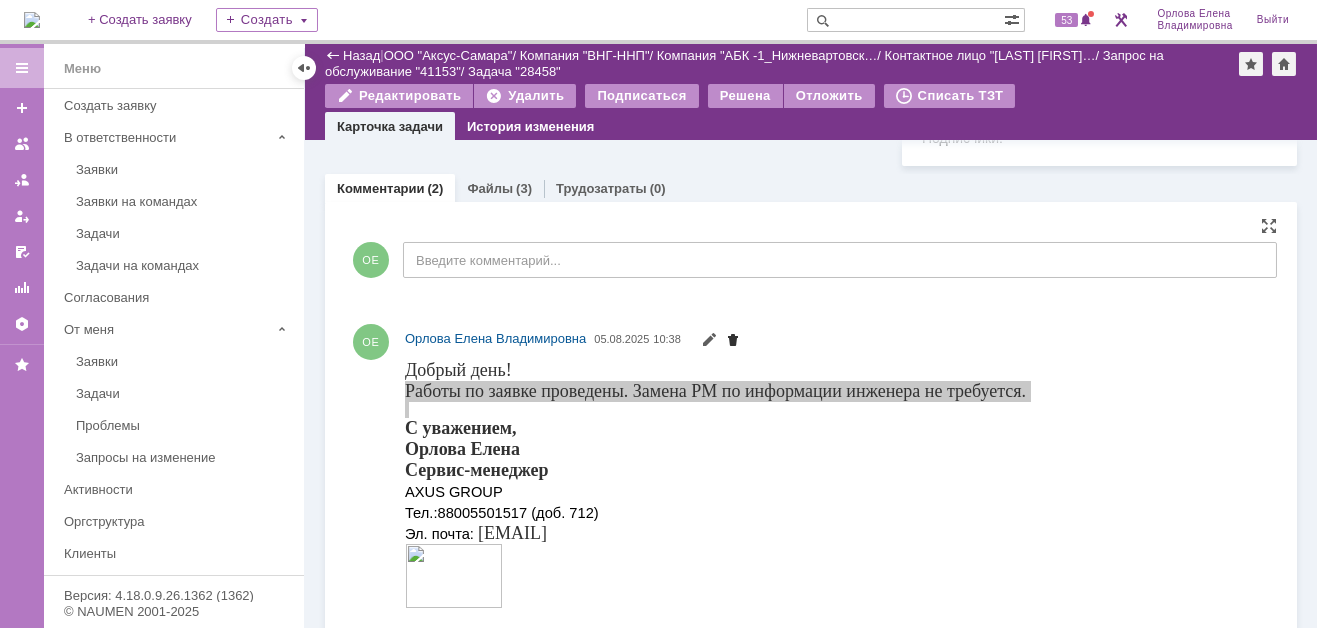 click at bounding box center (733, 342) 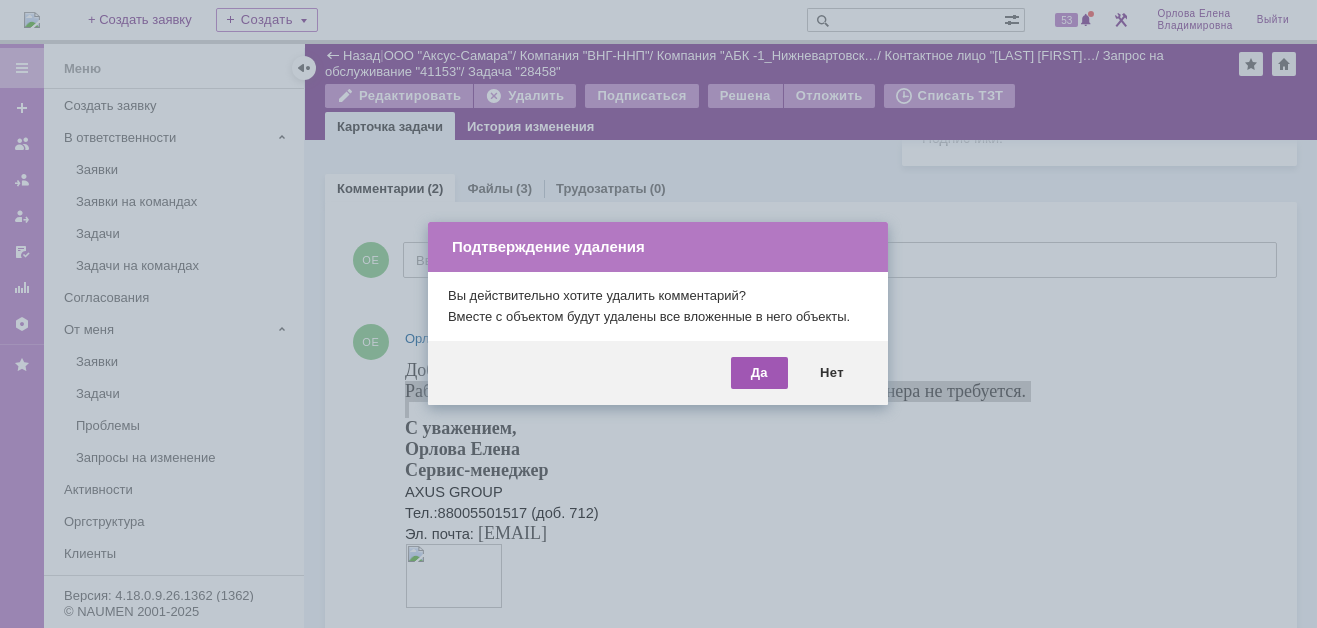 click on "Да" at bounding box center (759, 373) 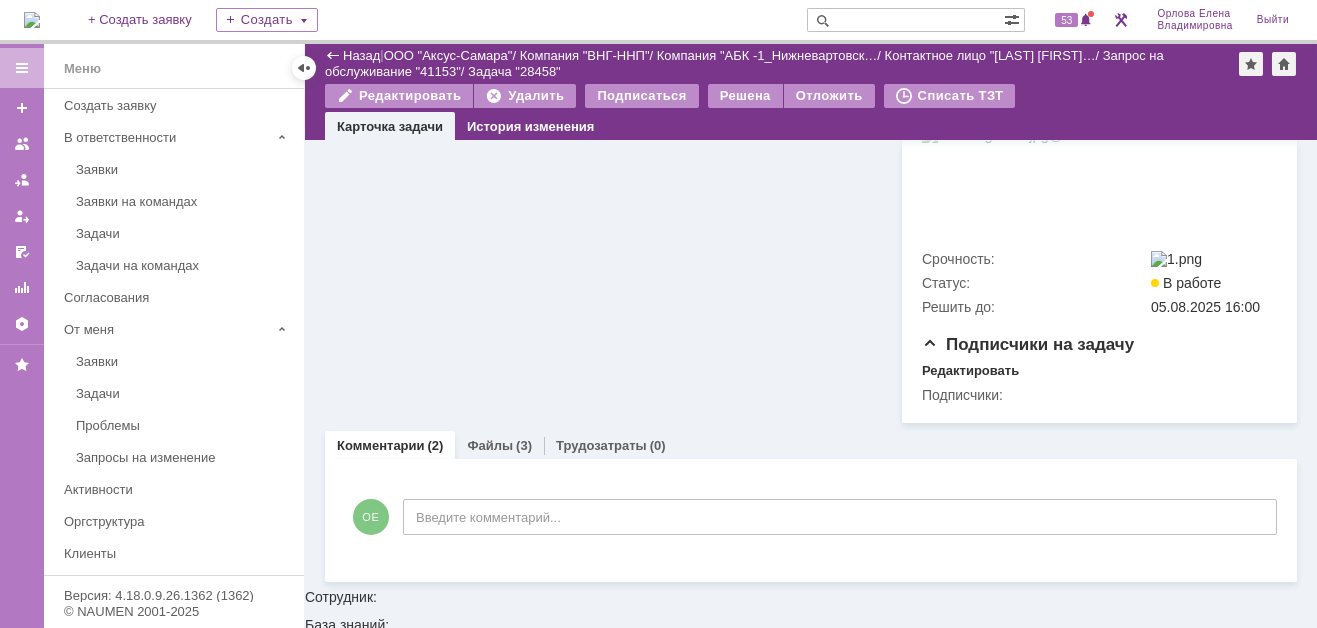 scroll, scrollTop: 961, scrollLeft: 0, axis: vertical 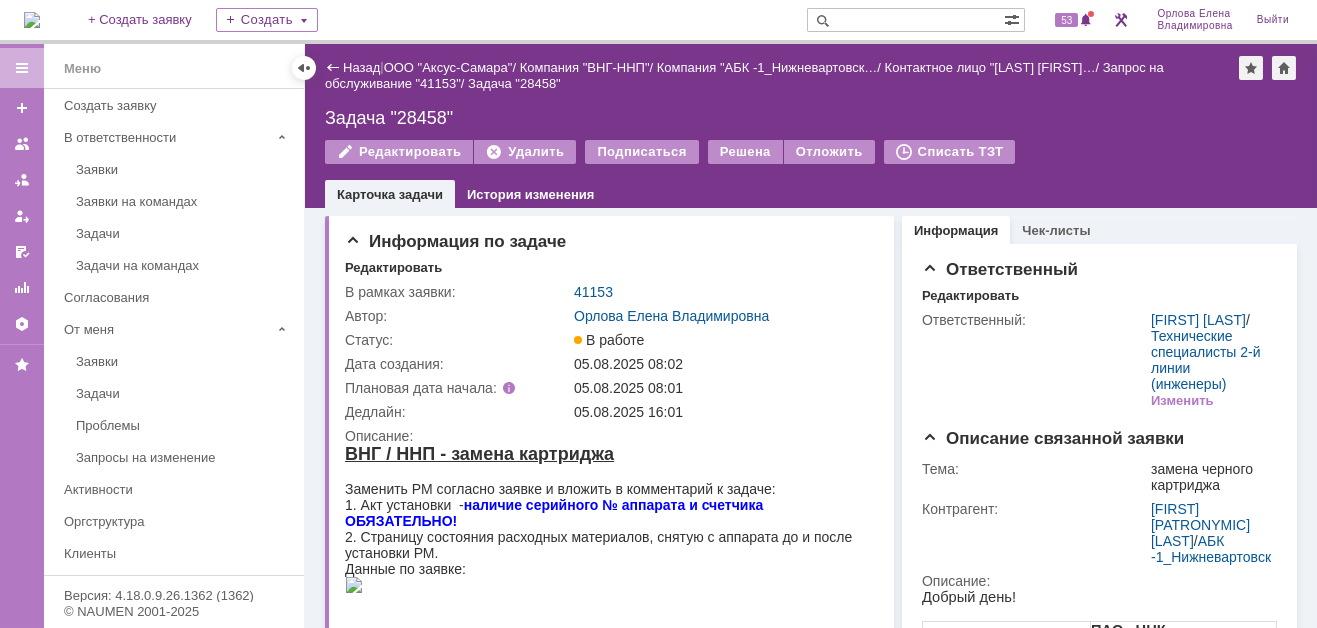 click on "41153" at bounding box center (593, 292) 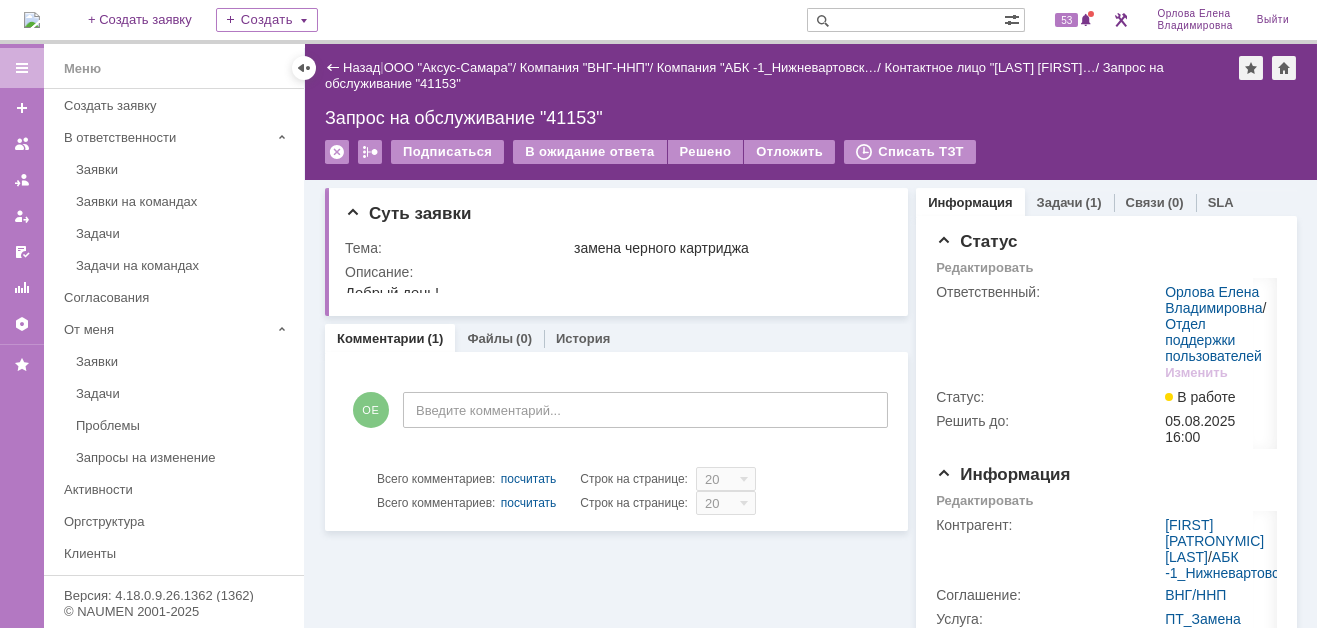 scroll, scrollTop: 0, scrollLeft: 0, axis: both 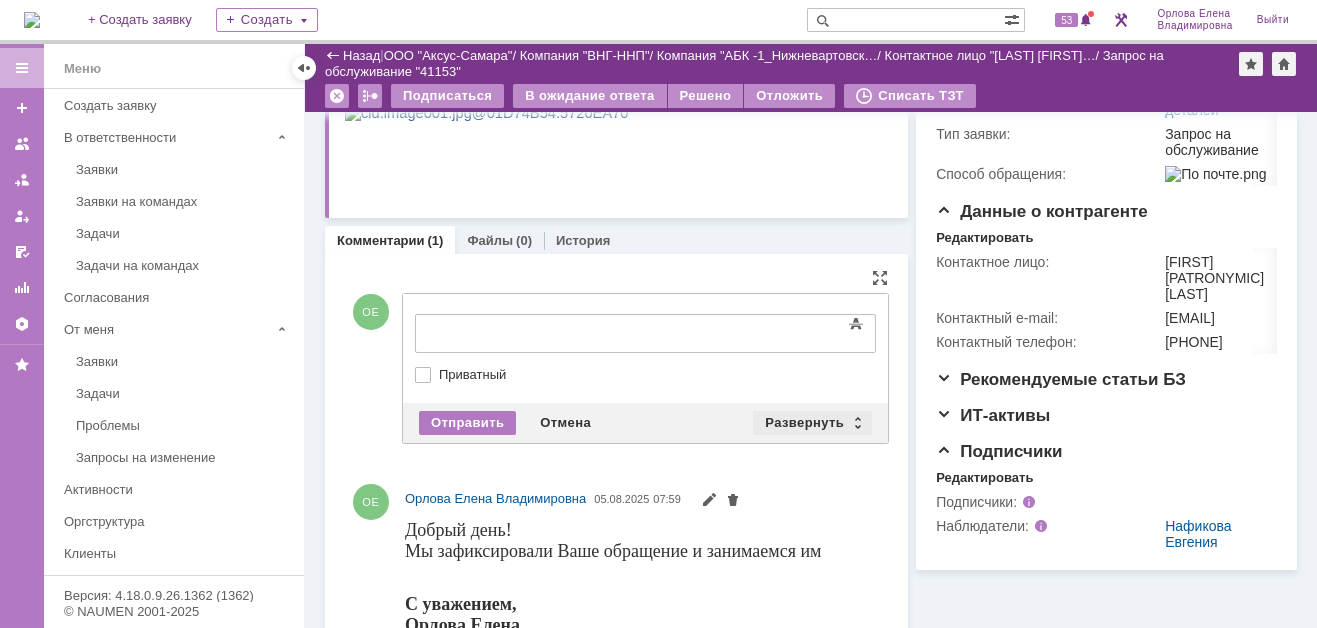 click on "Развернуть" at bounding box center (812, 423) 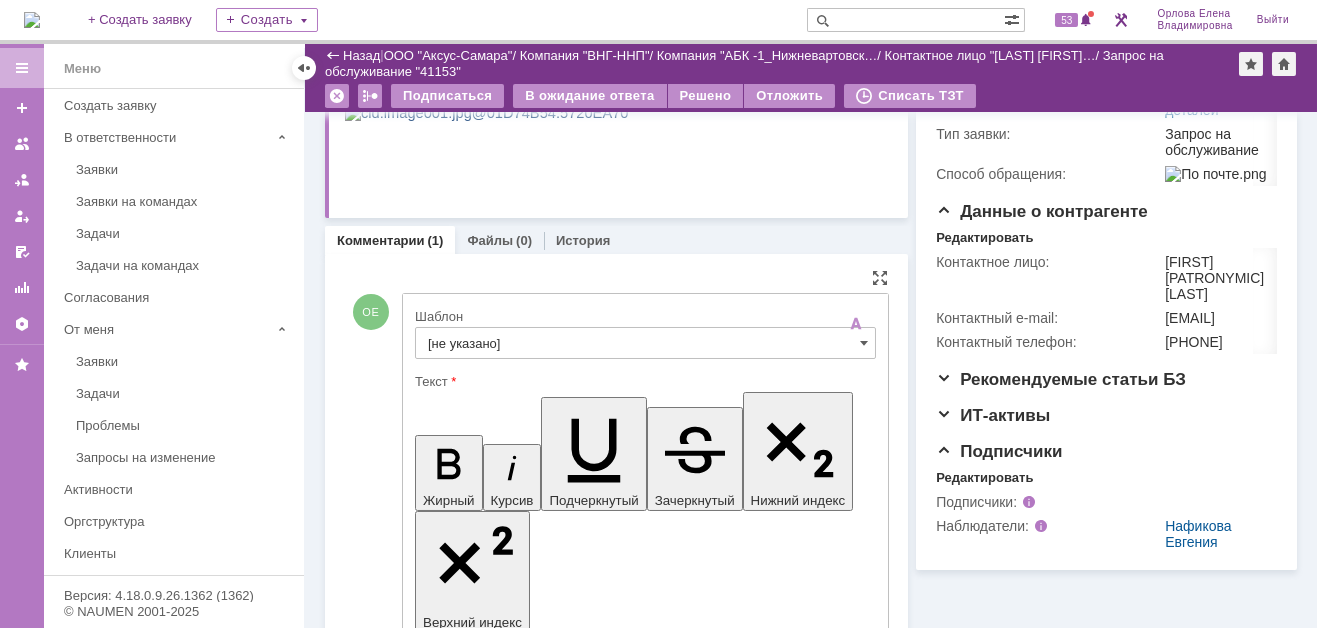 scroll, scrollTop: 0, scrollLeft: 0, axis: both 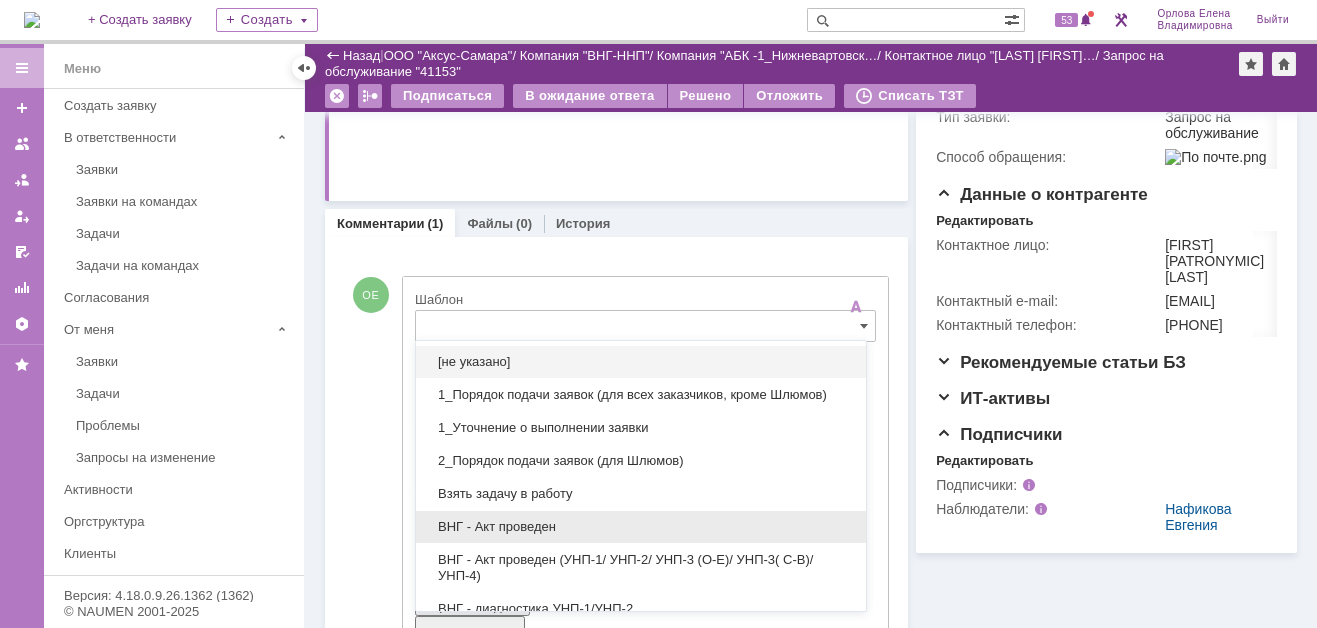 drag, startPoint x: 507, startPoint y: 535, endPoint x: 90, endPoint y: 92, distance: 608.38965 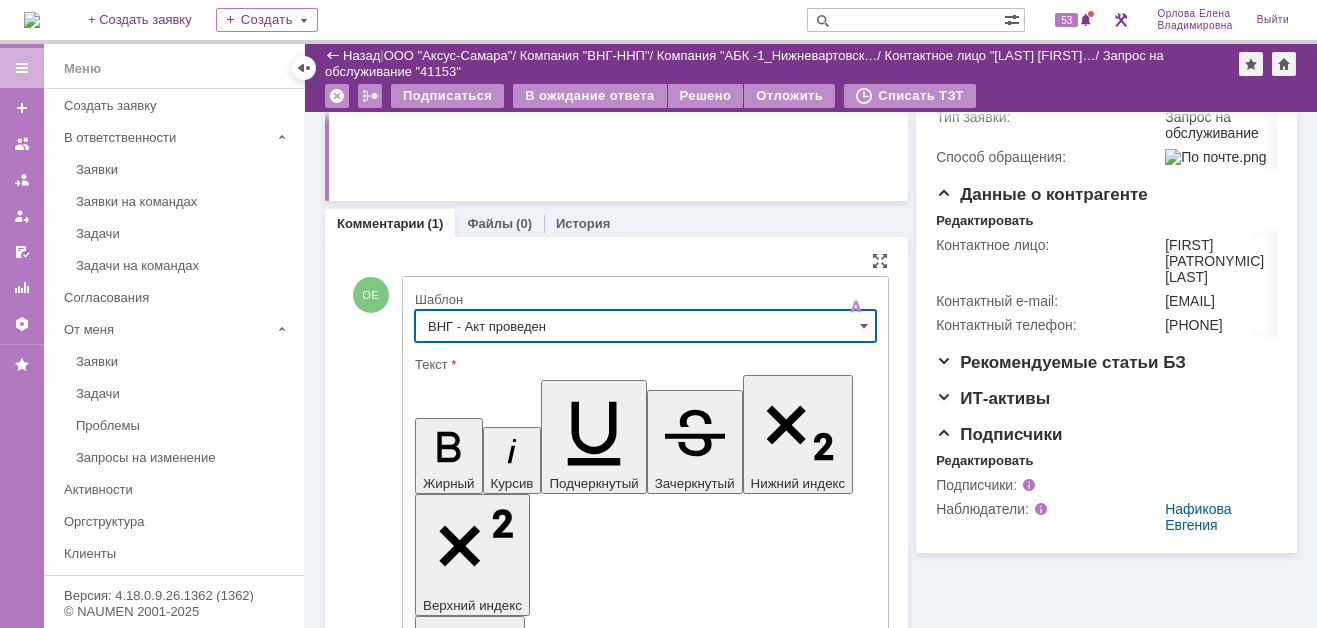 type on "ВНГ - Акт проведен" 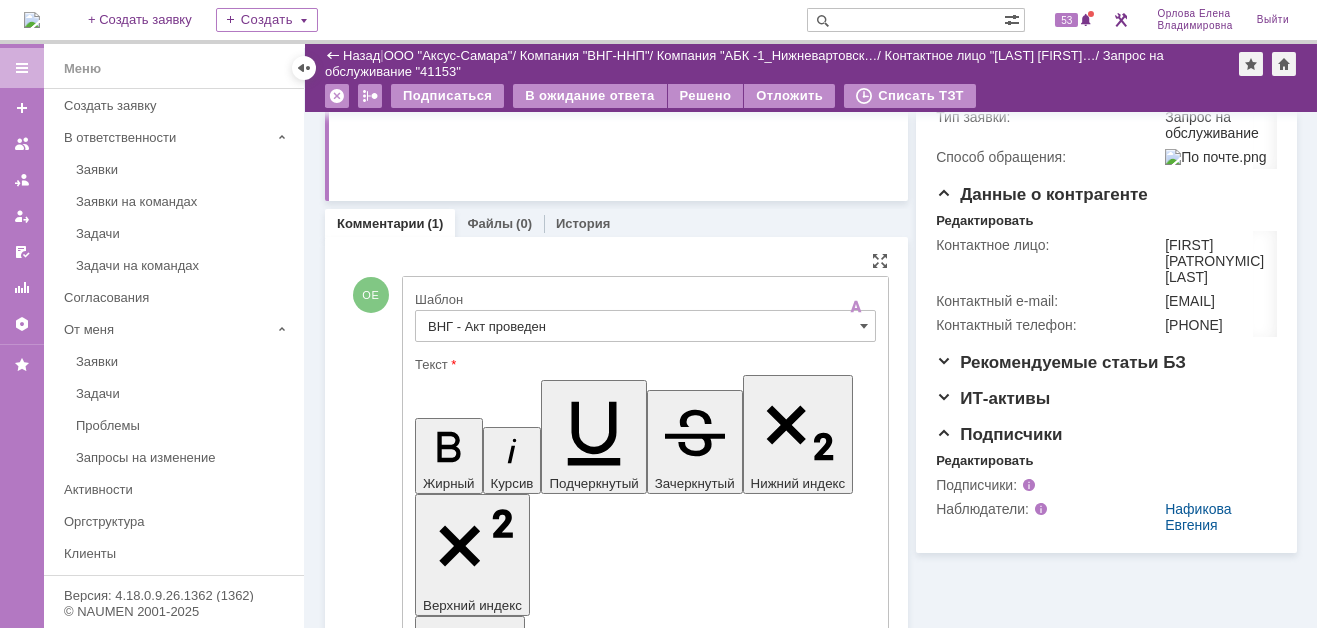 drag, startPoint x: 437, startPoint y: 4468, endPoint x: 504, endPoint y: 4517, distance: 83.00603 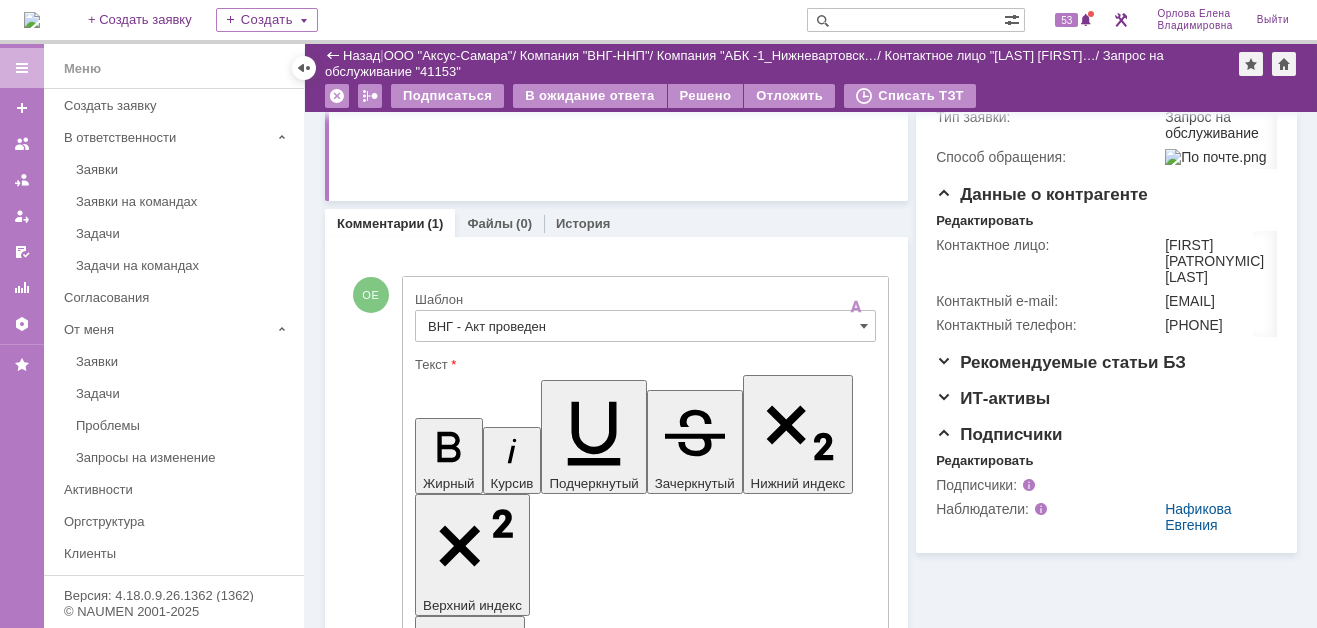 click on "Работы по заявке проведены. Замена РМ по информации инженера не требуется." at bounding box center (576, 4496) 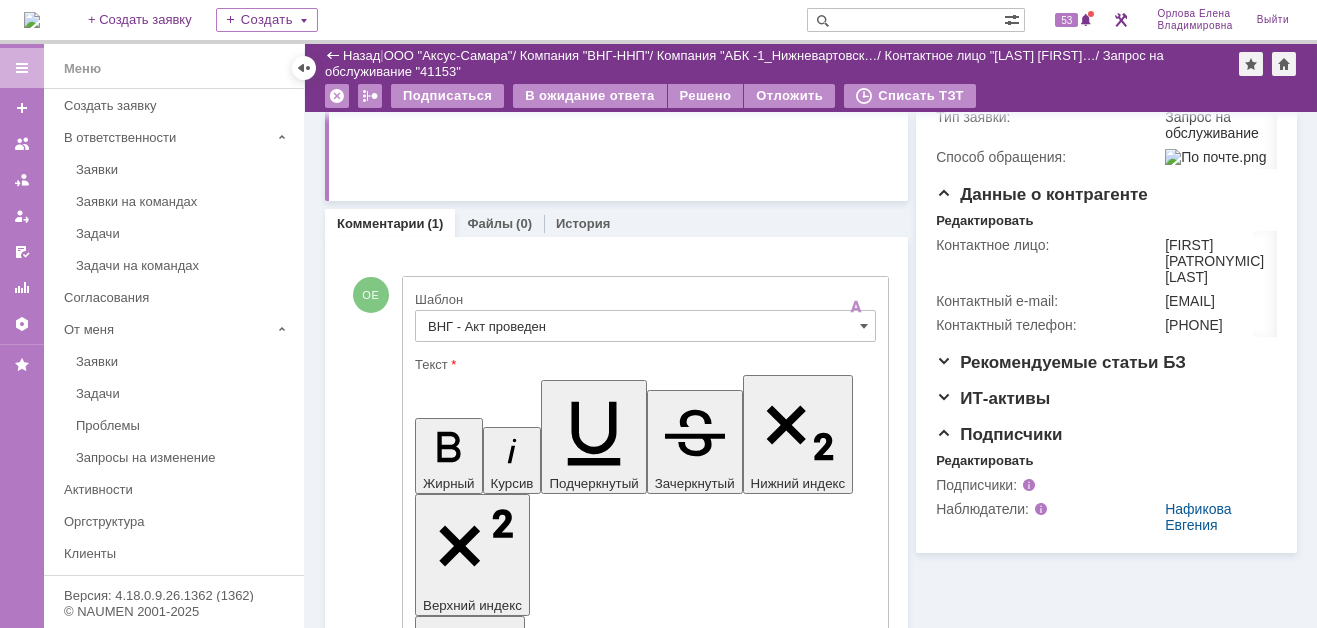 type 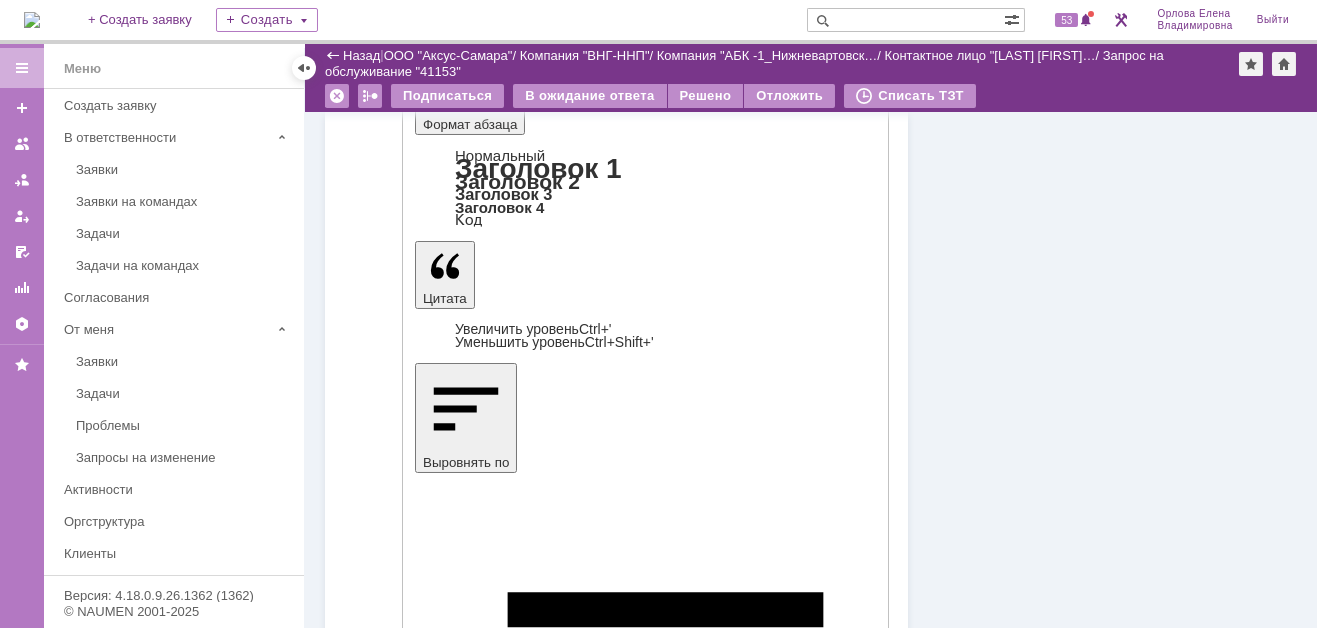 scroll, scrollTop: 1123, scrollLeft: 0, axis: vertical 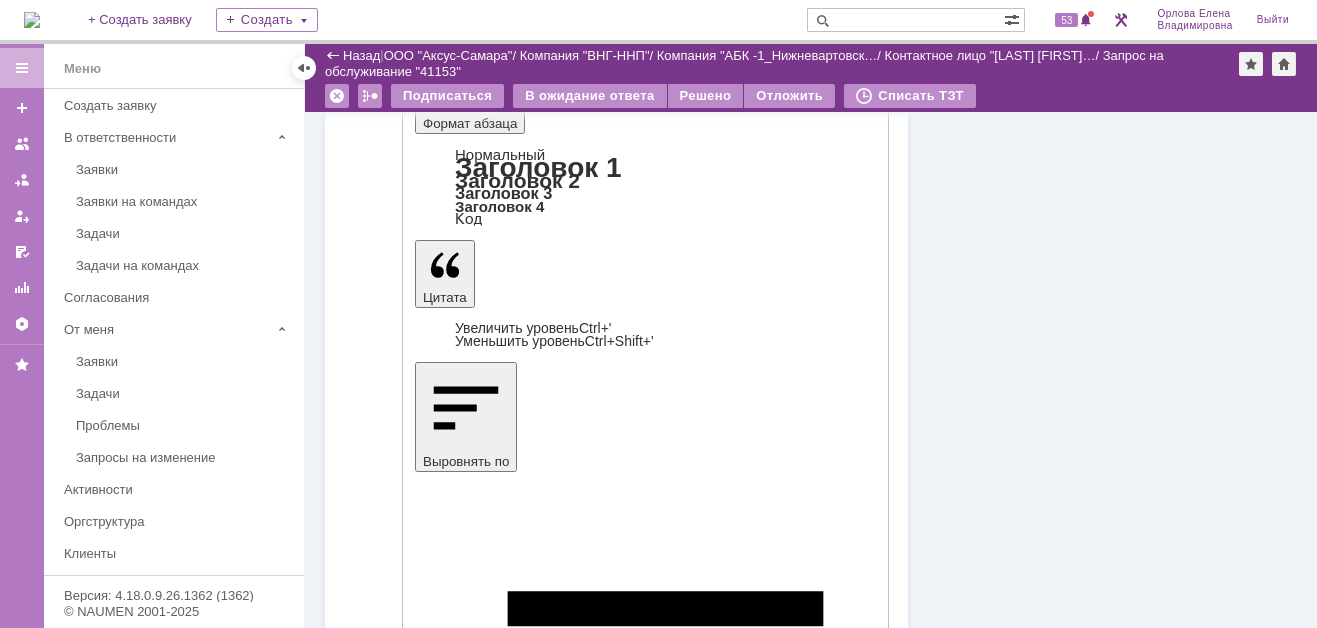click on "Отправить" at bounding box center [467, 4308] 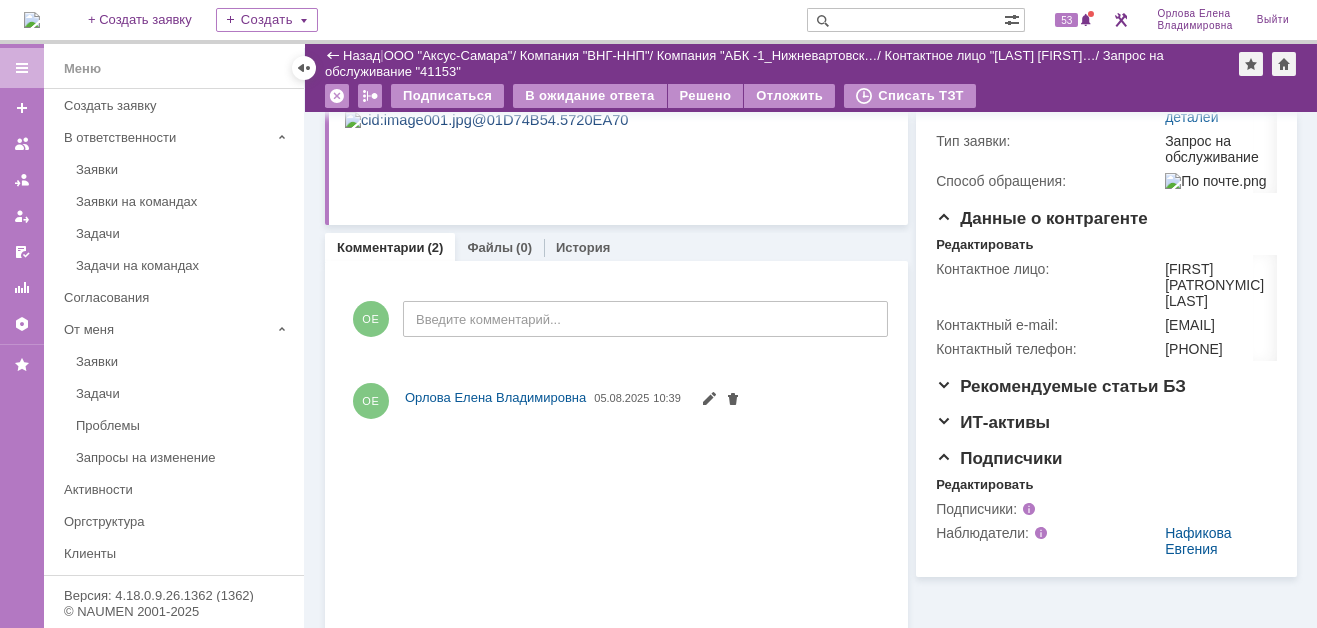 scroll, scrollTop: 876, scrollLeft: 0, axis: vertical 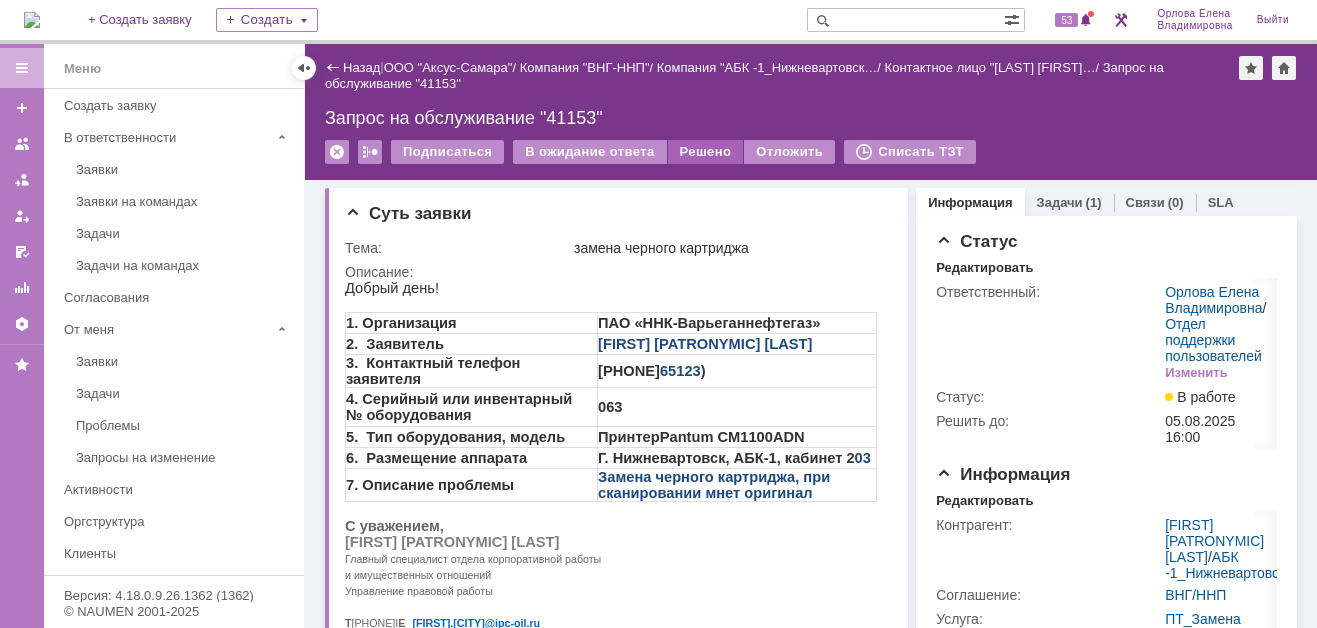 click on "Решено" at bounding box center (706, 152) 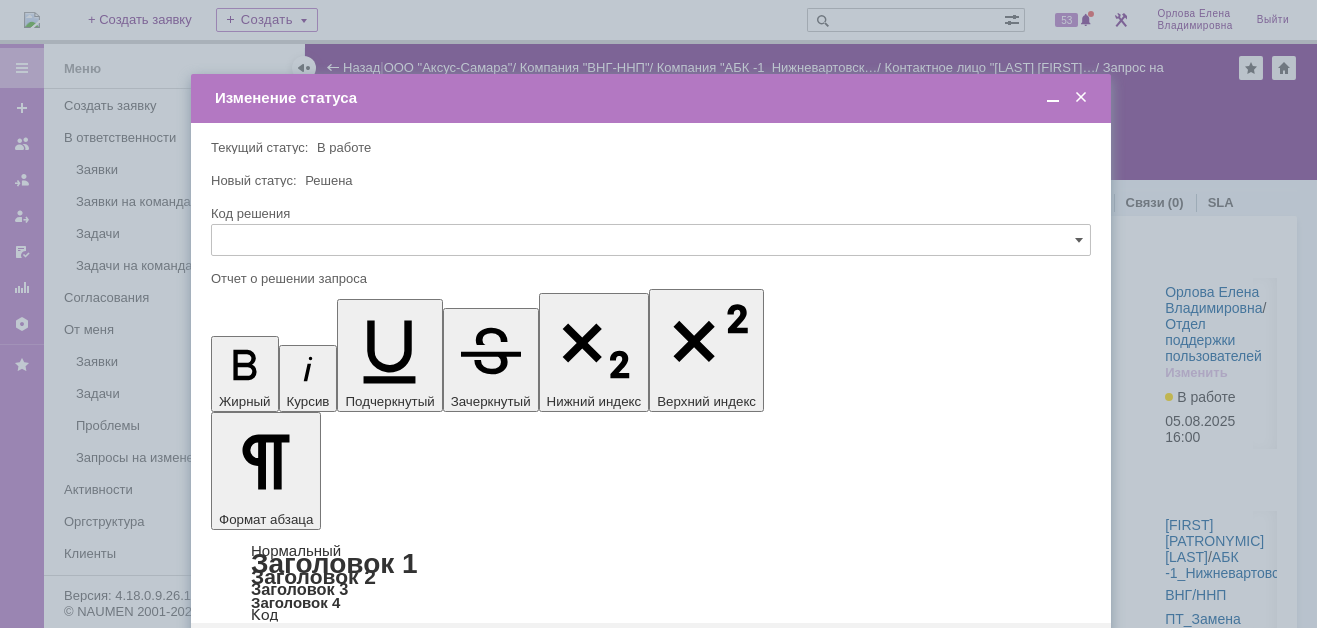 type 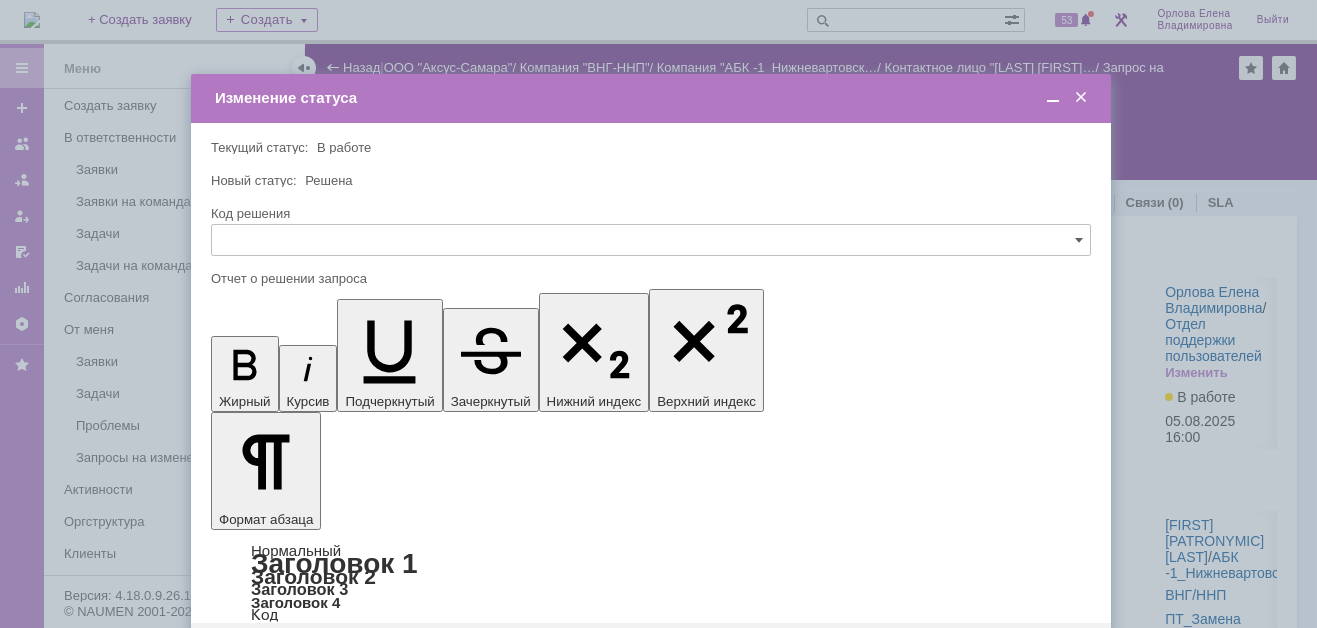 click on "Сохранить" at bounding box center (271, 655) 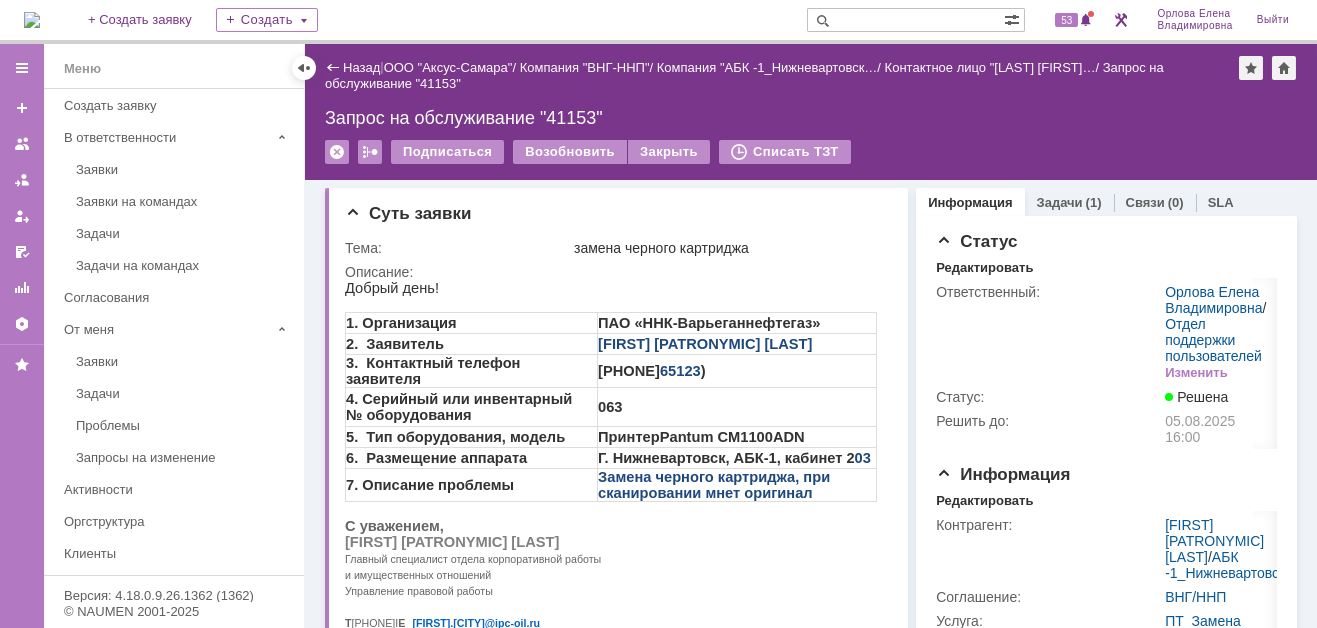 scroll, scrollTop: 0, scrollLeft: 0, axis: both 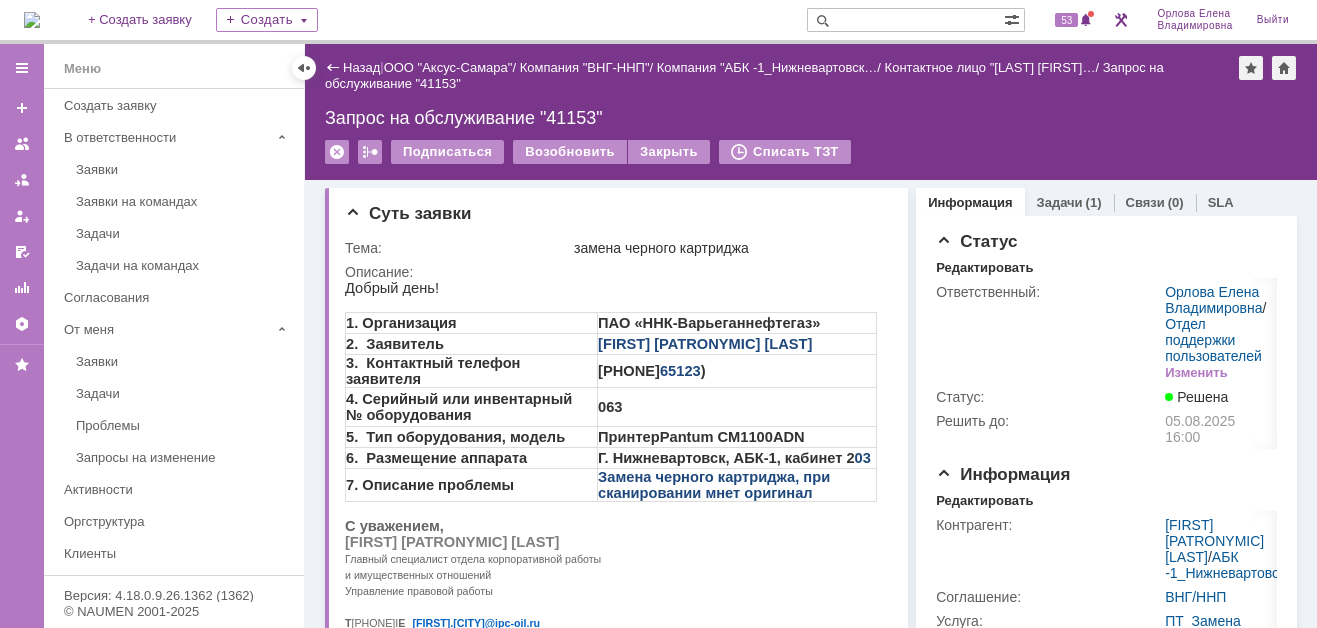 click at bounding box center (905, 20) 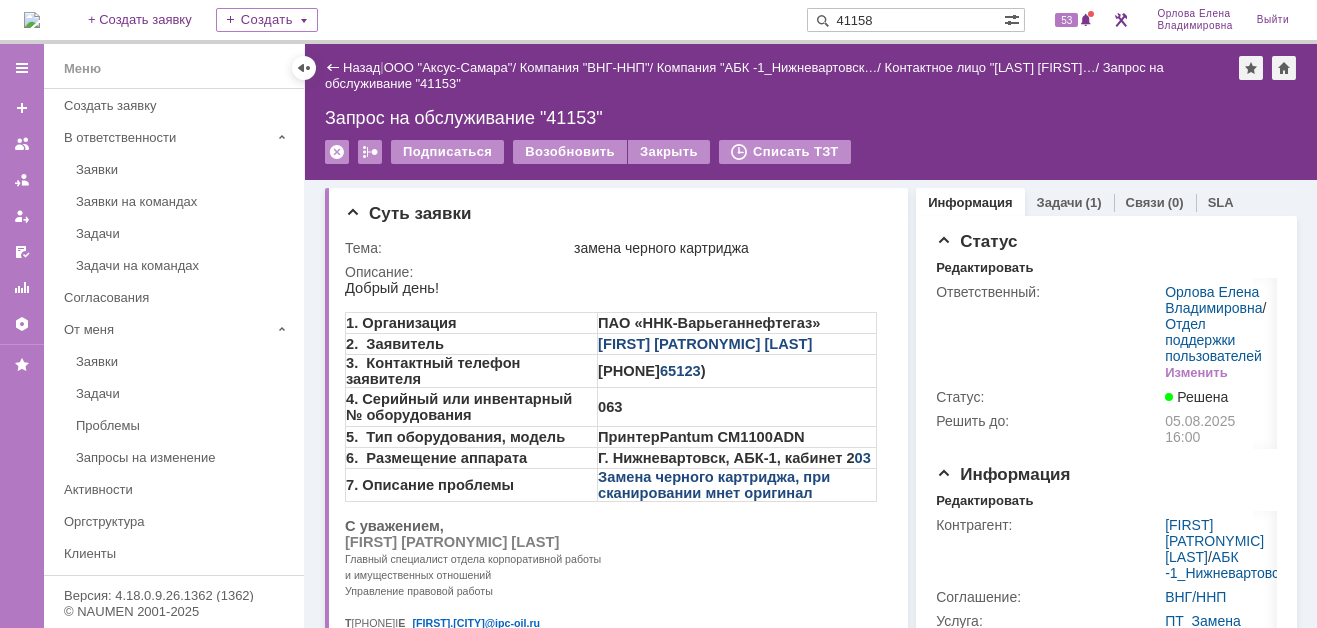 type on "41158" 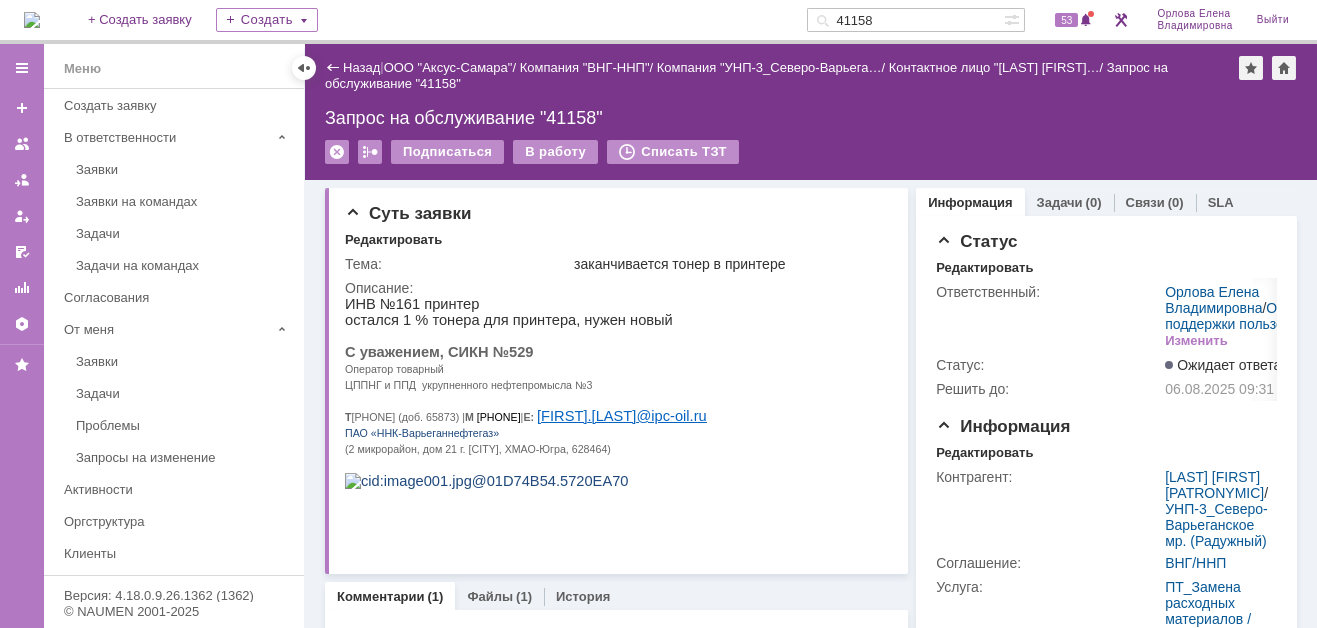 scroll, scrollTop: 0, scrollLeft: 0, axis: both 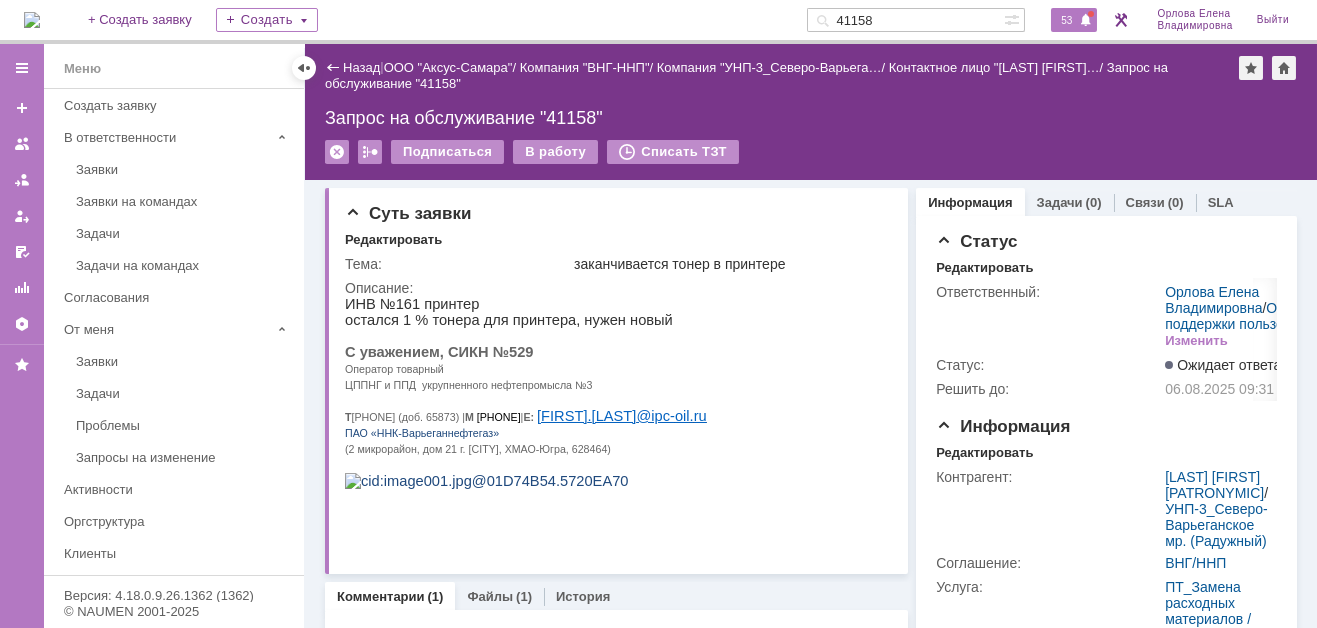 click on "53" at bounding box center (1066, 20) 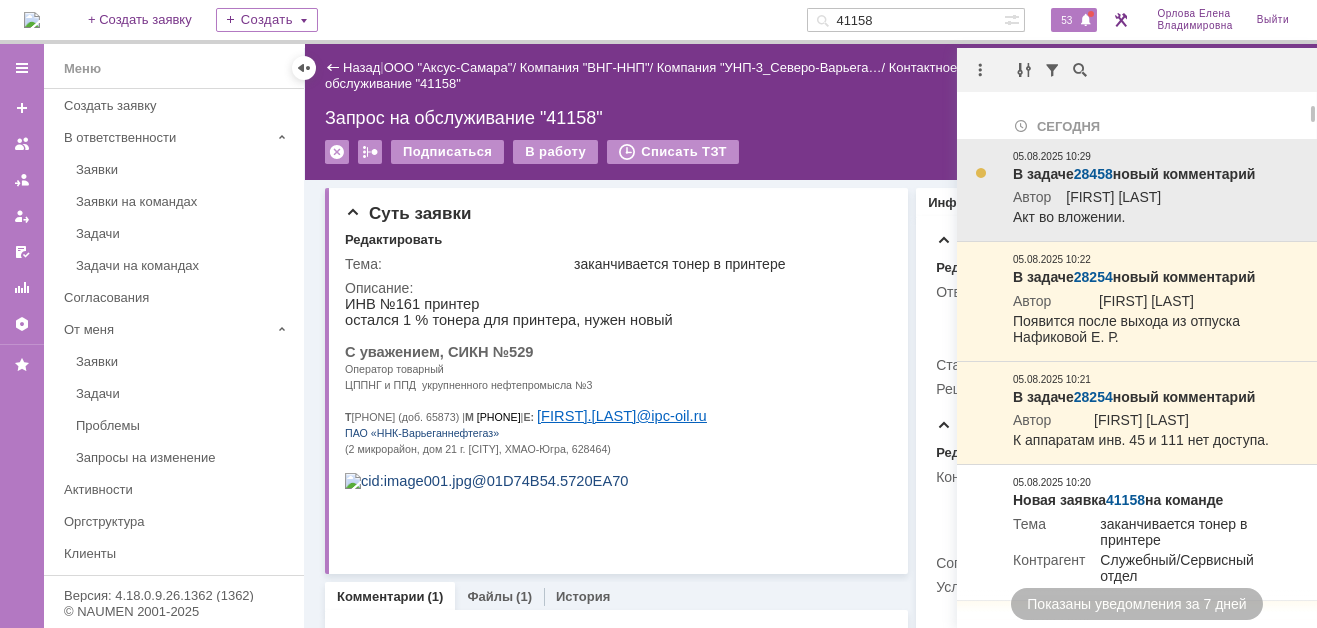 click on "28458" at bounding box center (1093, 174) 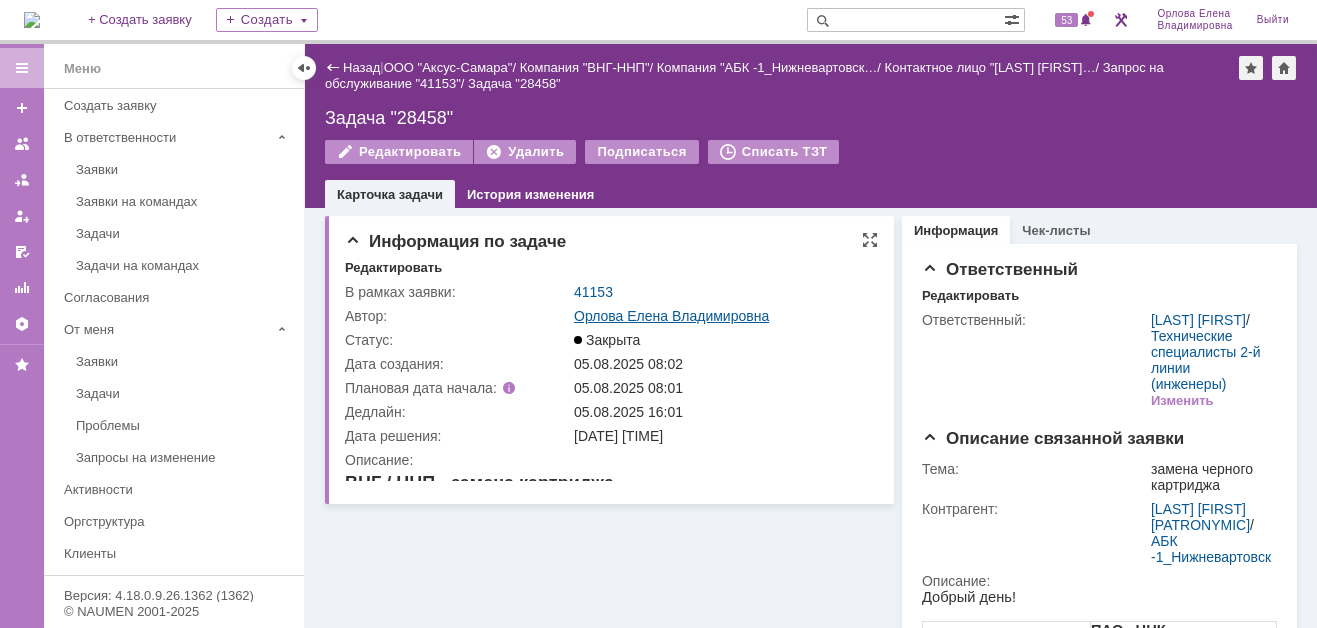 scroll, scrollTop: 0, scrollLeft: 0, axis: both 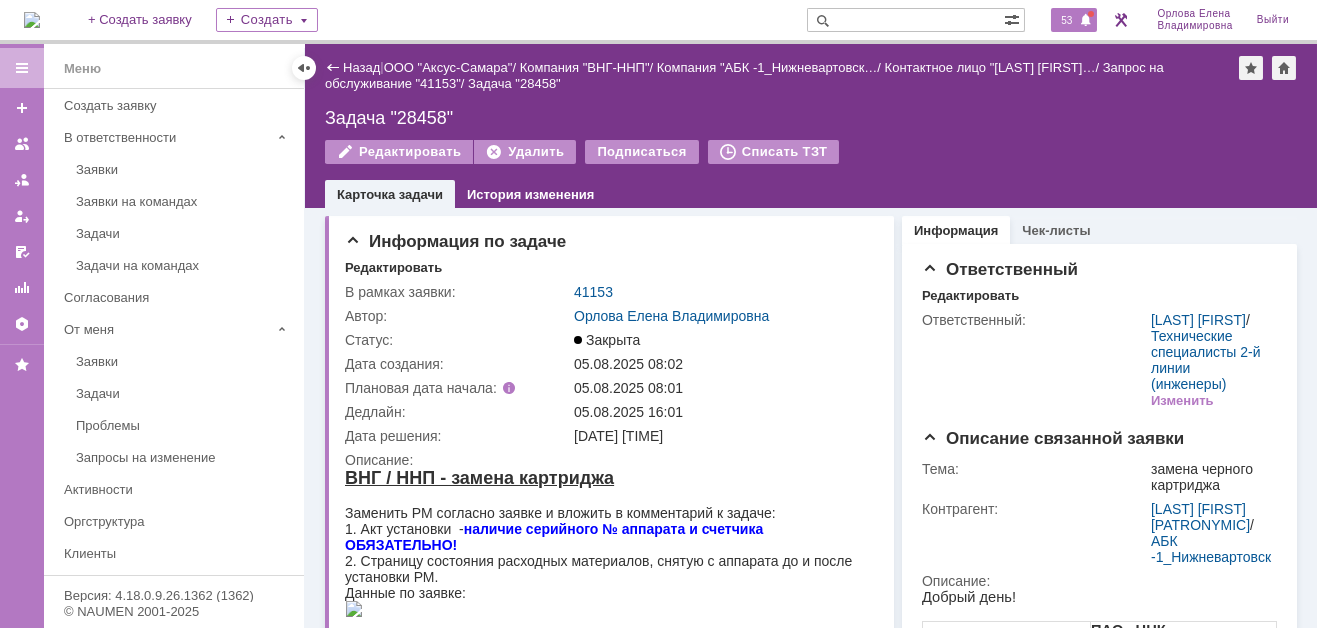 click on "53" at bounding box center [1066, 20] 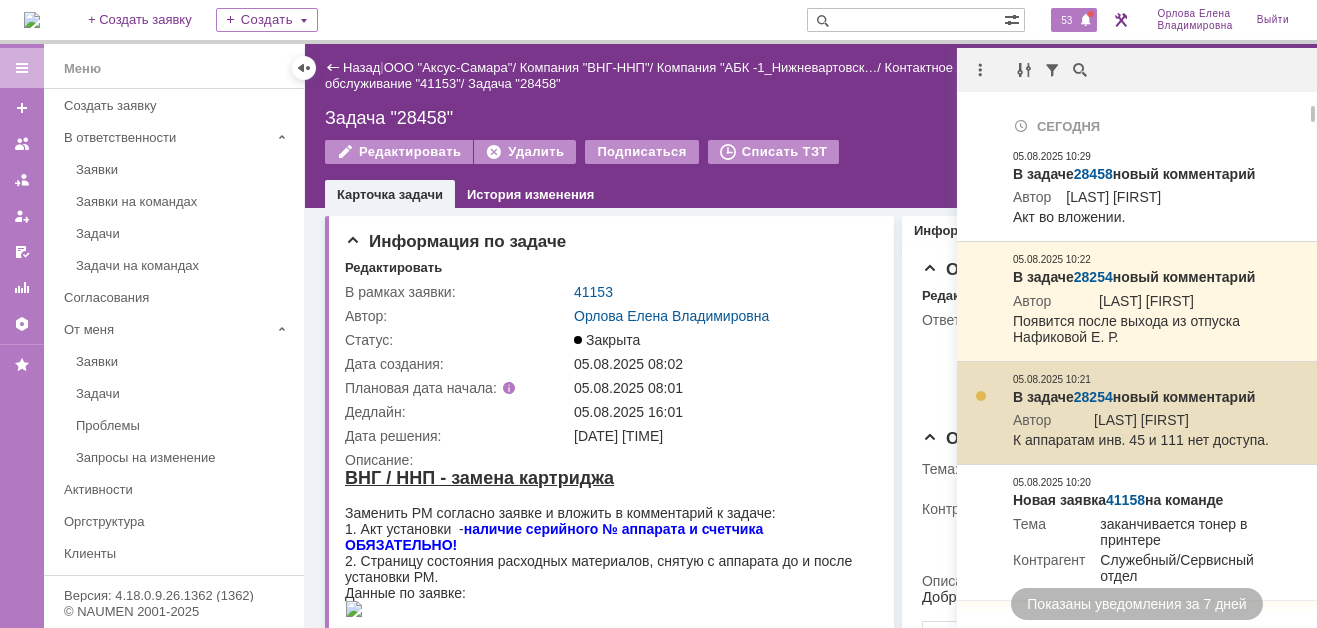 click on "28254" at bounding box center (1093, 397) 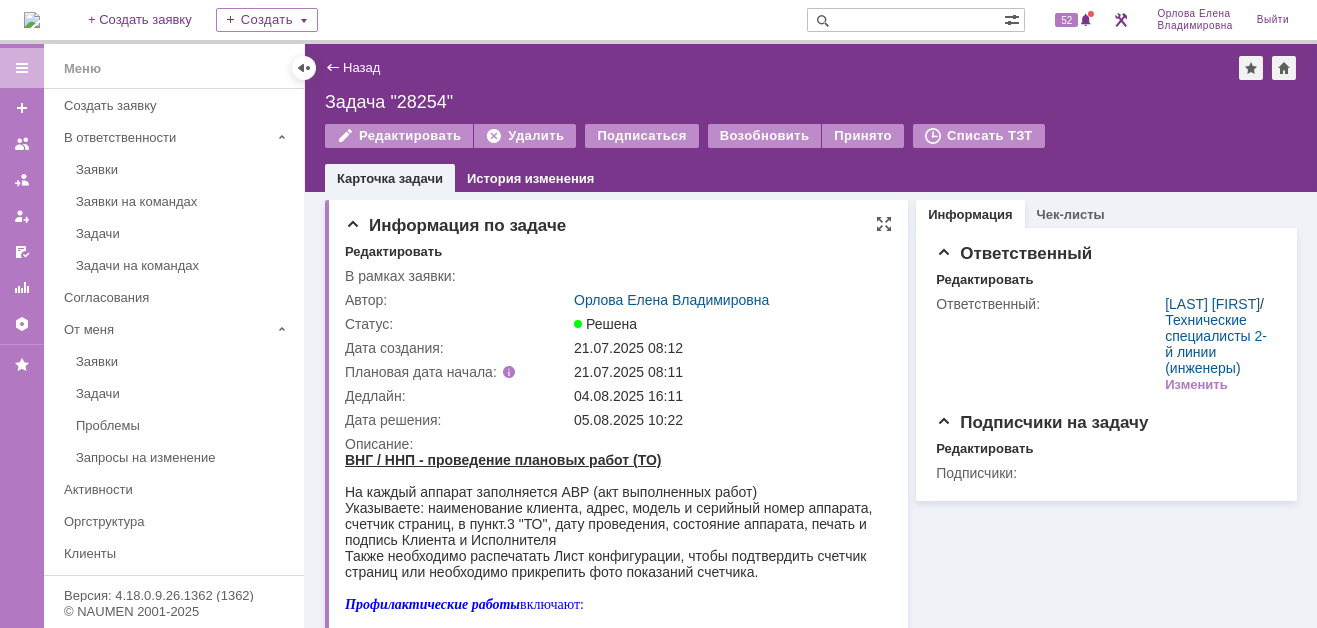 scroll, scrollTop: 0, scrollLeft: 0, axis: both 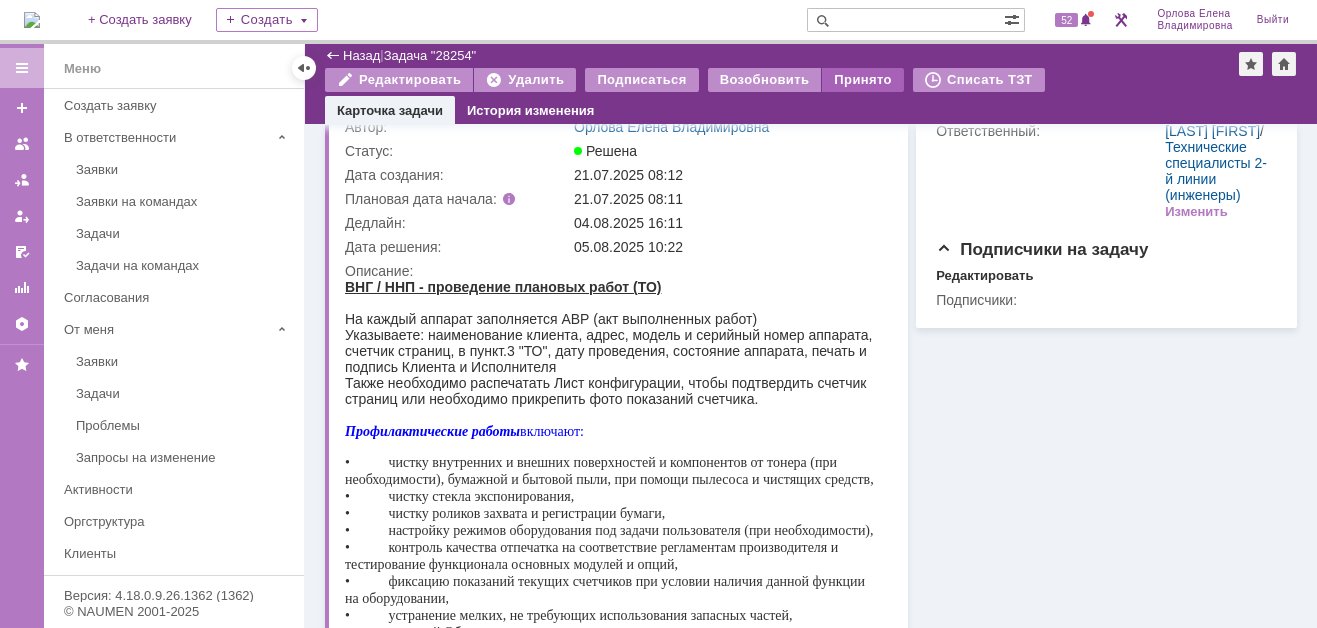 click on "Принято" at bounding box center (863, 80) 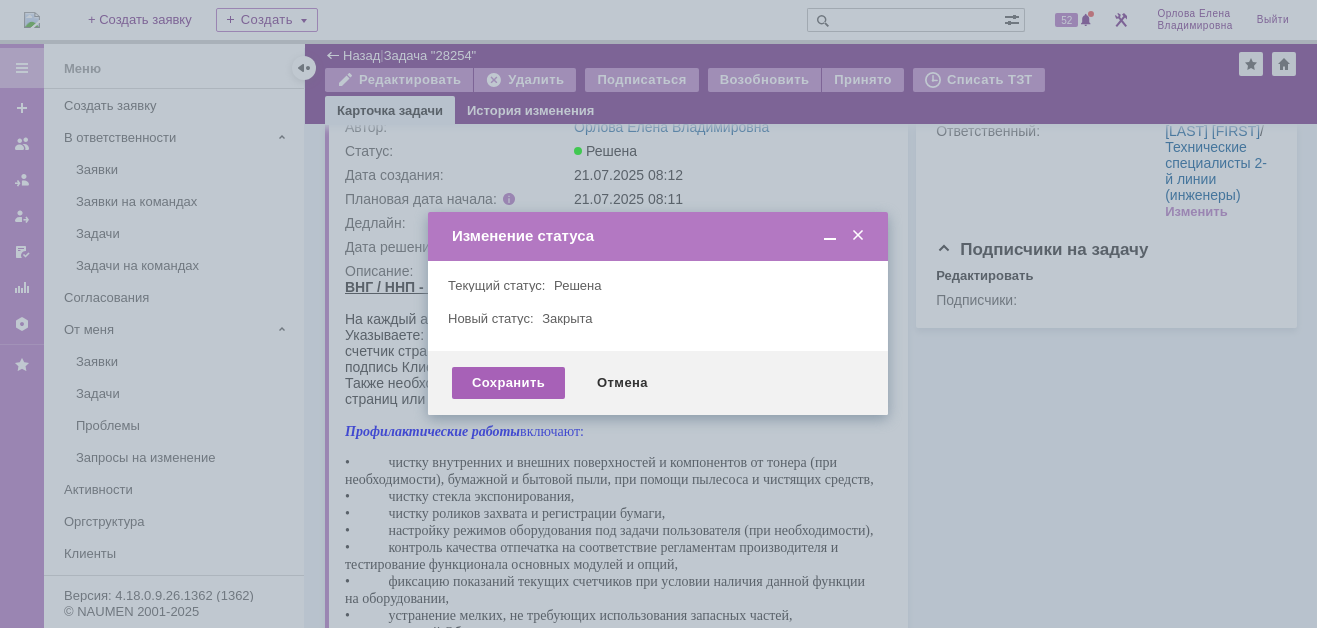 click on "Сохранить" at bounding box center (508, 383) 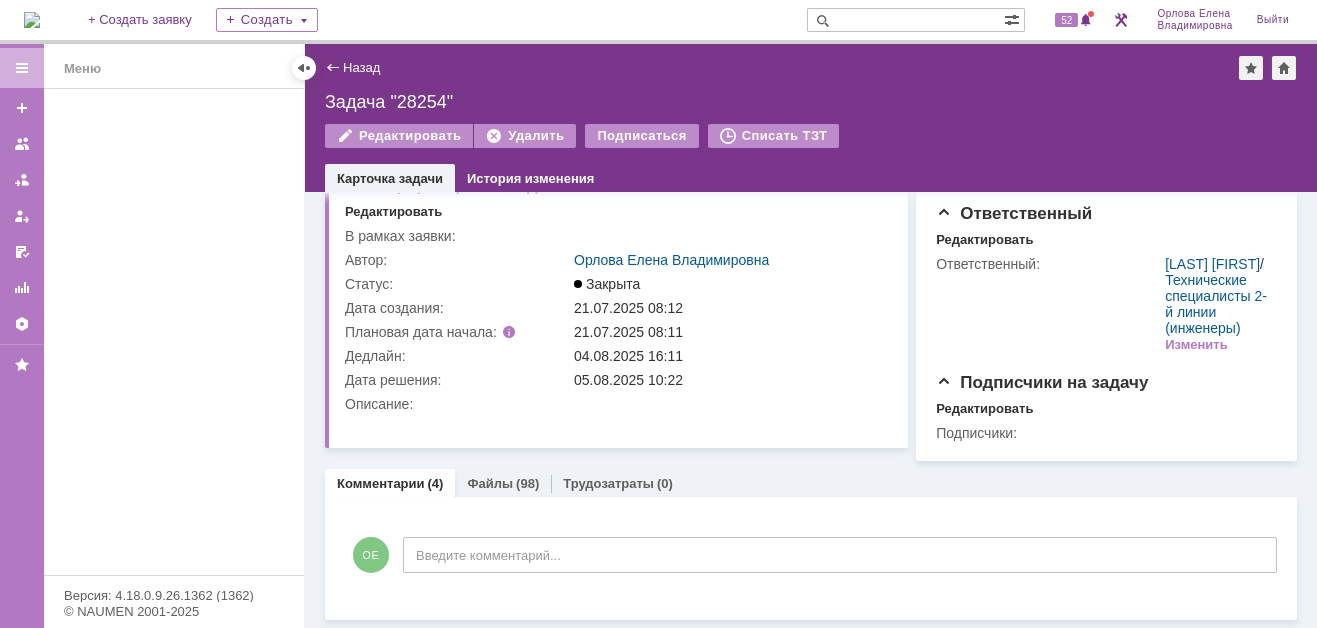 scroll, scrollTop: 0, scrollLeft: 0, axis: both 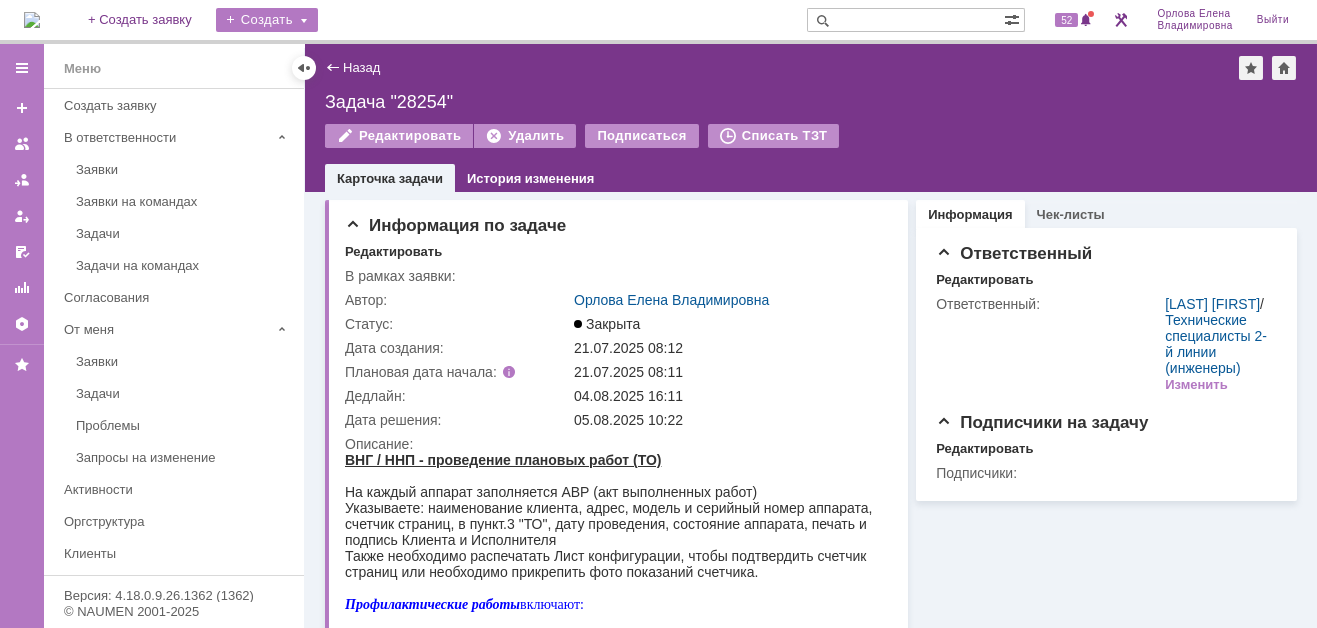 click on "Создать" at bounding box center [267, 20] 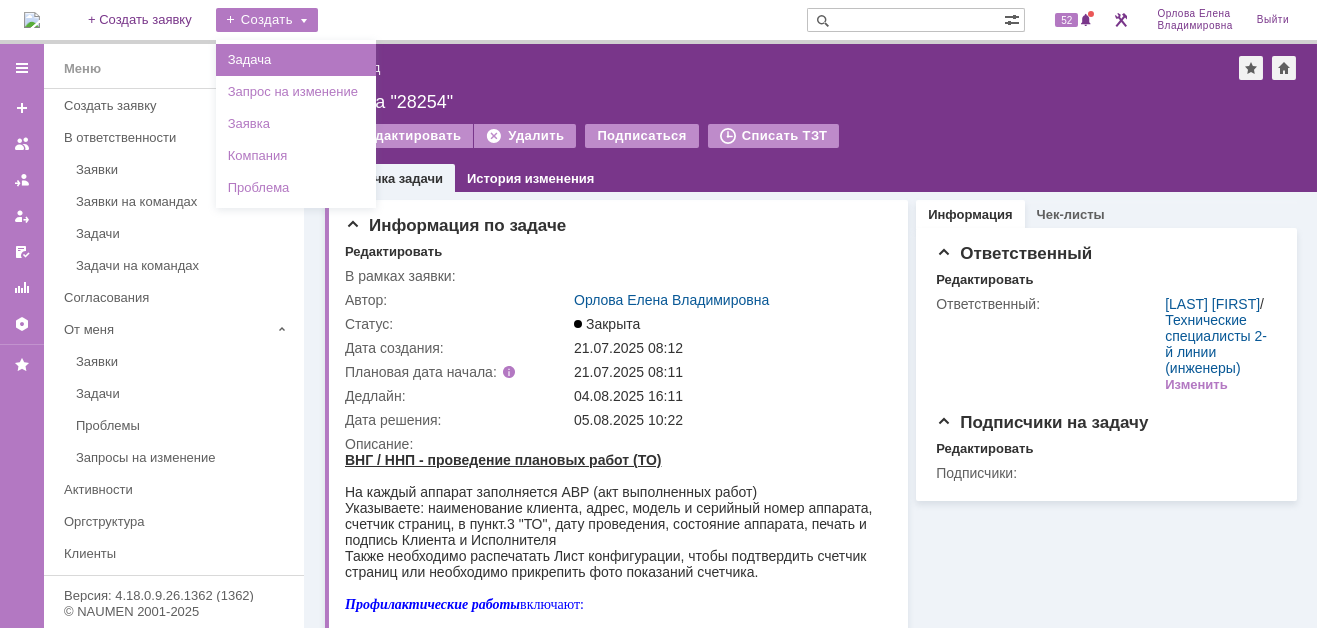 click on "Задача" at bounding box center (296, 60) 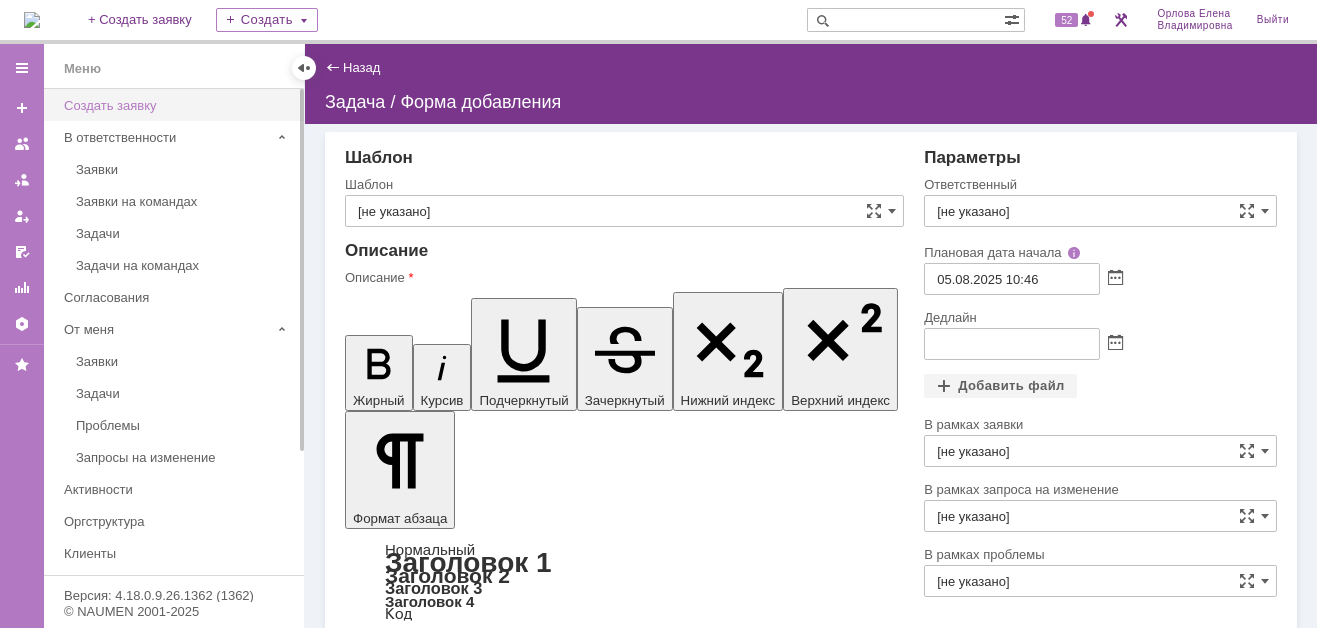 scroll, scrollTop: 0, scrollLeft: 0, axis: both 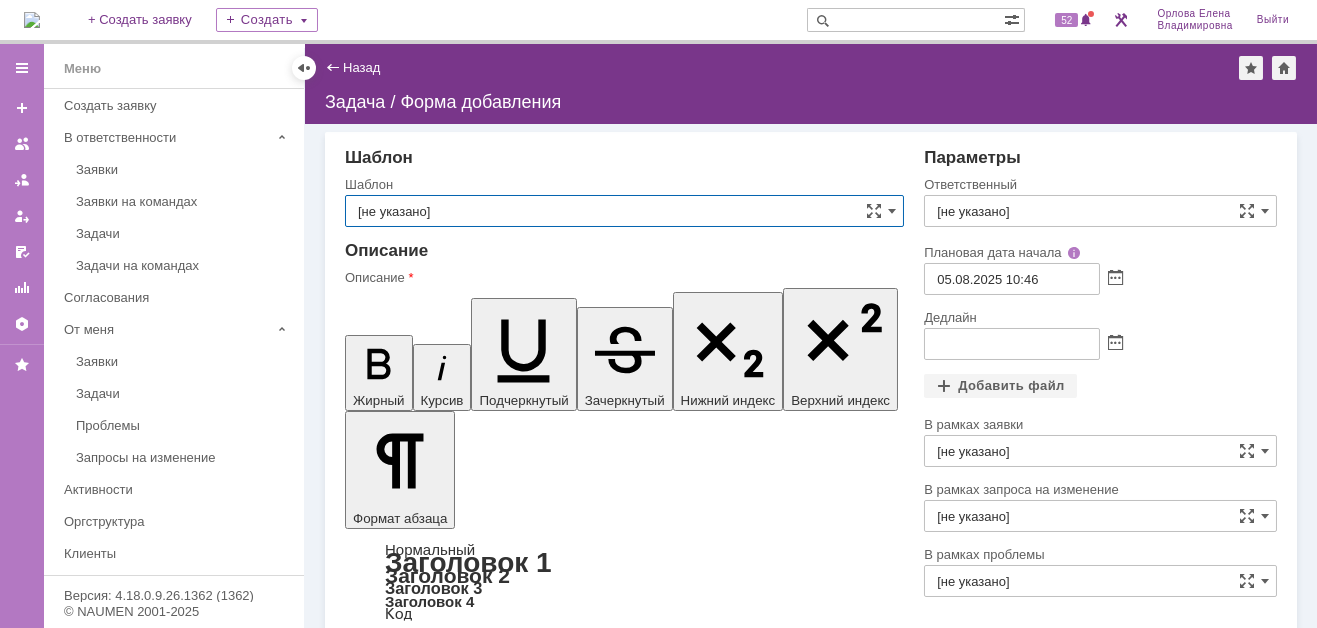 click on "[не указано]" at bounding box center [624, 211] 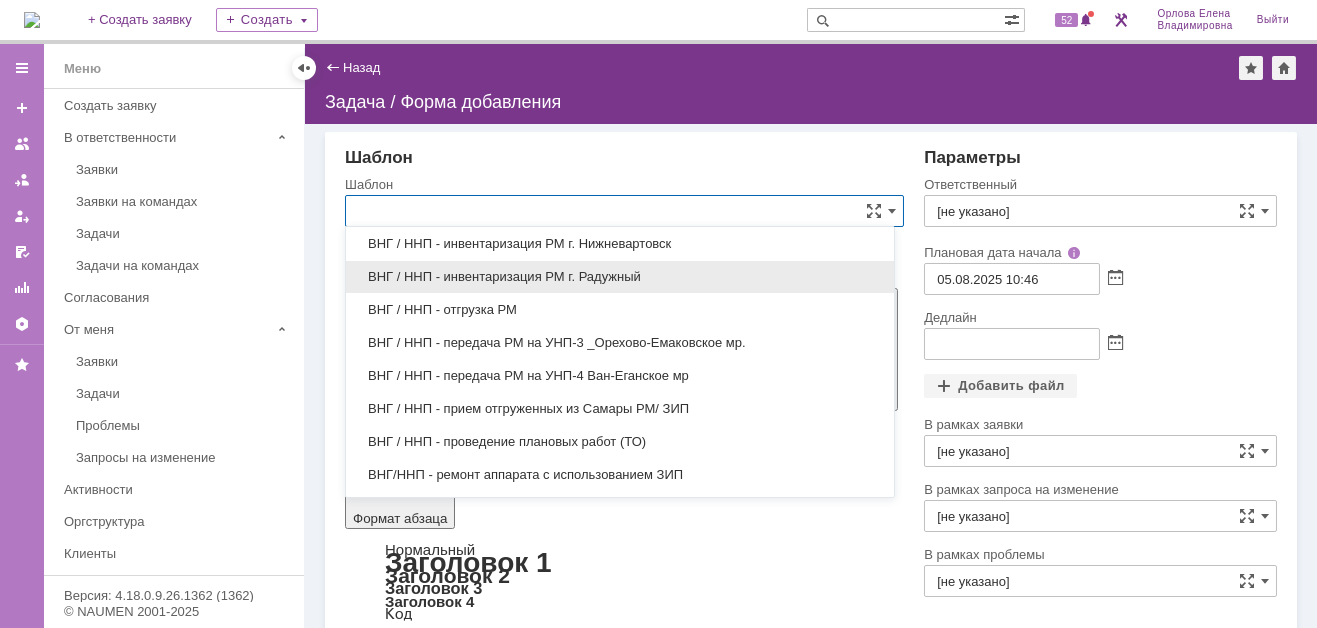 scroll, scrollTop: 1011, scrollLeft: 0, axis: vertical 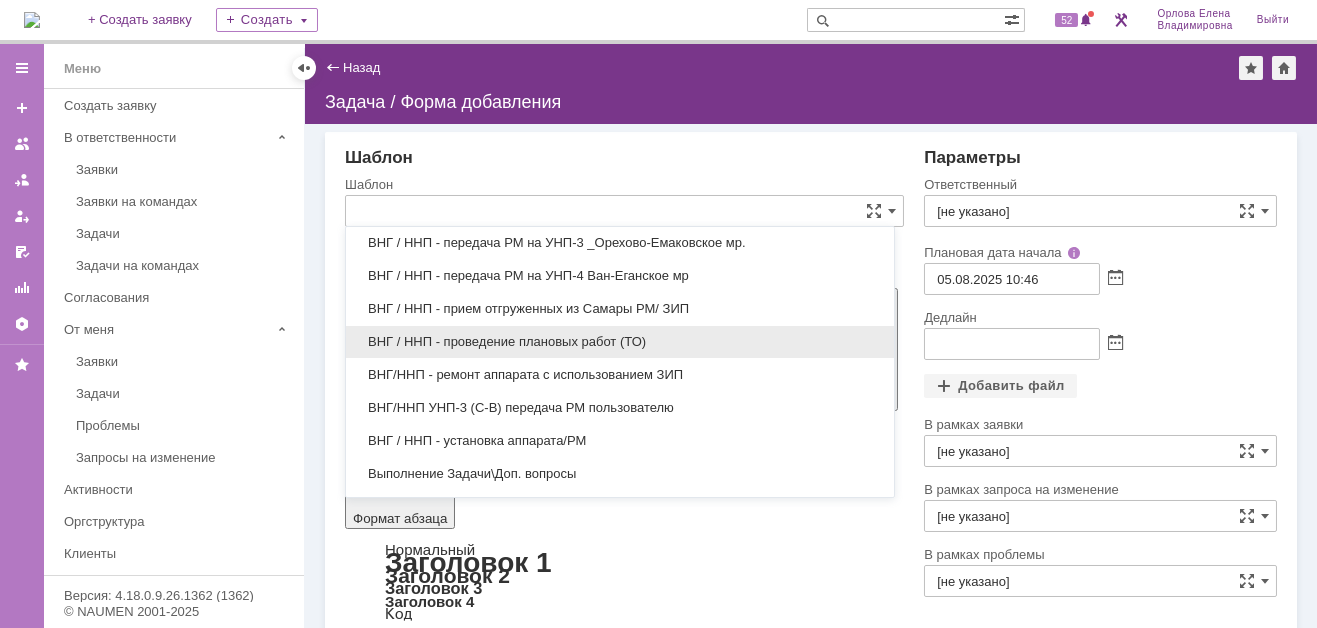 click on "ВНГ / ННП - проведение плановых работ (ТО)" at bounding box center [620, 342] 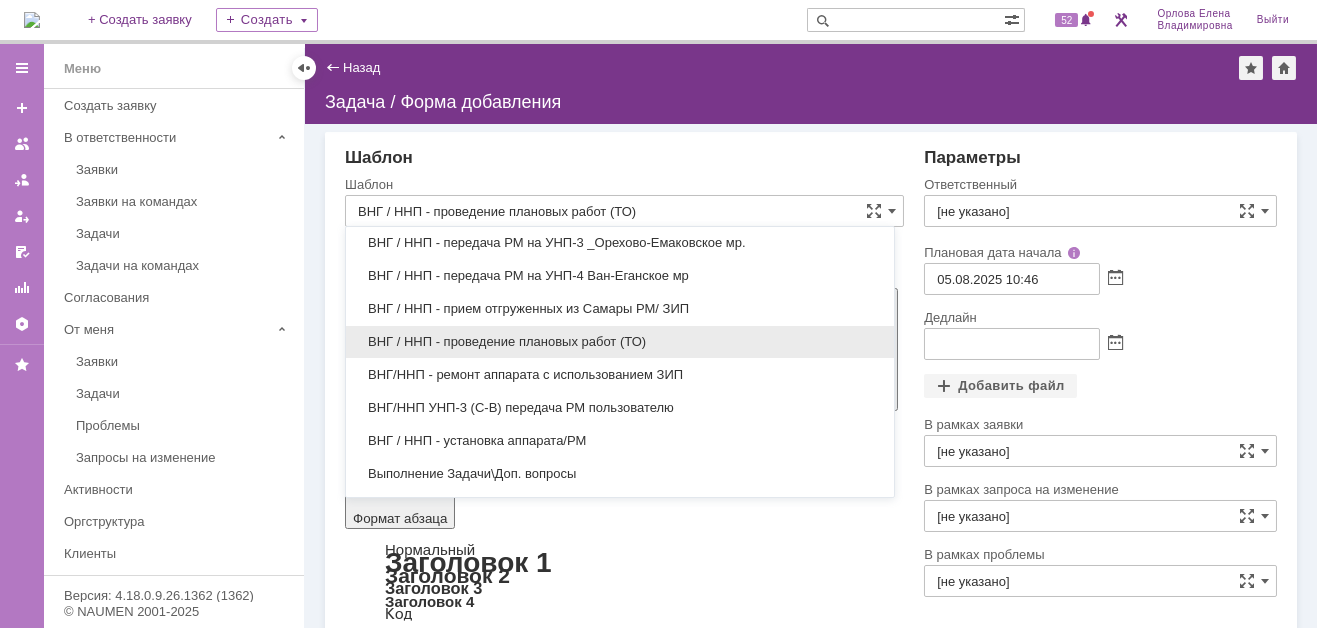 type on "[DATE] [TIME]" 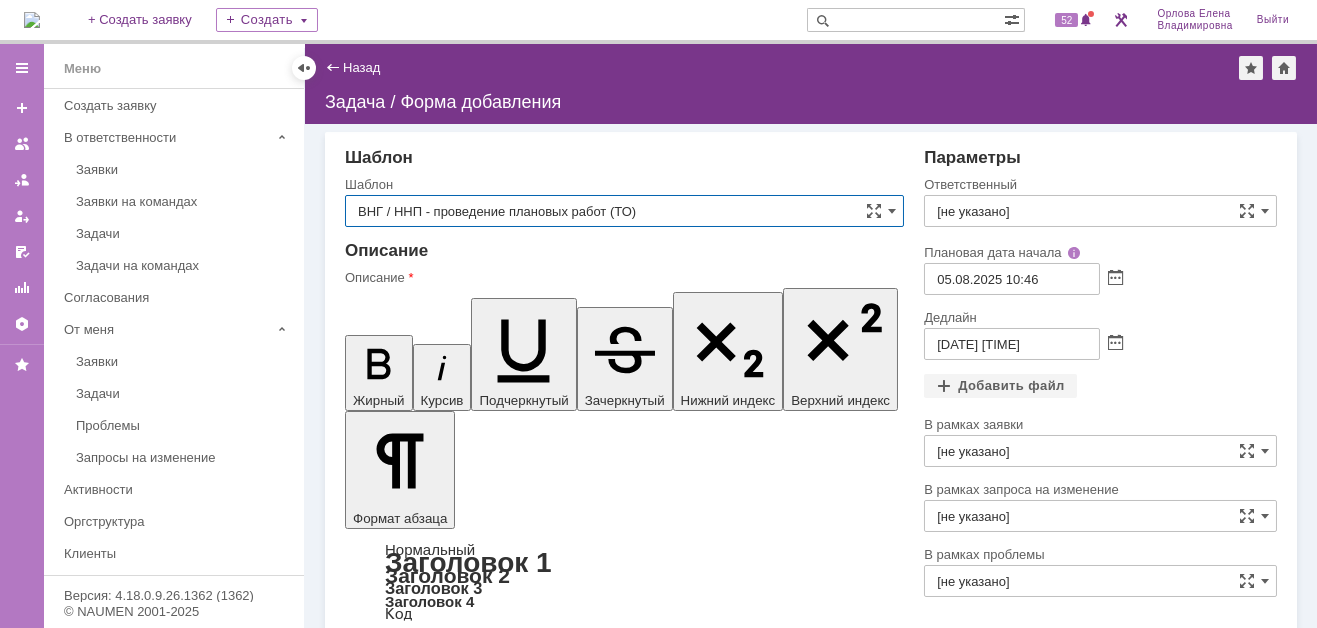 type on "ВНГ / ННП - проведение плановых работ (ТО)" 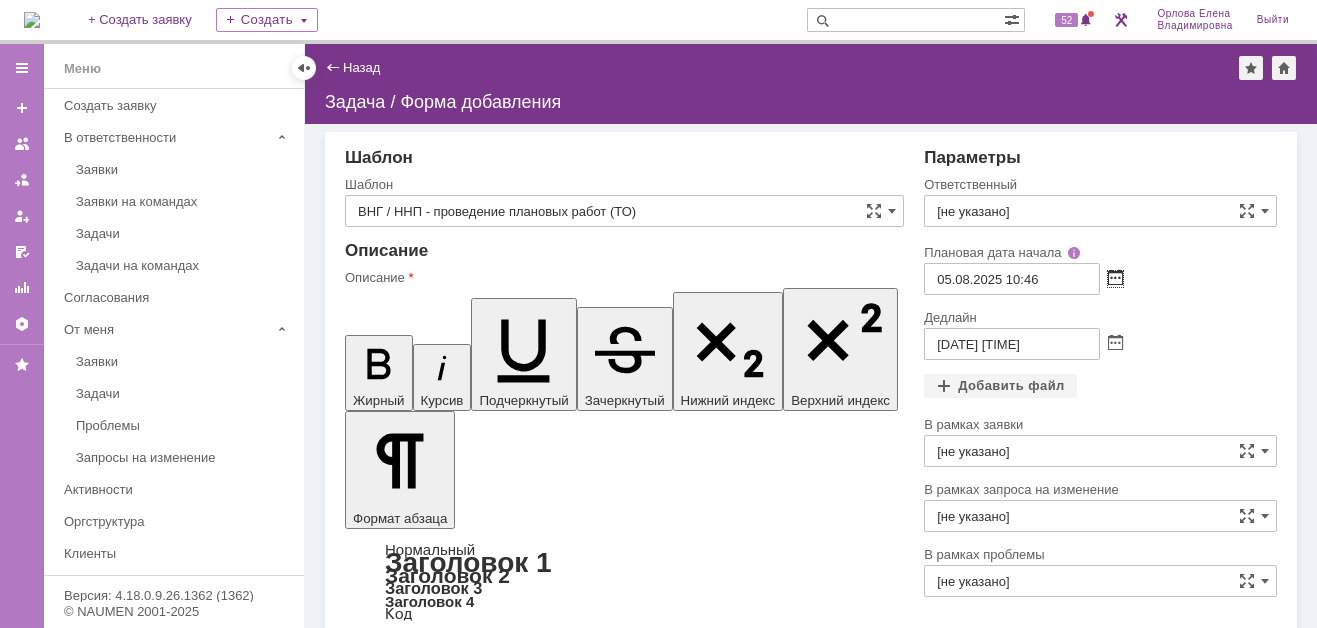 click at bounding box center (1115, 279) 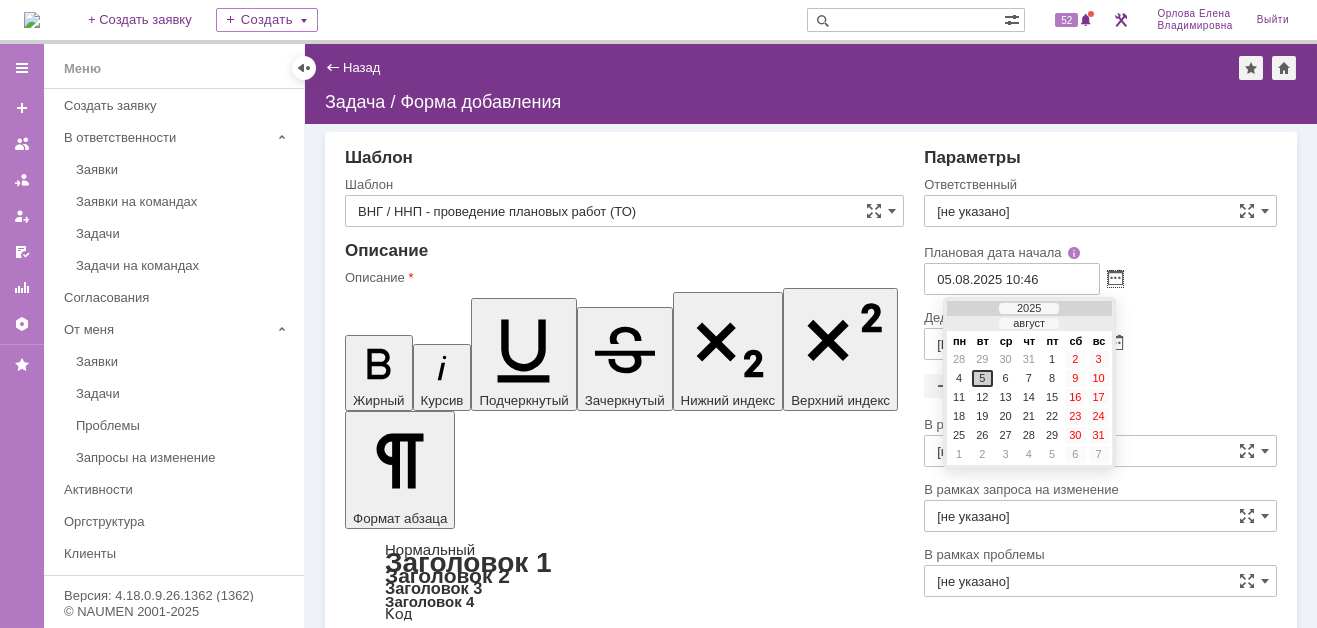 click on "Описание" at bounding box center [624, 251] 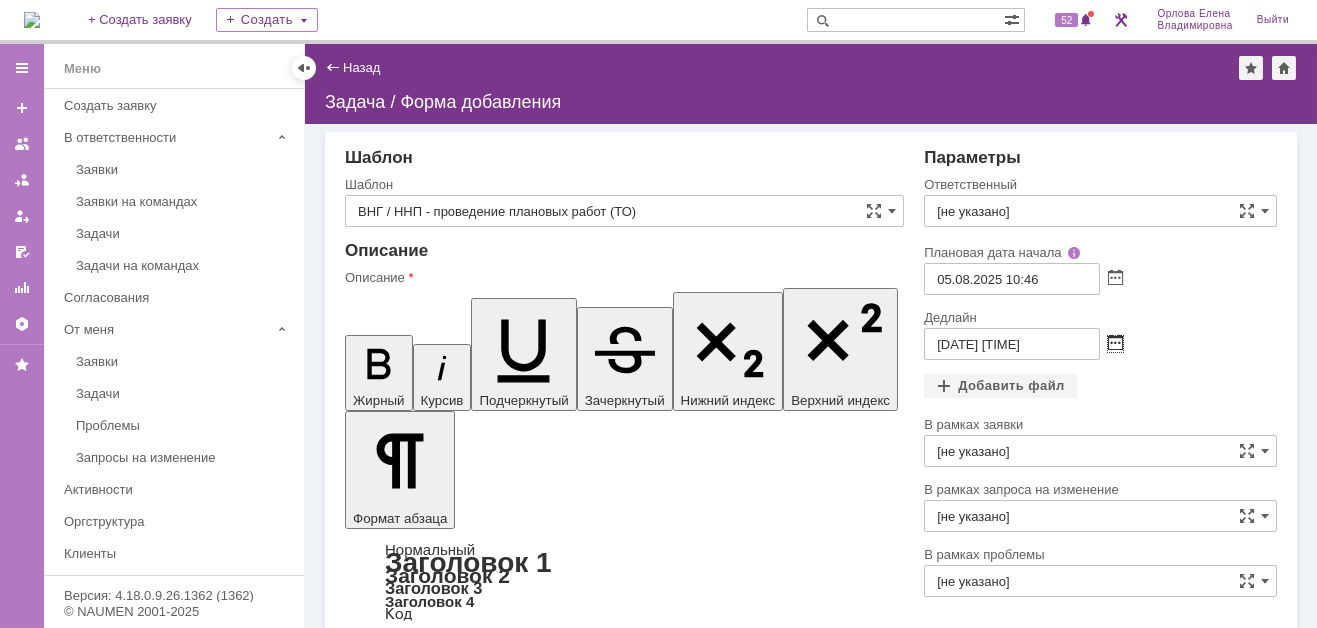 click at bounding box center [1115, 344] 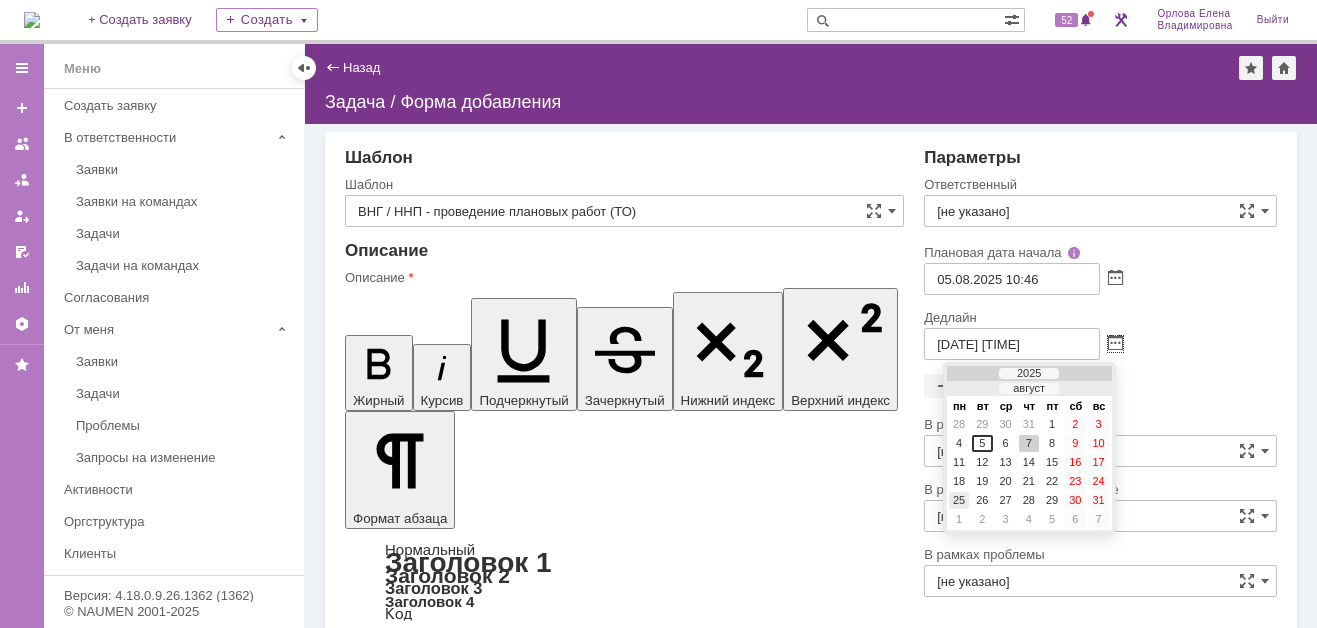 click on "25" at bounding box center [959, 500] 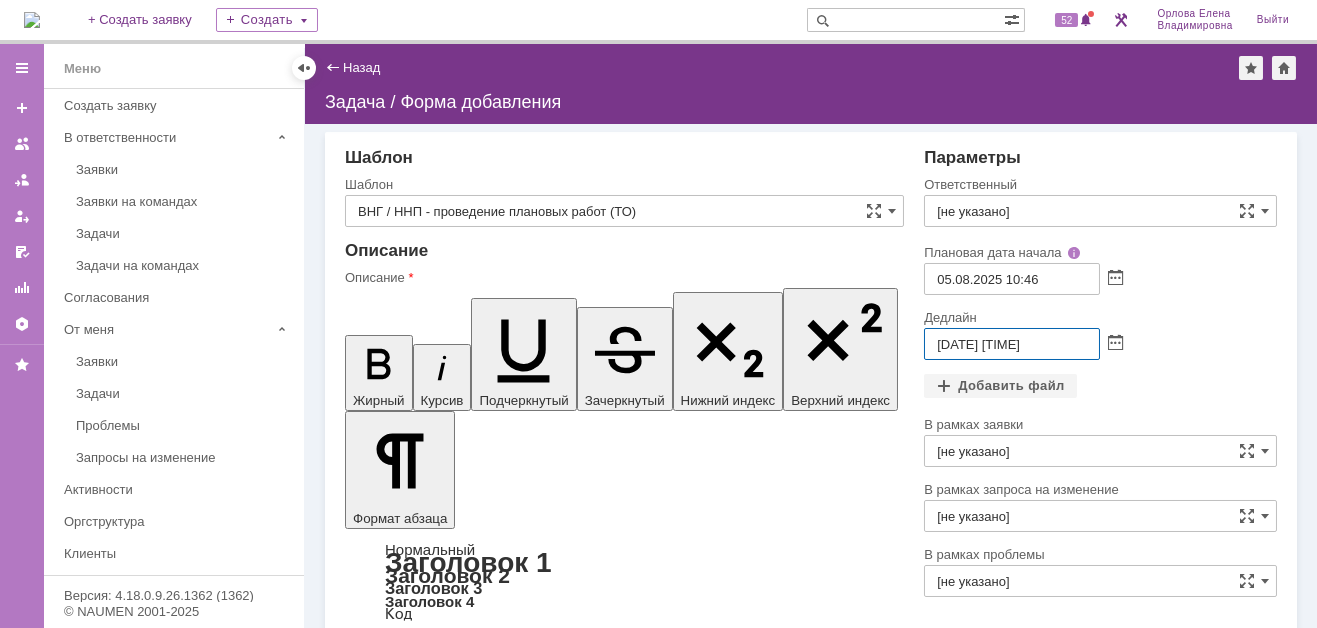 drag, startPoint x: 998, startPoint y: 342, endPoint x: 1009, endPoint y: 340, distance: 11.18034 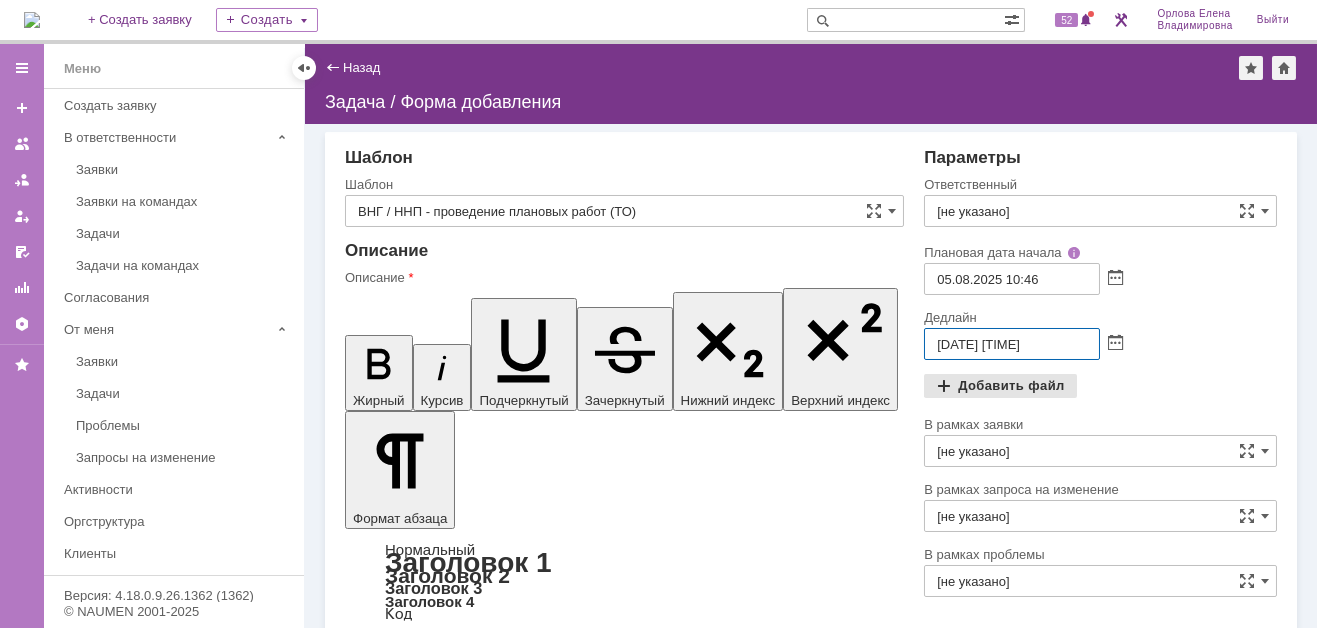 type on "25.08.2025 16:46" 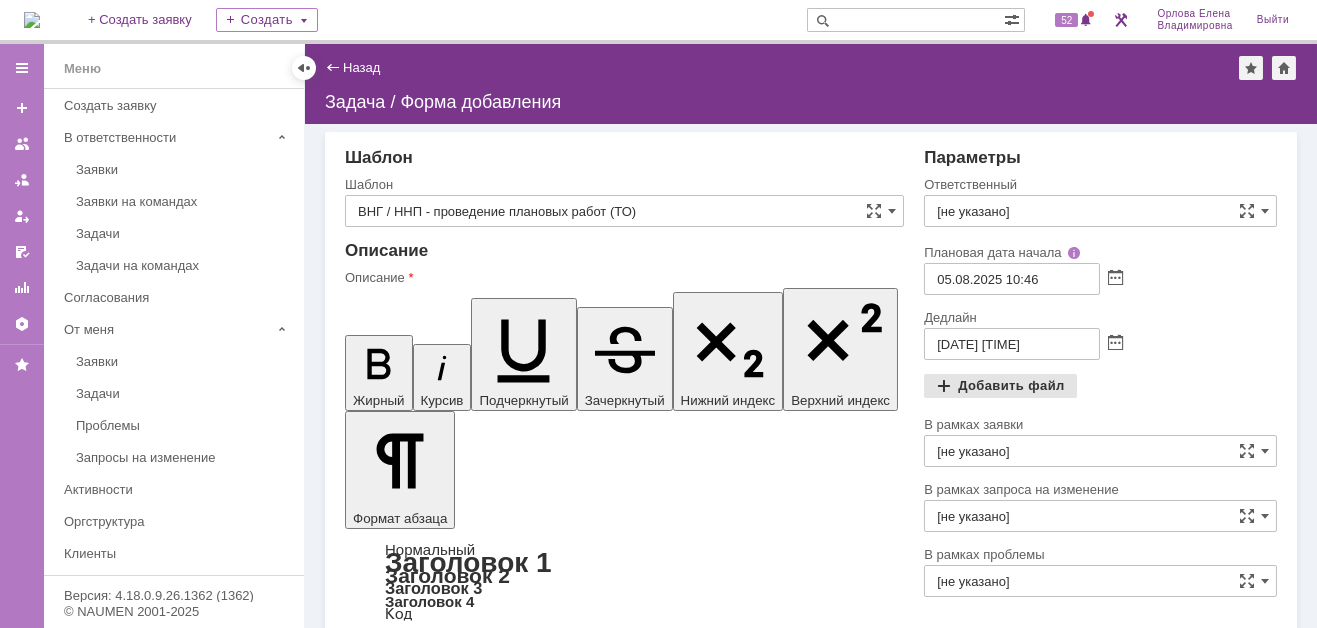click on "Добавить файл" at bounding box center (1000, 386) 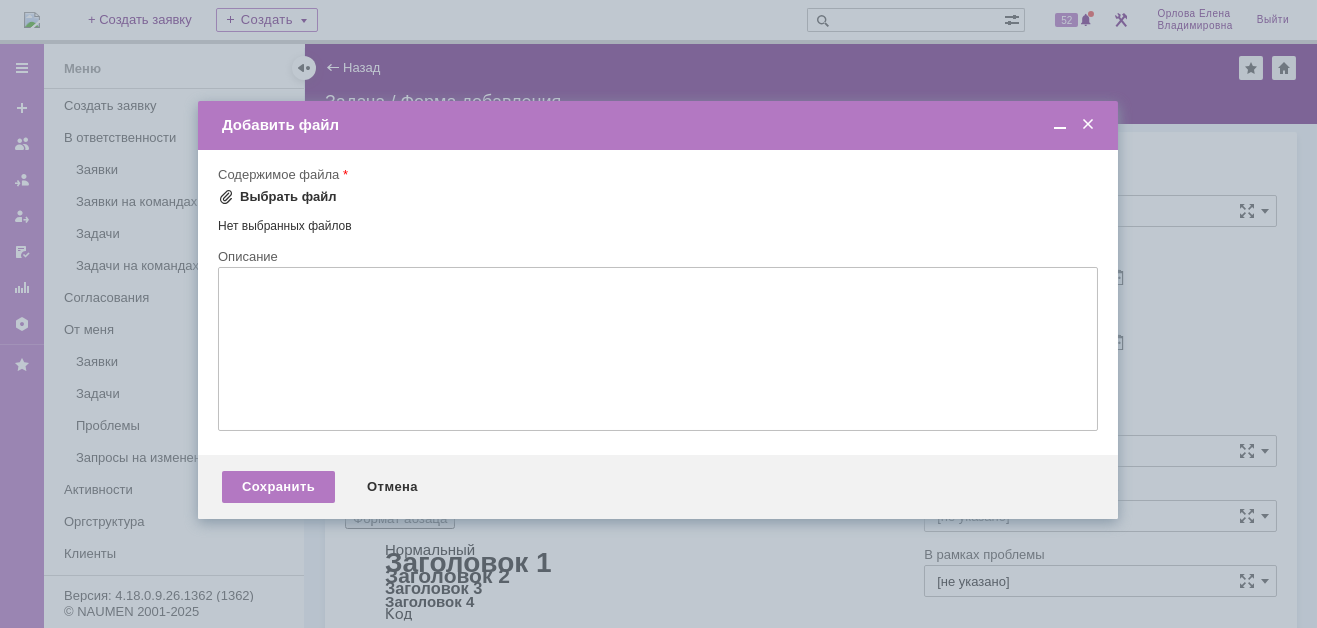 click at bounding box center (226, 197) 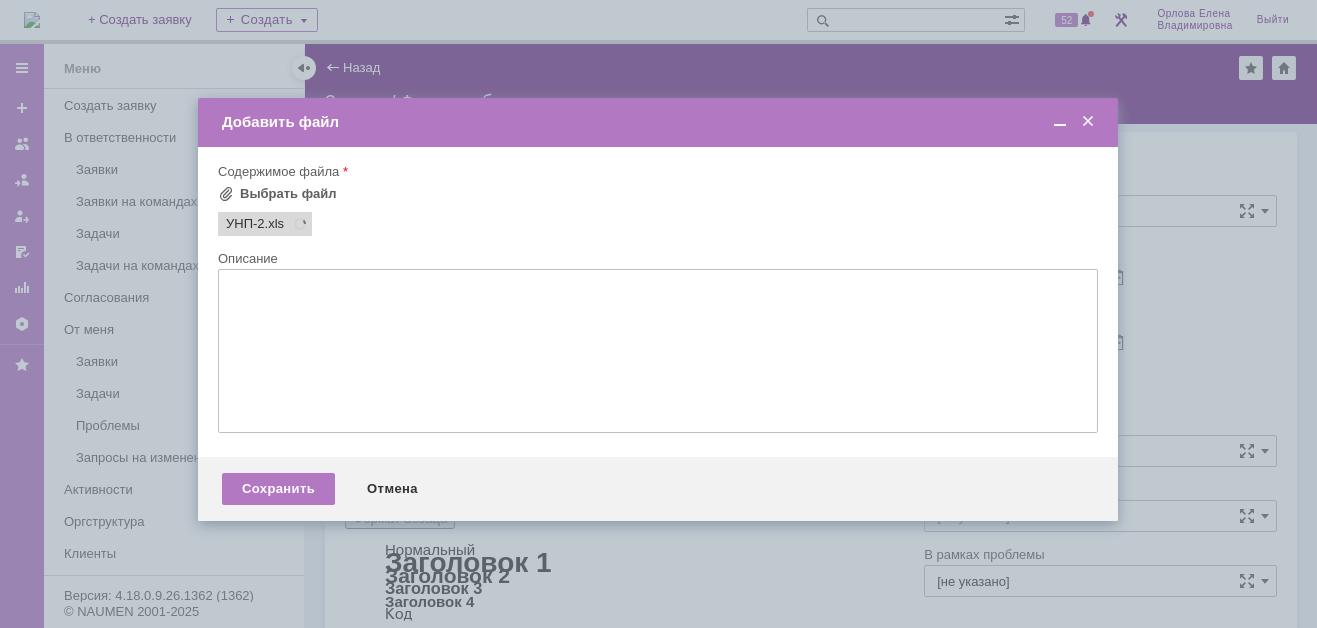 scroll, scrollTop: 0, scrollLeft: 0, axis: both 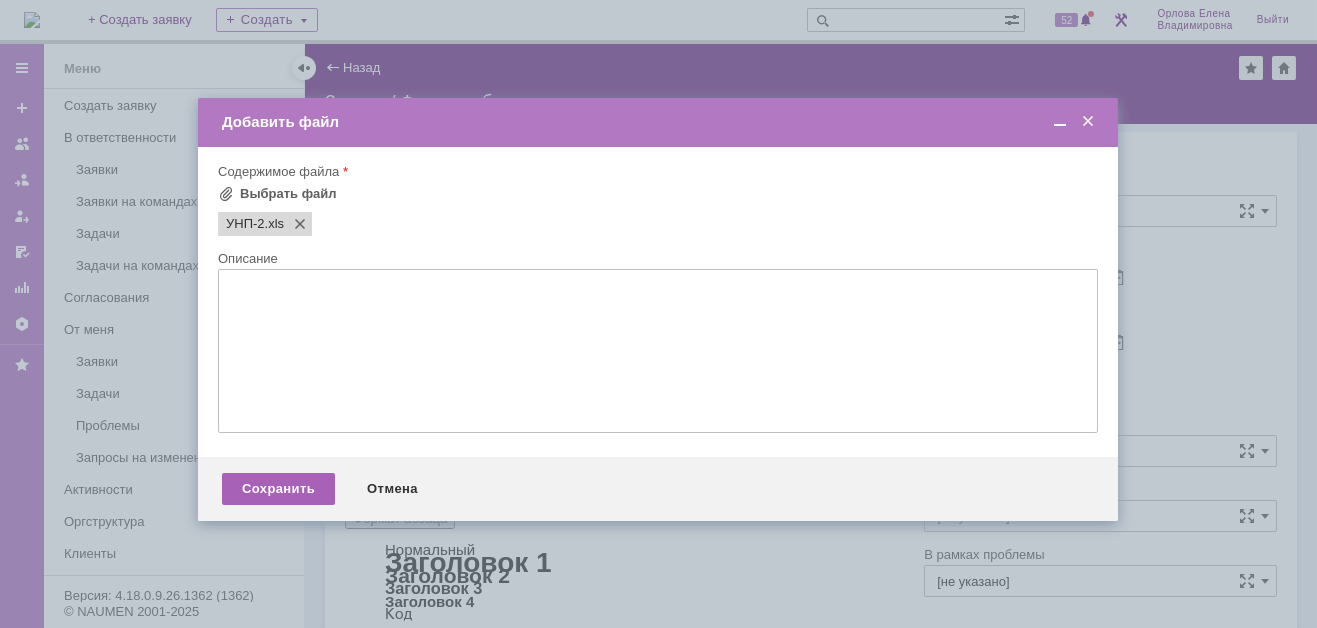 click on "Сохранить" at bounding box center [278, 489] 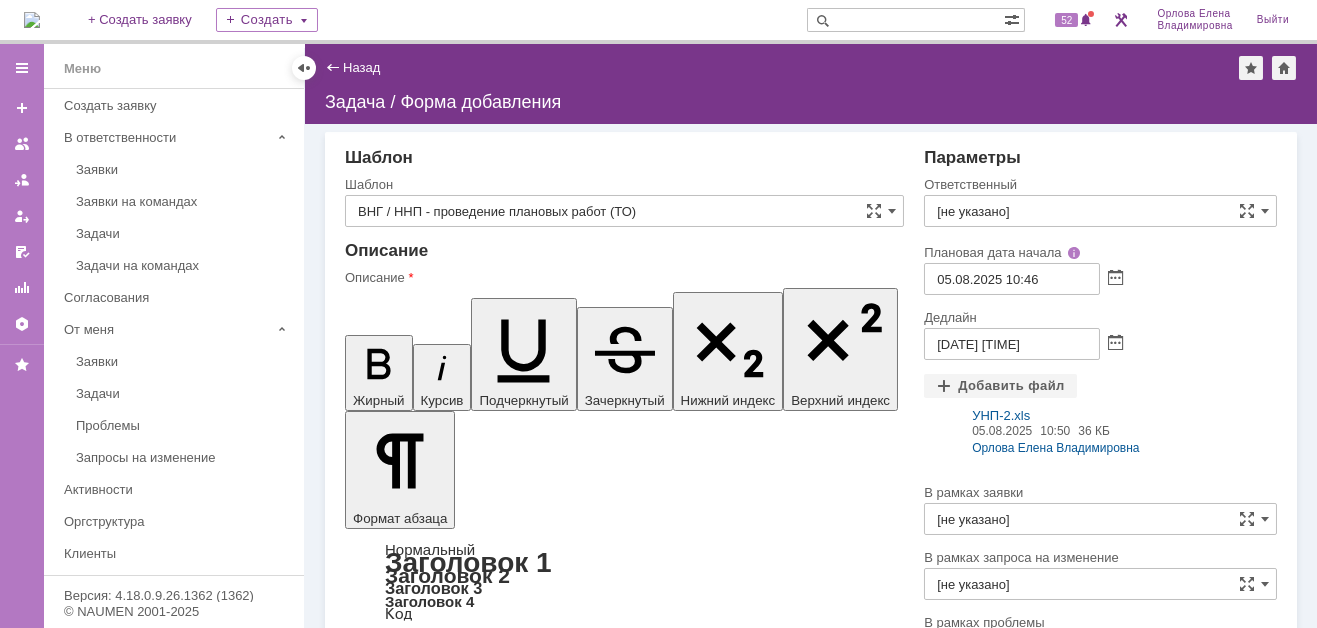 scroll, scrollTop: 225, scrollLeft: 0, axis: vertical 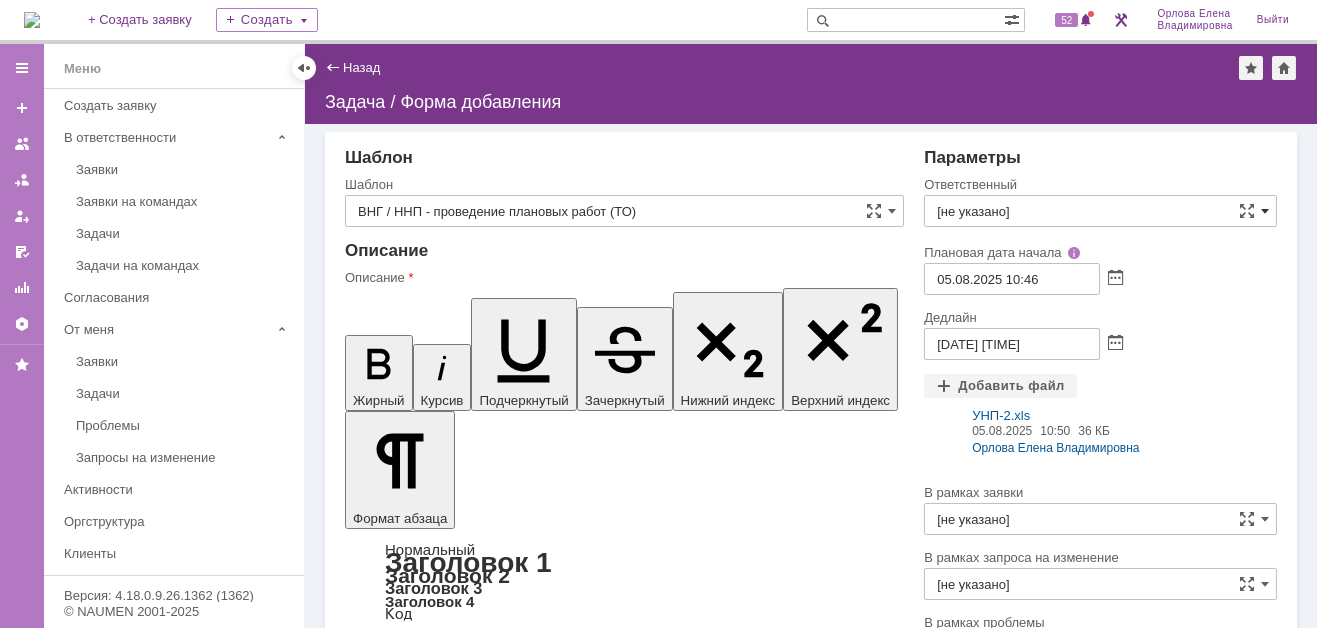 click at bounding box center (1265, 211) 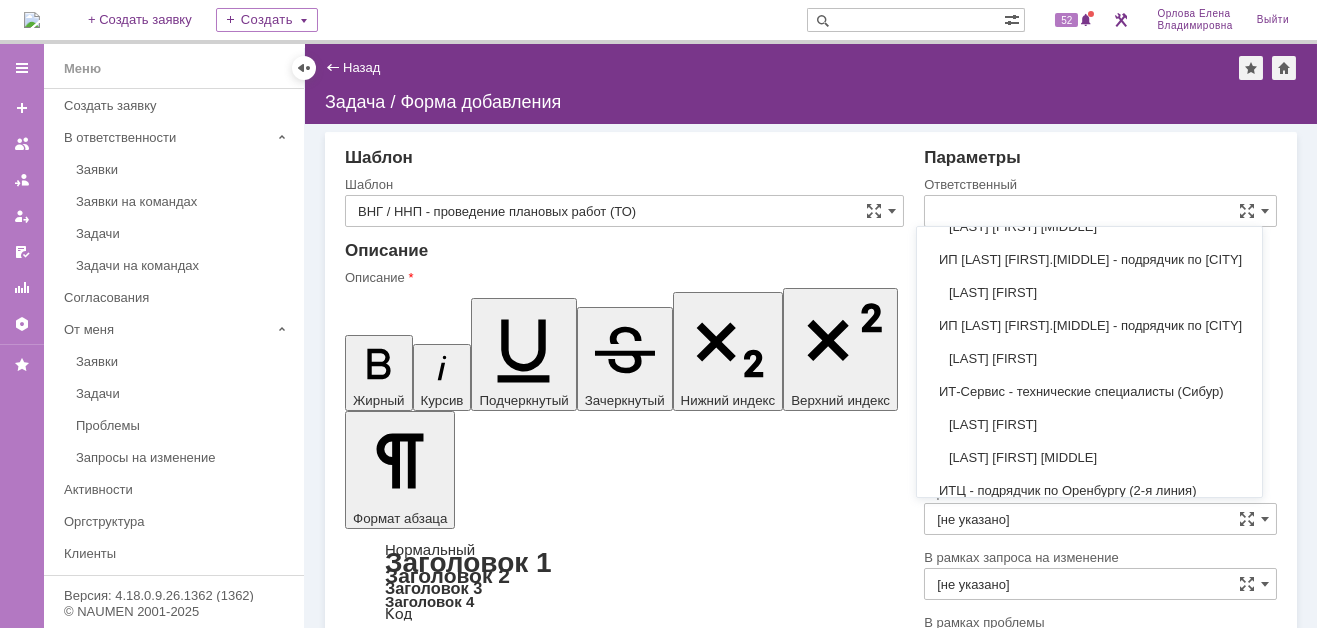 scroll, scrollTop: 827, scrollLeft: 0, axis: vertical 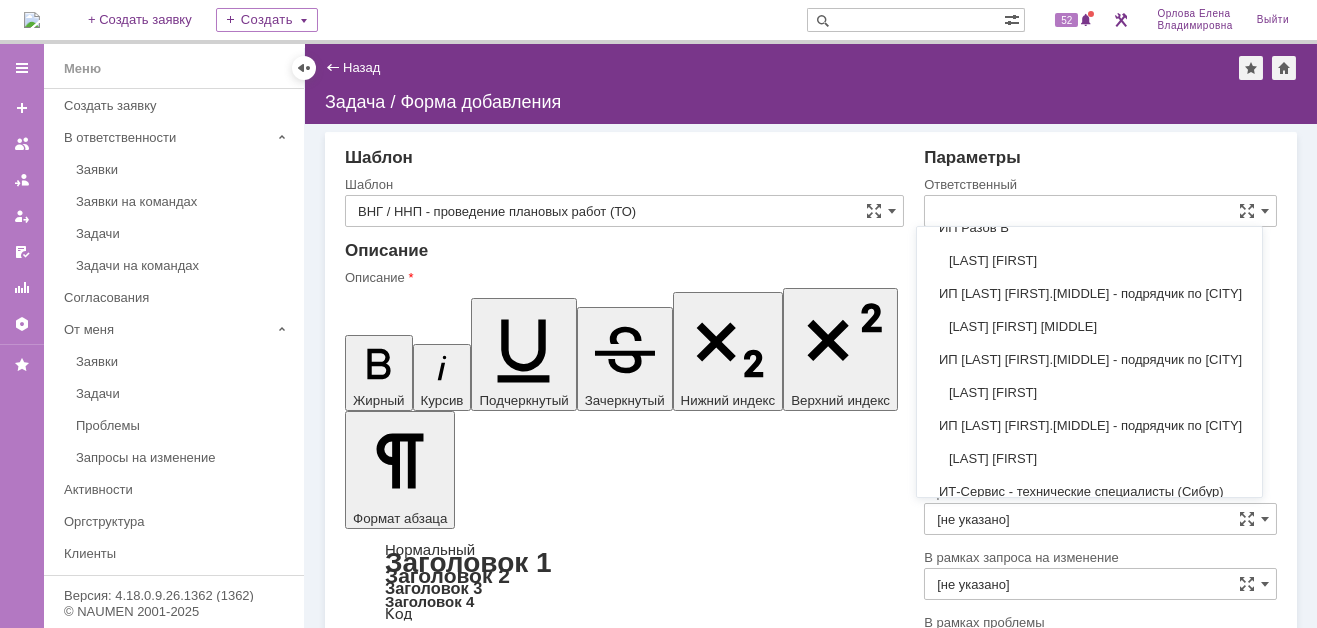 click at bounding box center [1100, 211] 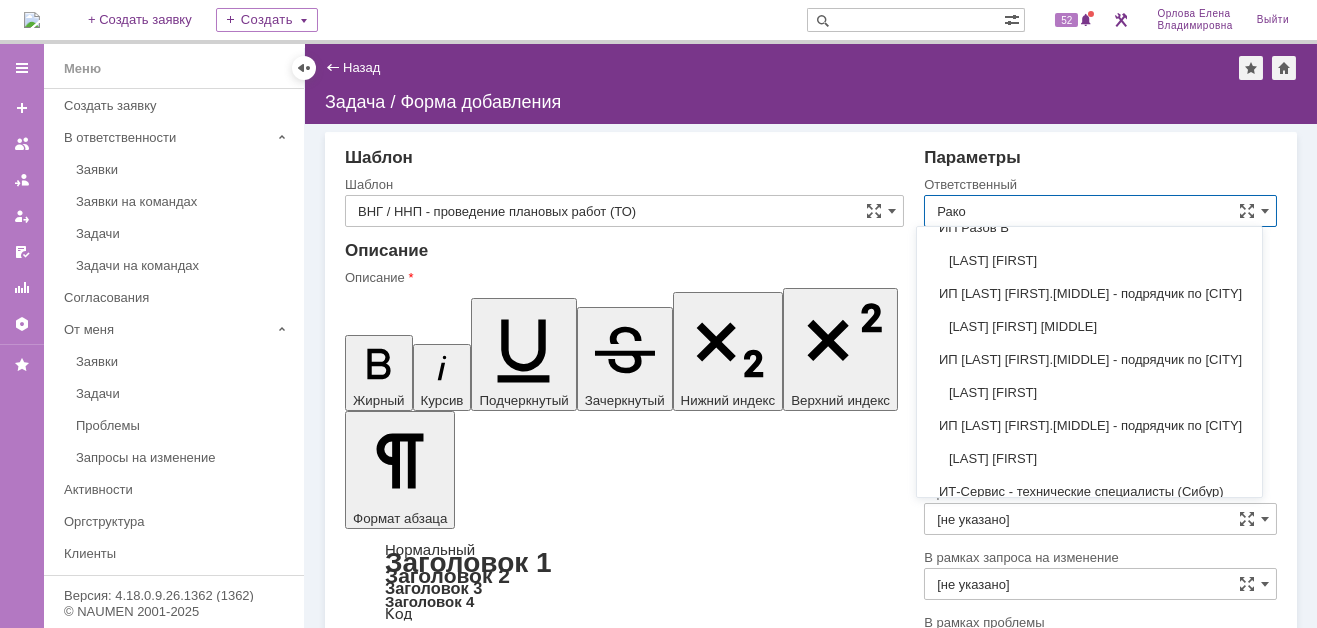 scroll, scrollTop: 0, scrollLeft: 0, axis: both 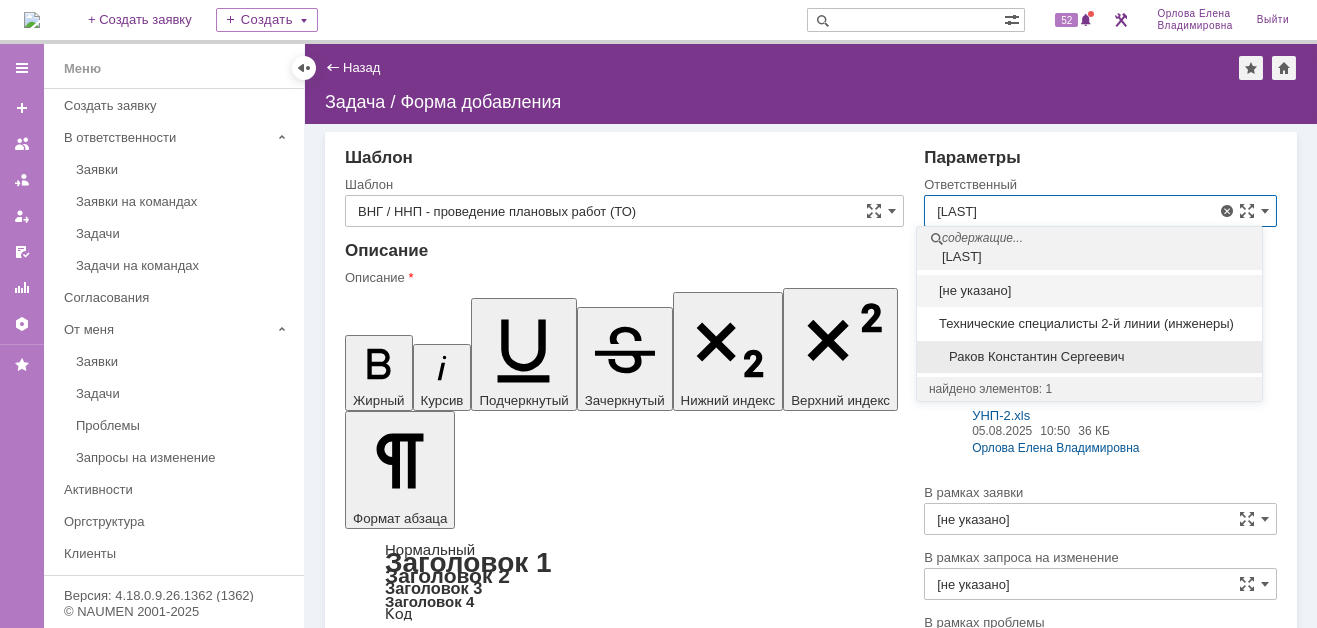 click on "Раков Константин Сергеевич" at bounding box center (1089, 357) 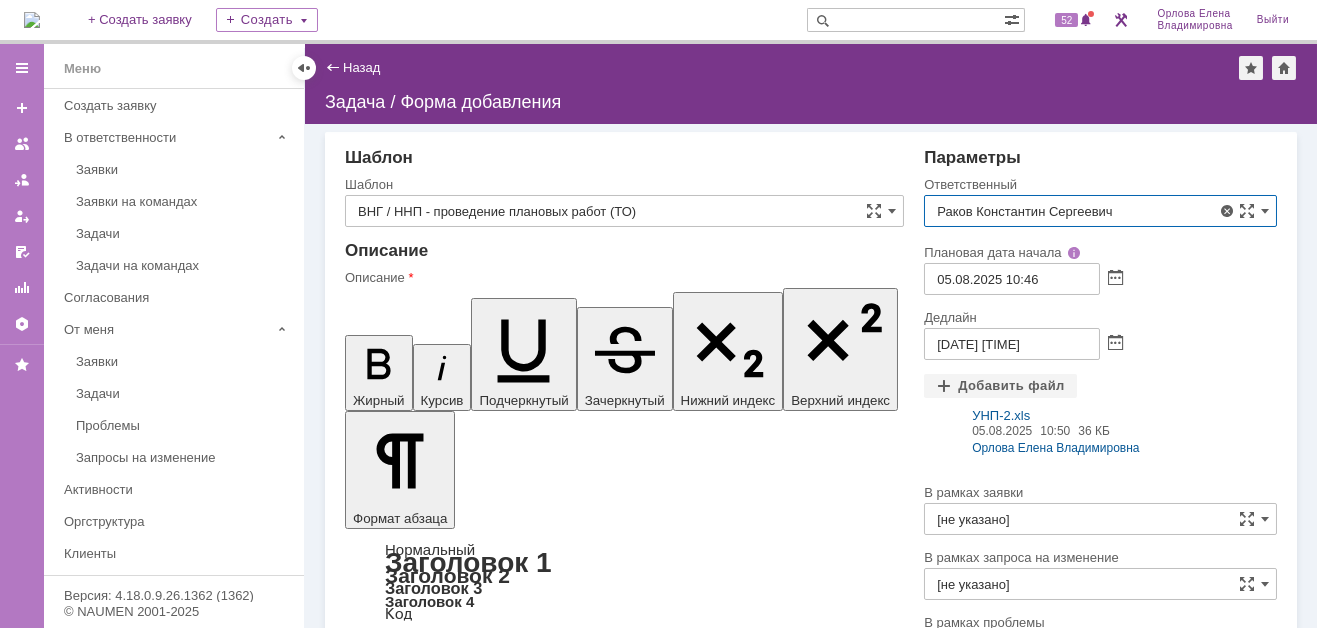 type on "Раков Константин Сергеевич" 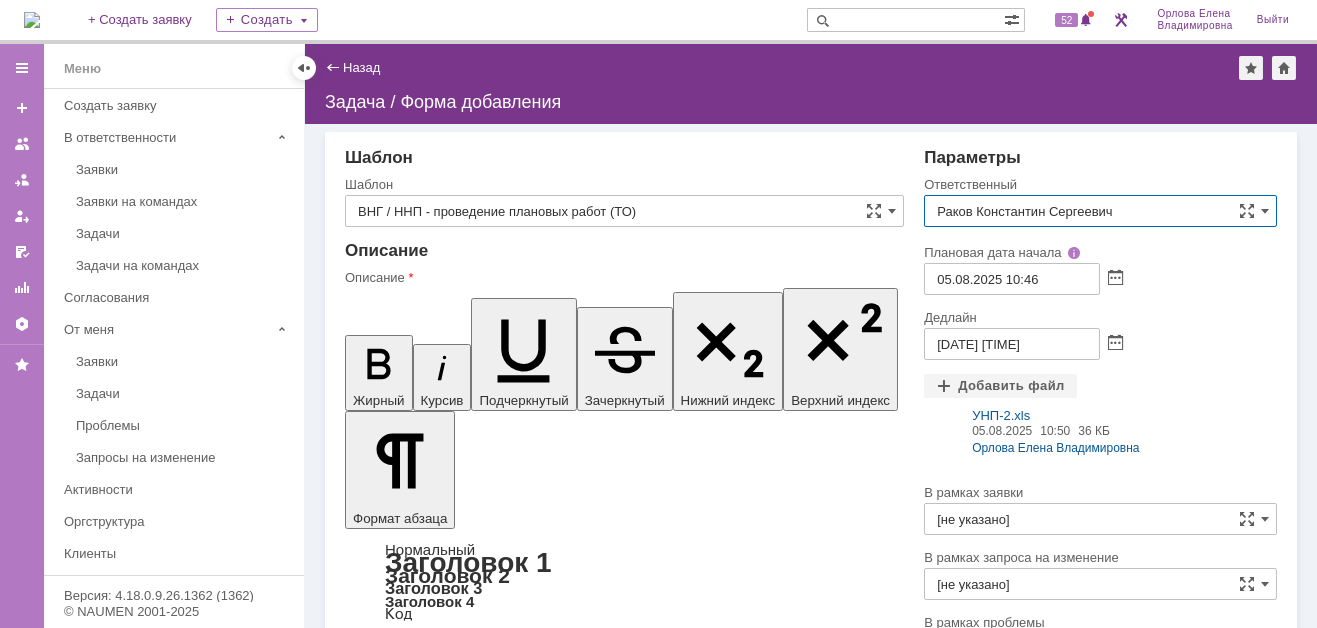 scroll, scrollTop: 225, scrollLeft: 0, axis: vertical 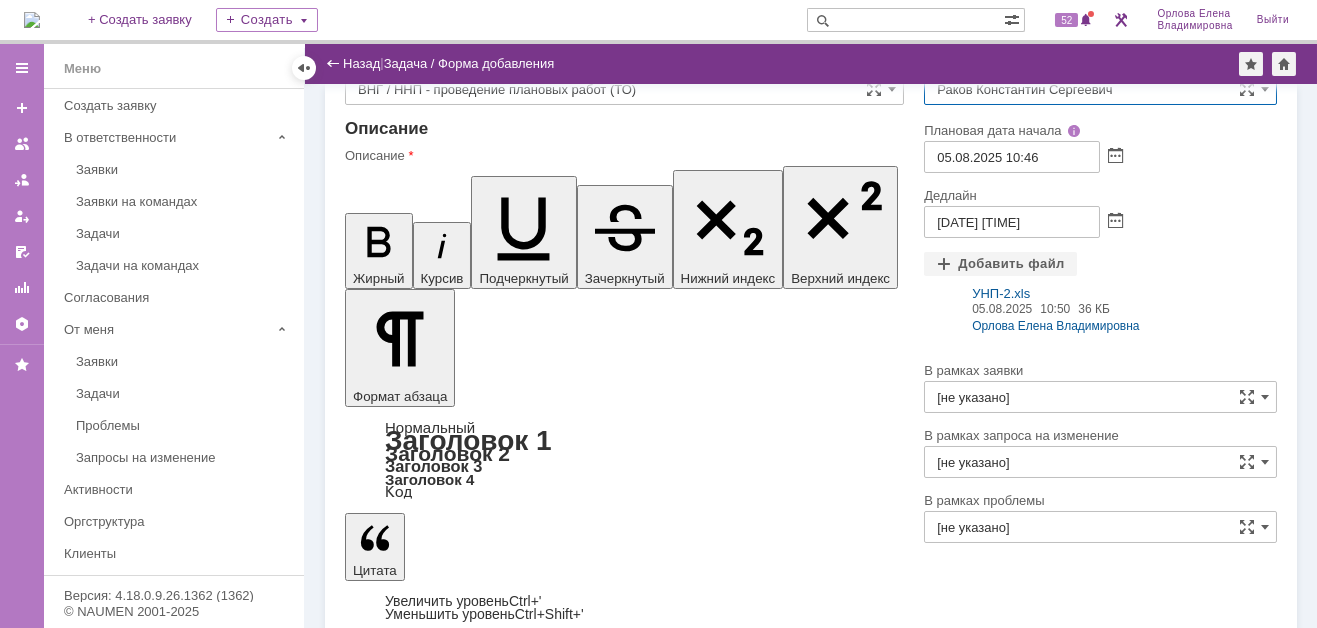 click on "Сохранить" at bounding box center (405, 4867) 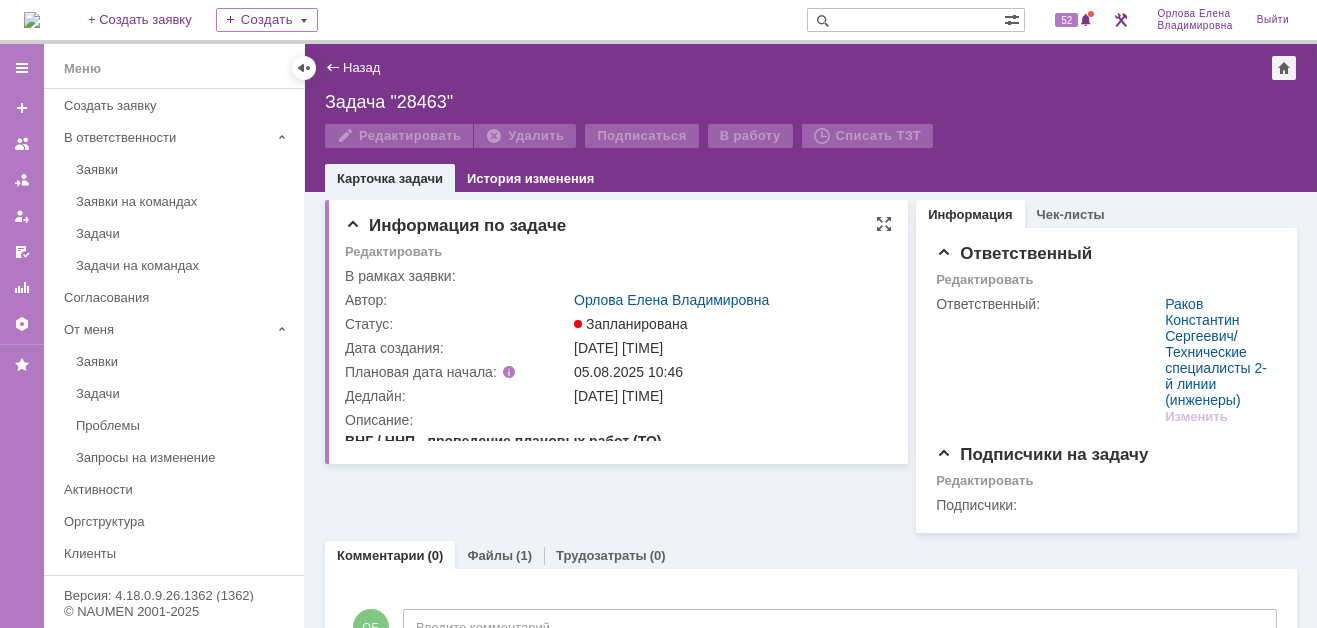 scroll, scrollTop: 0, scrollLeft: 0, axis: both 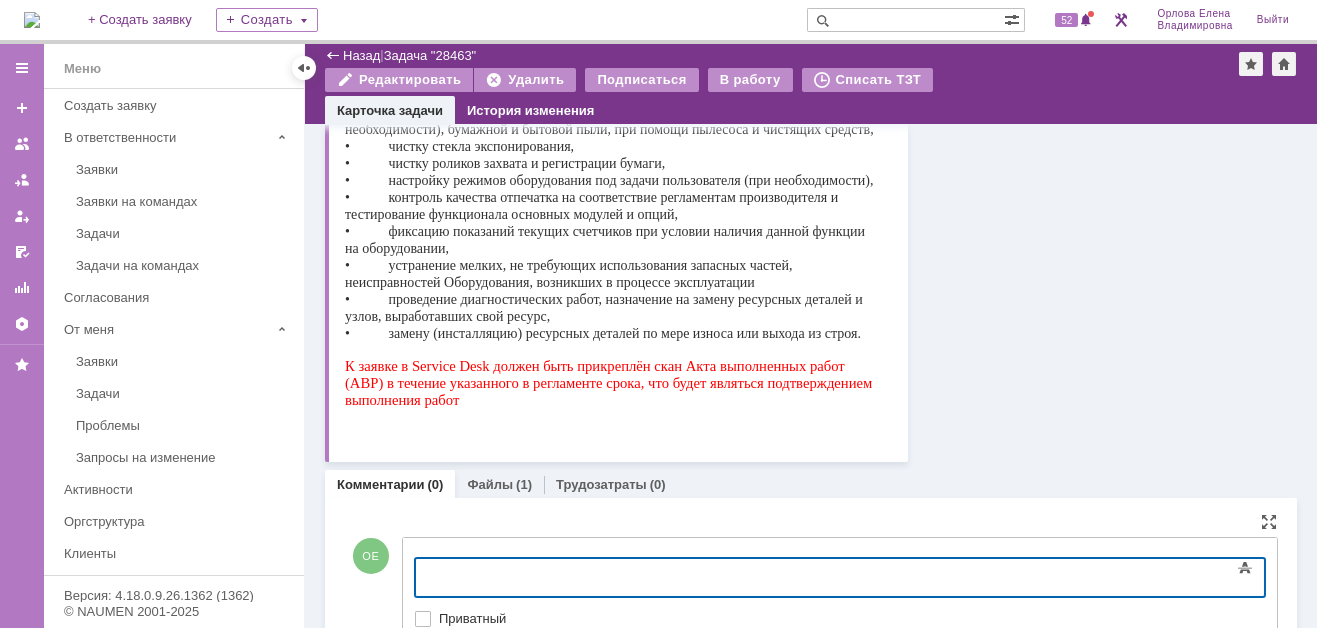 type 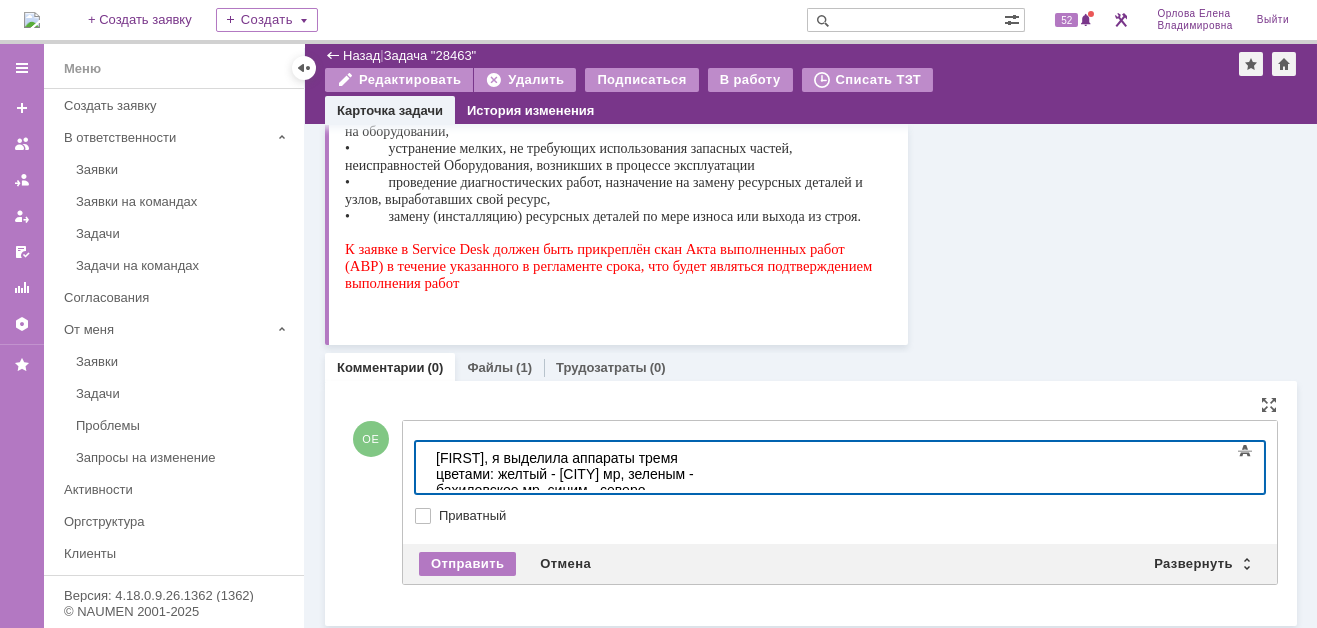 scroll, scrollTop: 549, scrollLeft: 0, axis: vertical 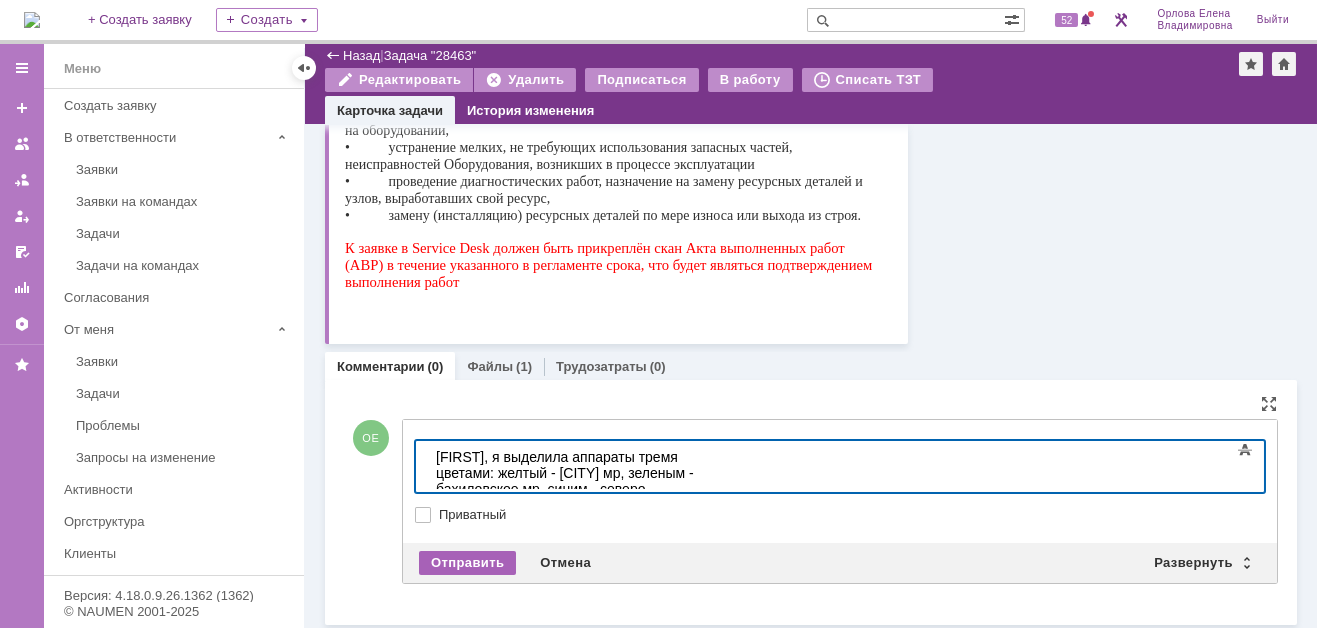 click on "Отправить" at bounding box center (467, 563) 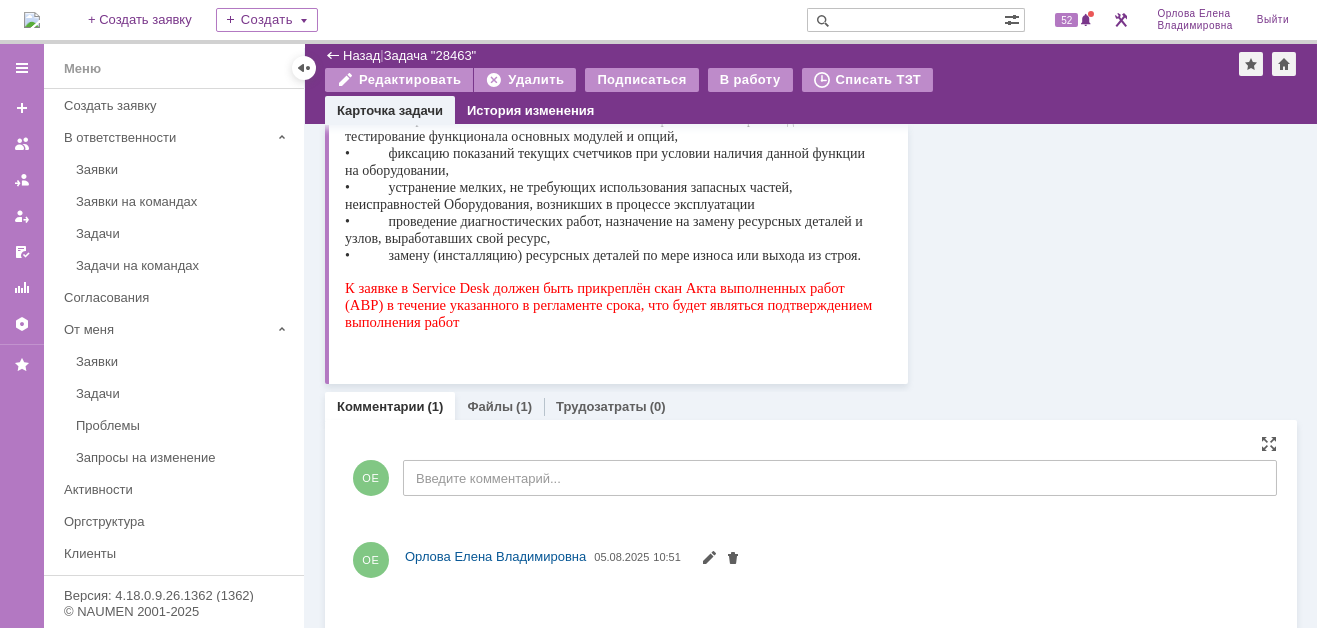 scroll, scrollTop: 534, scrollLeft: 0, axis: vertical 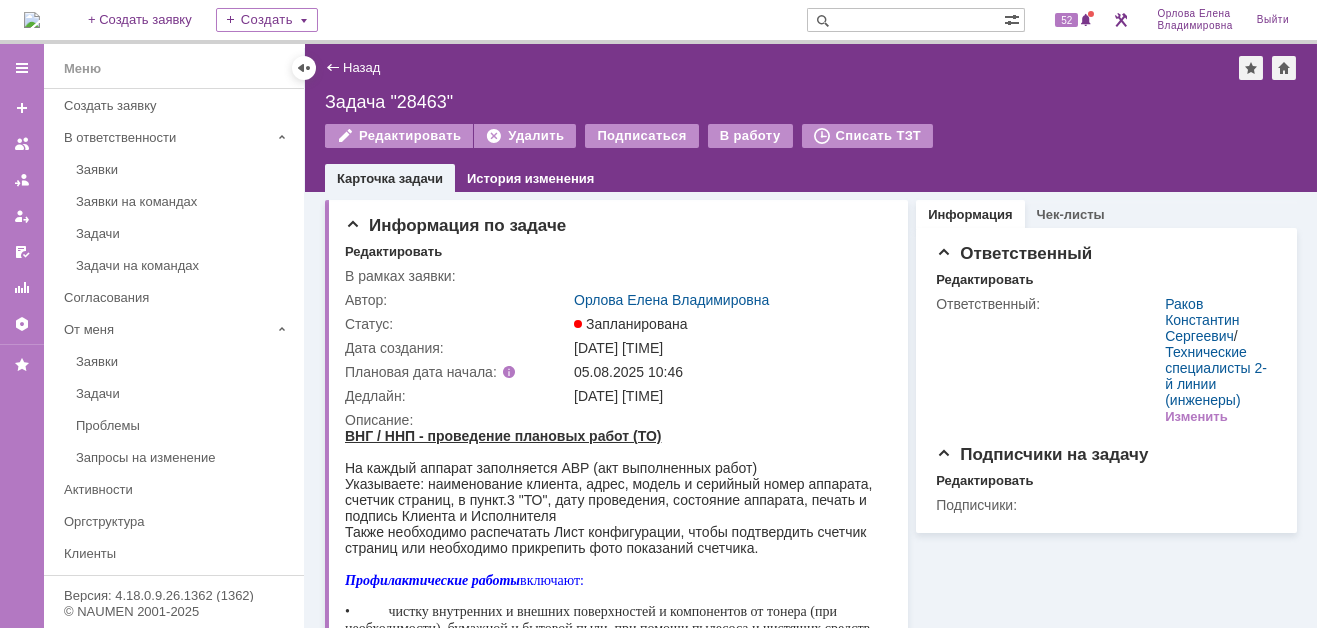 click on "Назад   |   Задача "28463"" at bounding box center [811, 68] 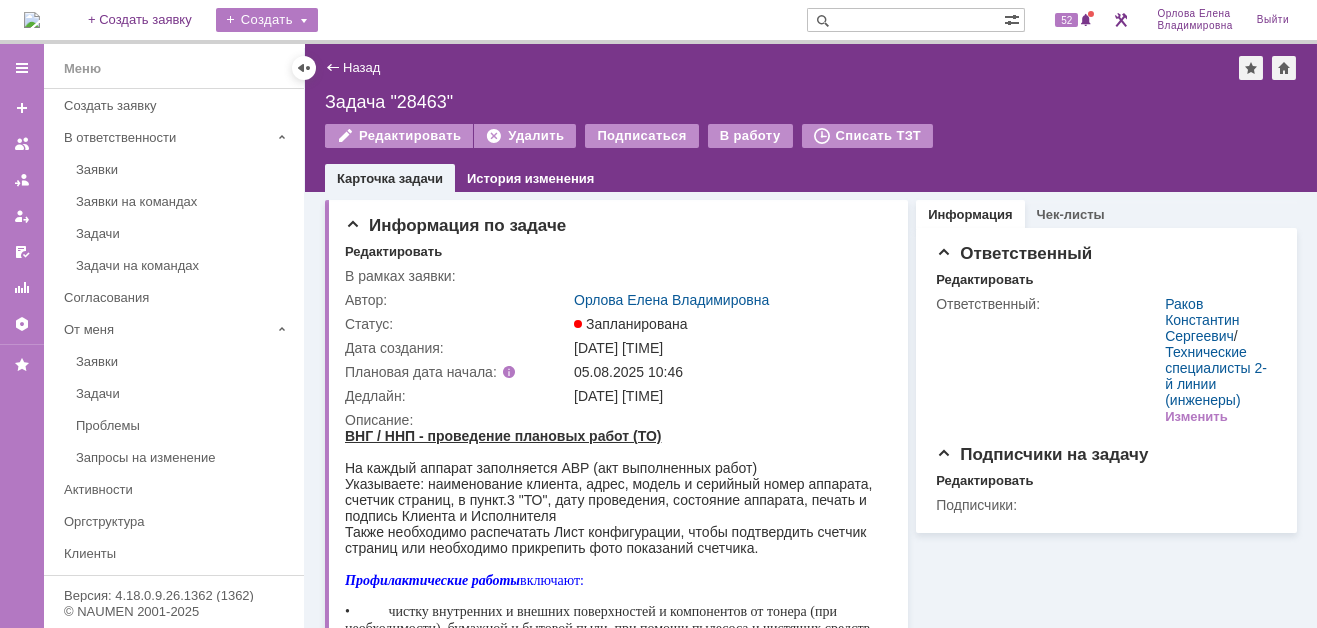click on "Создать" at bounding box center [267, 20] 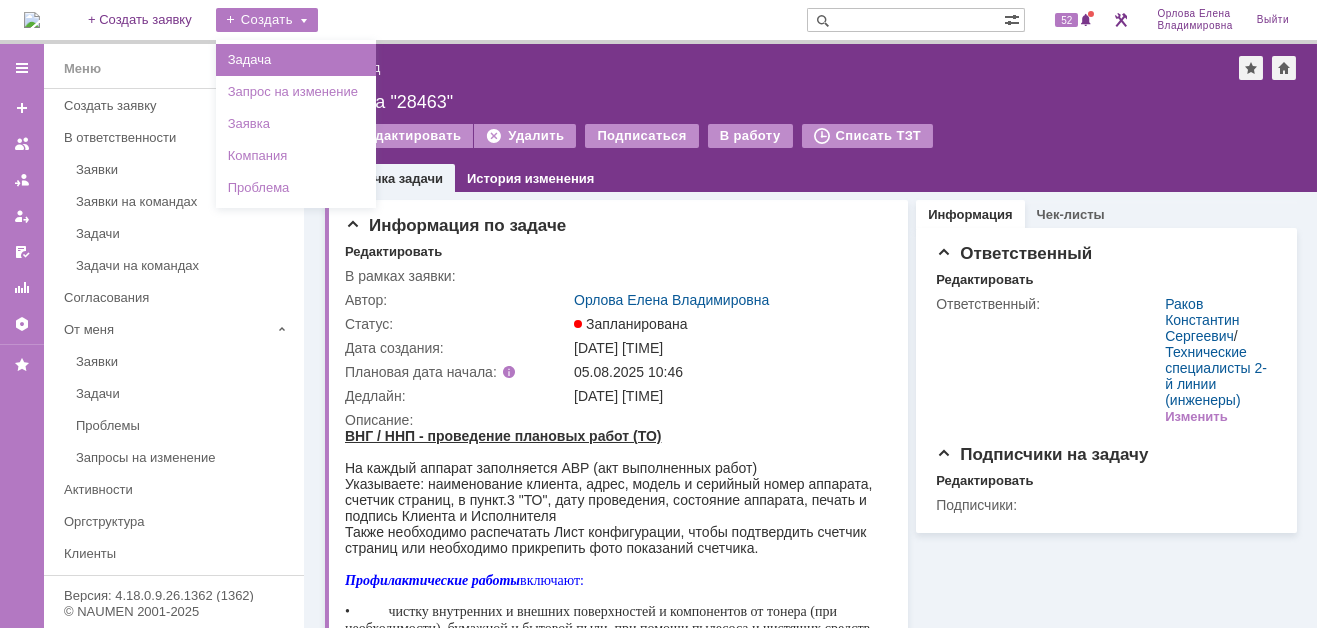 click on "Задача" at bounding box center (296, 60) 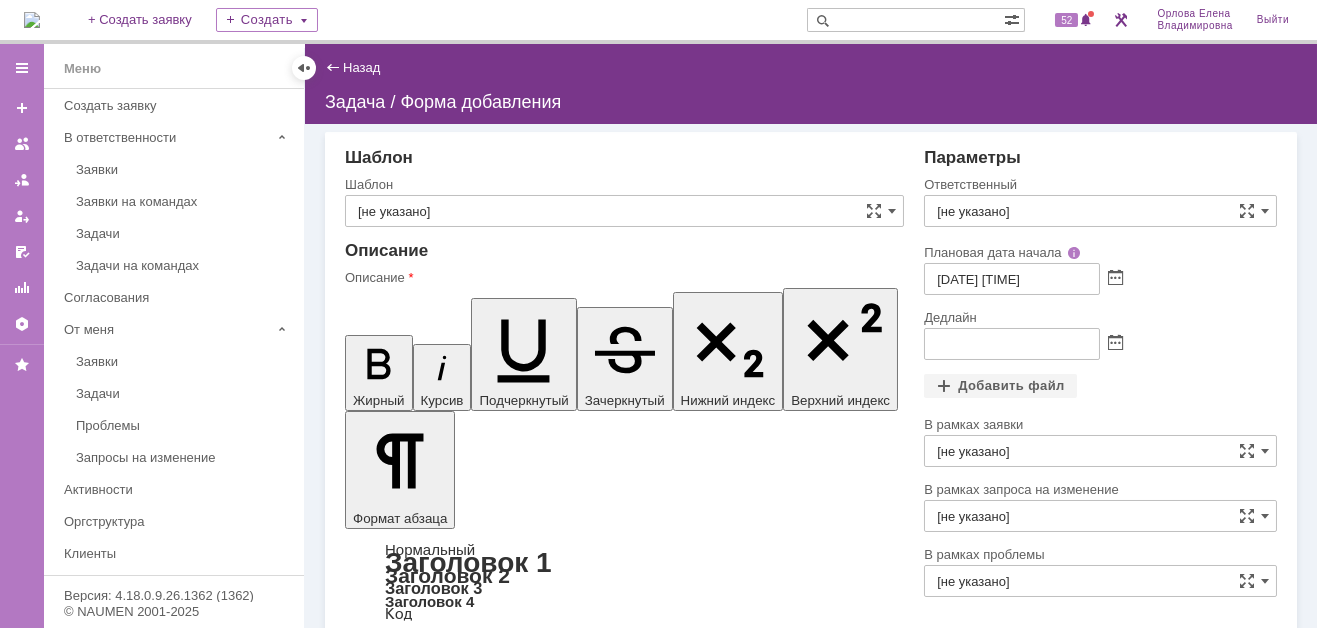 scroll, scrollTop: 0, scrollLeft: 0, axis: both 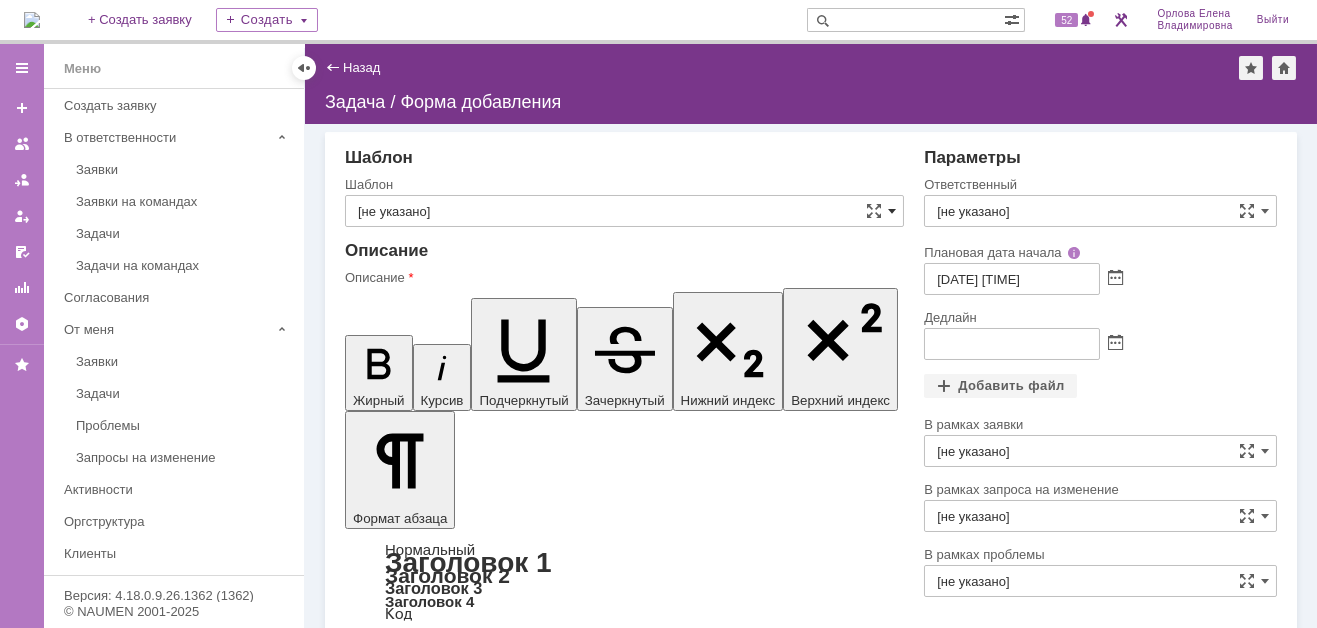 click at bounding box center [892, 211] 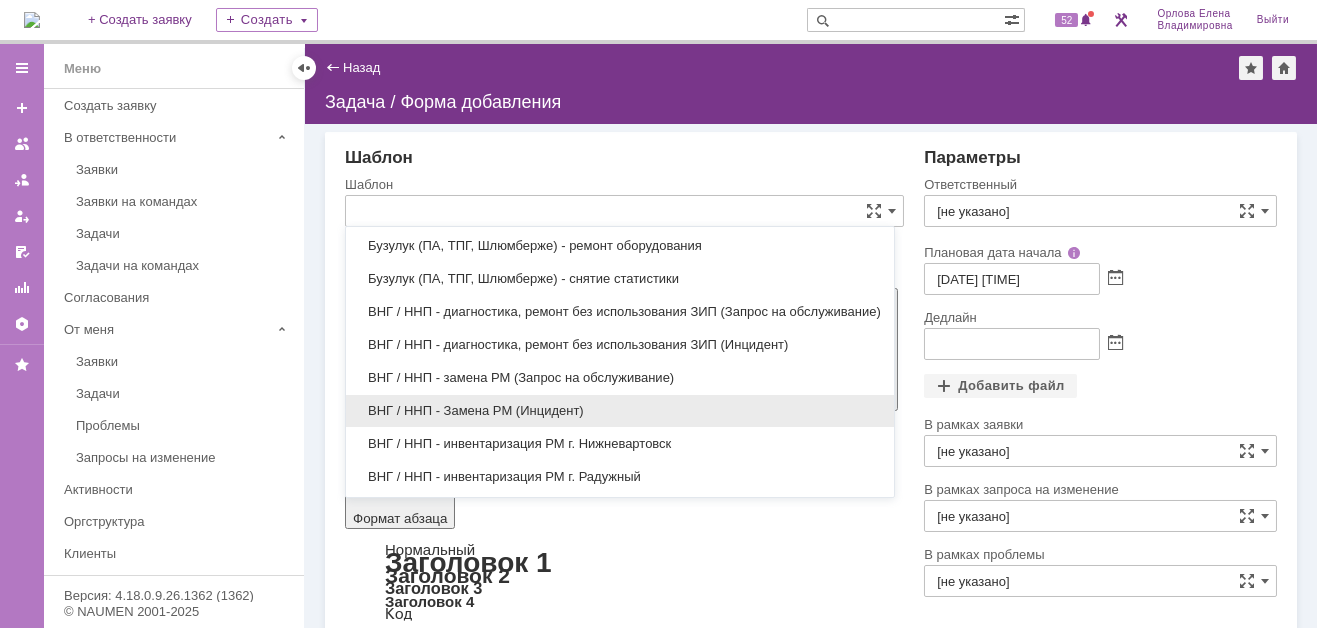 scroll, scrollTop: 911, scrollLeft: 0, axis: vertical 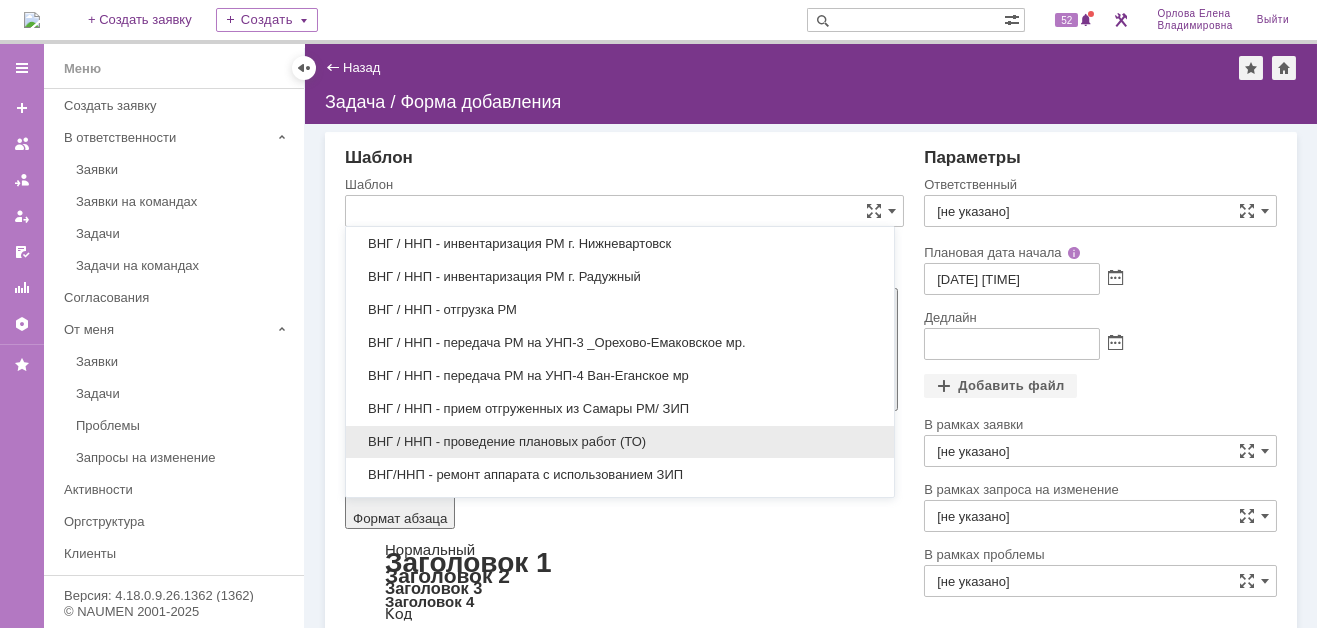 click on "ВНГ / ННП - проведение плановых работ (ТО)" at bounding box center (620, 442) 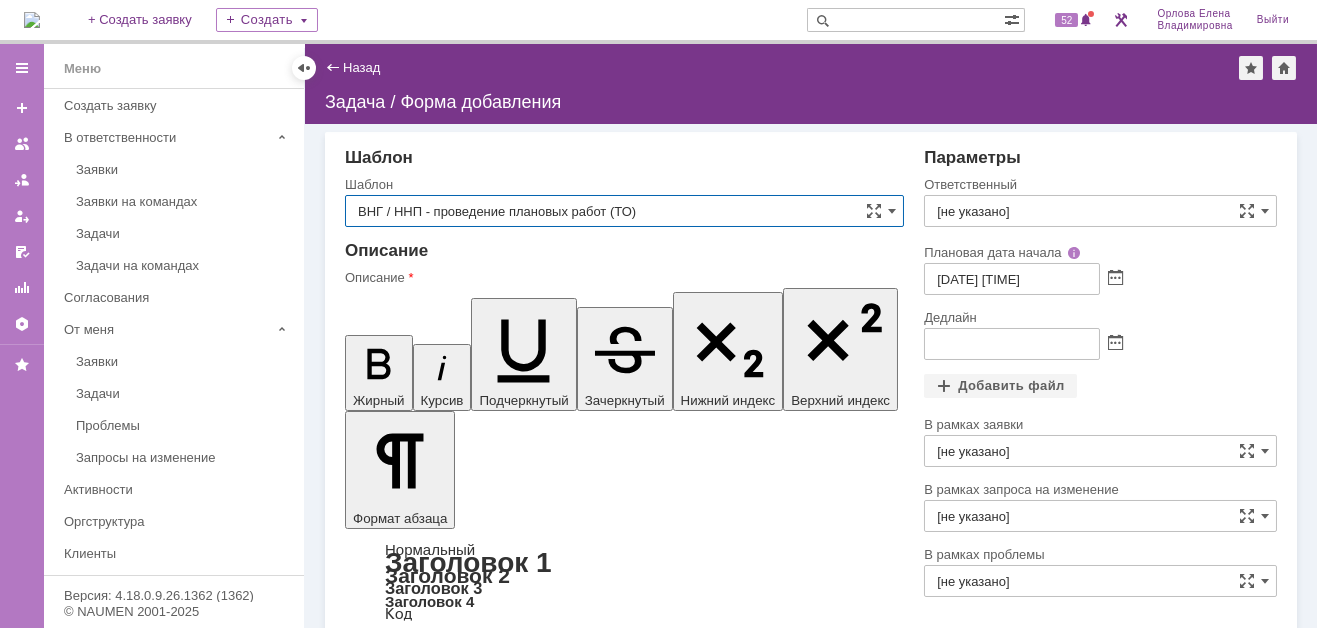 type on "07.08.2025 03:00" 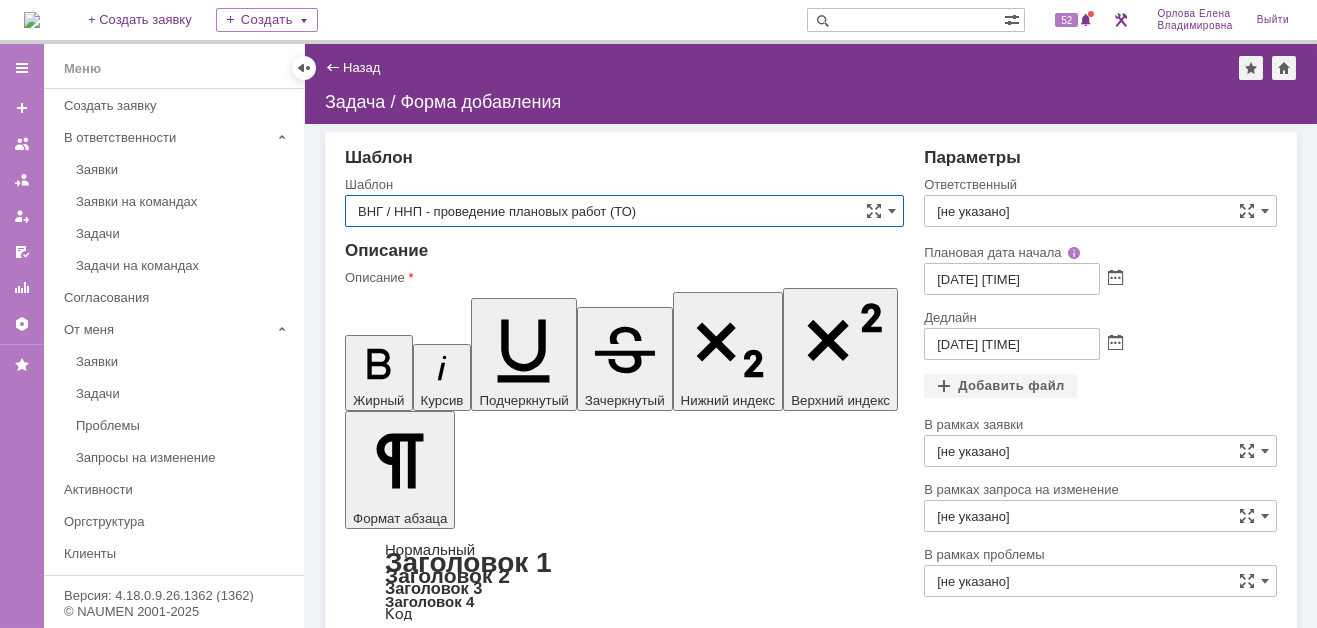 type on "ВНГ / ННП - проведение плановых работ (ТО)" 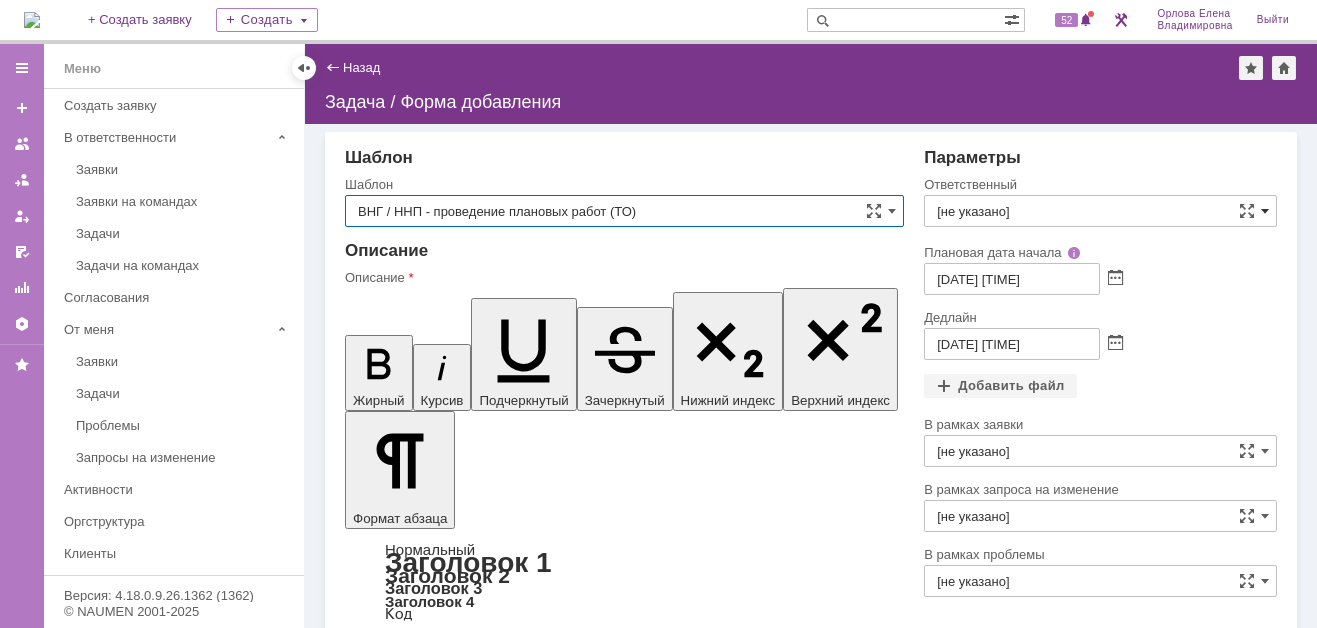 click at bounding box center [1265, 211] 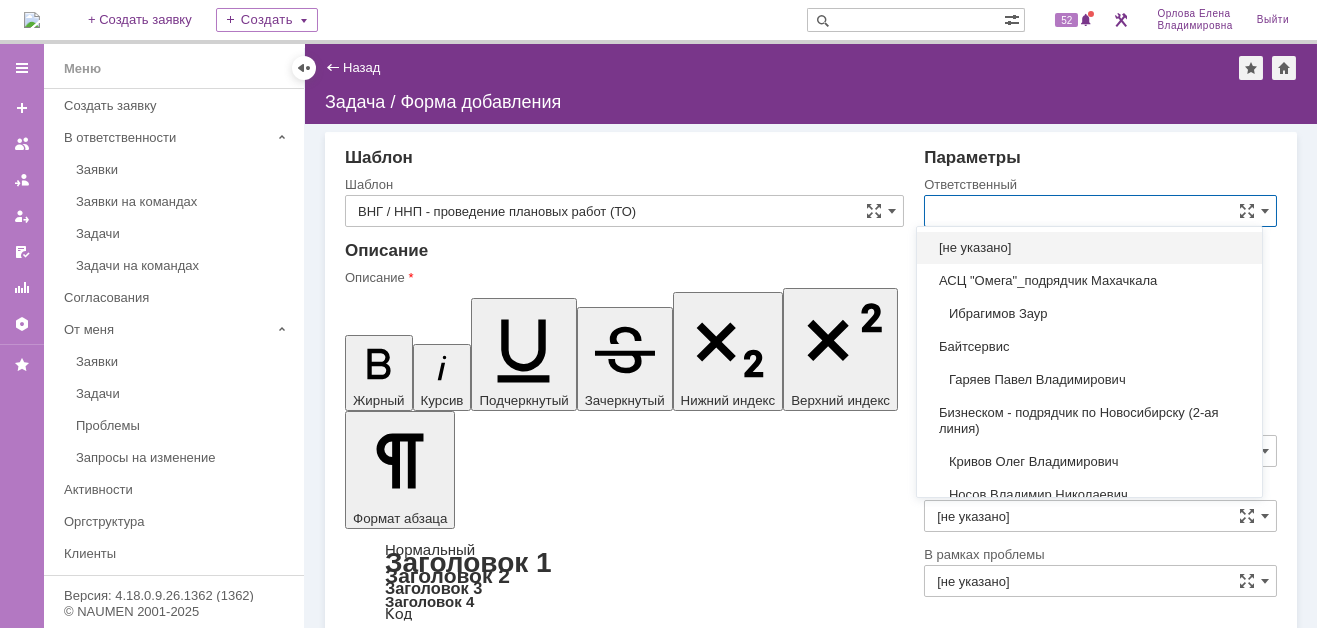 click at bounding box center (1100, 211) 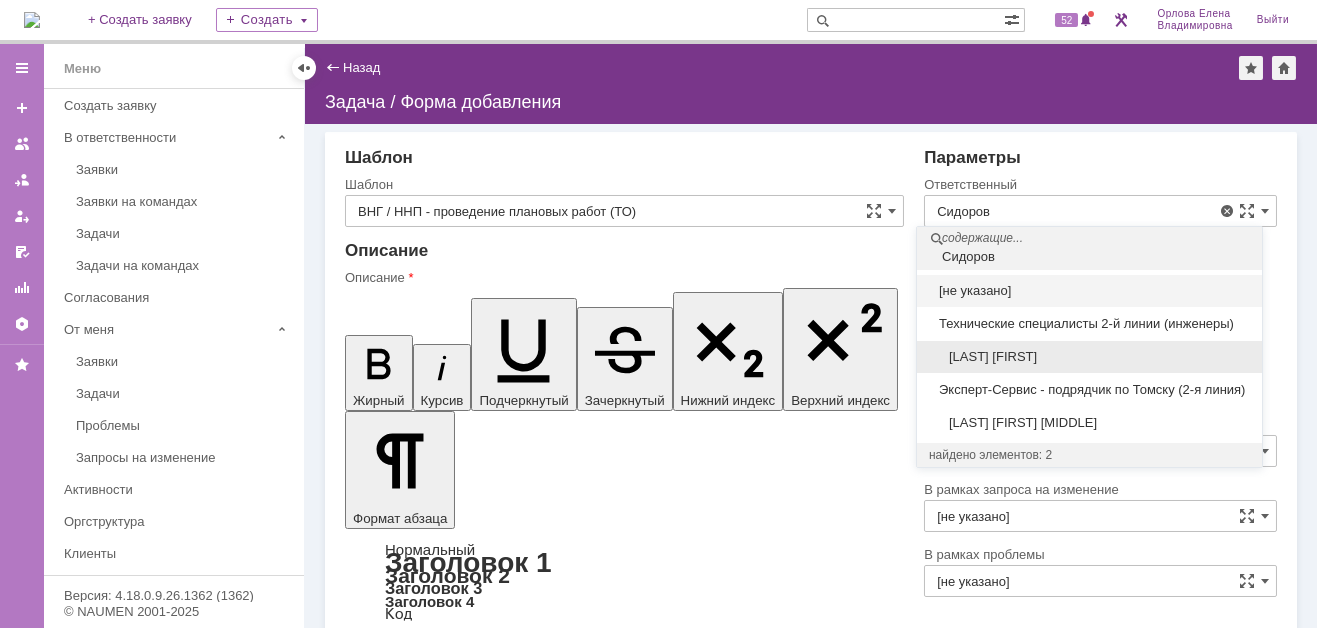 click on "Сидоров Евгений" at bounding box center [1089, 357] 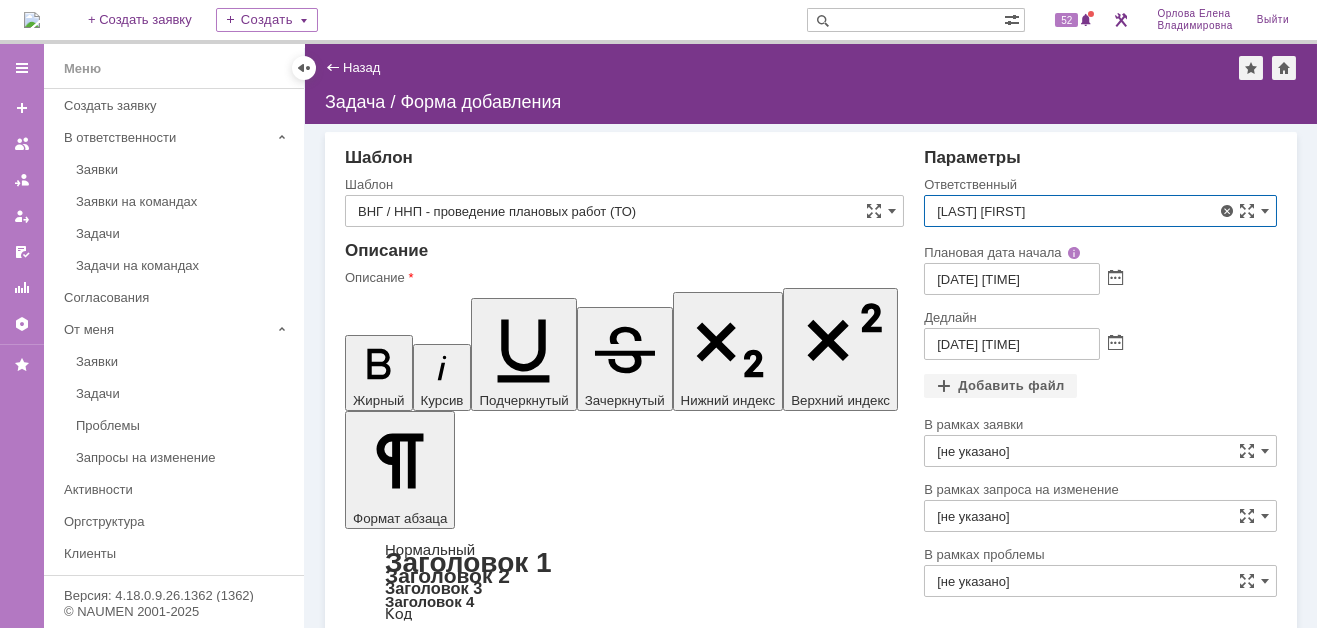 type on "Сидоров Евгений" 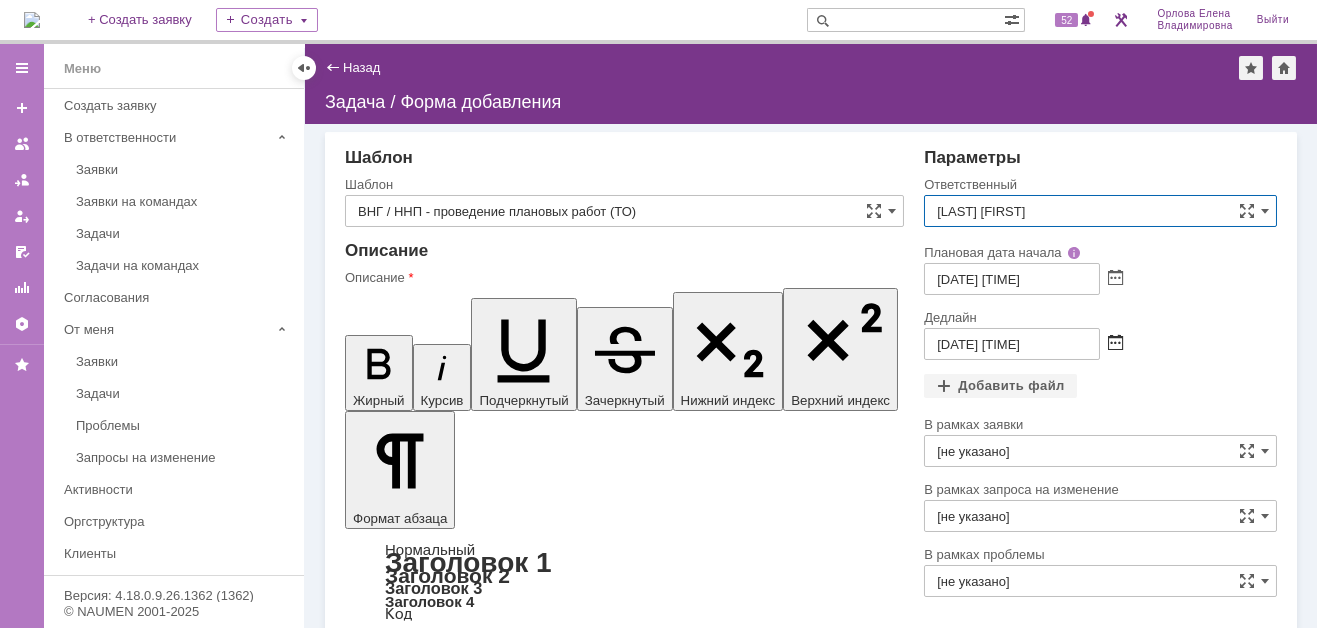 click at bounding box center [1115, 344] 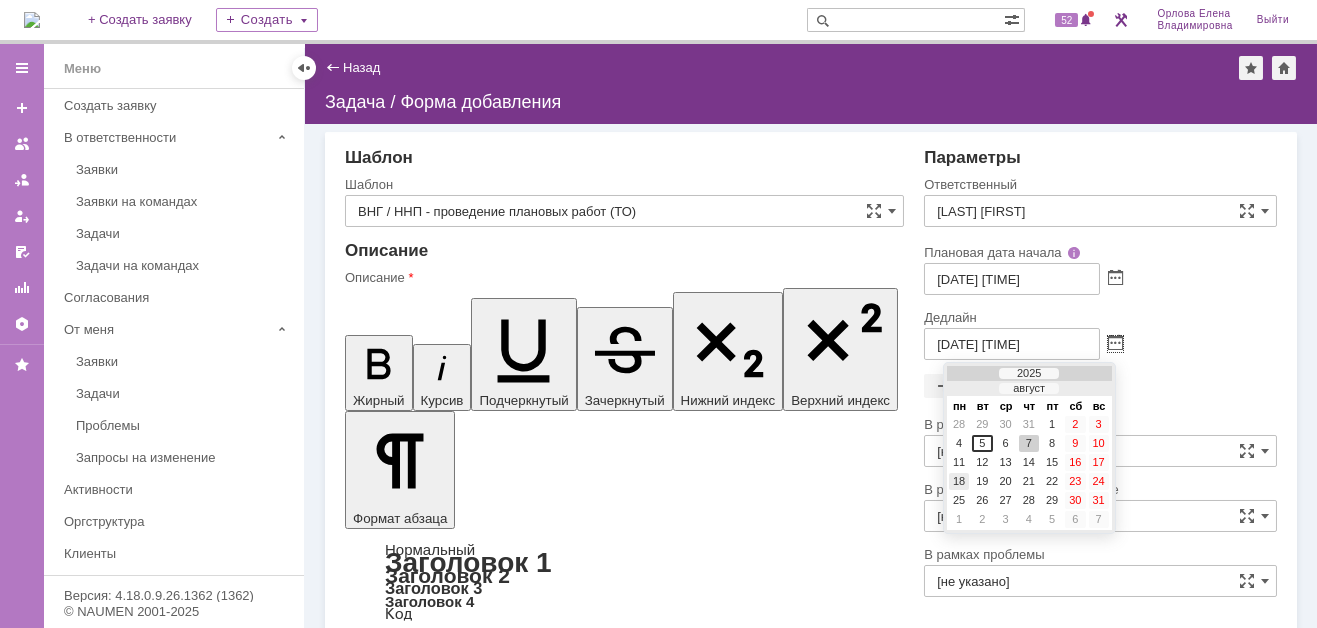 click on "18" at bounding box center (959, 481) 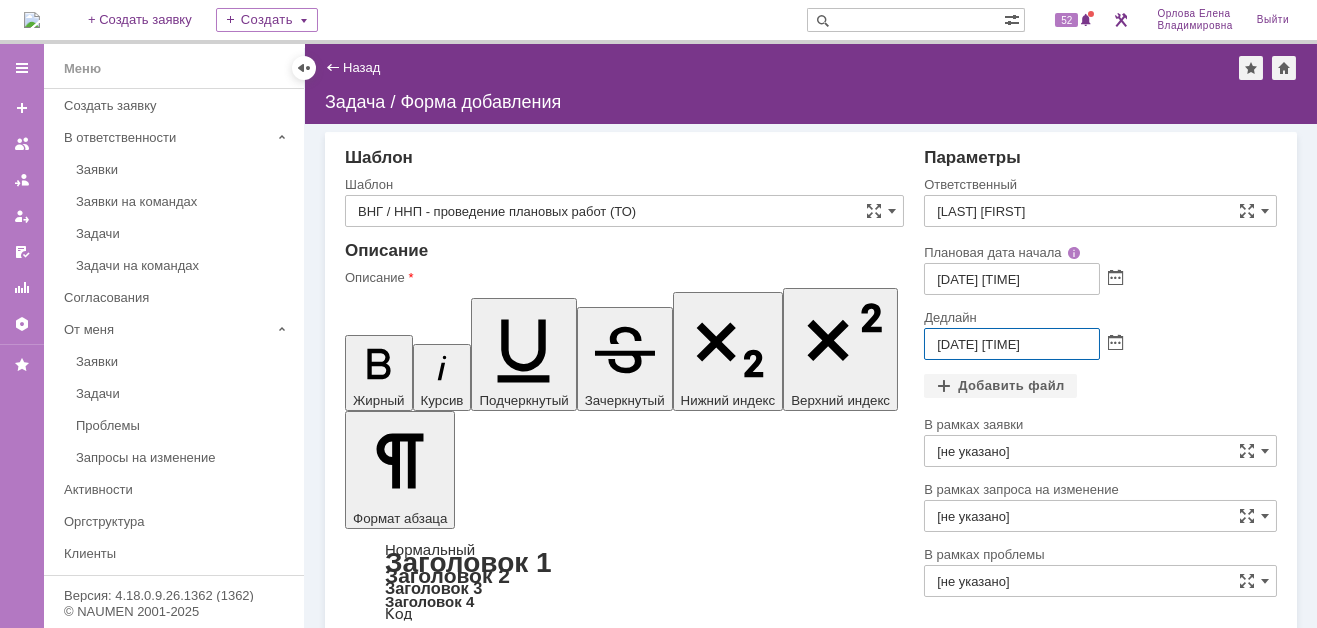 drag, startPoint x: 997, startPoint y: 340, endPoint x: 1007, endPoint y: 342, distance: 10.198039 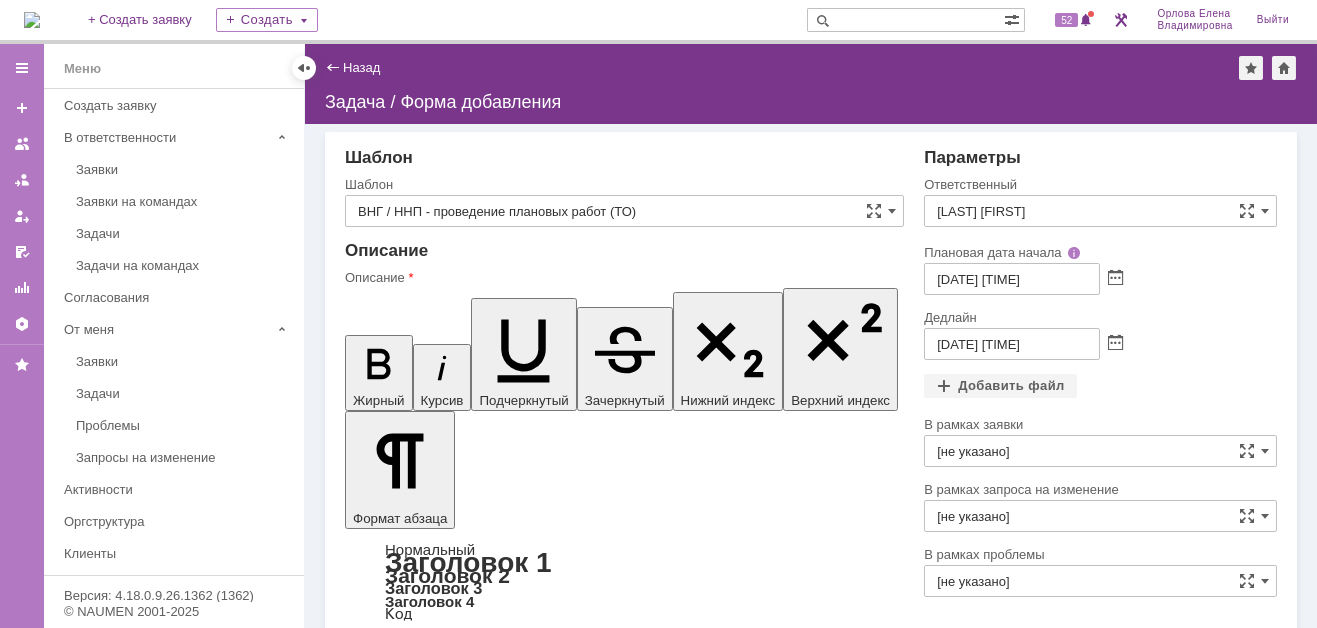 click on "ВНГ / ННП - проведение плановых работ (ТО)" at bounding box center (508, 4667) 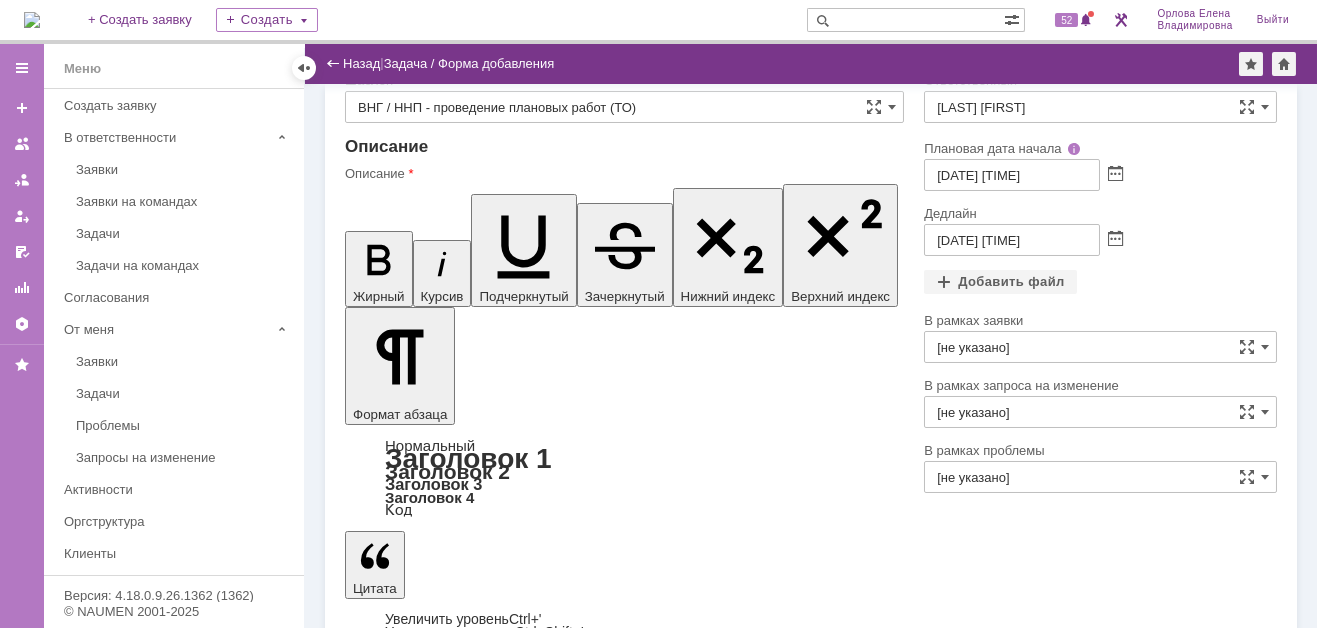 scroll, scrollTop: 64, scrollLeft: 0, axis: vertical 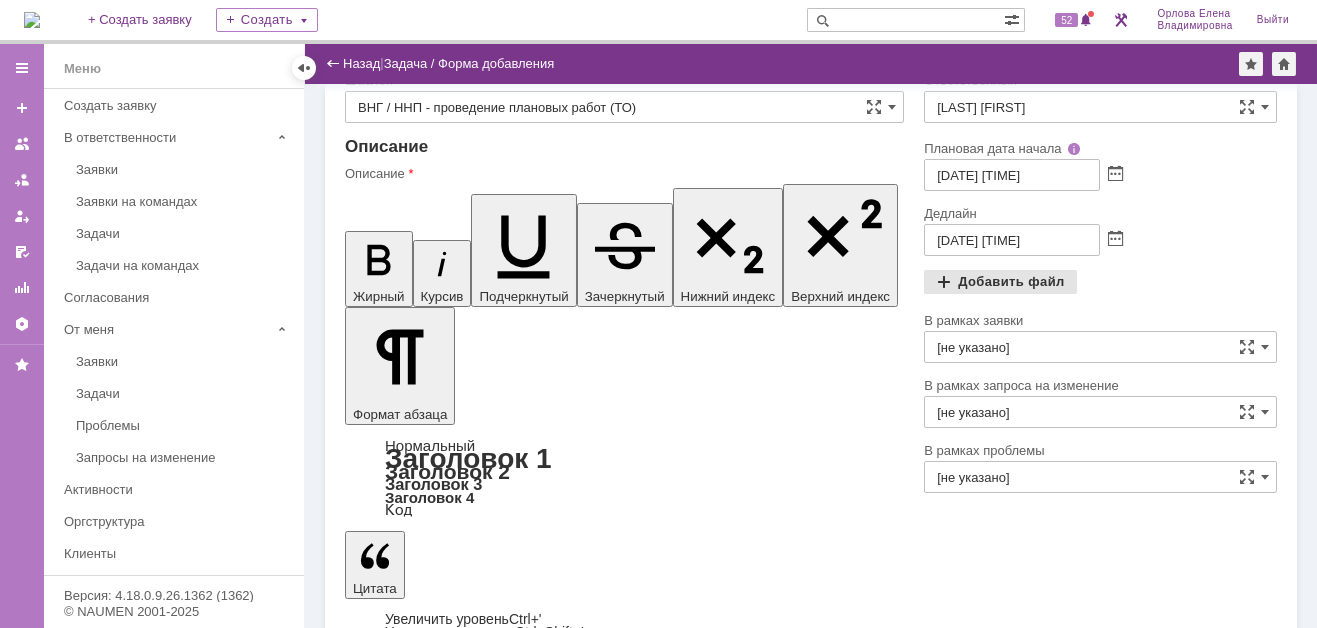 click on "Добавить файл" at bounding box center (1000, 282) 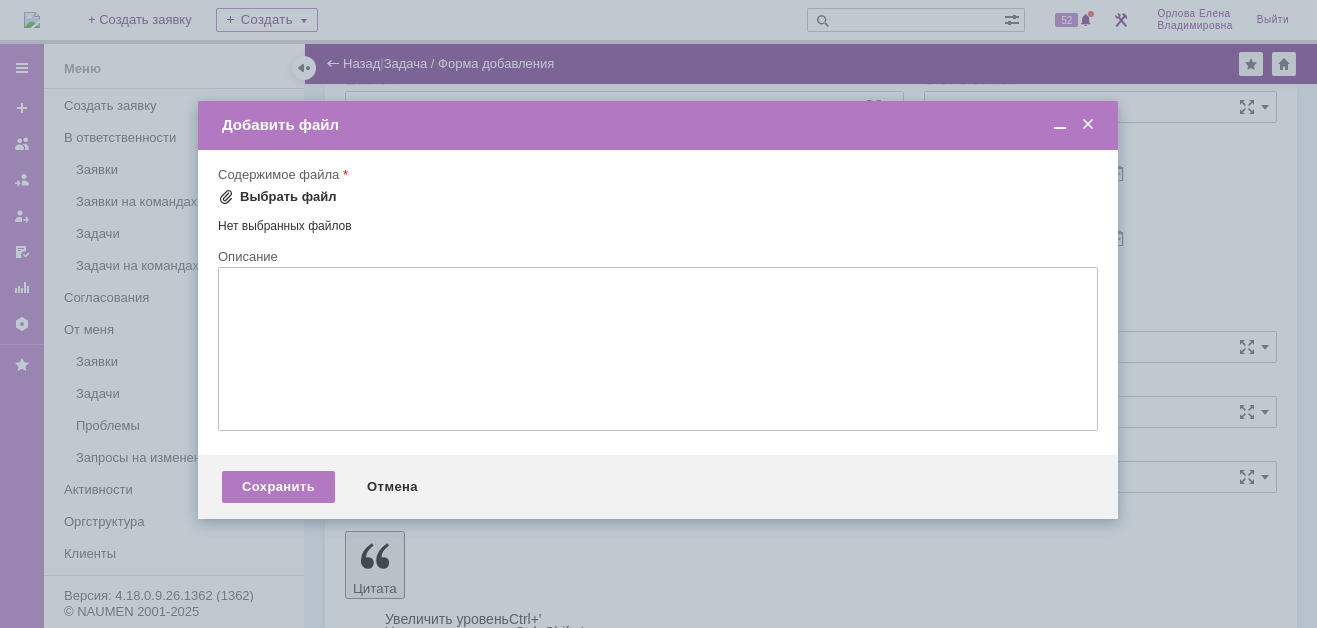 click at bounding box center (226, 197) 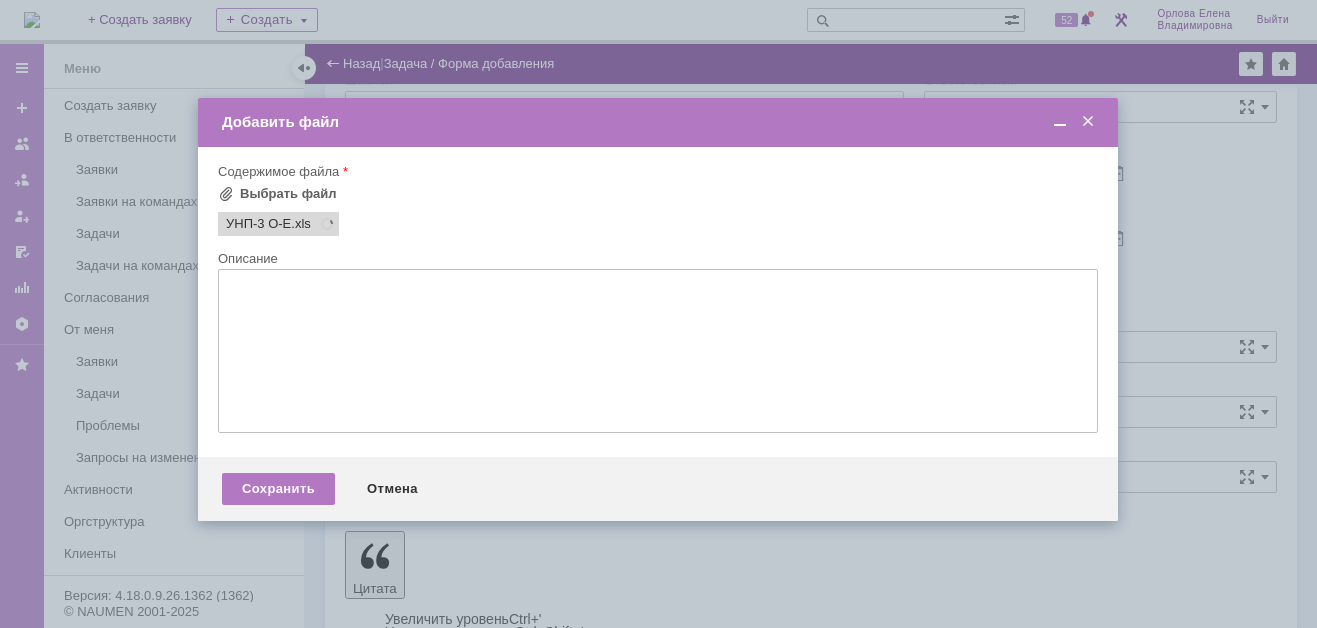 scroll, scrollTop: 0, scrollLeft: 0, axis: both 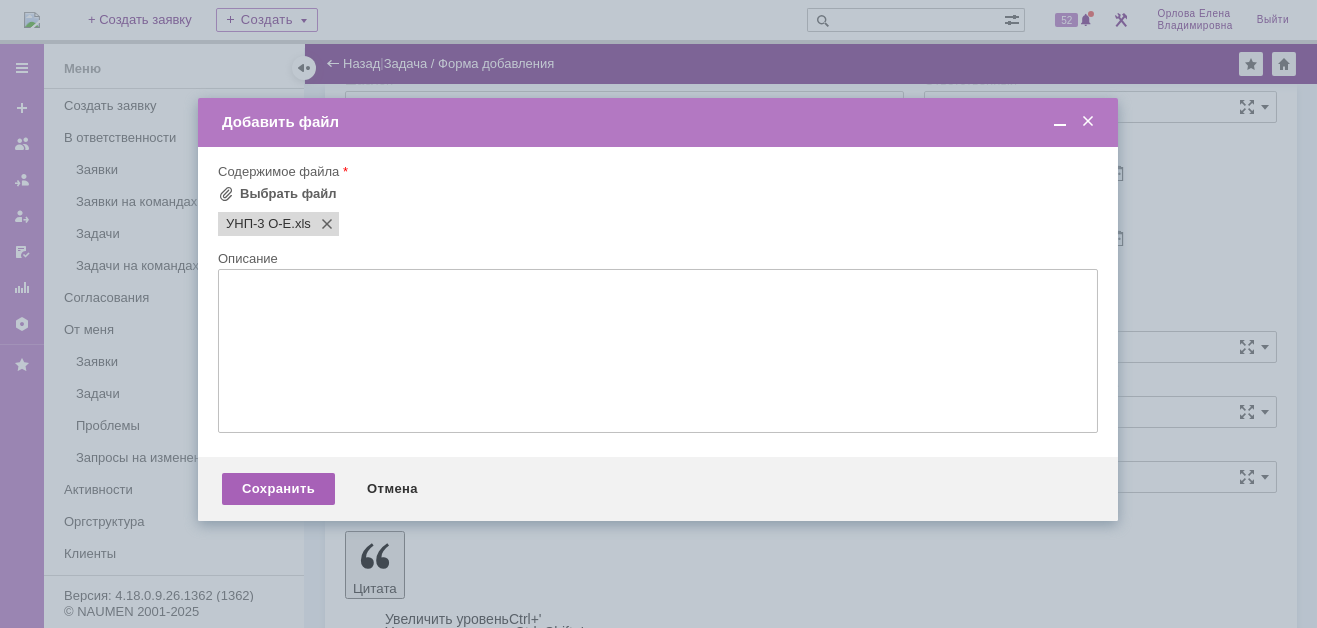 click on "Сохранить" at bounding box center [278, 489] 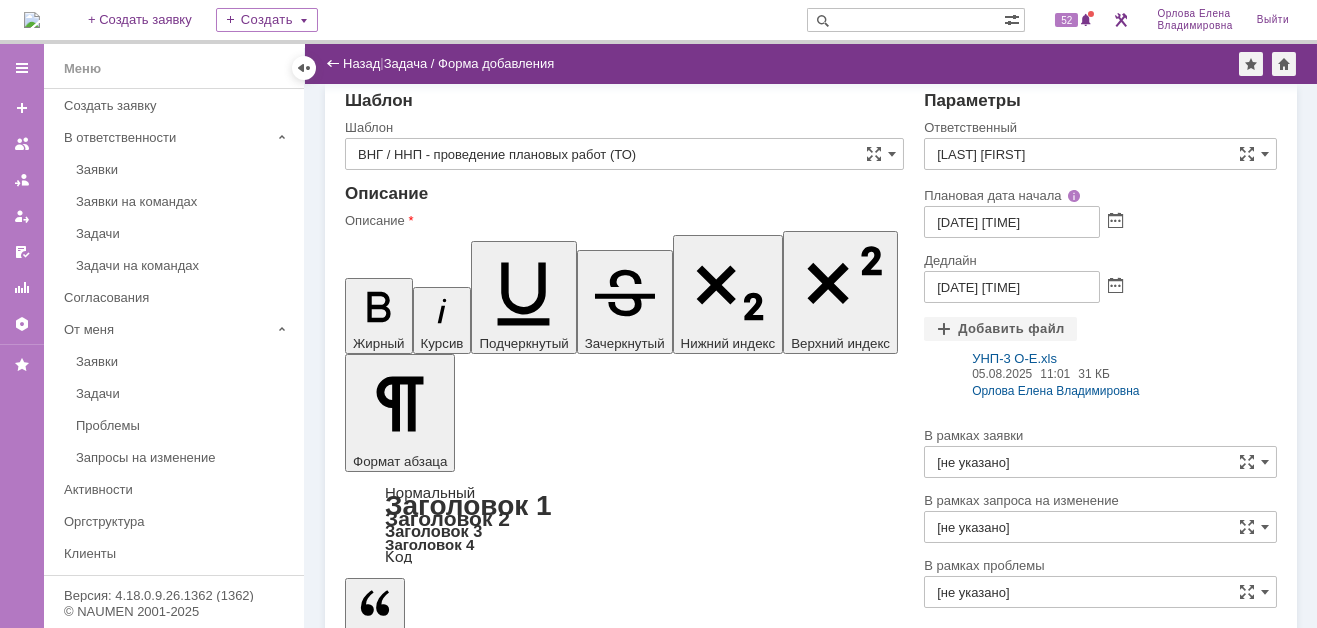 scroll, scrollTop: 0, scrollLeft: 0, axis: both 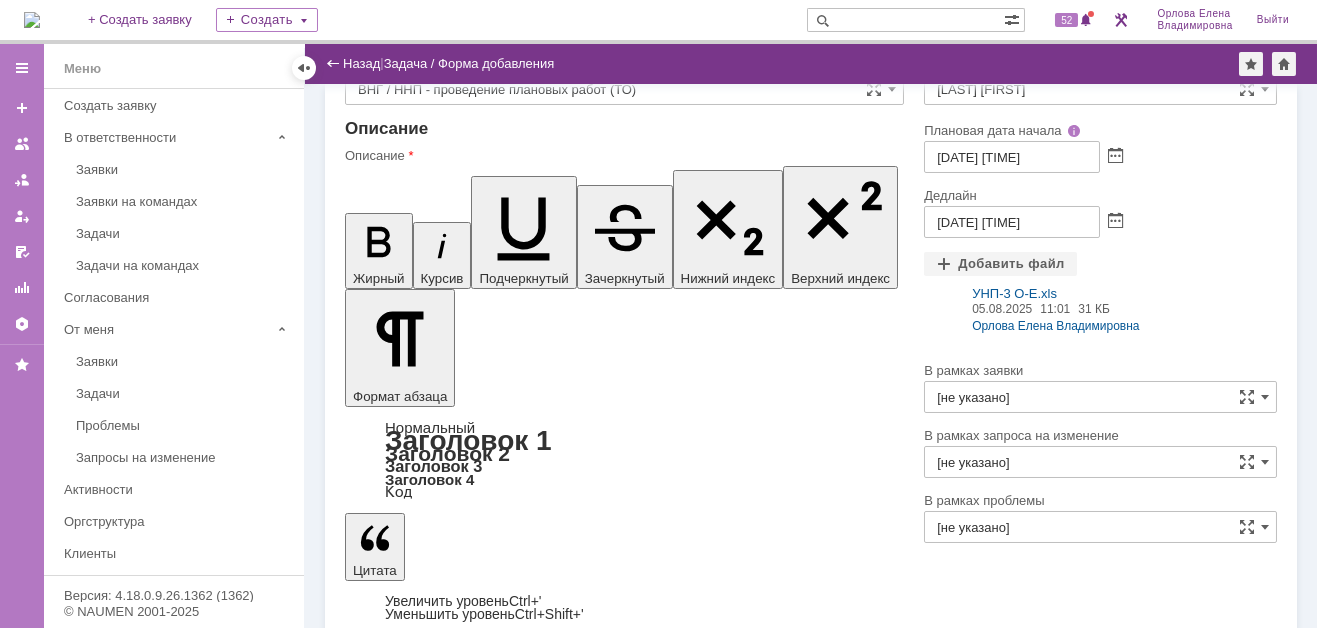 click on "Сохранить" at bounding box center [405, 4867] 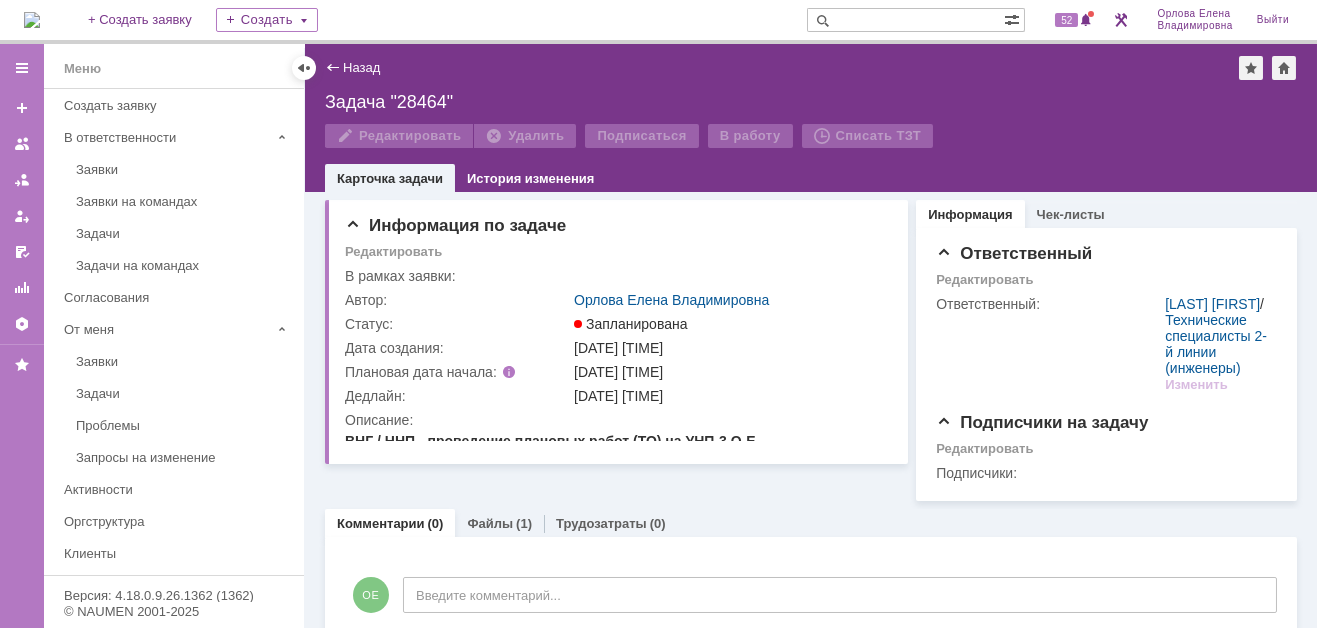 scroll, scrollTop: 0, scrollLeft: 0, axis: both 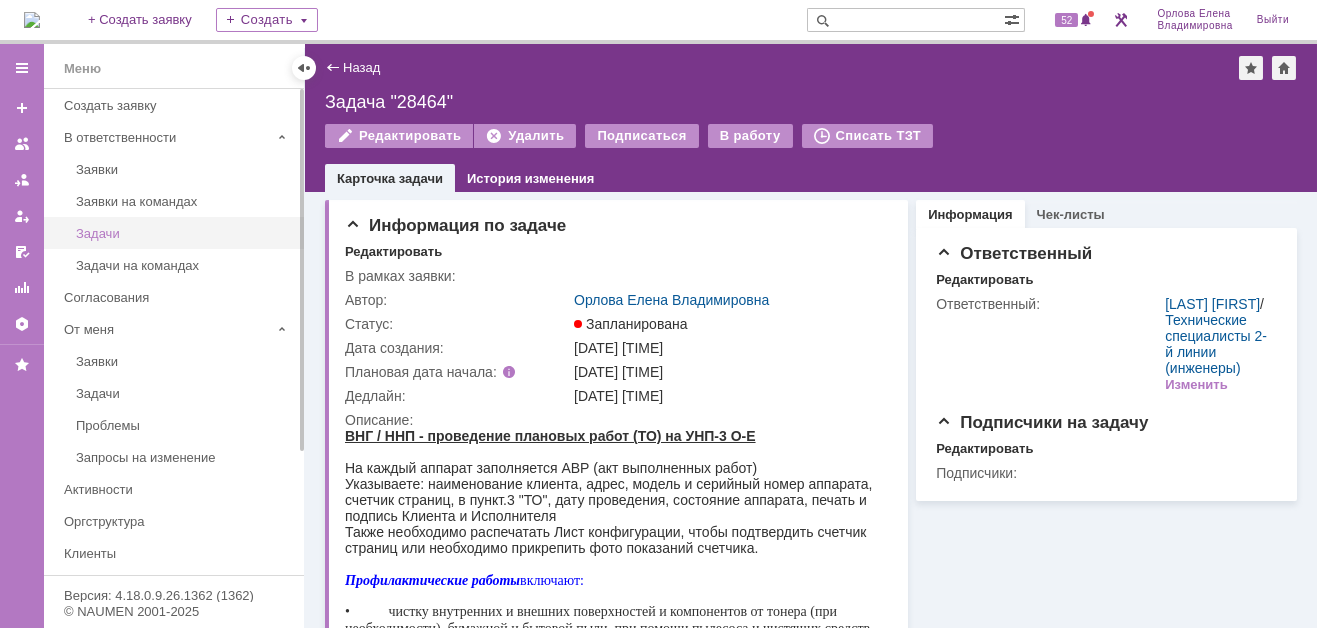 click on "Задачи" at bounding box center (184, 233) 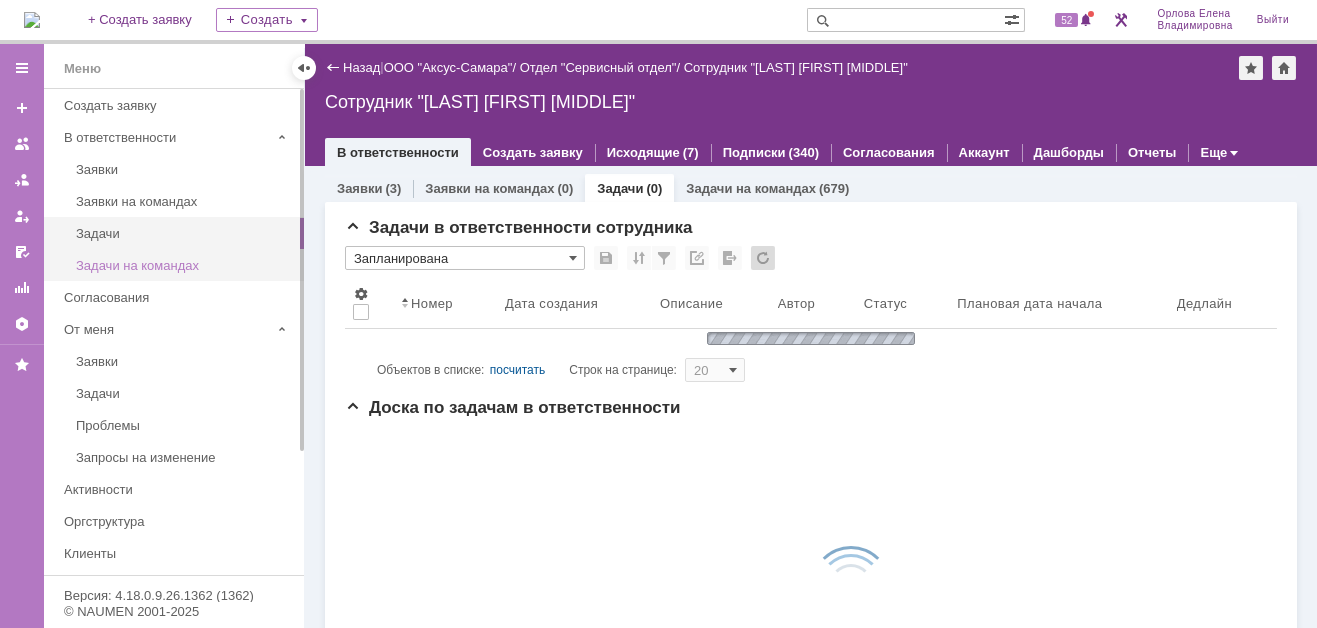 scroll, scrollTop: 0, scrollLeft: 0, axis: both 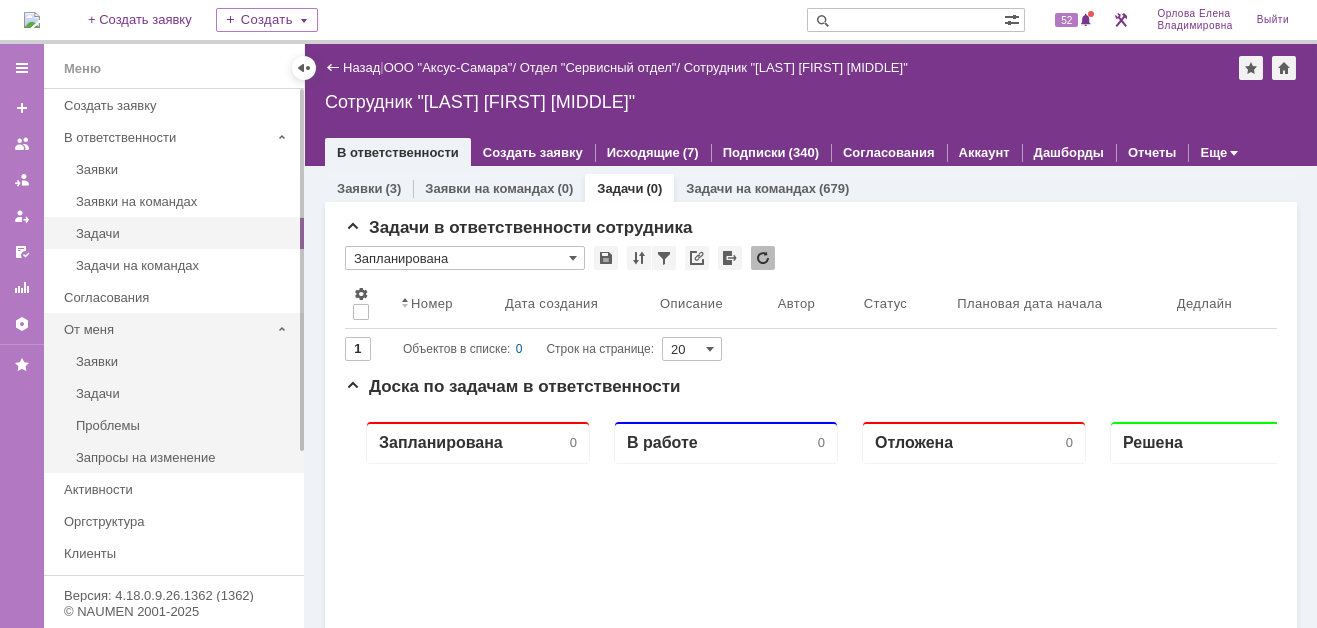 click on "От меня" at bounding box center [167, 329] 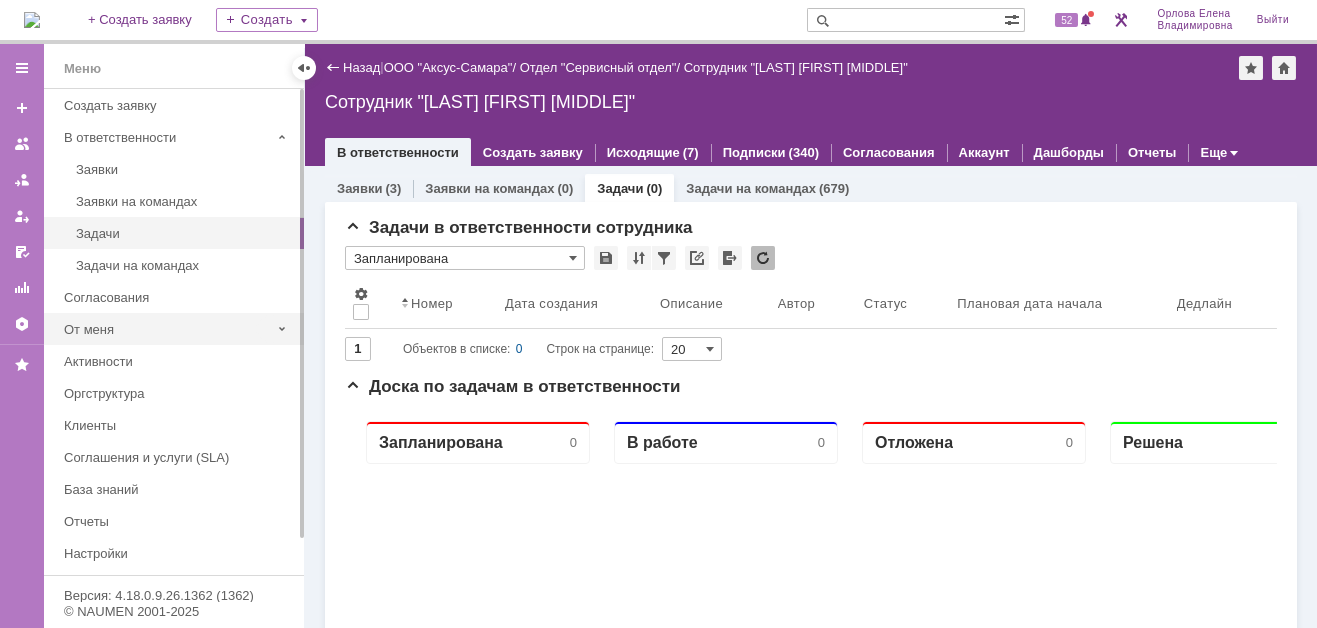 click on "От меня" at bounding box center (167, 329) 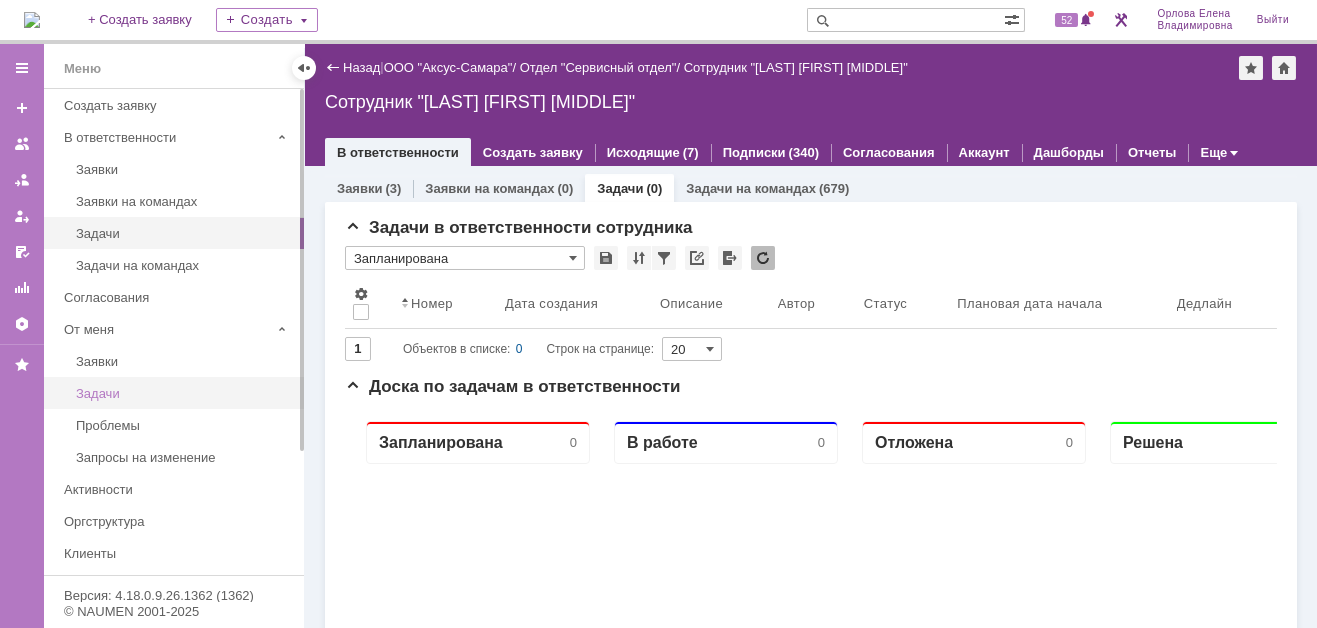 click on "Задачи" at bounding box center (184, 393) 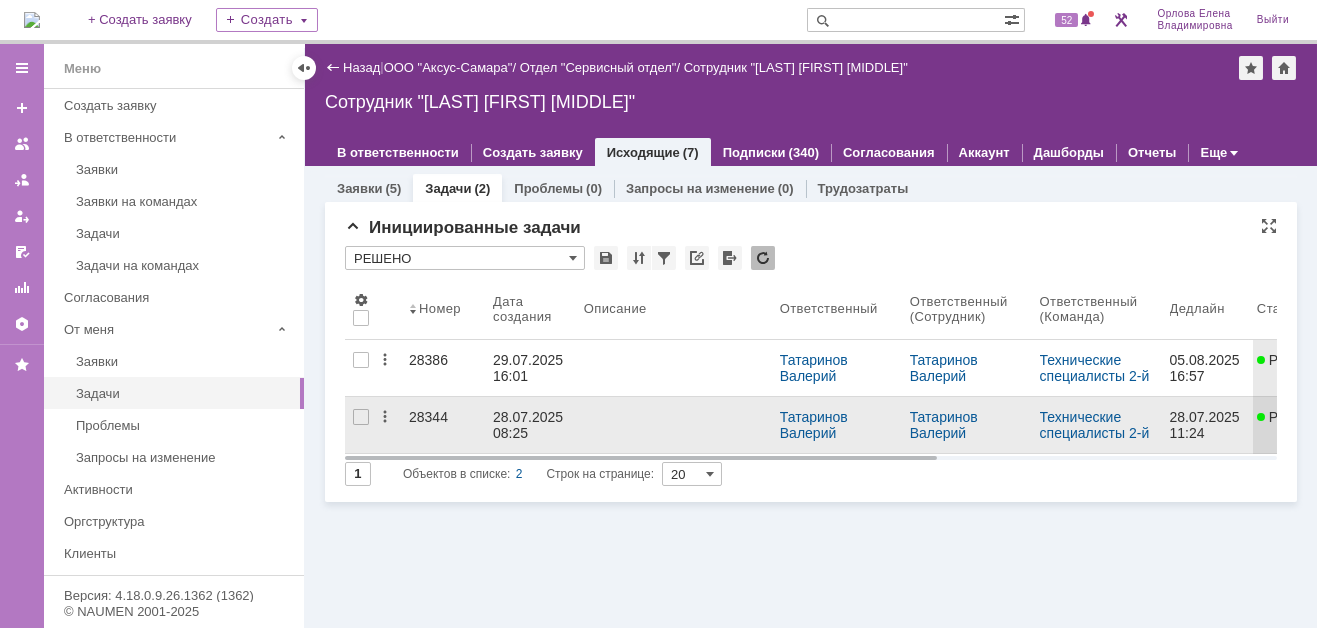 scroll, scrollTop: 0, scrollLeft: 0, axis: both 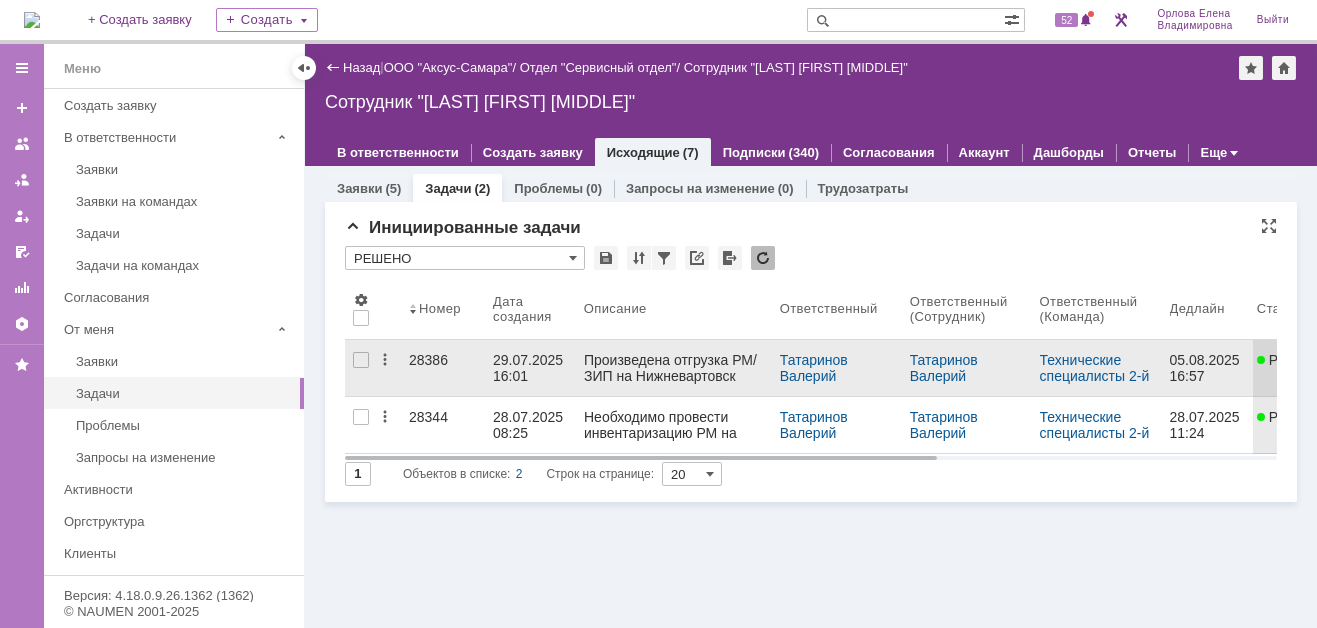 click on "28386" at bounding box center [443, 360] 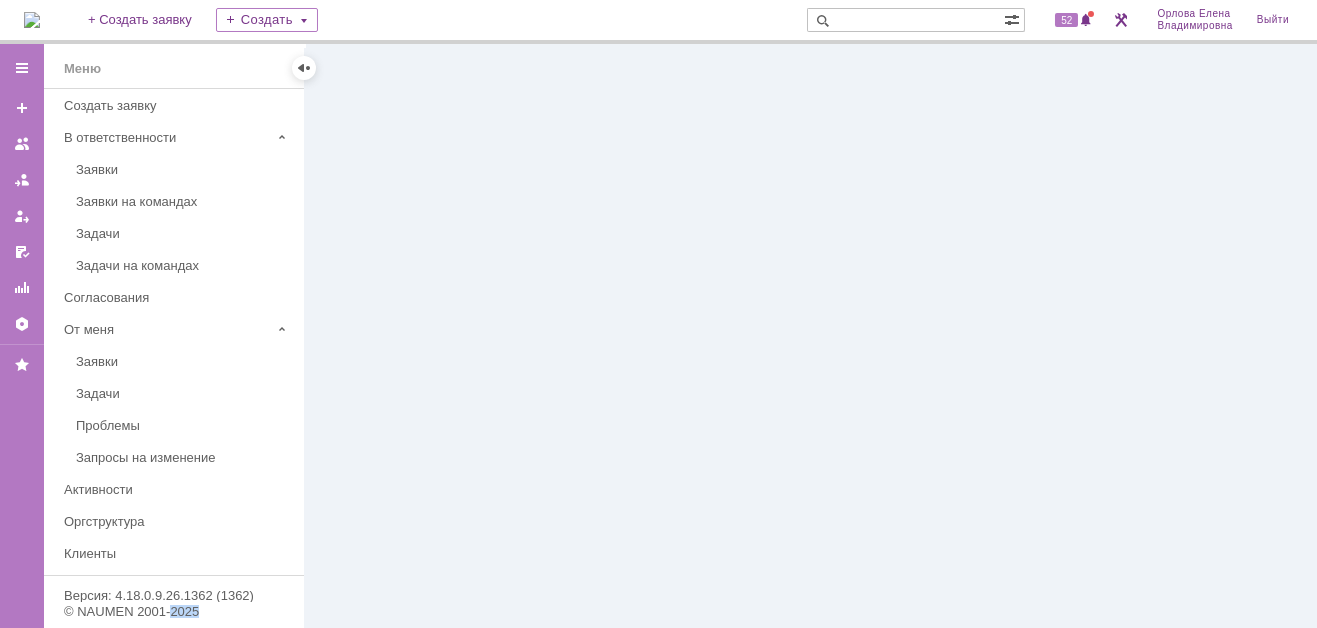 click at bounding box center (811, 336) 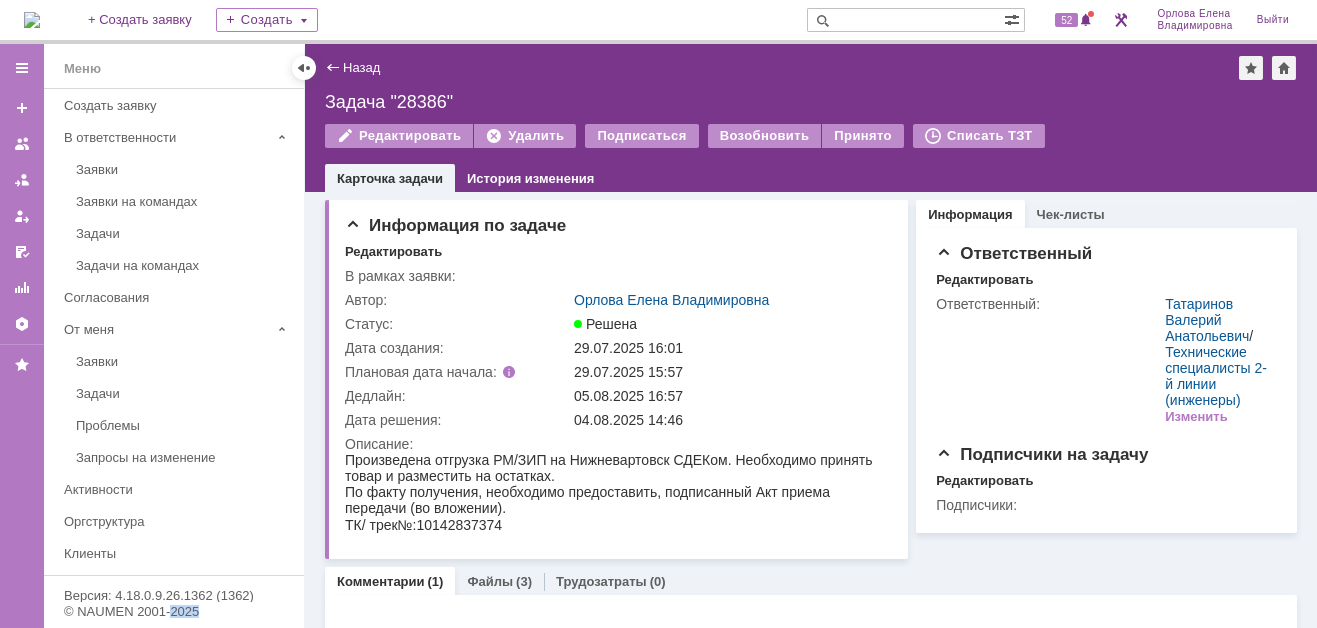scroll, scrollTop: 0, scrollLeft: 0, axis: both 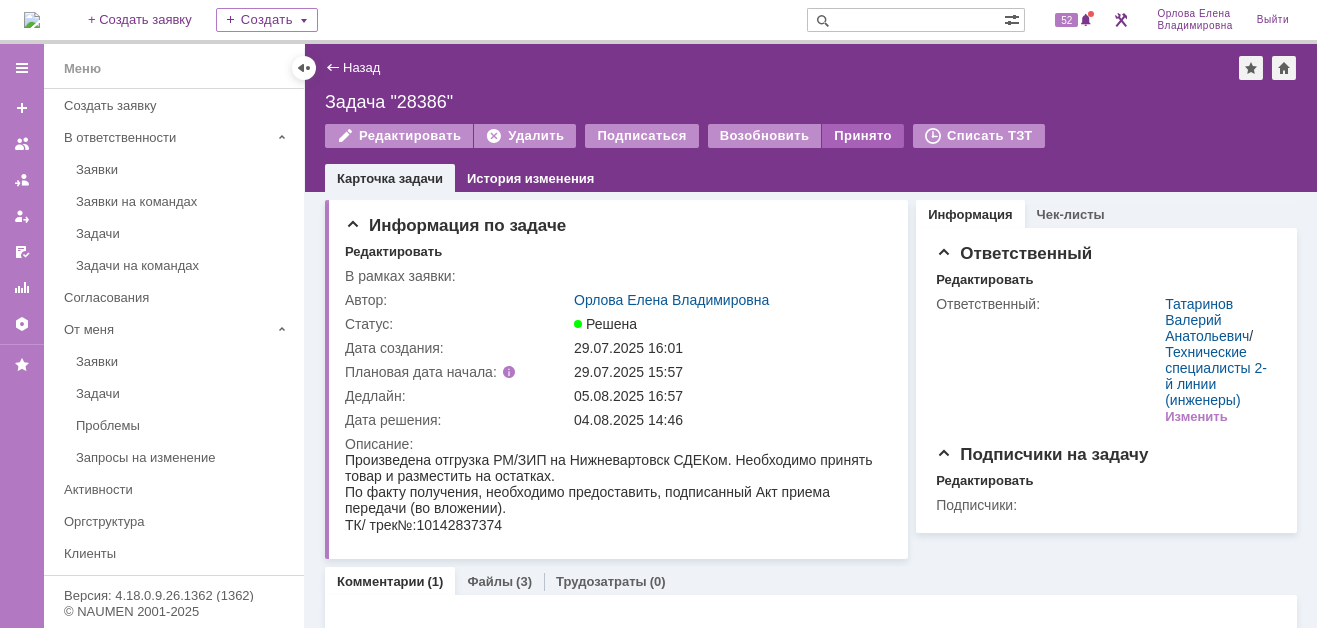 click on "Принято" at bounding box center (863, 136) 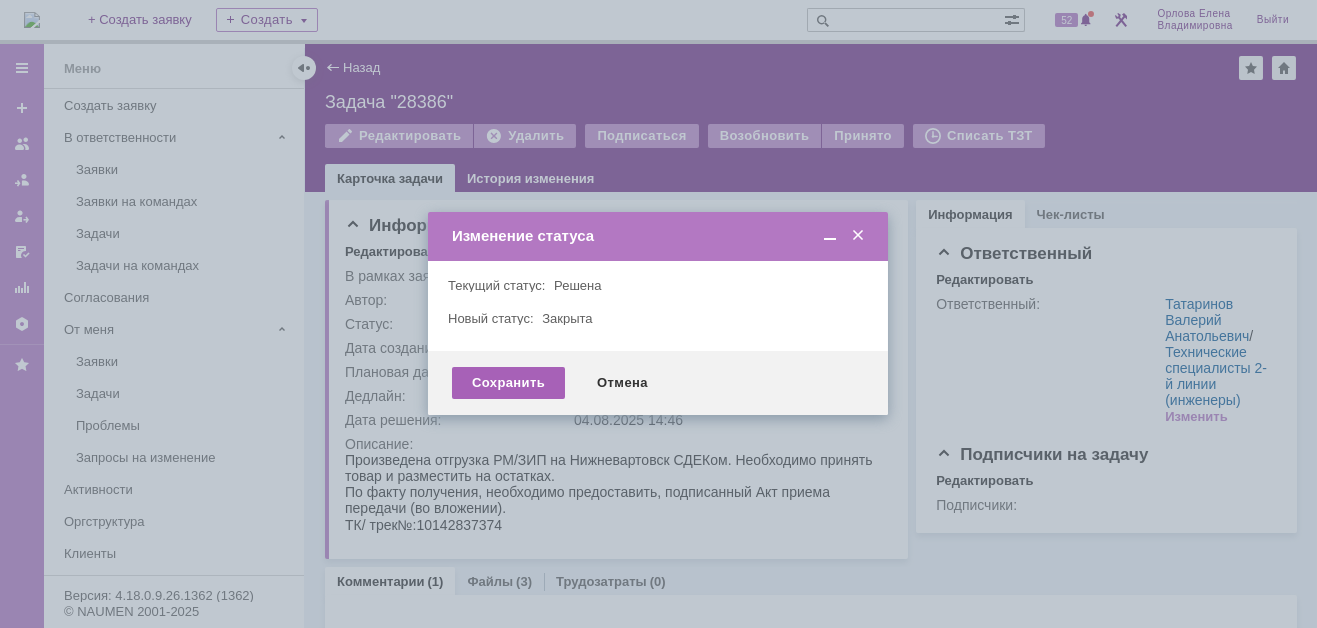 click on "Сохранить" at bounding box center (508, 383) 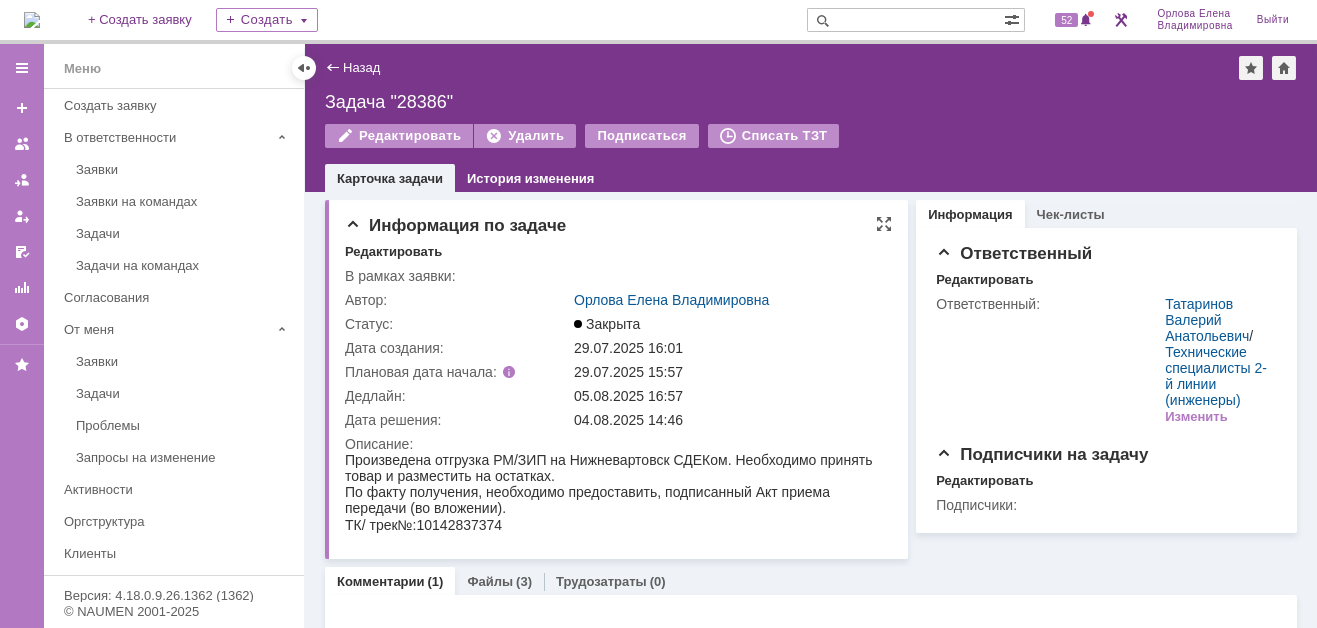 scroll, scrollTop: 0, scrollLeft: 0, axis: both 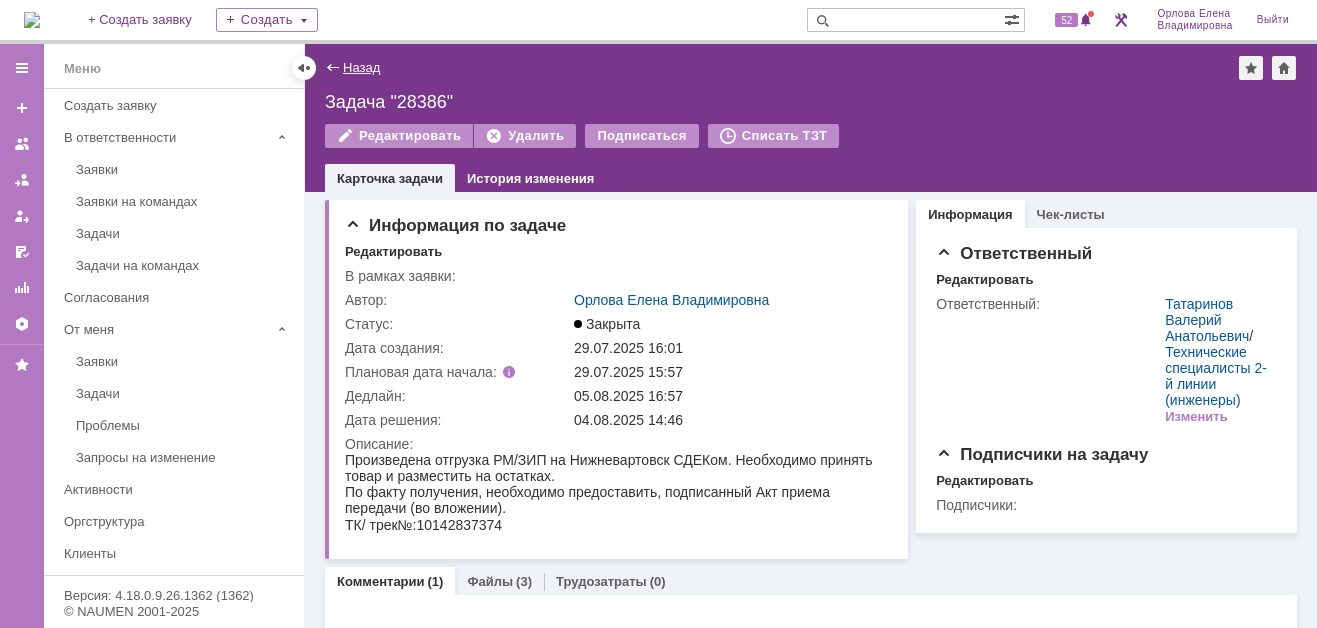 click on "Назад" at bounding box center (361, 67) 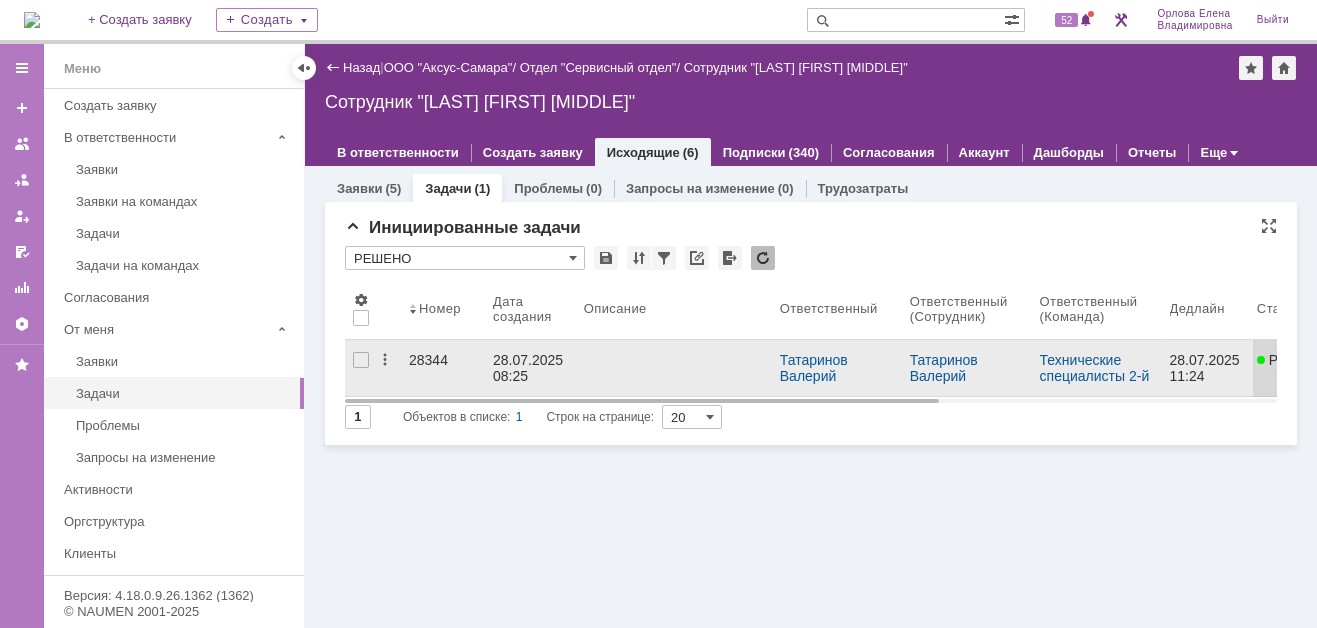 scroll, scrollTop: 0, scrollLeft: 0, axis: both 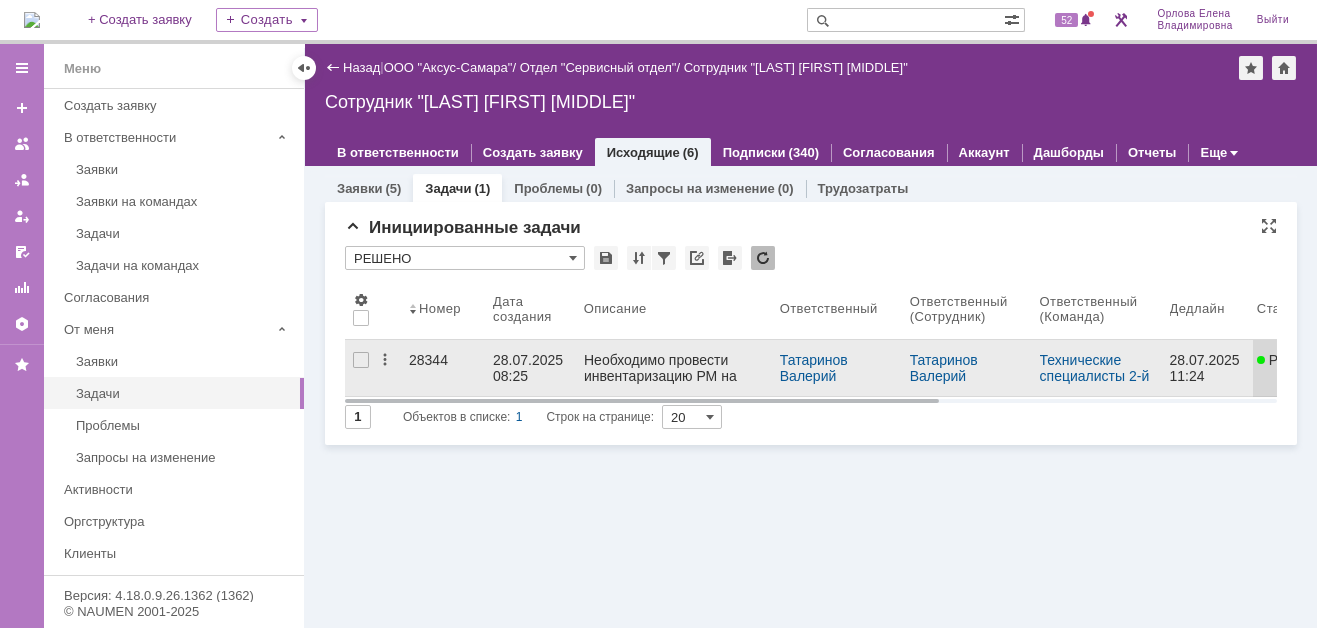 click on "28344" at bounding box center [443, 360] 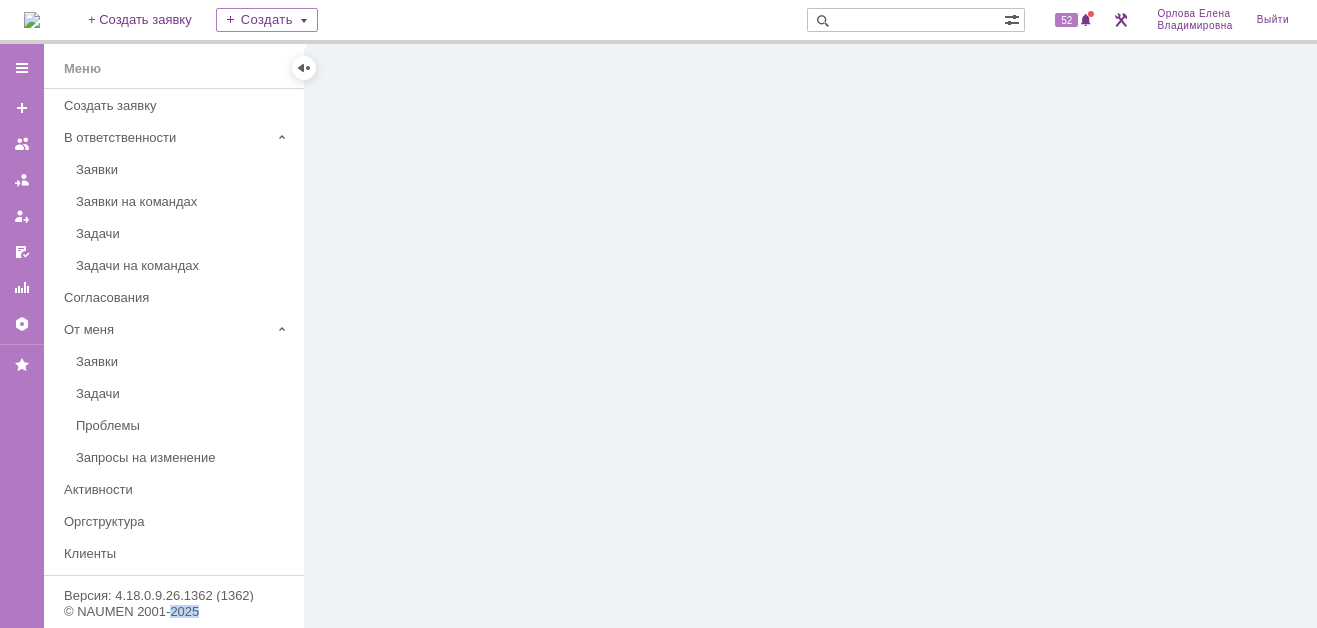 click at bounding box center (811, 336) 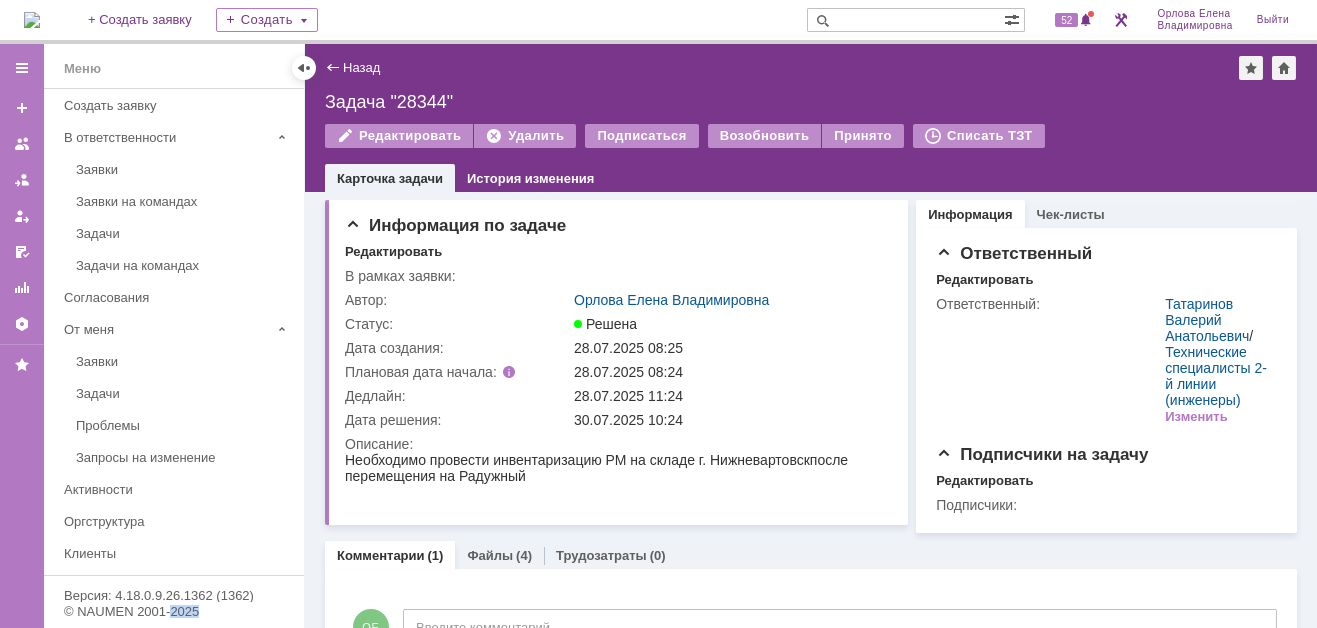 scroll, scrollTop: 0, scrollLeft: 0, axis: both 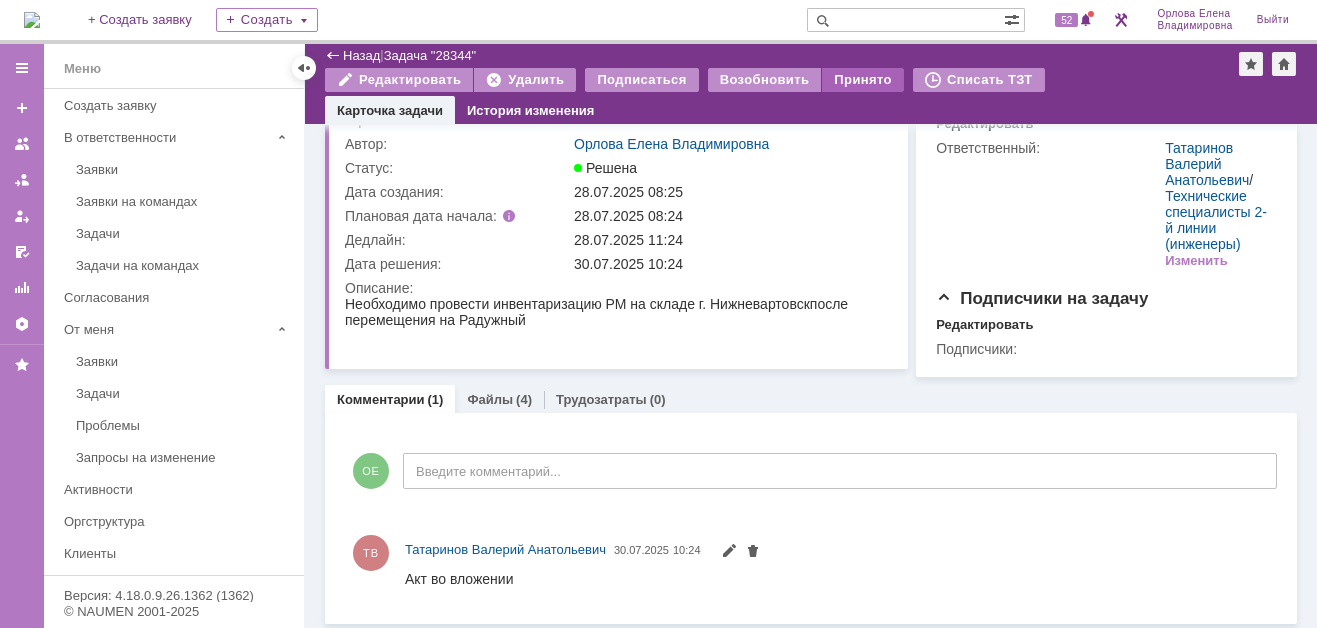 click on "Принято" at bounding box center (863, 80) 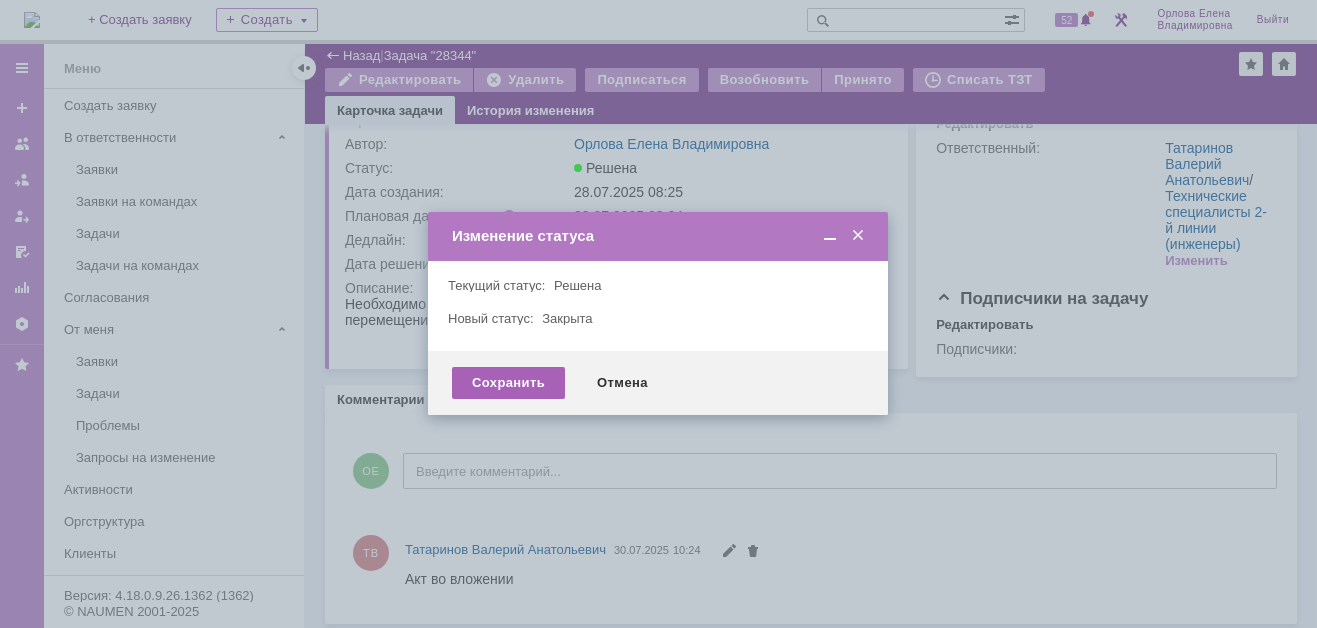 click on "Сохранить" at bounding box center [508, 383] 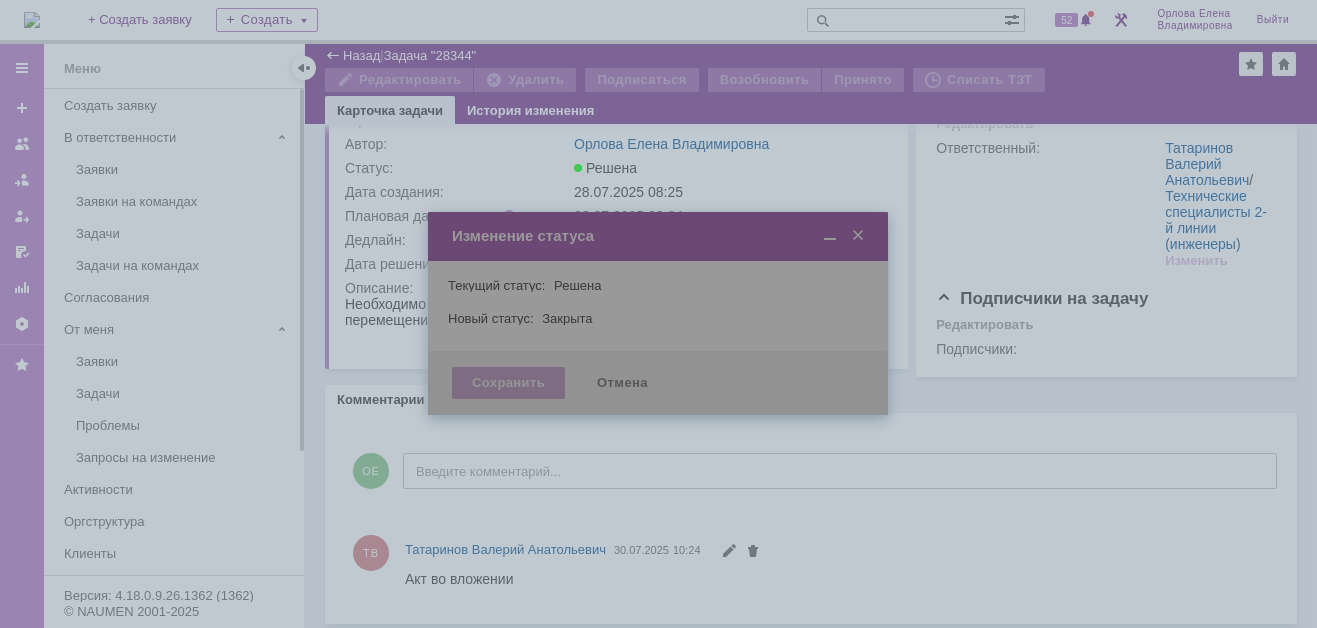 scroll, scrollTop: 0, scrollLeft: 0, axis: both 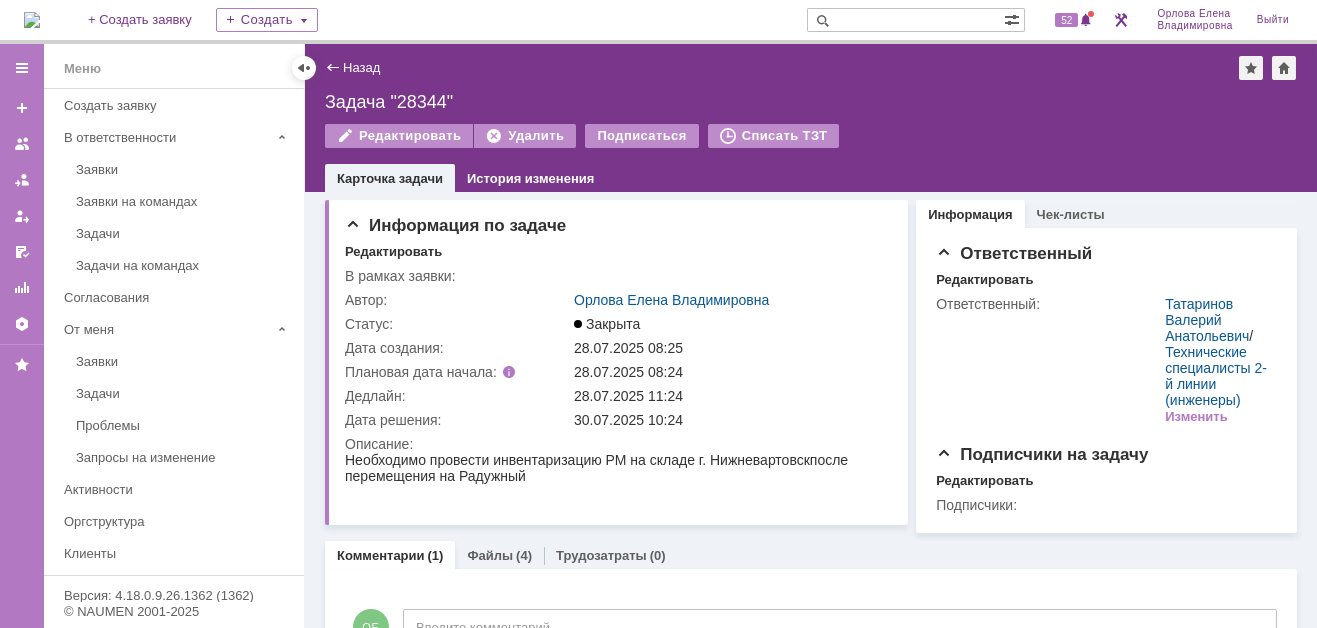 click at bounding box center (32, 20) 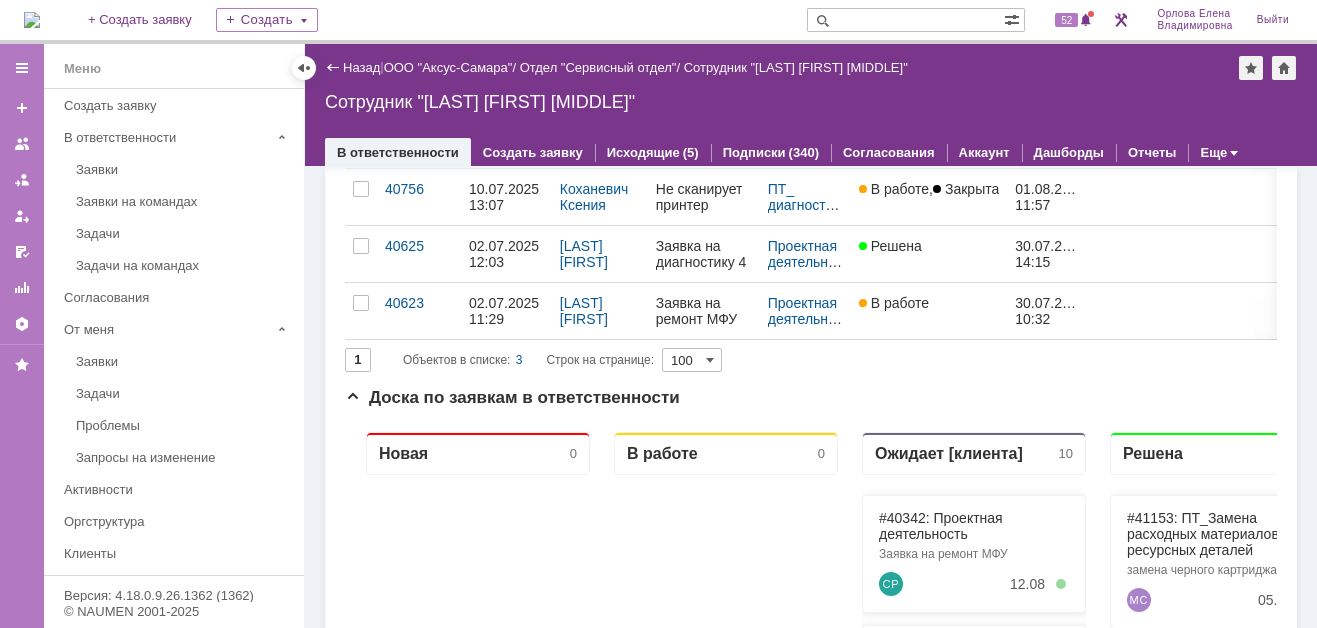 scroll, scrollTop: 0, scrollLeft: 0, axis: both 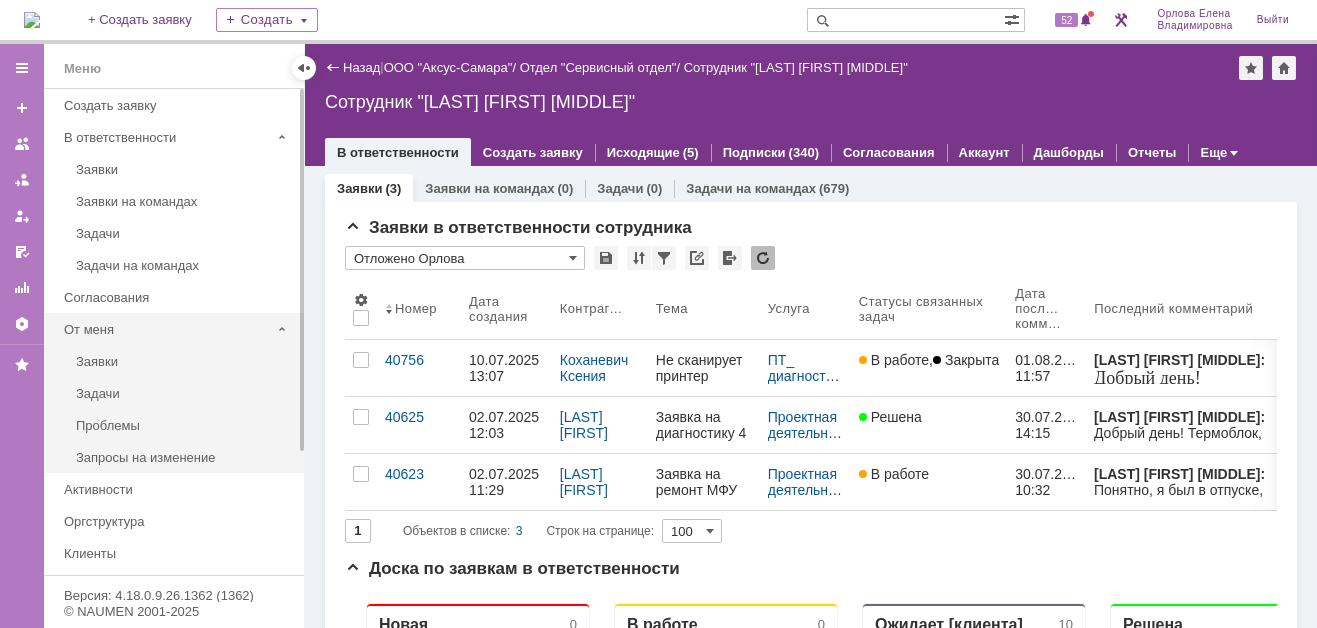 click on "От меня" at bounding box center (167, 329) 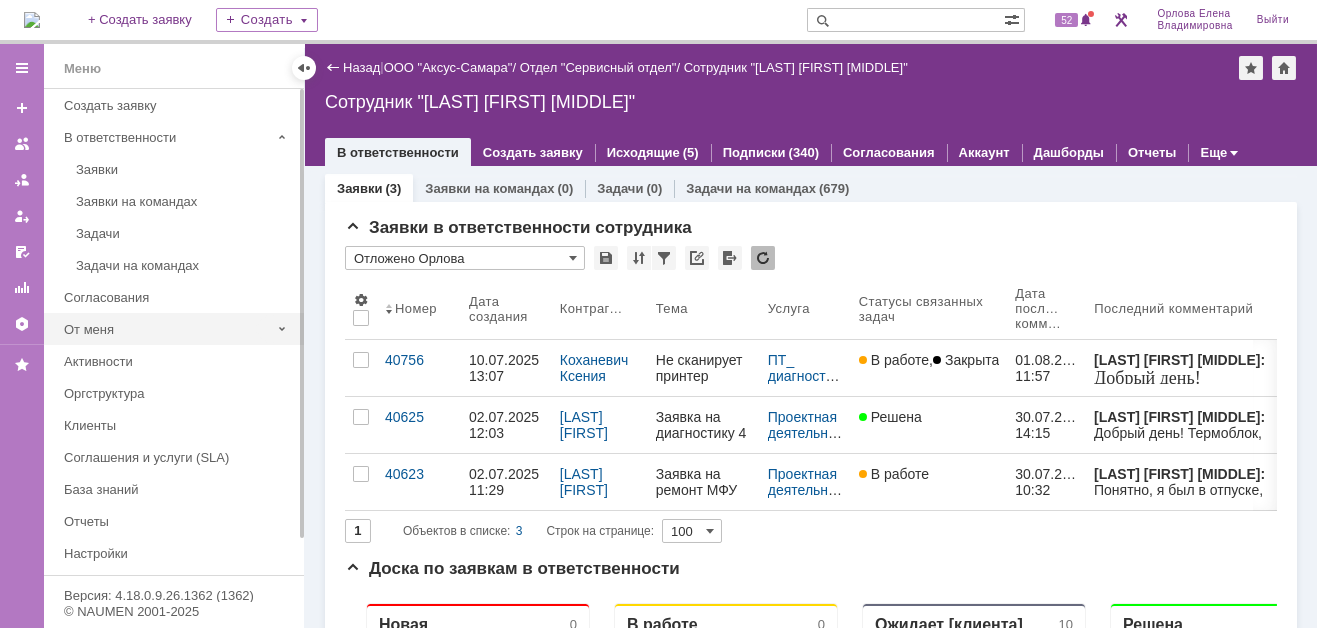 click on "От меня" at bounding box center [167, 329] 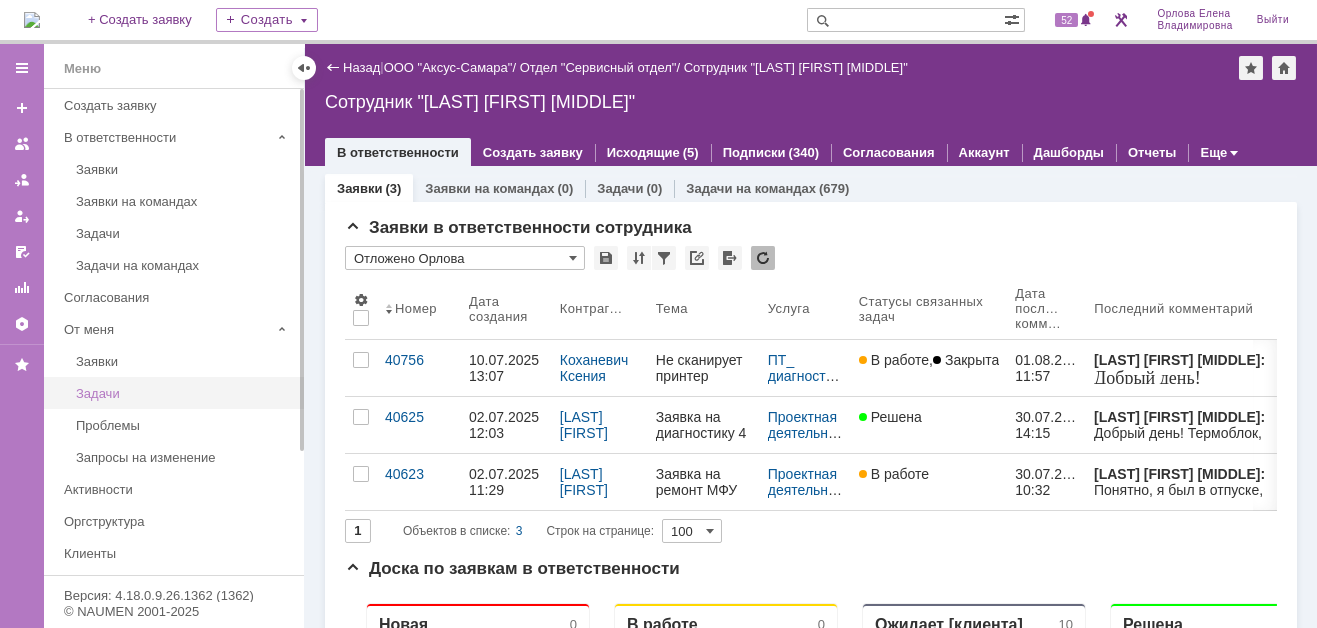 click on "Задачи" at bounding box center [184, 393] 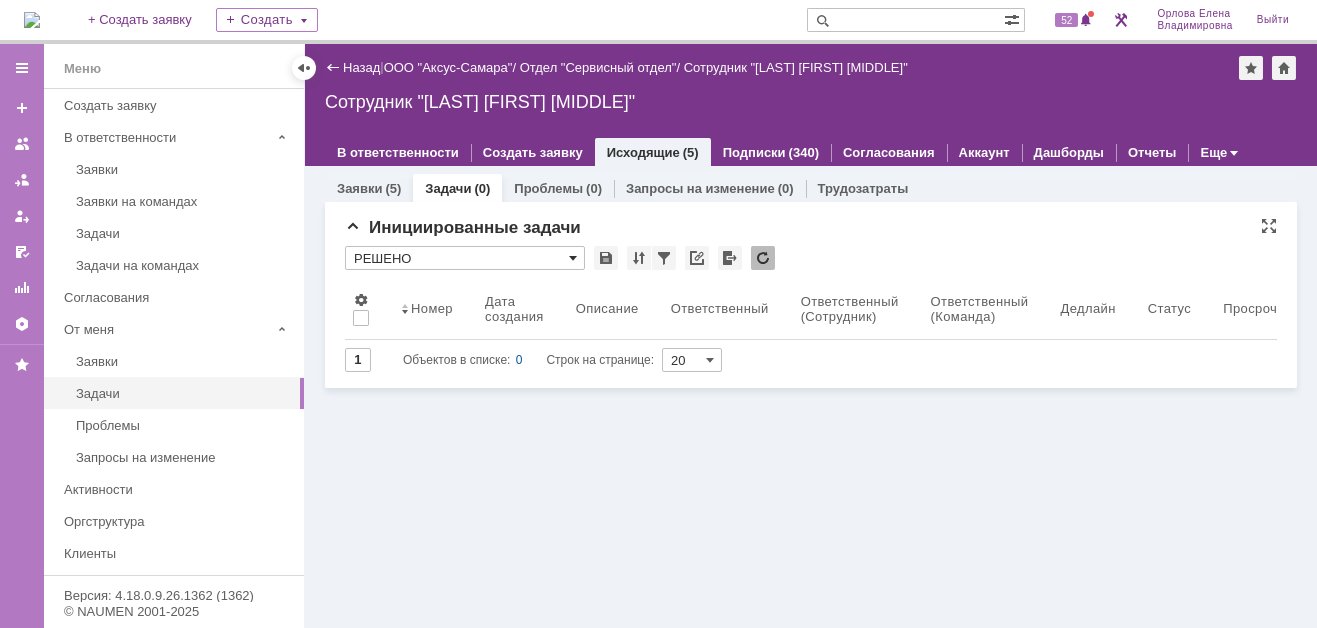 click at bounding box center [573, 258] 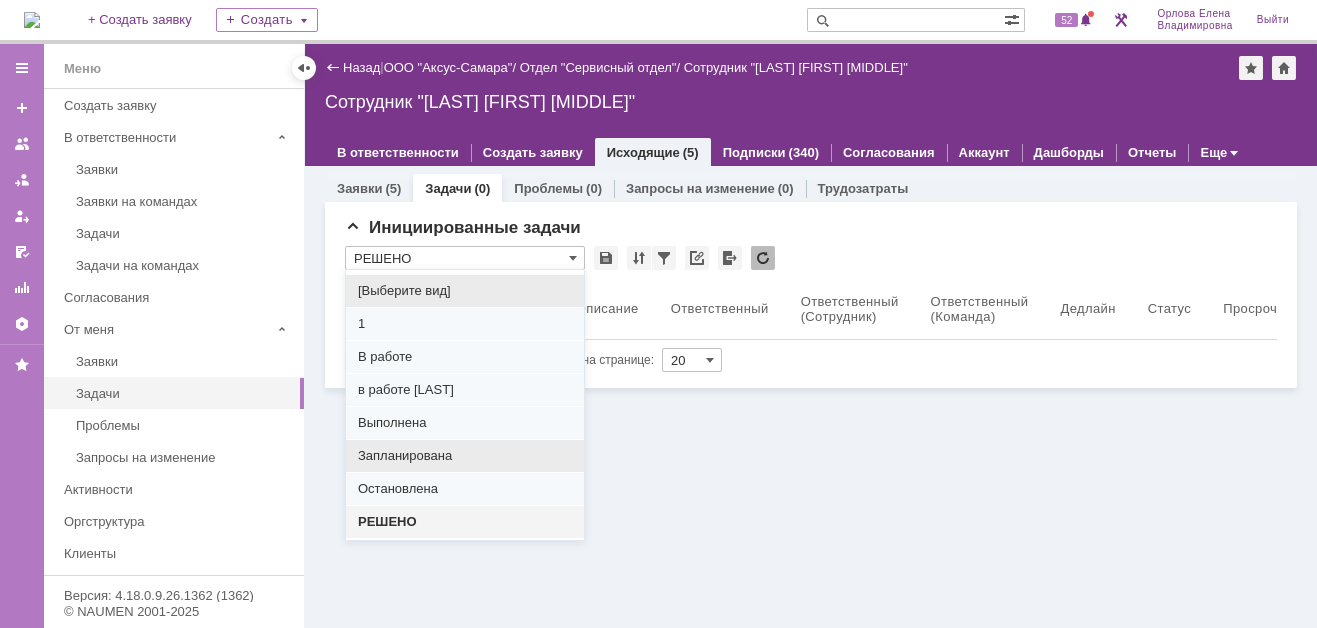 click on "Запланирована" at bounding box center [465, 456] 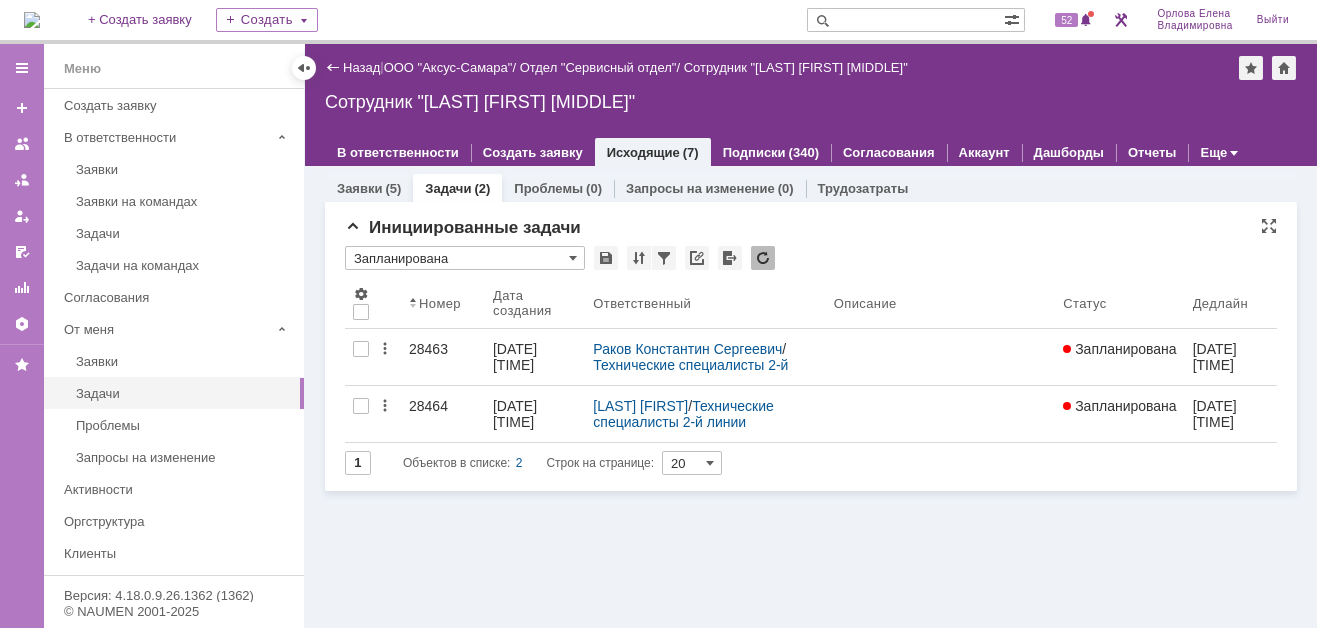 type on "Запланирована" 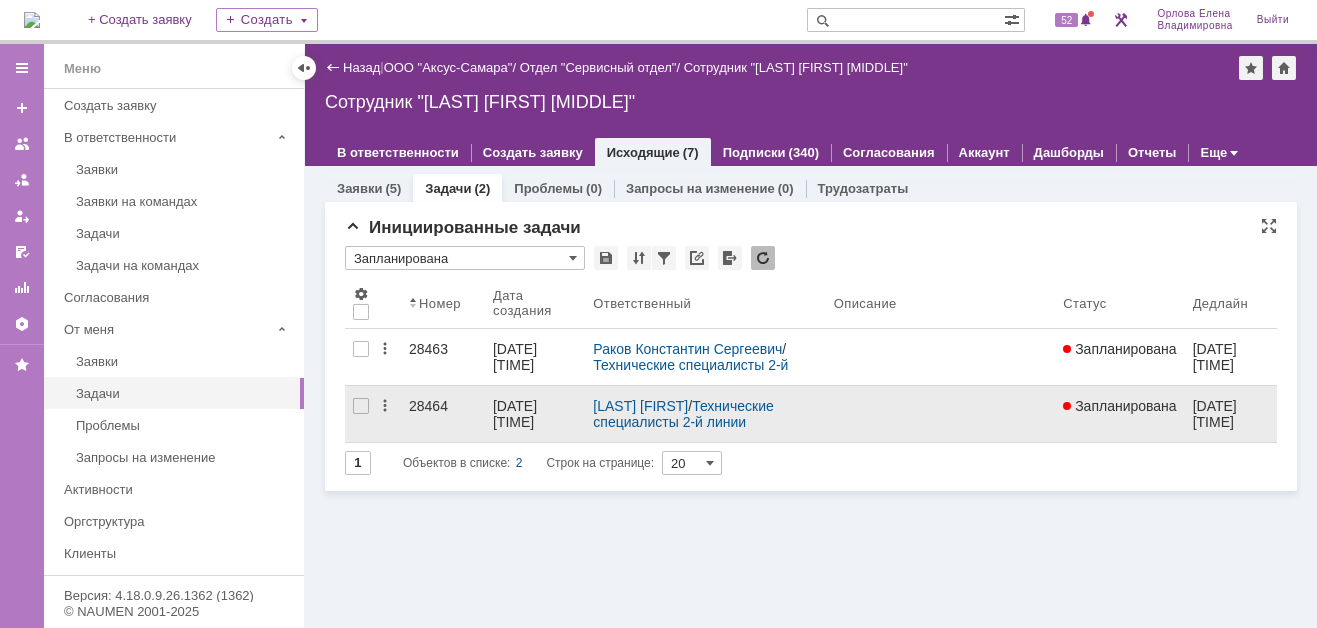 scroll, scrollTop: 0, scrollLeft: 0, axis: both 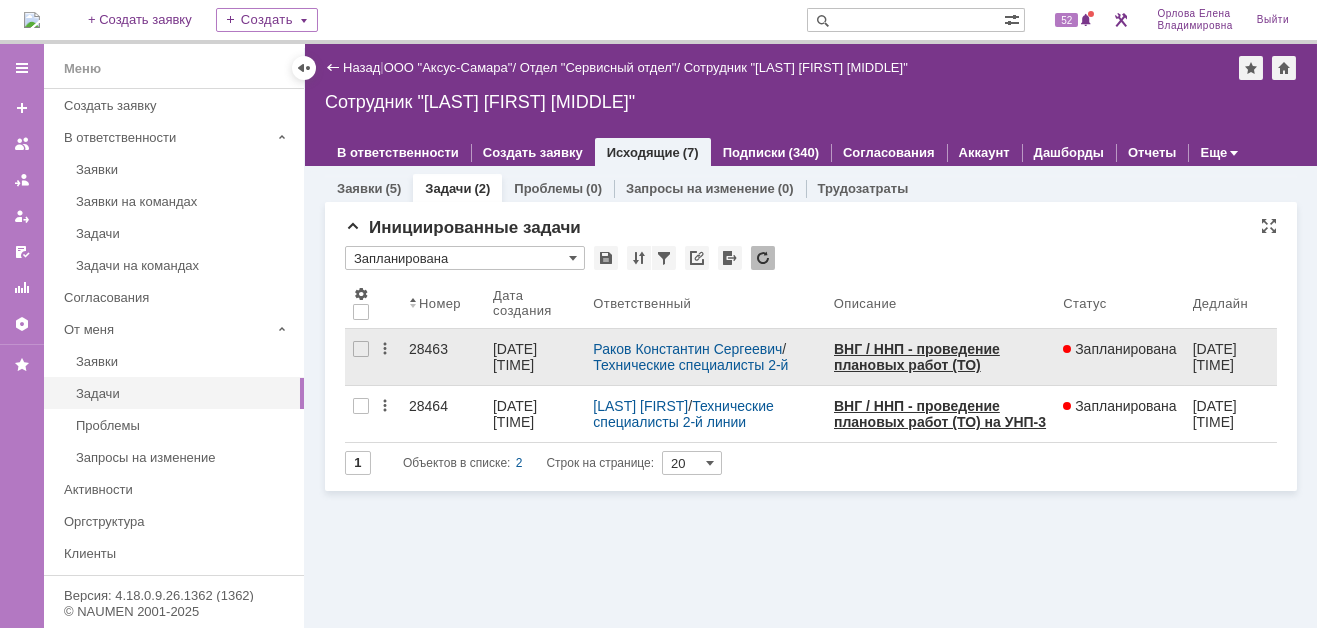click on "28463" at bounding box center [443, 349] 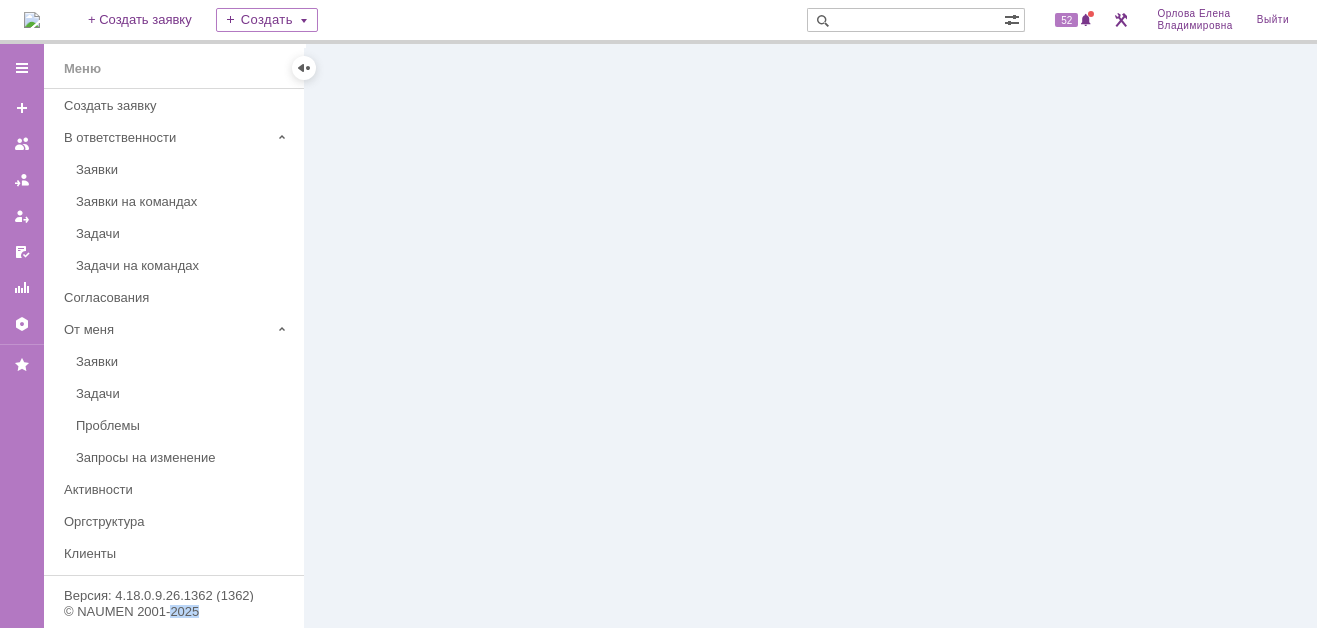 click at bounding box center [811, 336] 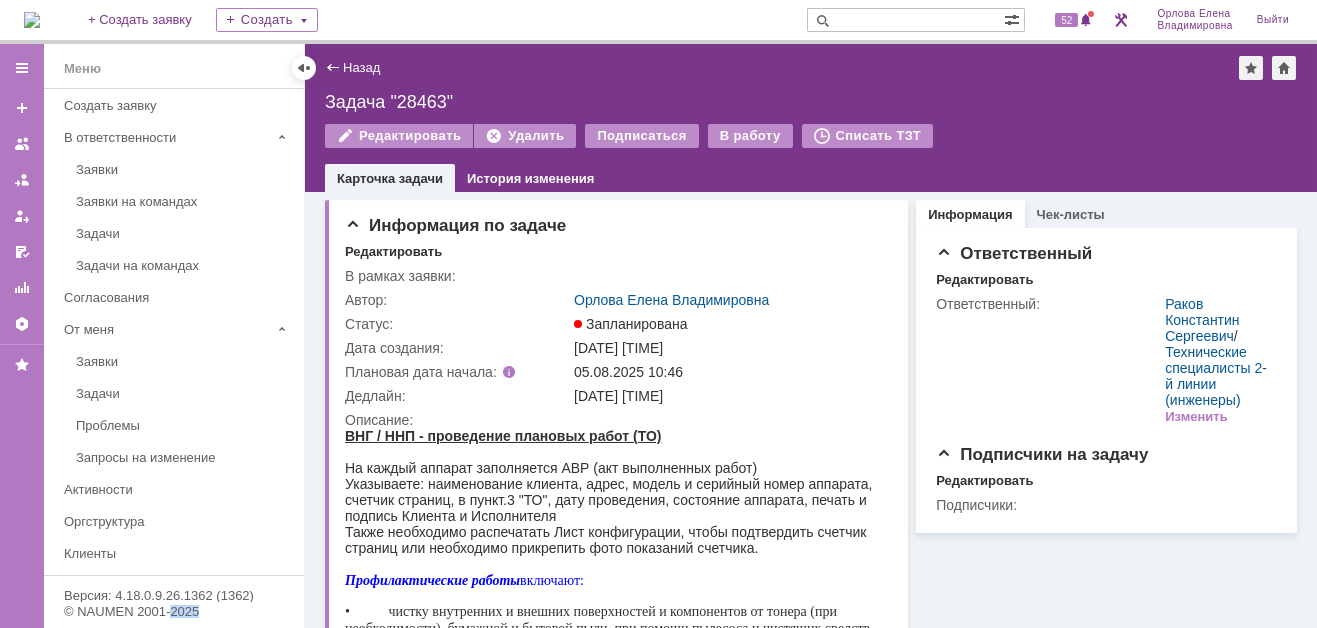 scroll, scrollTop: 0, scrollLeft: 0, axis: both 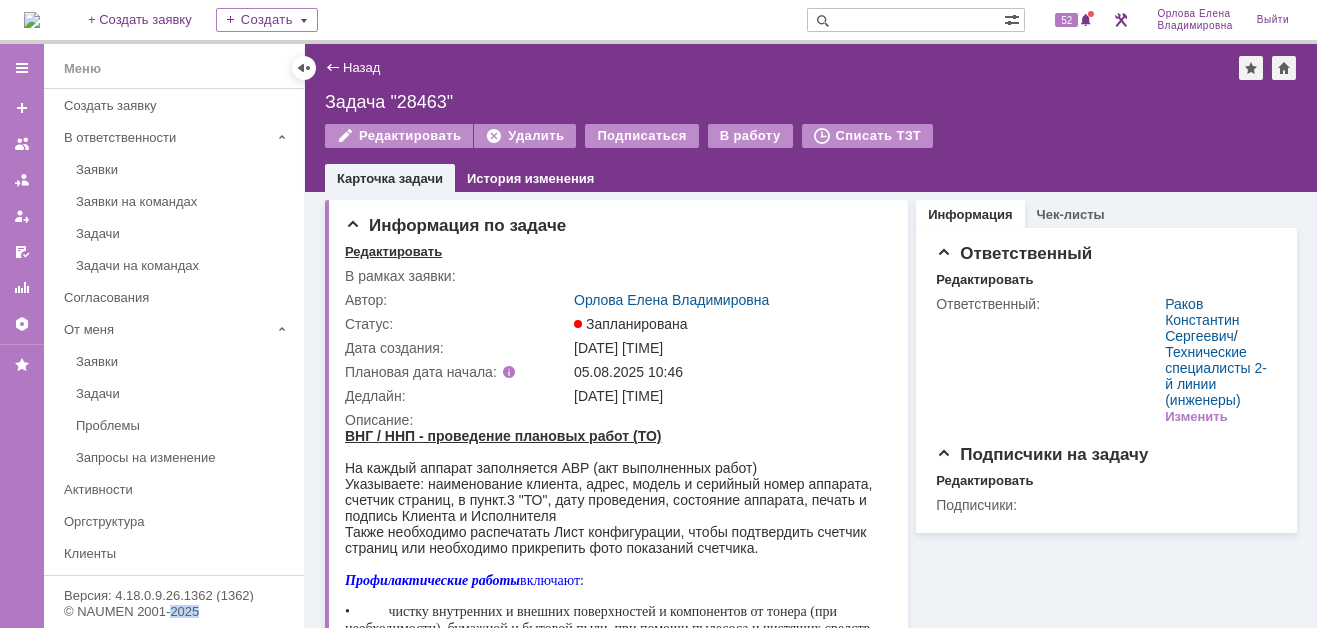 click on "Редактировать" at bounding box center (393, 252) 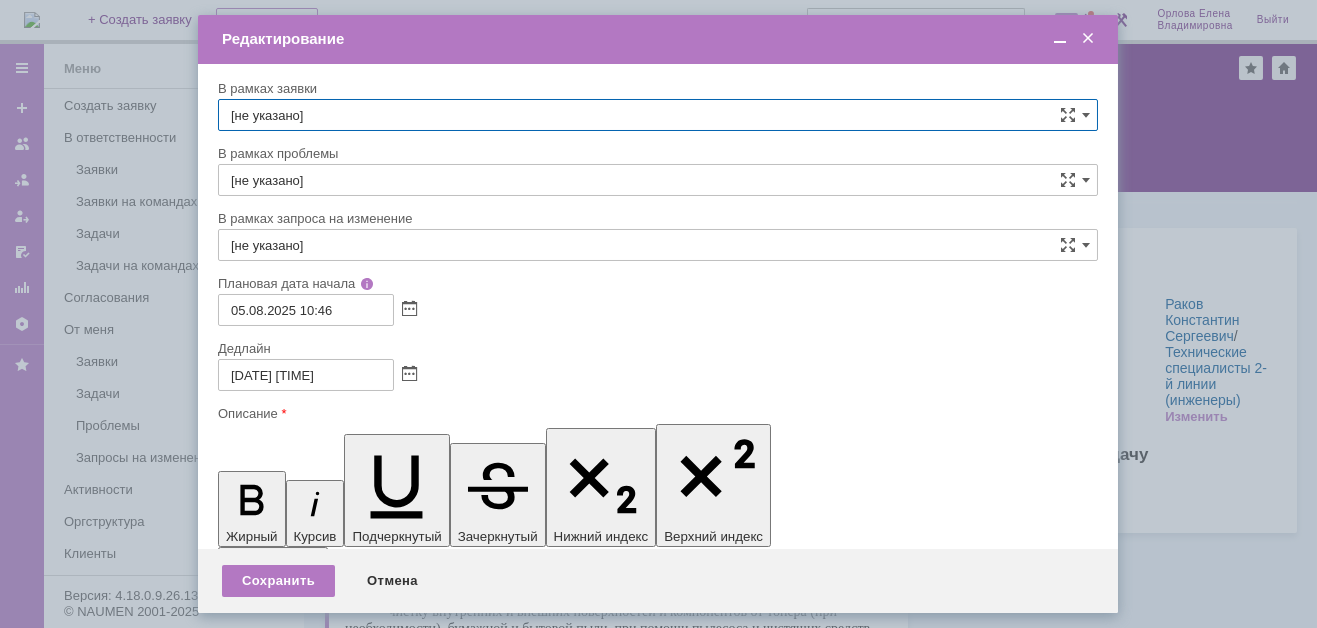 scroll 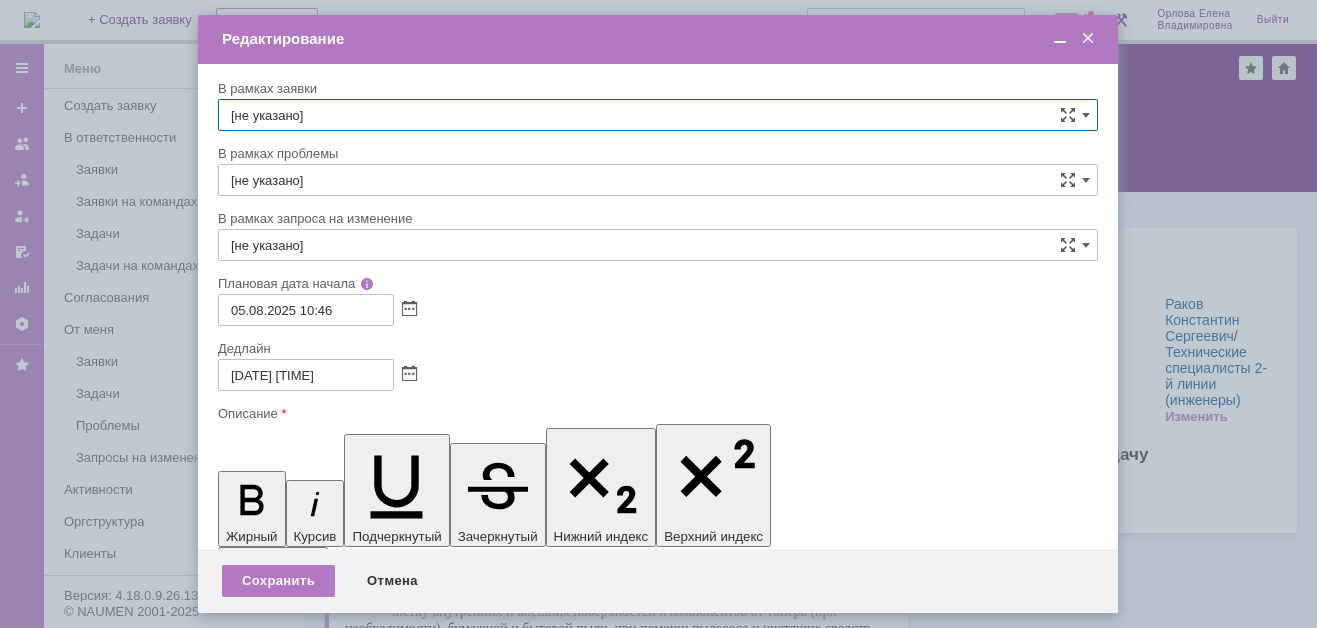 click on "ВНГ / ННП - проведение плановых работ (ТО)" at bounding box center [381, 5789] 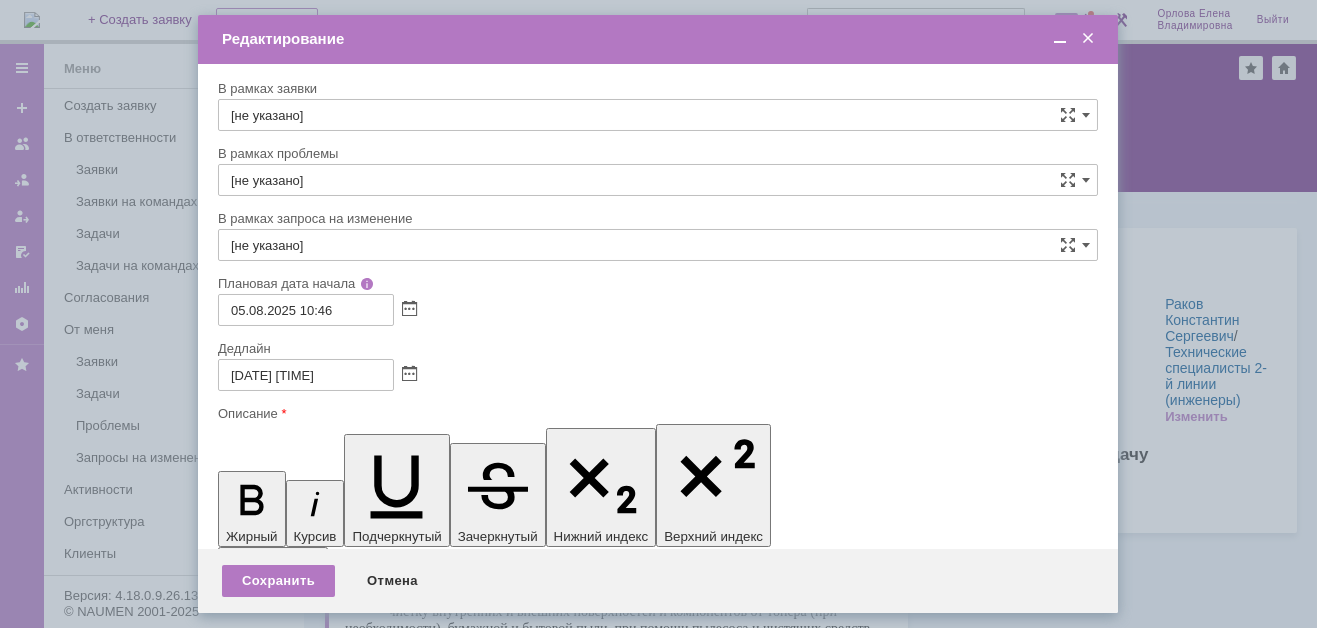 type 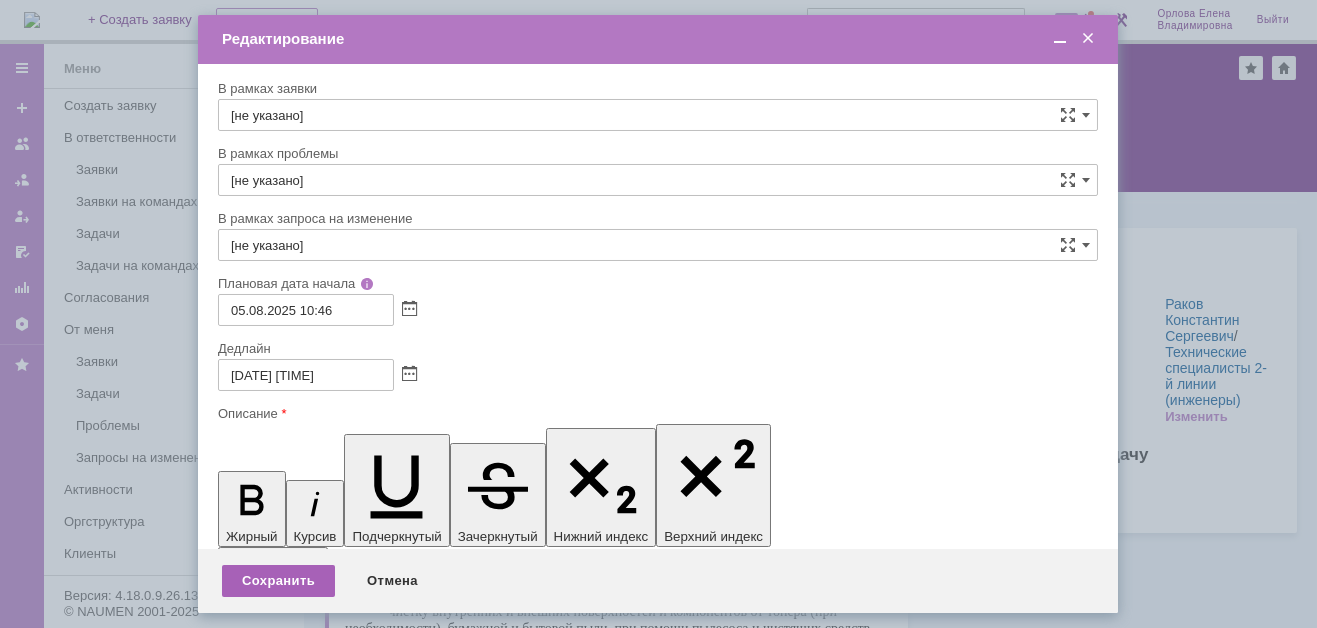 click on "Сохранить" at bounding box center [278, 581] 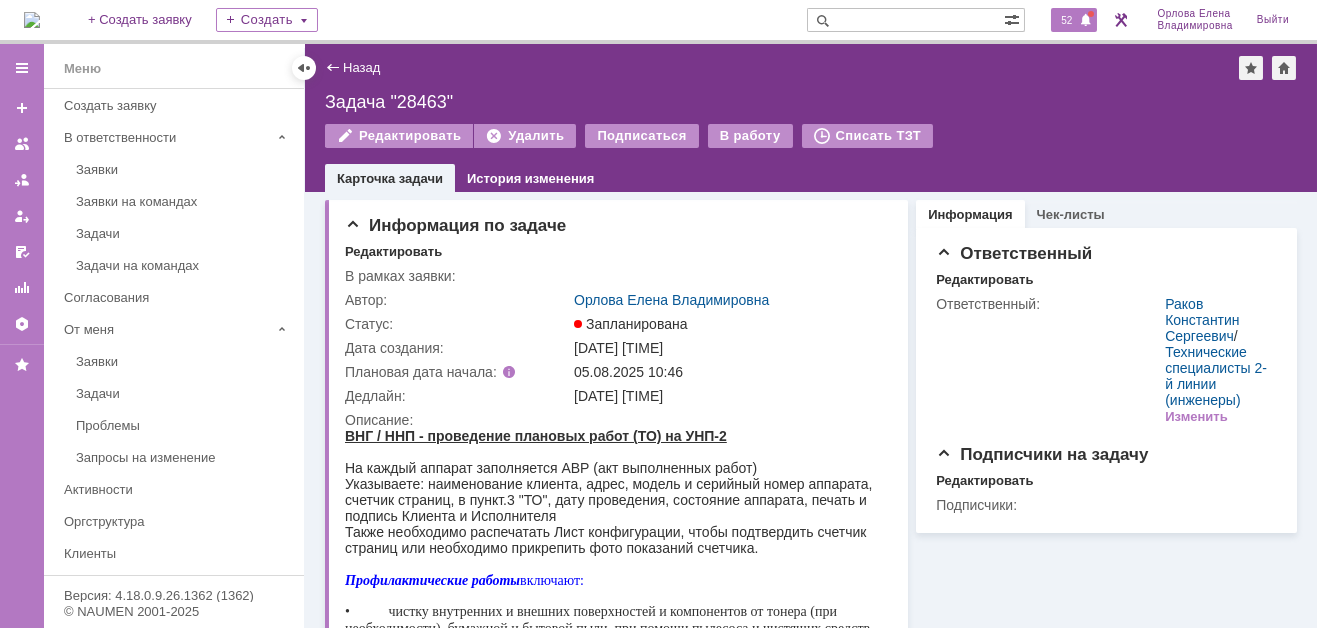 click on "52" at bounding box center [1066, 20] 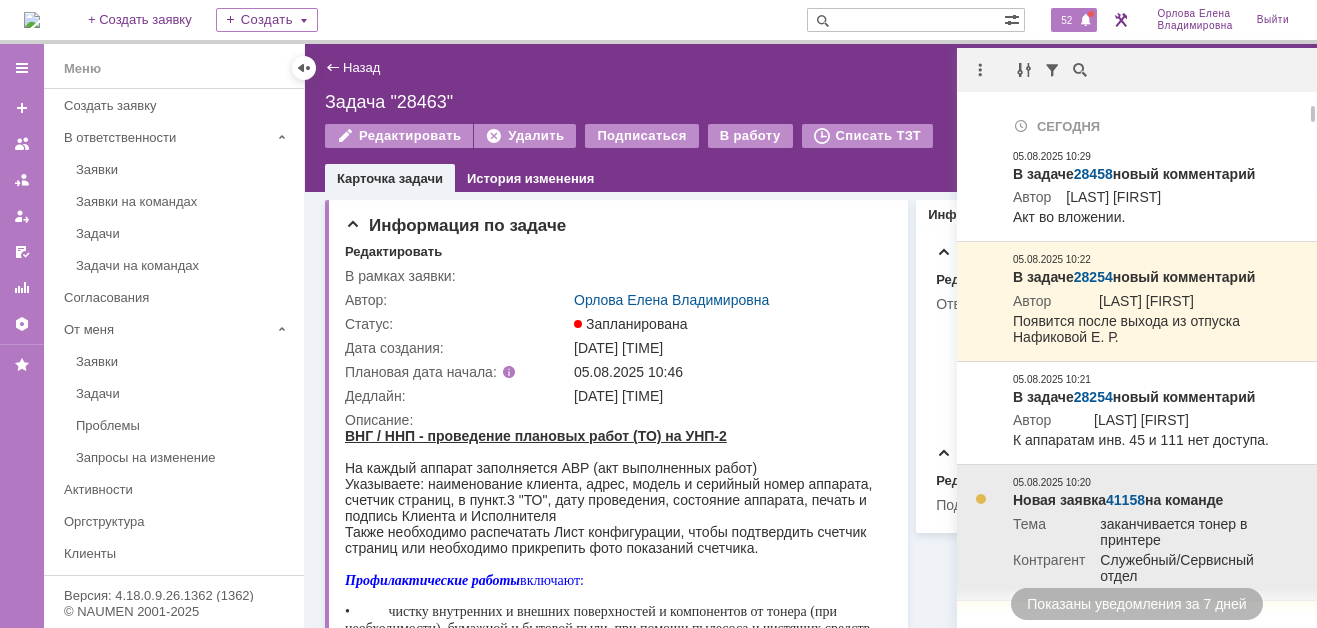 scroll, scrollTop: 100, scrollLeft: 0, axis: vertical 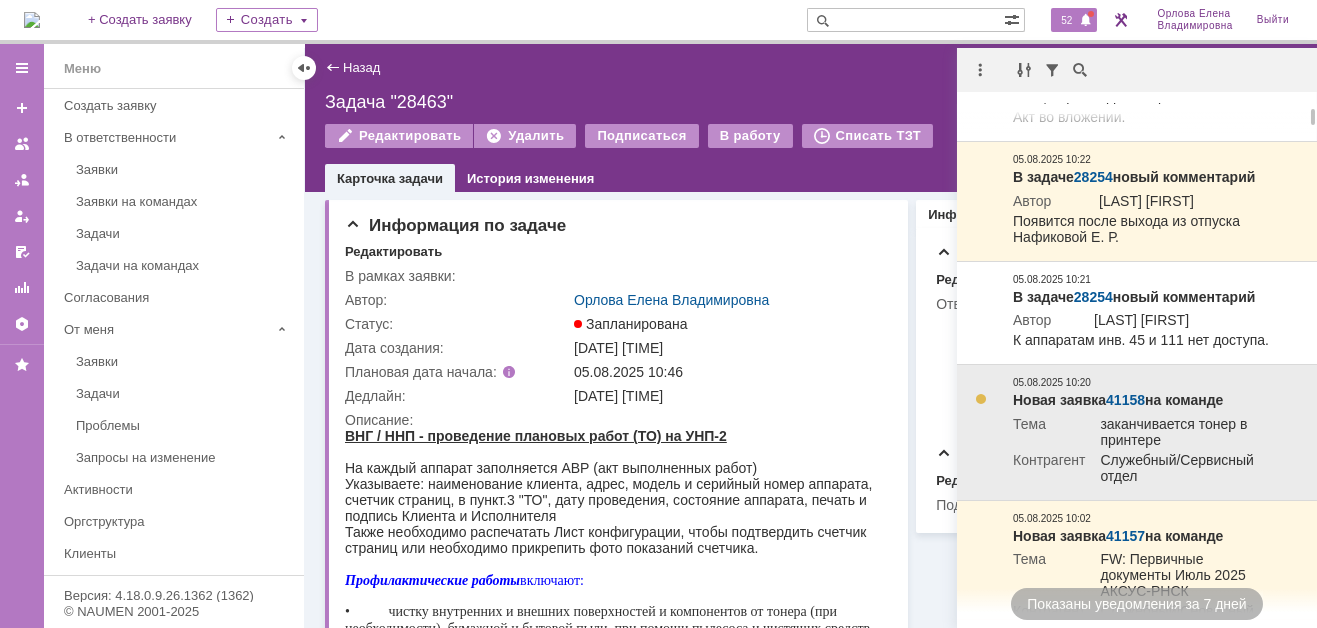 click on "41158" at bounding box center (1125, 400) 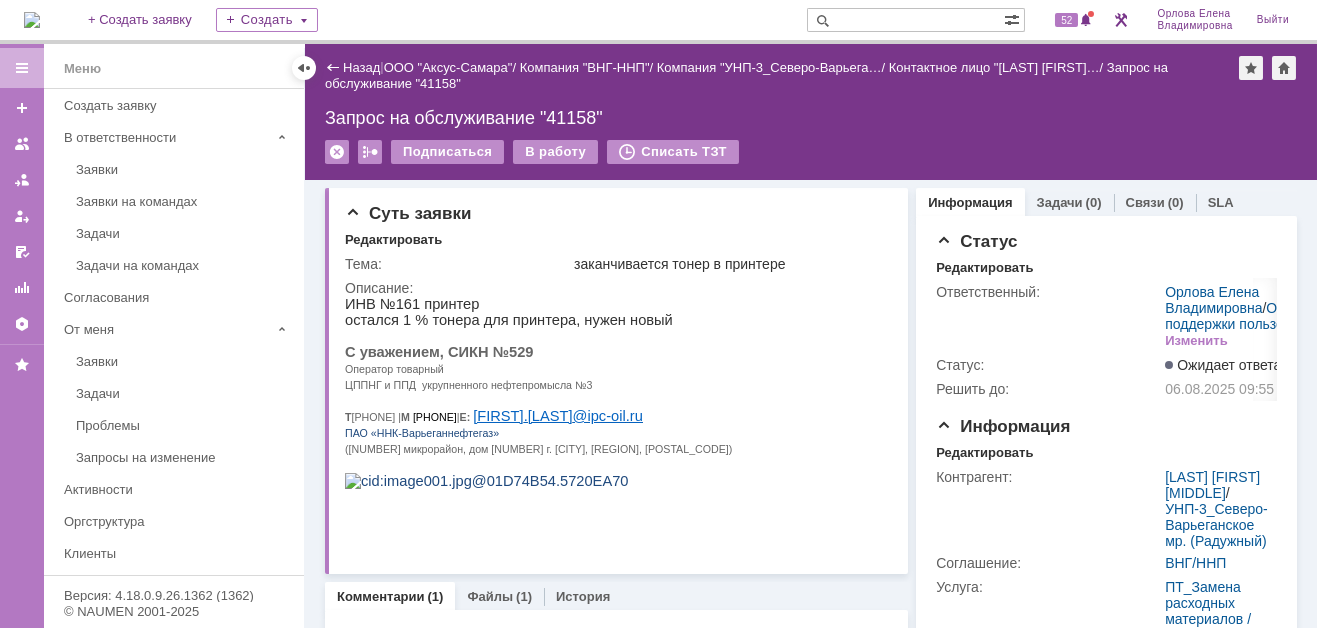 scroll, scrollTop: 0, scrollLeft: 0, axis: both 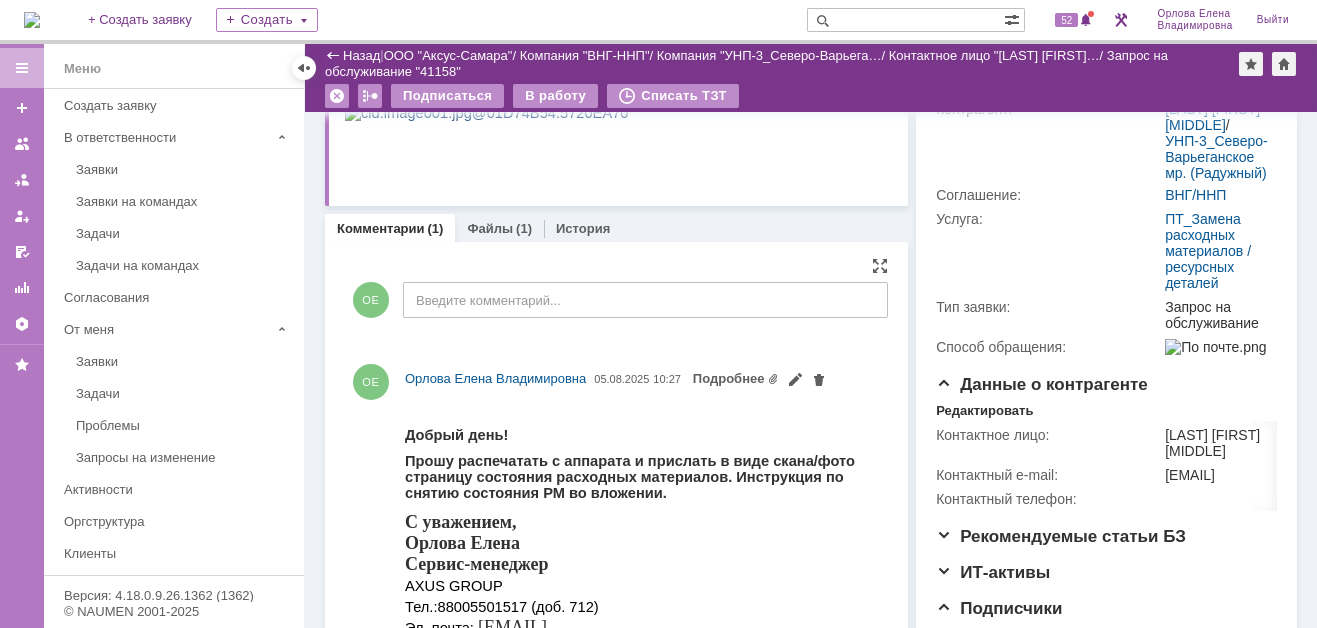 drag, startPoint x: 808, startPoint y: 831, endPoint x: 425, endPoint y: 474, distance: 523.5819 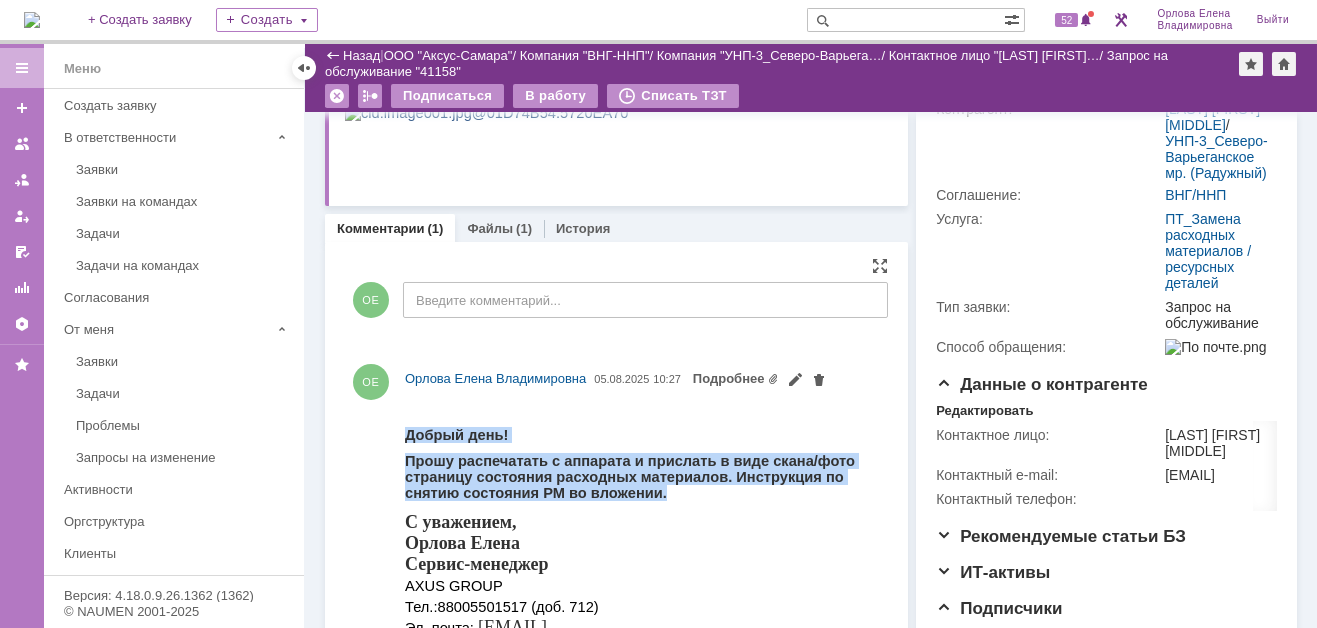 drag, startPoint x: 407, startPoint y: 431, endPoint x: 515, endPoint y: 505, distance: 130.91983 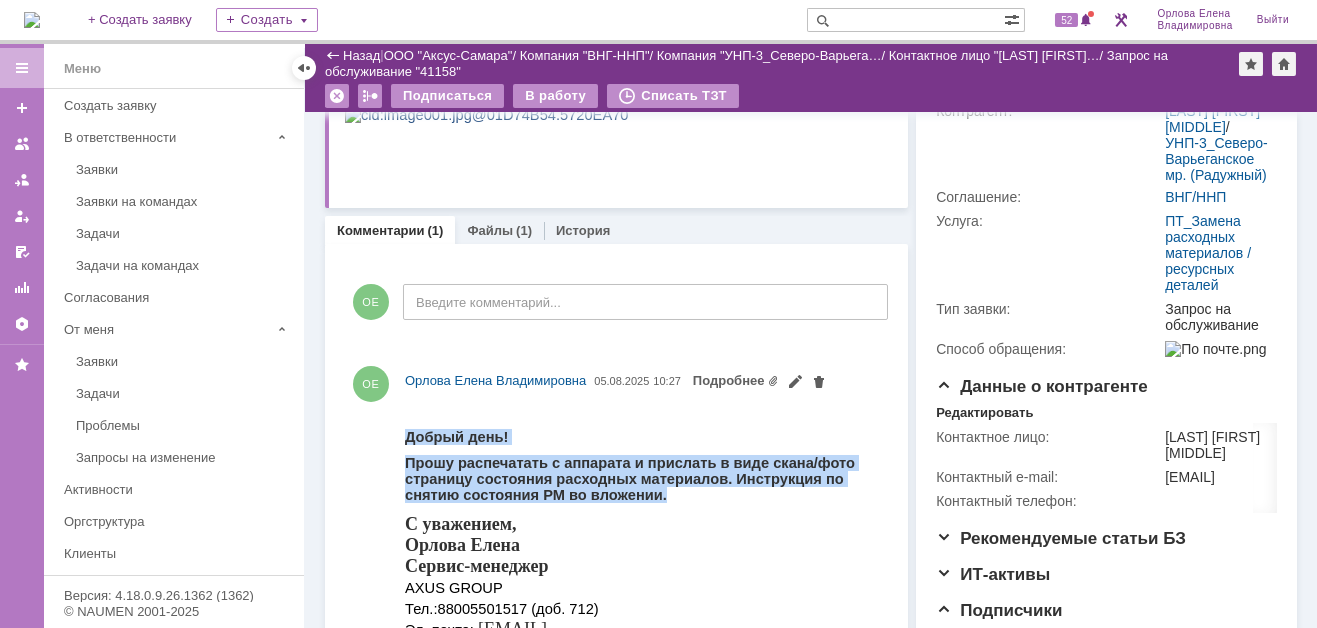 scroll, scrollTop: 300, scrollLeft: 0, axis: vertical 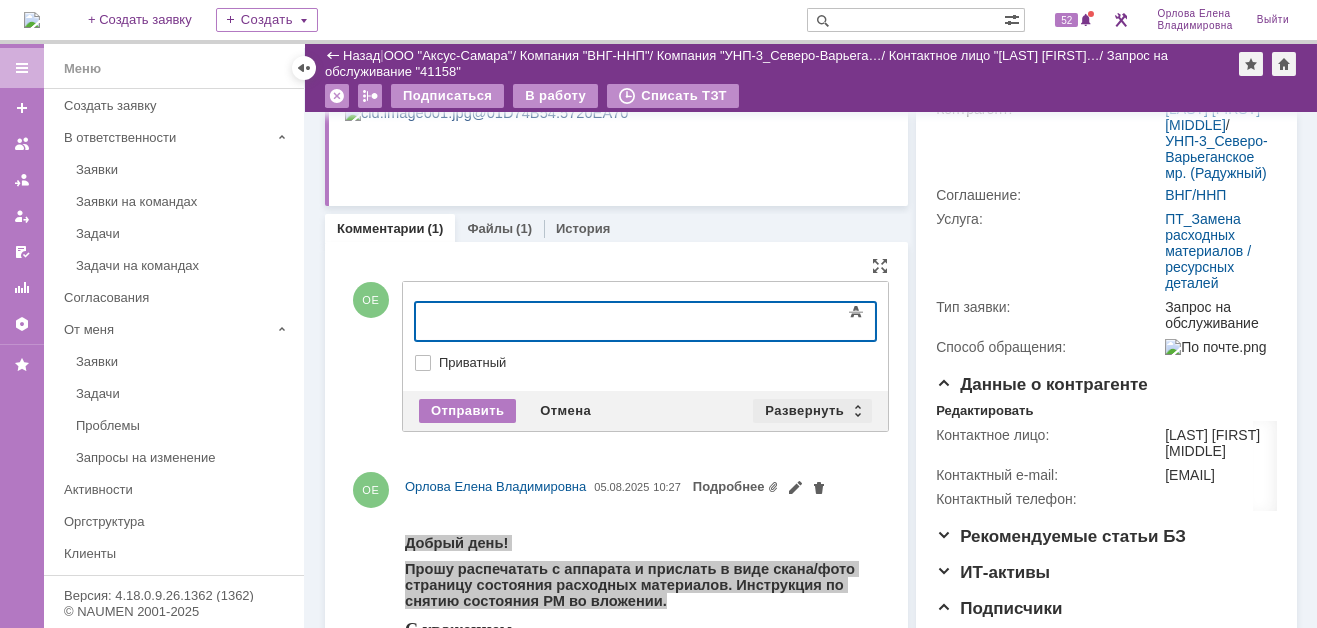 click on "Развернуть" at bounding box center (812, 411) 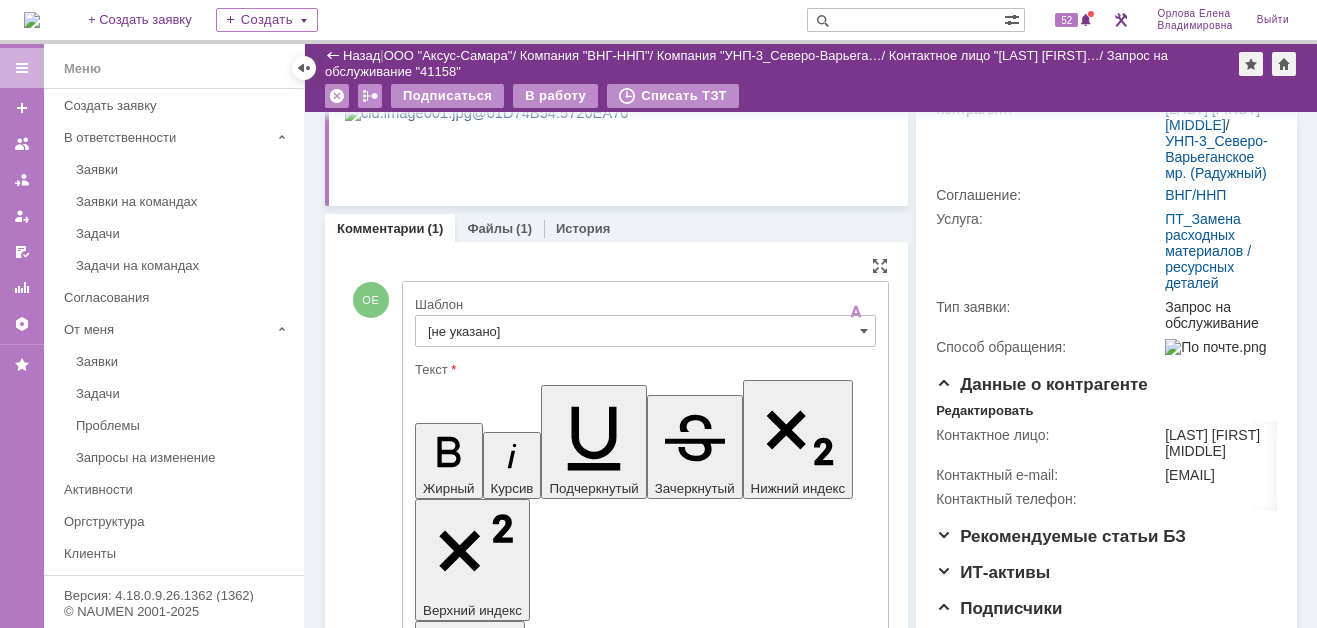 scroll, scrollTop: 0, scrollLeft: 0, axis: both 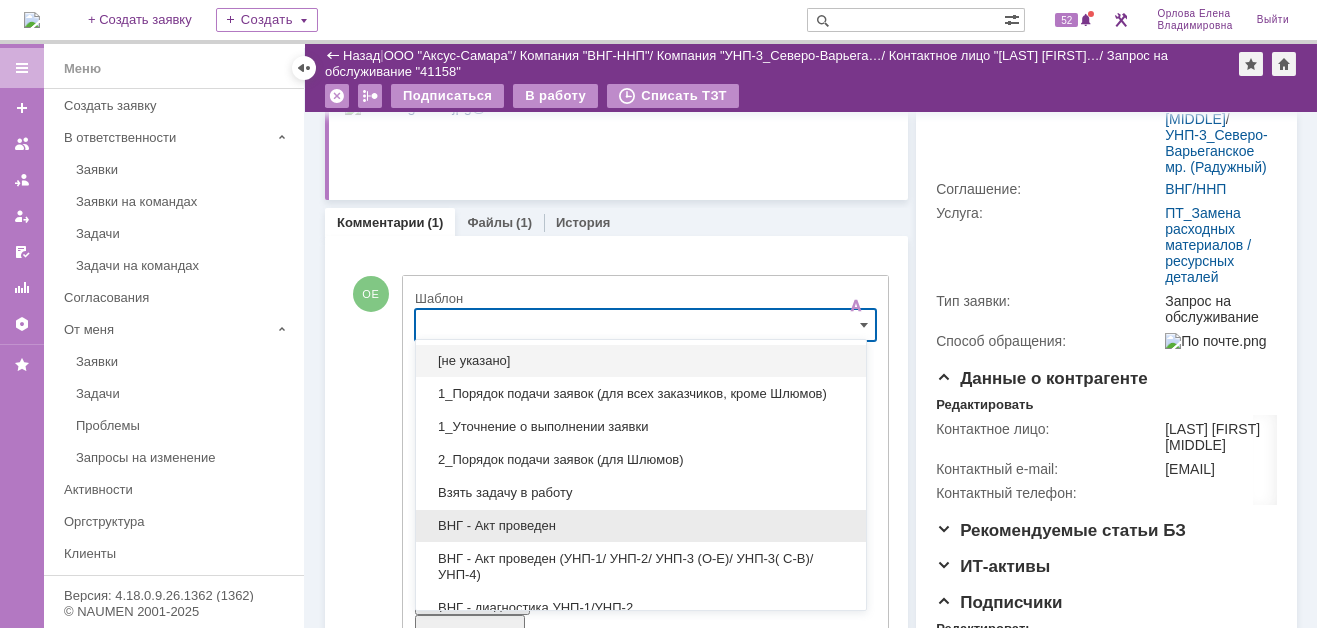 click on "ВНГ - Акт проведен" at bounding box center (641, 526) 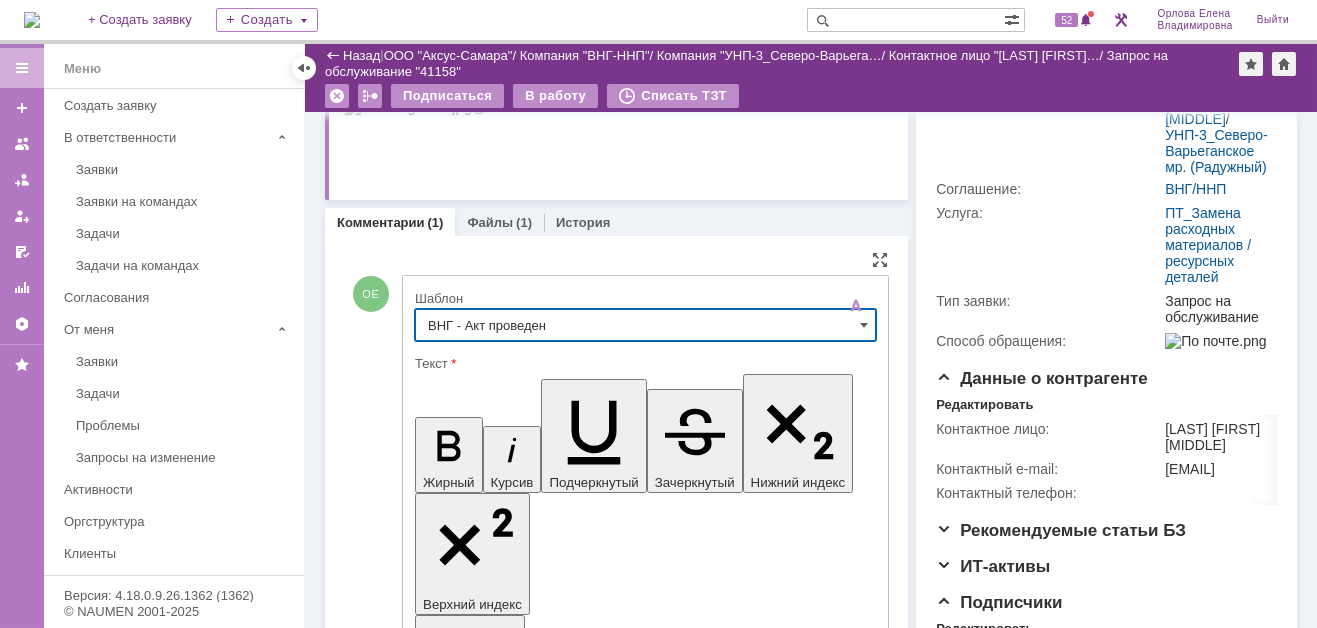 type on "ВНГ - Акт проведен" 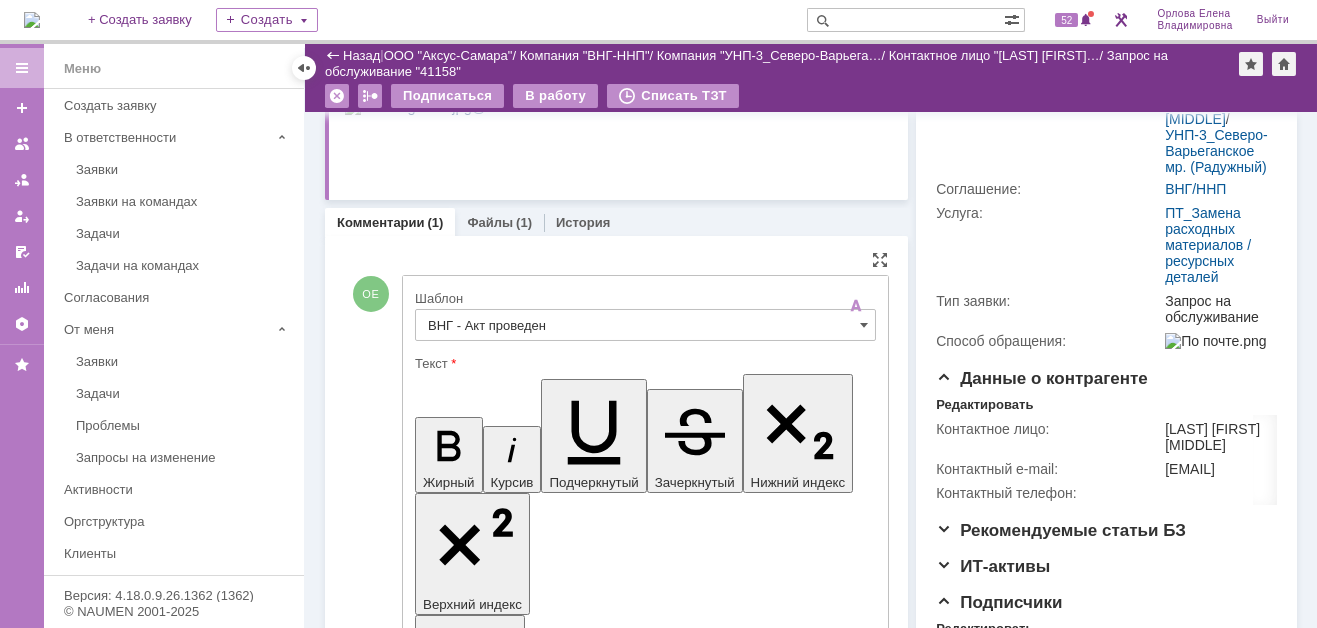 drag, startPoint x: 435, startPoint y: 4467, endPoint x: 504, endPoint y: 4513, distance: 82.92768 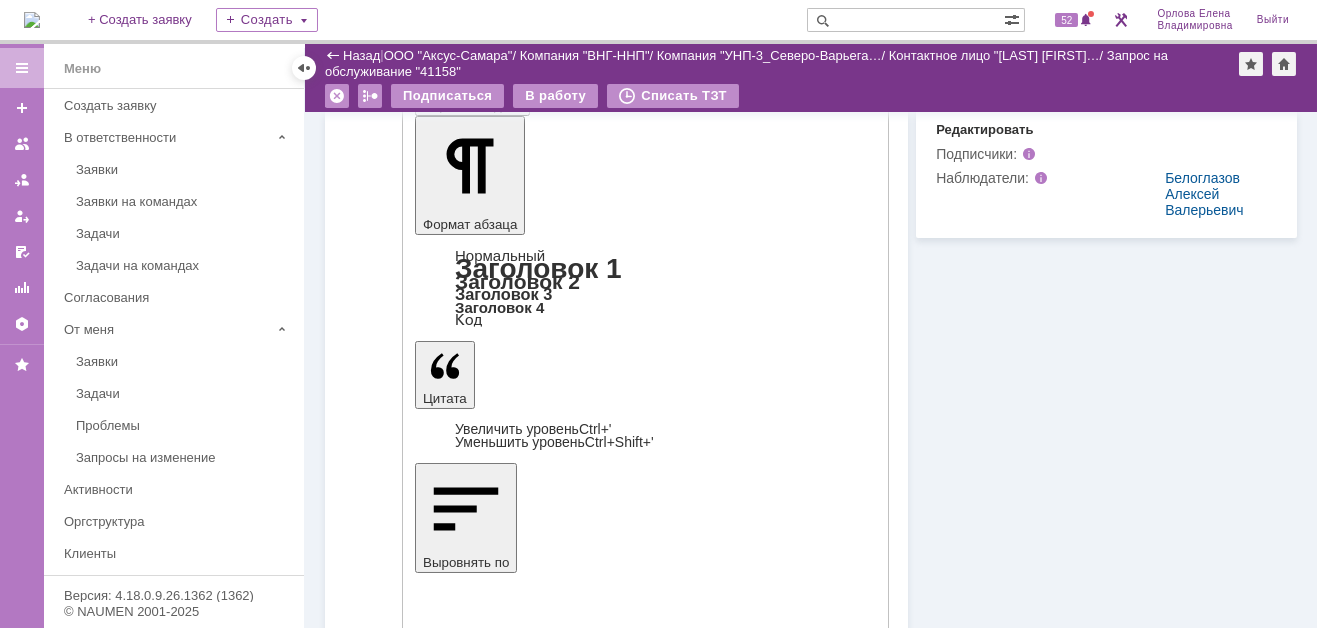 scroll, scrollTop: 806, scrollLeft: 0, axis: vertical 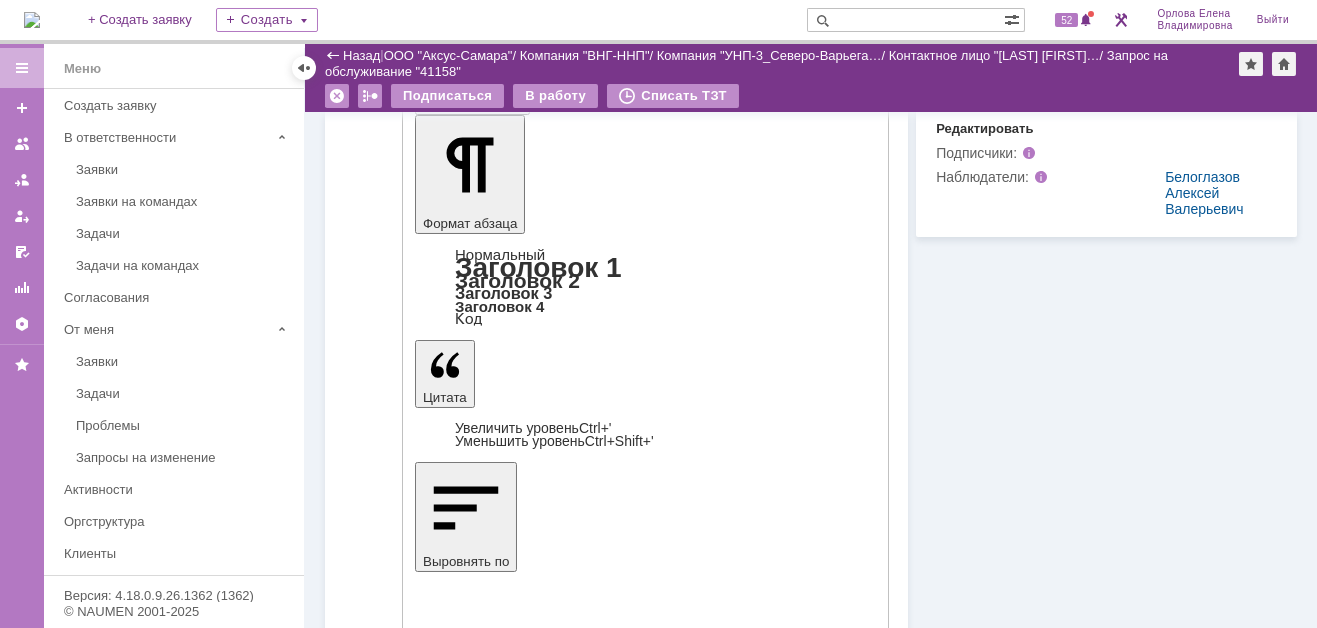 click on "Отправить" at bounding box center (467, 4363) 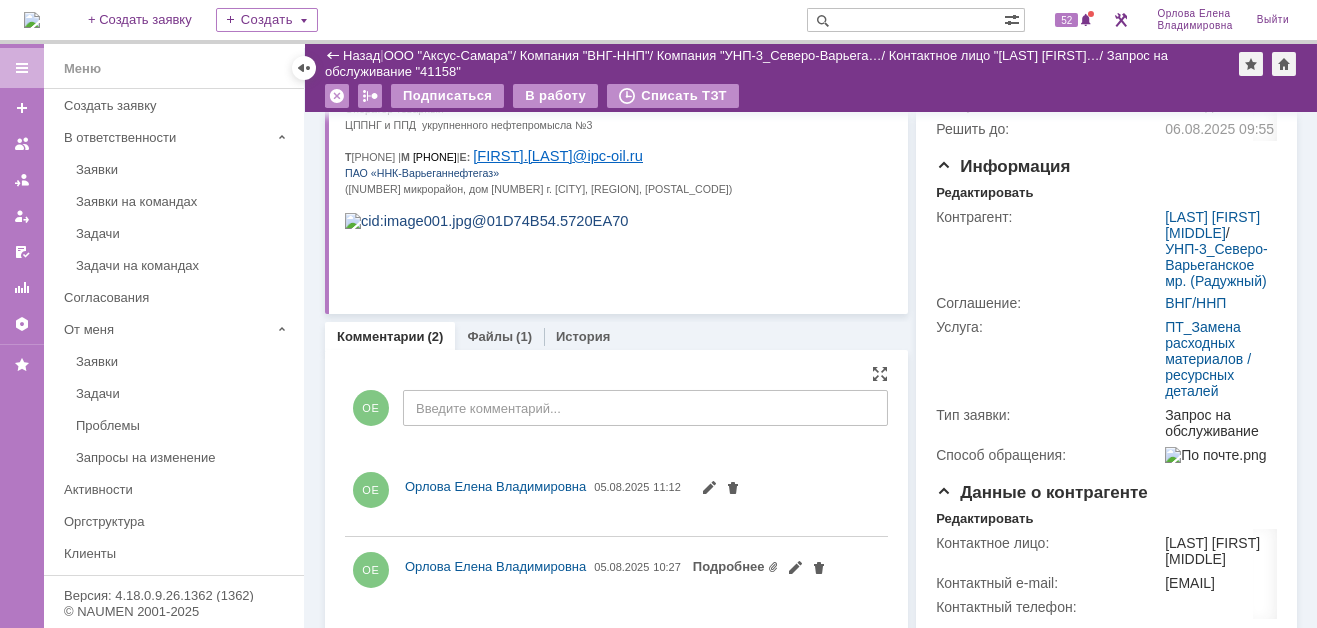 scroll, scrollTop: 182, scrollLeft: 0, axis: vertical 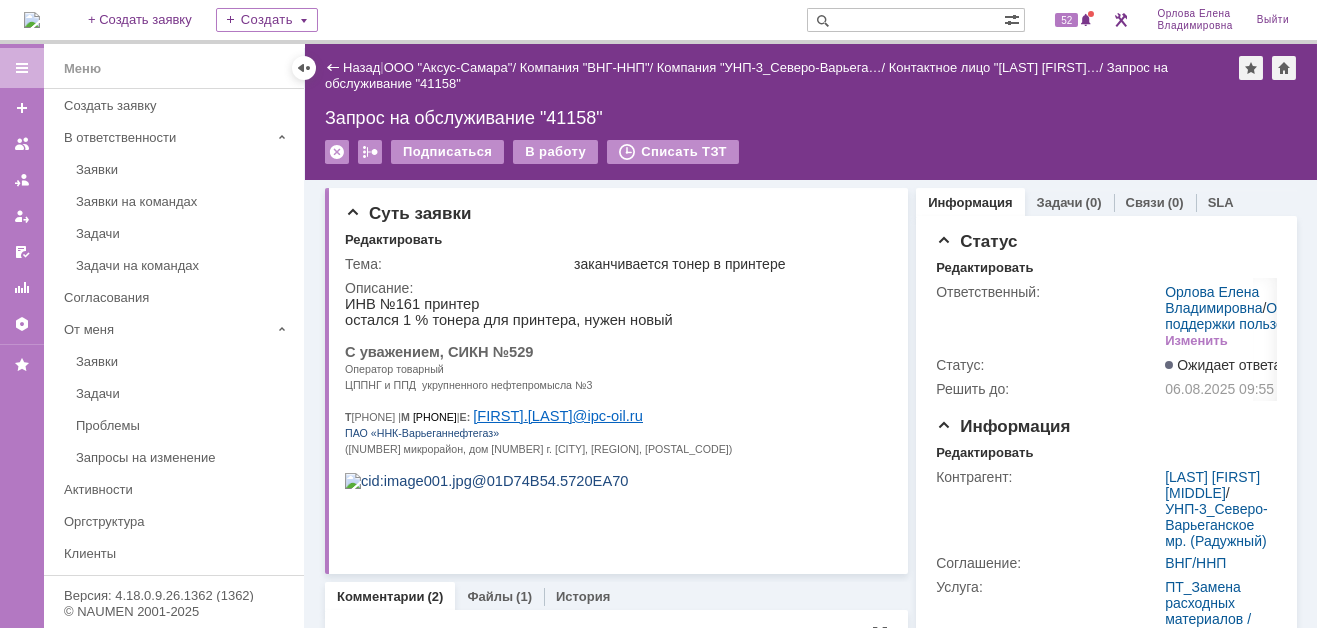 click at bounding box center [905, 20] 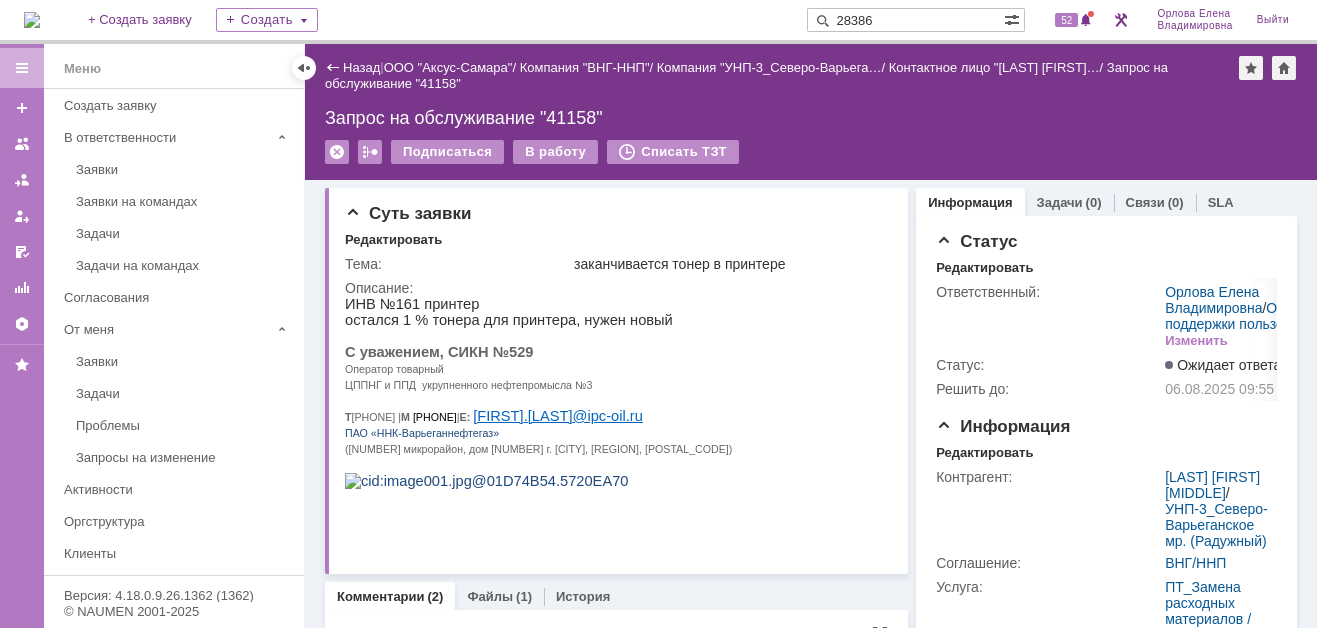 type on "28386" 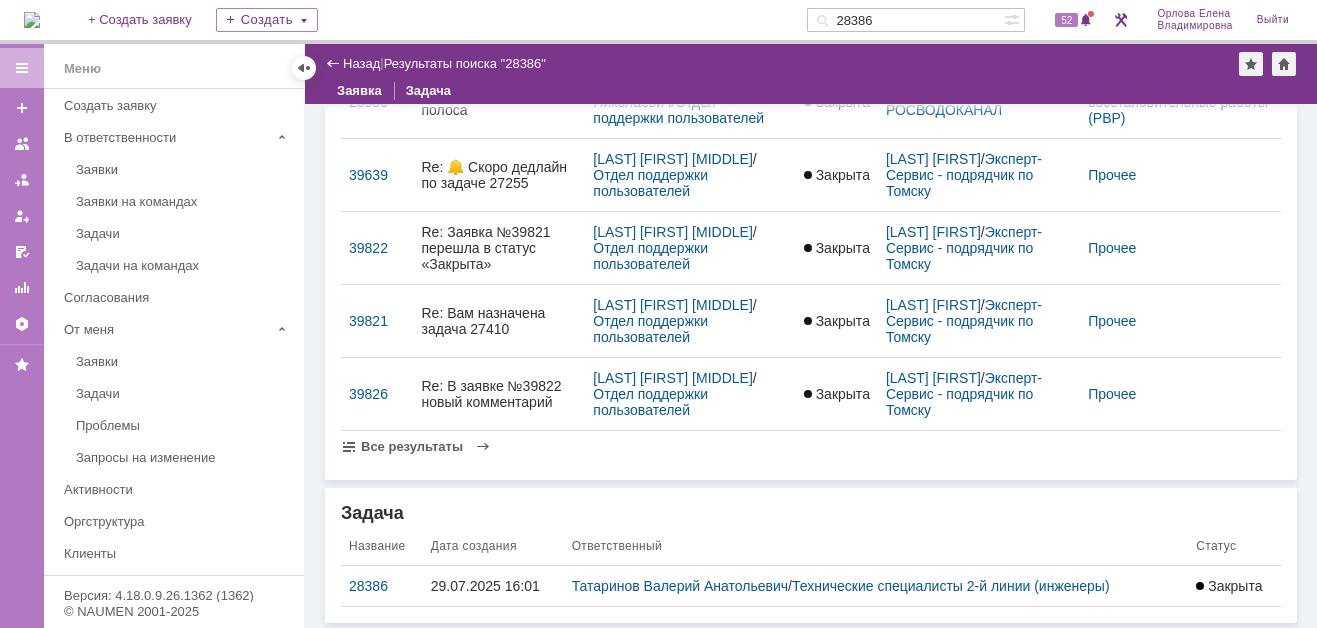 scroll, scrollTop: 124, scrollLeft: 0, axis: vertical 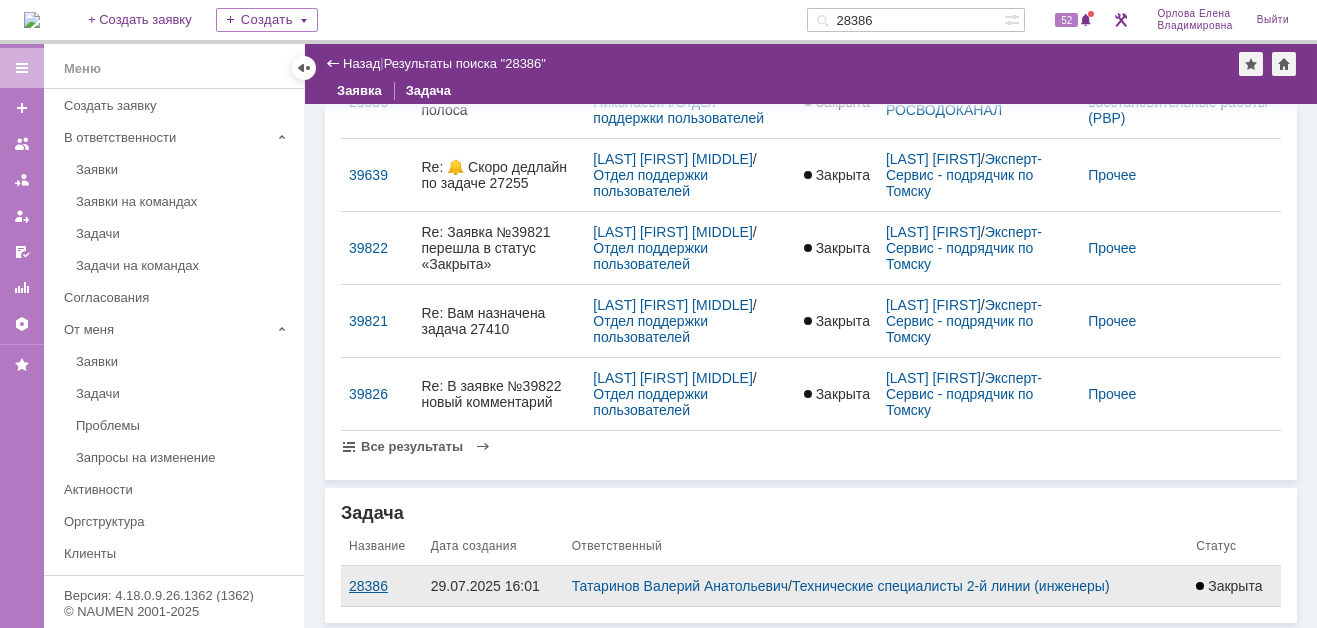 click on "28386" at bounding box center (382, 586) 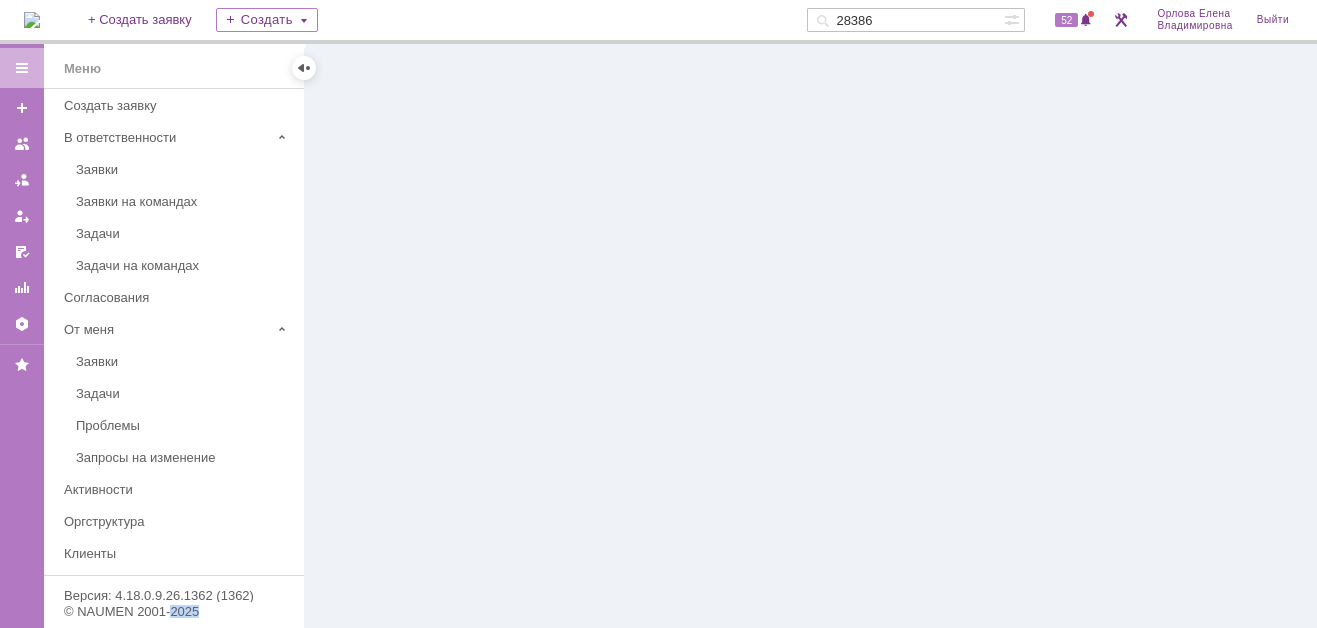 click at bounding box center [811, 336] 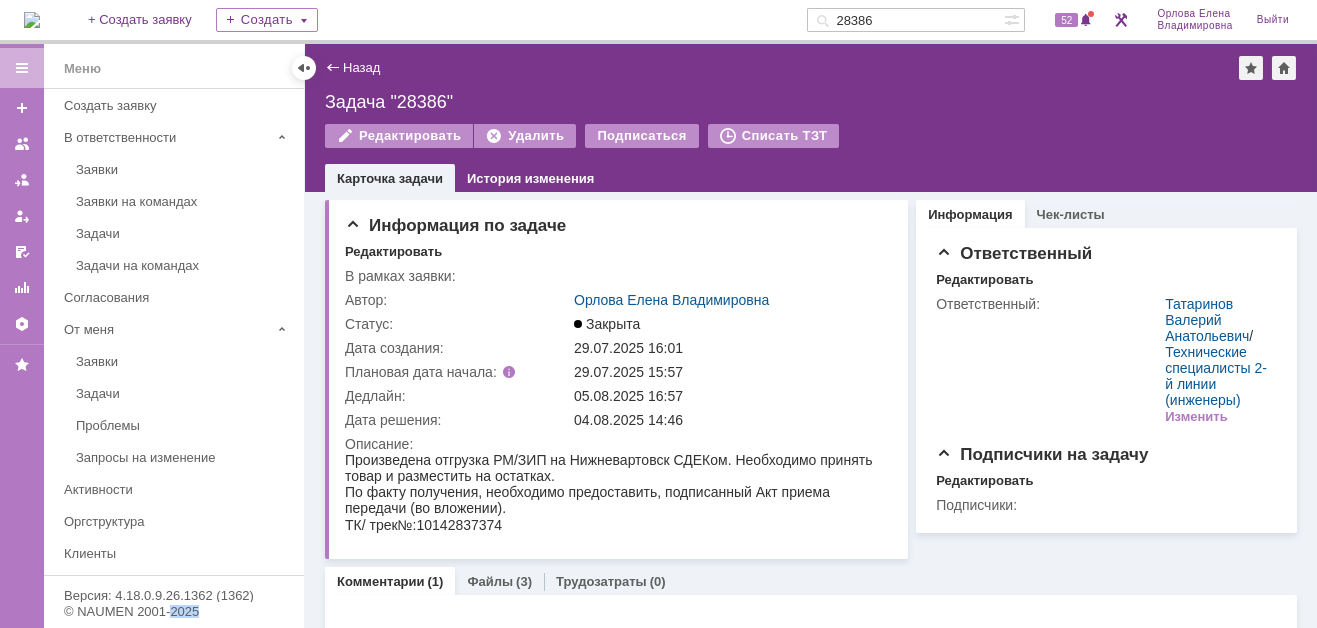 scroll, scrollTop: 0, scrollLeft: 0, axis: both 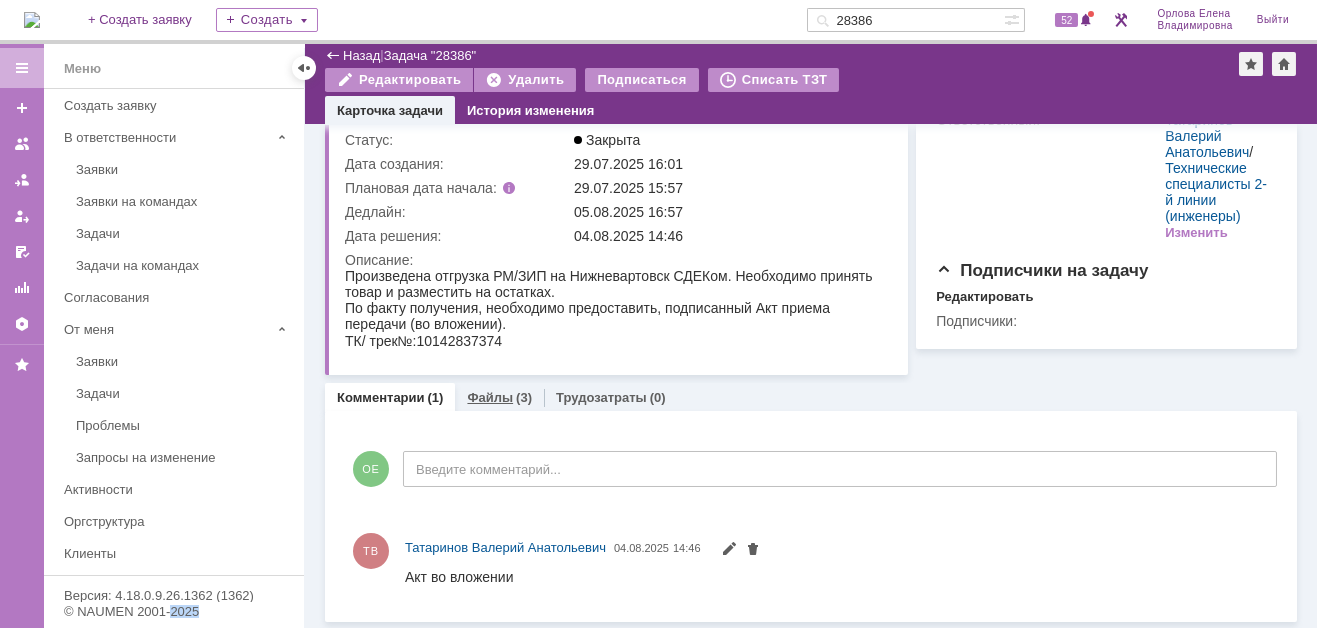 click on "Файлы" at bounding box center [490, 397] 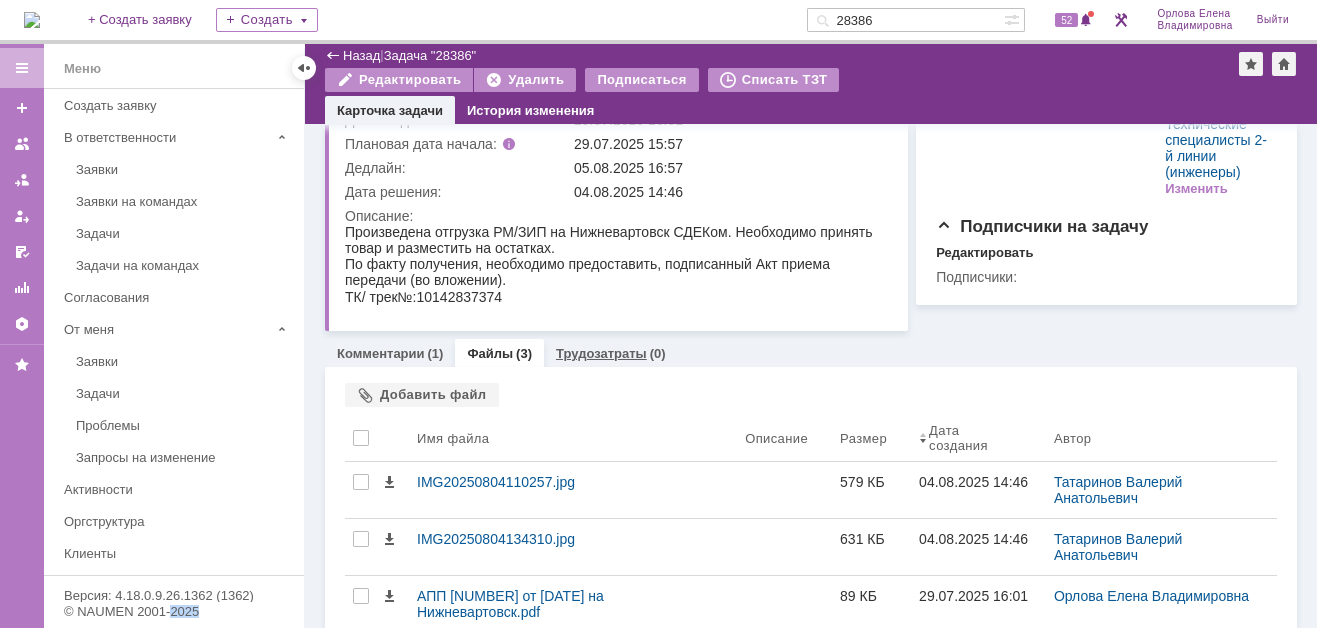 scroll, scrollTop: 157, scrollLeft: 0, axis: vertical 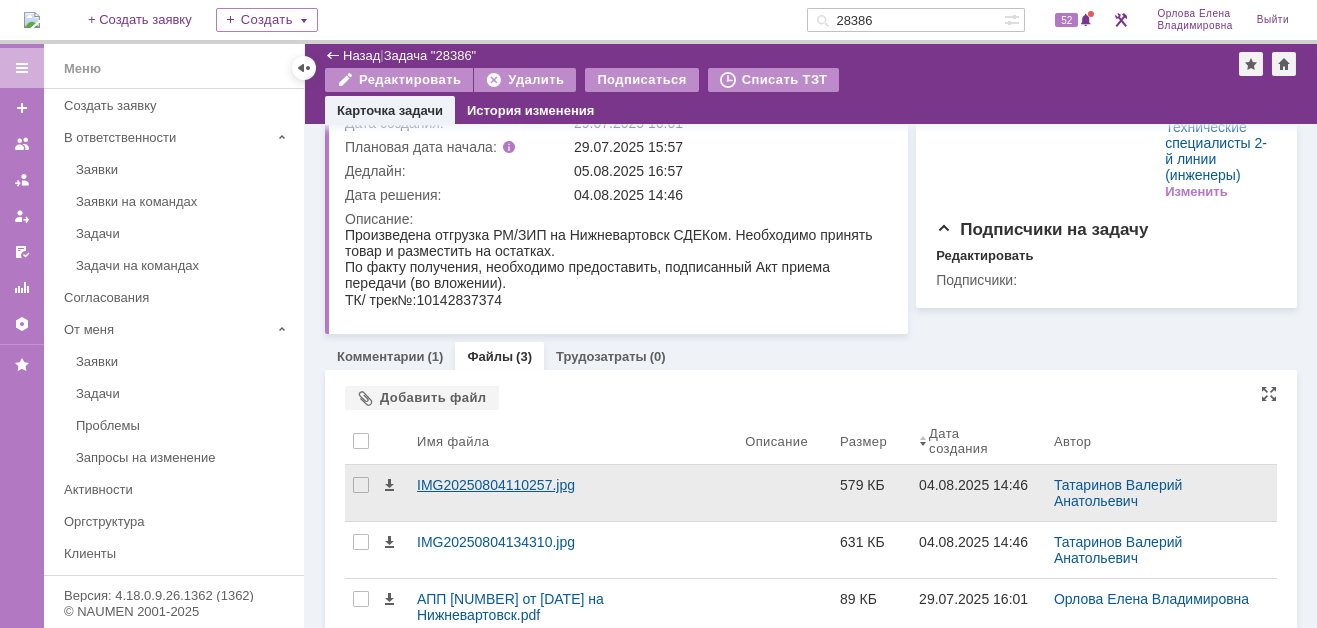 click on "IMG20250804110257.jpg" at bounding box center [573, 485] 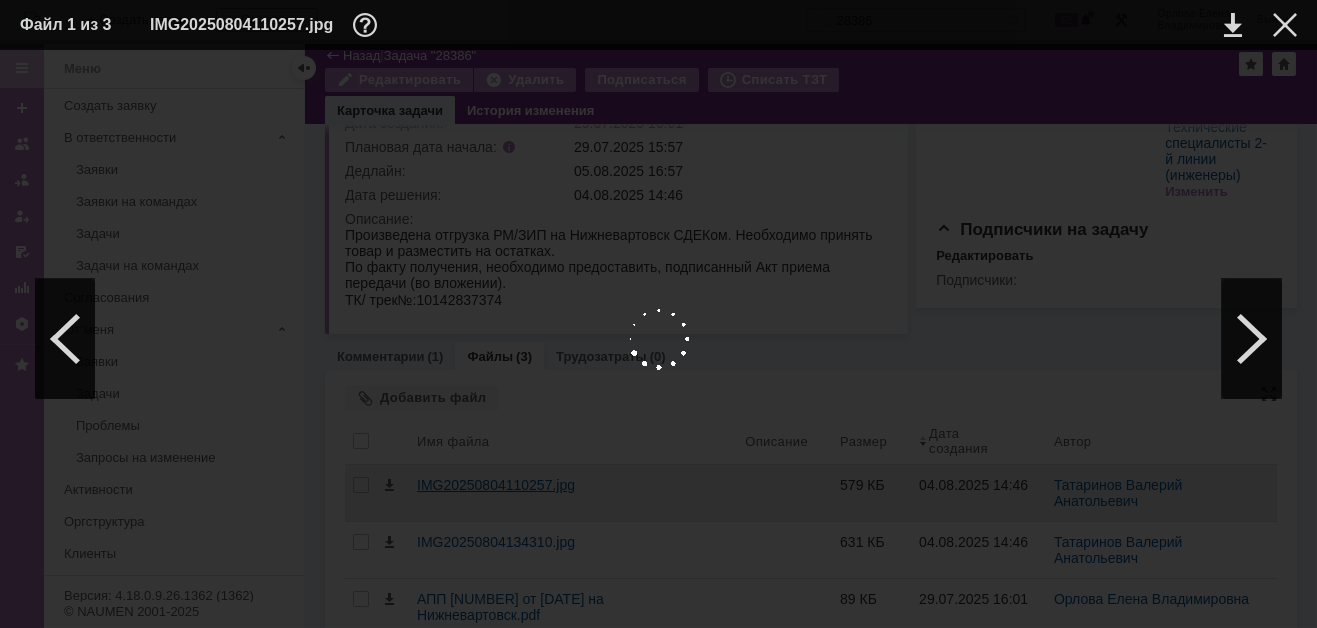click at bounding box center (658, 339) 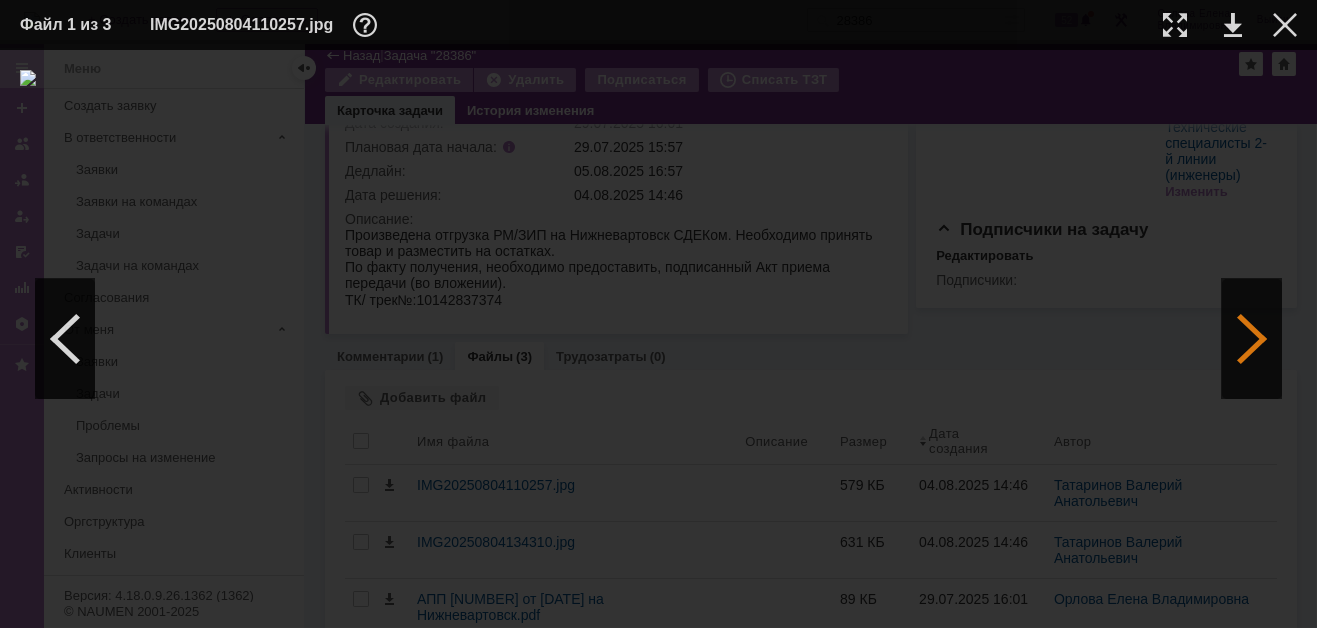 click at bounding box center (1252, 339) 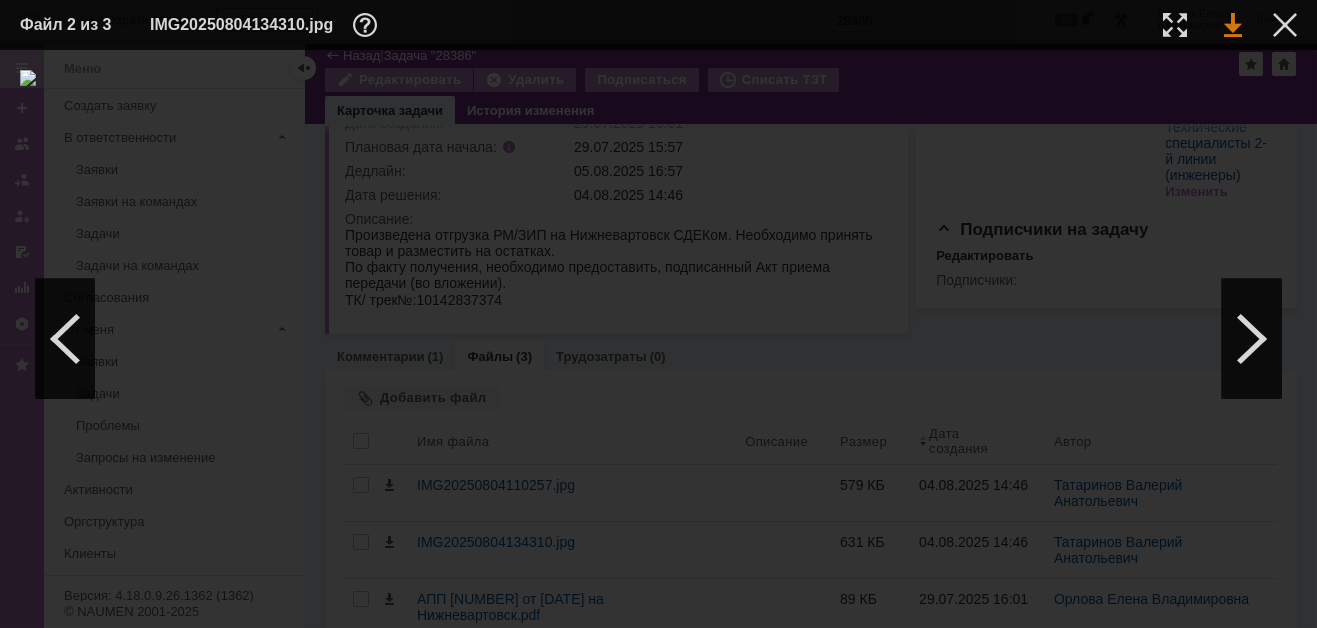 click at bounding box center [1233, 25] 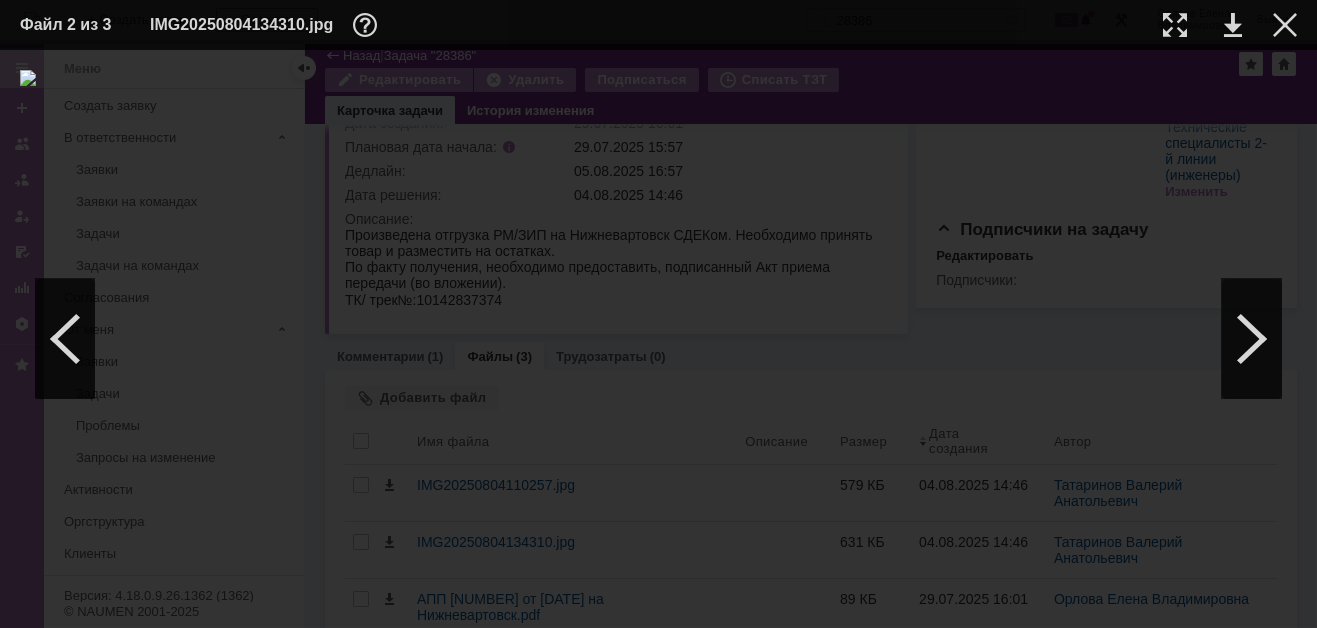 drag, startPoint x: 1284, startPoint y: 30, endPoint x: 1313, endPoint y: 30, distance: 29 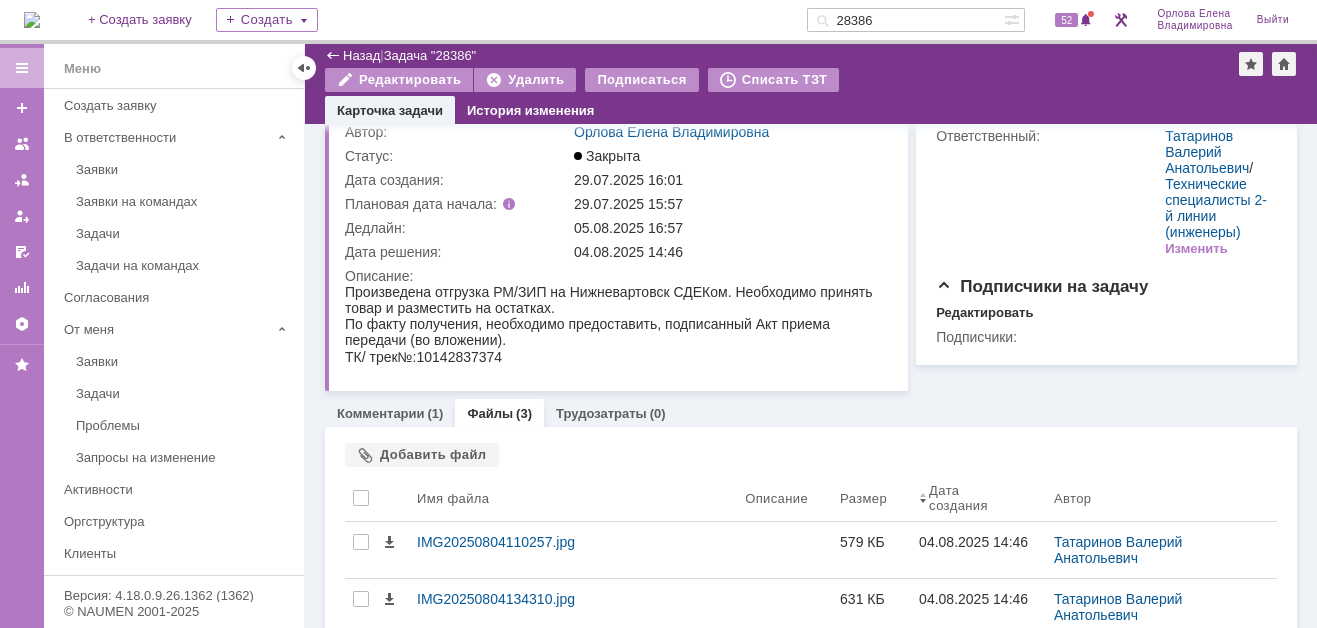 scroll, scrollTop: 0, scrollLeft: 0, axis: both 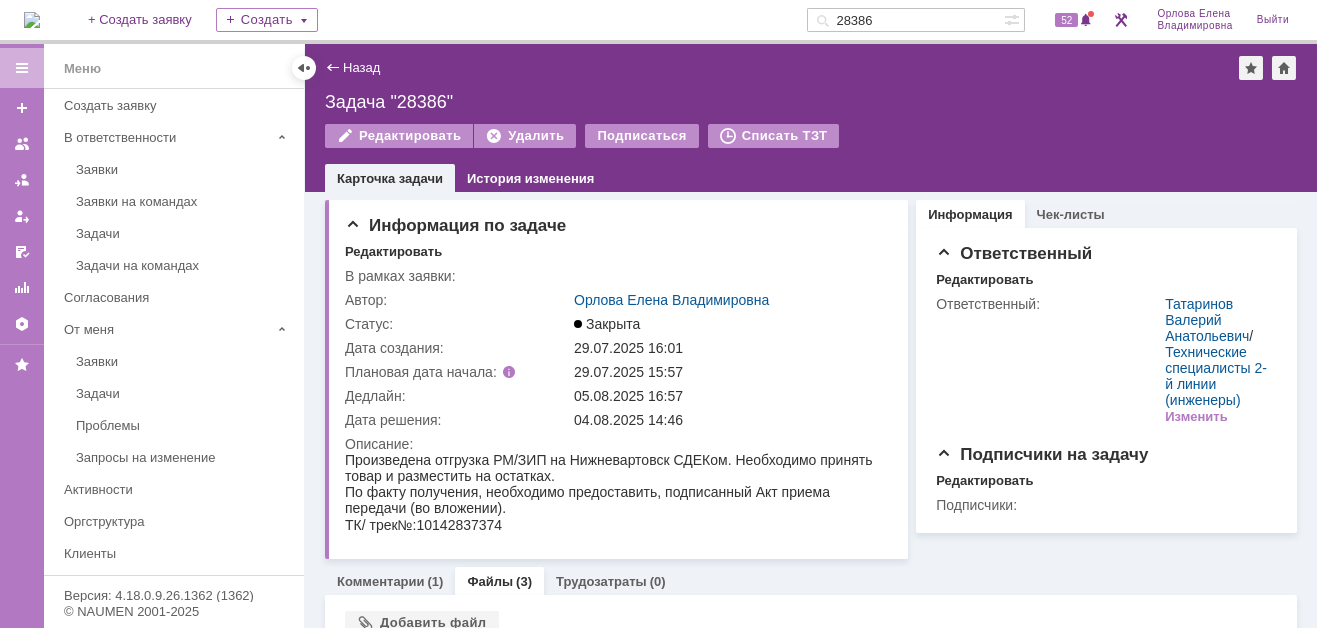 click at bounding box center (32, 20) 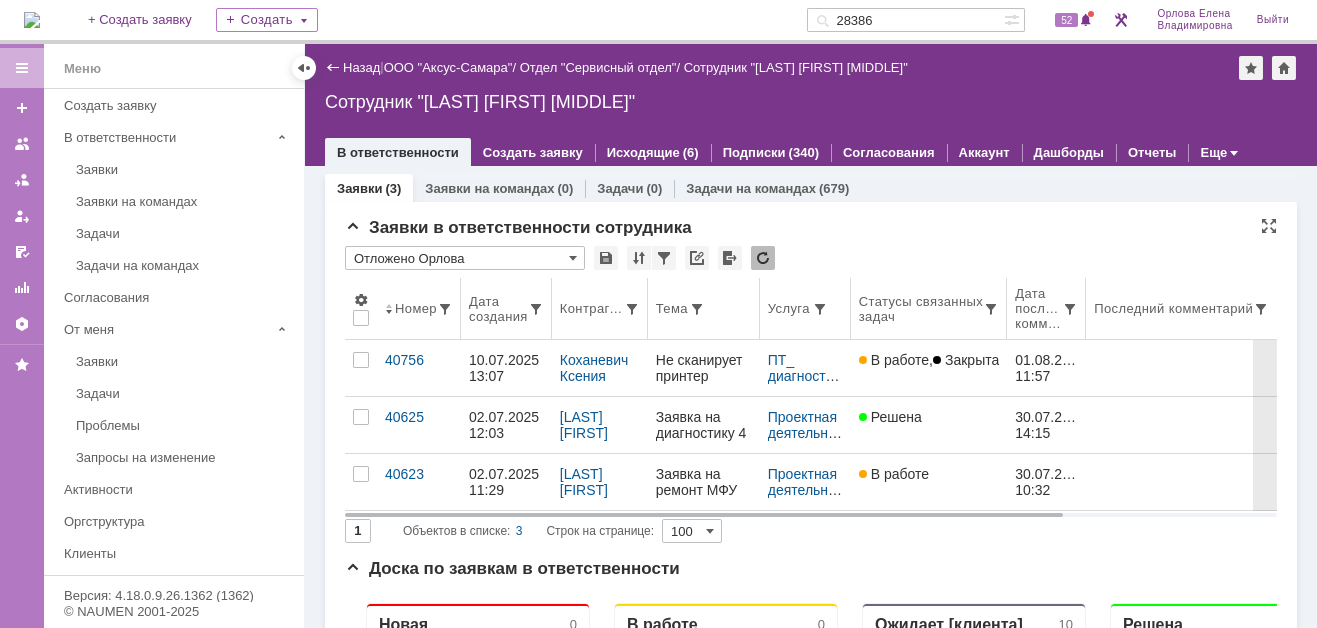 scroll, scrollTop: 0, scrollLeft: 0, axis: both 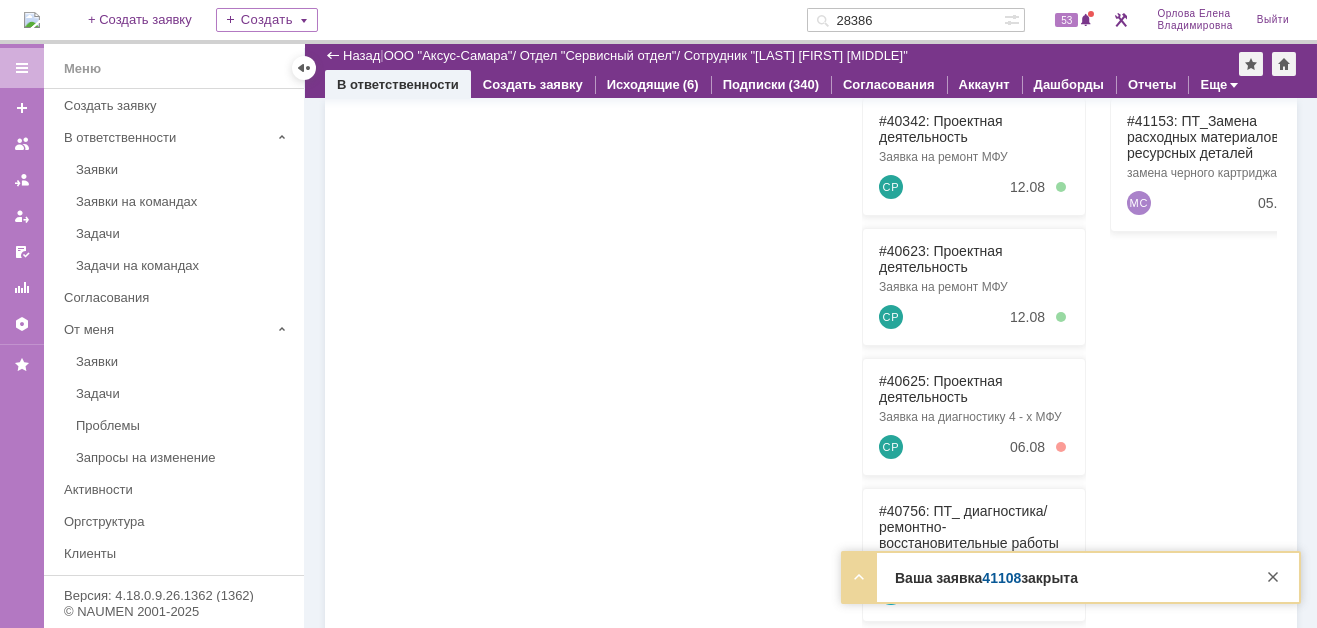 click on "41108" at bounding box center [1001, 578] 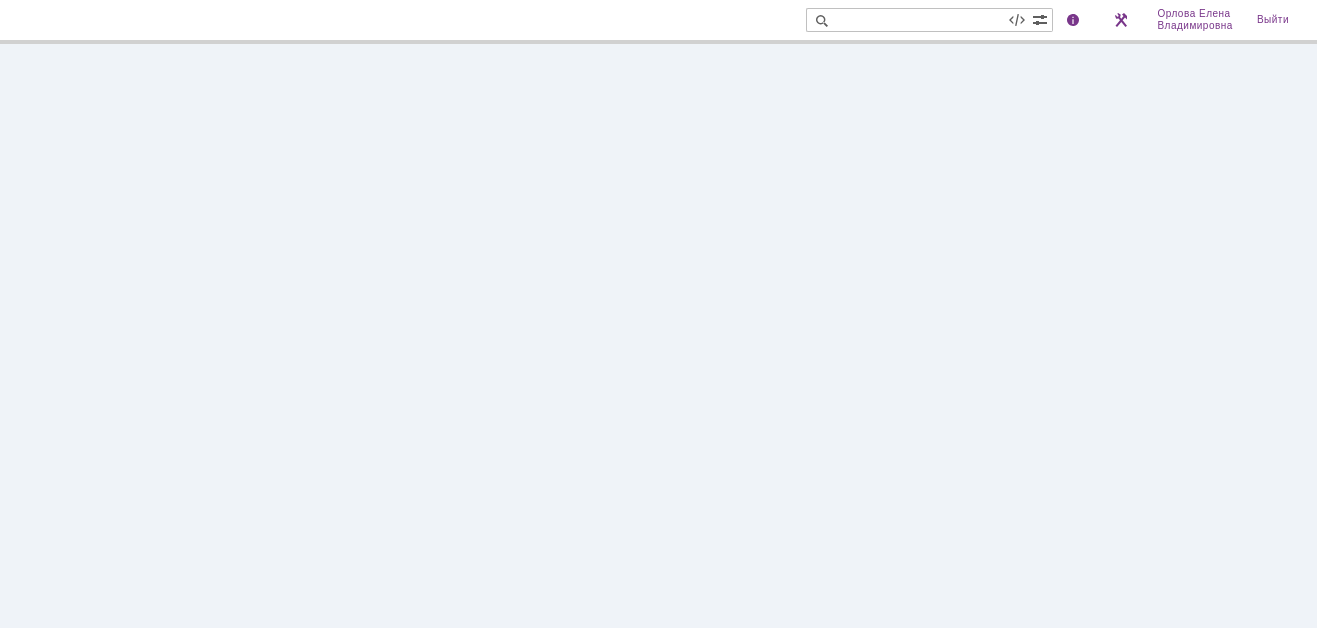 scroll, scrollTop: 0, scrollLeft: 0, axis: both 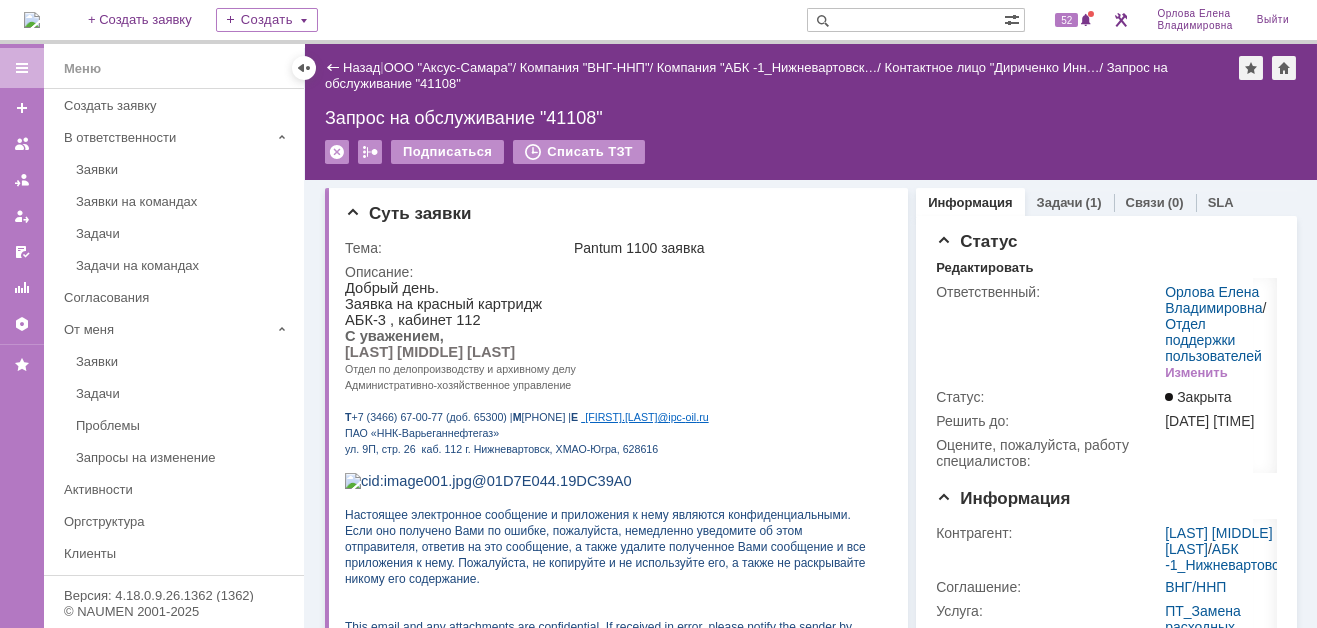 click at bounding box center (905, 20) 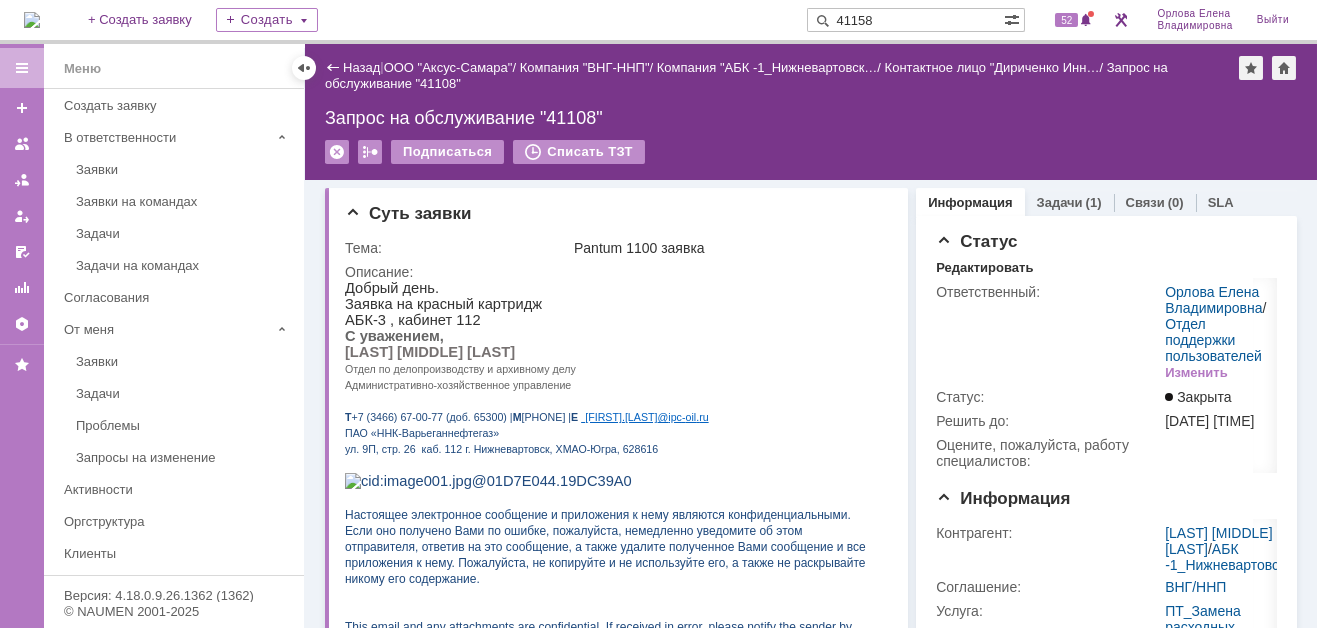 type on "41158" 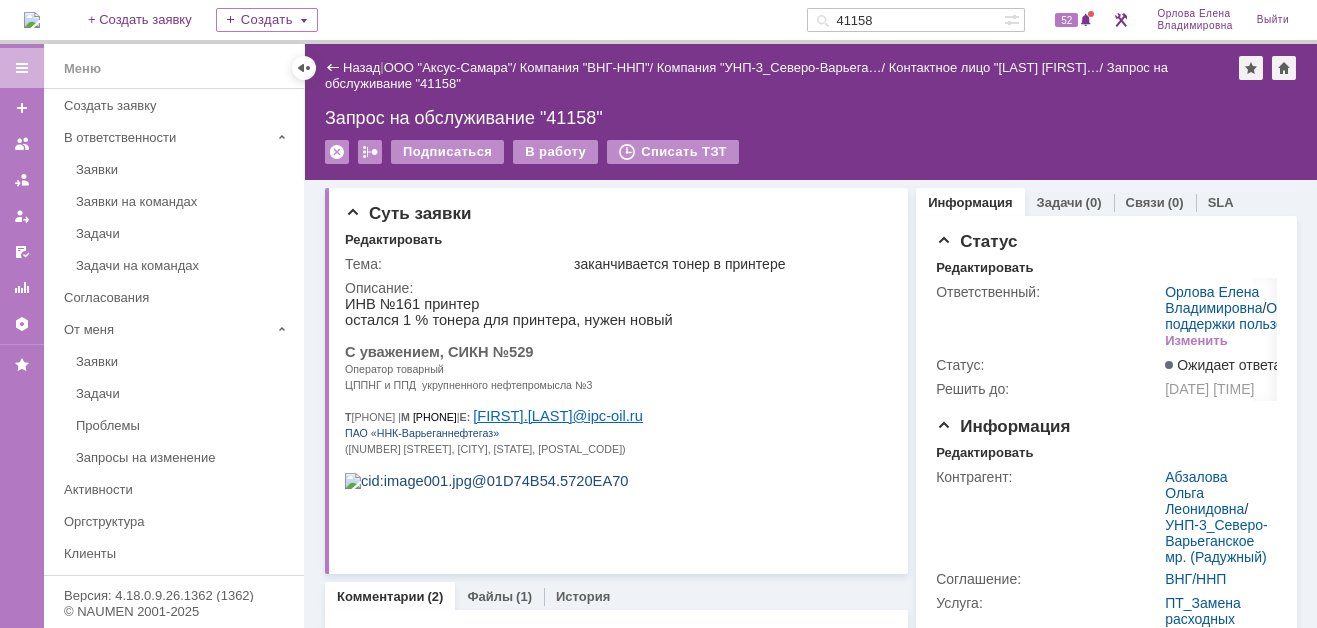 scroll, scrollTop: 0, scrollLeft: 0, axis: both 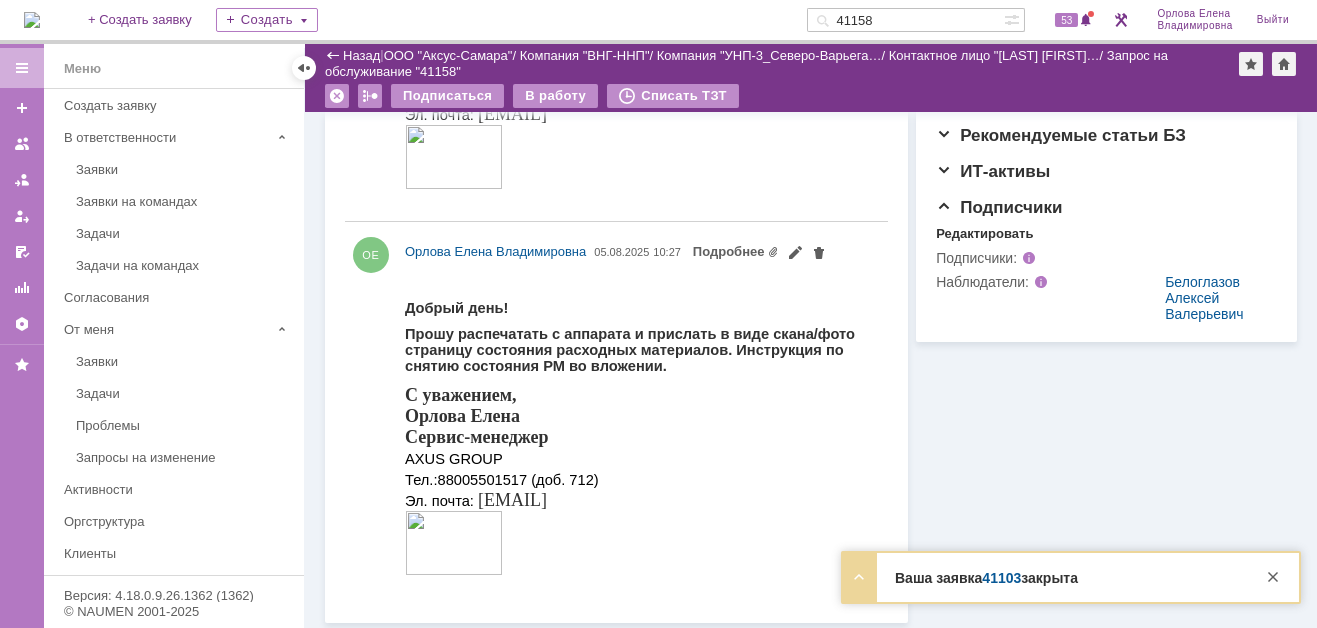 click on "41103" at bounding box center (1001, 578) 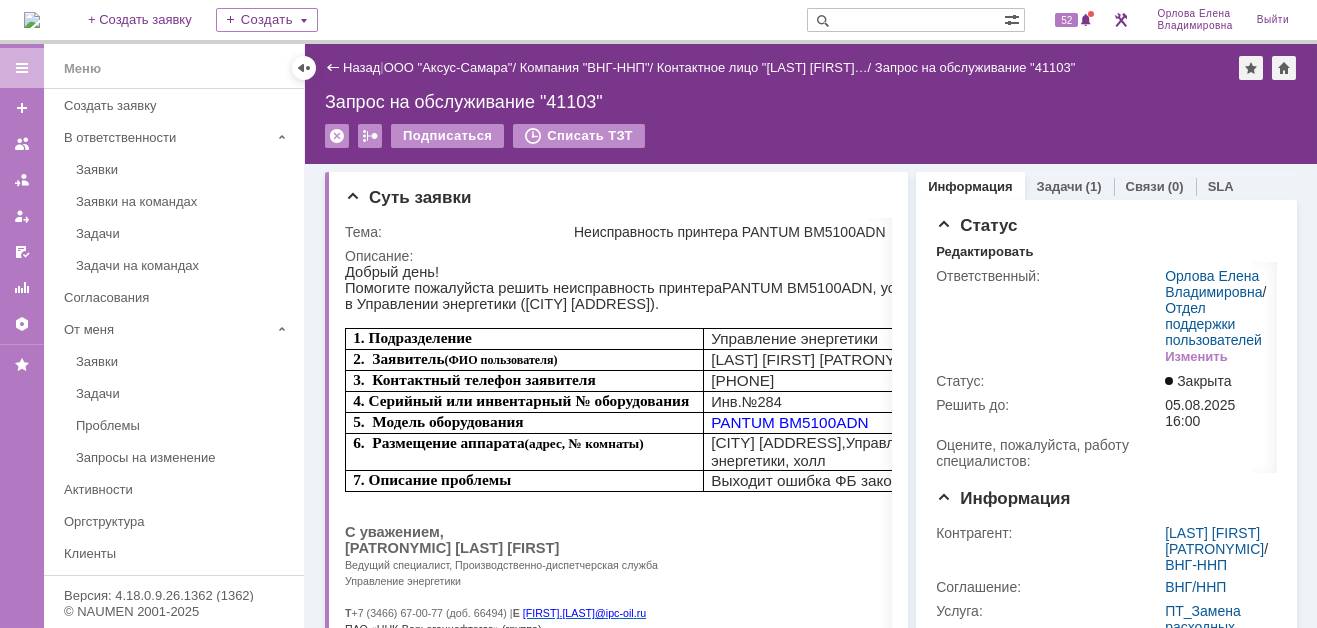 scroll, scrollTop: 0, scrollLeft: 0, axis: both 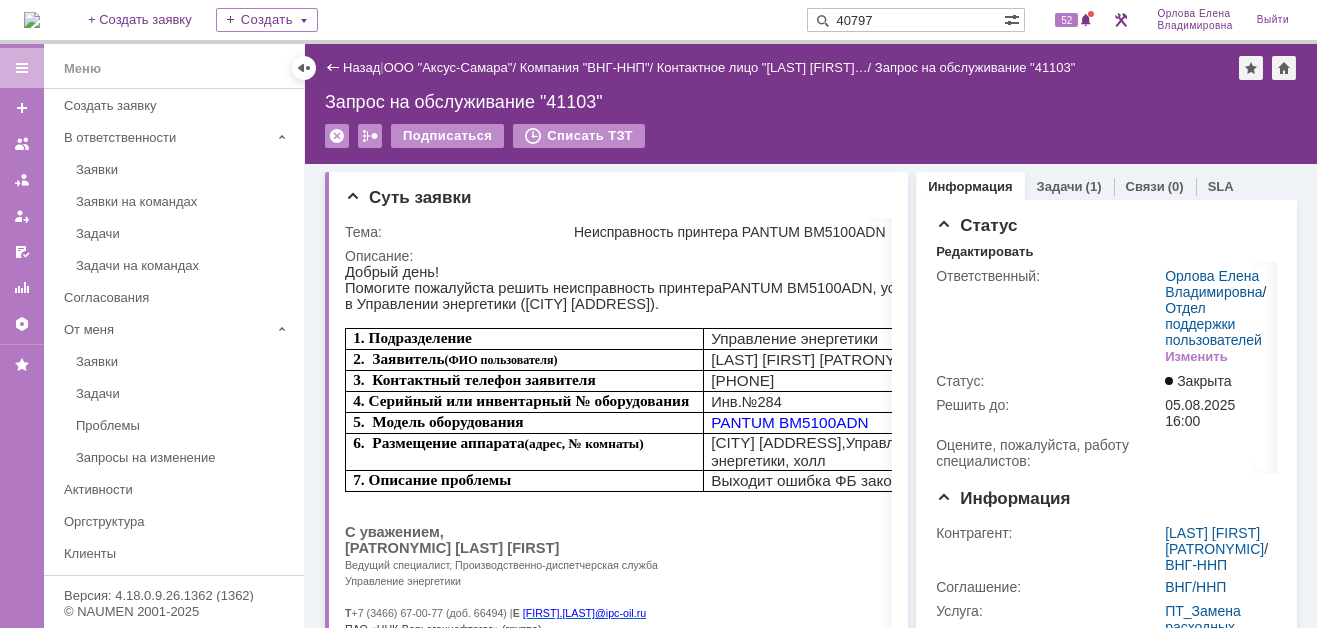 type on "40797" 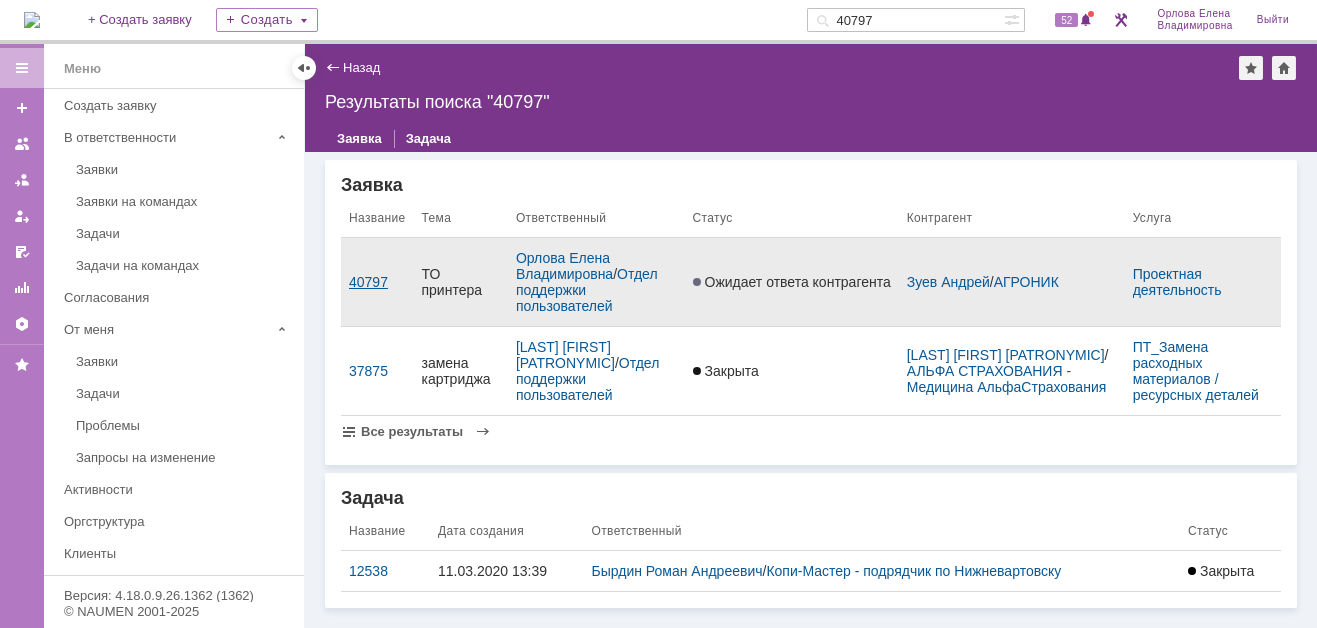 click on "40797" at bounding box center [377, 282] 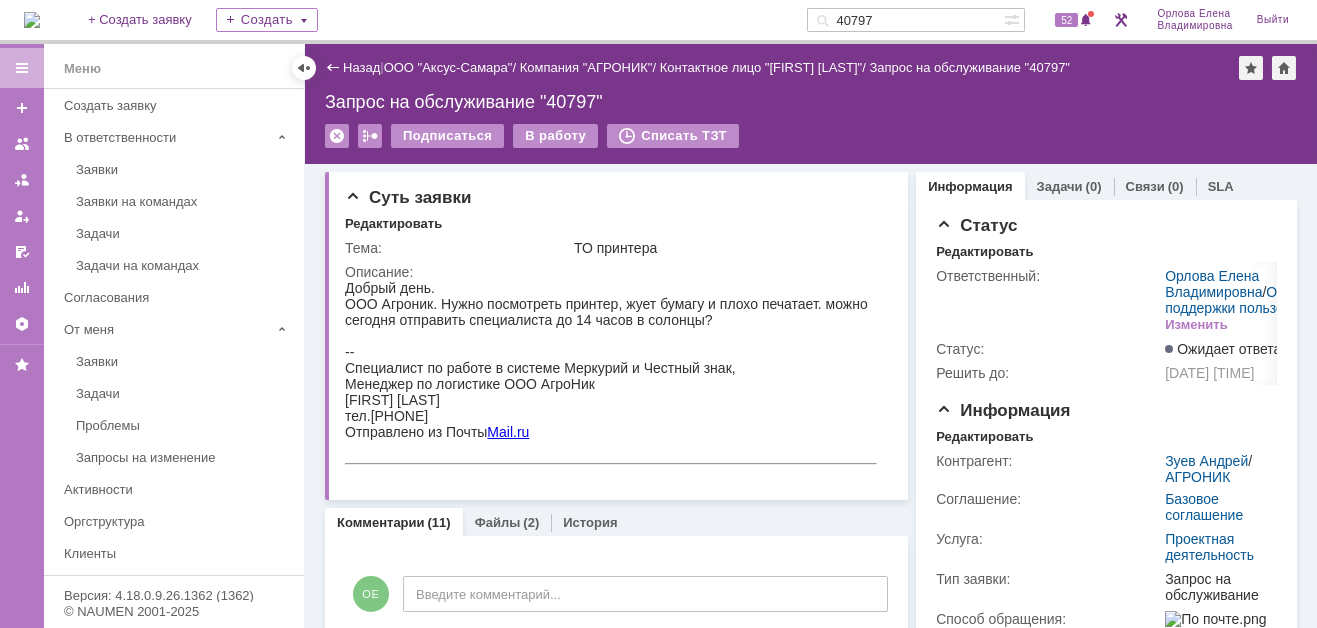 scroll, scrollTop: 0, scrollLeft: 0, axis: both 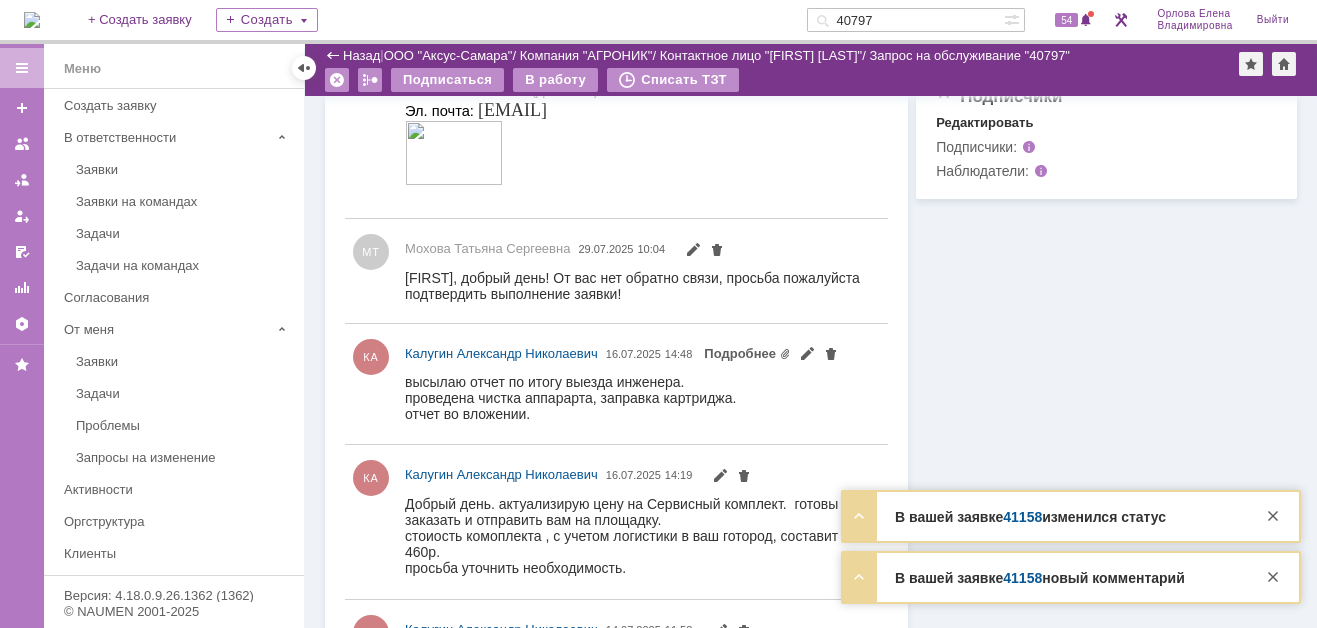 click on "41158" at bounding box center [1022, 517] 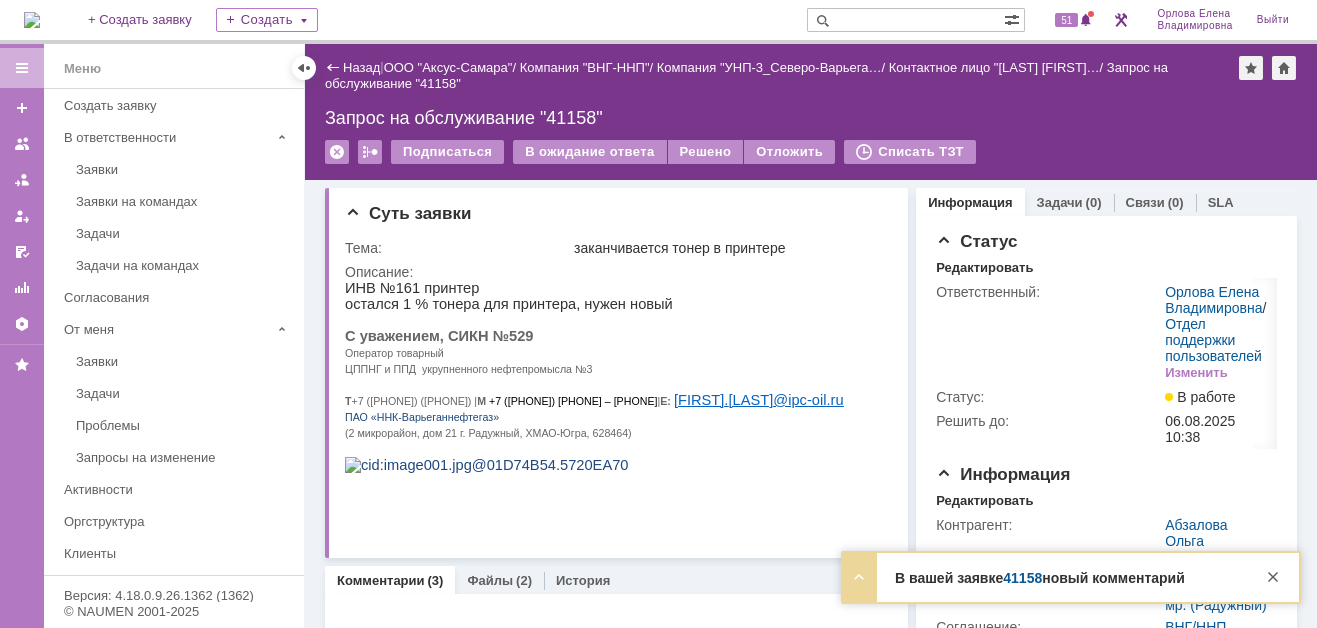 scroll, scrollTop: 0, scrollLeft: 0, axis: both 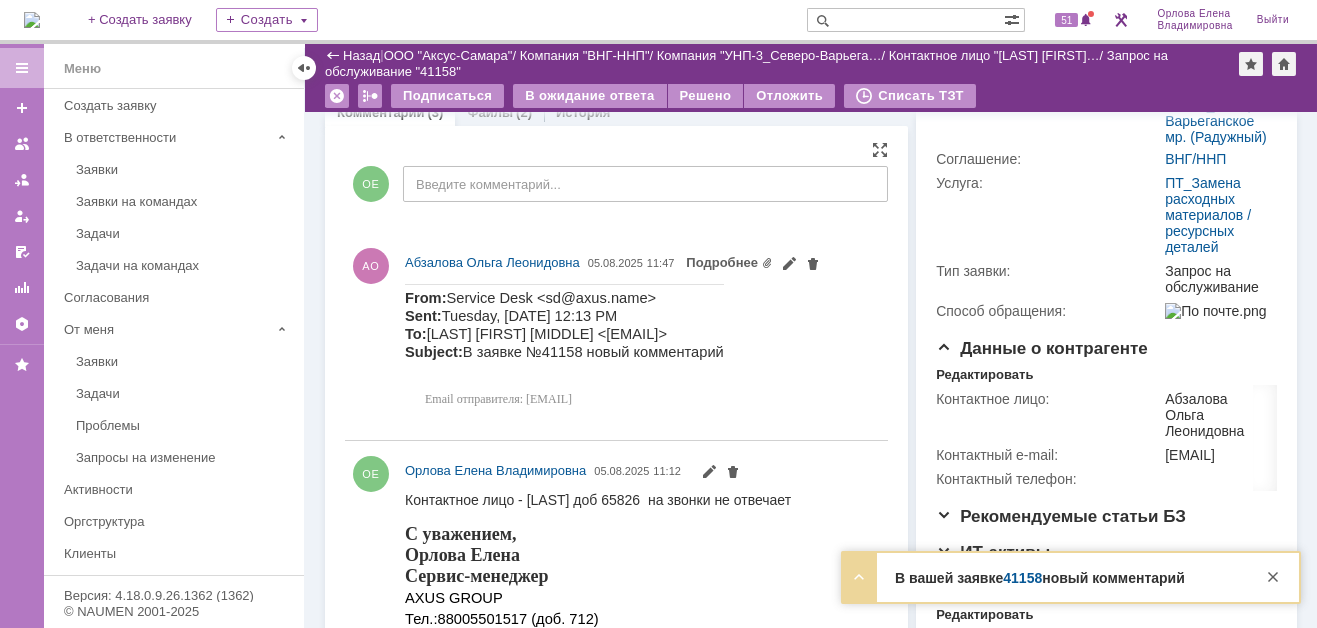 click on "Подробнее" at bounding box center [729, 262] 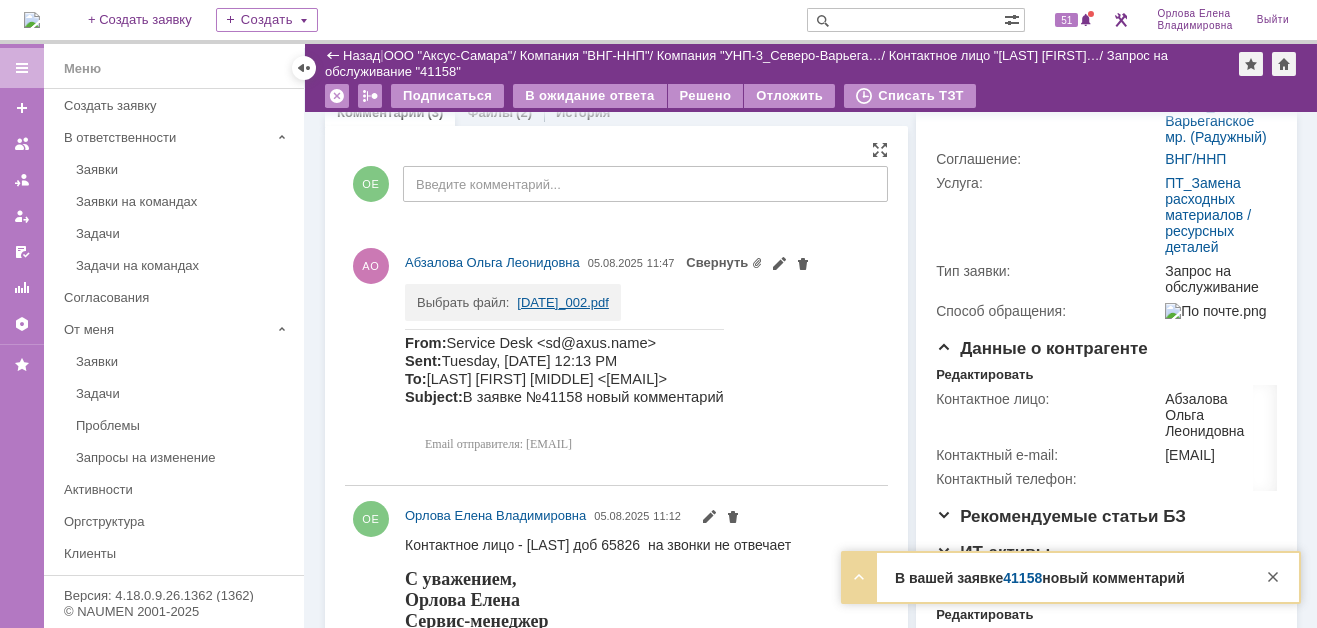 click on "[DATE]_002.pdf" at bounding box center [563, 302] 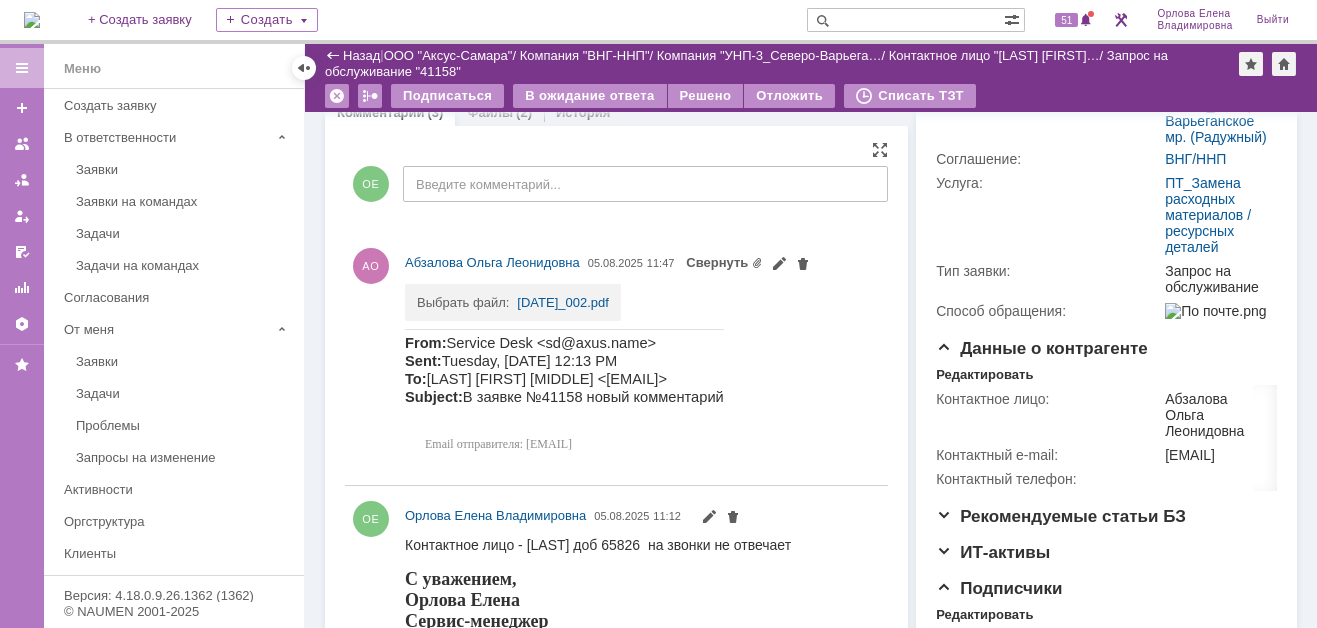 click on "Свернуть" at bounding box center (748, 262) 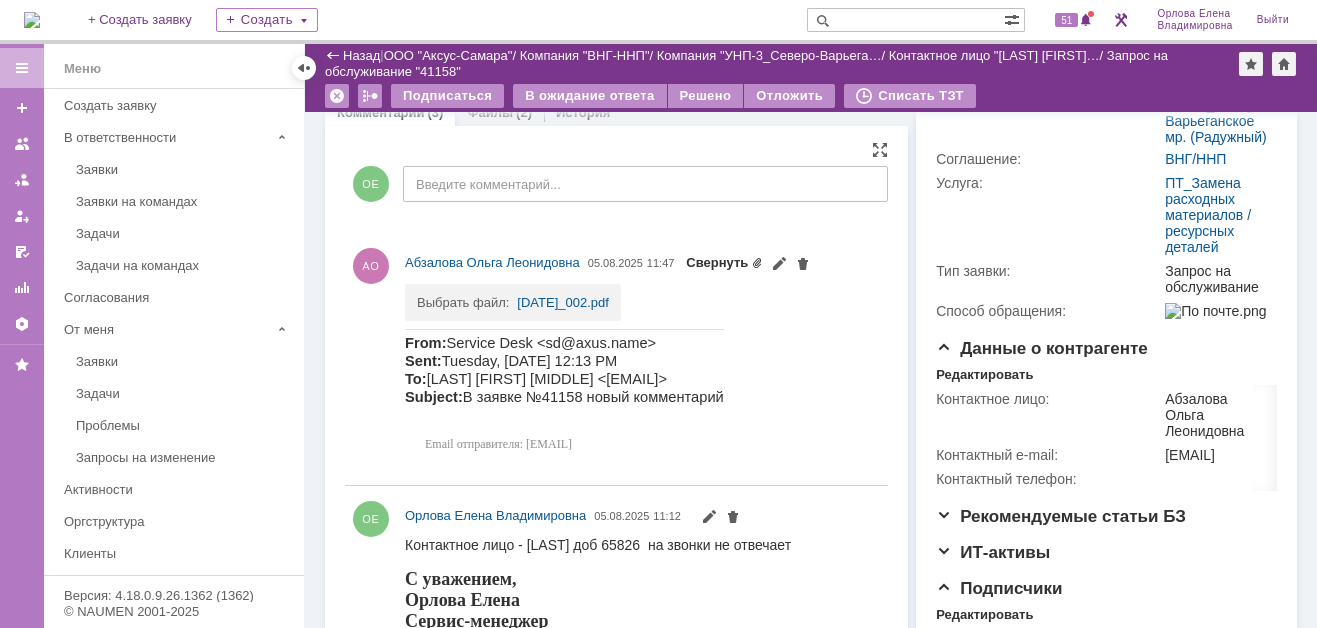 click on "Свернуть" at bounding box center [724, 262] 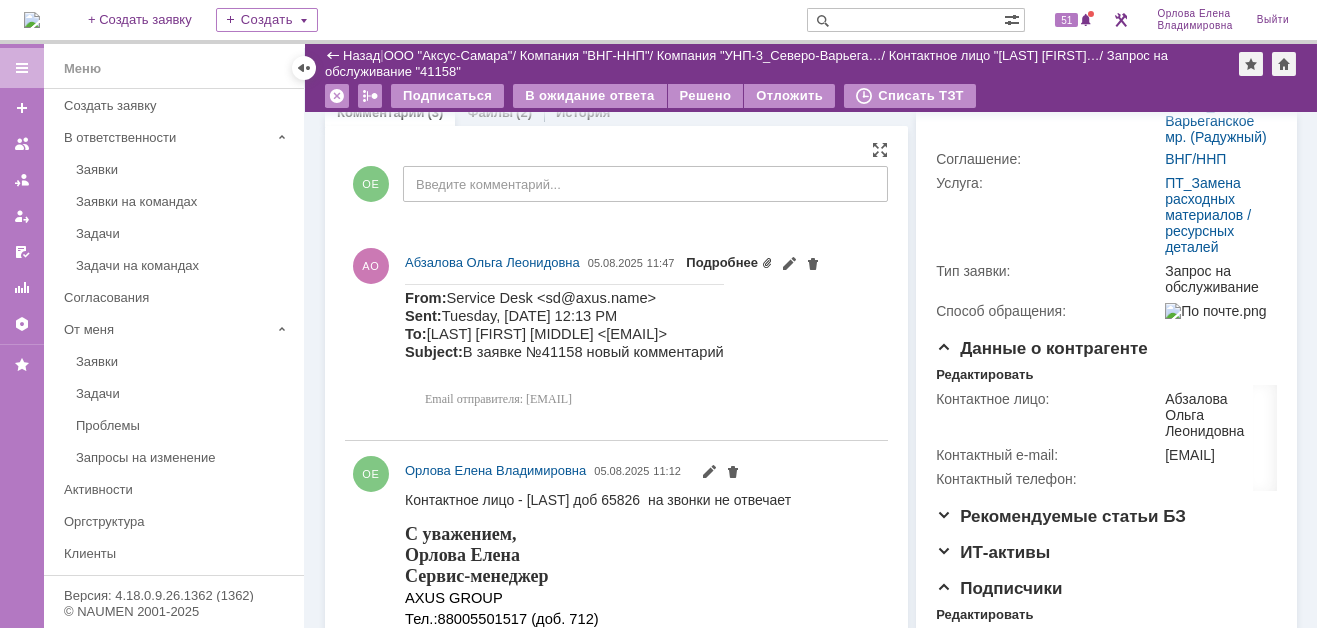click on "Подробнее" at bounding box center [729, 262] 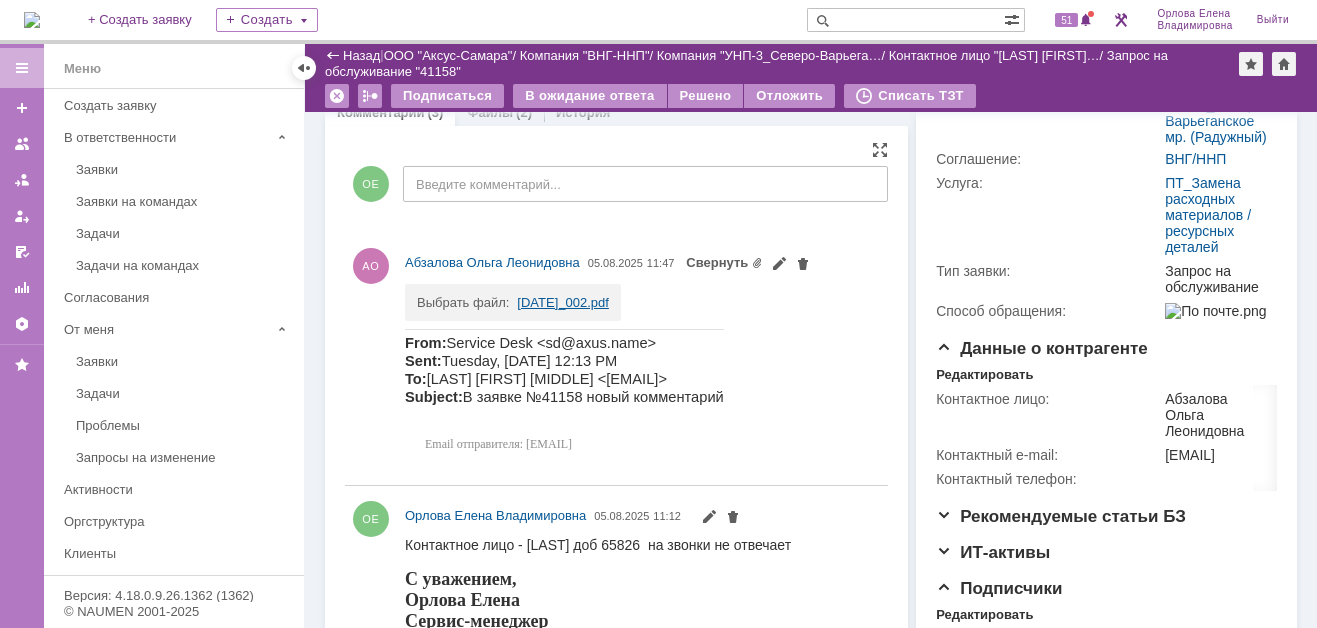 click on "2025-08-05_002.pdf" at bounding box center (563, 302) 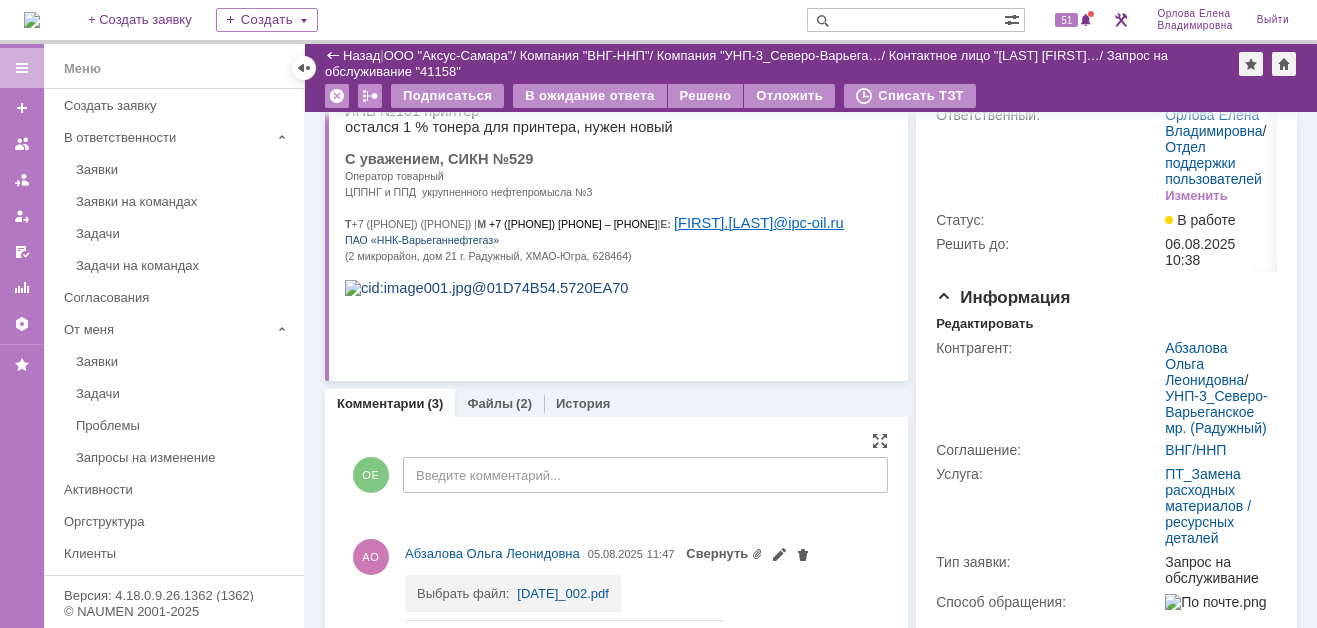 scroll, scrollTop: 0, scrollLeft: 0, axis: both 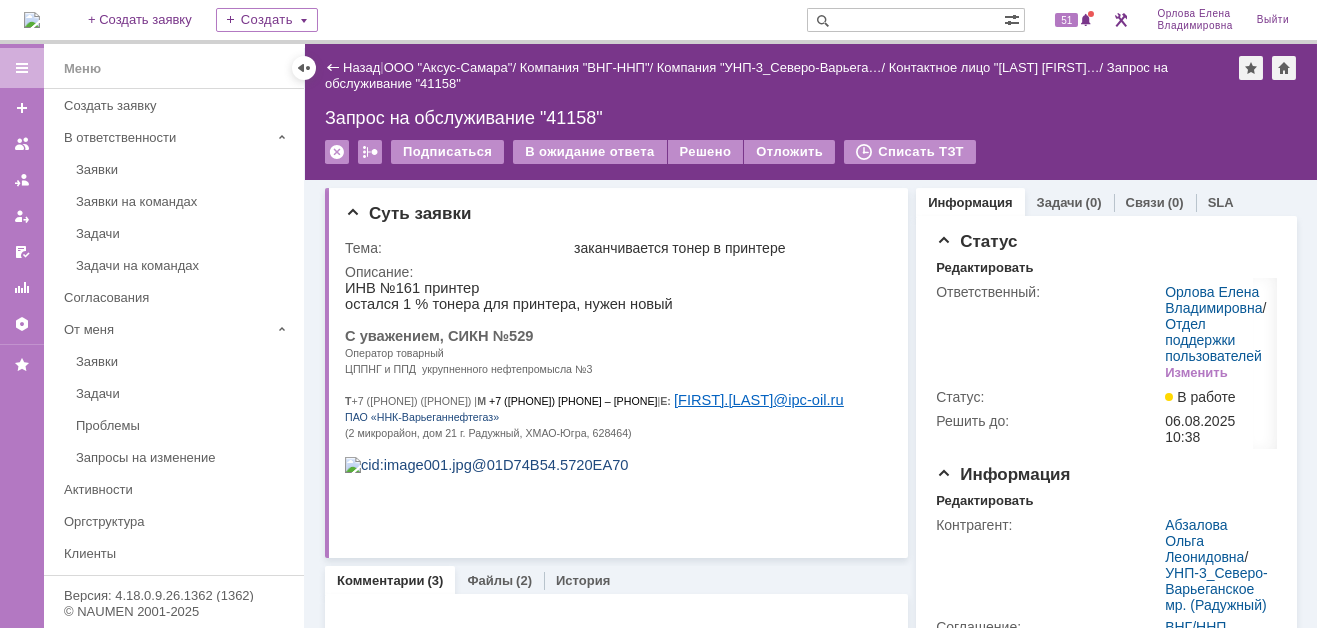 click on "Запрос на обслуживание "41158"" at bounding box center [811, 118] 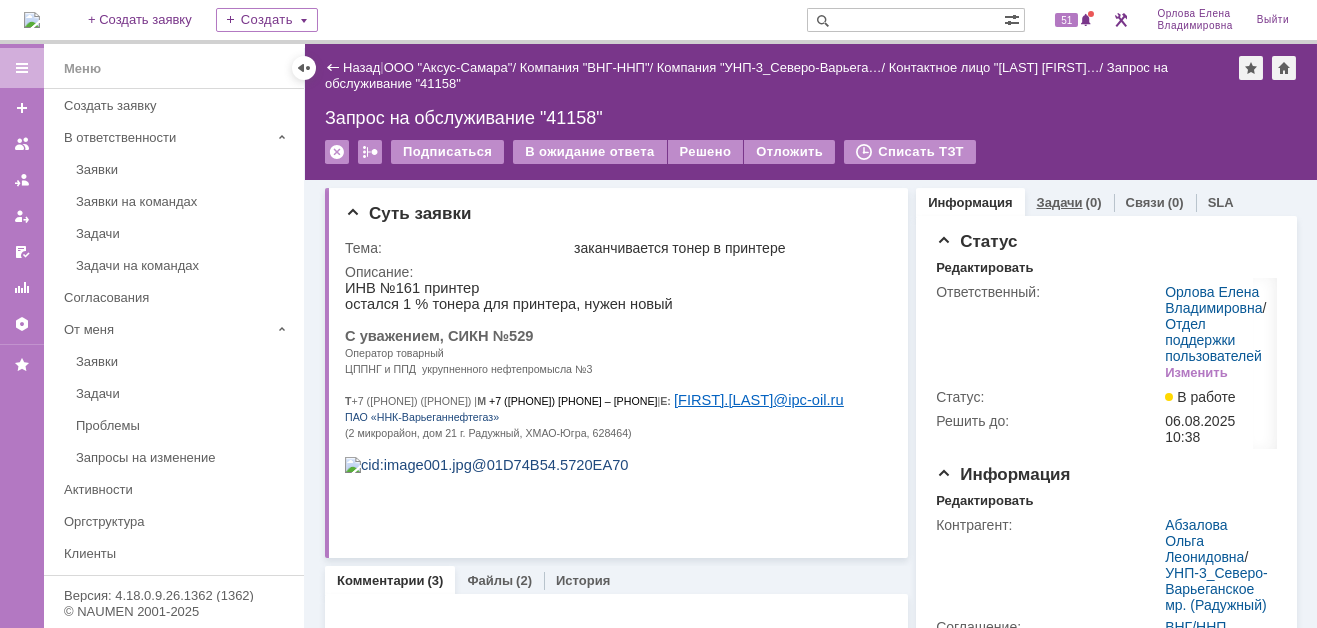 click on "Задачи" at bounding box center (1060, 202) 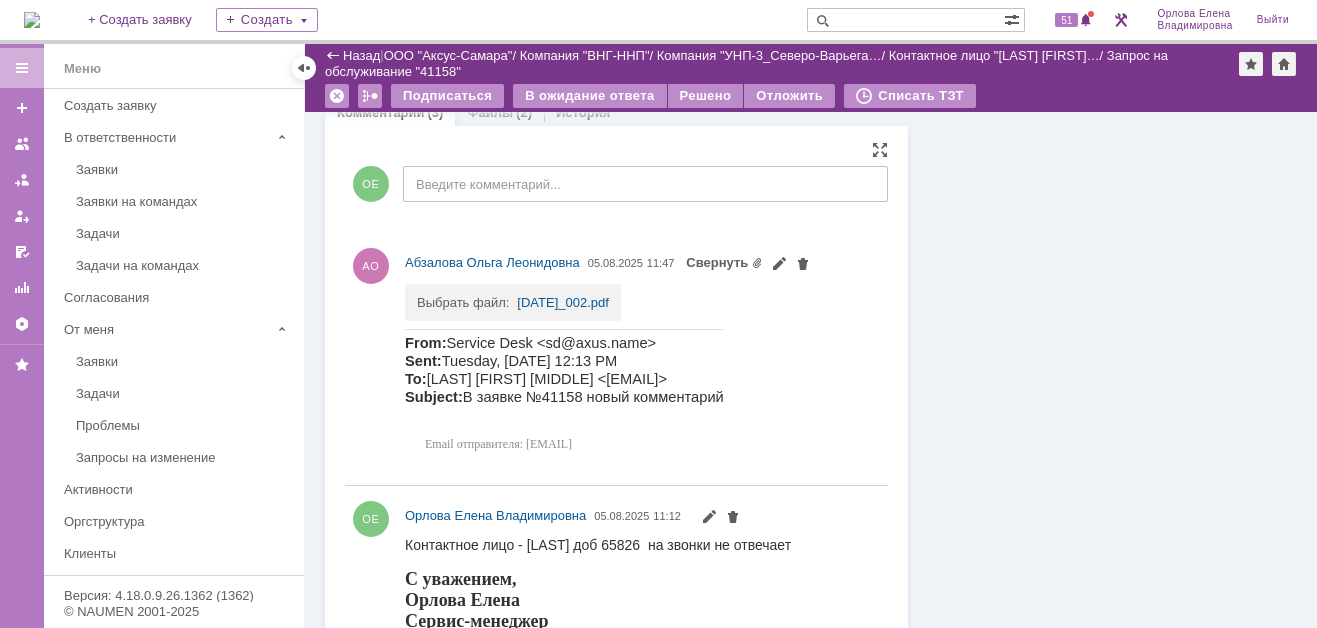scroll, scrollTop: 0, scrollLeft: 0, axis: both 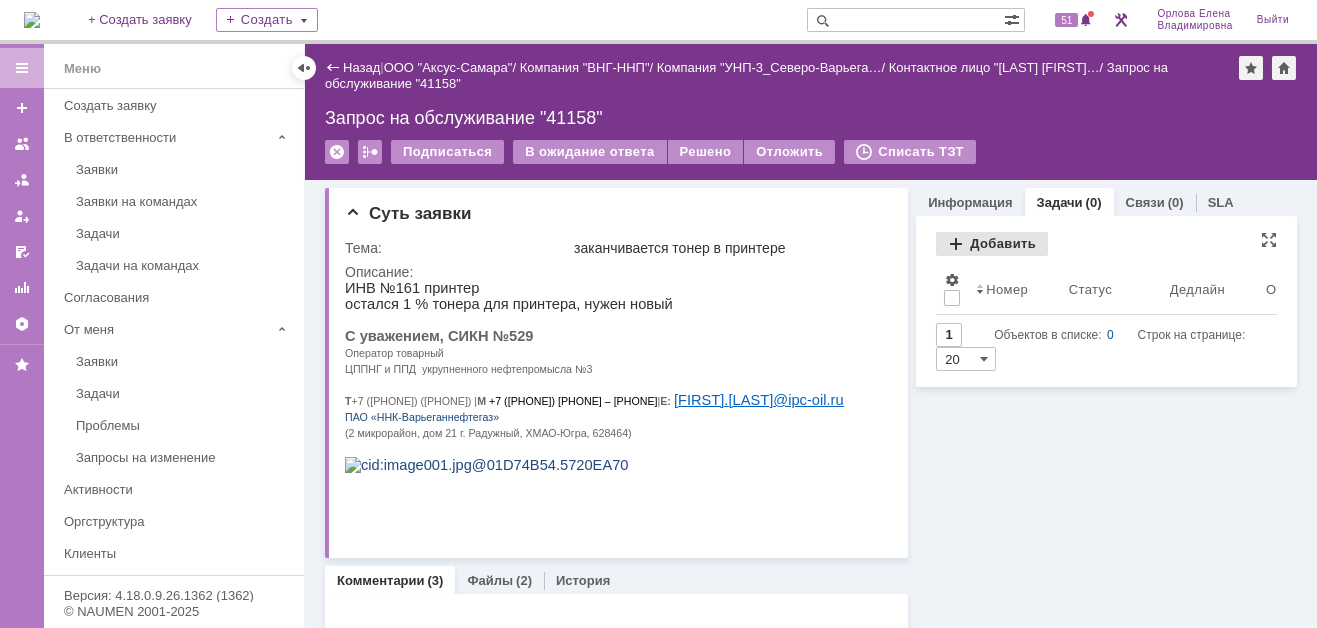 click on "Добавить" at bounding box center (992, 244) 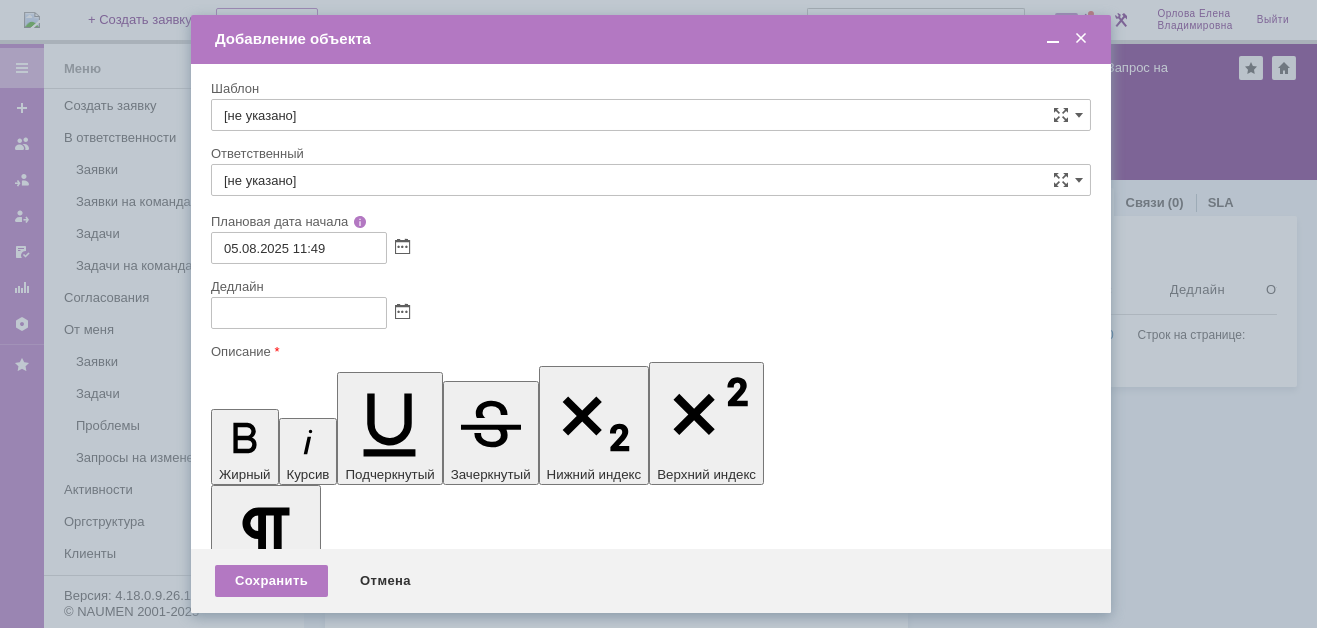 scroll, scrollTop: 0, scrollLeft: 0, axis: both 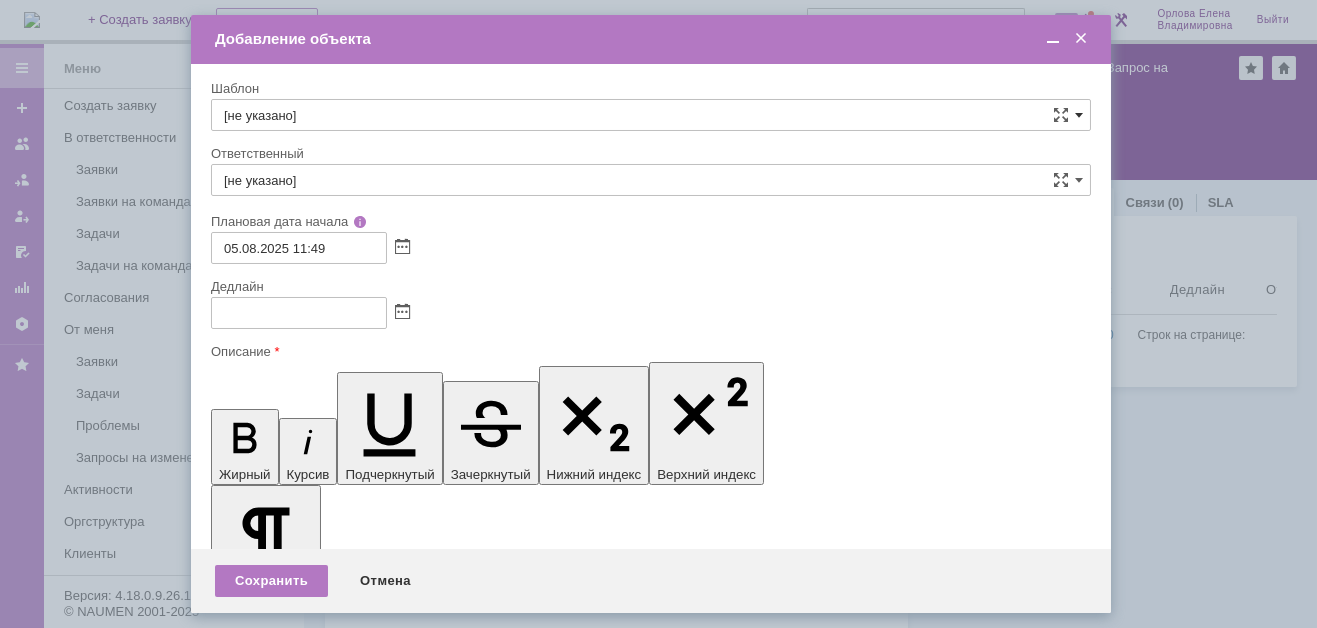 click at bounding box center (1079, 115) 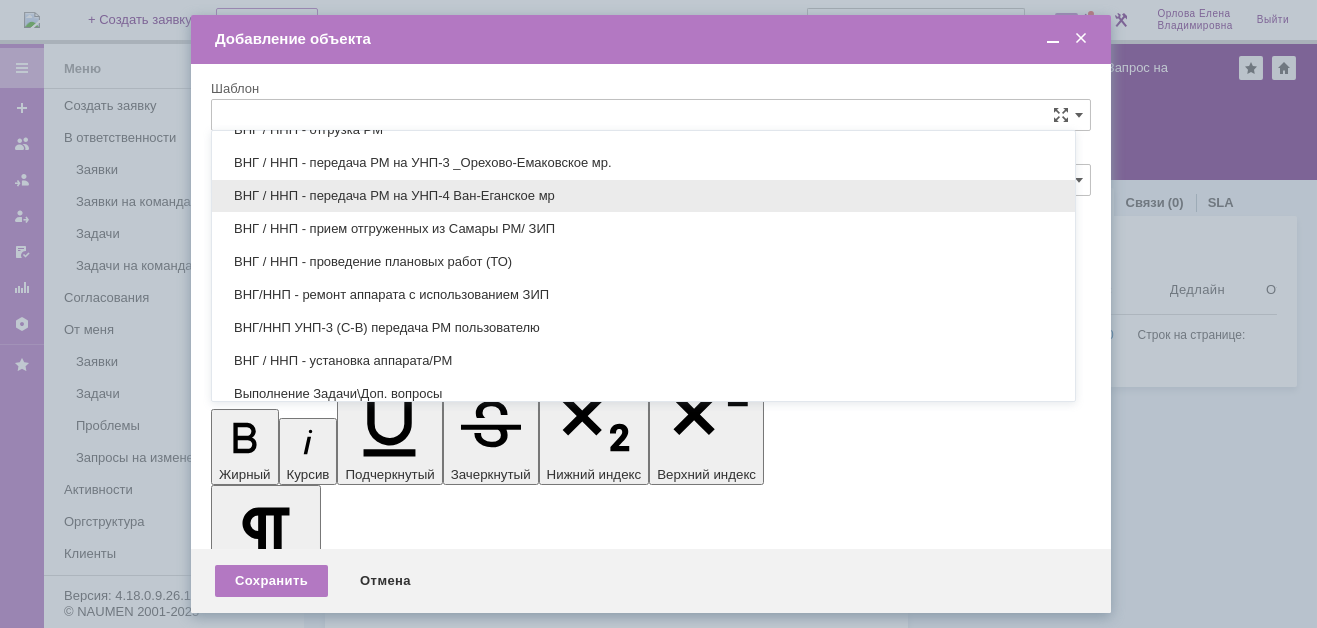 scroll, scrollTop: 879, scrollLeft: 0, axis: vertical 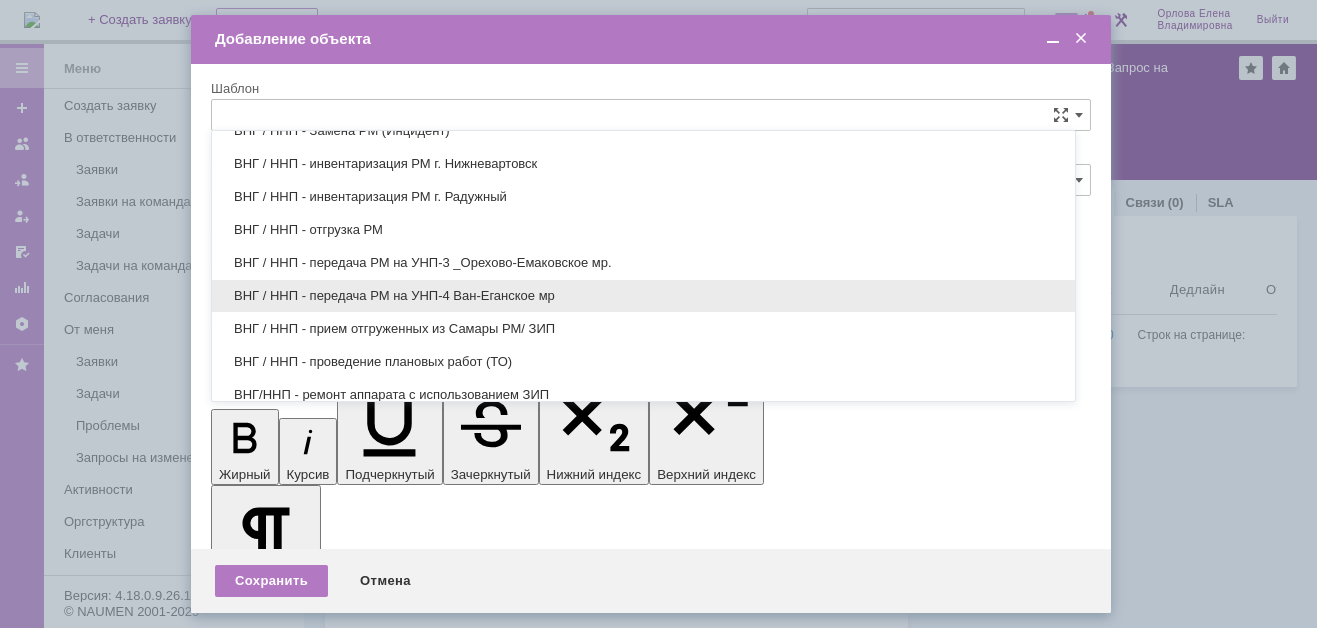 click on "ВНГ / ННП - передача РМ на УНП-4 Ван-Еганское мр" at bounding box center [643, 296] 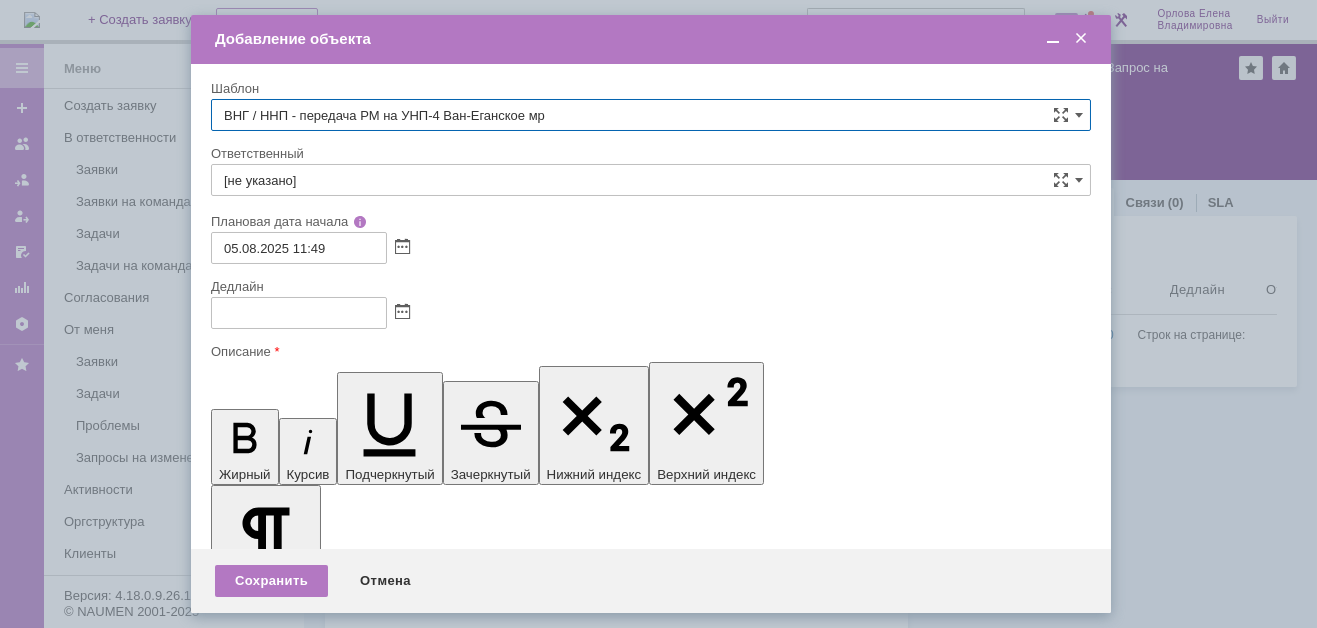 type on "Раков Константин Сергеевич" 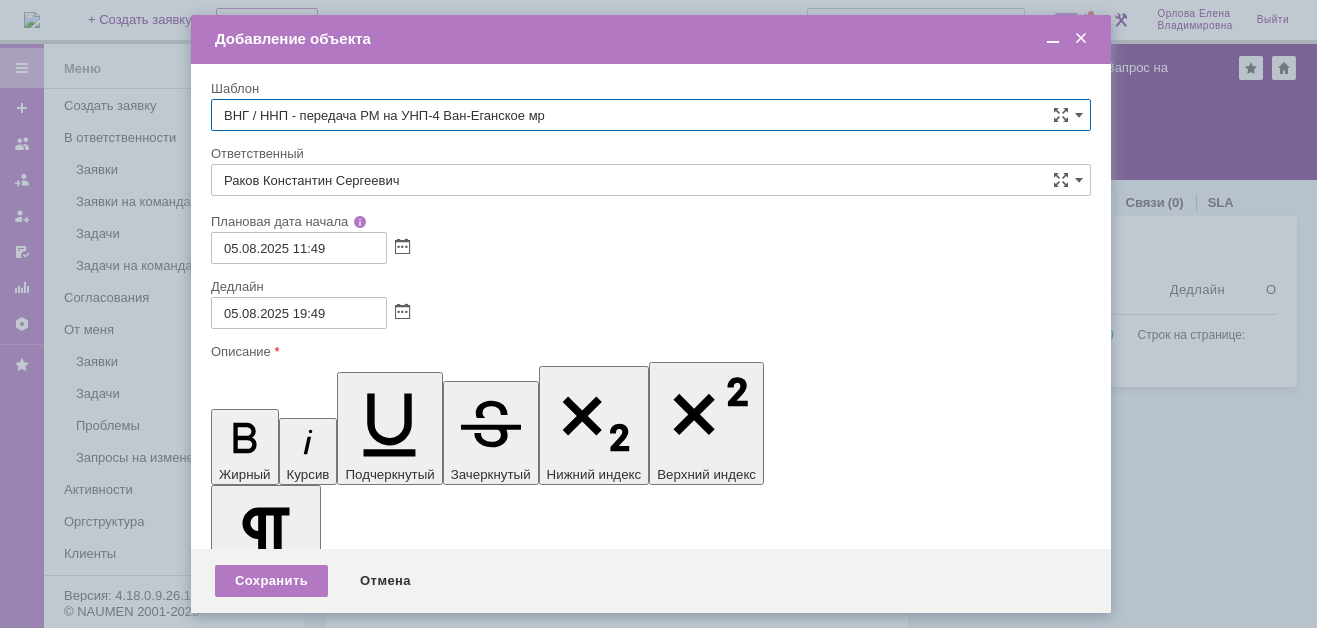 type on "ВНГ / ННП - передача РМ на УНП-4 Ван-Еганское мр" 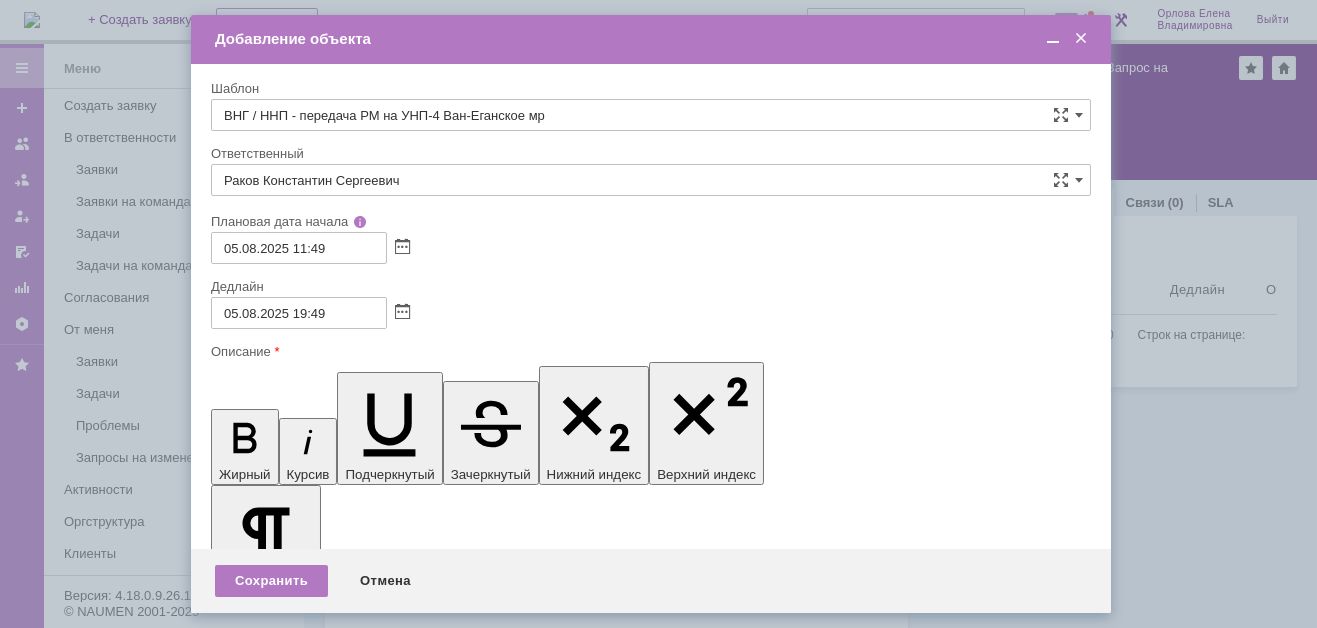 click on "УНП-4 _Ваг-Еганское мр" at bounding box center [356, 5742] 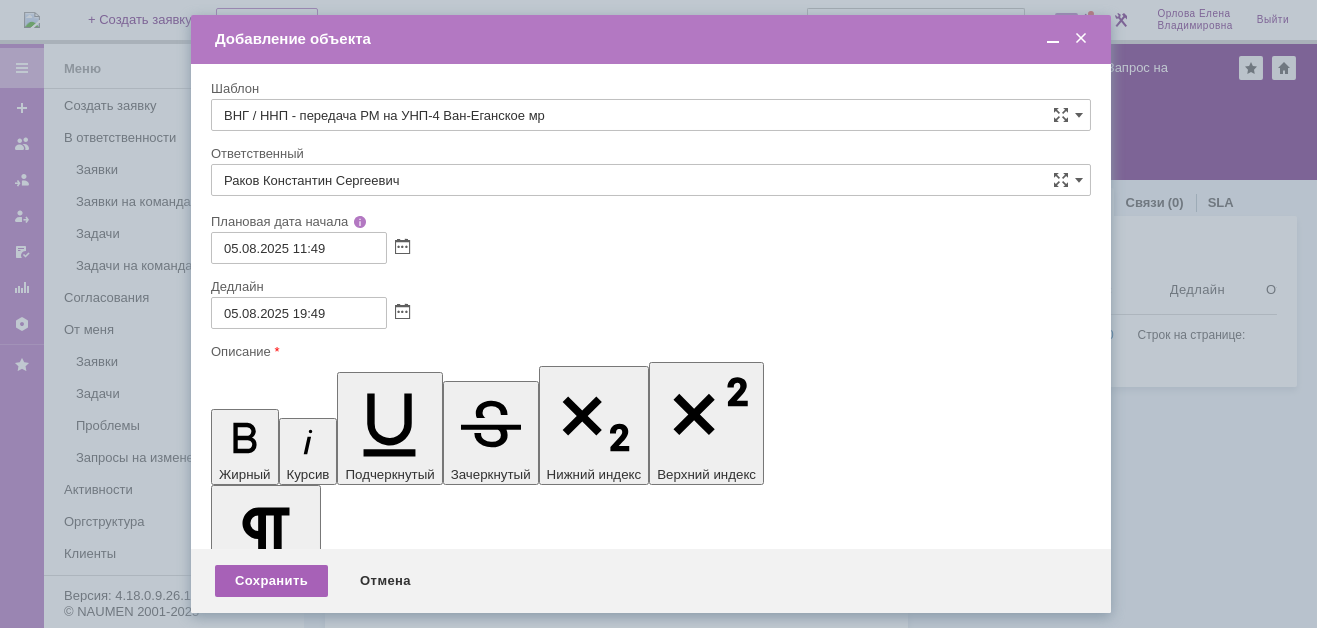 click on "Сохранить" at bounding box center [271, 581] 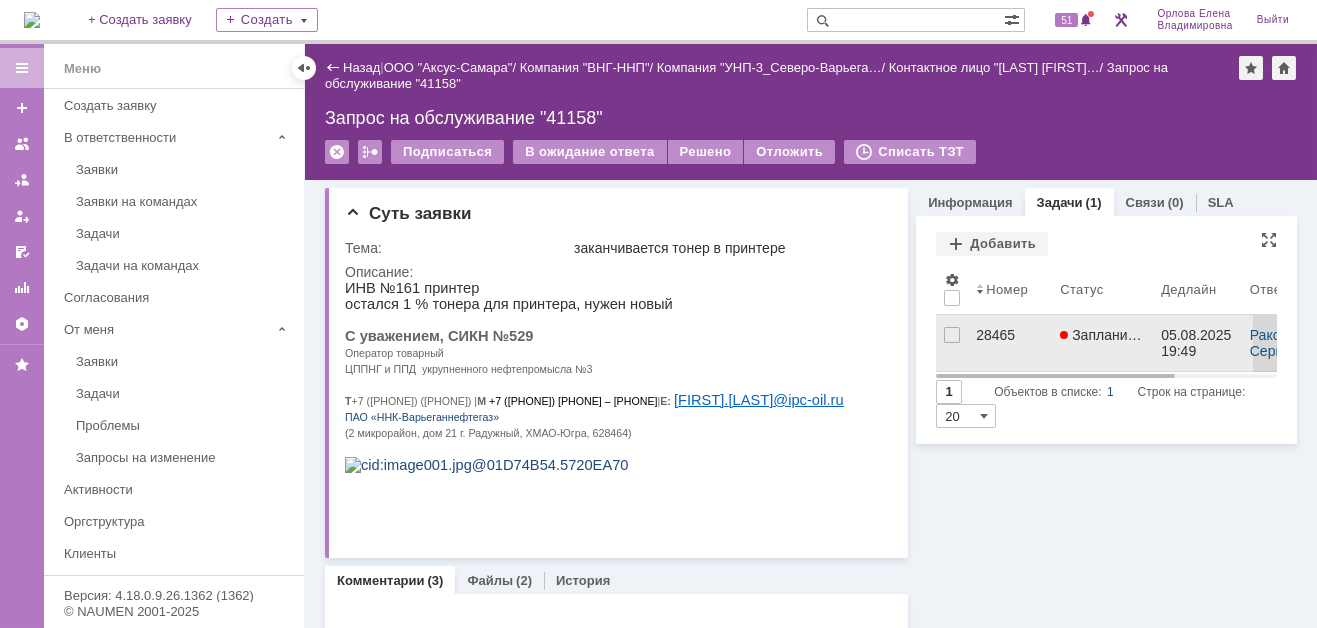 click on "28465" at bounding box center [1010, 335] 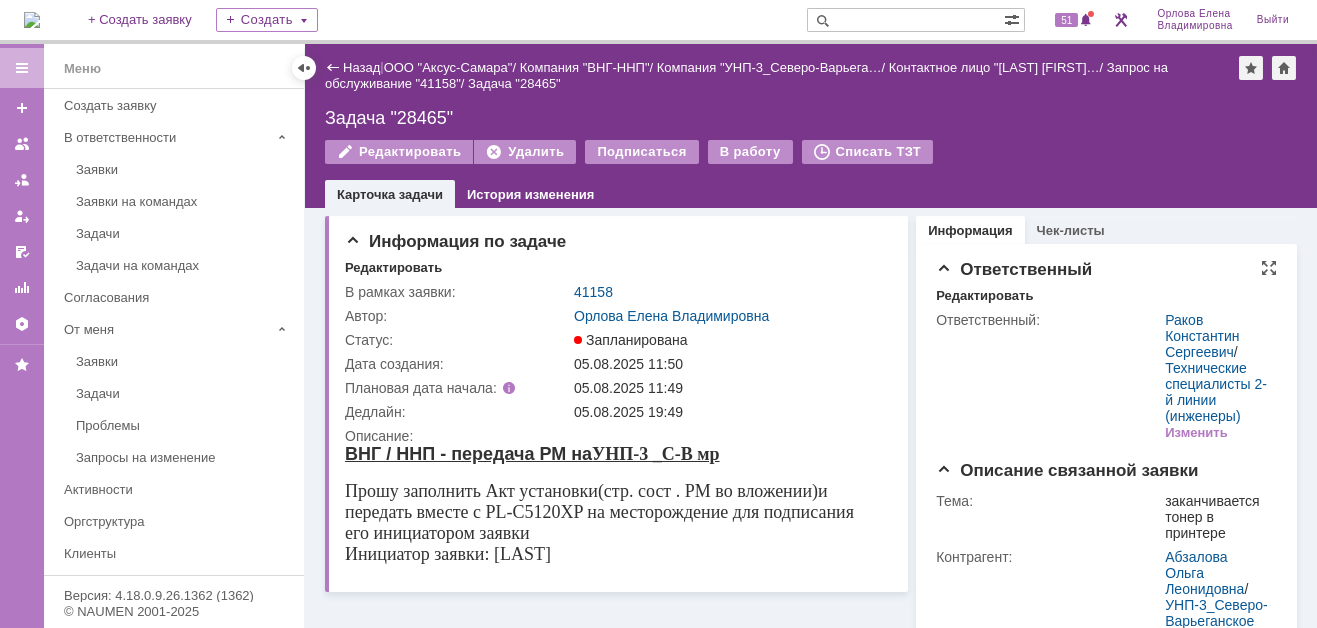 scroll, scrollTop: 0, scrollLeft: 0, axis: both 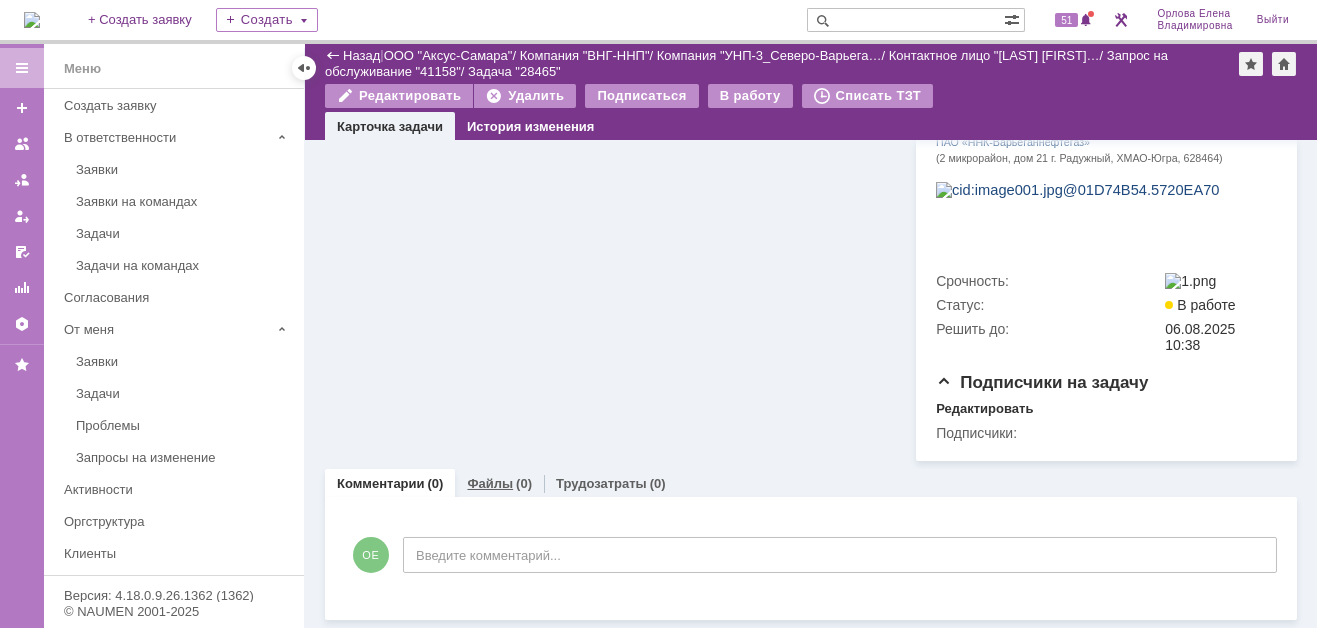 click on "Файлы" at bounding box center (490, 483) 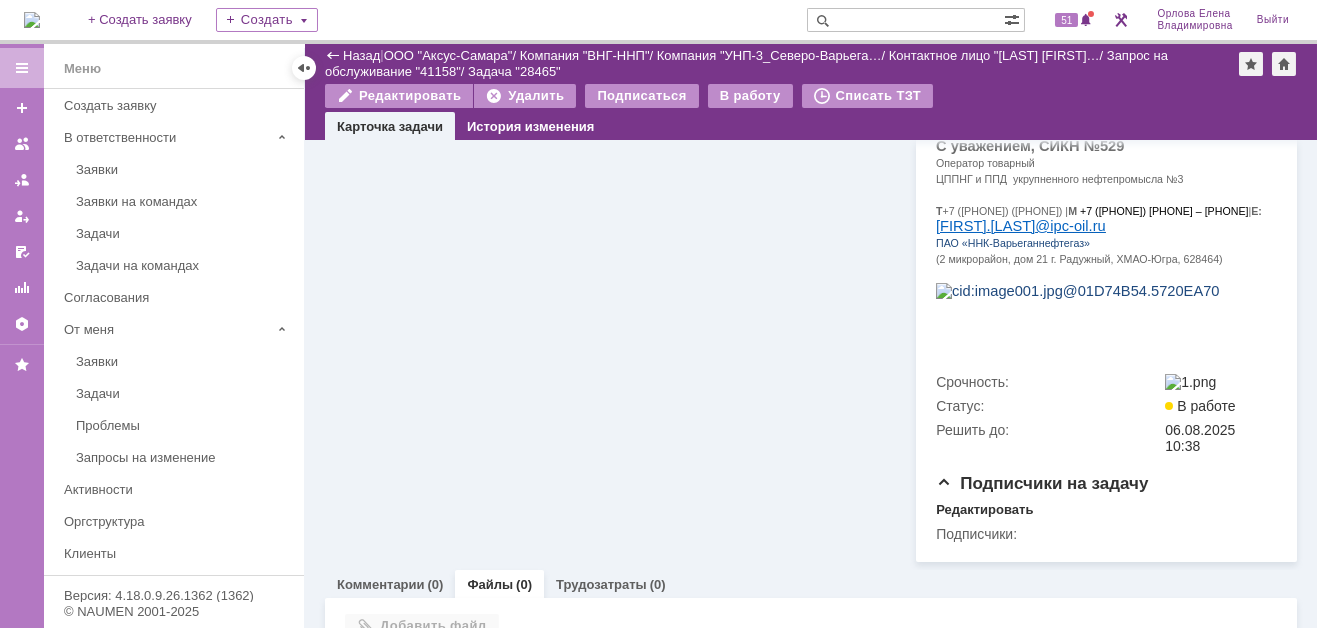 scroll, scrollTop: 602, scrollLeft: 0, axis: vertical 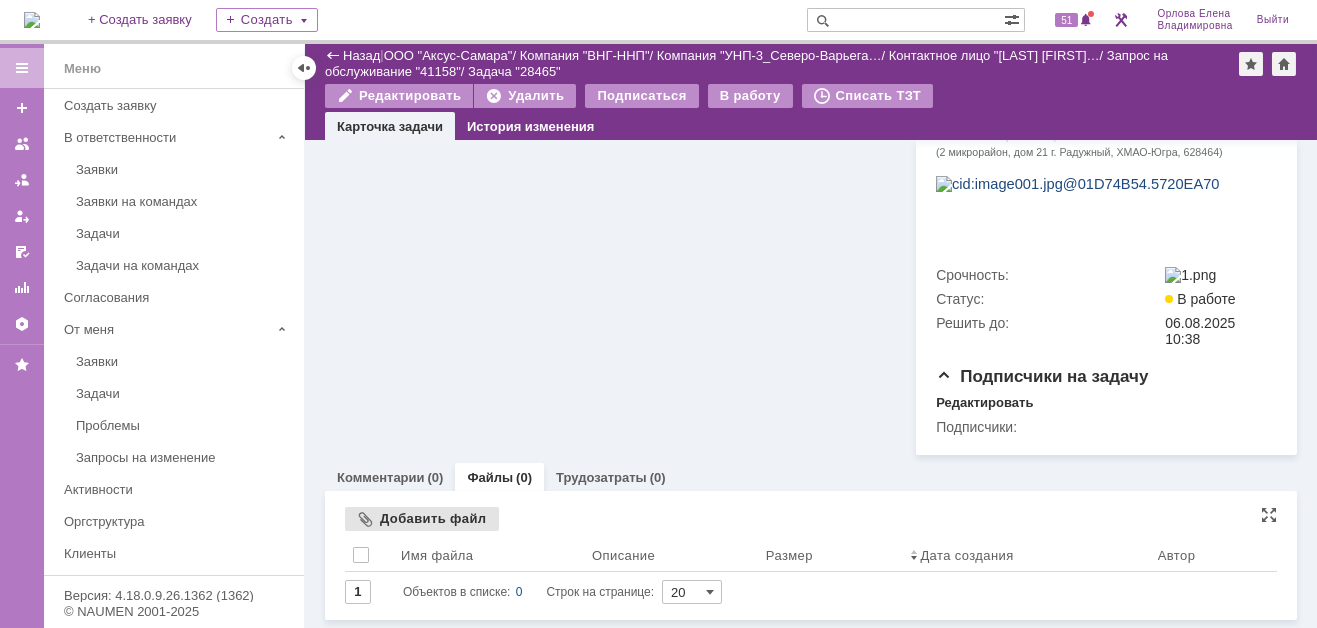 click on "Добавить файл" at bounding box center (422, 519) 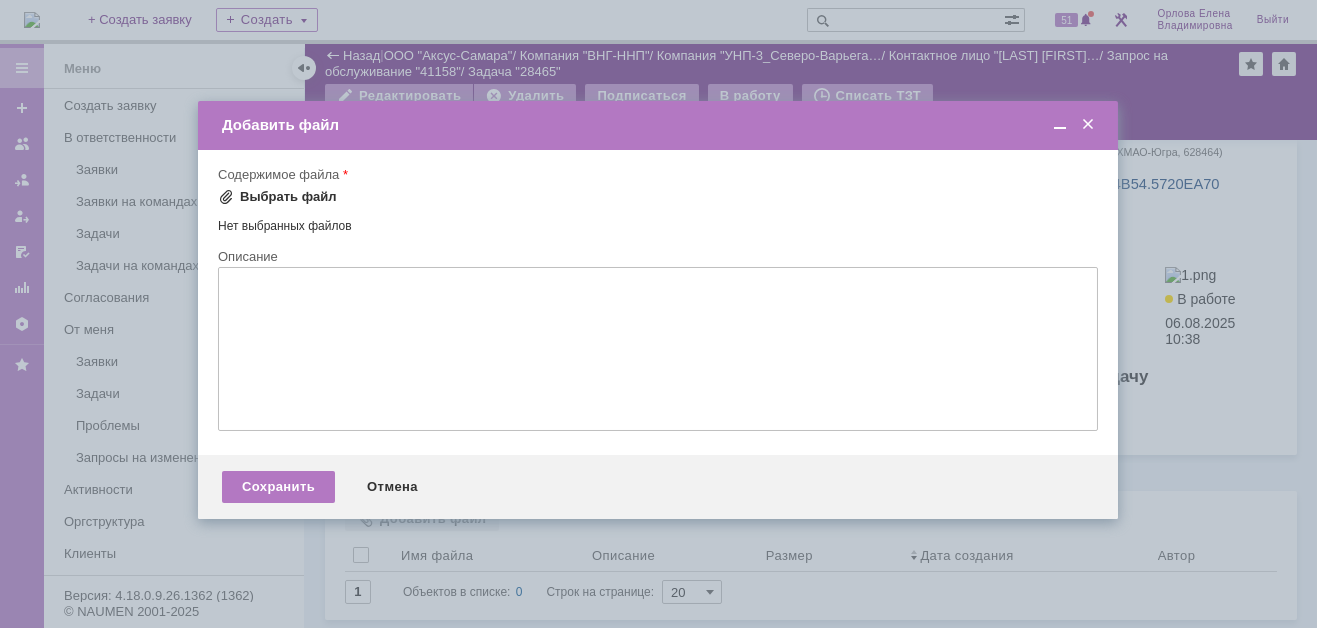 click on "Выбрать файл" at bounding box center (288, 197) 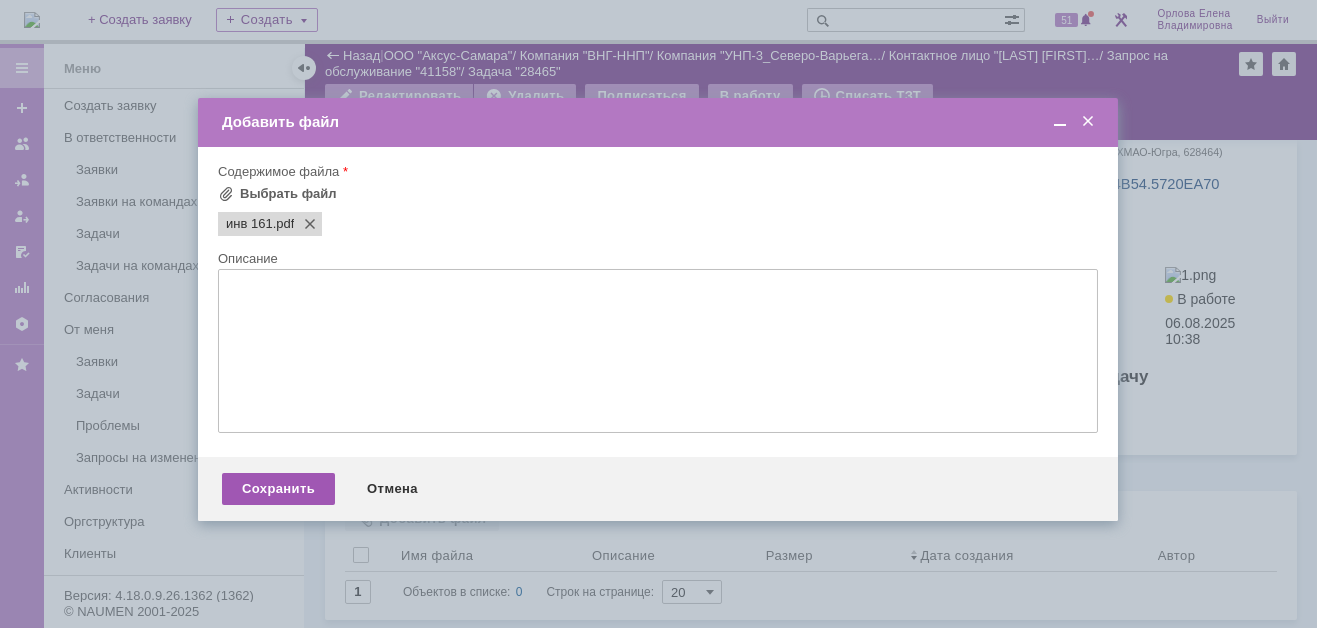 scroll, scrollTop: 0, scrollLeft: 0, axis: both 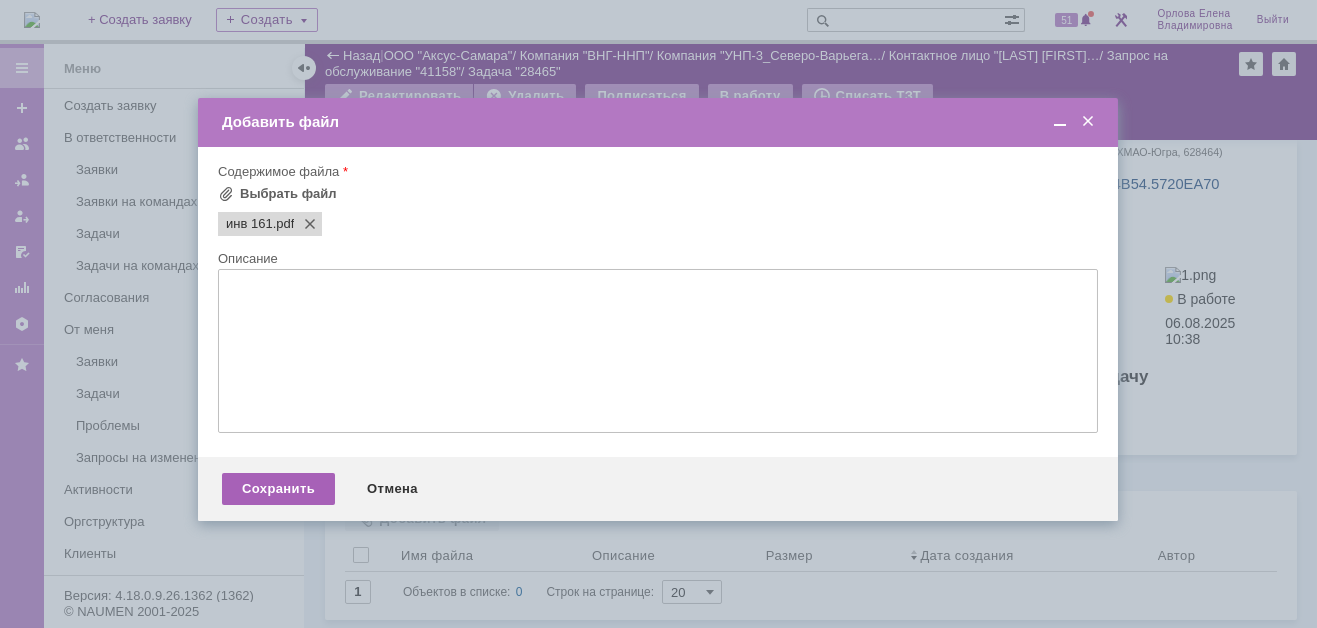click on "Сохранить" at bounding box center (278, 489) 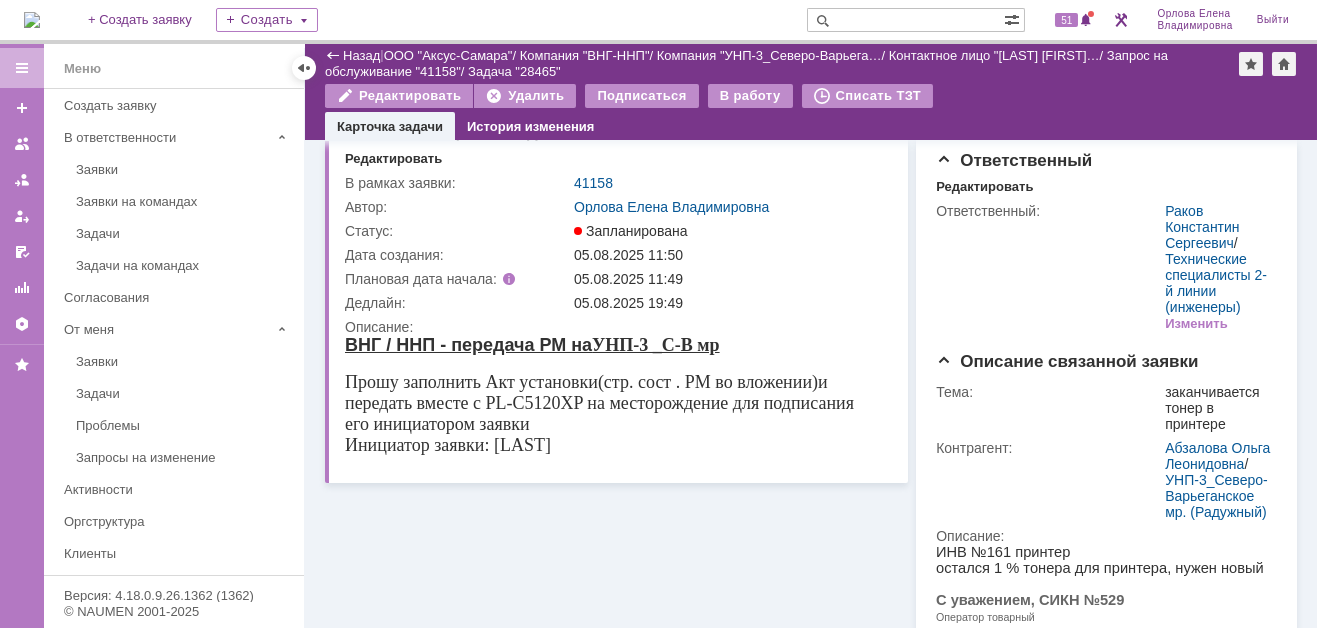 scroll, scrollTop: 0, scrollLeft: 0, axis: both 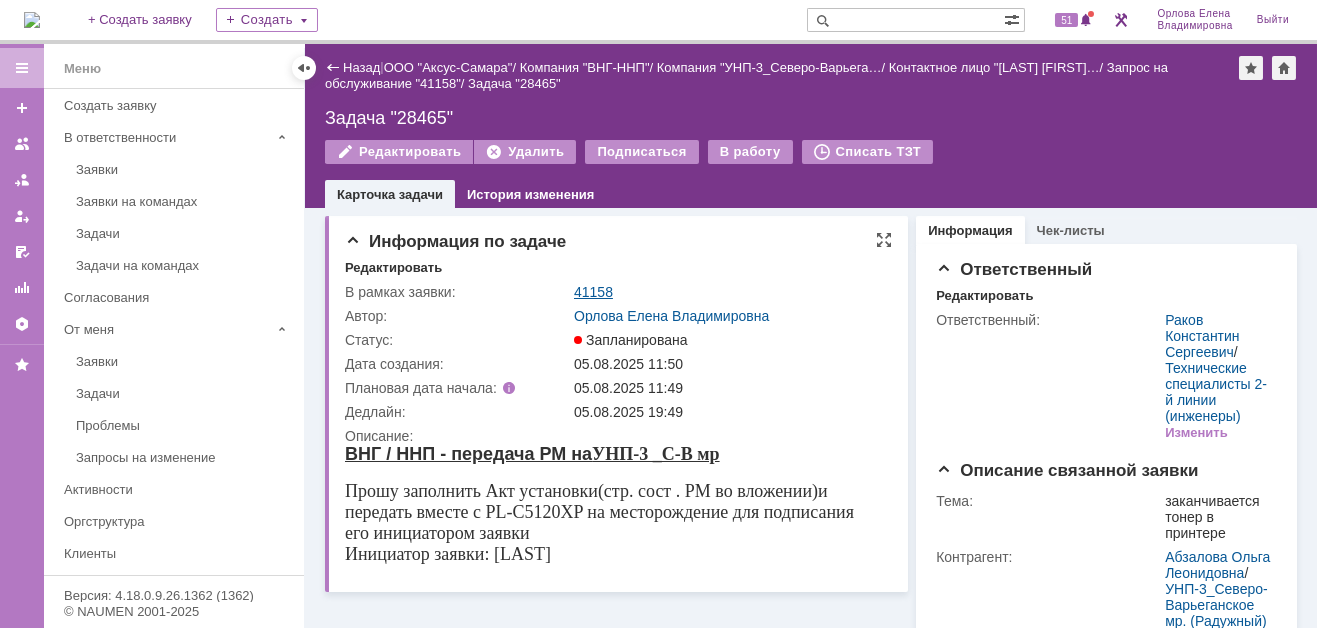click on "41158" at bounding box center (593, 292) 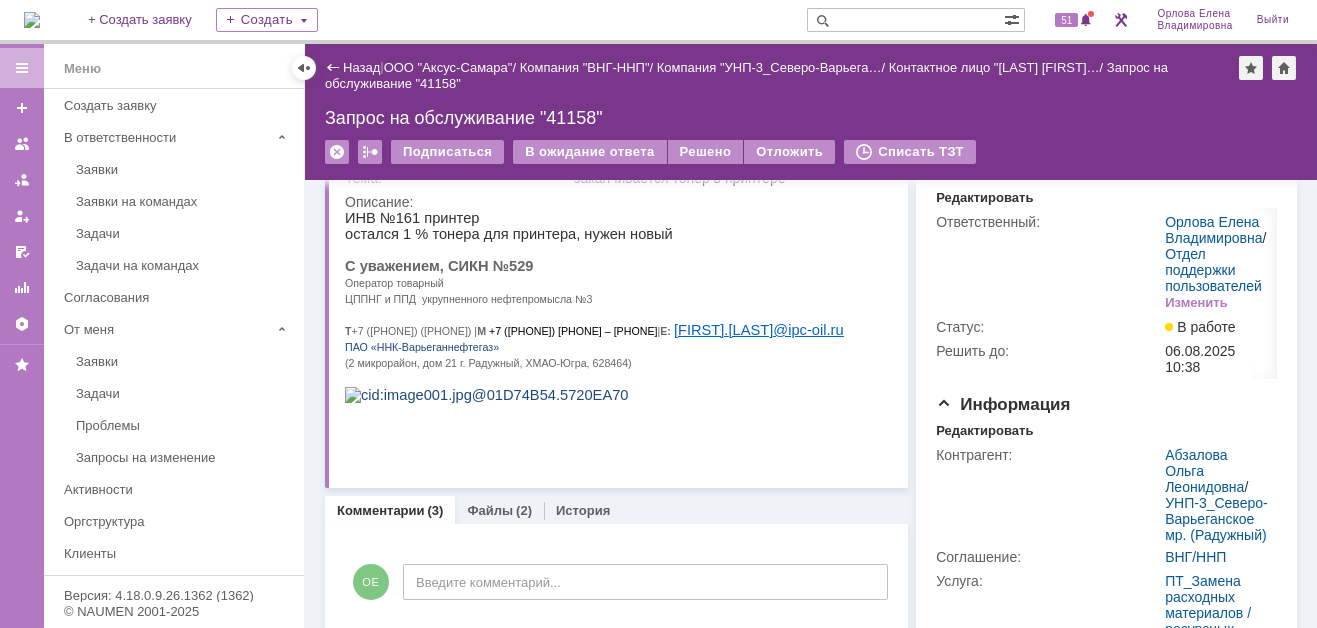scroll, scrollTop: 0, scrollLeft: 0, axis: both 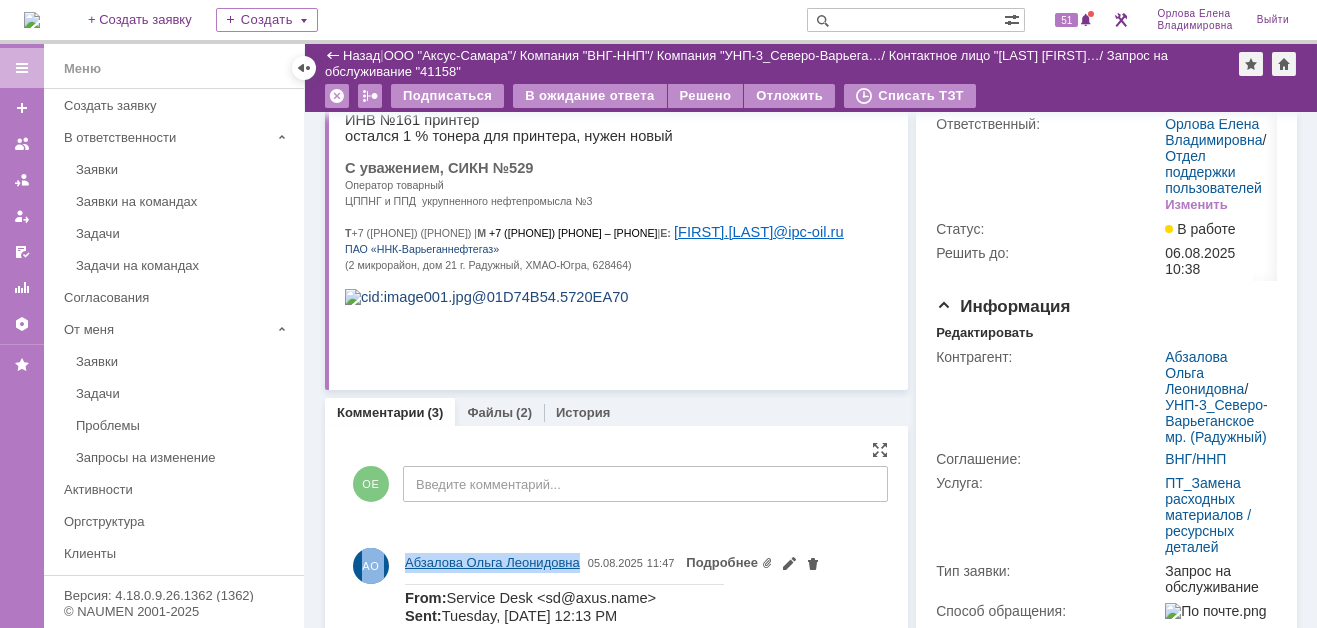 drag, startPoint x: 407, startPoint y: 551, endPoint x: 579, endPoint y: 559, distance: 172.18594 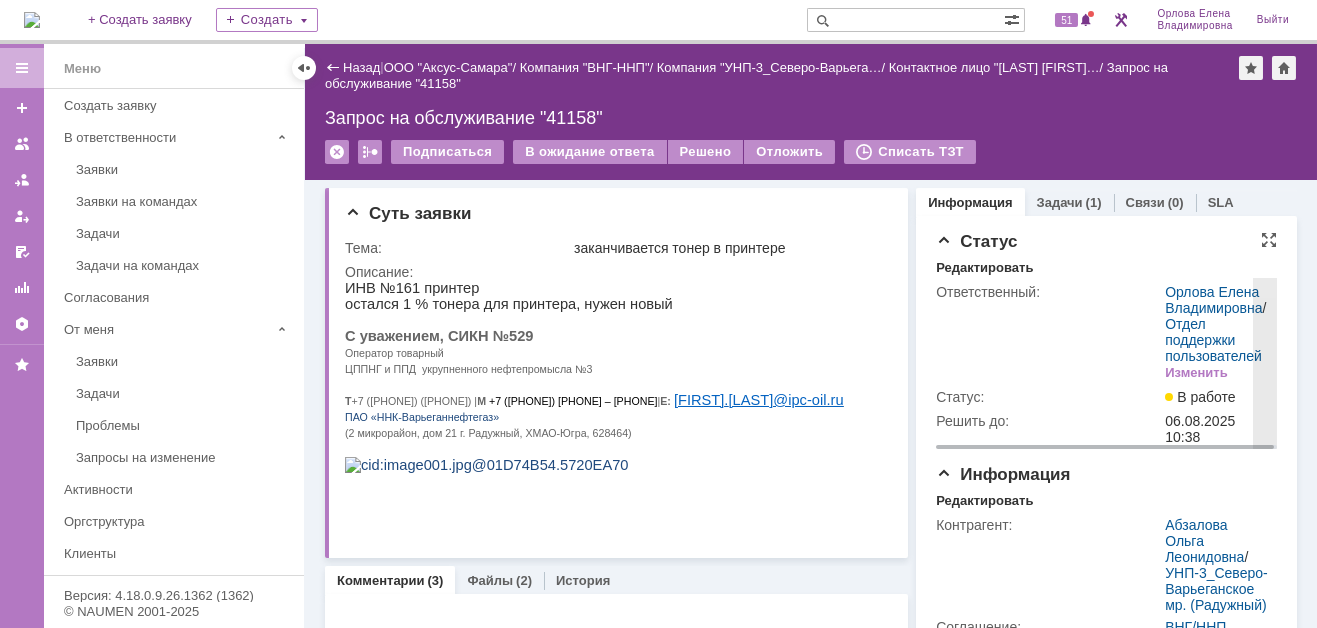 scroll, scrollTop: 0, scrollLeft: 0, axis: both 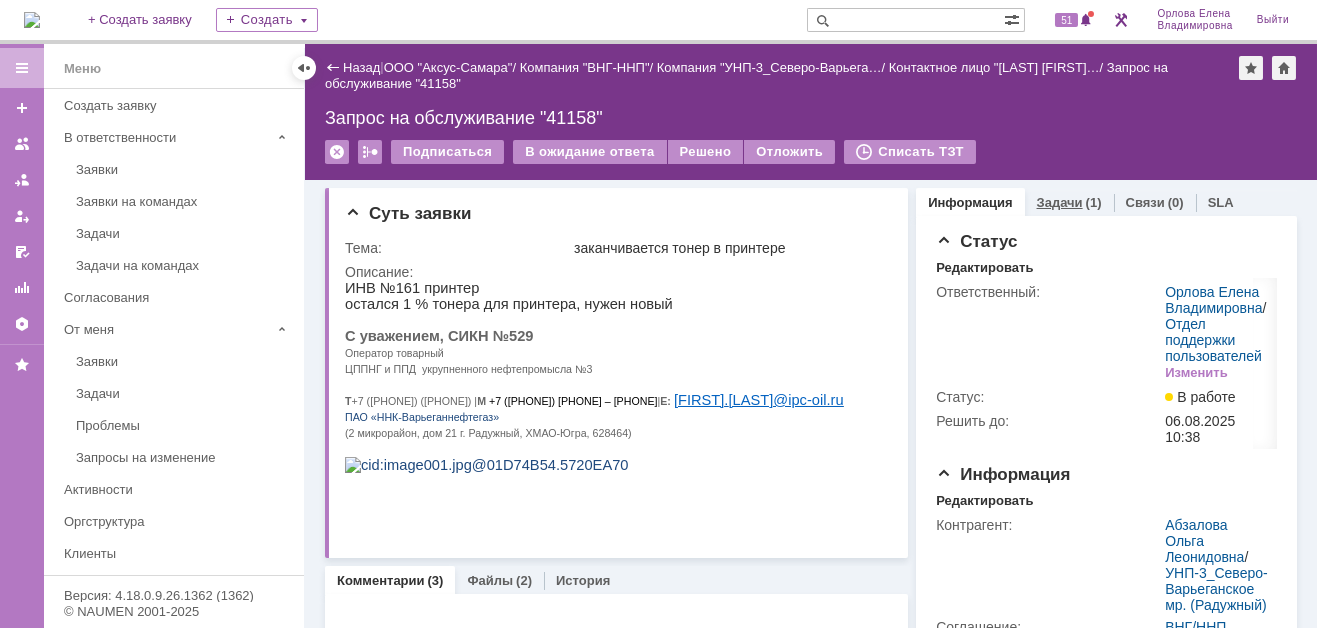 click on "Задачи" at bounding box center (1060, 202) 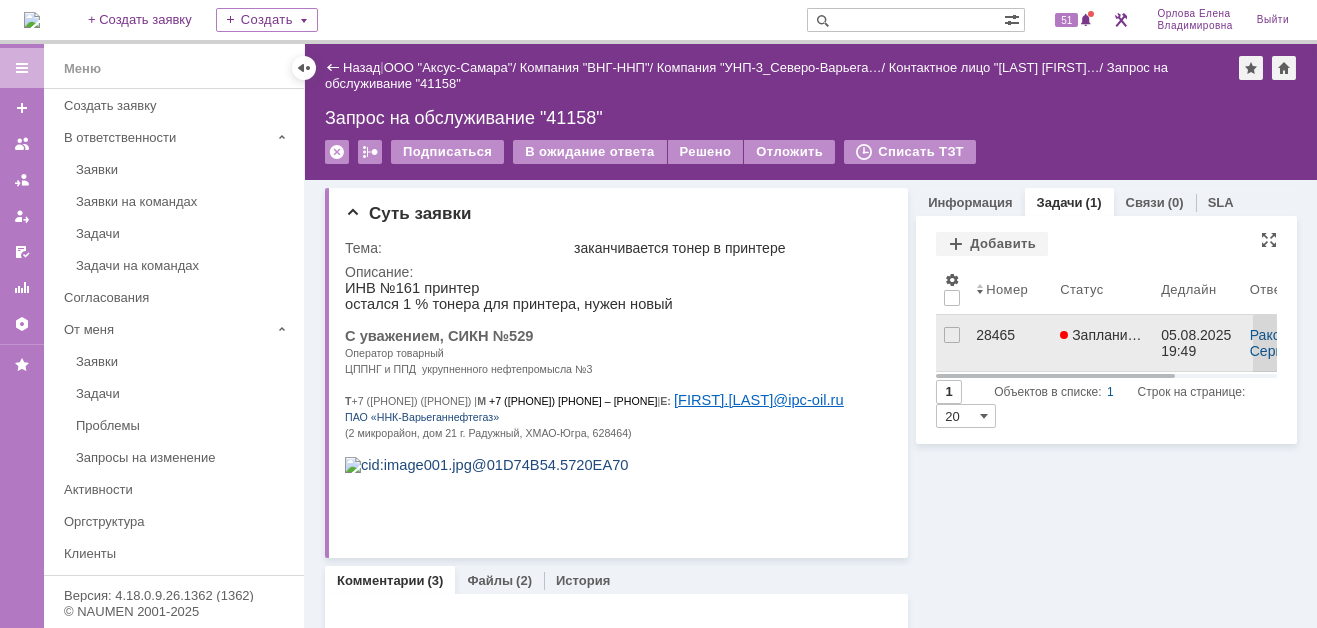 click on "28465" at bounding box center [1010, 335] 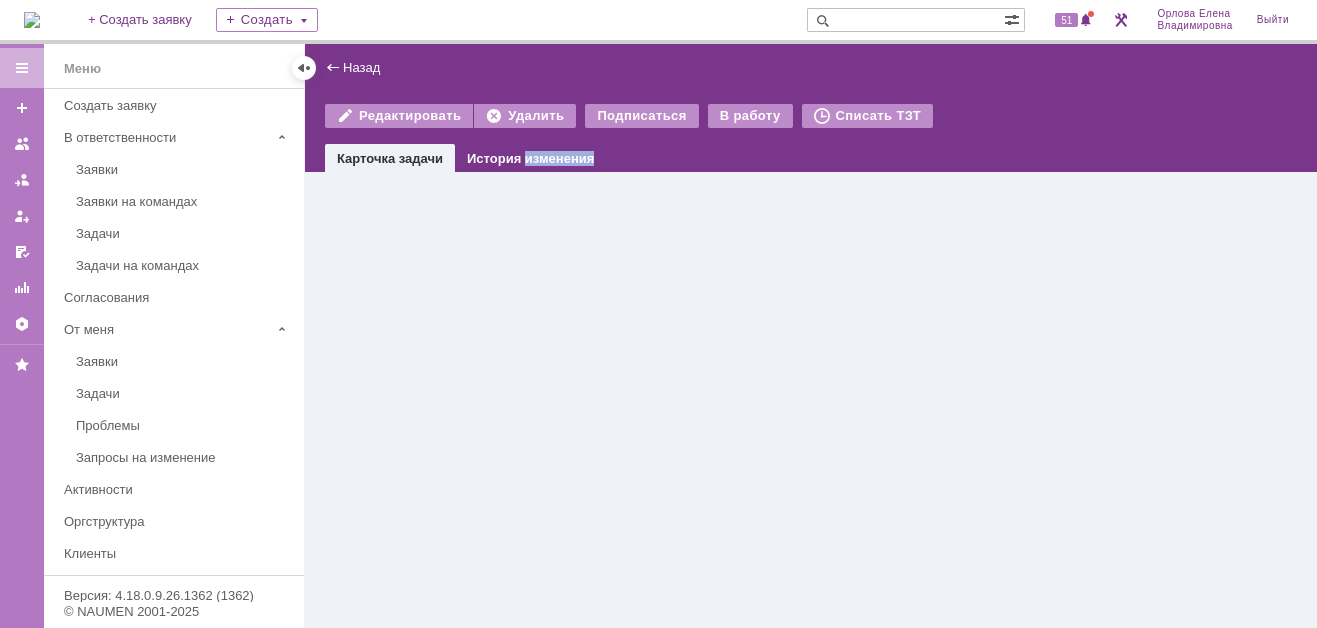 click at bounding box center (811, 400) 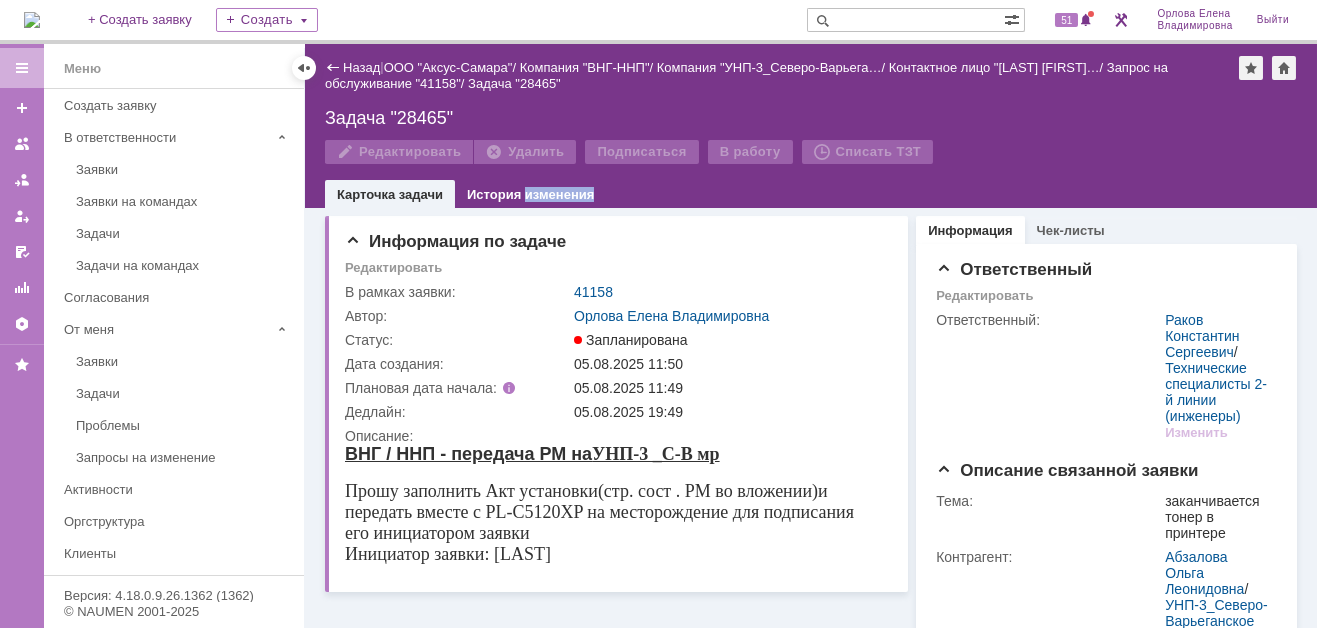 scroll, scrollTop: 0, scrollLeft: 0, axis: both 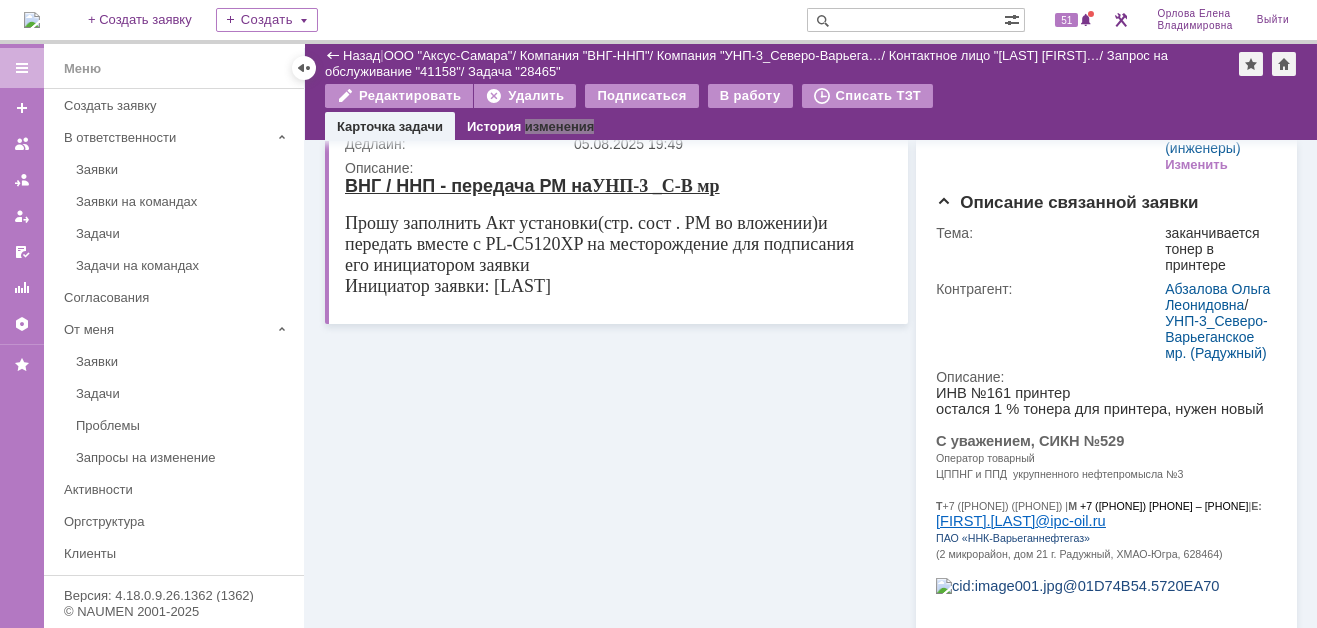 click on "Инициатор заявки: Куликов" at bounding box center [448, 286] 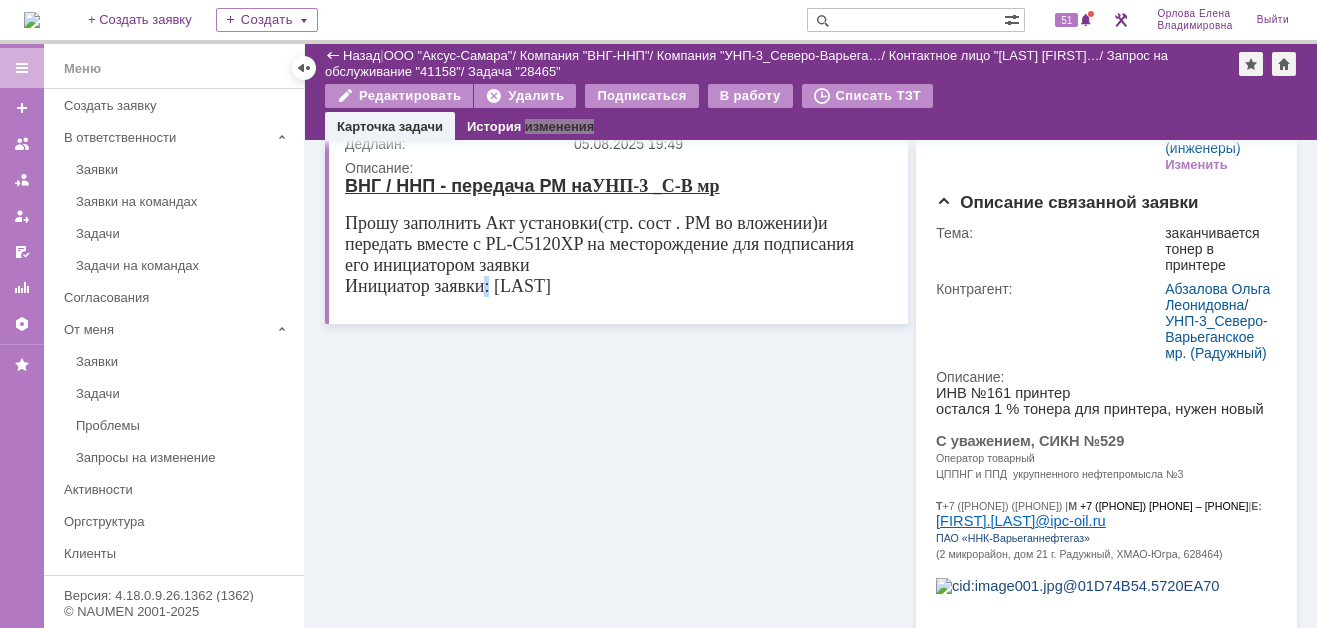 click on "Инициатор заявки: Куликов" at bounding box center [448, 286] 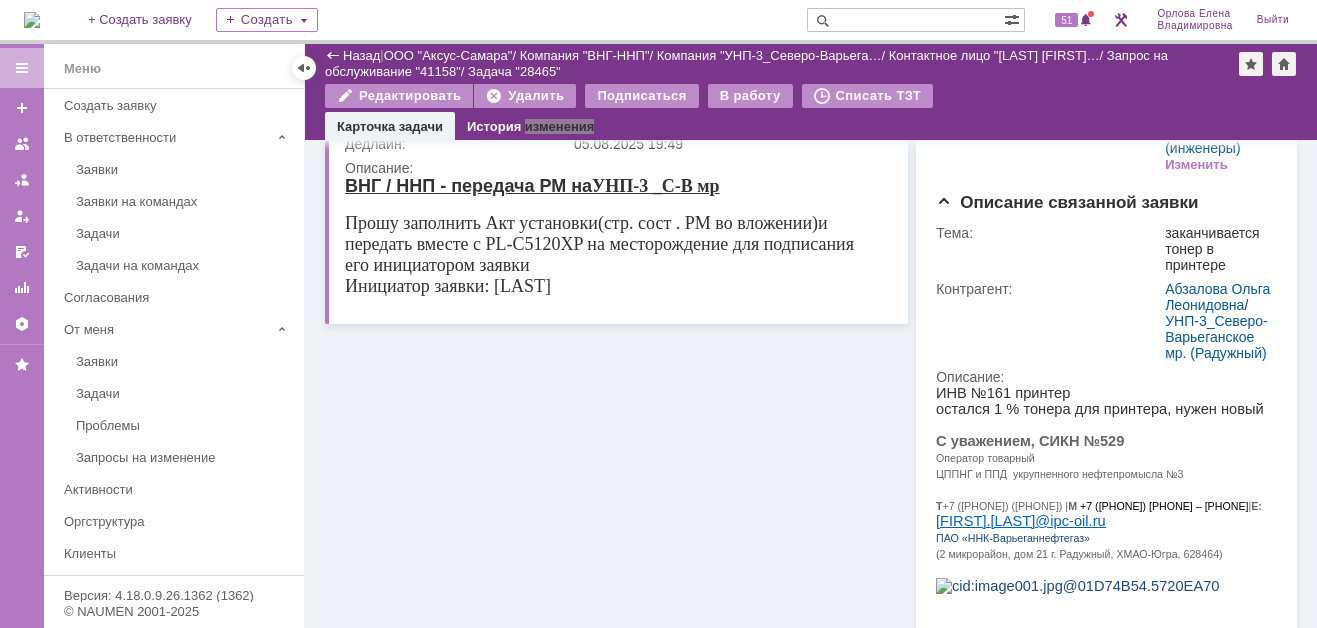 click on "Инициатор заявки: Куликов" at bounding box center (448, 286) 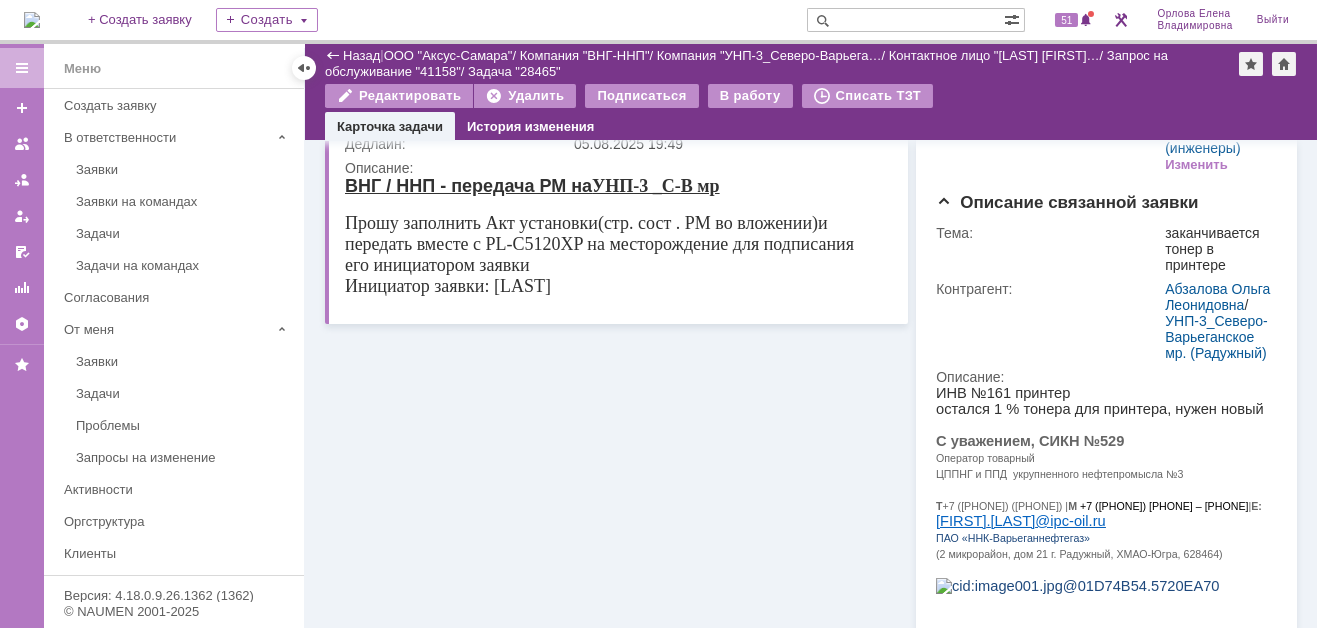 drag, startPoint x: 147, startPoint y: 114, endPoint x: 434, endPoint y: 509, distance: 488.25607 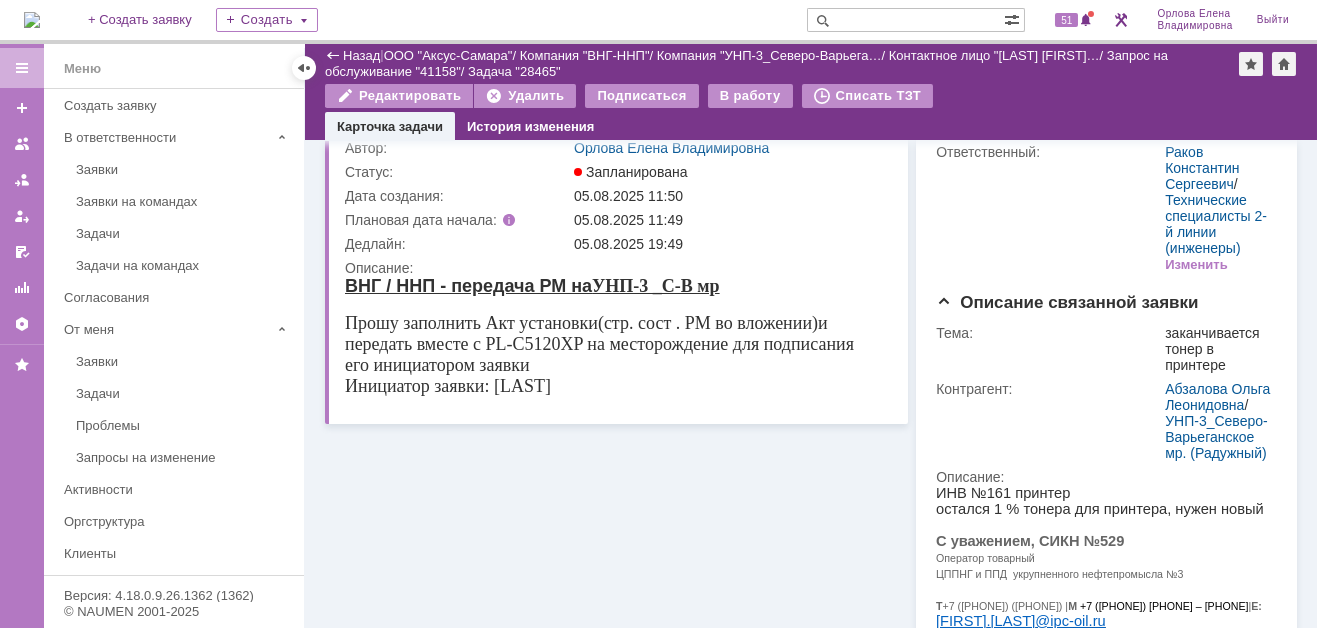 scroll, scrollTop: 0, scrollLeft: 0, axis: both 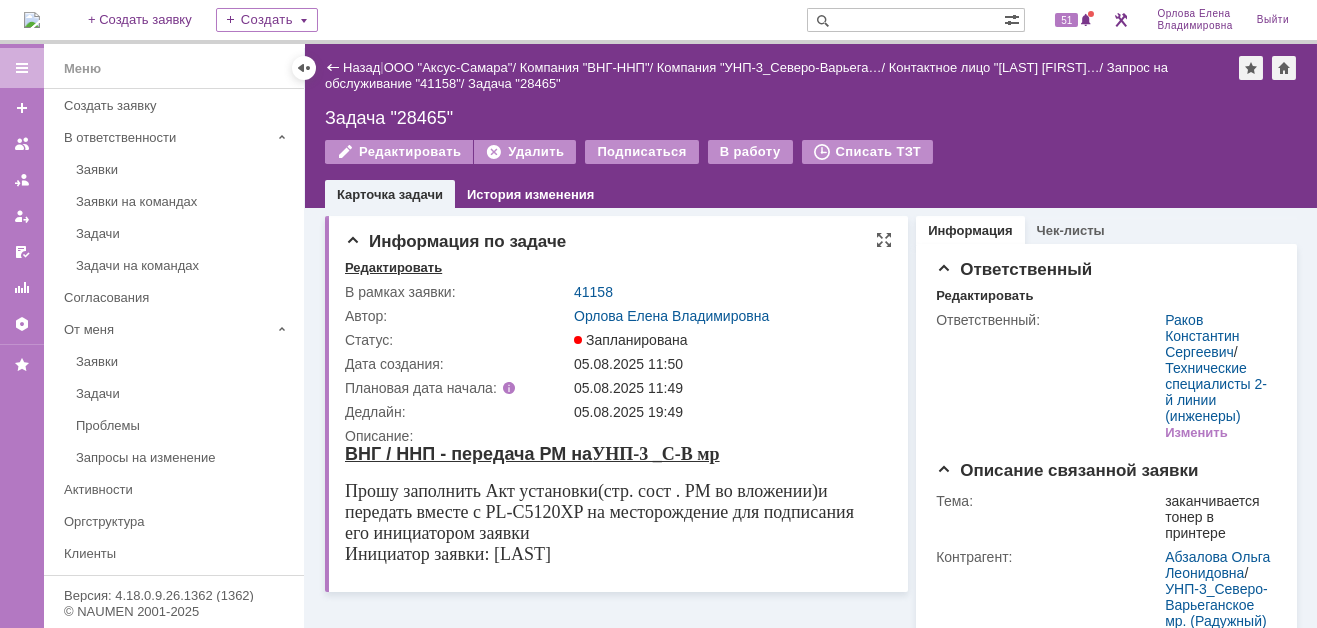 click on "Редактировать" at bounding box center [393, 268] 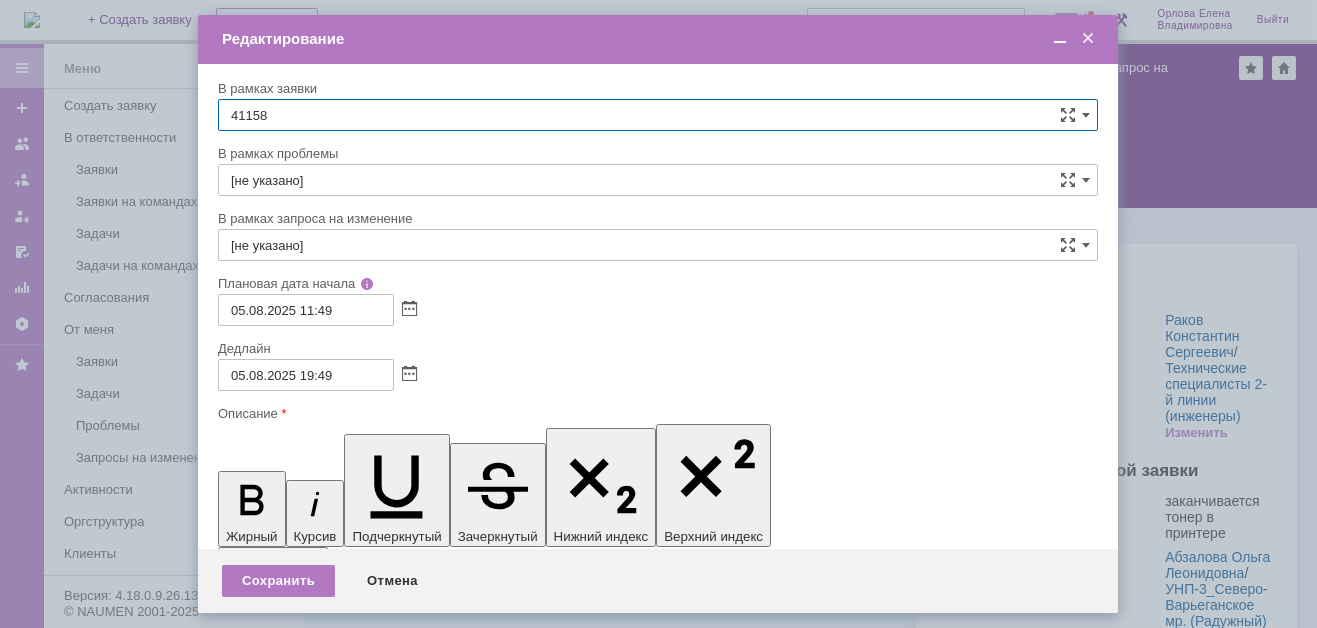 scroll, scrollTop: 0, scrollLeft: 0, axis: both 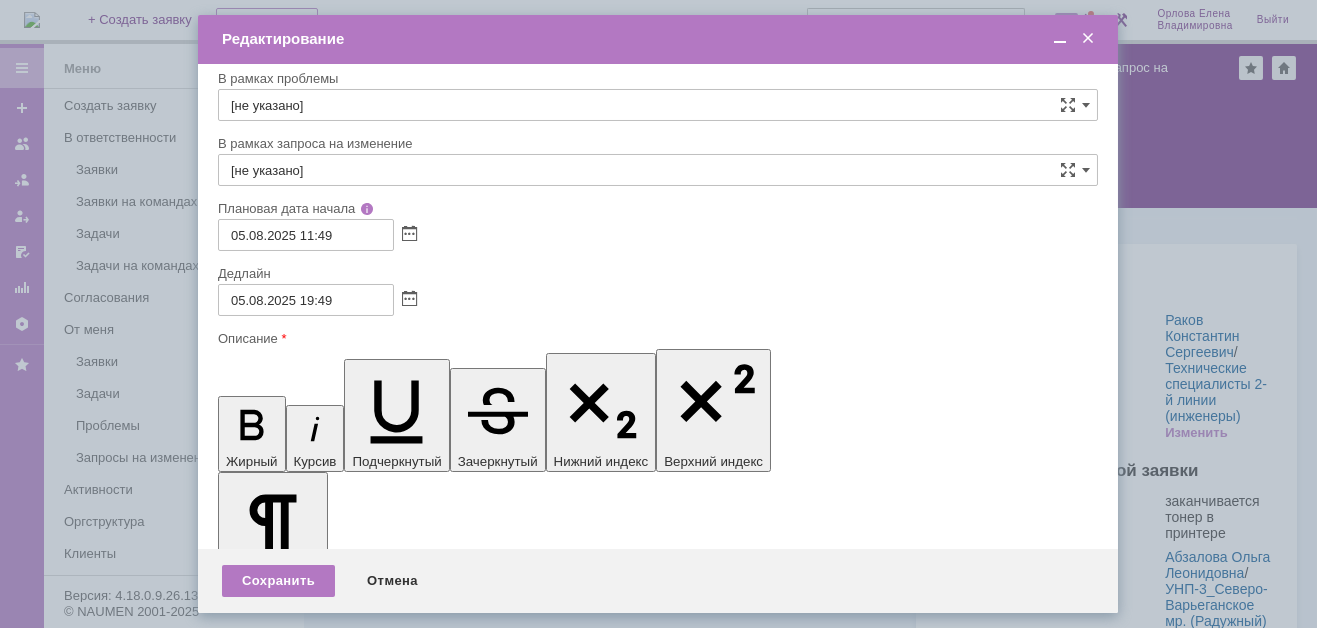 click on "Инициатор заявки: Куликов" at bounding box center [342, 5871] 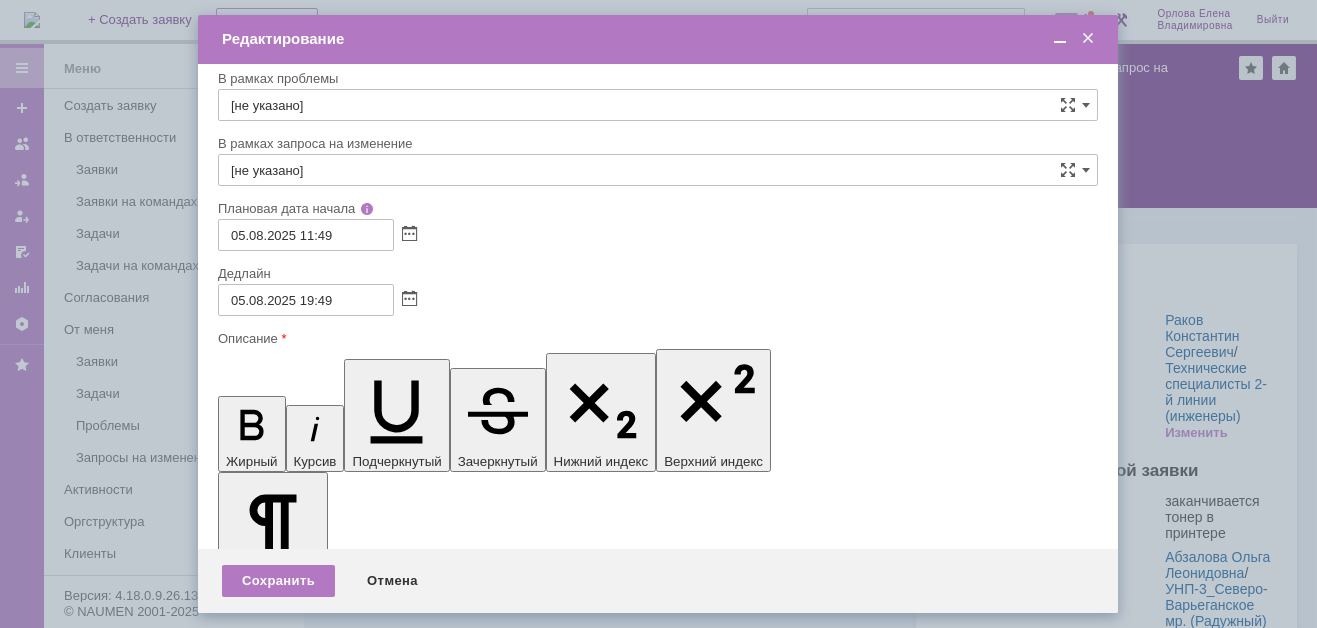 click on "Инициатор заявки:  АО Абзалова Ольга Леонидовна , устанавливать Рм будет  Куликов" at bounding box center [358, 5892] 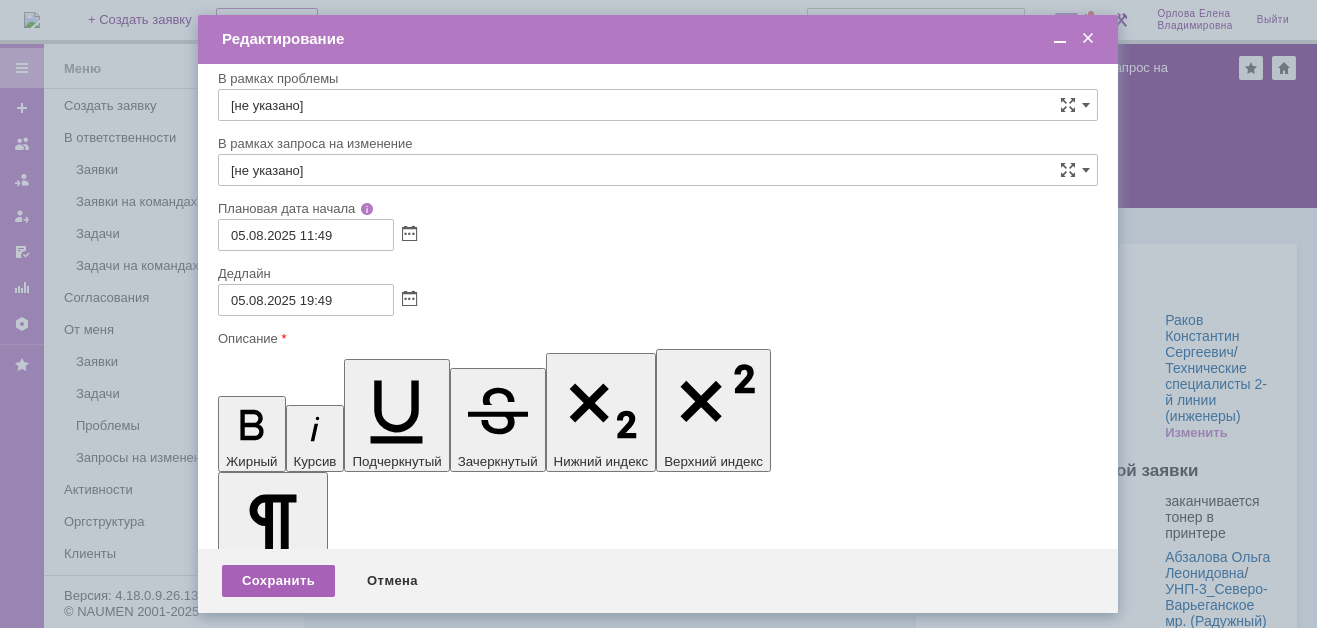click on "Сохранить" at bounding box center (278, 581) 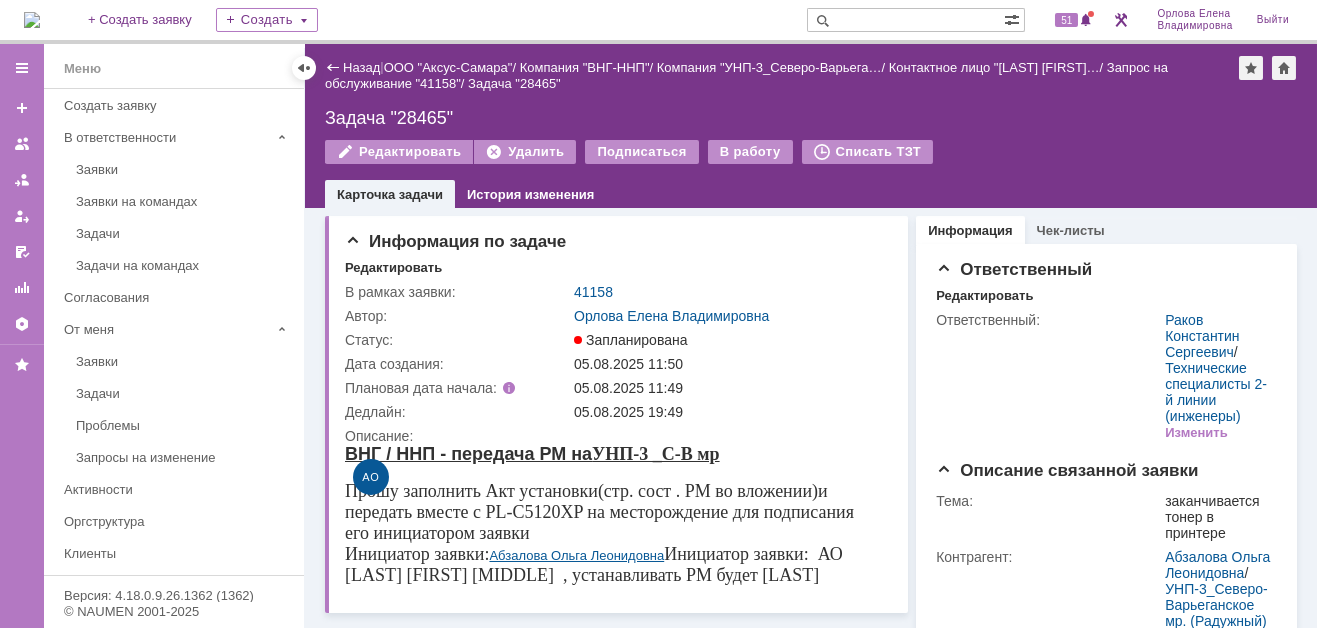 scroll, scrollTop: 0, scrollLeft: 0, axis: both 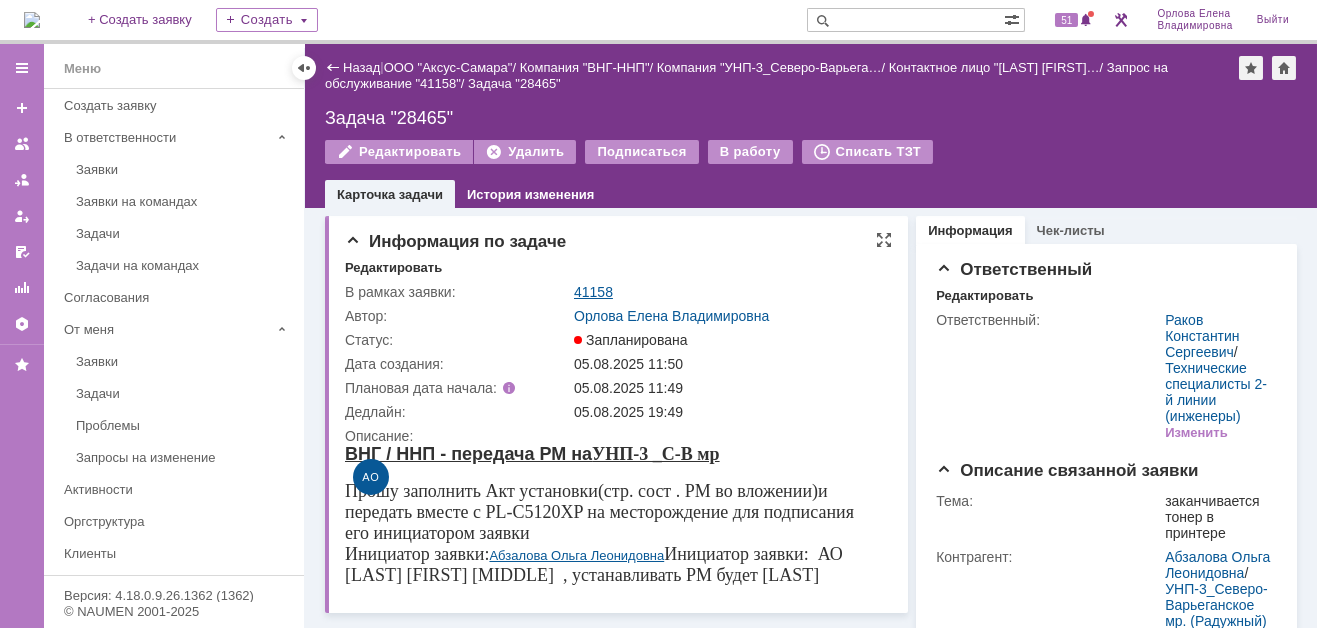 click on "41158" at bounding box center (593, 292) 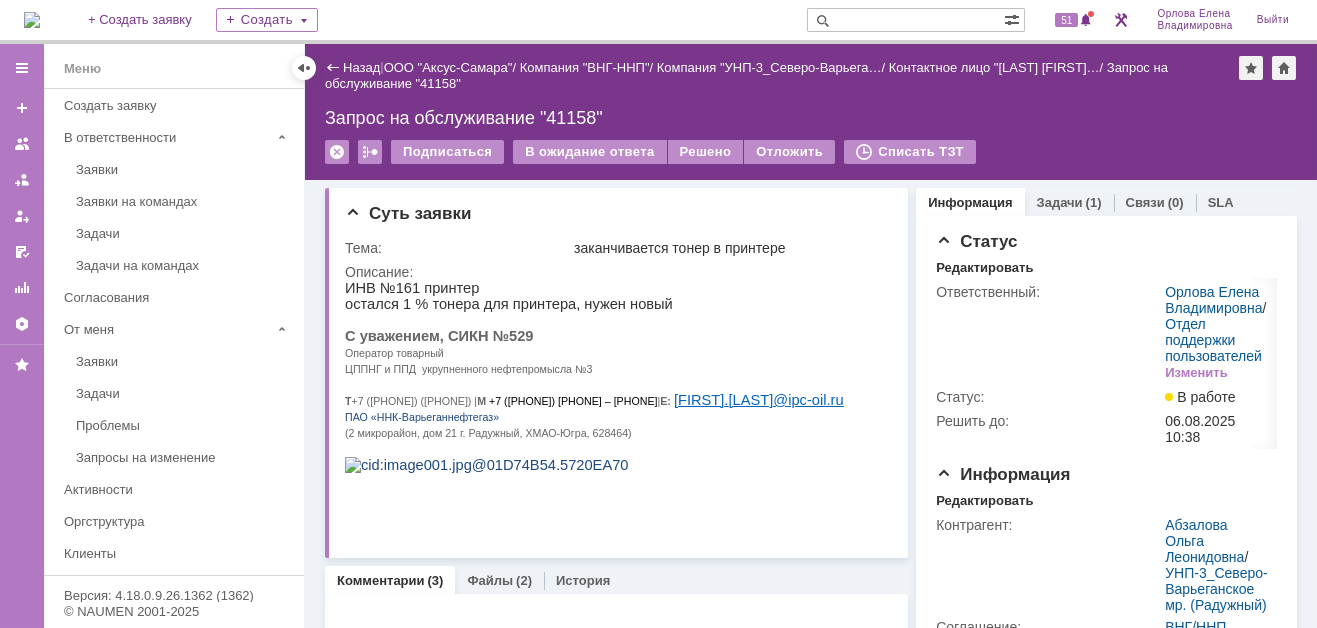 scroll, scrollTop: 0, scrollLeft: 0, axis: both 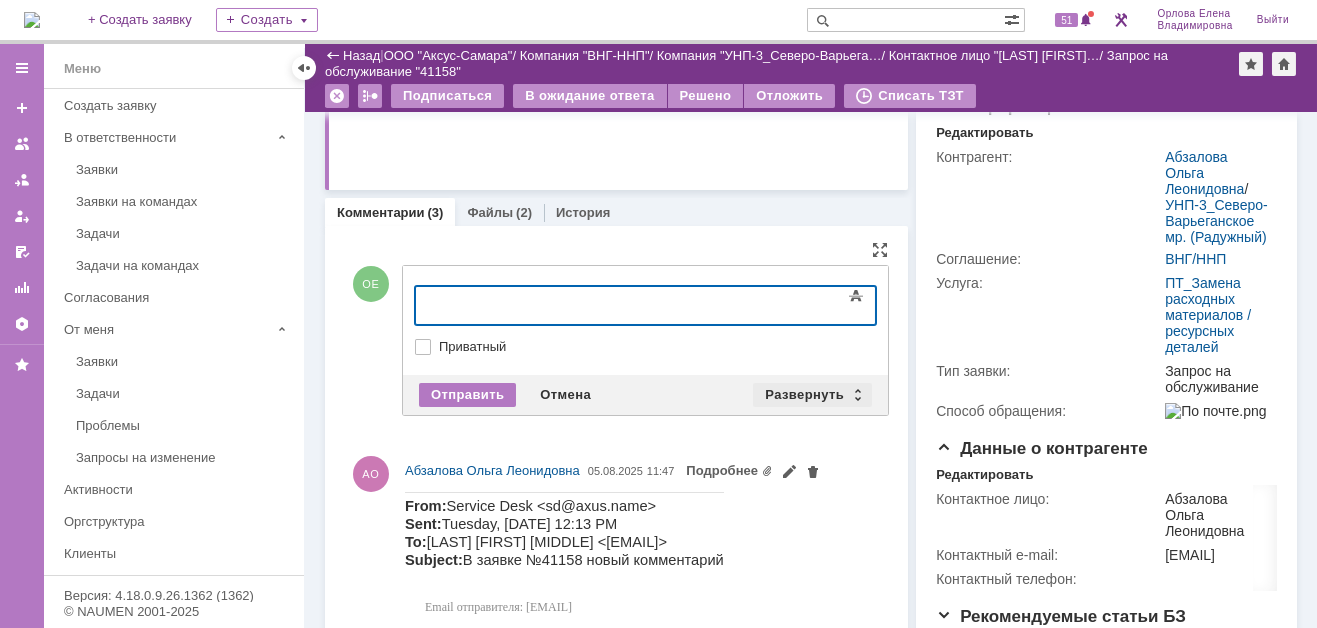 click on "Развернуть" at bounding box center (812, 395) 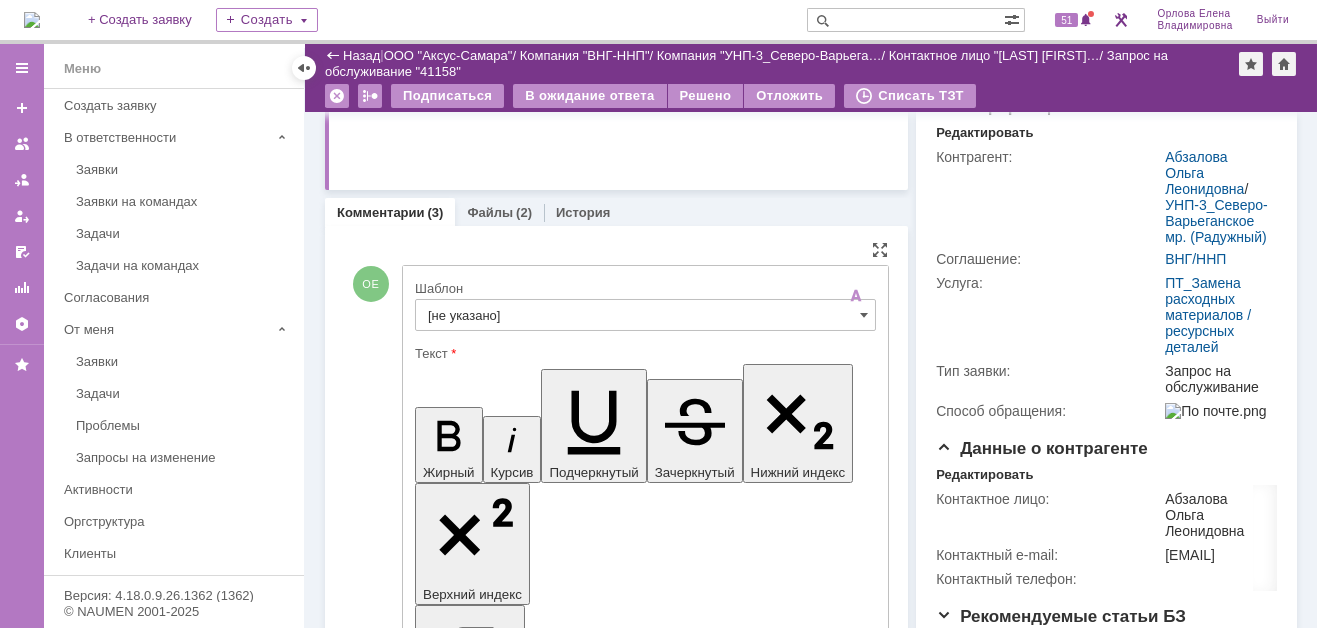 scroll, scrollTop: 0, scrollLeft: 0, axis: both 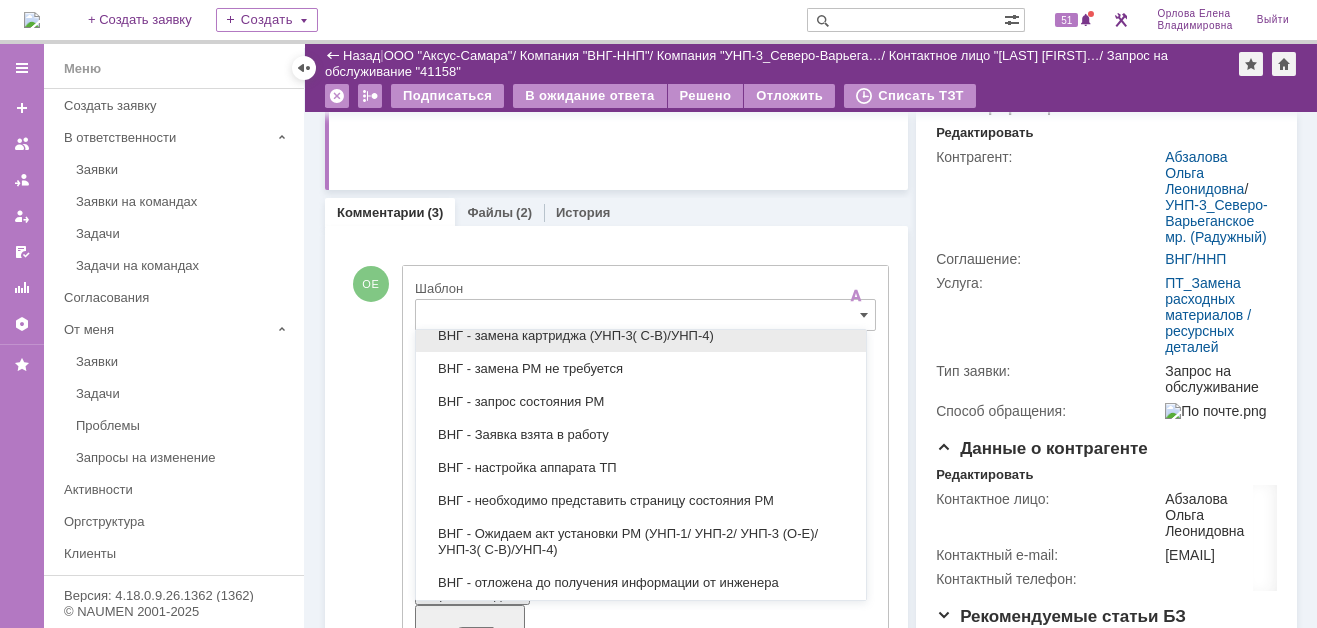 click on "ВНГ - замена картриджа (УНП-3( С-В)/УНП-4)" at bounding box center (641, 336) 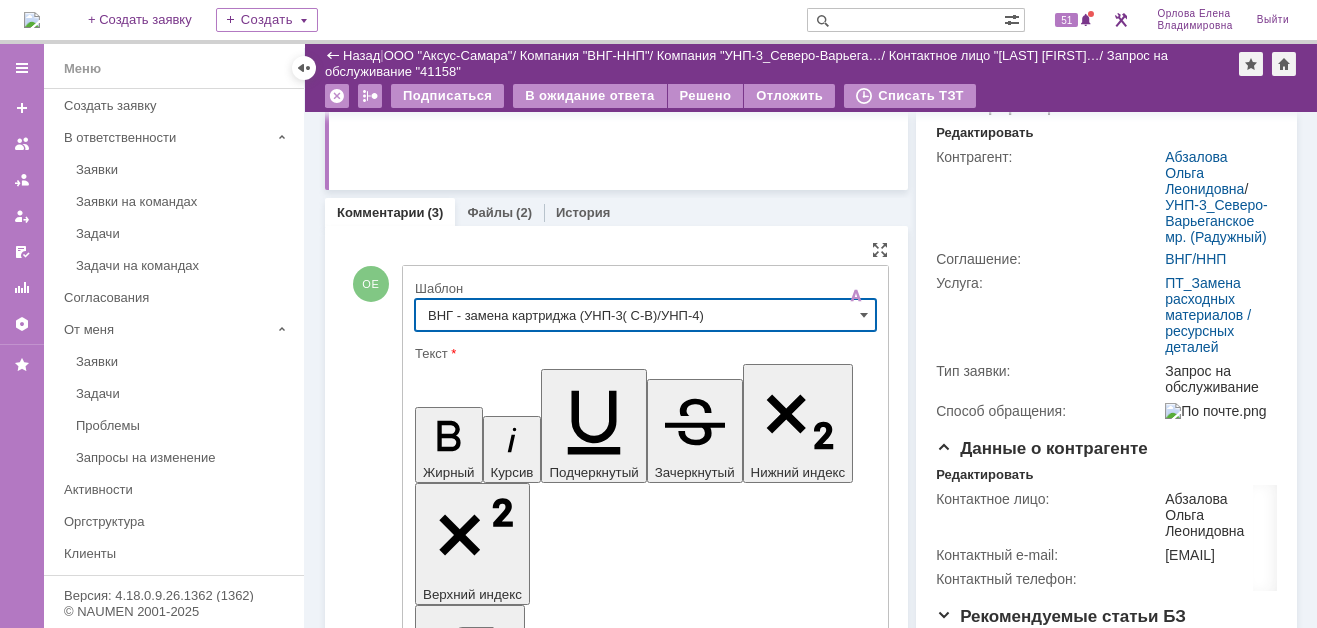 type on "ВНГ - замена картриджа (УНП-3( С-В)/УНП-4)" 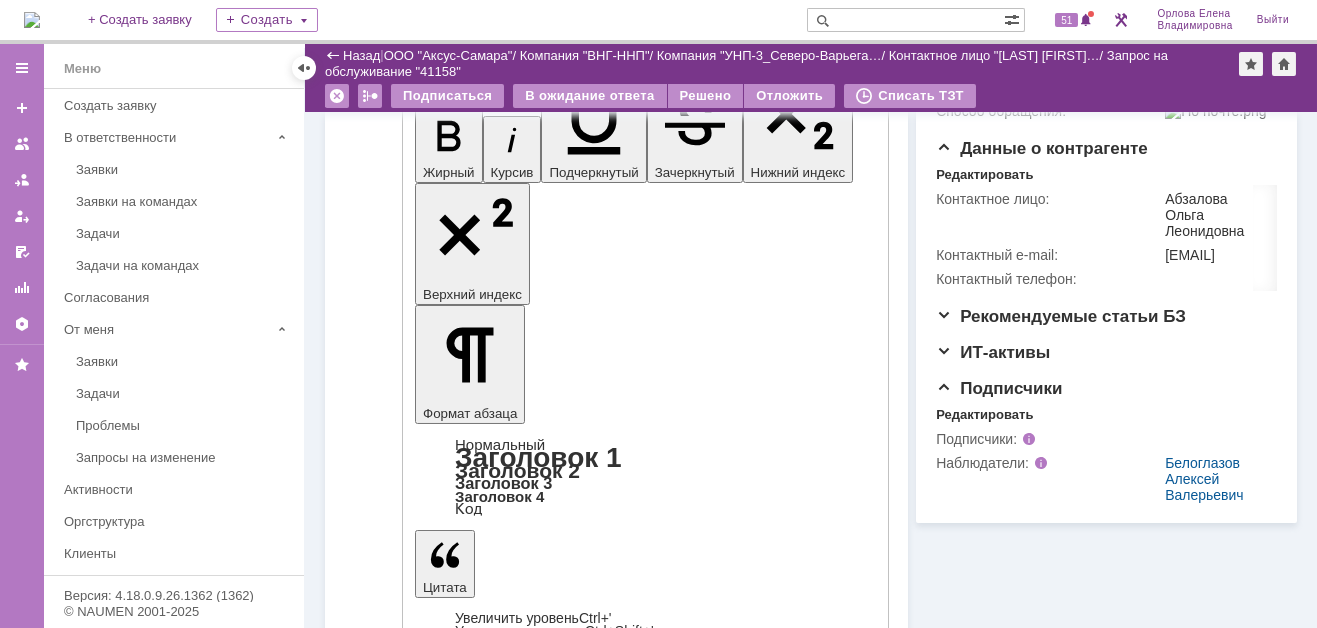 click on "Отправить" at bounding box center [467, 4598] 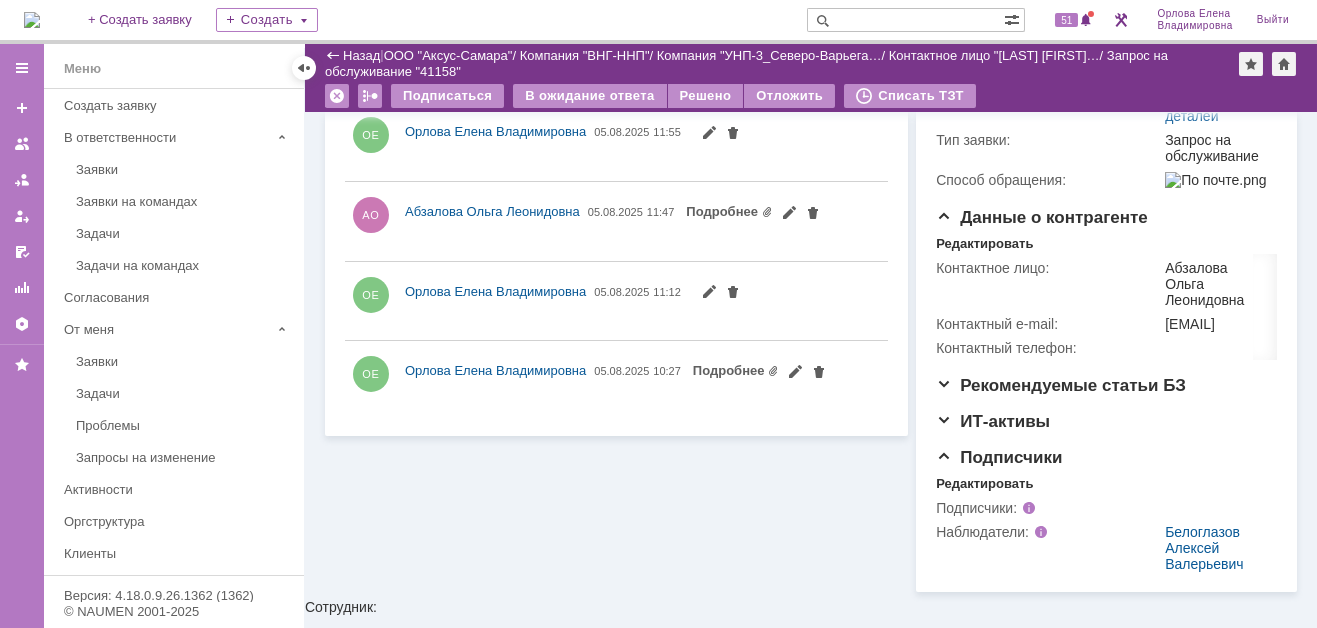 scroll, scrollTop: 0, scrollLeft: 0, axis: both 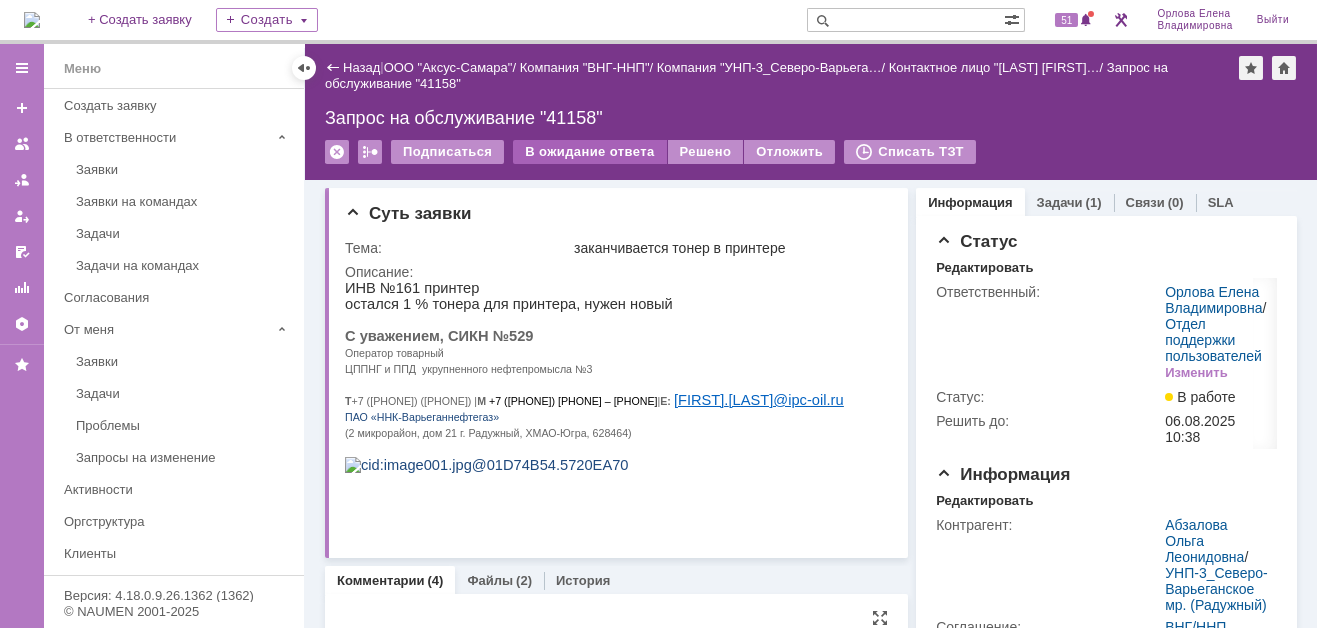 click on "В ожидание ответа" at bounding box center [589, 152] 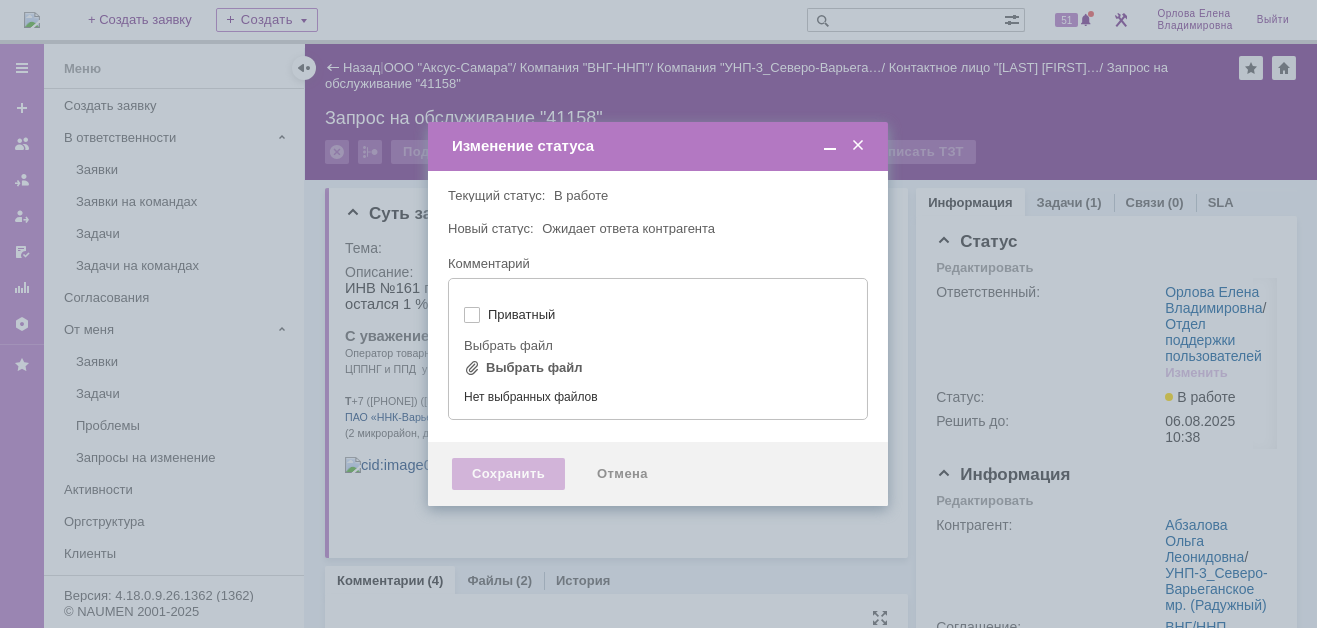 type on "[не указано]" 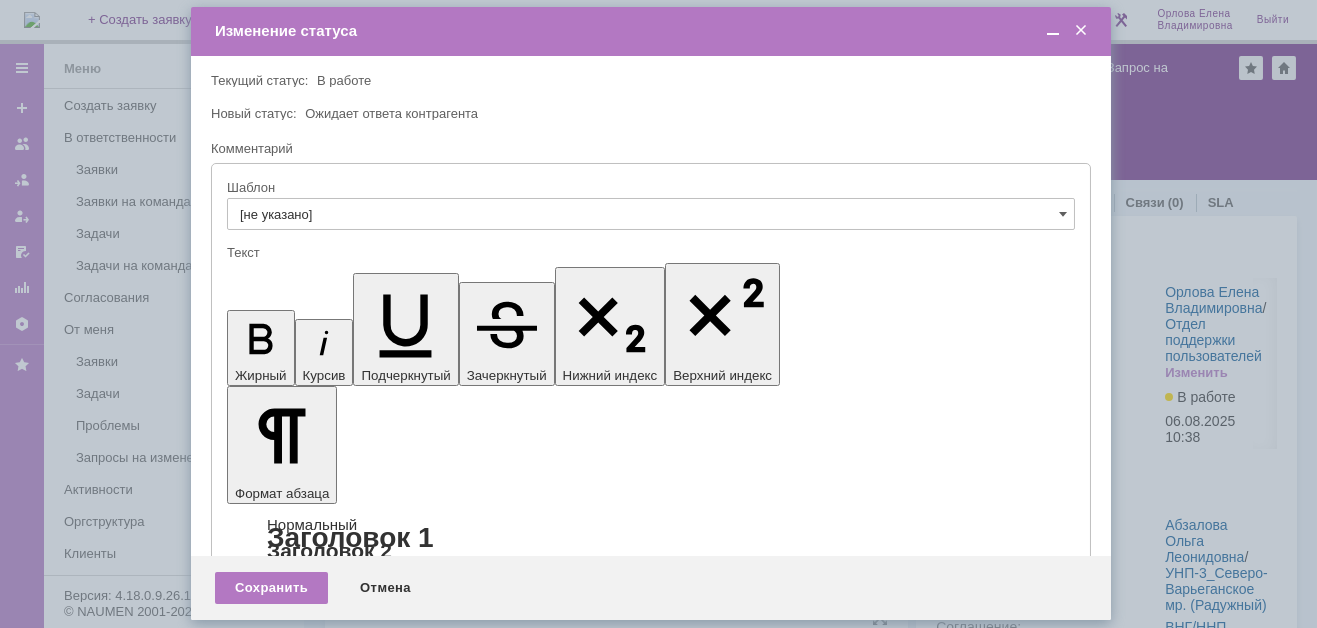 scroll, scrollTop: 0, scrollLeft: 0, axis: both 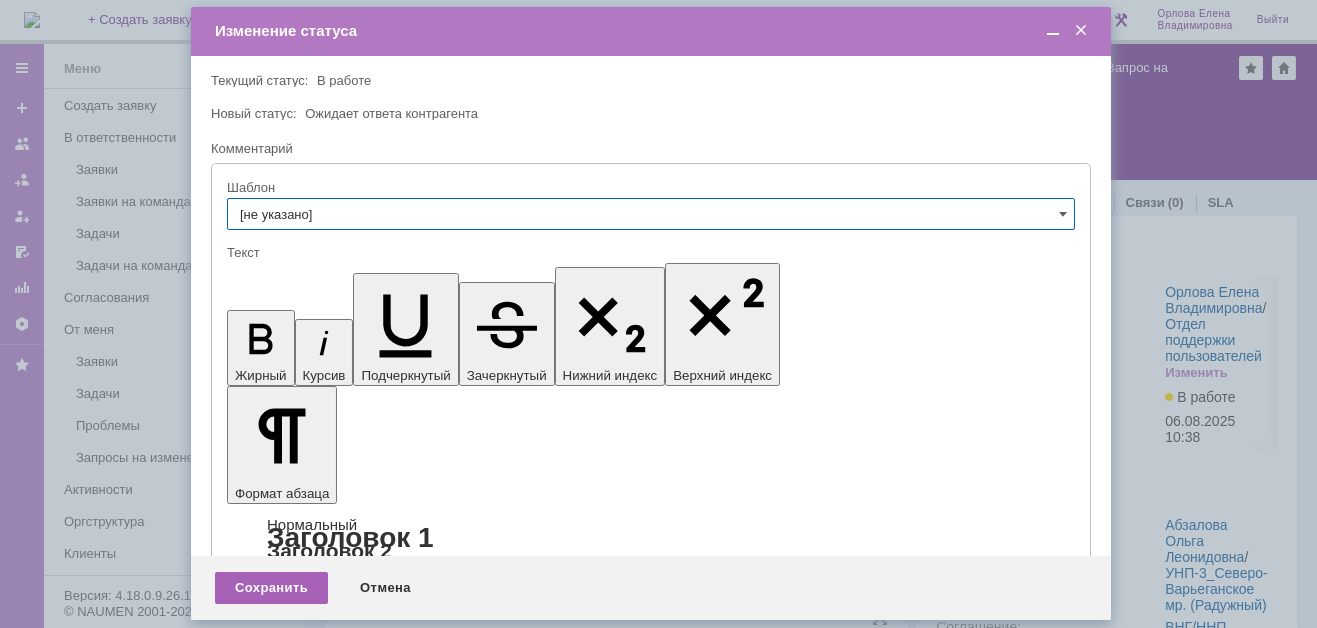 click on "Сохранить" at bounding box center [271, 588] 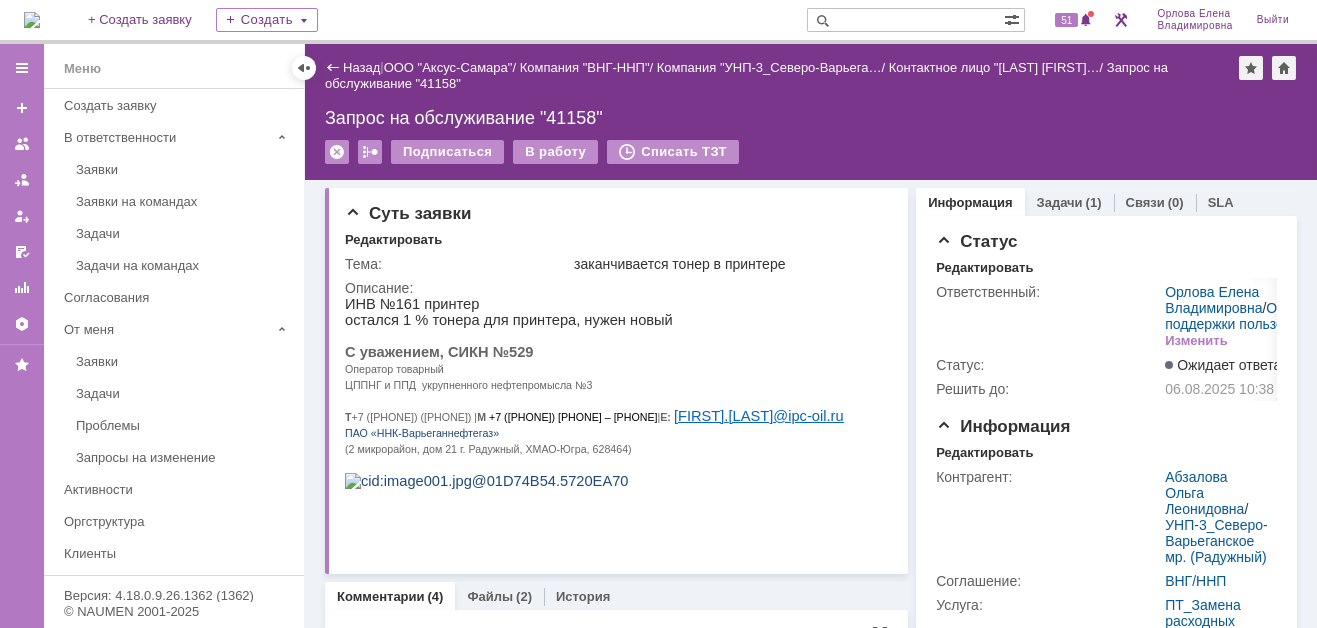 scroll, scrollTop: 0, scrollLeft: 0, axis: both 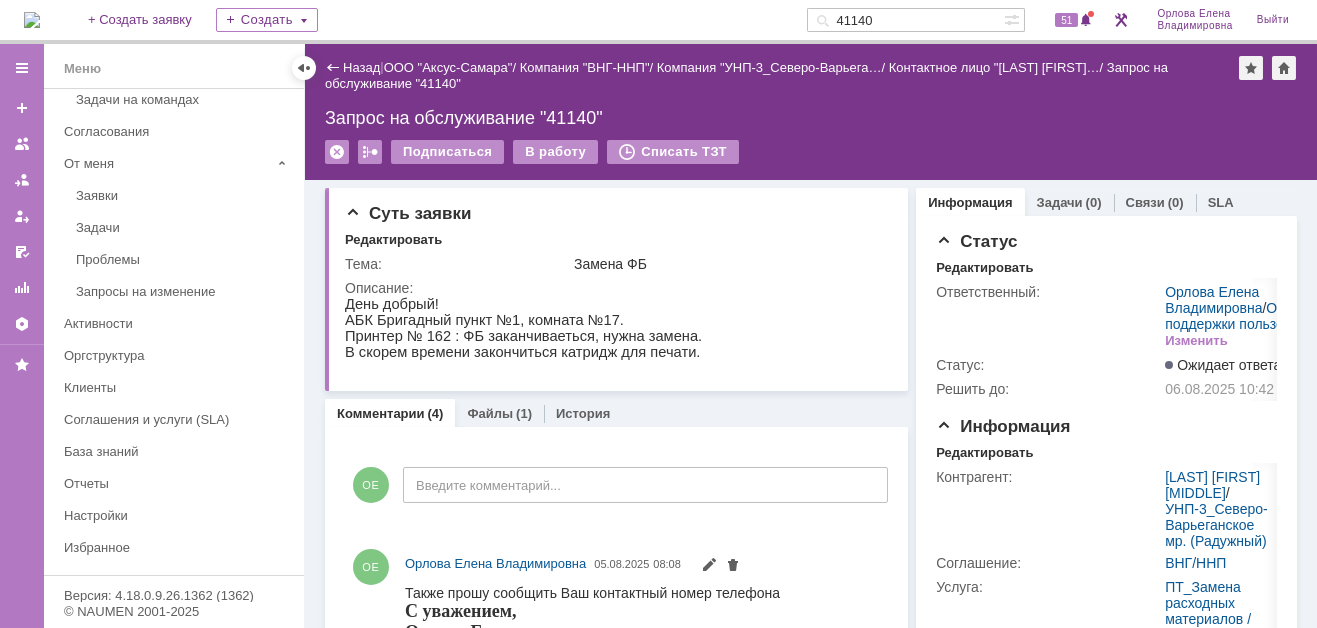 drag, startPoint x: 897, startPoint y: 19, endPoint x: 817, endPoint y: 23, distance: 80.09994 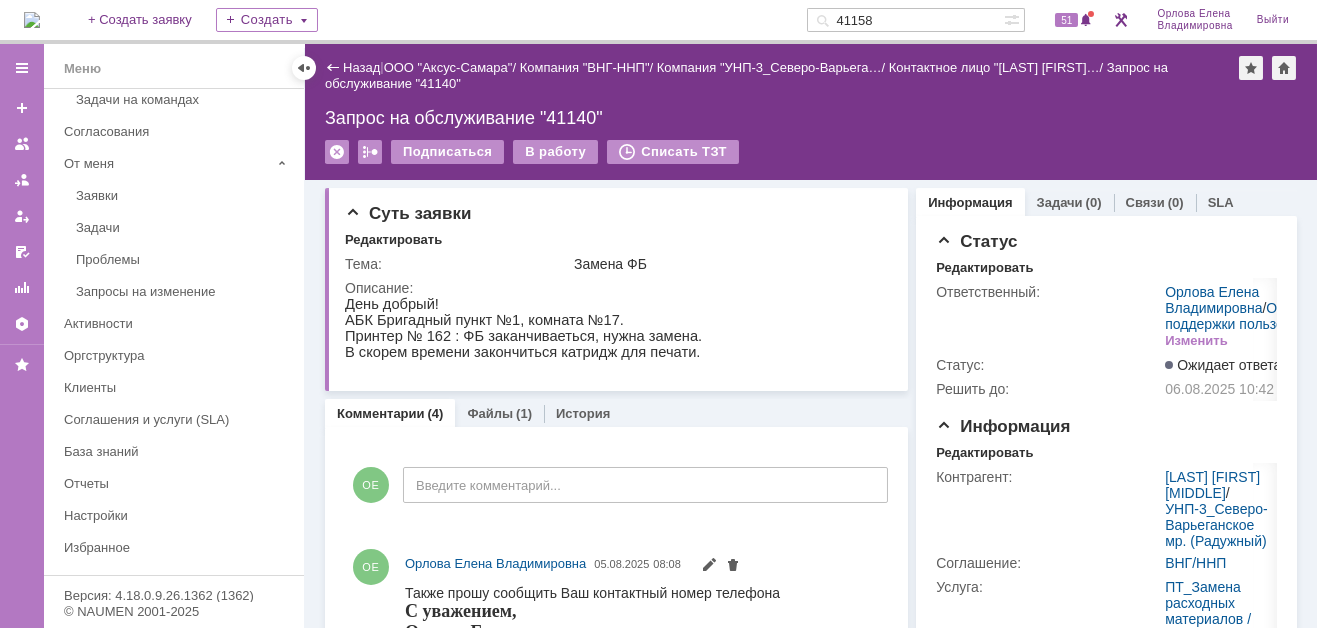 type on "41158" 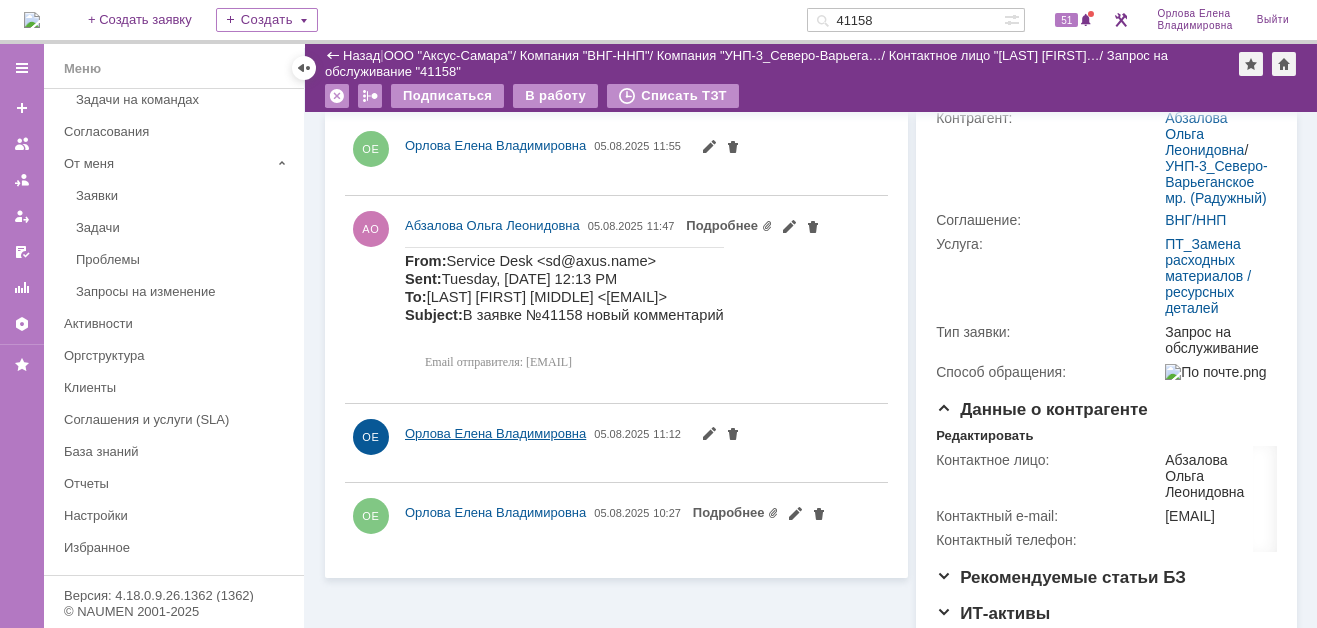 scroll, scrollTop: 0, scrollLeft: 0, axis: both 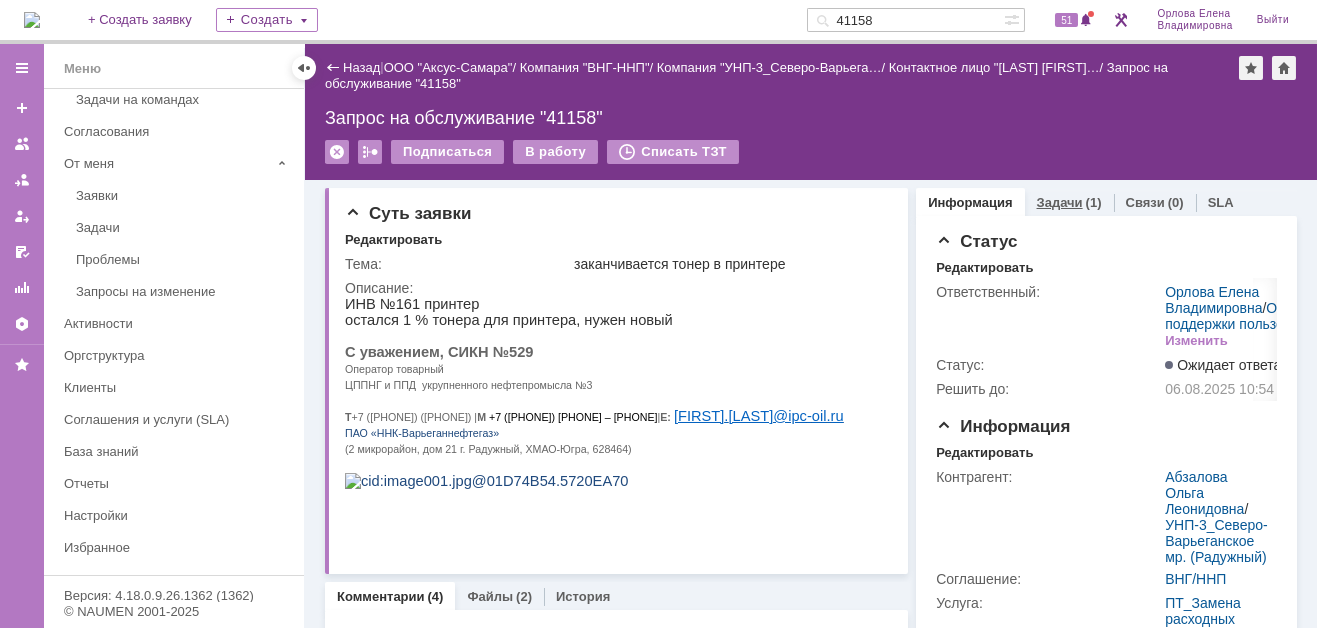 click on "Задачи" at bounding box center [1060, 202] 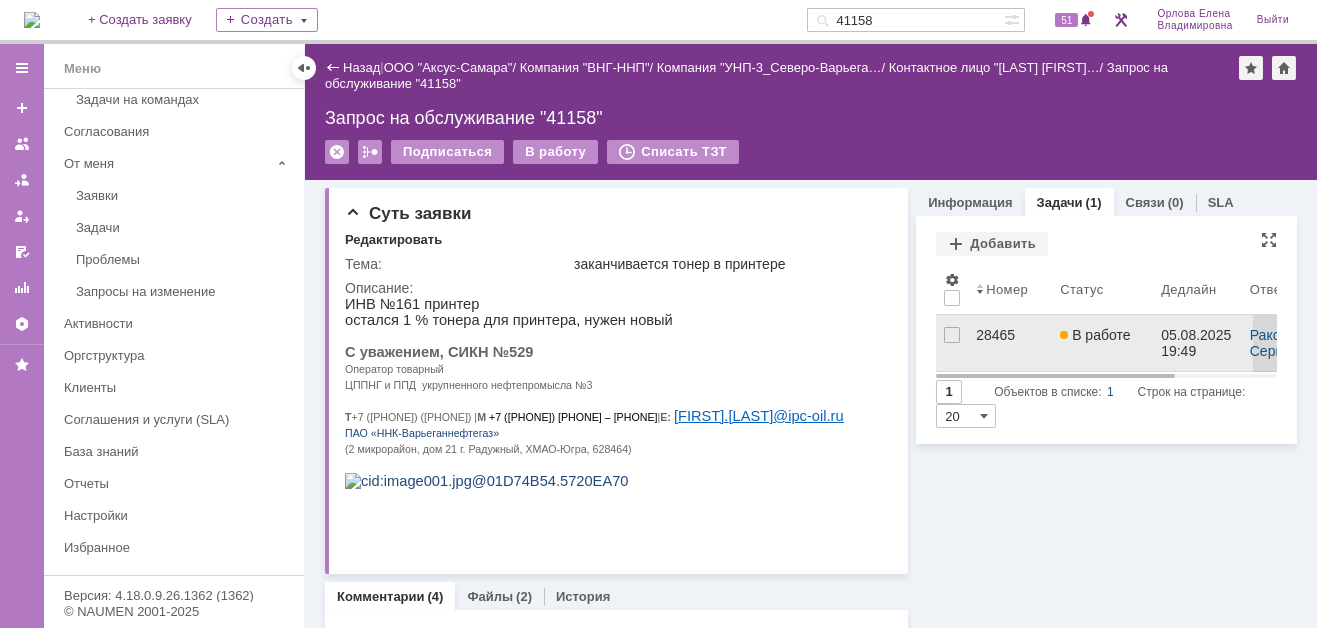 click on "28465" at bounding box center [1010, 335] 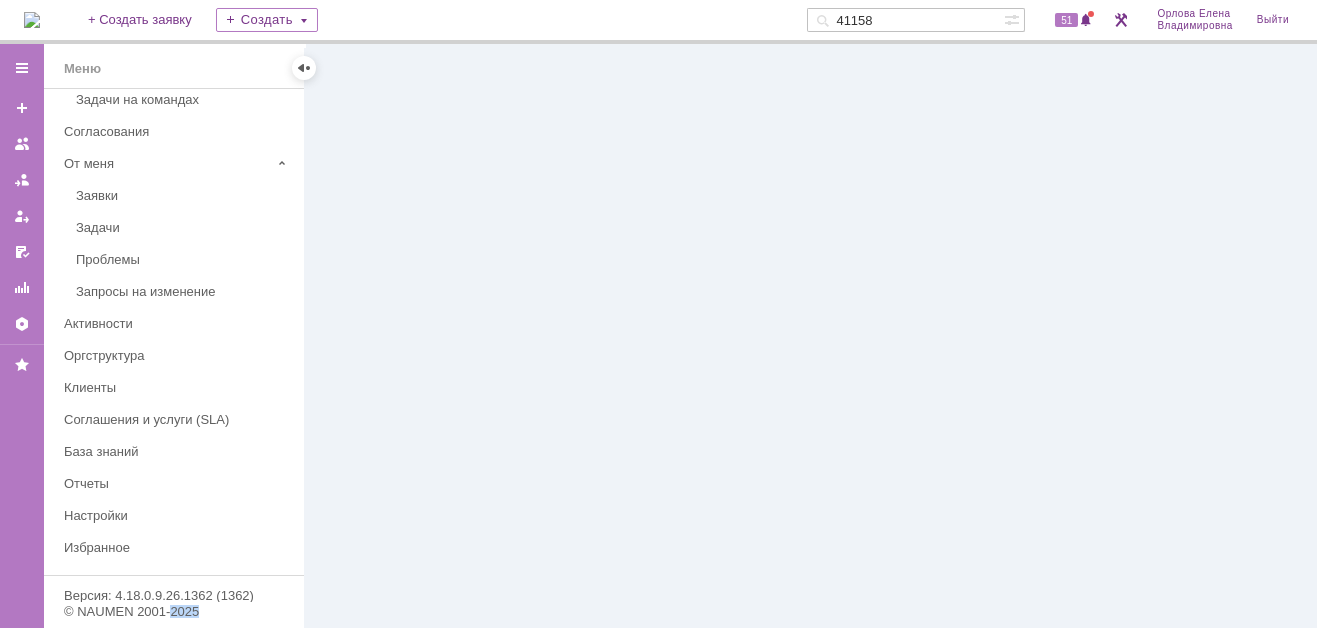 click at bounding box center (811, 336) 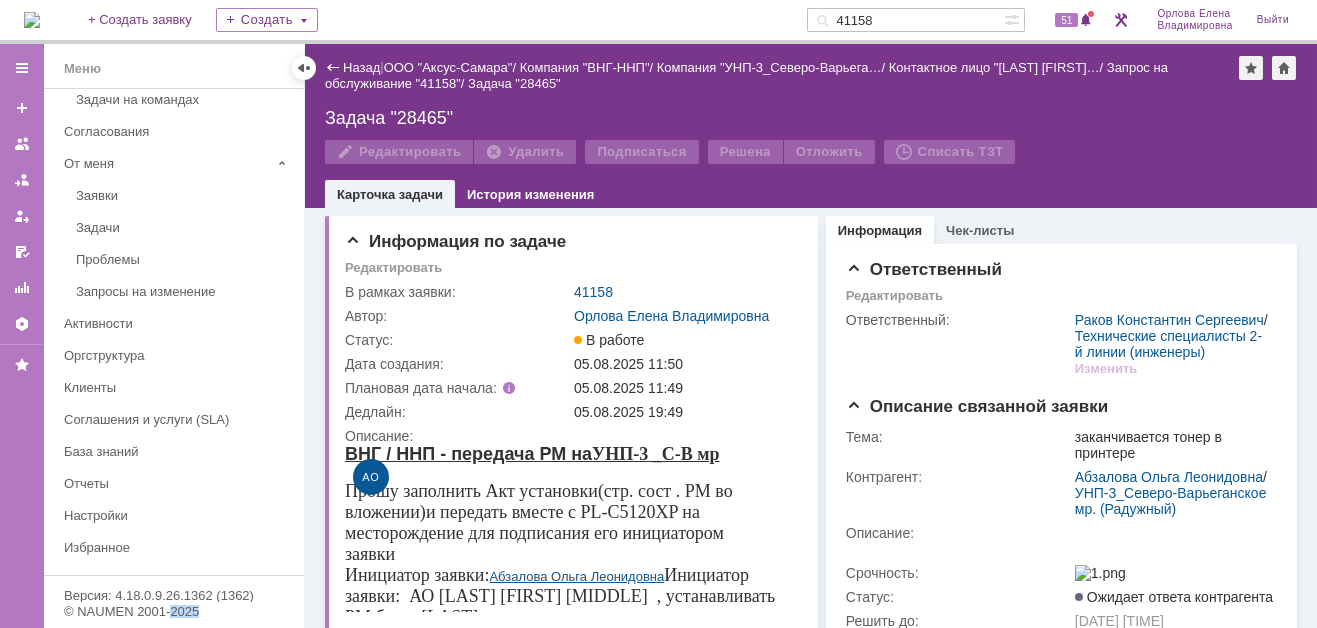 scroll, scrollTop: 0, scrollLeft: 0, axis: both 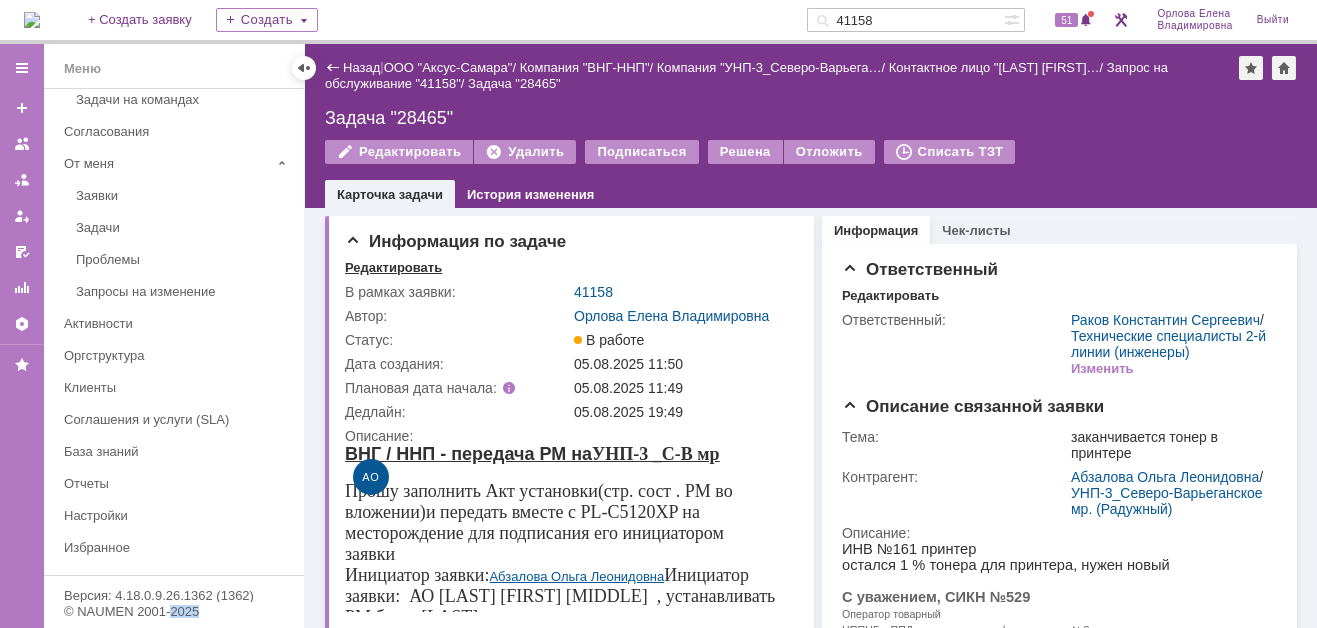 click on "Редактировать" at bounding box center [393, 268] 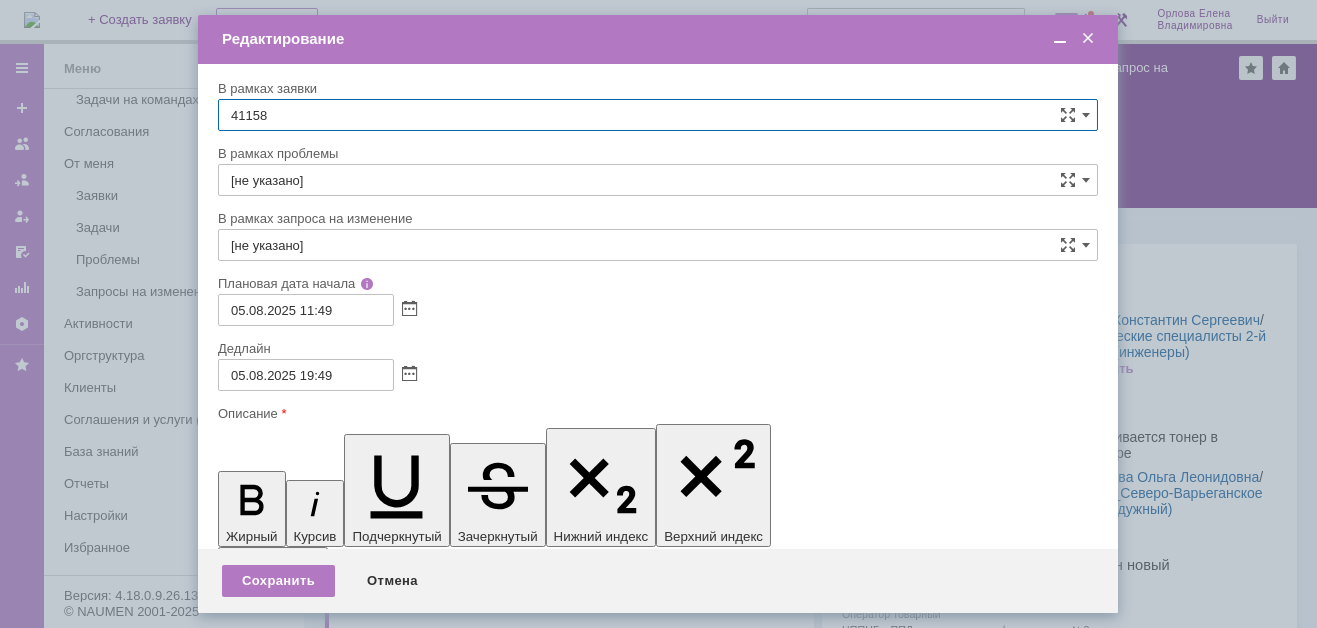 scroll, scrollTop: 0, scrollLeft: 0, axis: both 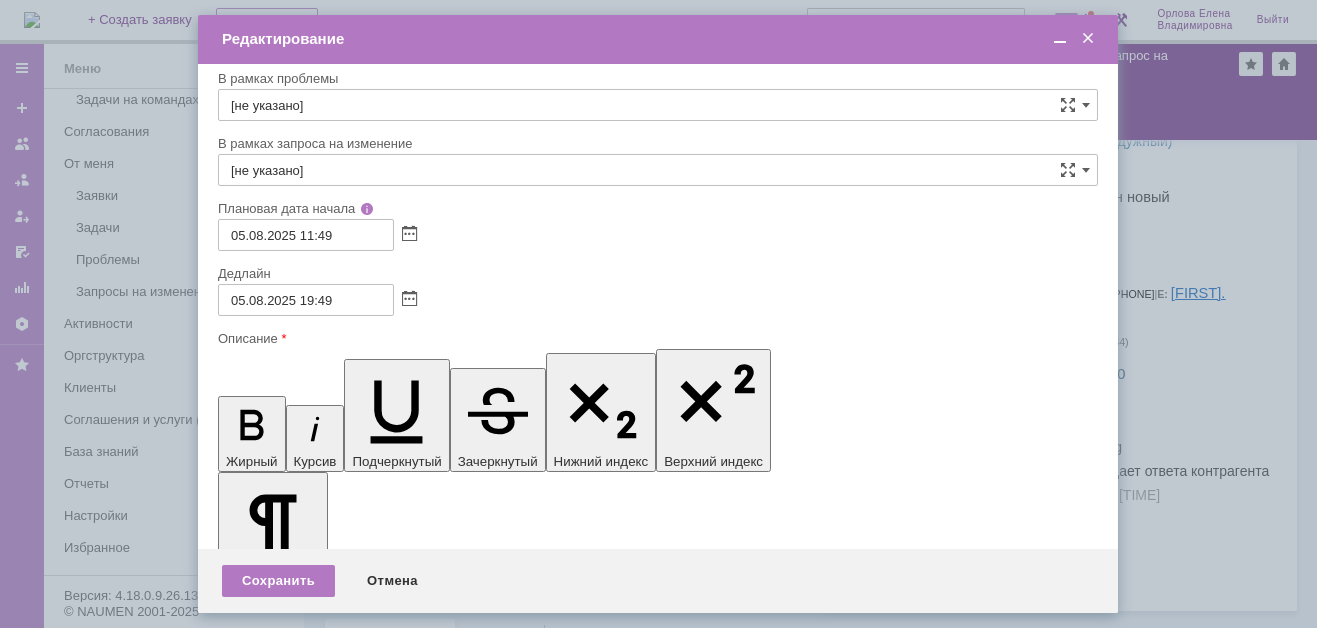 click on "Инициатор заявки:  АО Абзалова Ольга Леонидовна , устанавливать РМ будет Куликов" at bounding box center [368, 5913] 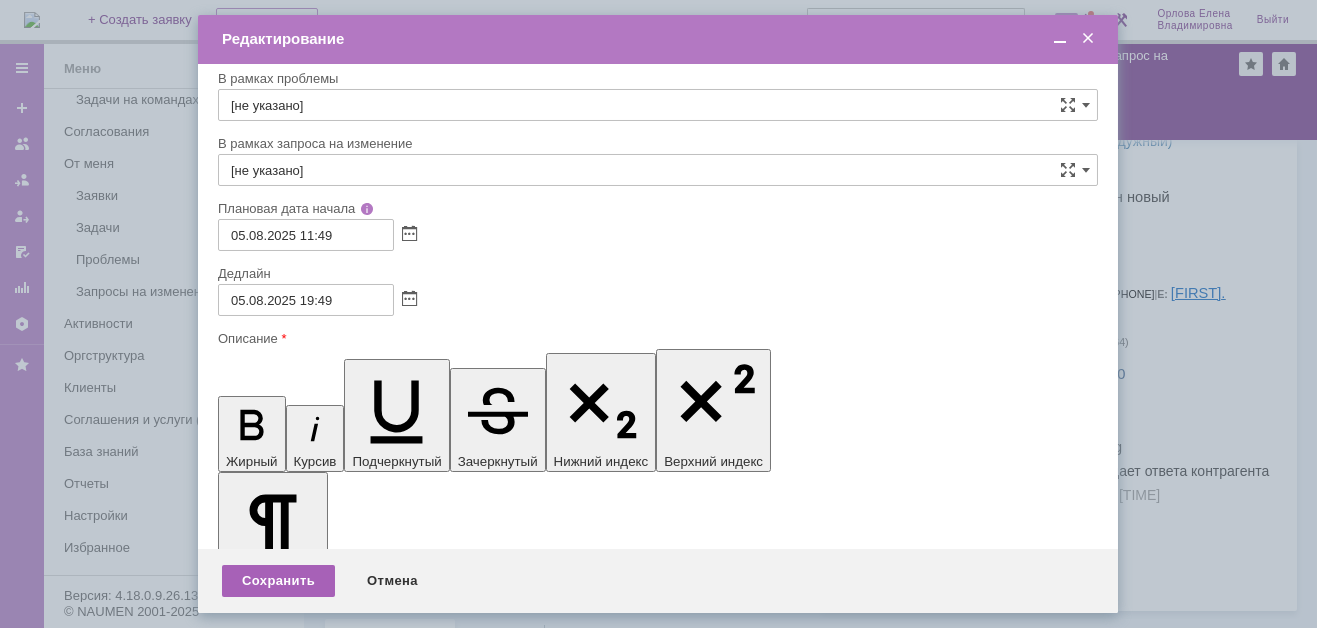 click on "Сохранить" at bounding box center (278, 581) 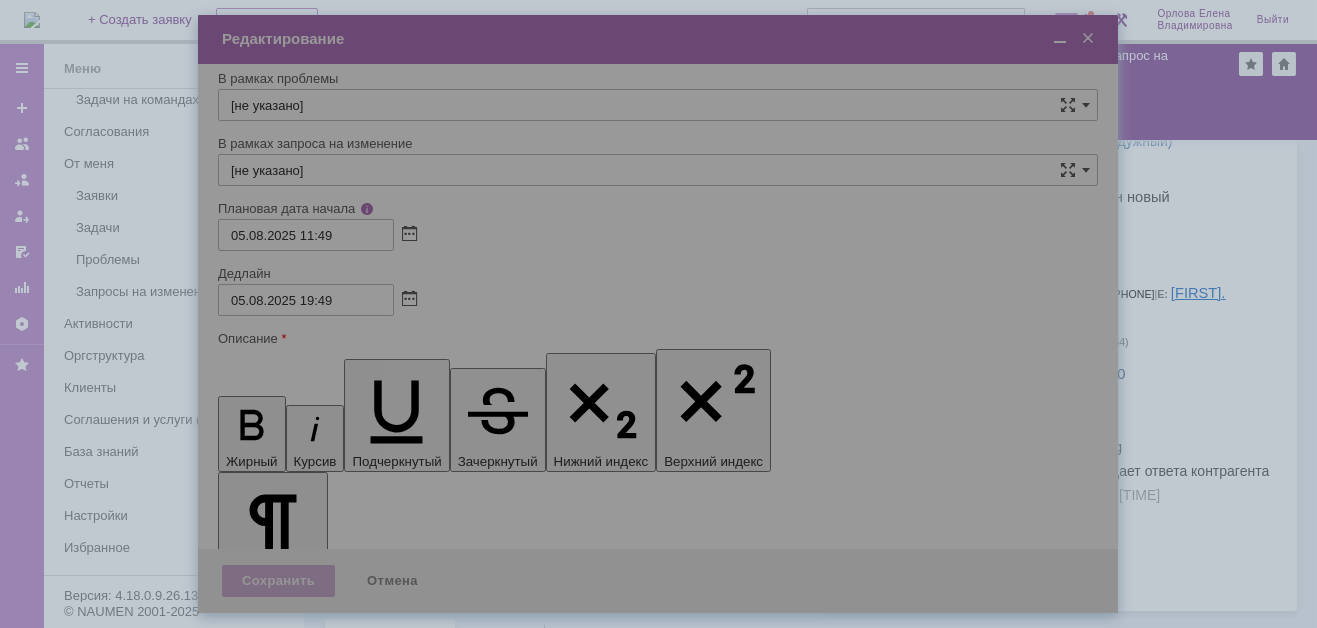 scroll, scrollTop: 0, scrollLeft: 0, axis: both 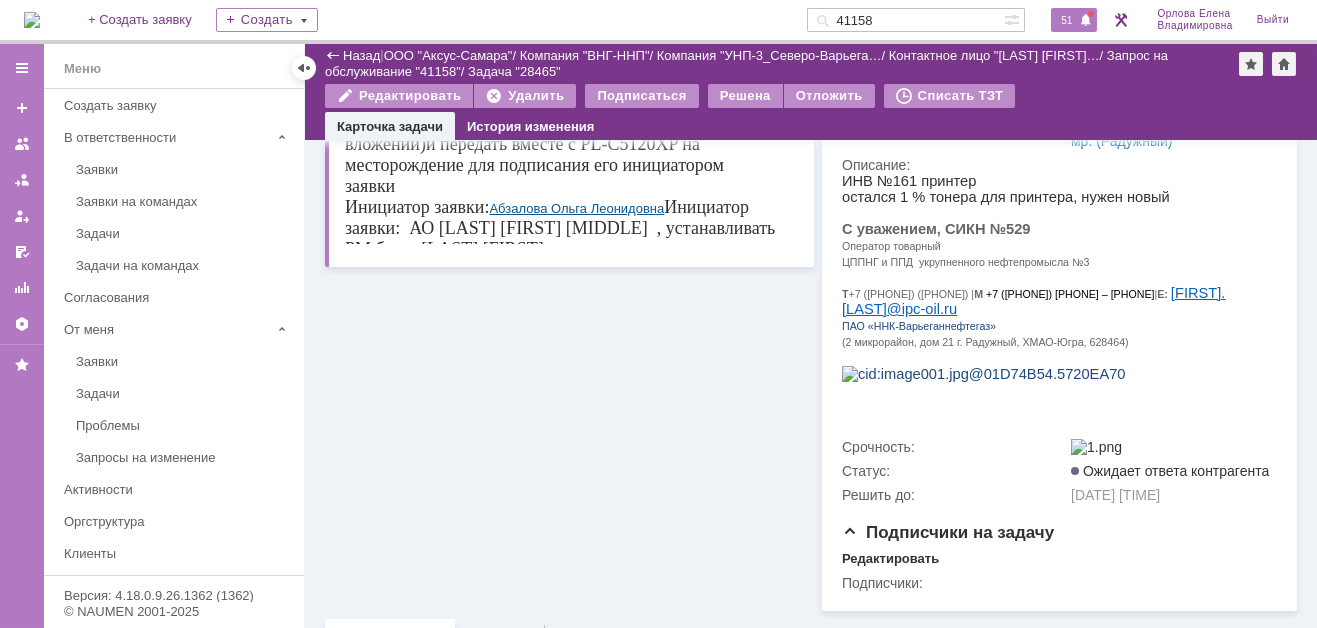 click on "51" at bounding box center [1066, 20] 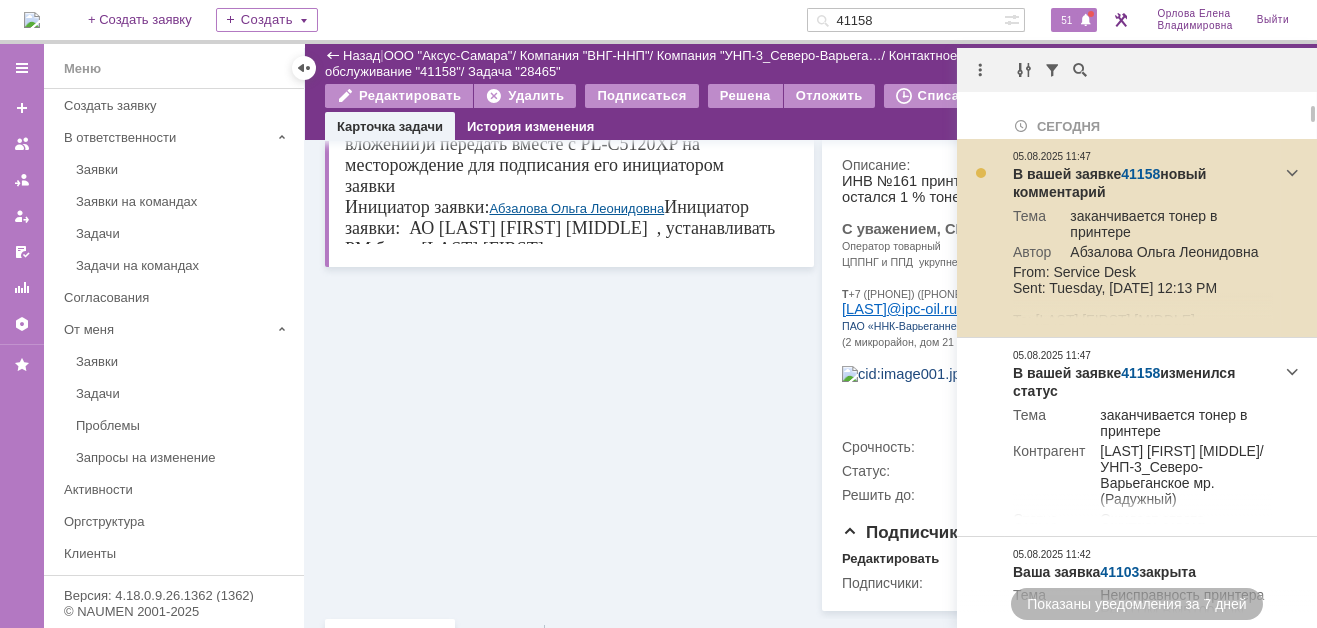 click on "41158" at bounding box center [1140, 174] 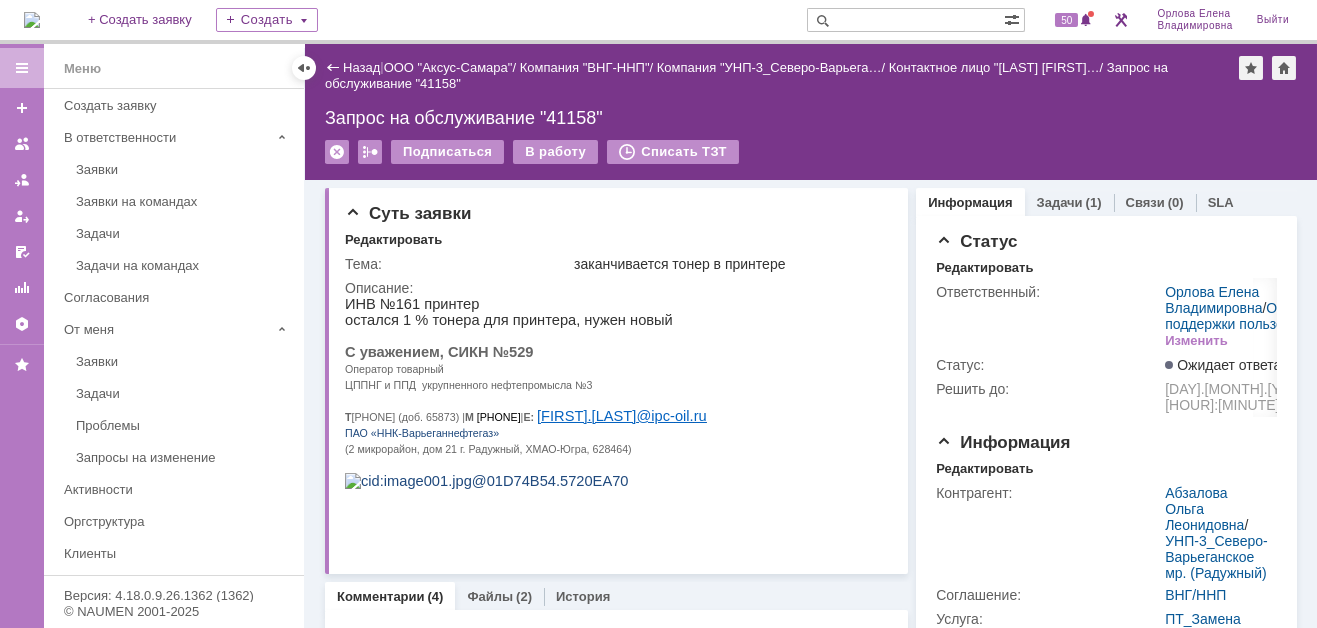 scroll, scrollTop: 0, scrollLeft: 0, axis: both 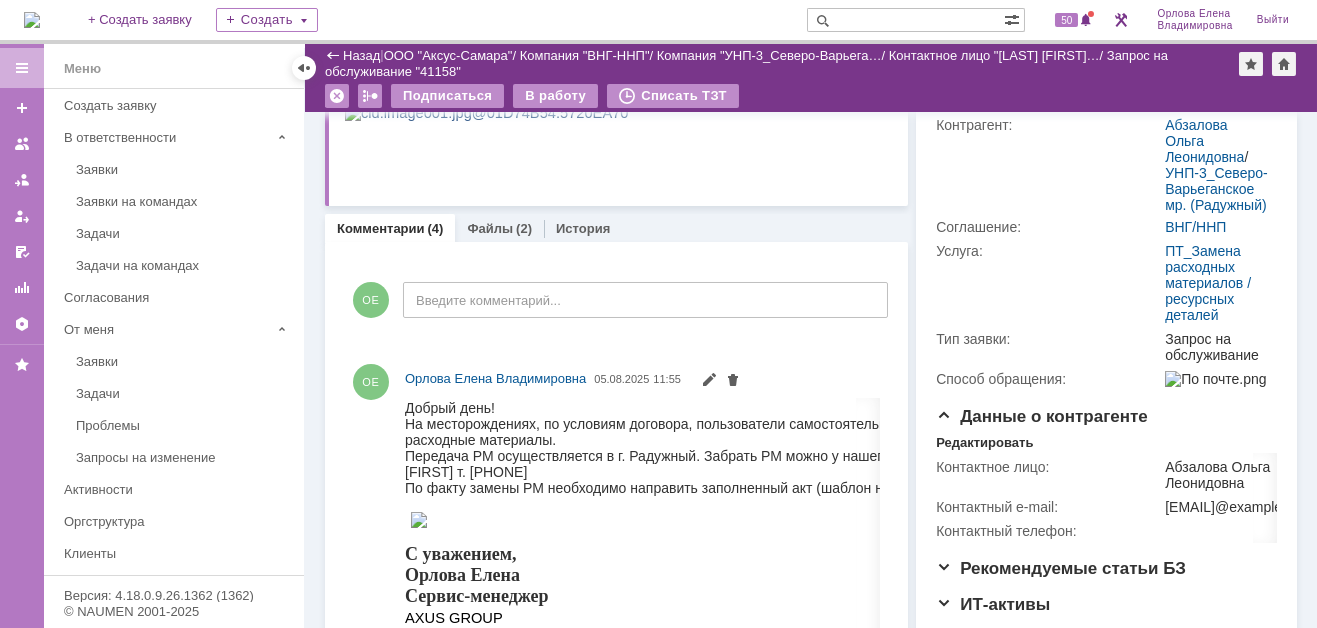 click at bounding box center [32, 20] 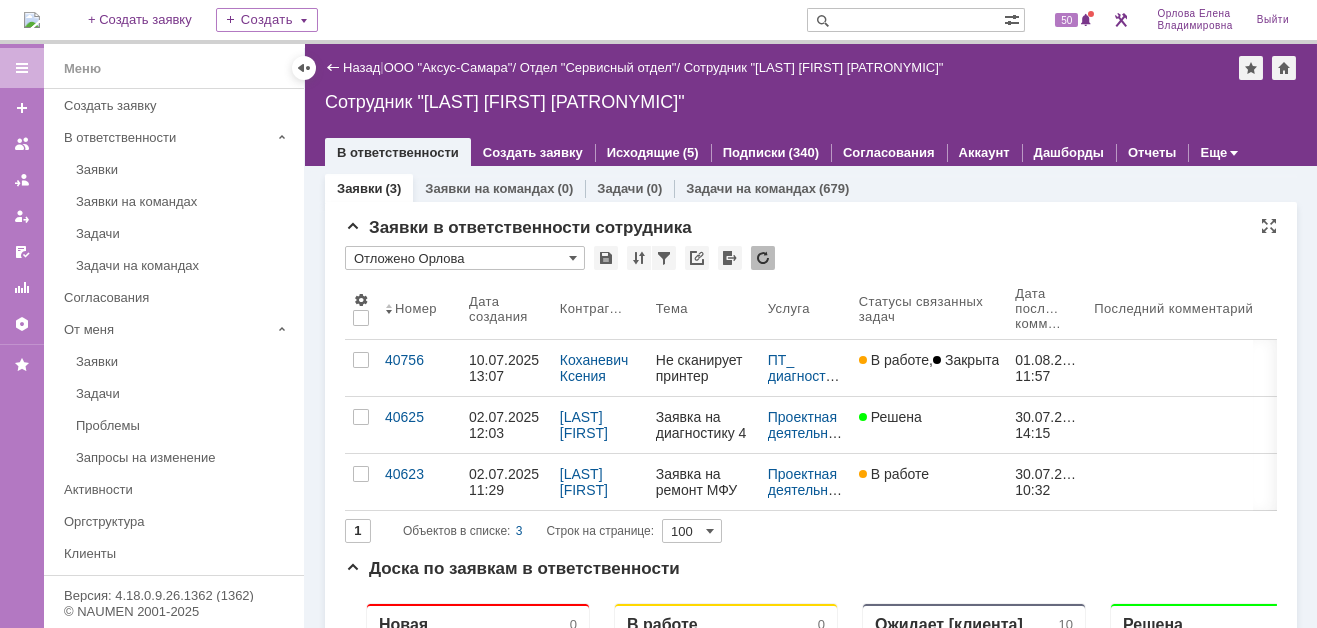 scroll, scrollTop: 0, scrollLeft: 0, axis: both 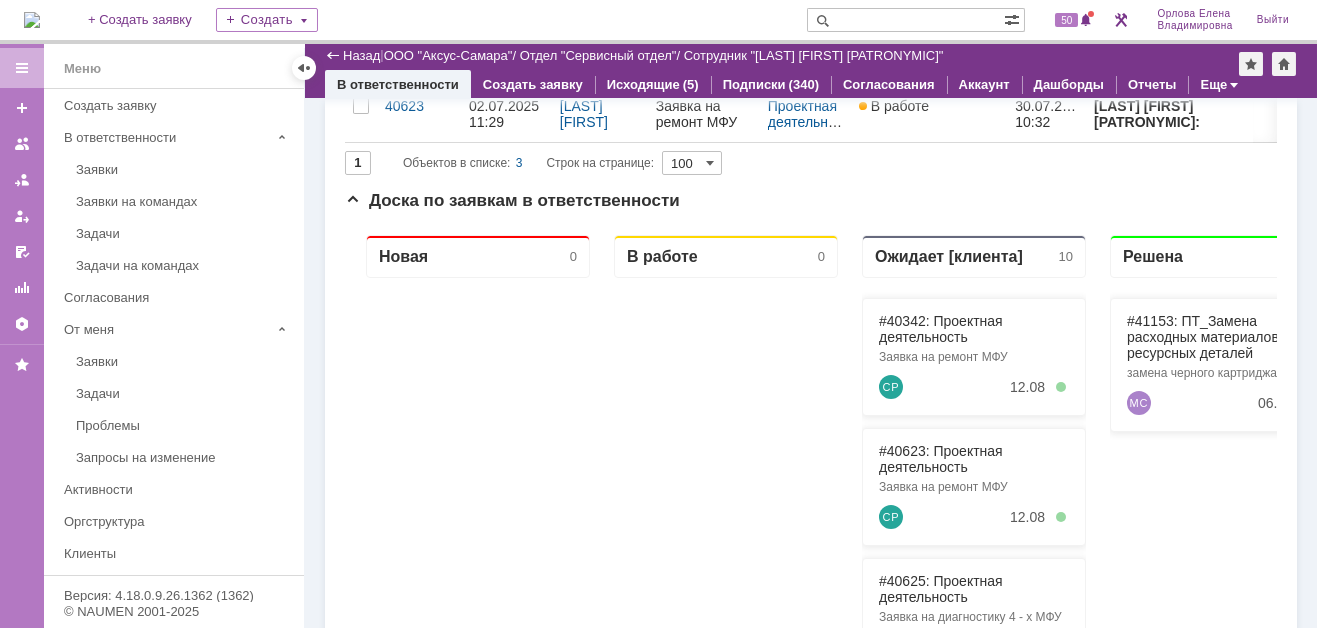 click at bounding box center [32, 20] 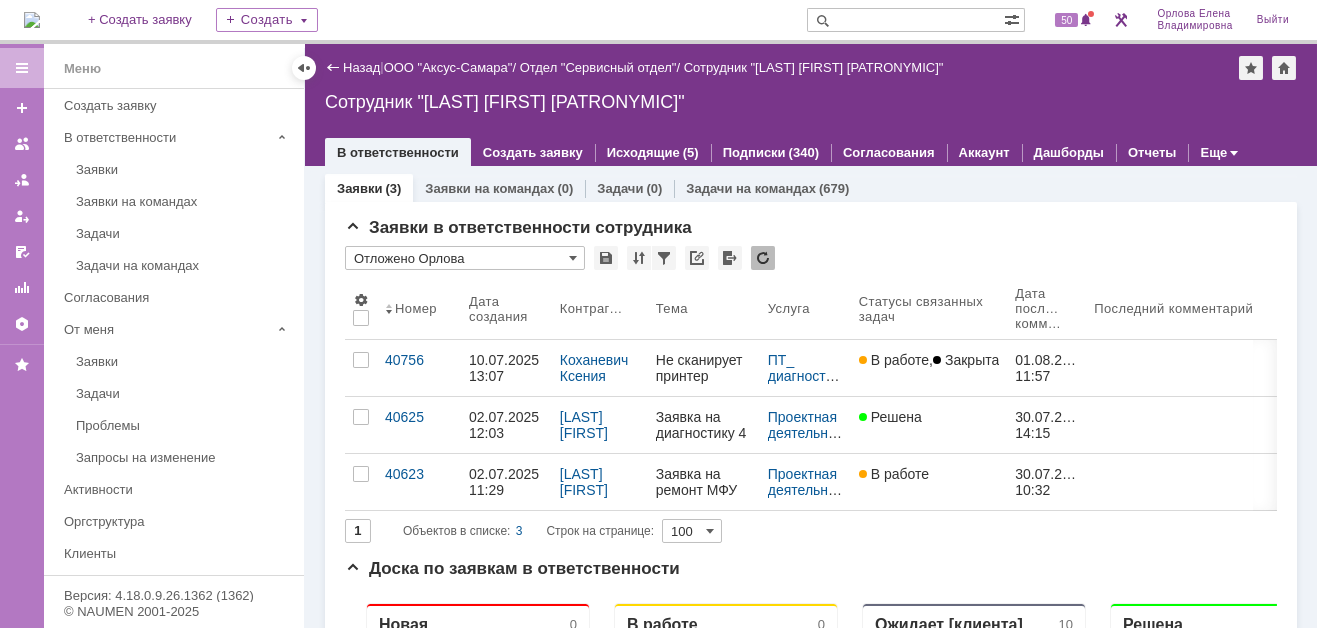 scroll, scrollTop: 0, scrollLeft: 0, axis: both 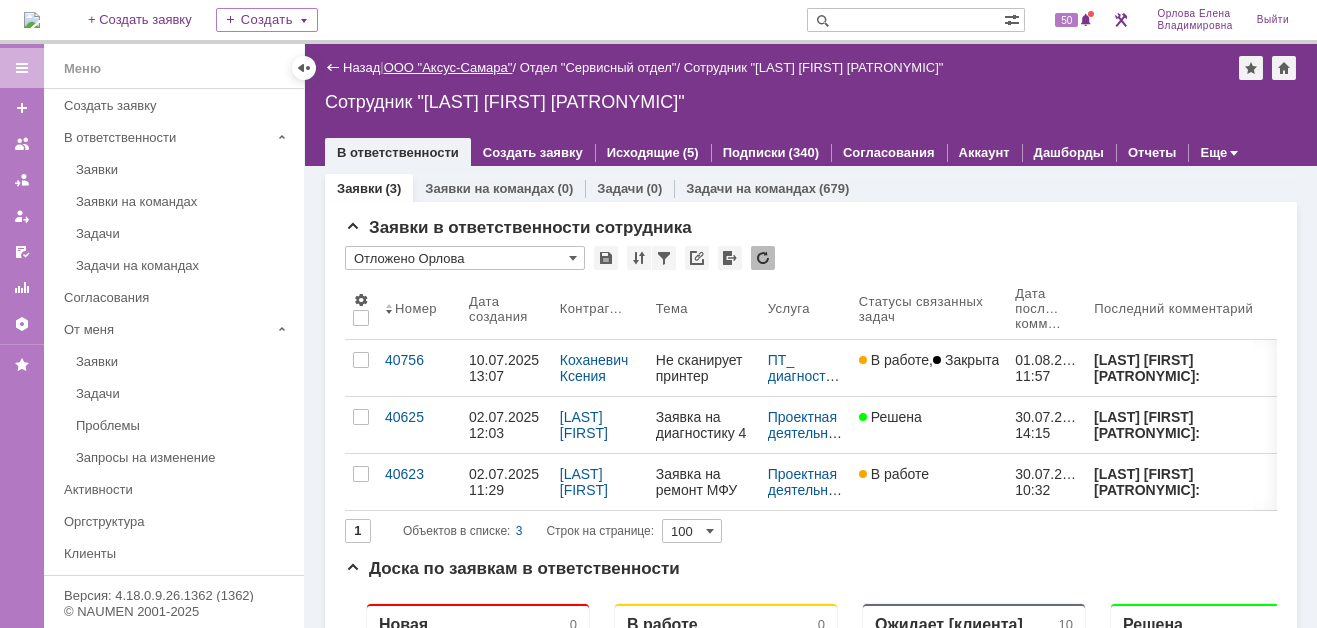 click on "ООО "Аксус-Самара"" at bounding box center [448, 67] 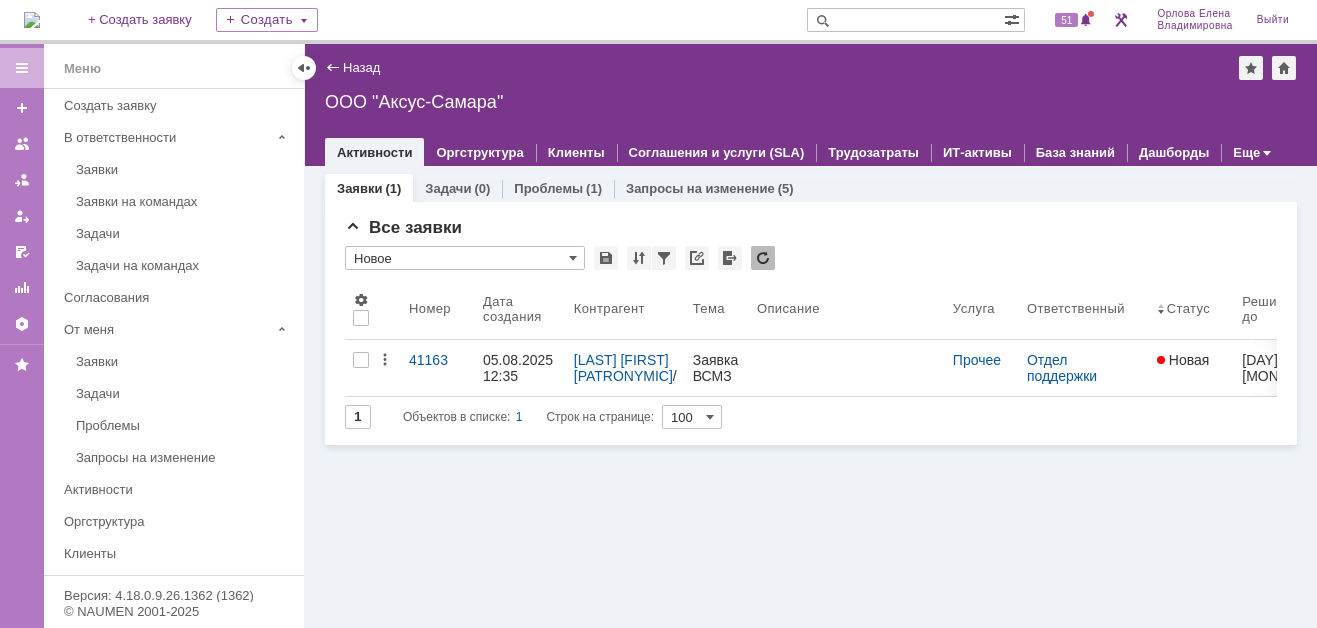 scroll, scrollTop: 0, scrollLeft: 0, axis: both 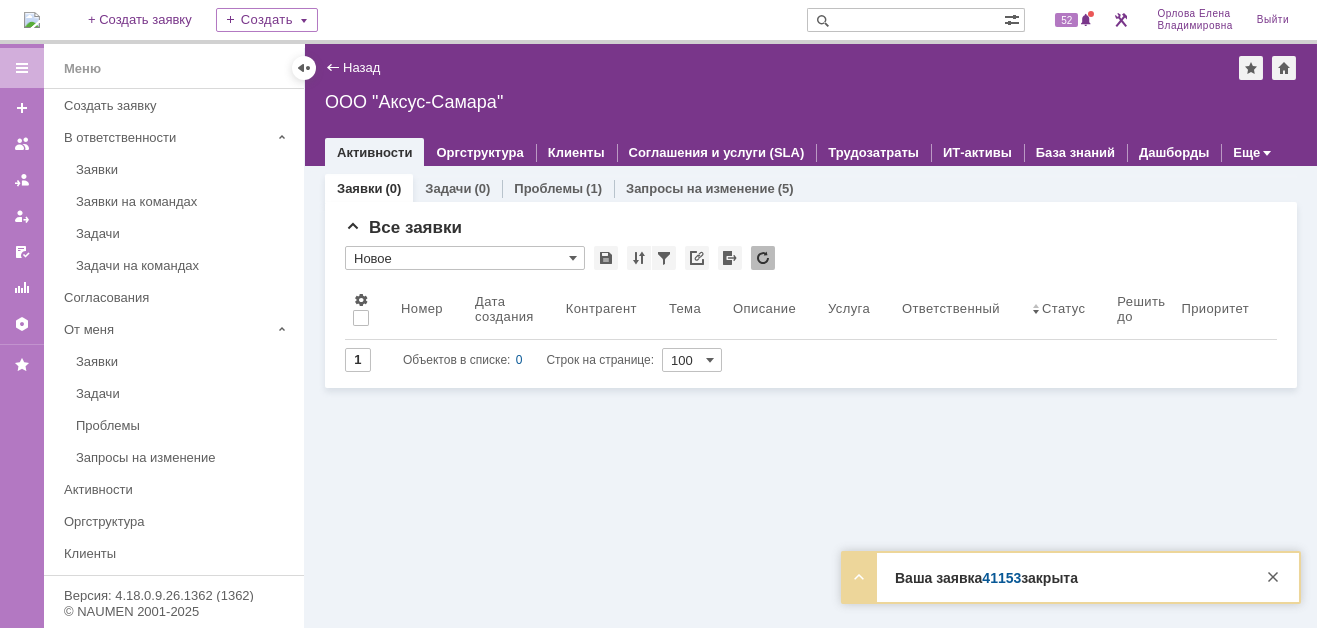 click at bounding box center (905, 20) 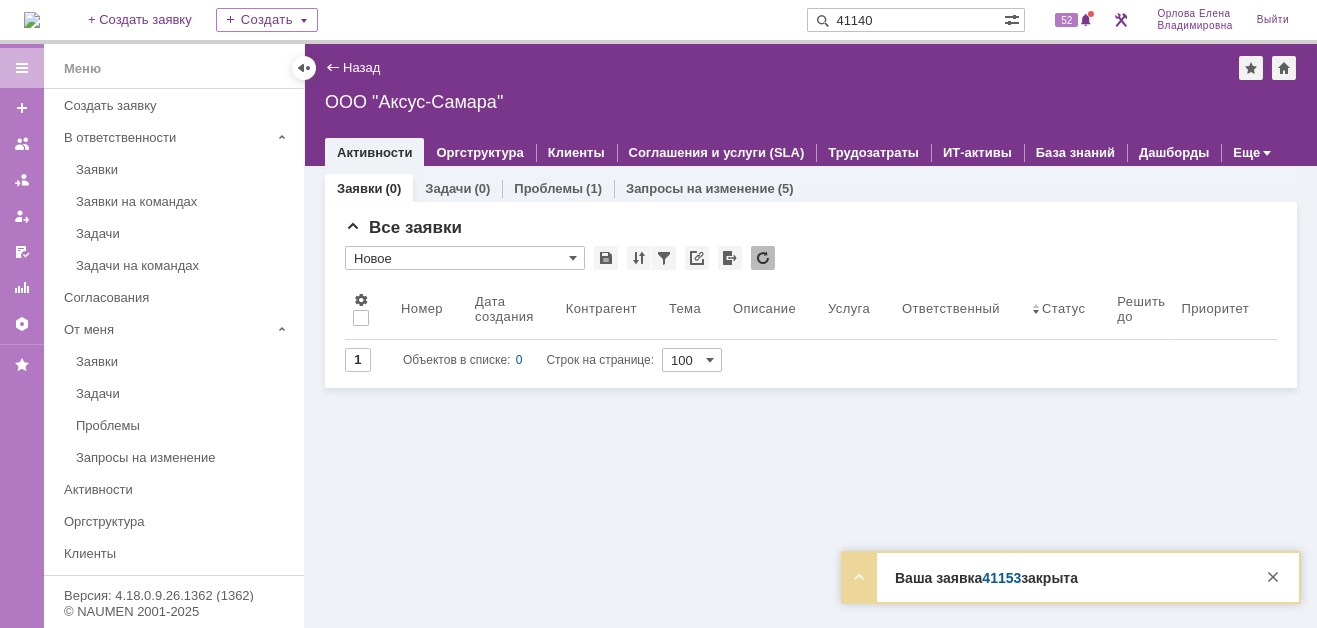 type on "41140" 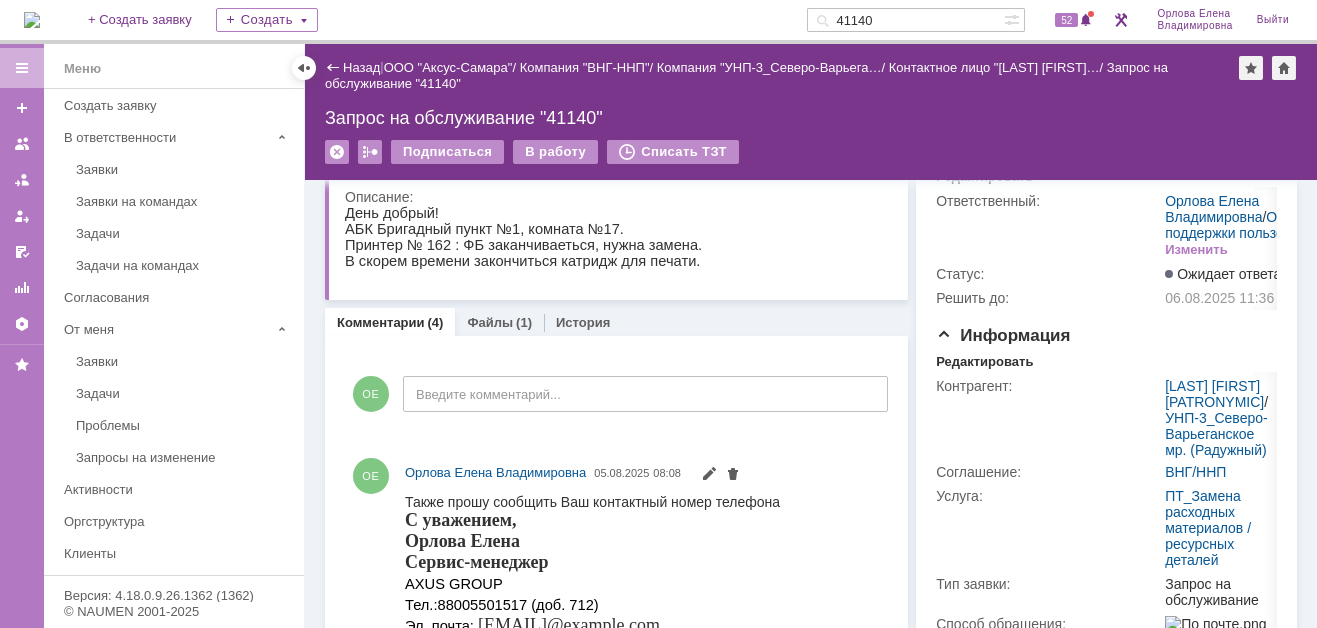 scroll, scrollTop: 0, scrollLeft: 0, axis: both 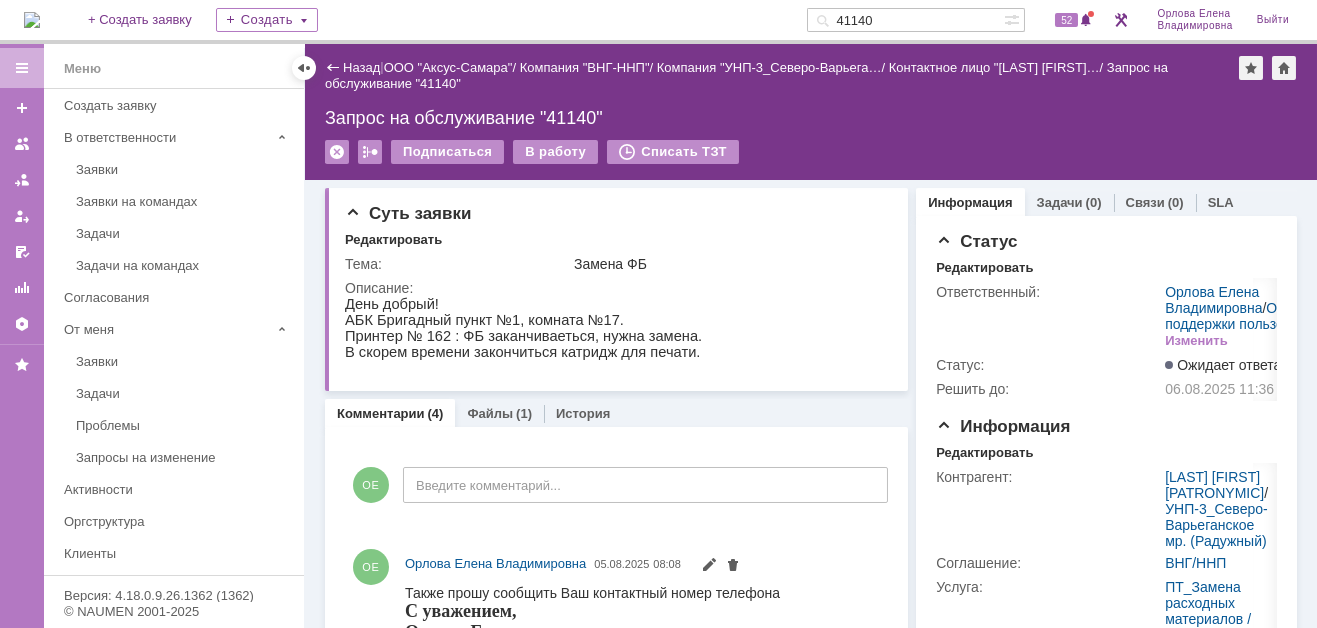 click on "Комментарии" at bounding box center [381, 413] 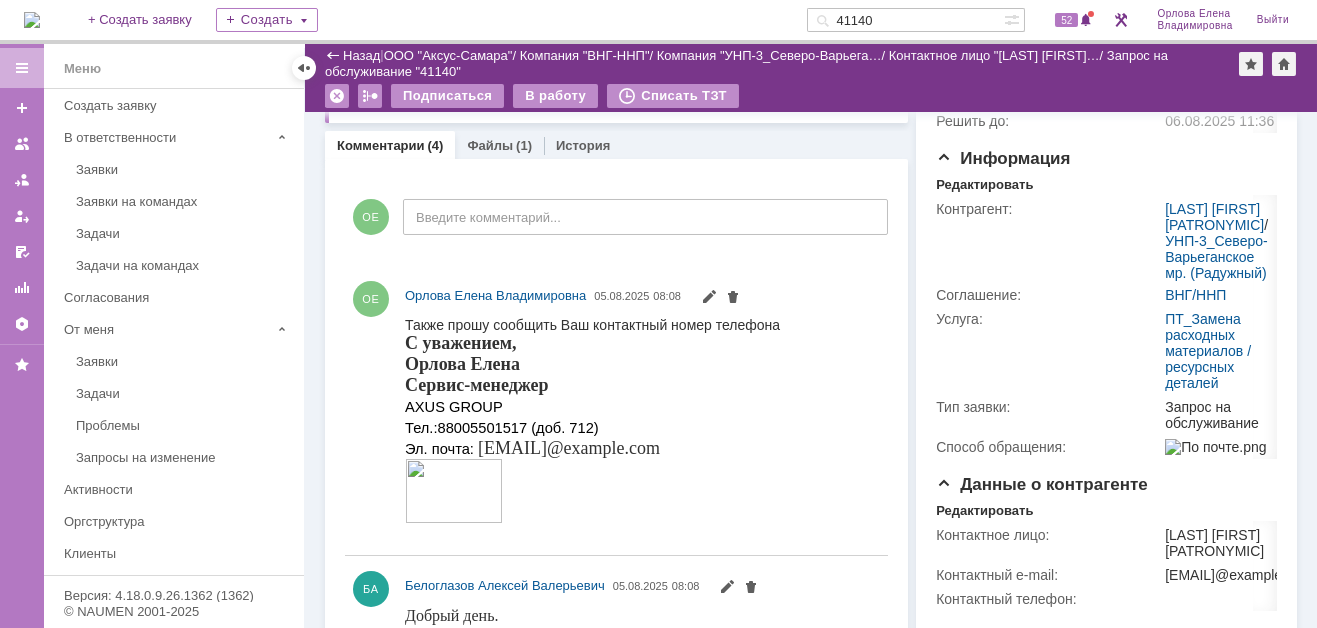 scroll, scrollTop: 0, scrollLeft: 0, axis: both 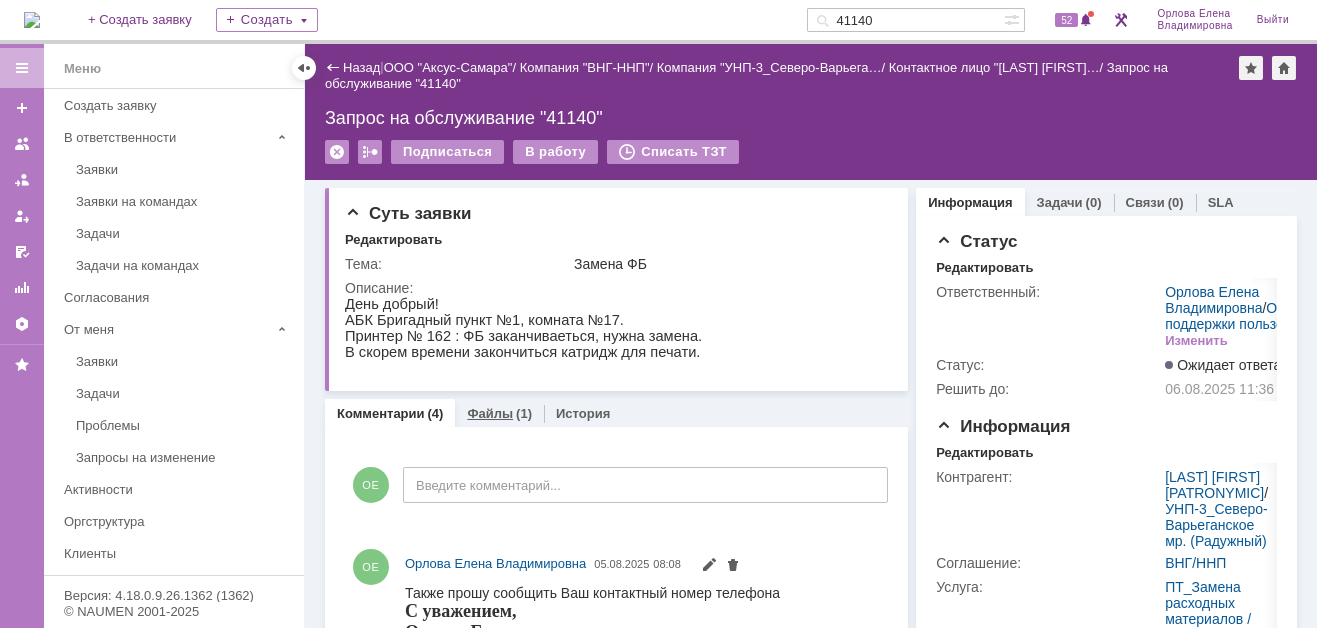 click on "Файлы" at bounding box center (490, 413) 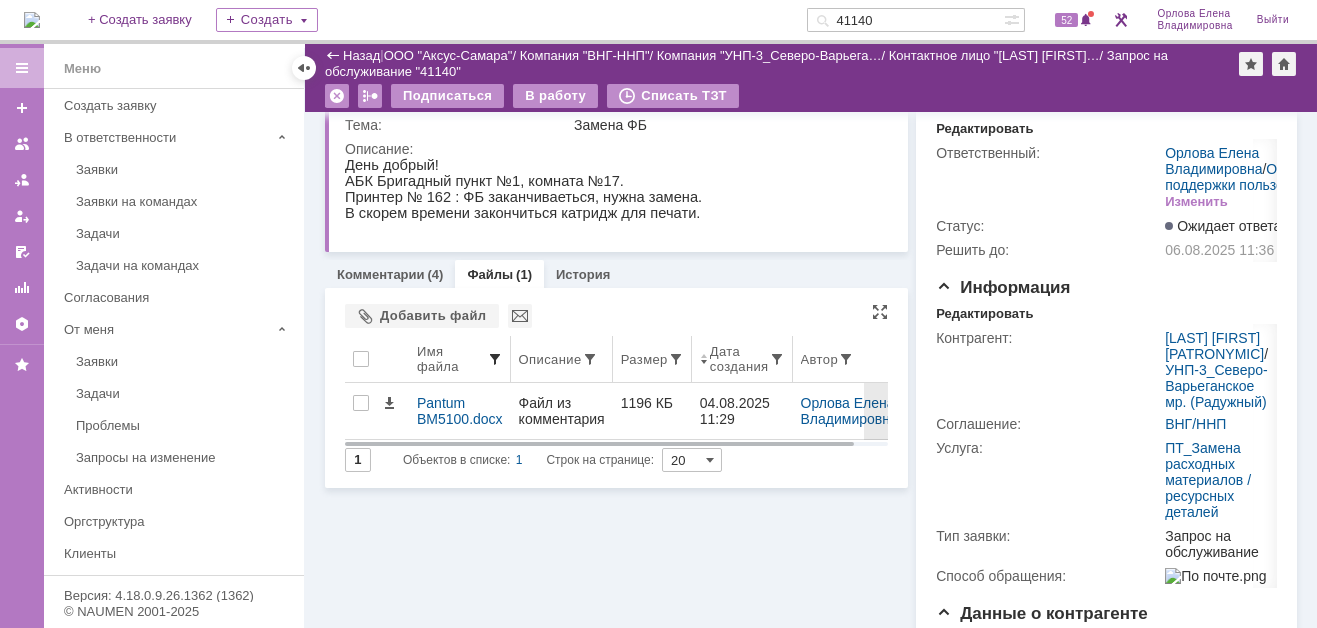 scroll, scrollTop: 100, scrollLeft: 0, axis: vertical 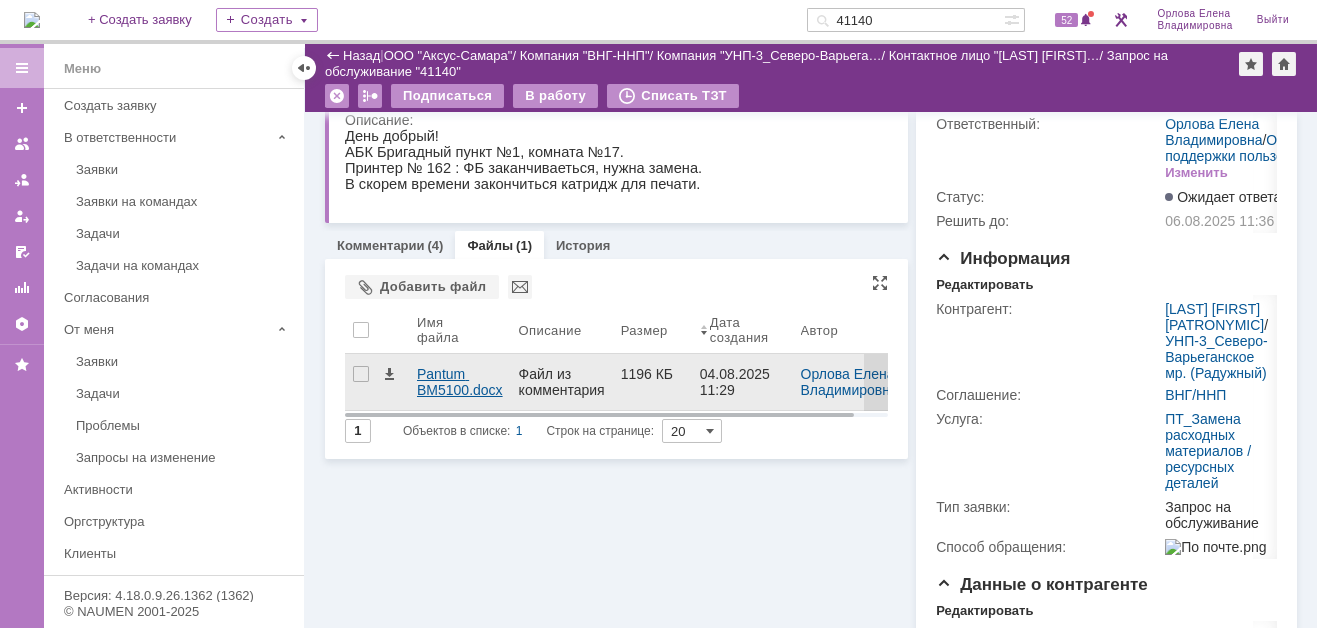 click on "Pantum BM5100.docx" at bounding box center [460, 382] 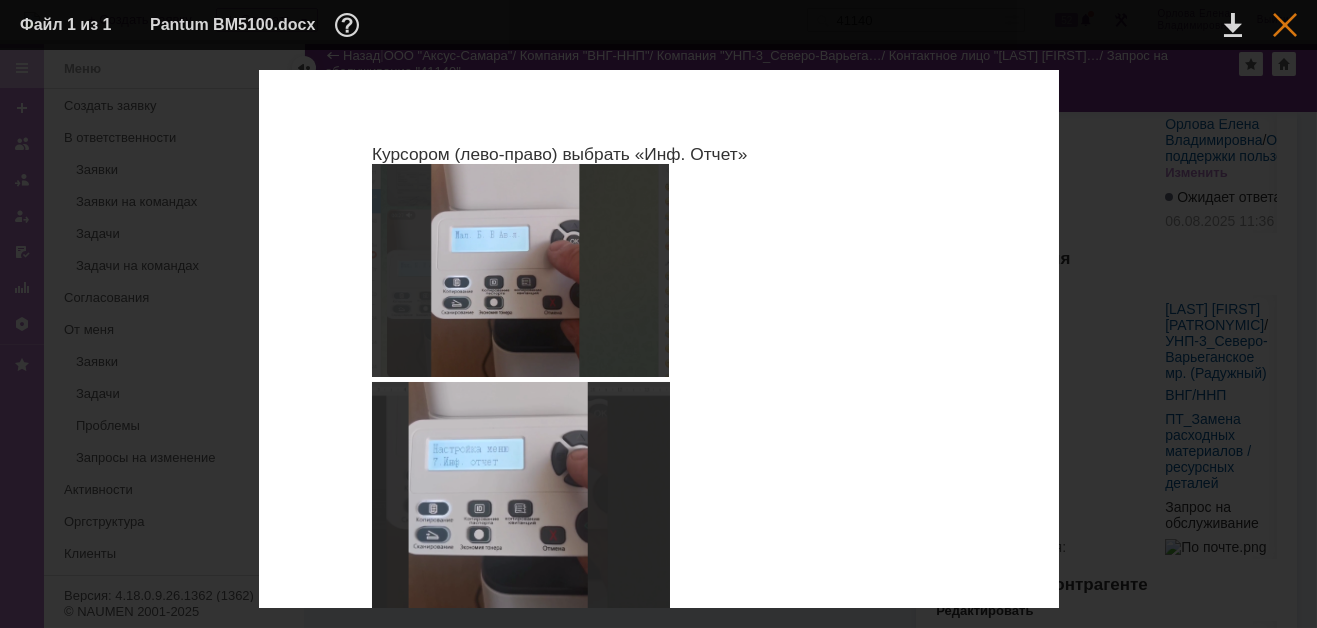 click at bounding box center [1285, 25] 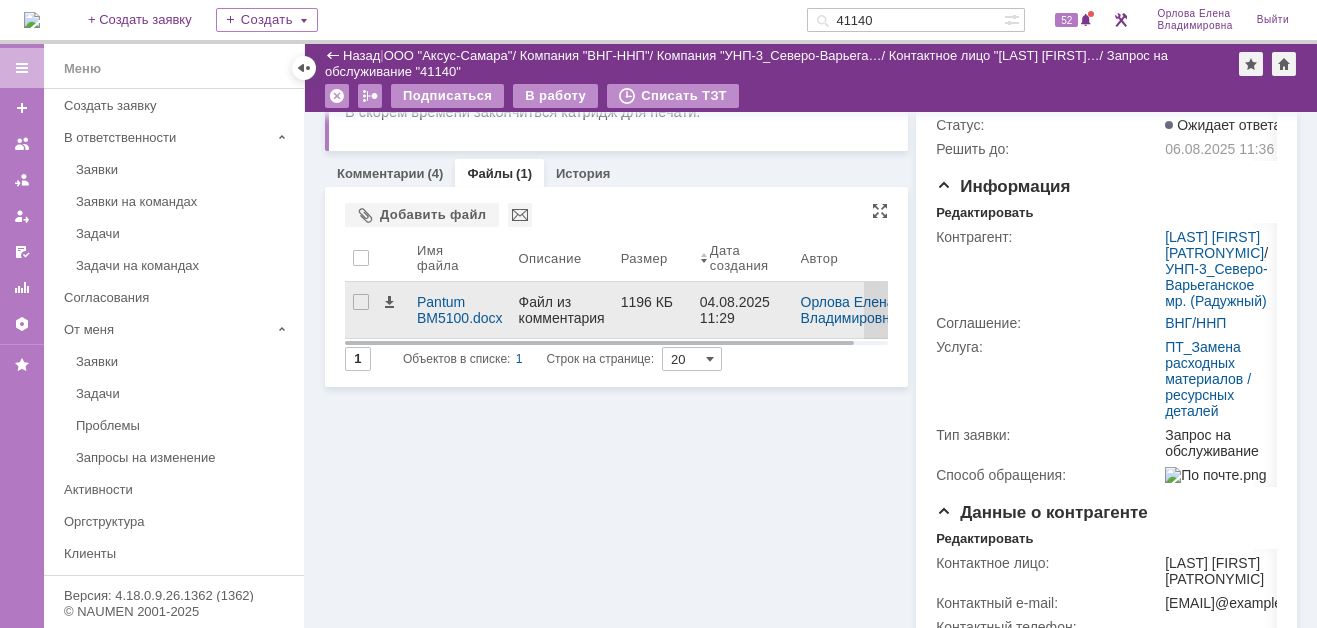 scroll, scrollTop: 200, scrollLeft: 0, axis: vertical 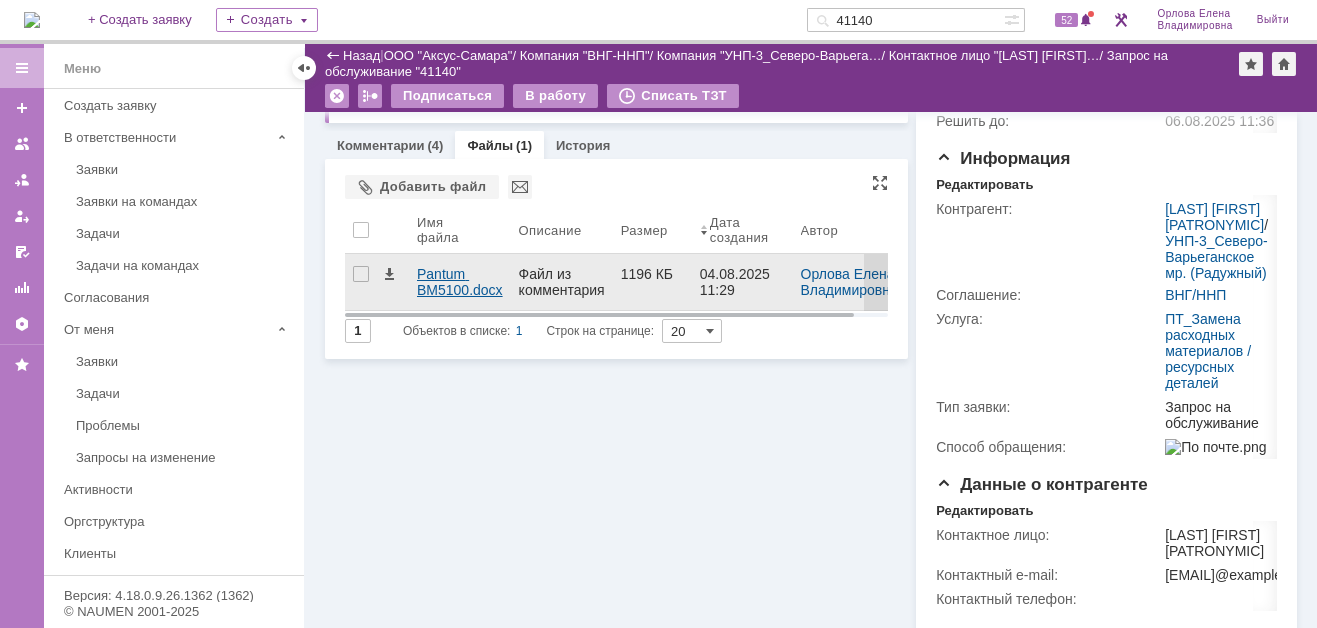 click on "Pantum BM5100.docx" at bounding box center (460, 282) 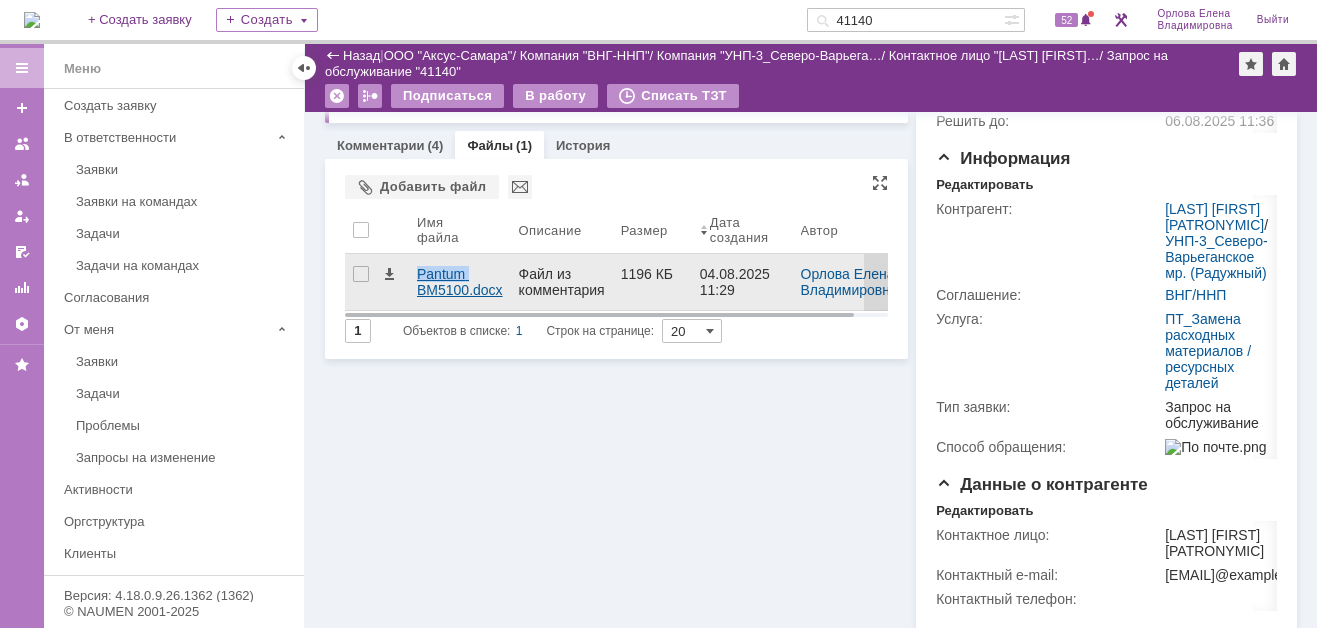 click on "Идет загрузка, пожалуйста, подождите.
На домашнюю + Создать заявку Создать 41140 52 [LAST] [FIRST]  [PATRONYMIC] Выйти   Меню Меню Создать заявку В ответственности Заявки Заявки на командах Задачи Задачи на командах Согласования От меня Заявки Задачи Проблемы Запросы на изменение Активности Оргструктура Клиенты Соглашения и услуги (SLA) База знаний Отчеты Настройки Избранное Версия: 4.18.0.9.26.1362 (1362) © NAUMEN 2001-2025 Назад   |   ООО "Аксус-Самара"  /   Компания "ВНГ-ННП"  /   Компания "УНП-3_Северо-Варьега…  /   Контактное лицо "[LAST] [FIRST]…  /" at bounding box center [658, 314] 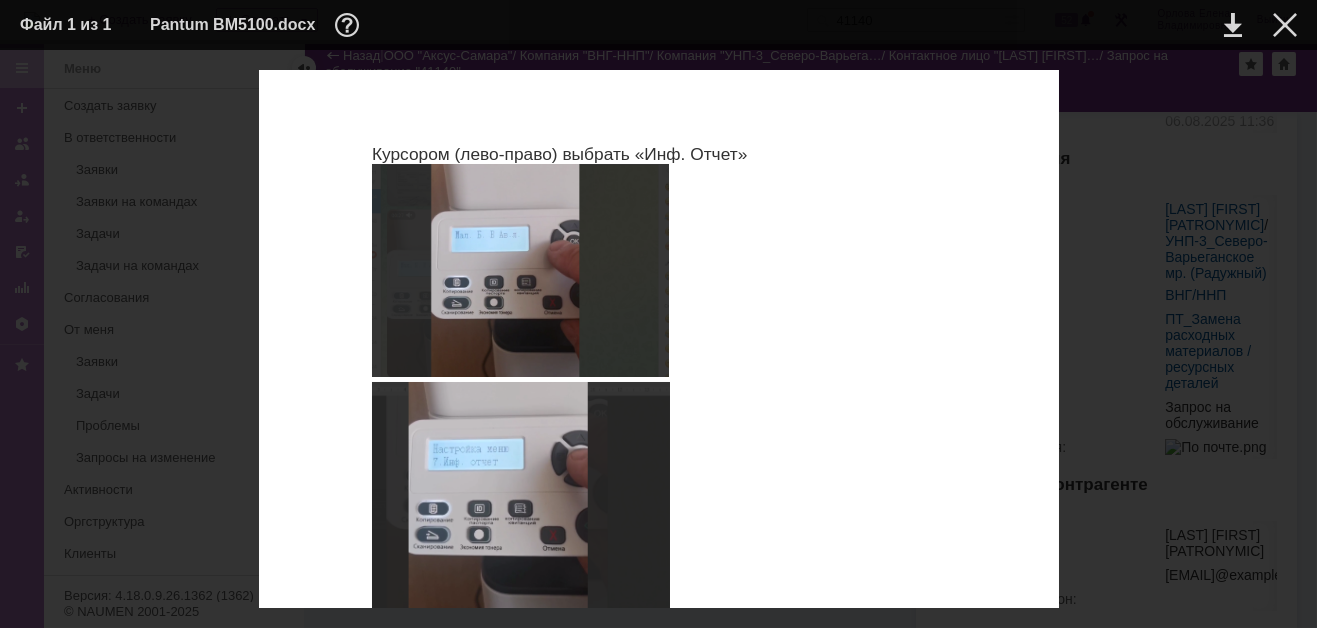 scroll, scrollTop: 500, scrollLeft: 0, axis: vertical 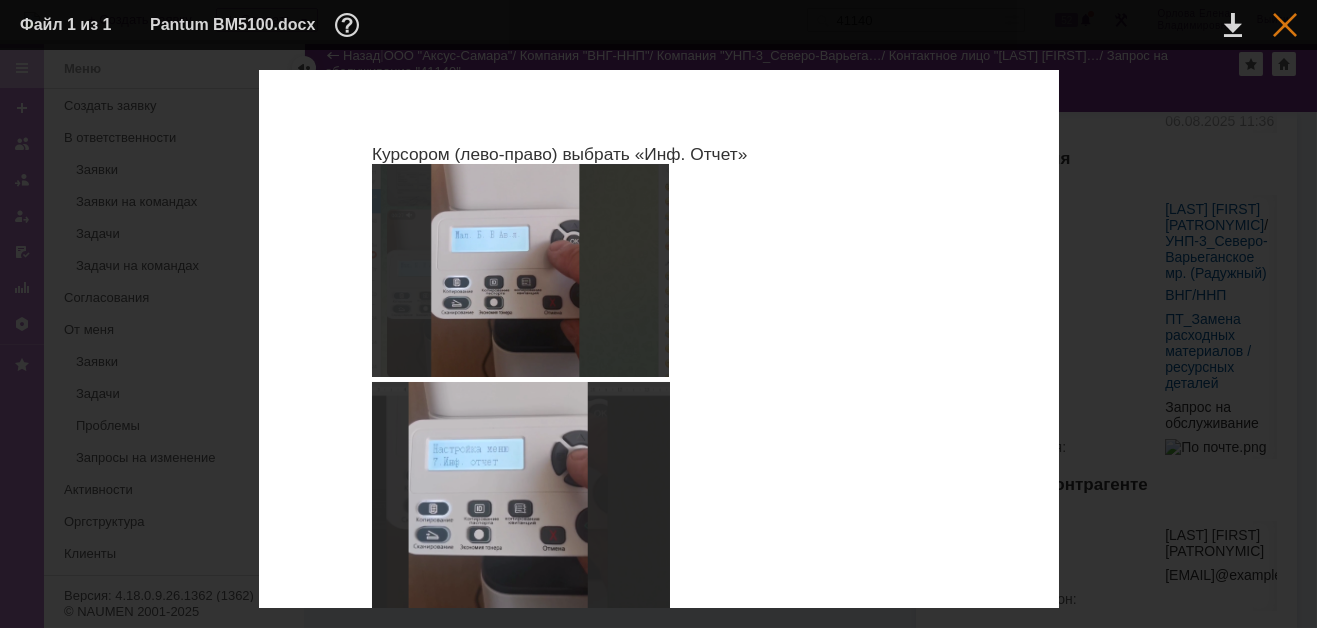 click at bounding box center [1285, 25] 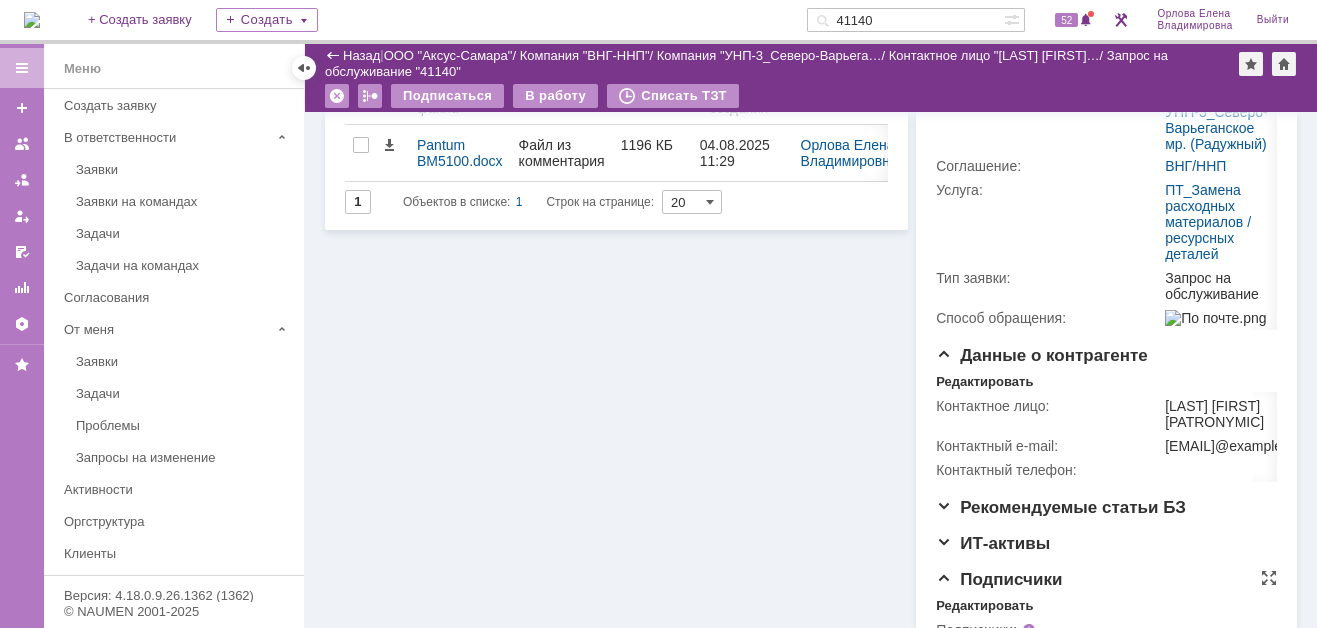 scroll, scrollTop: 400, scrollLeft: 0, axis: vertical 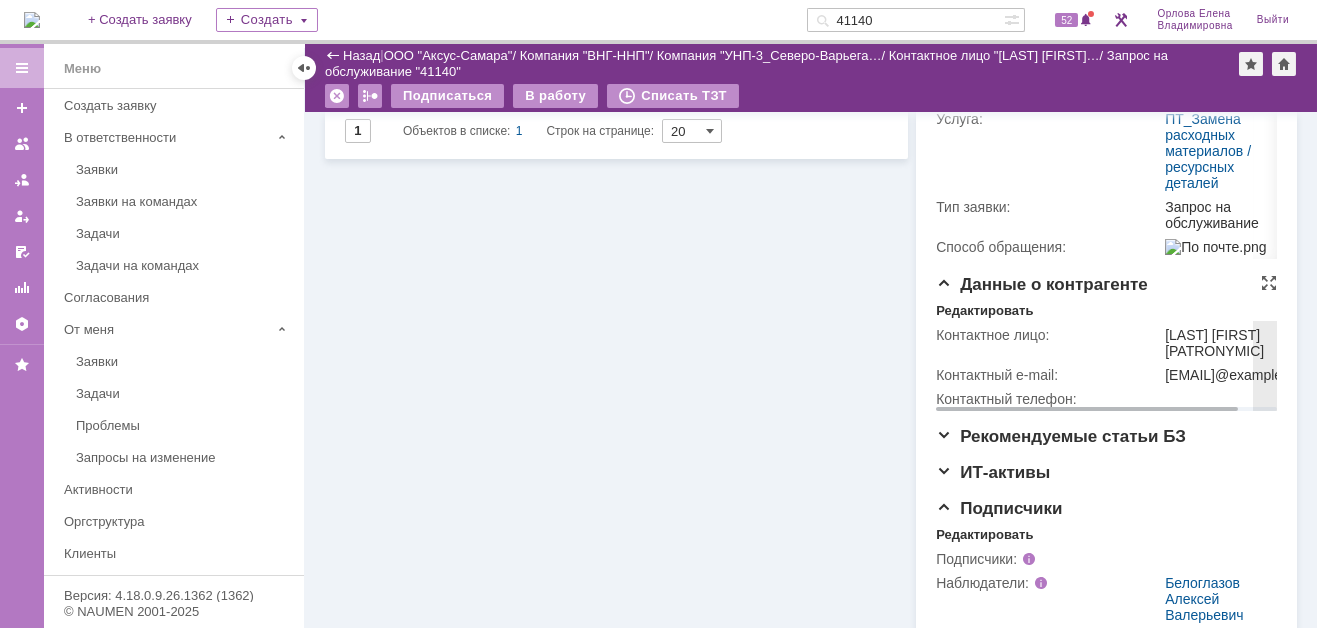 drag, startPoint x: 1153, startPoint y: 400, endPoint x: 1197, endPoint y: 421, distance: 48.754486 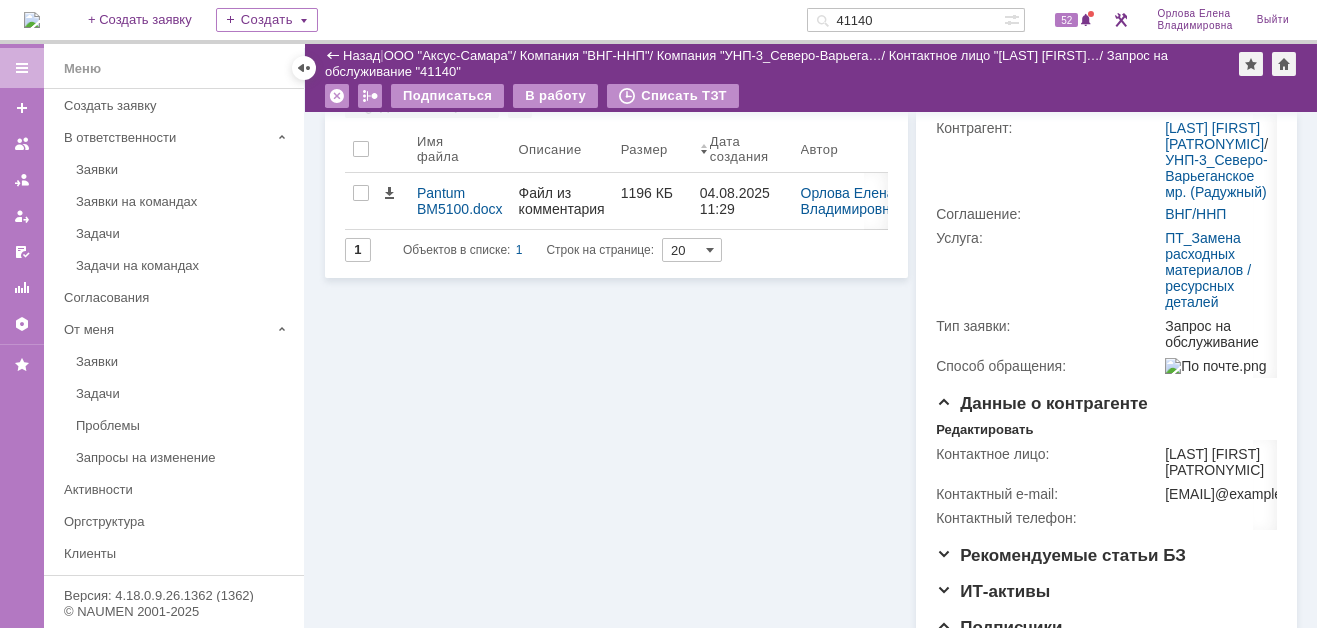 scroll, scrollTop: 0, scrollLeft: 0, axis: both 